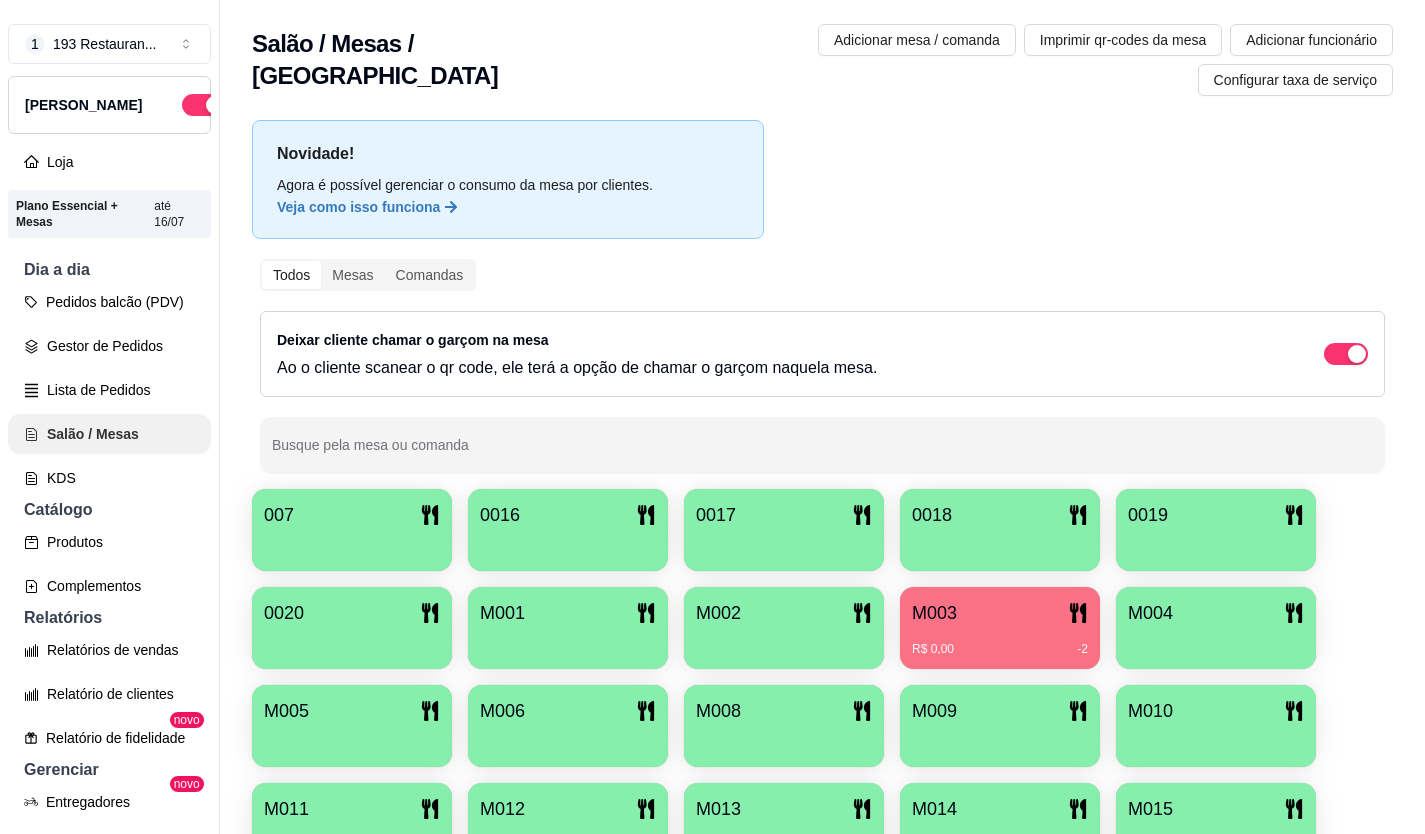 scroll, scrollTop: 0, scrollLeft: 0, axis: both 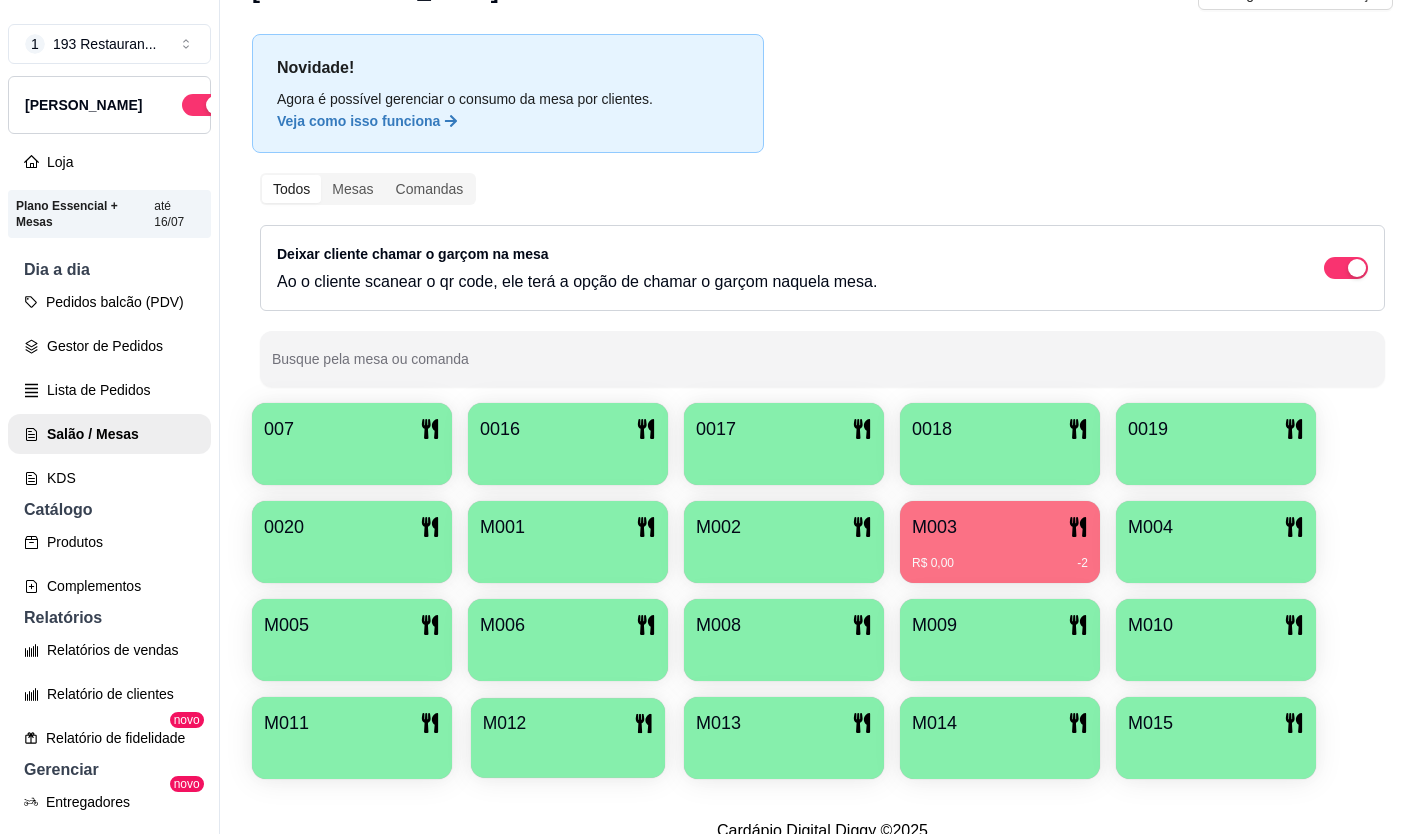 click at bounding box center (568, 751) 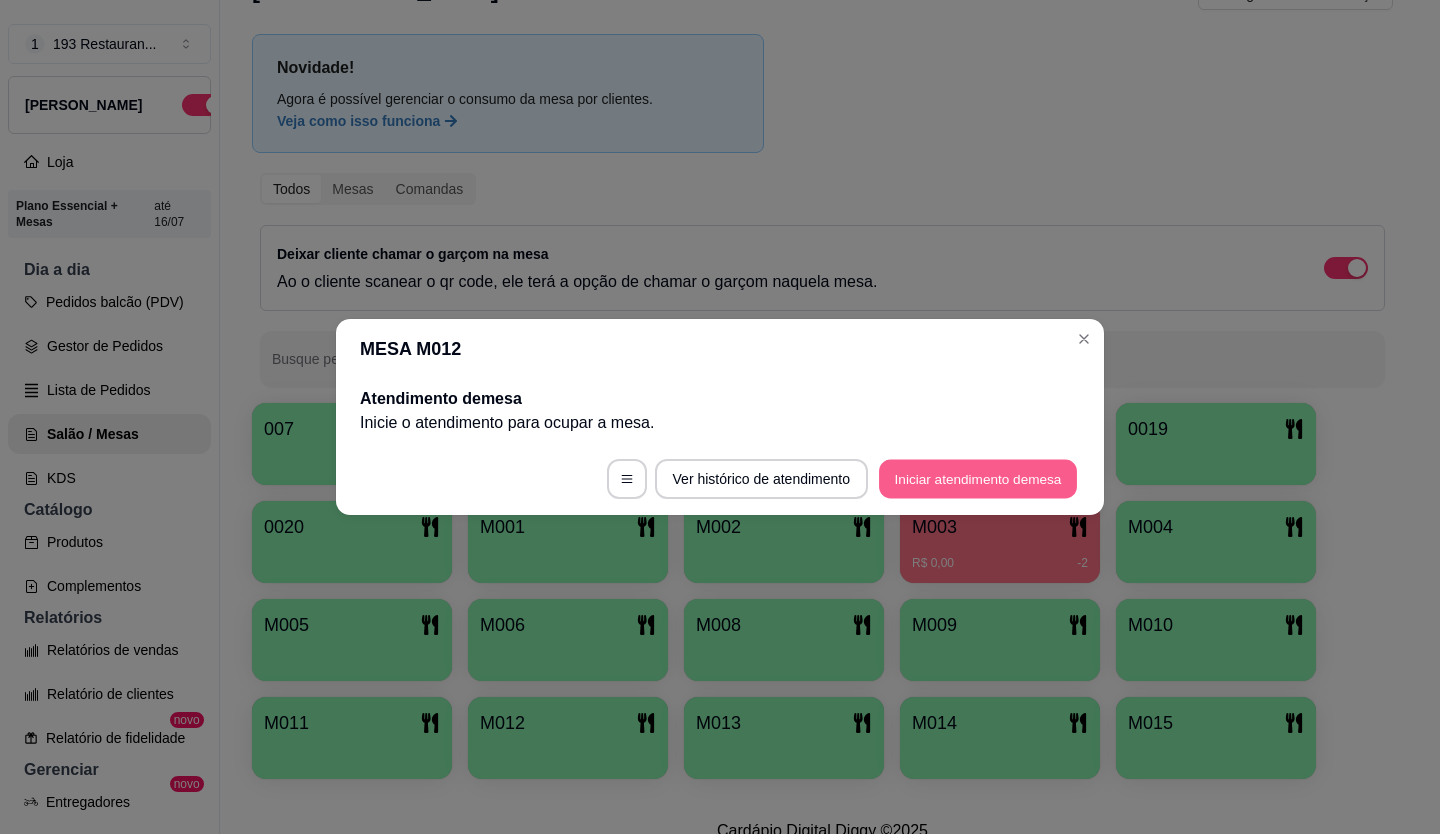 click on "Iniciar atendimento de  mesa" at bounding box center (978, 479) 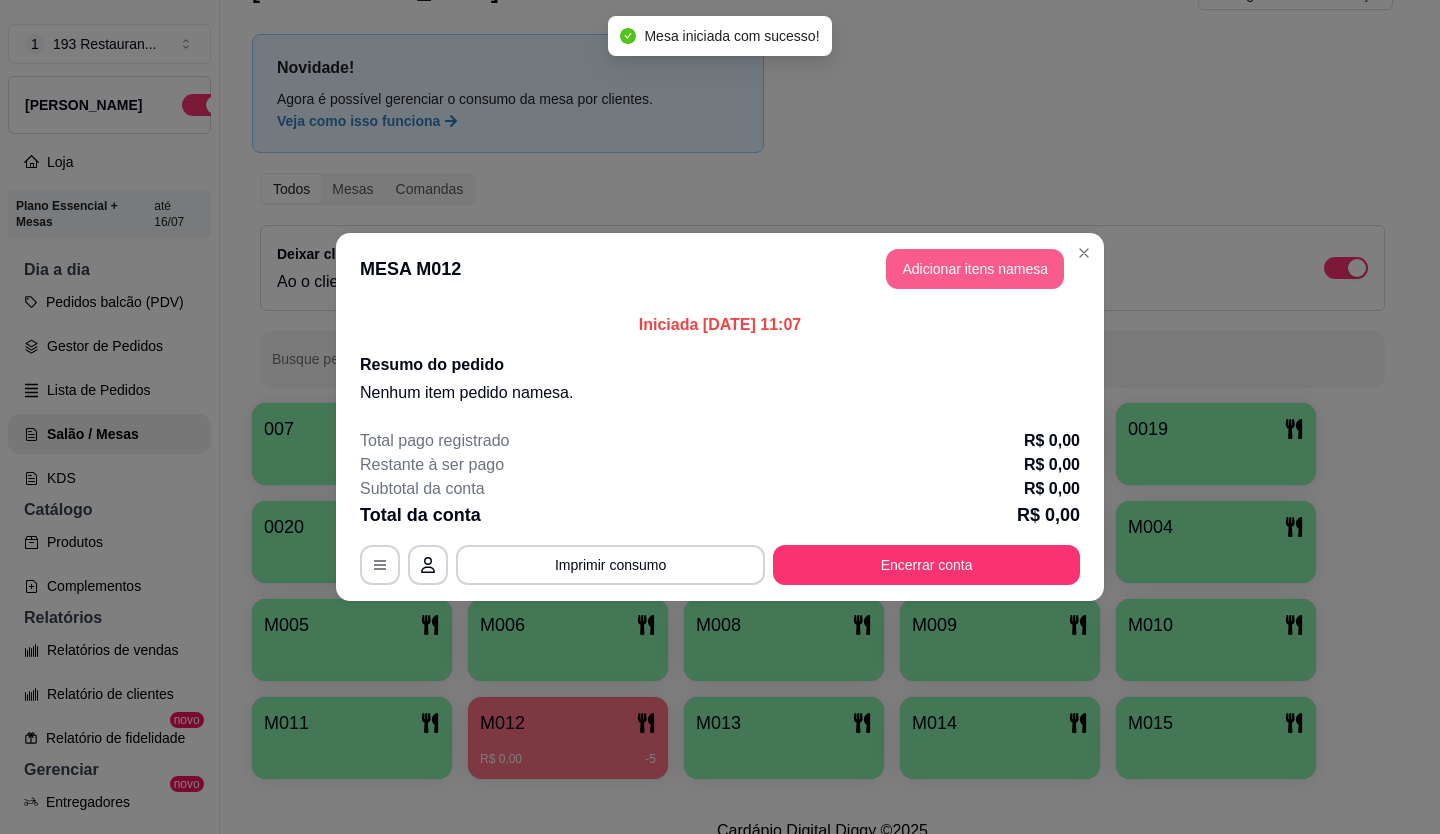 click on "Adicionar itens na  mesa" at bounding box center [975, 269] 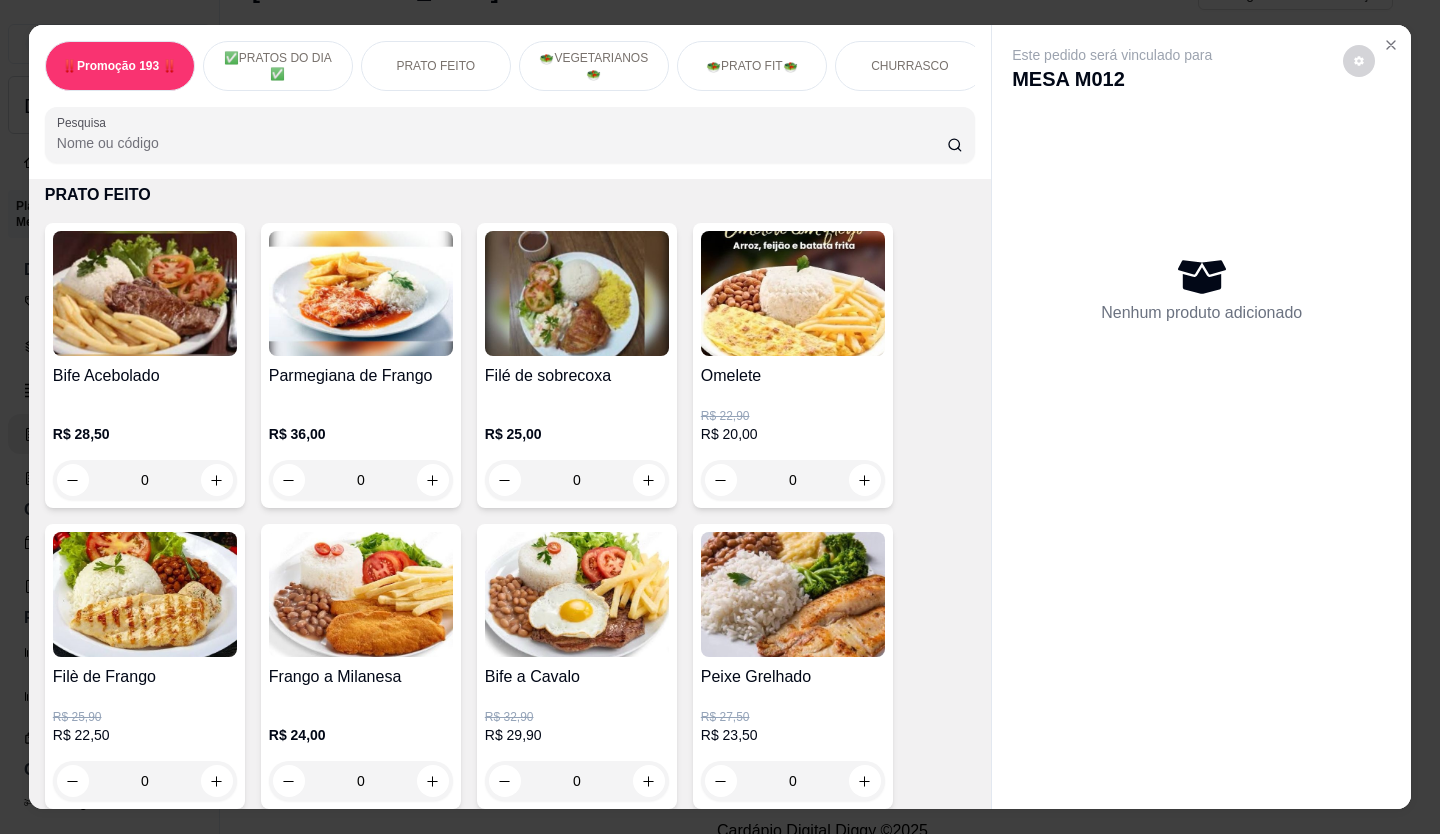 scroll, scrollTop: 1000, scrollLeft: 0, axis: vertical 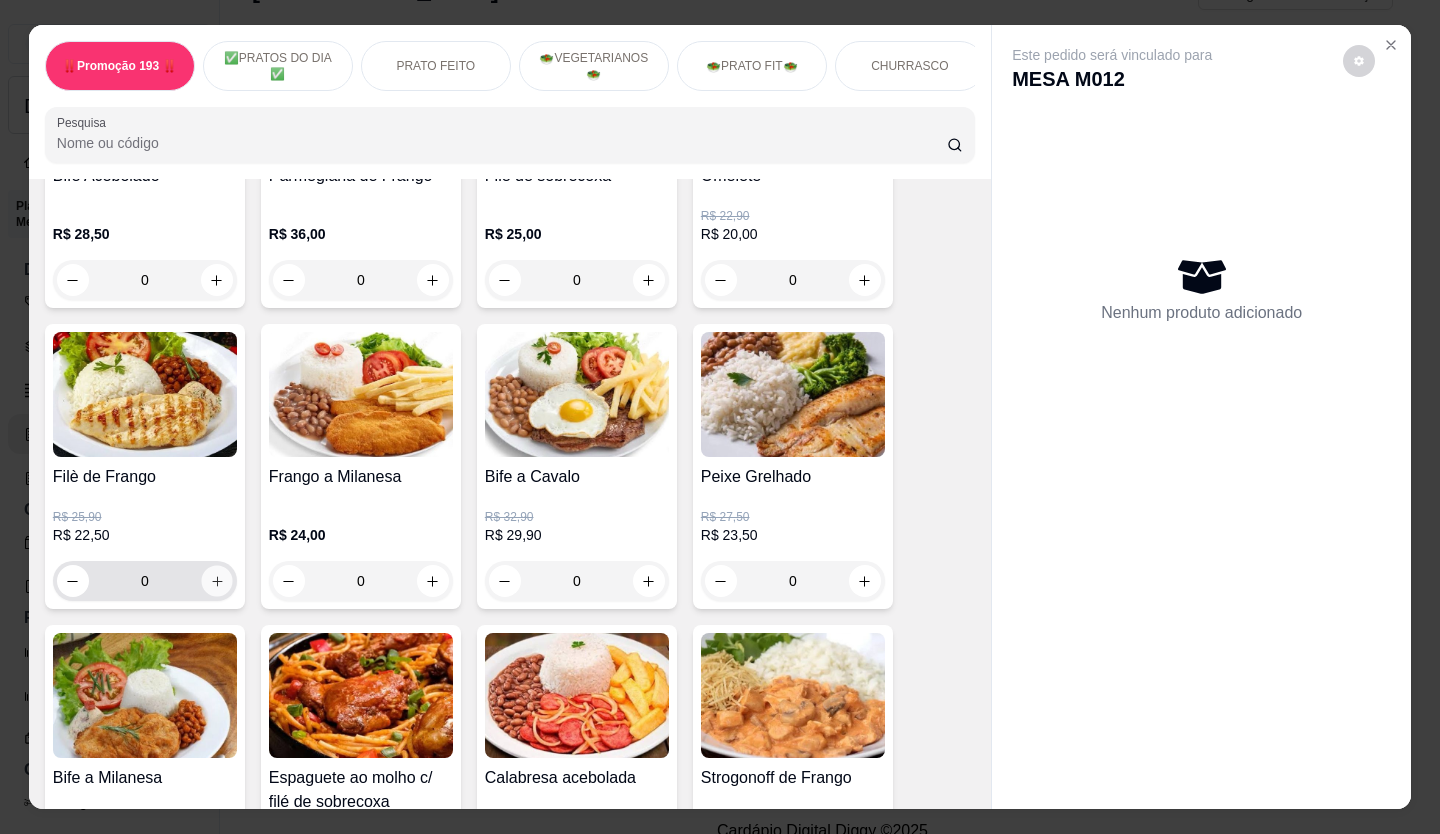 click 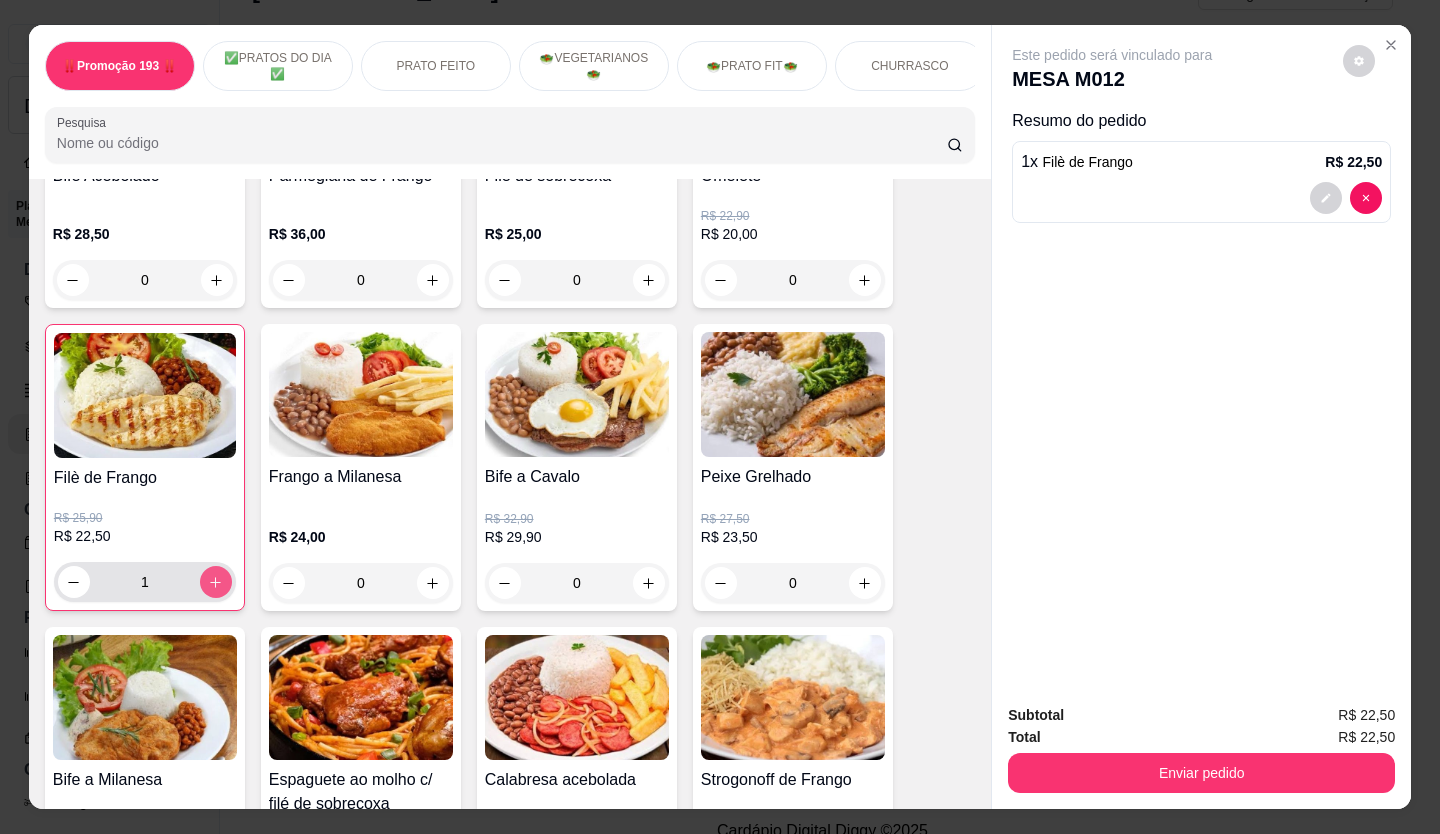 click 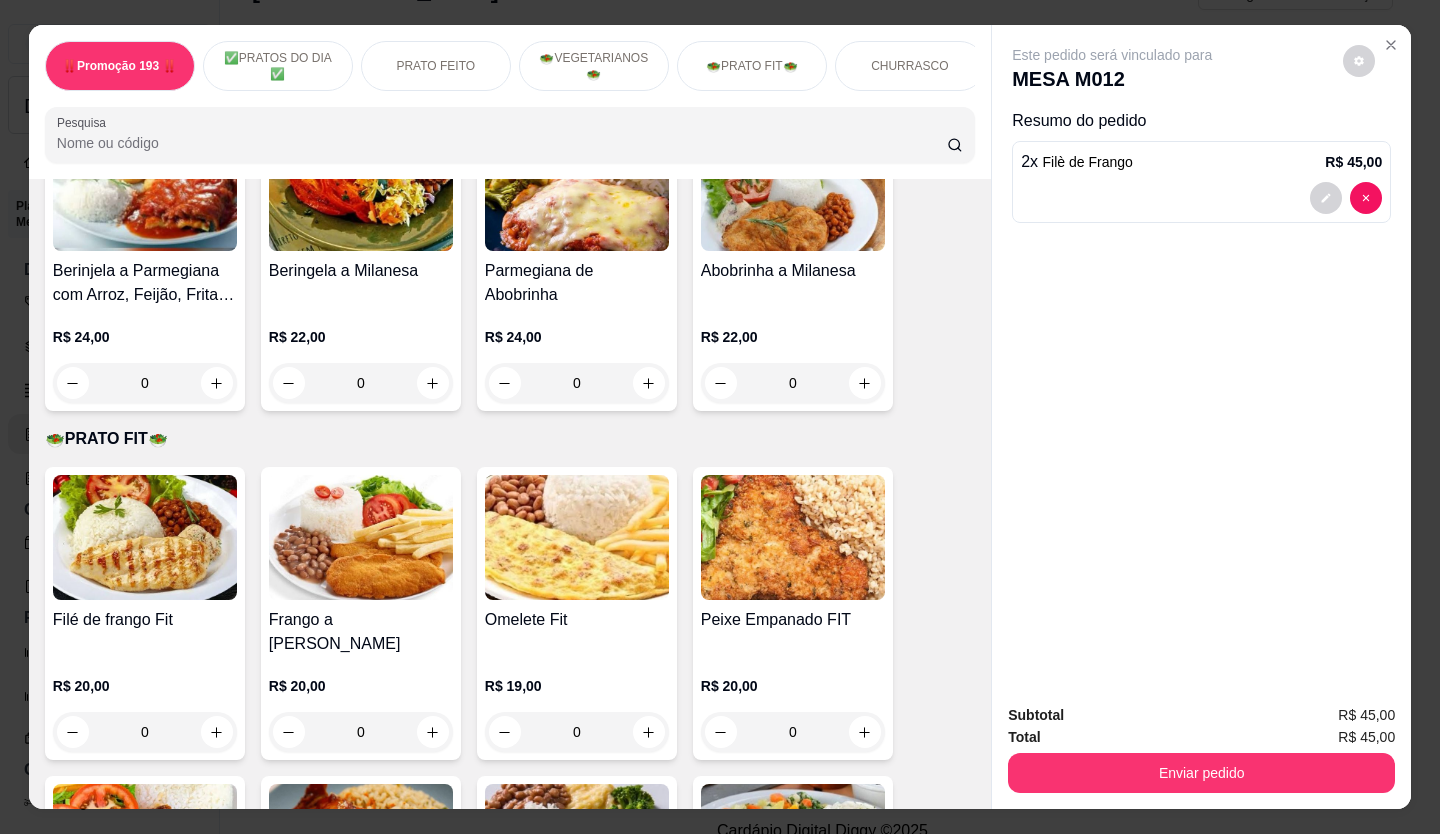 scroll, scrollTop: 2500, scrollLeft: 0, axis: vertical 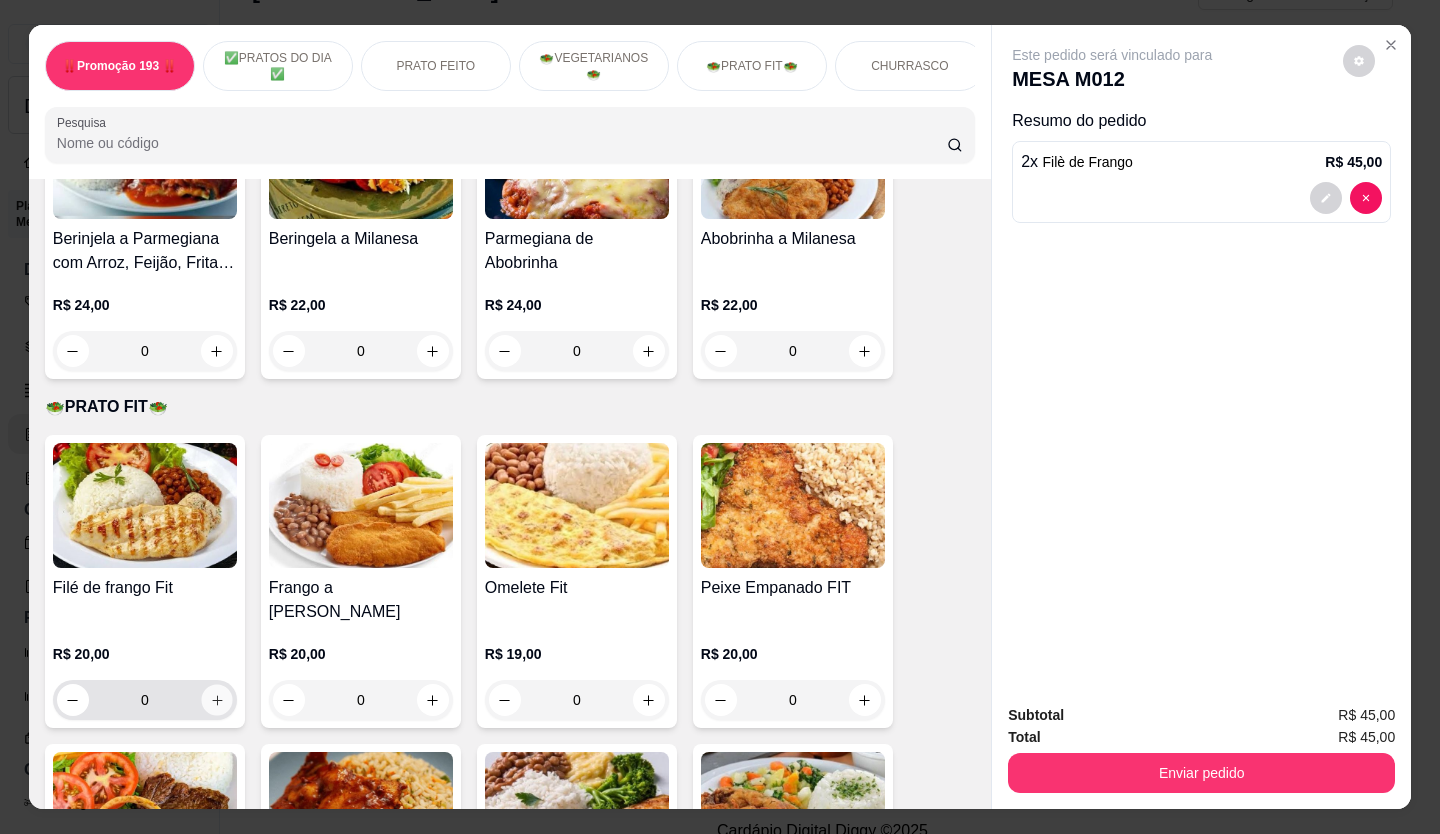 click 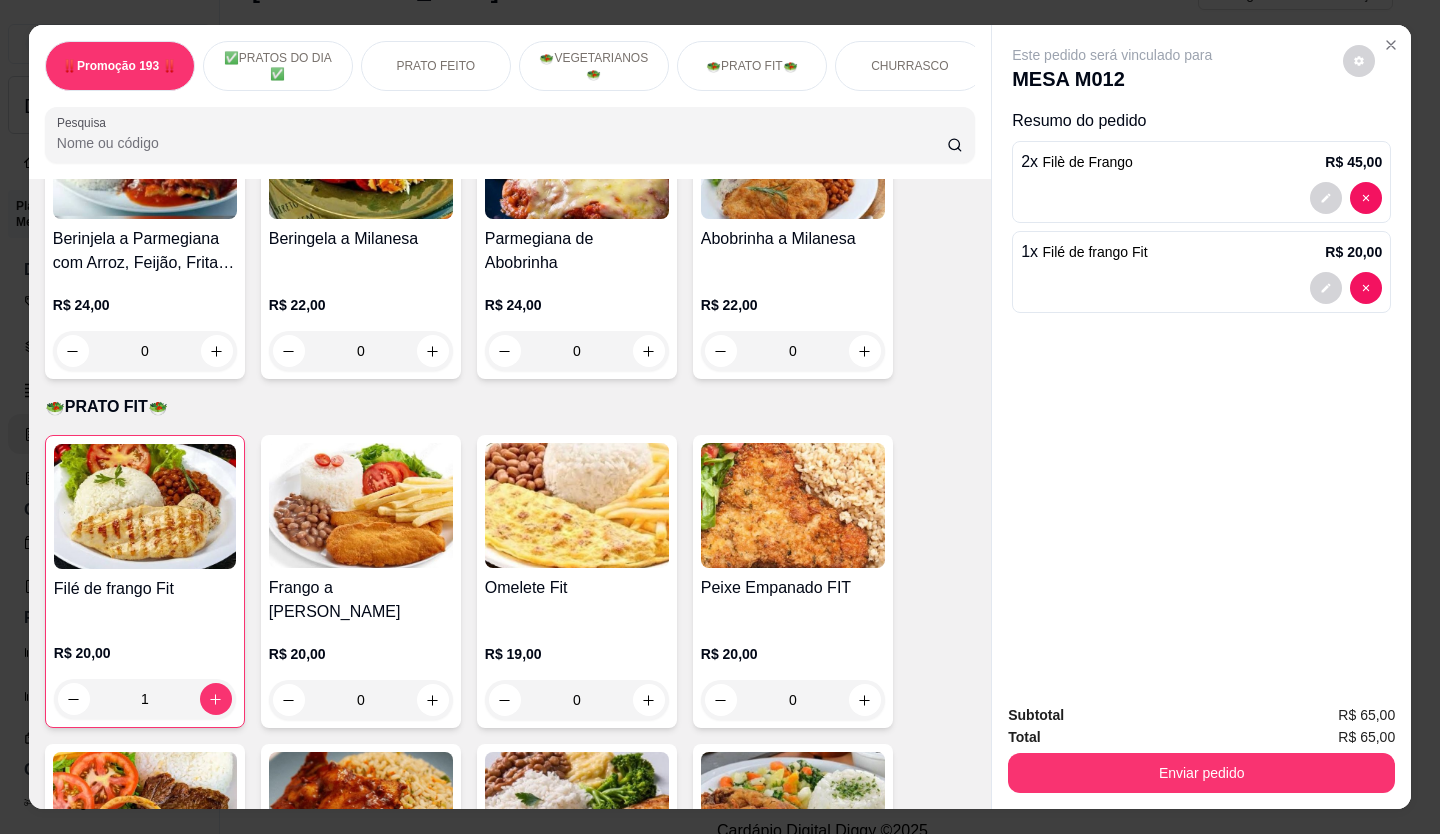 click on "Filé de frango Fit" at bounding box center (1095, 252) 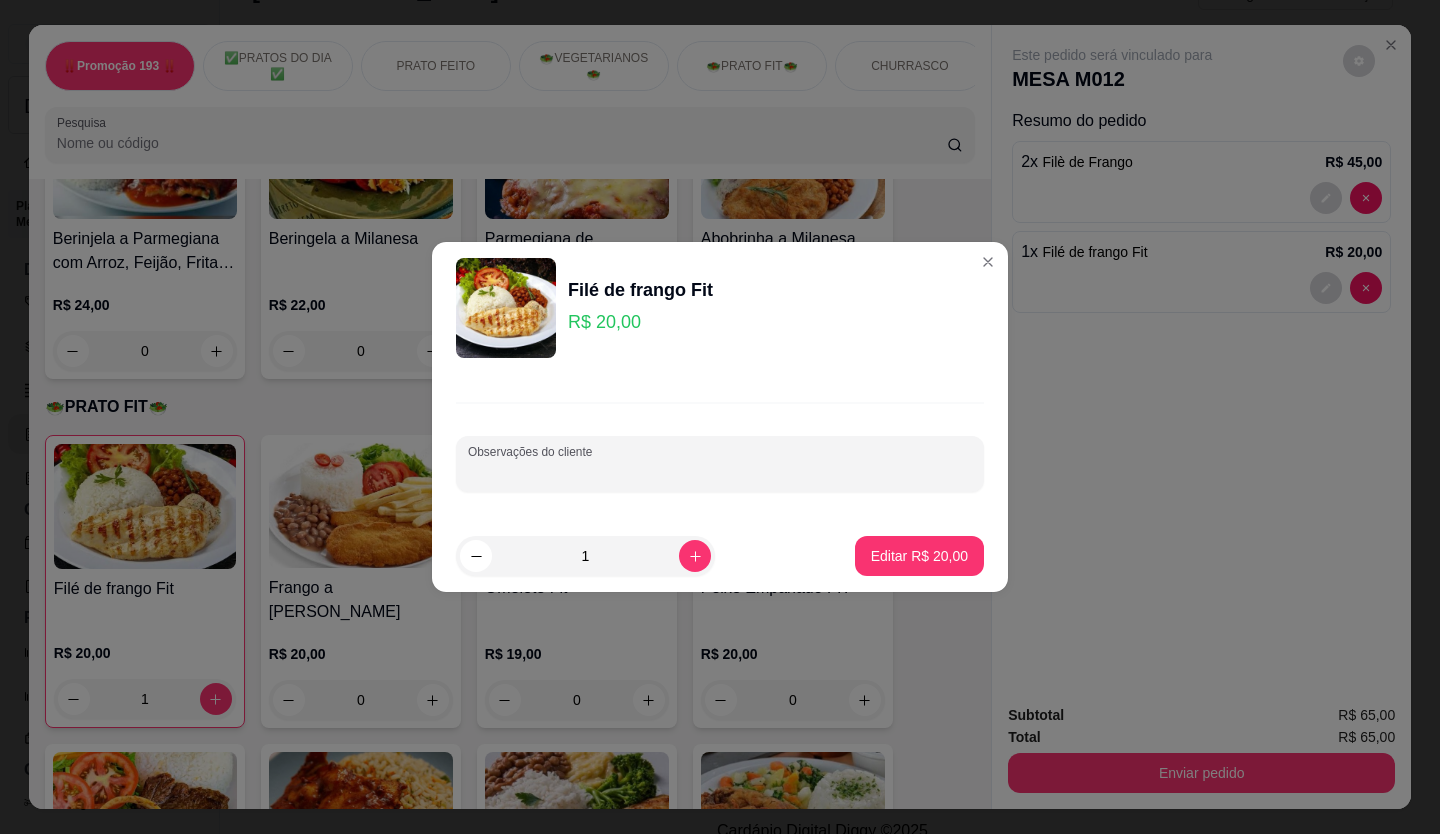 click on "Observações do cliente" at bounding box center (720, 472) 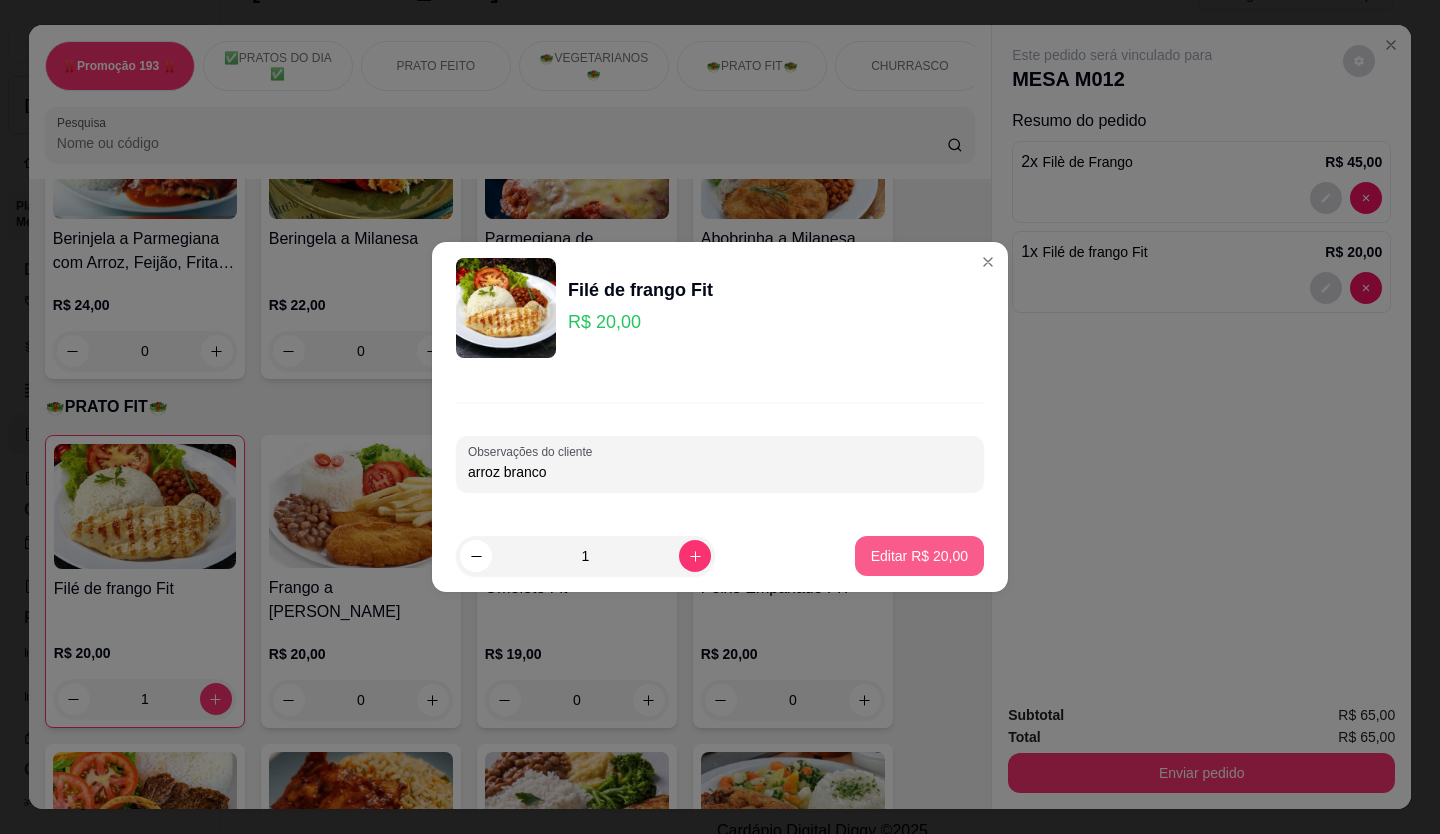 type on "arroz branco" 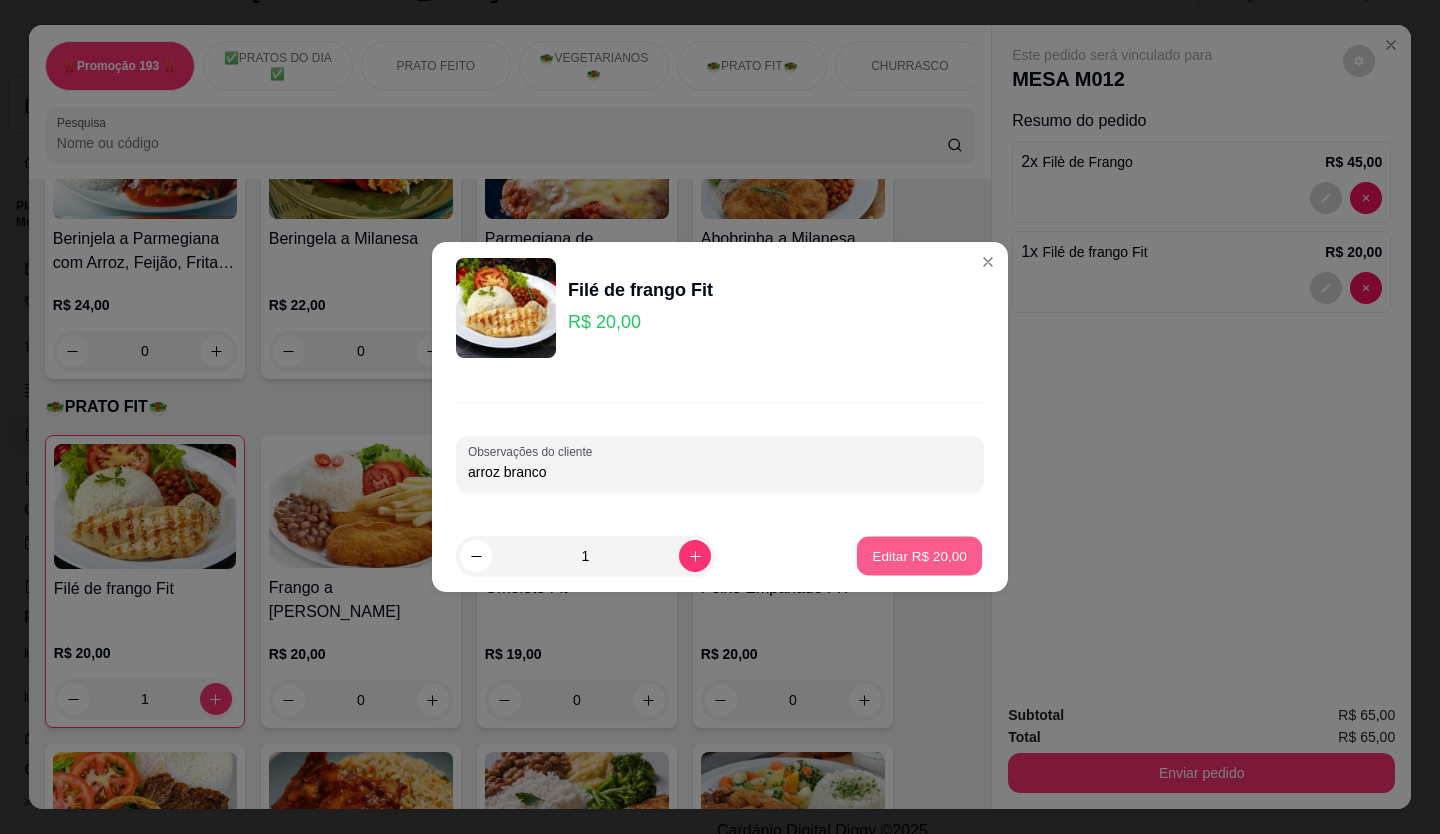 click on "Editar   R$ 20,00" at bounding box center (919, 555) 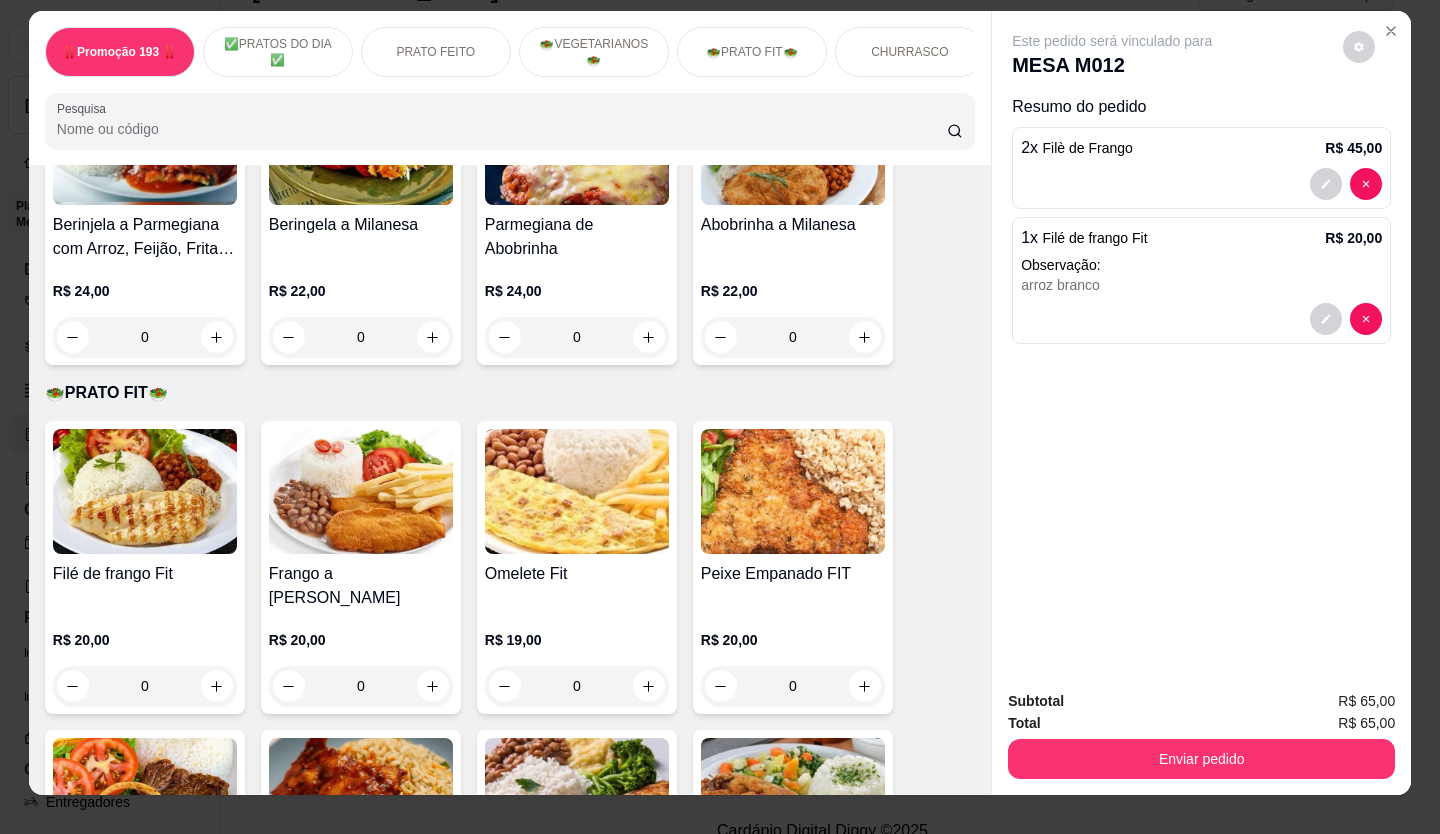 scroll, scrollTop: 0, scrollLeft: 0, axis: both 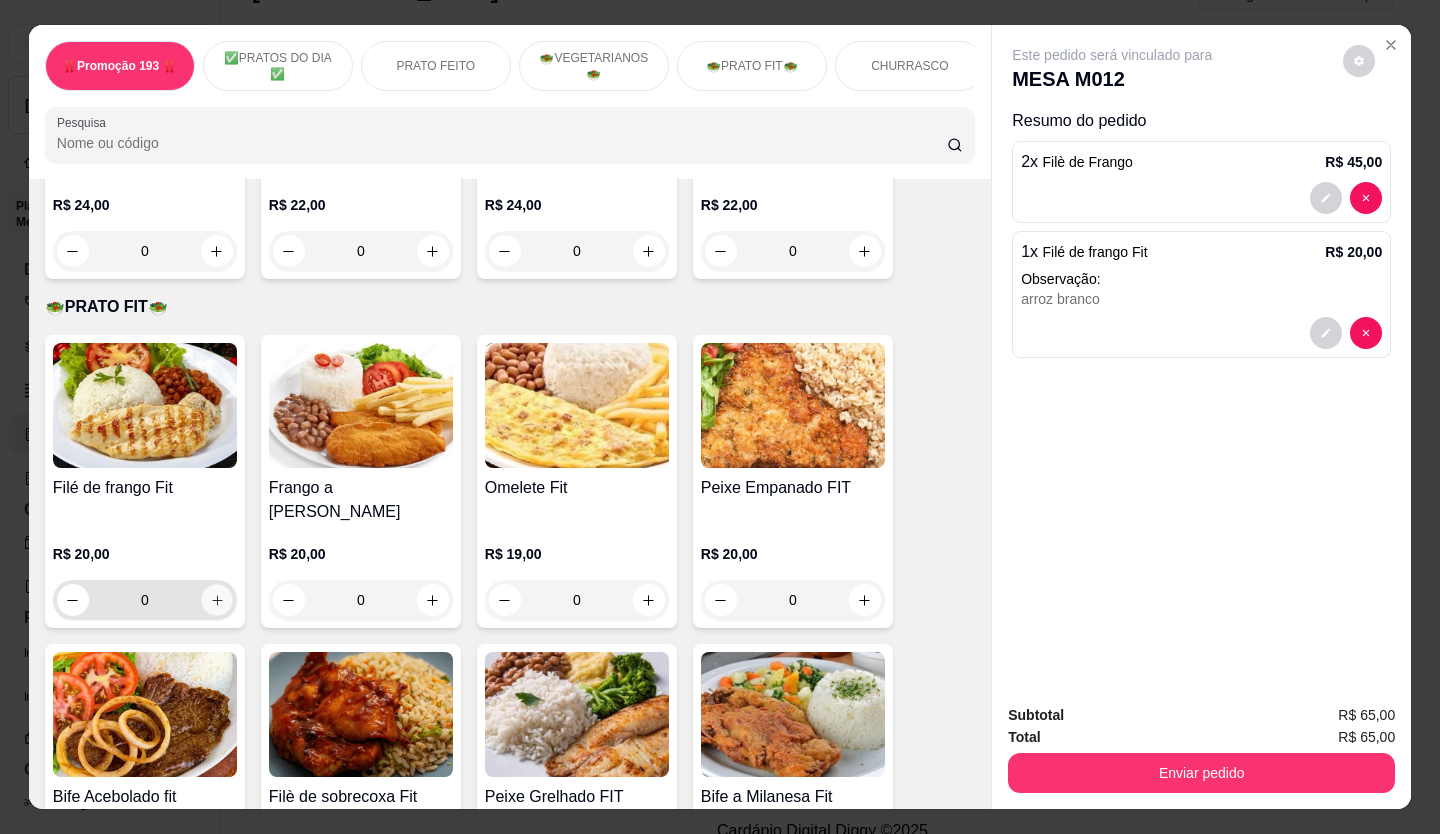 click 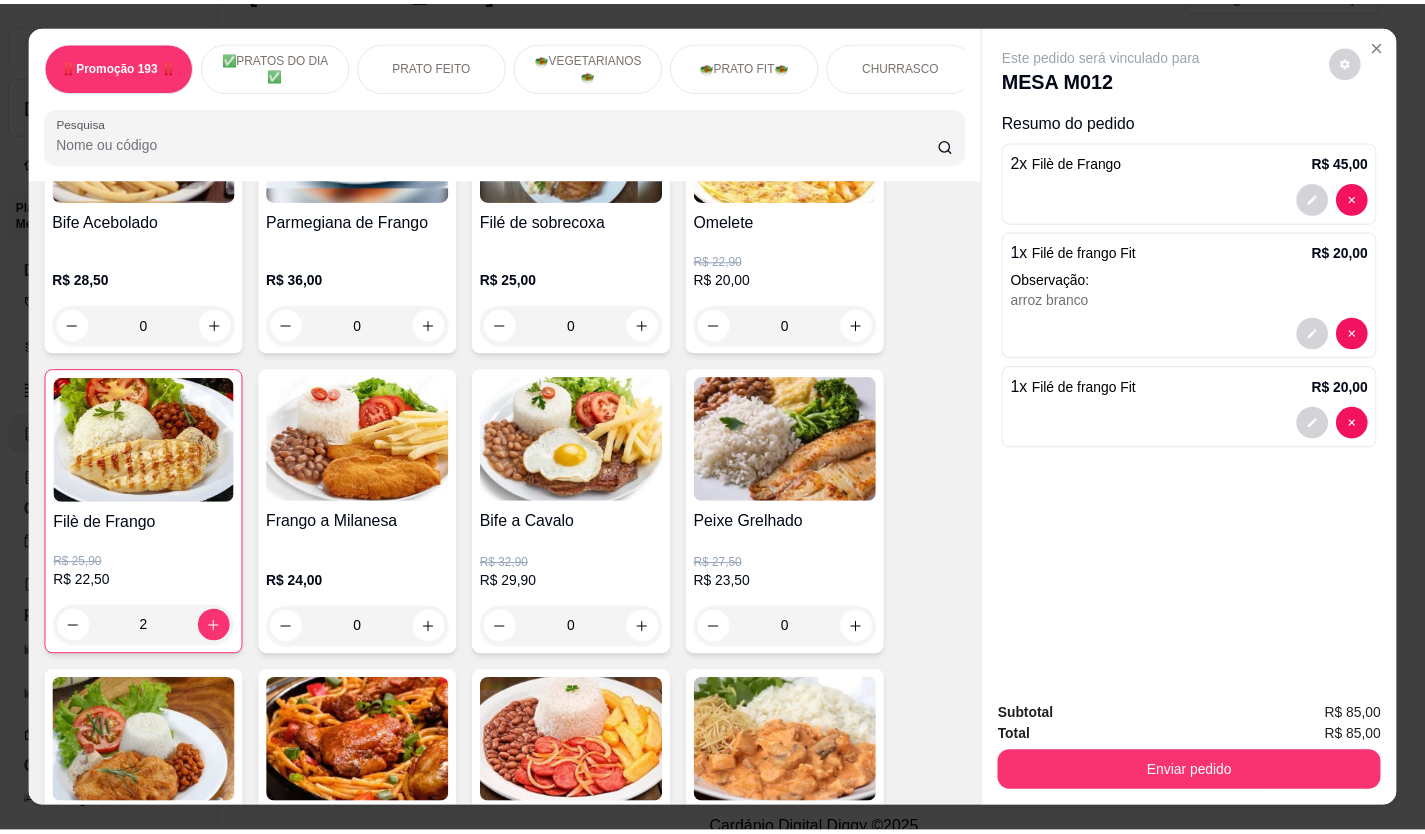 scroll, scrollTop: 900, scrollLeft: 0, axis: vertical 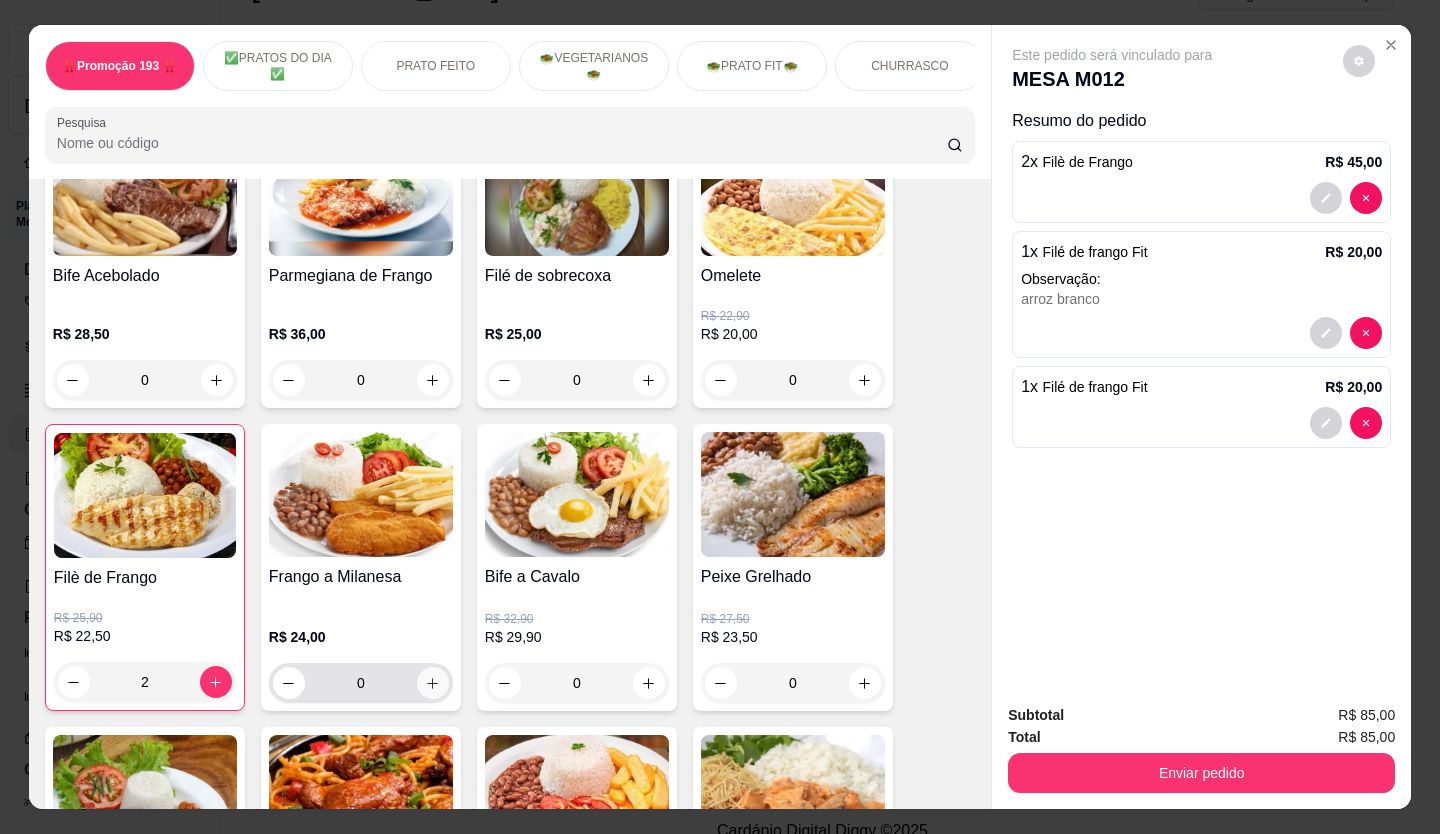 click 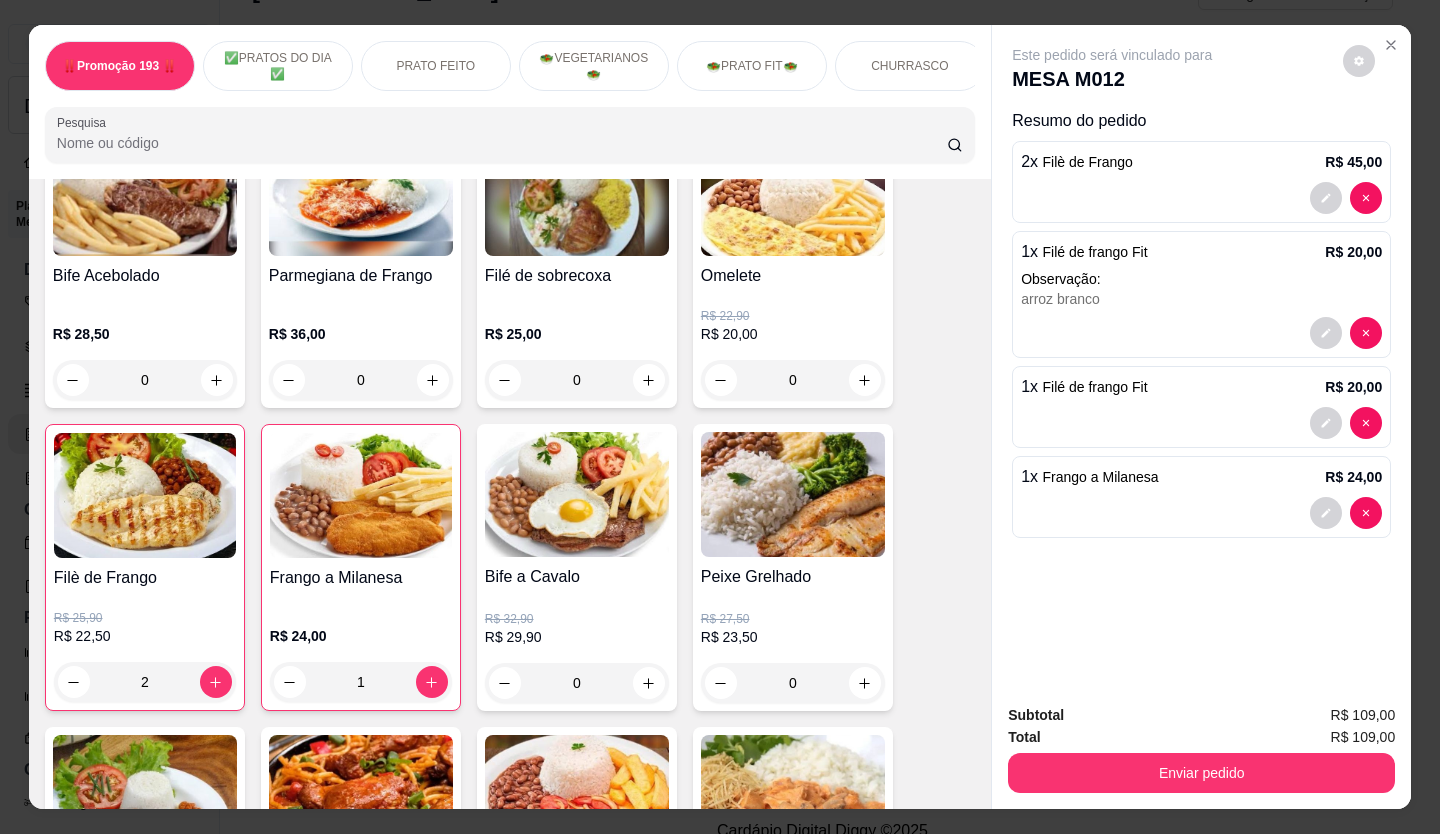 click at bounding box center [1201, 513] 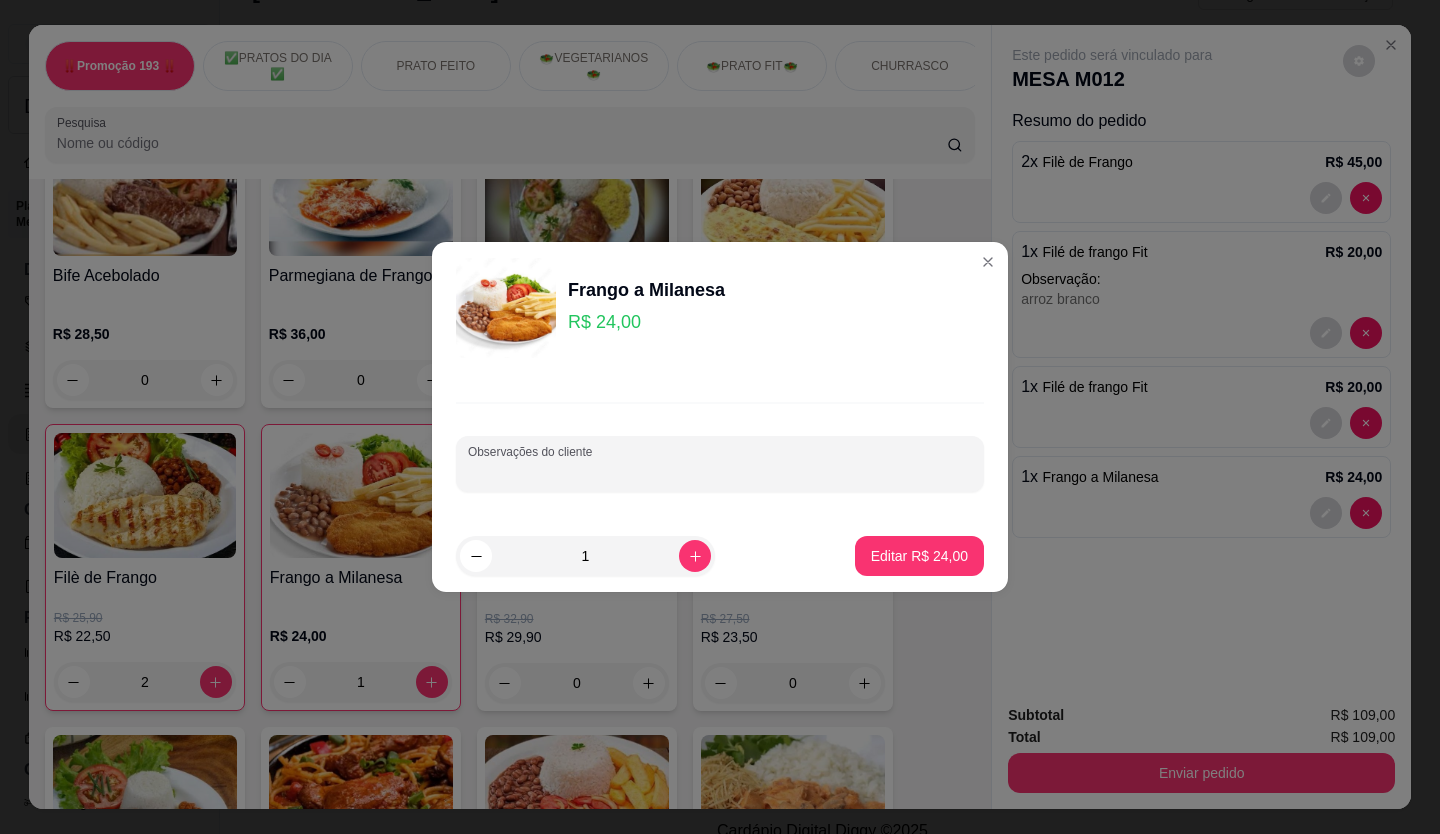 click on "Observações do cliente" at bounding box center [720, 472] 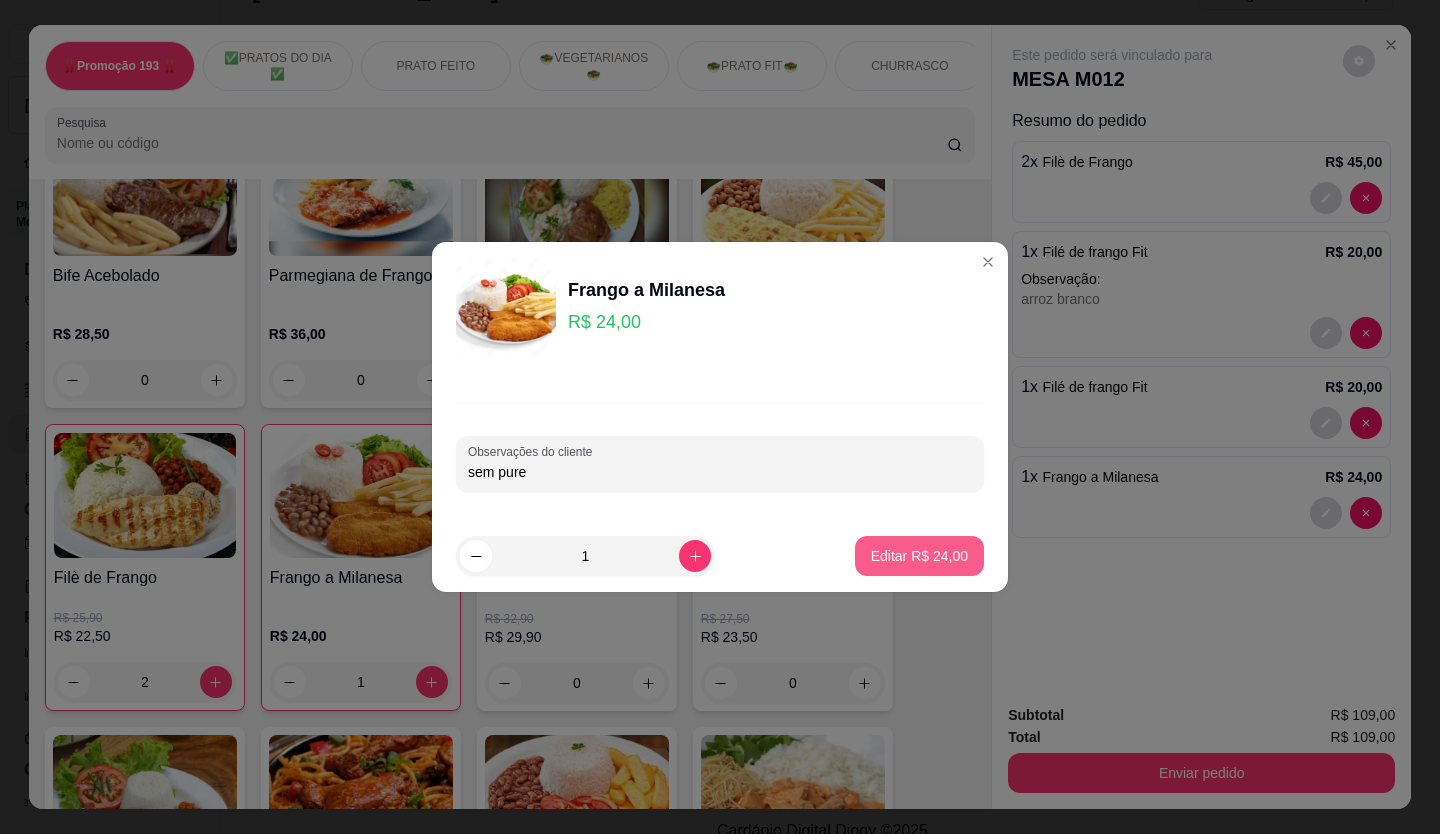 type on "sem pure" 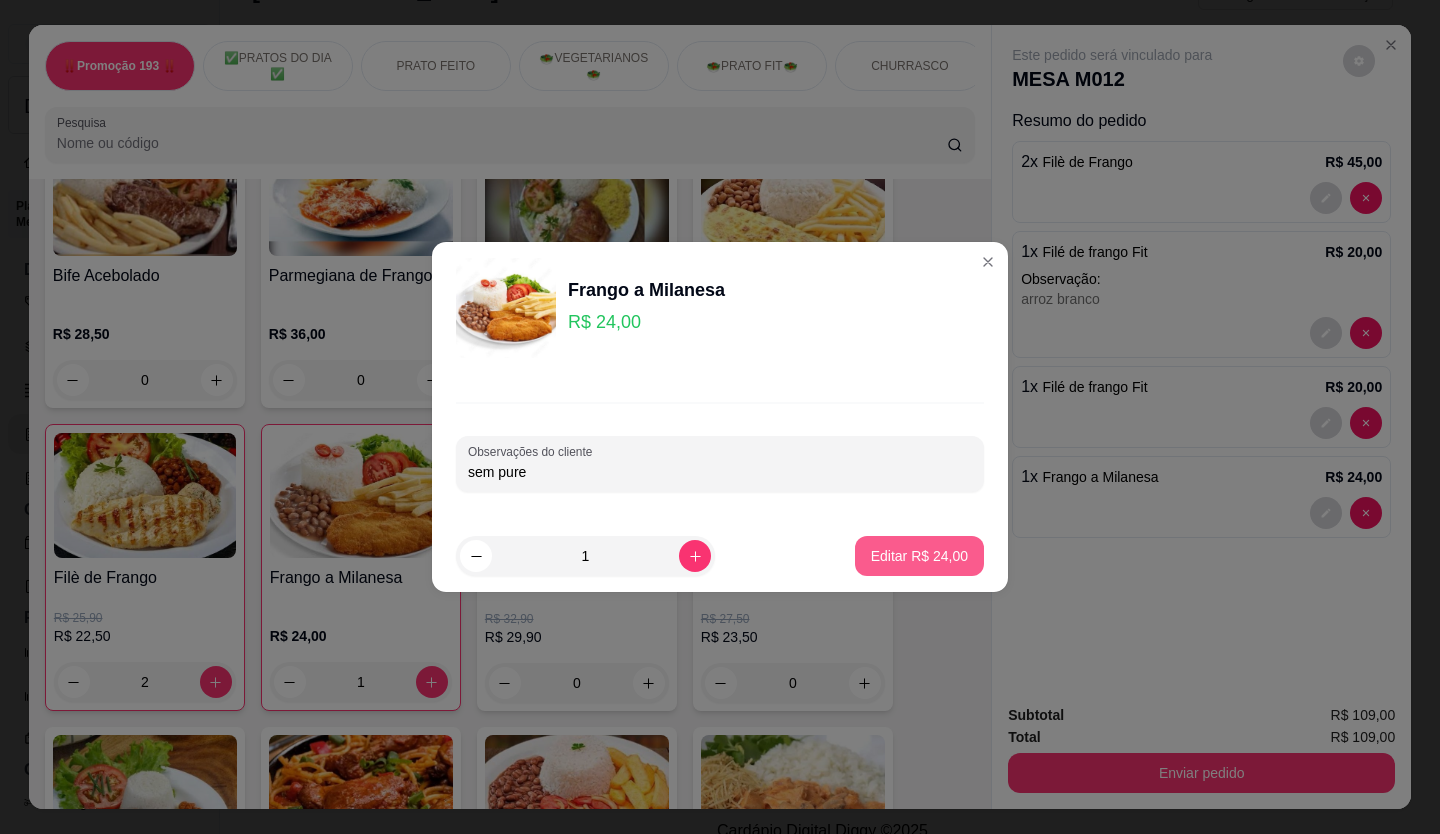 click on "Editar   R$ 24,00" at bounding box center (919, 556) 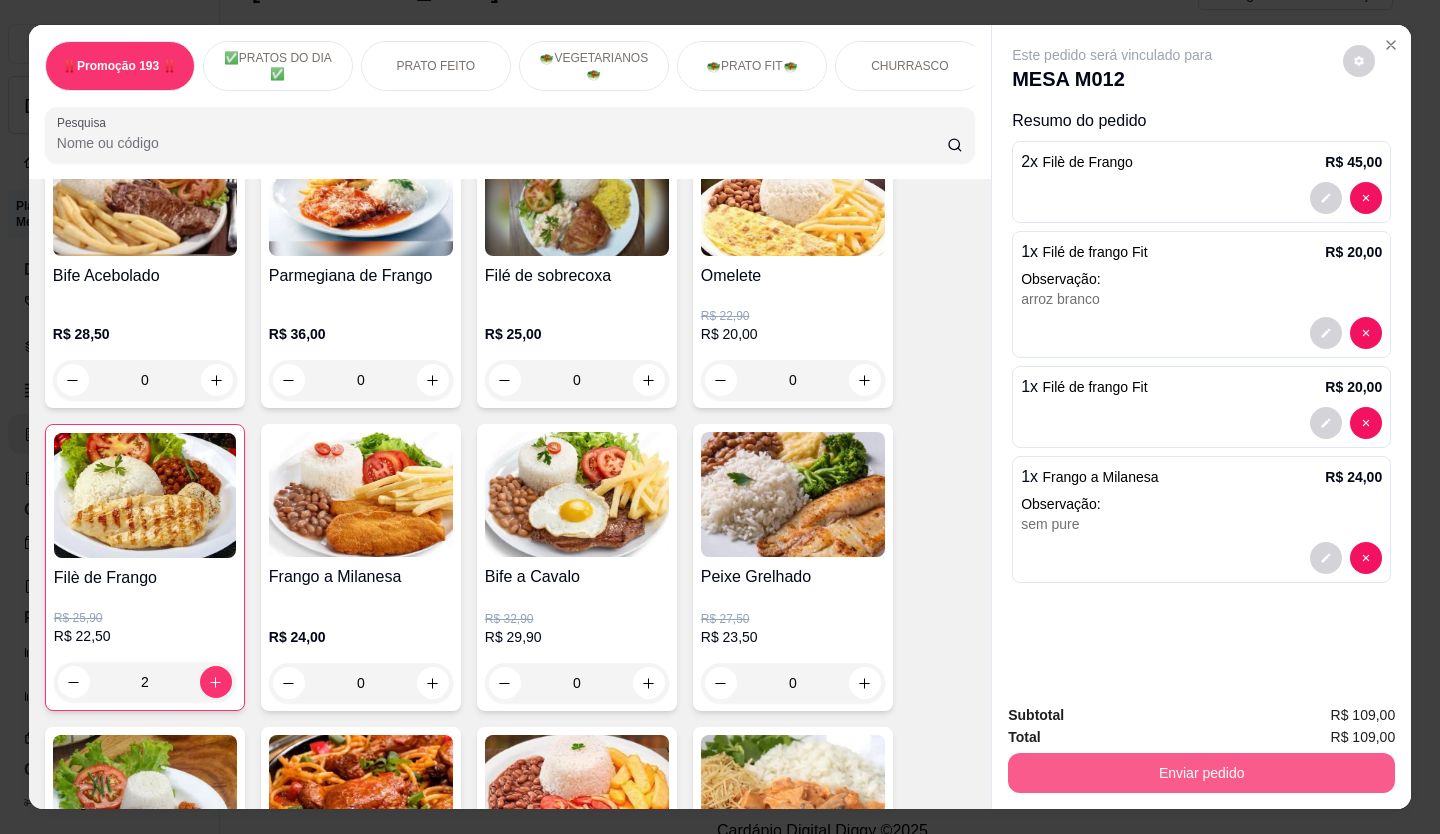 click on "Enviar pedido" at bounding box center (1201, 773) 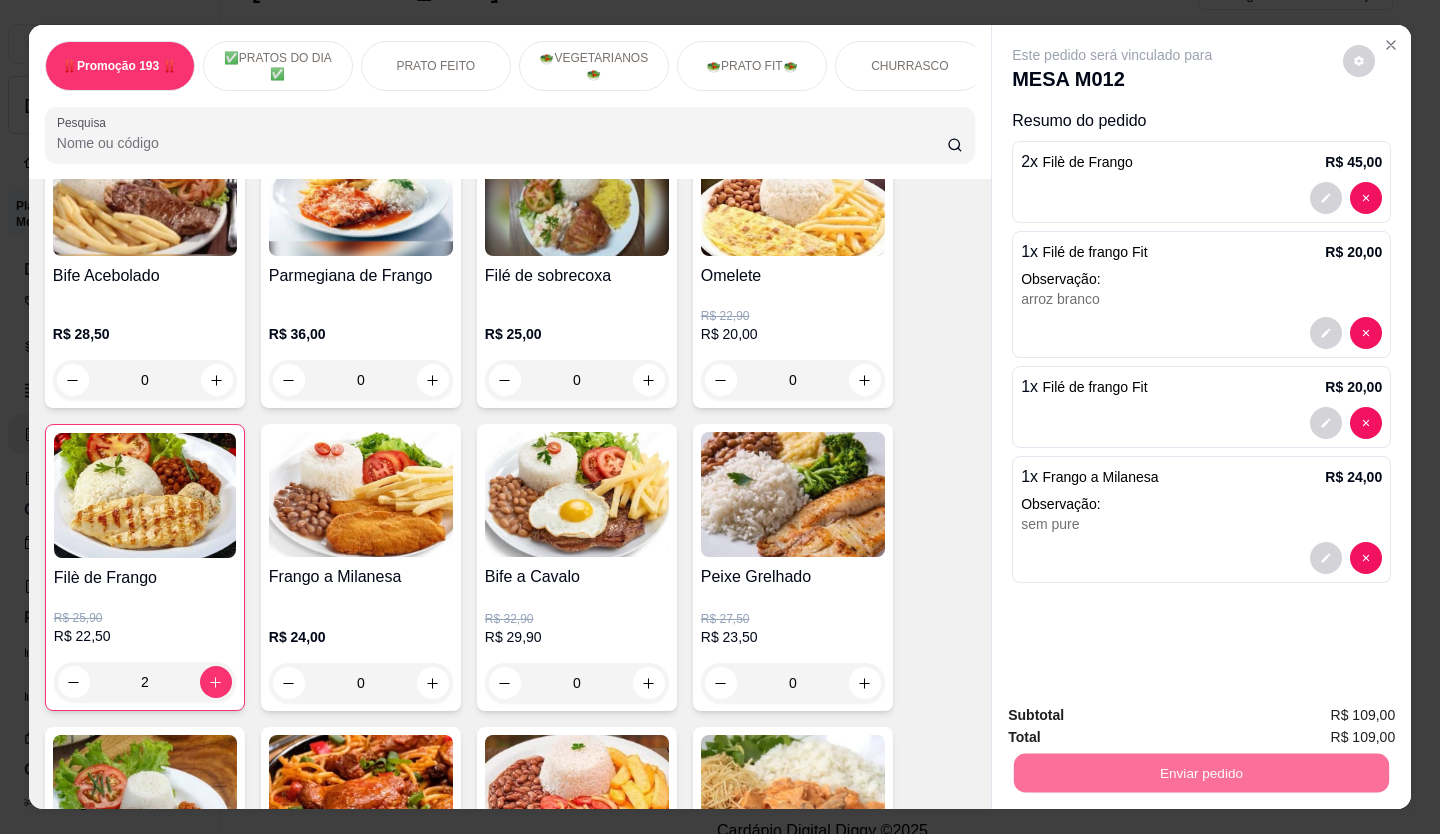 click on "Não registrar e enviar pedido" at bounding box center [1136, 715] 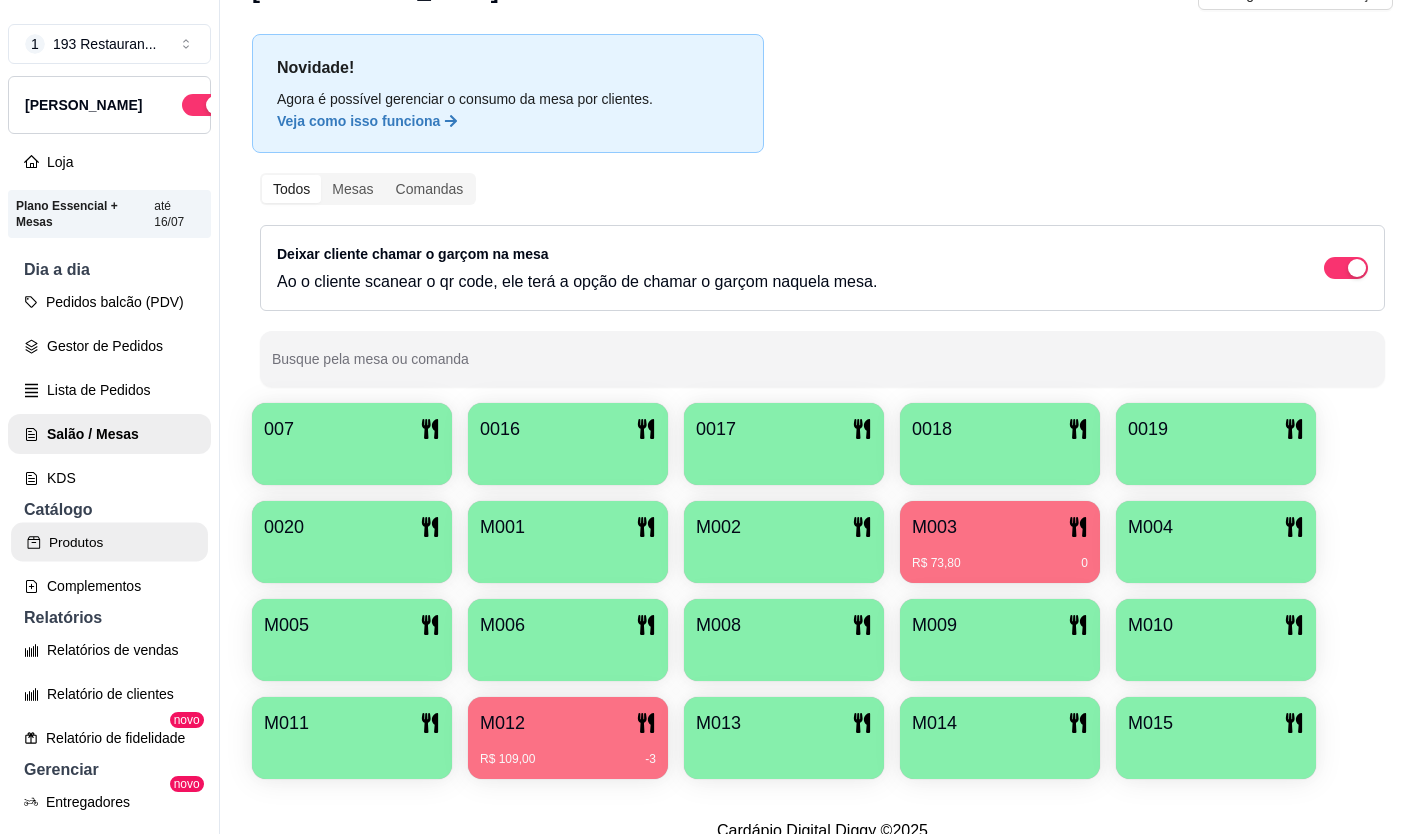 click on "Produtos" at bounding box center (109, 542) 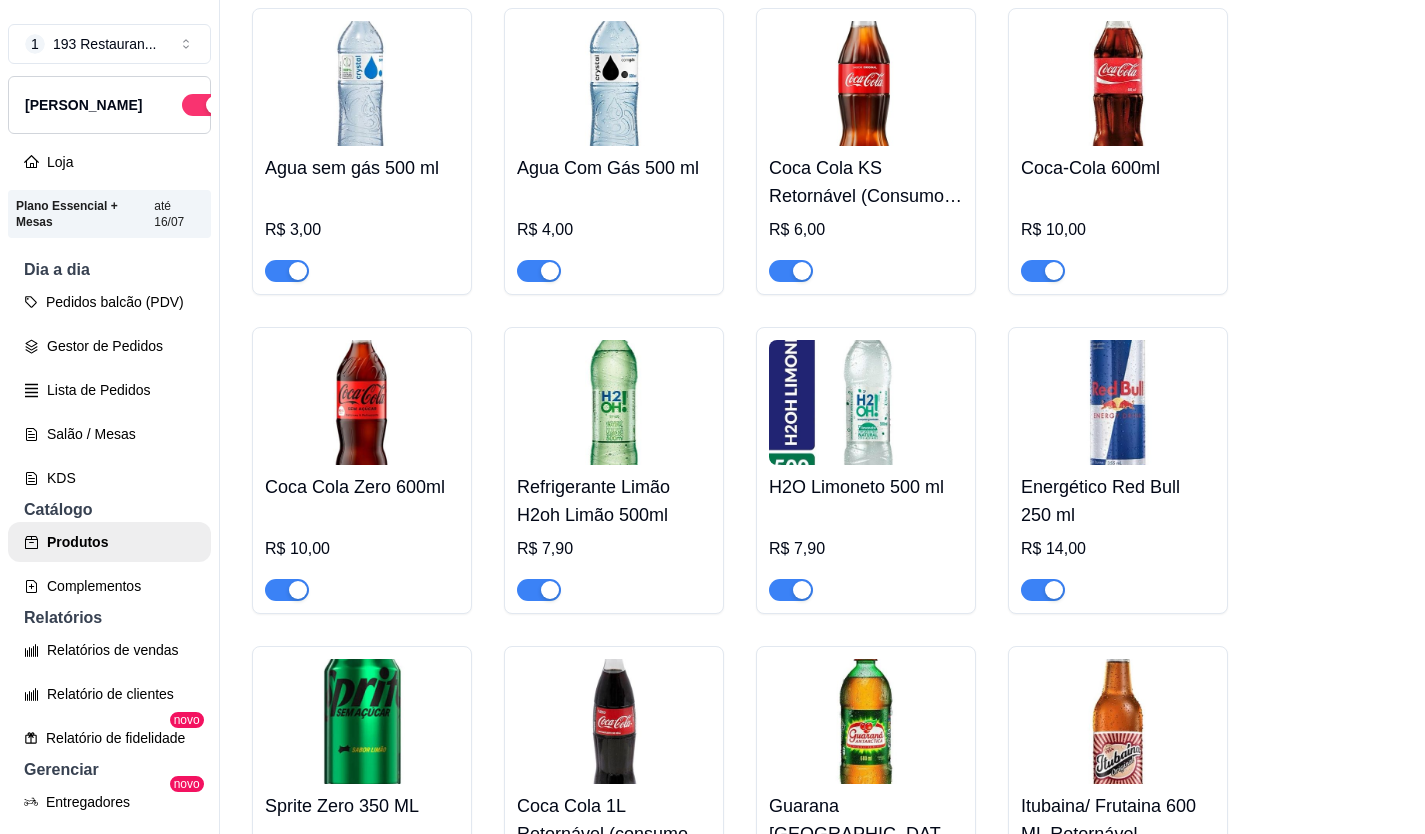 scroll, scrollTop: 8400, scrollLeft: 0, axis: vertical 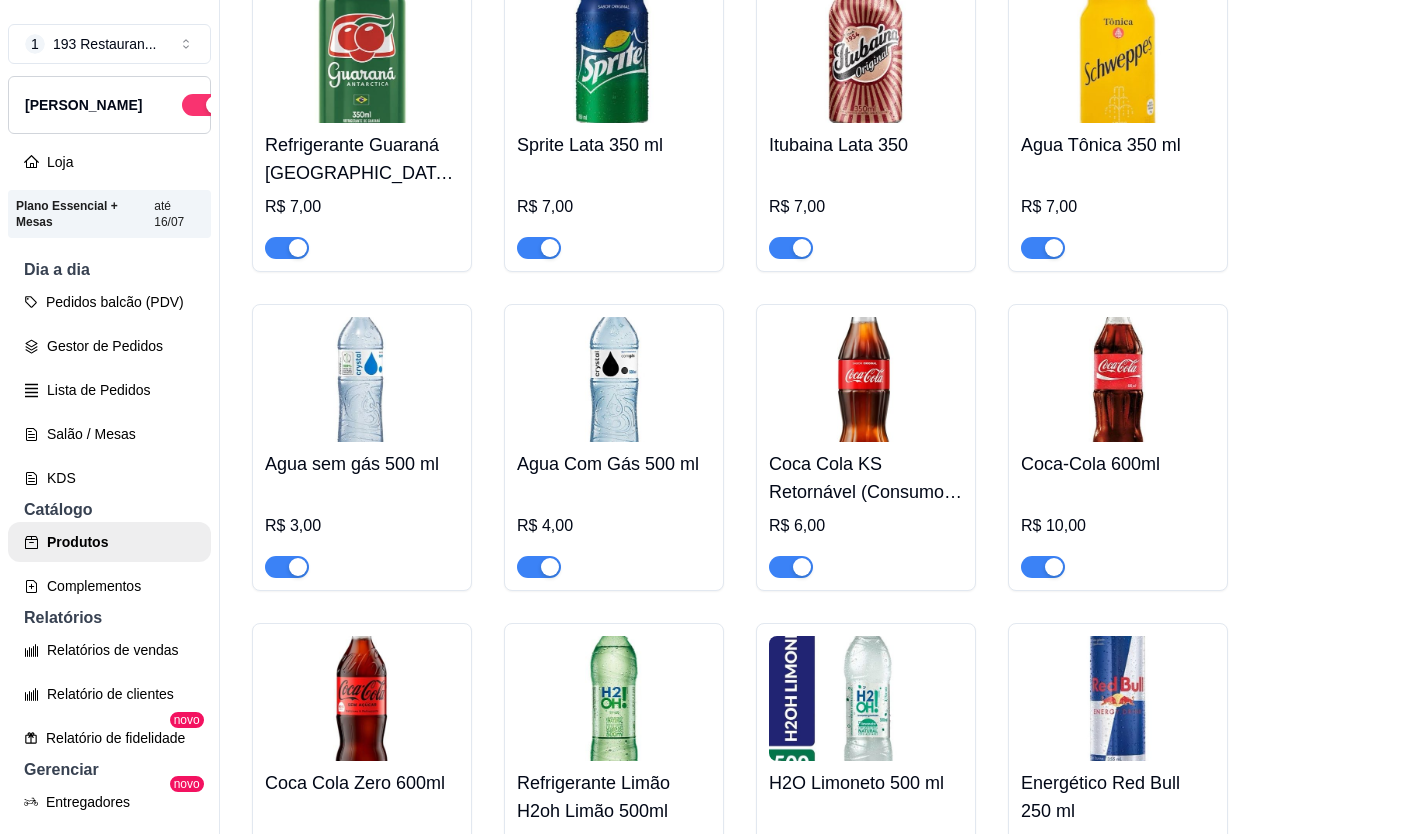 click at bounding box center [550, 567] 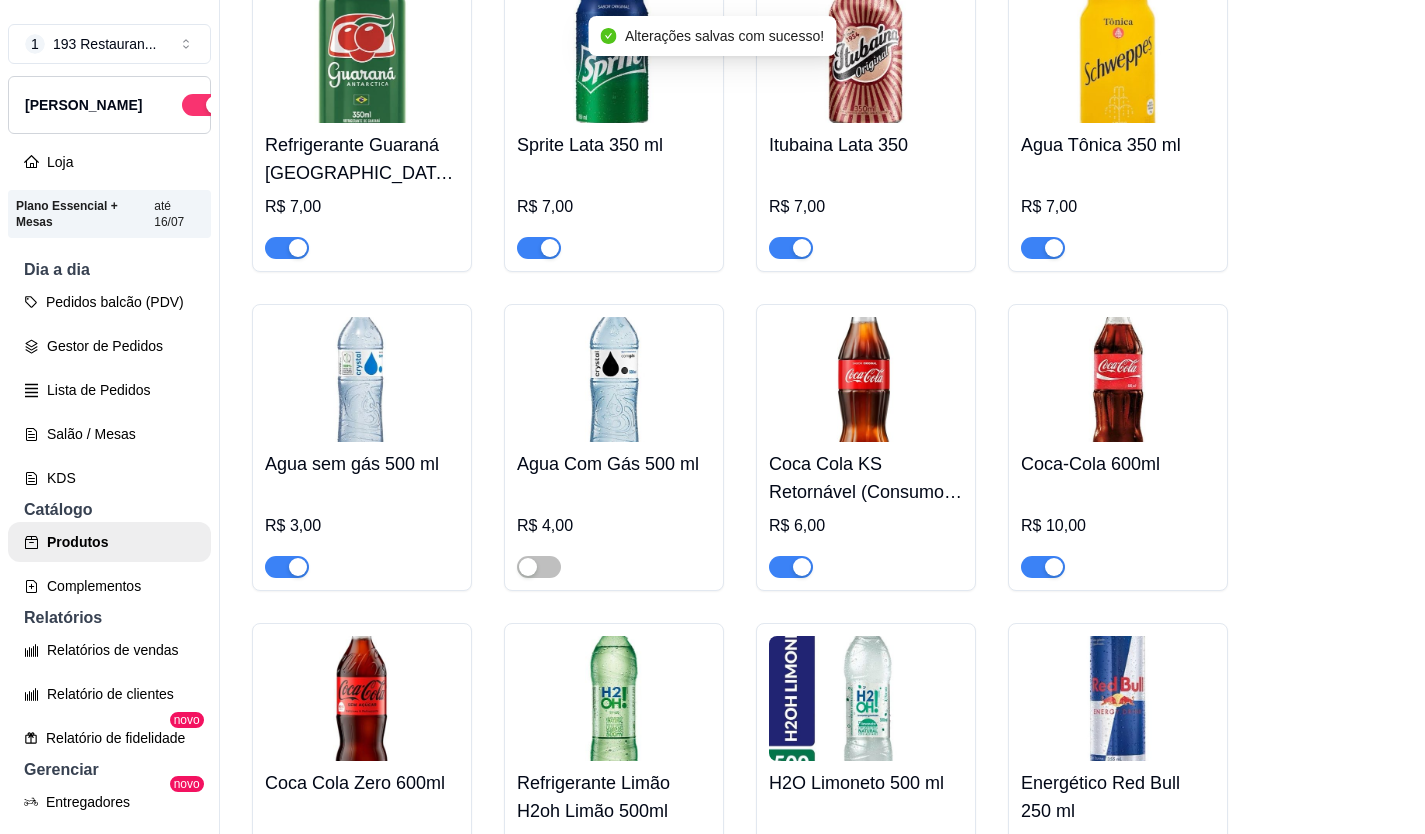 click at bounding box center (1054, 248) 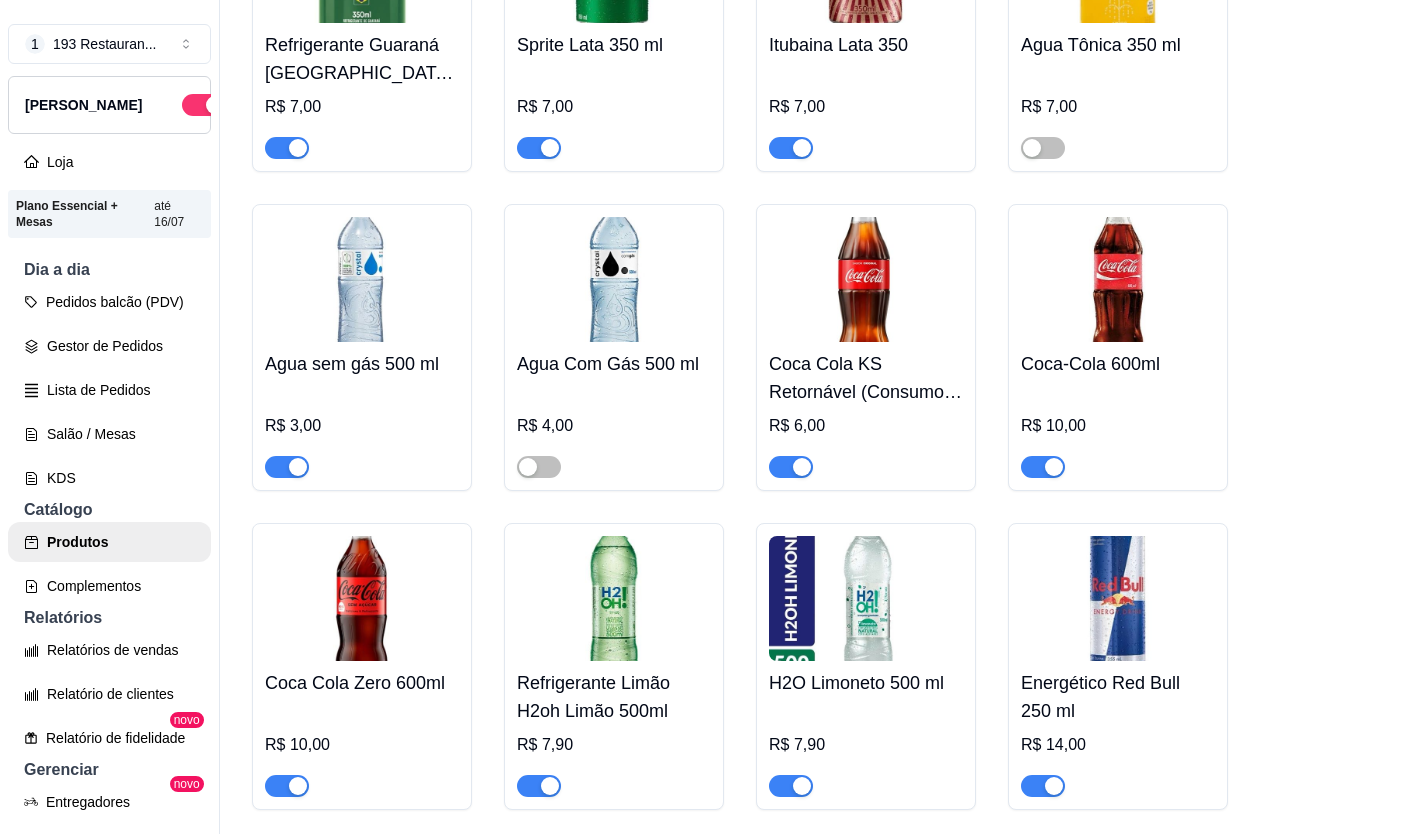 scroll, scrollTop: 8900, scrollLeft: 0, axis: vertical 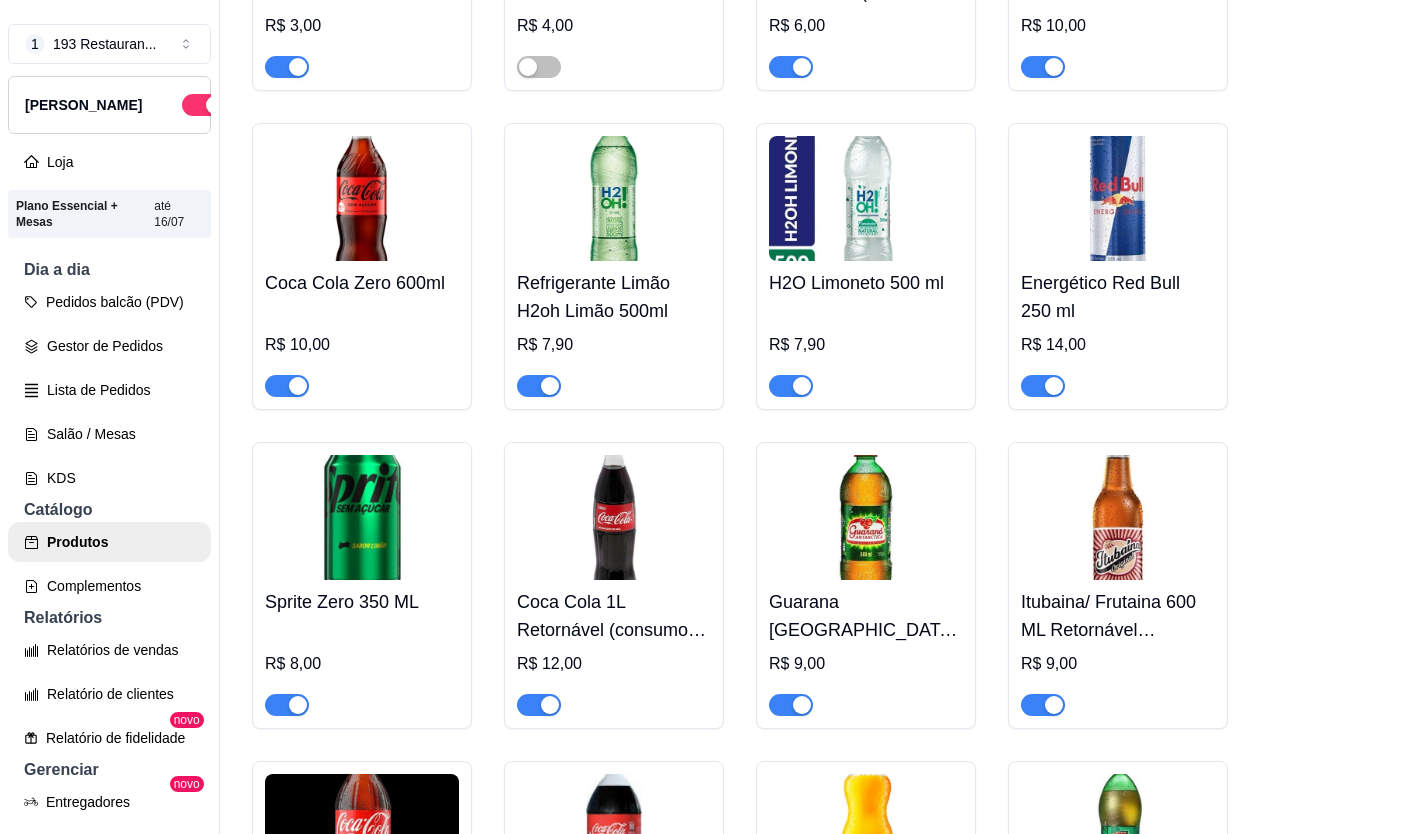 click at bounding box center [802, 386] 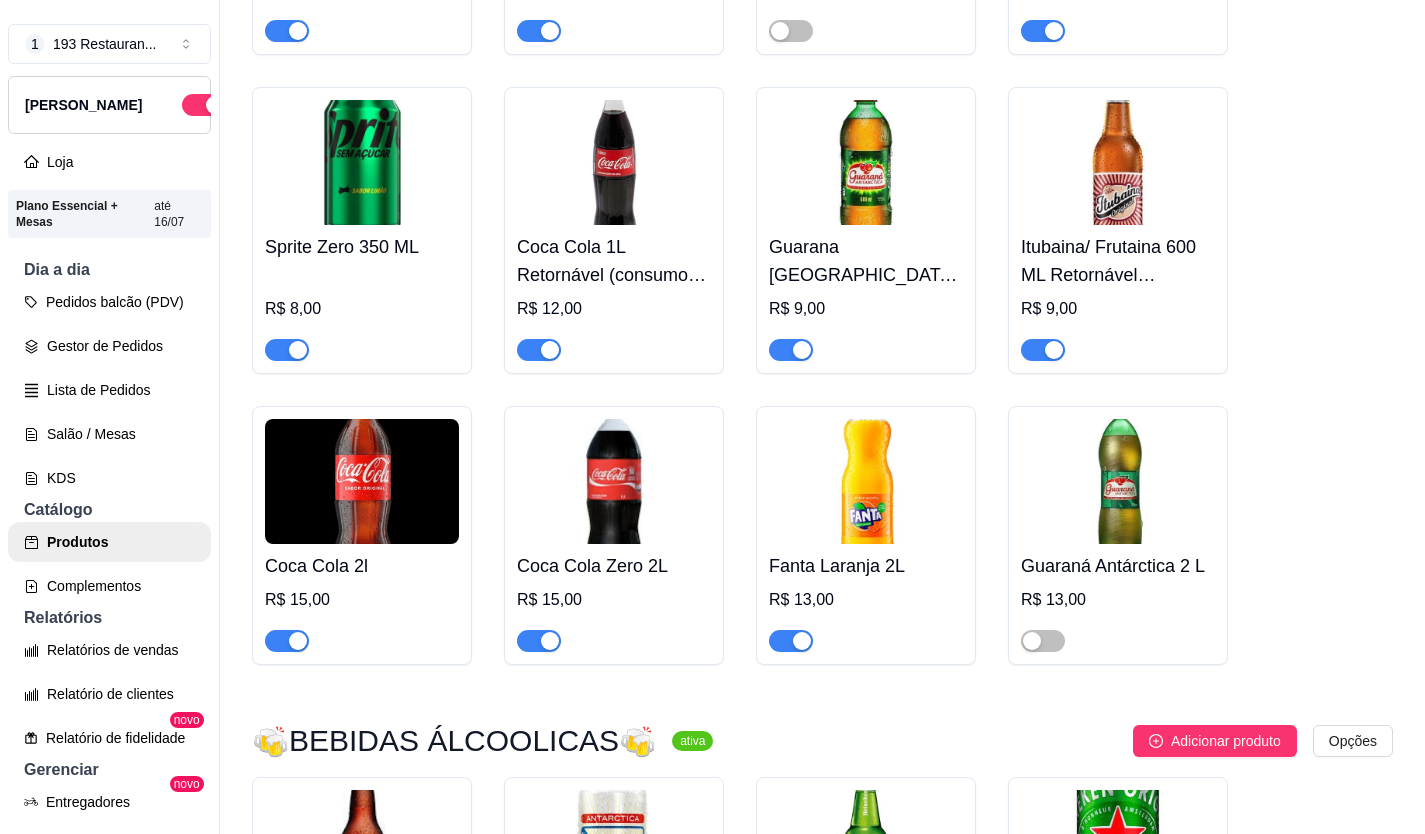 scroll, scrollTop: 9100, scrollLeft: 0, axis: vertical 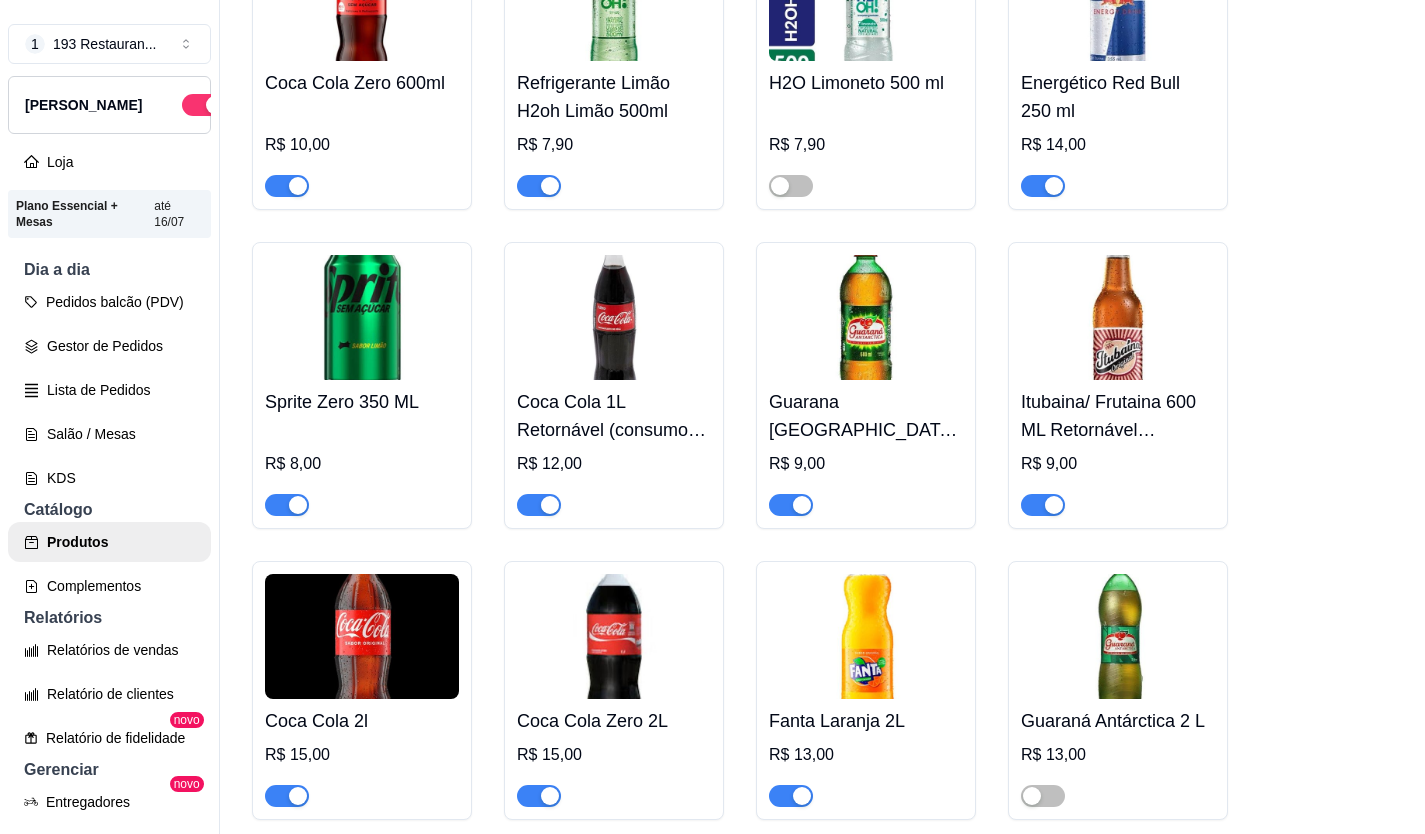click at bounding box center [298, 505] 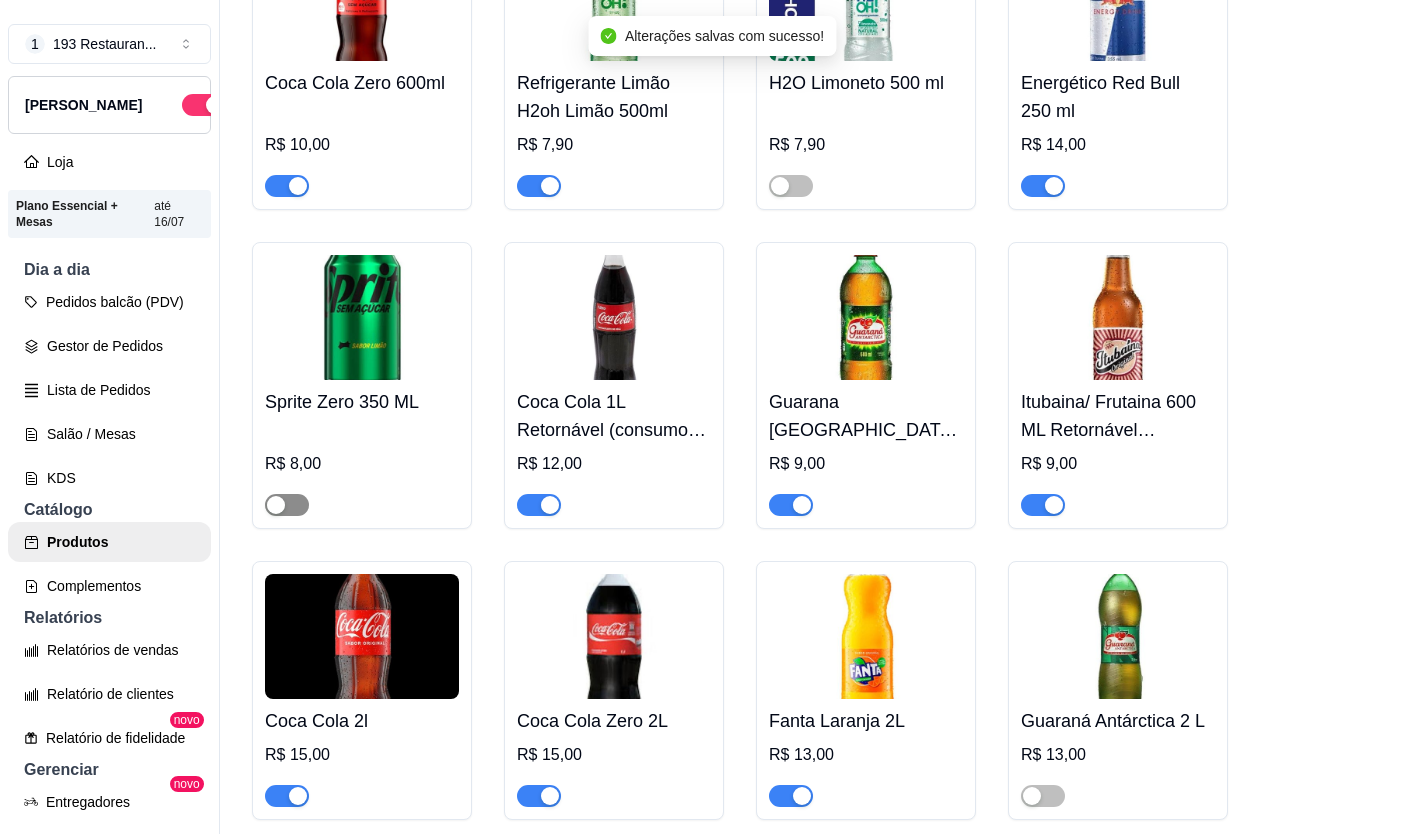 click at bounding box center [287, 505] 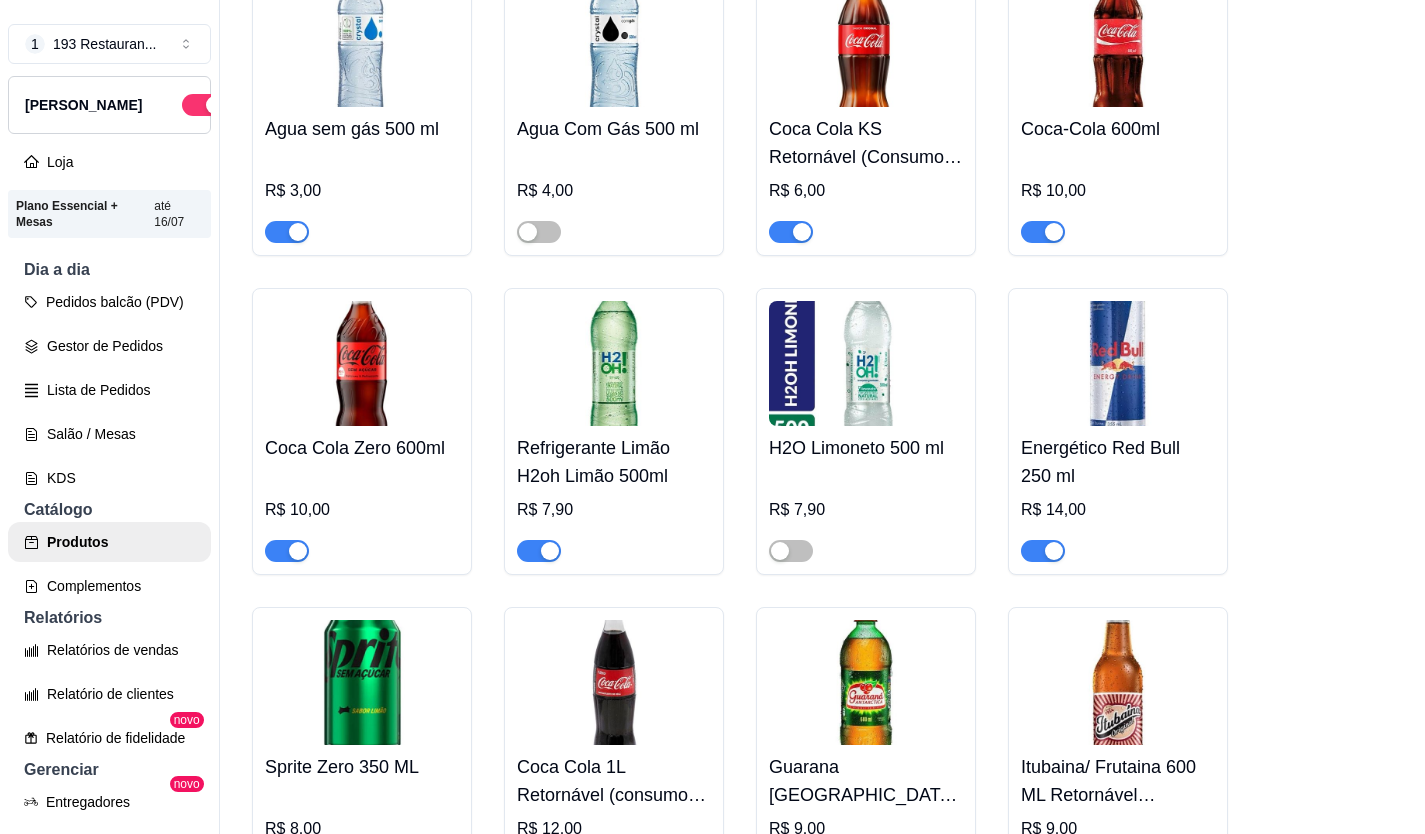 scroll, scrollTop: 8700, scrollLeft: 0, axis: vertical 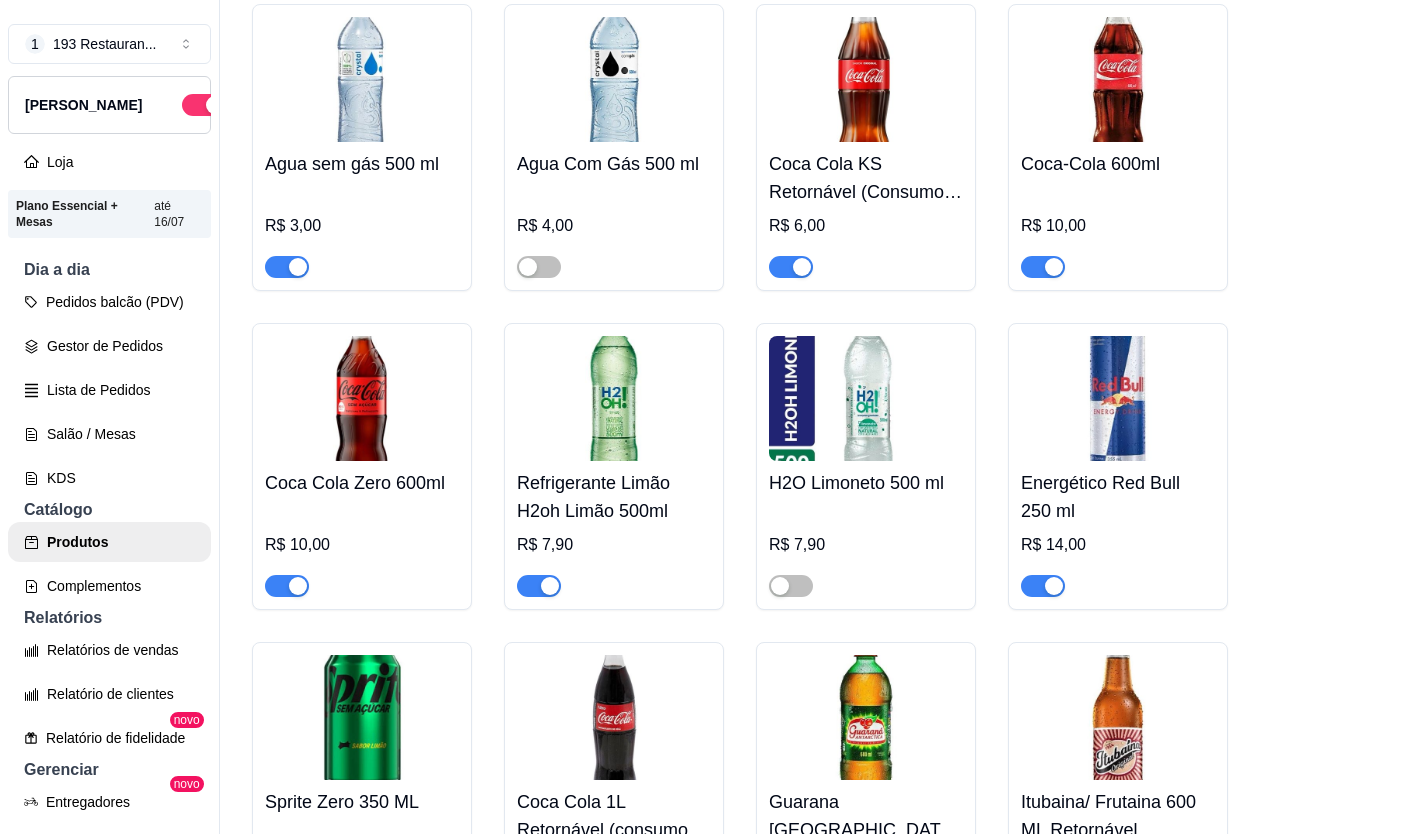 click at bounding box center [1054, 586] 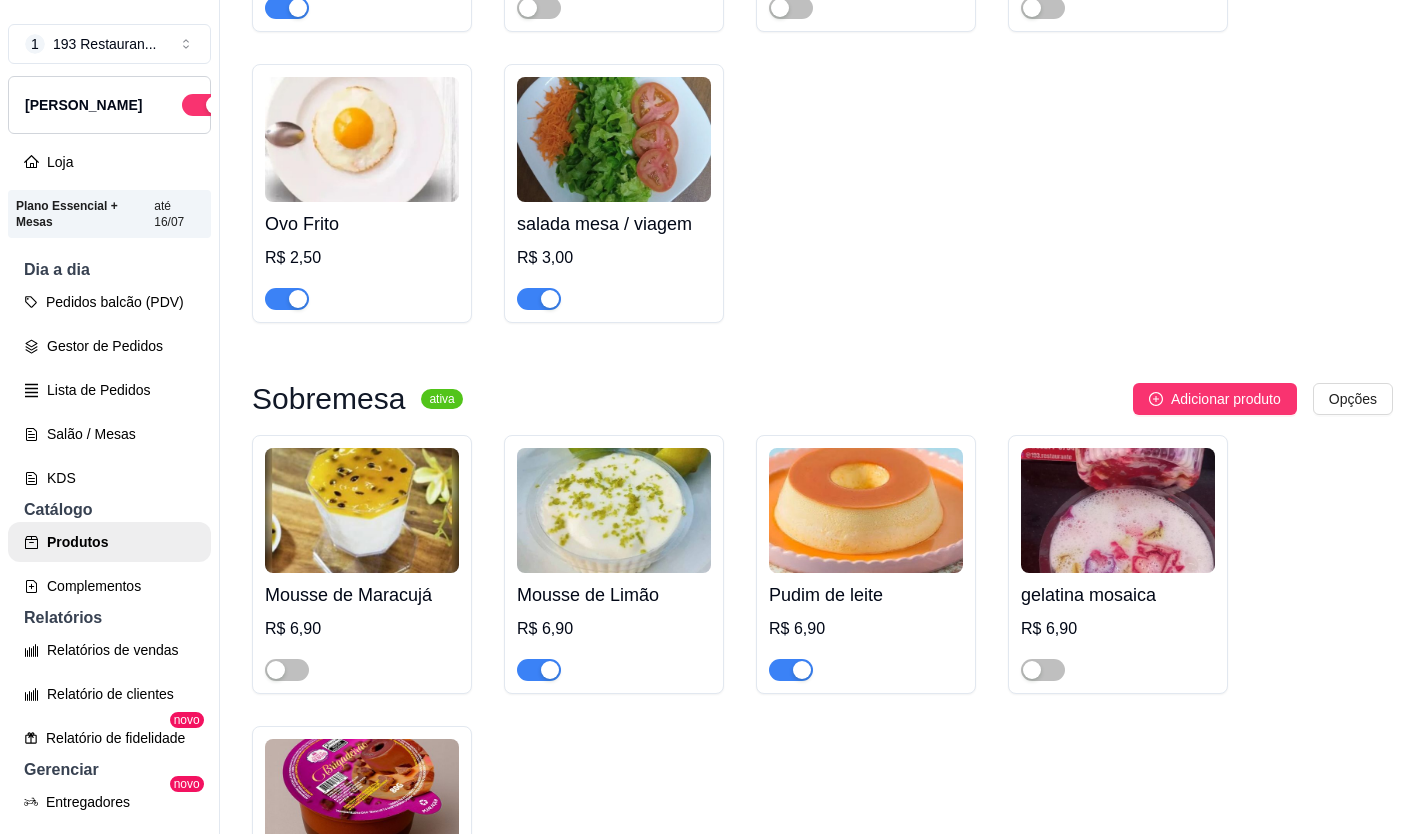 scroll, scrollTop: 6745, scrollLeft: 0, axis: vertical 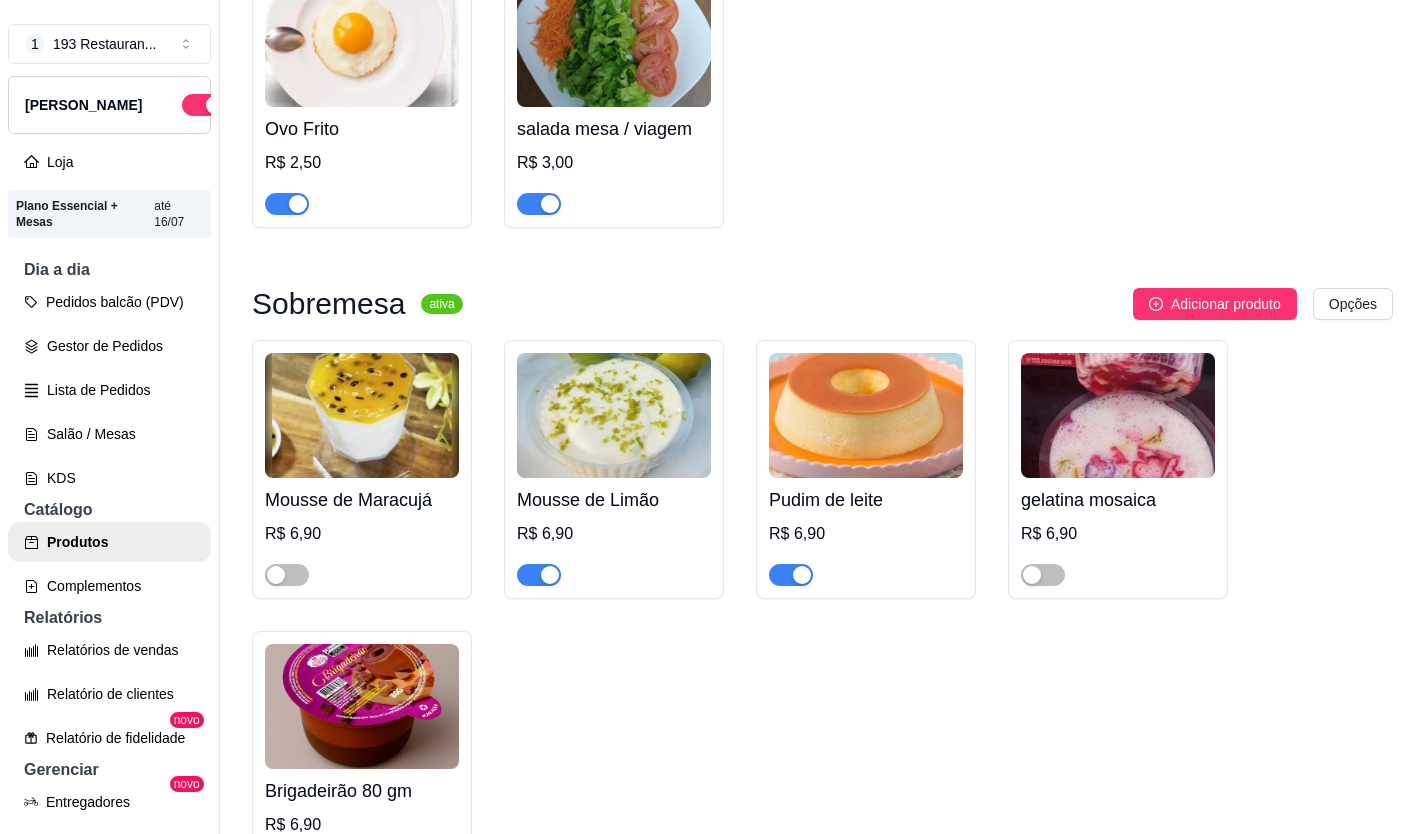 click at bounding box center [550, 575] 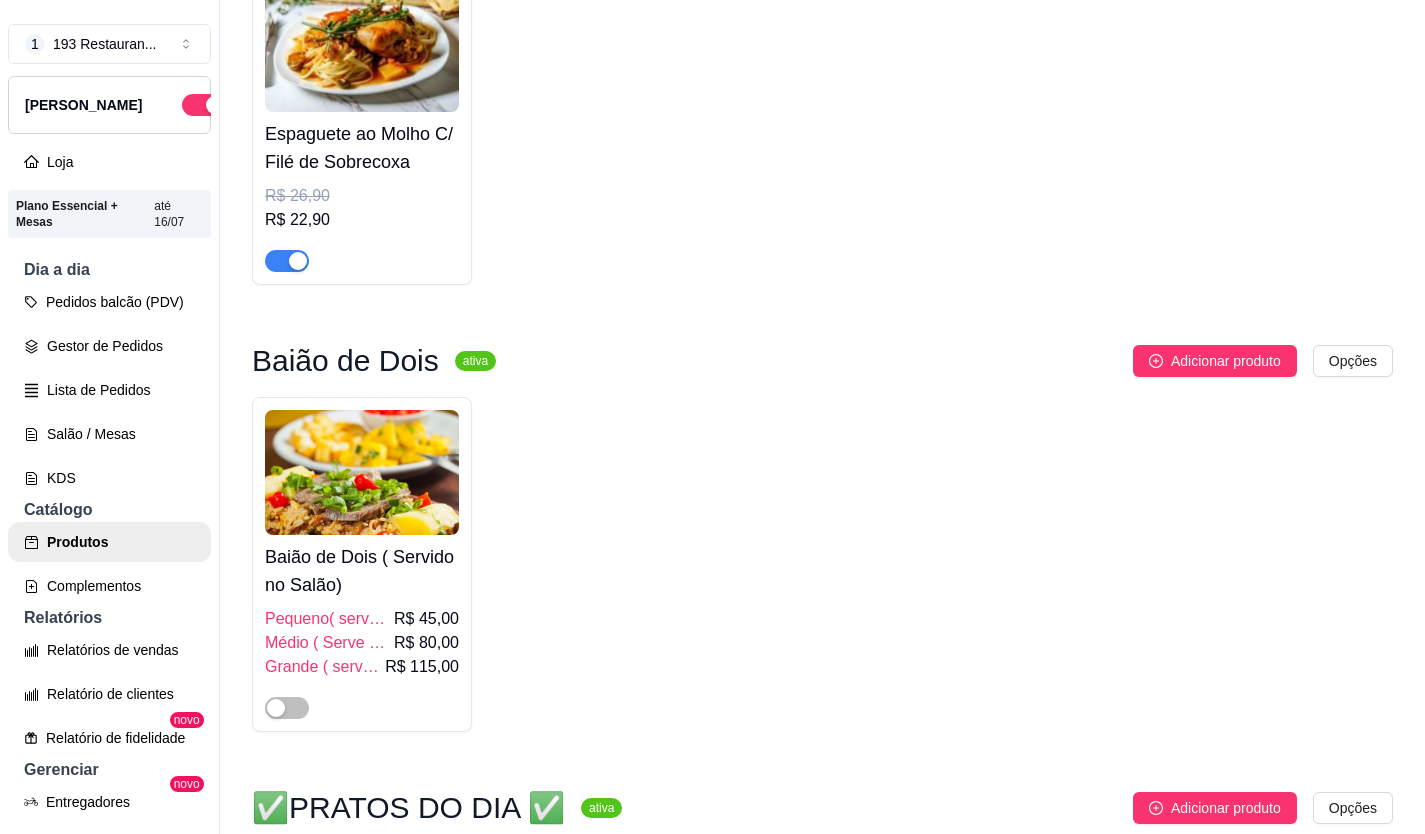 scroll, scrollTop: 645, scrollLeft: 0, axis: vertical 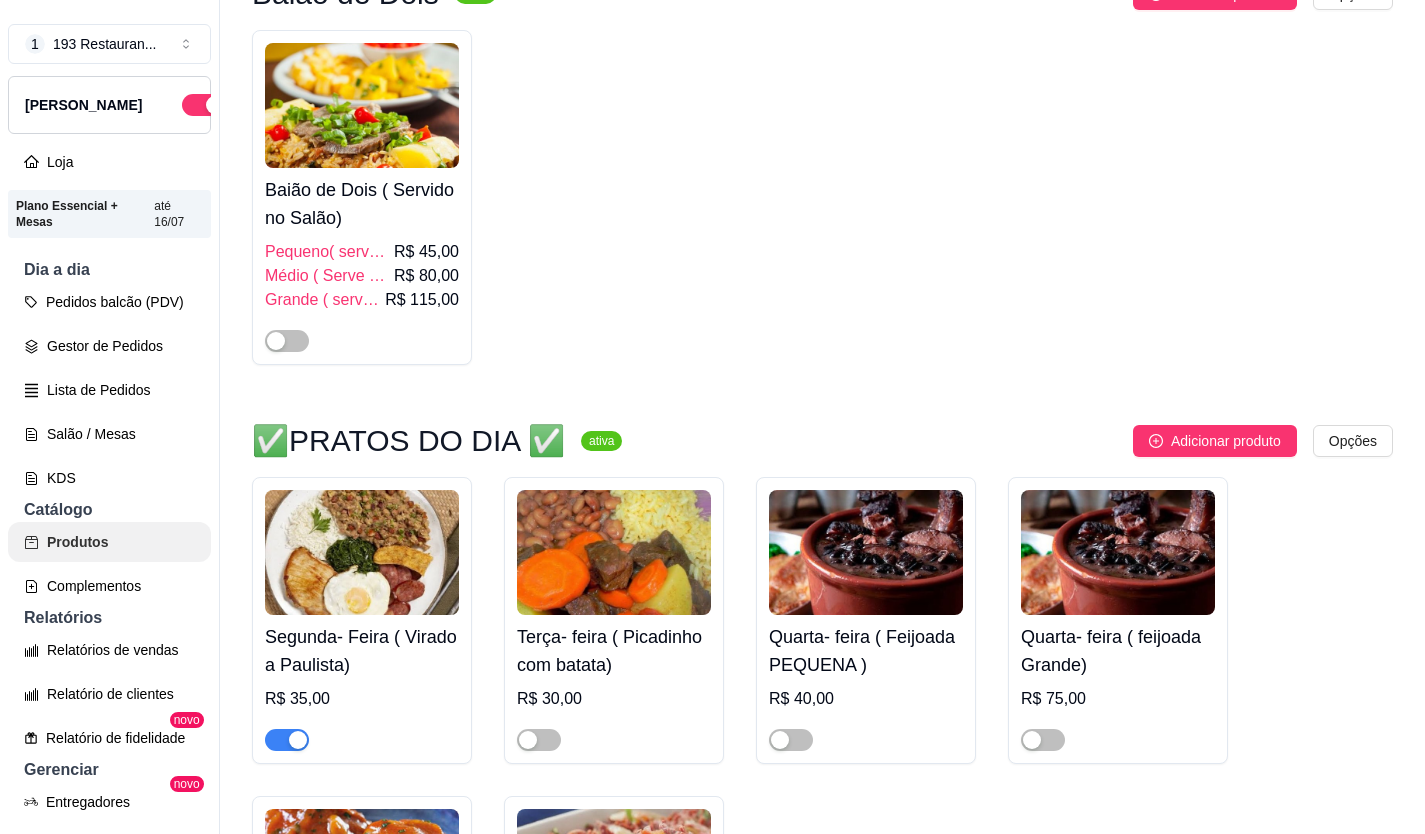 click on "Produtos" at bounding box center [109, 542] 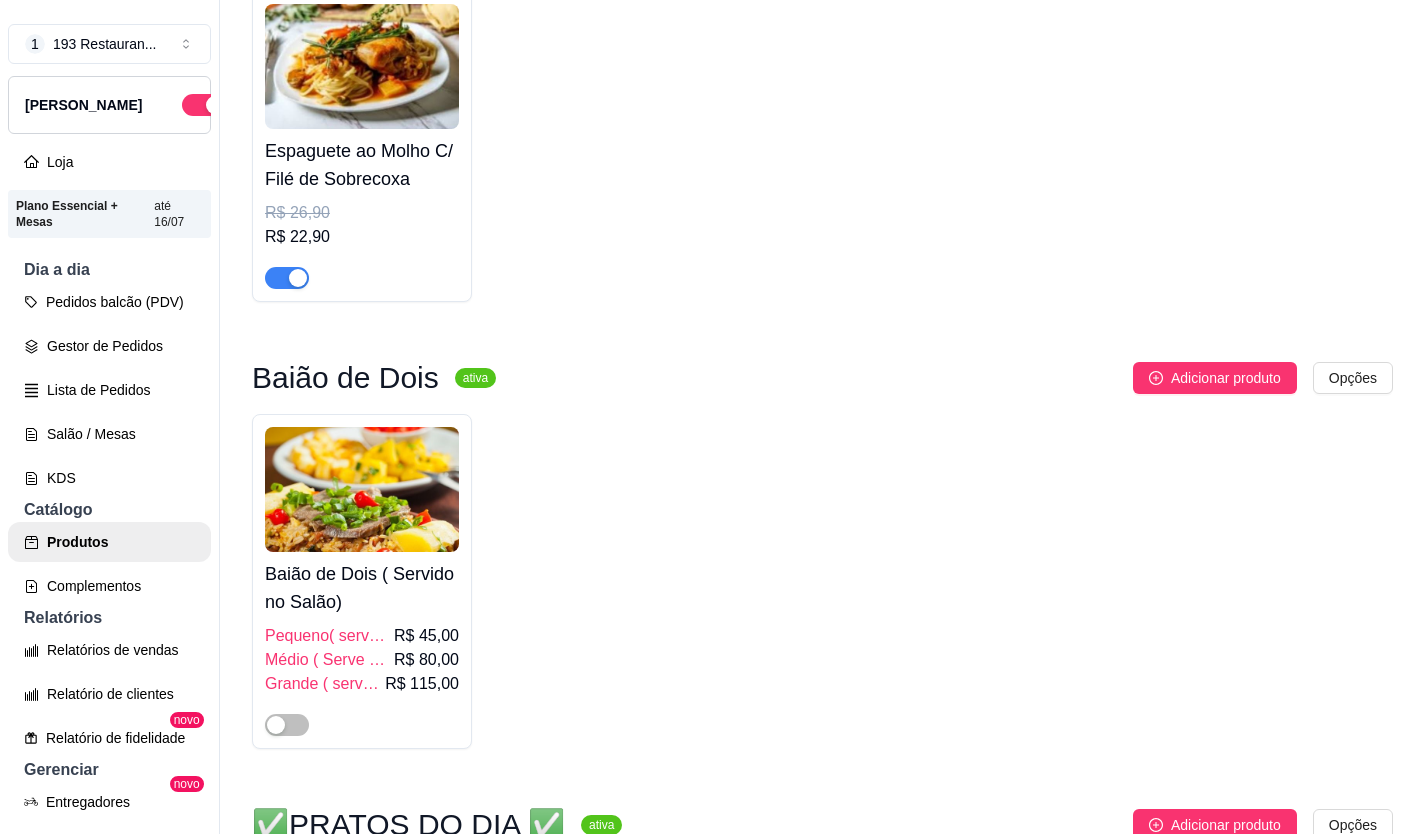 scroll, scrollTop: 400, scrollLeft: 0, axis: vertical 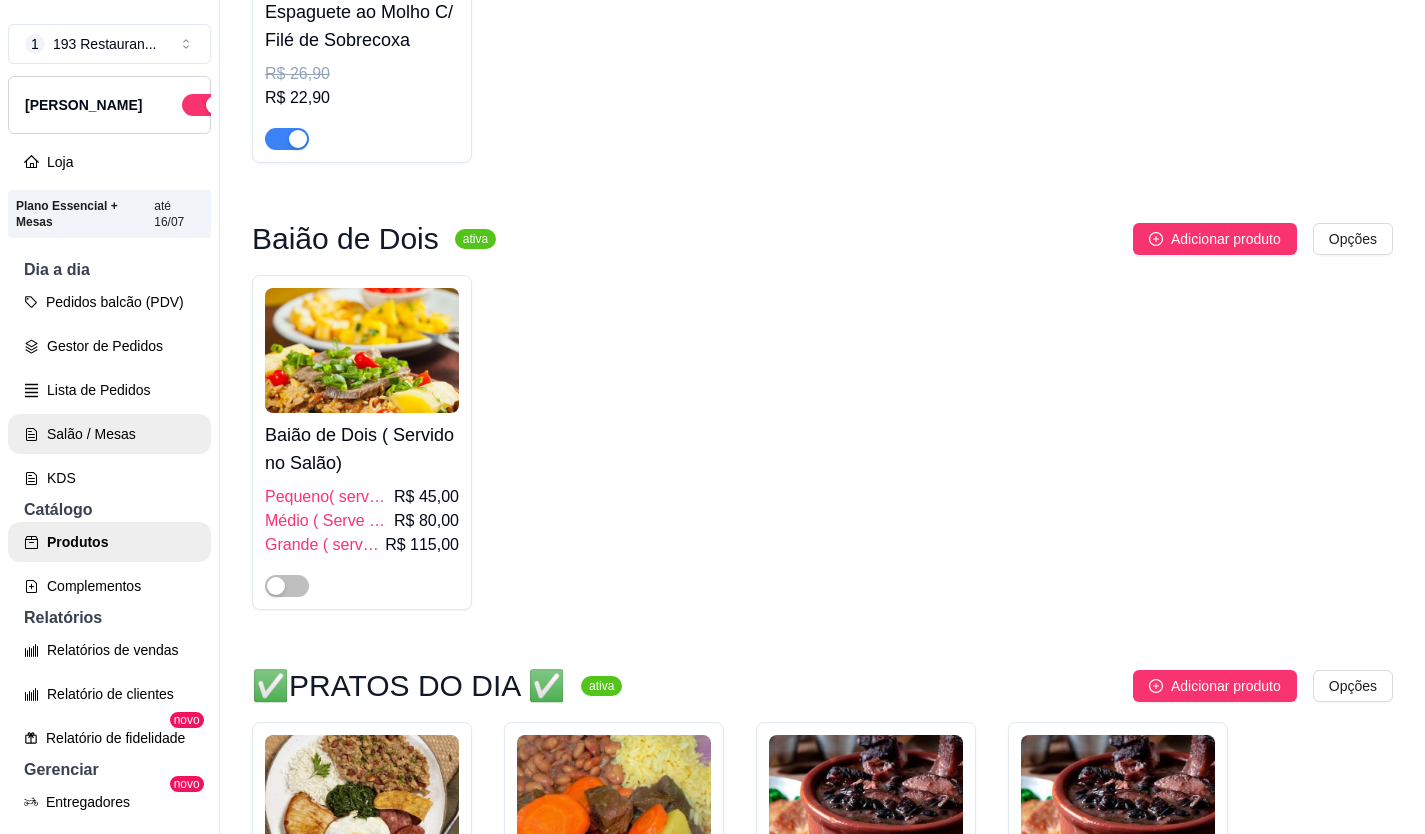 click on "Salão / Mesas" at bounding box center [109, 434] 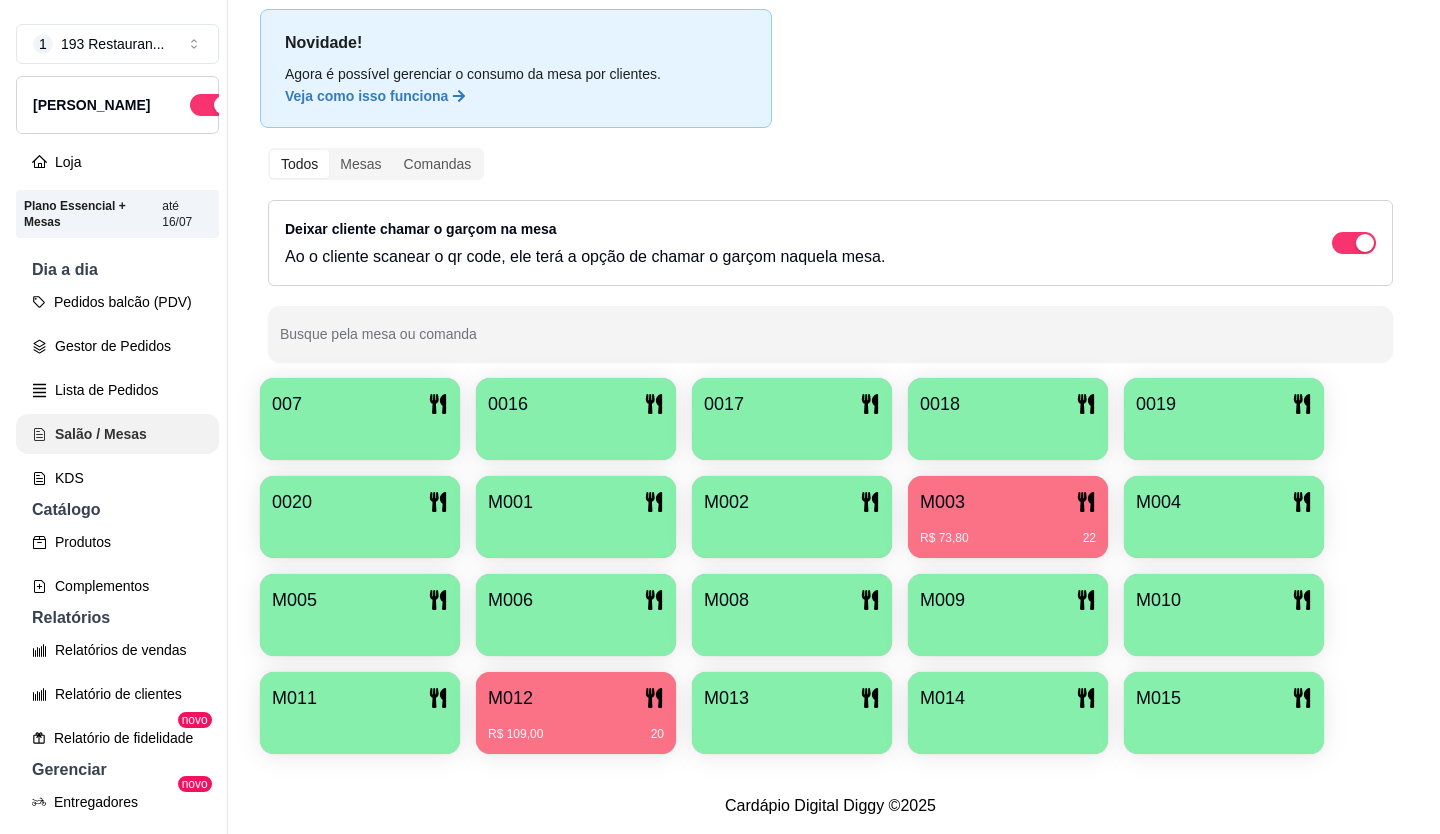 scroll, scrollTop: 0, scrollLeft: 0, axis: both 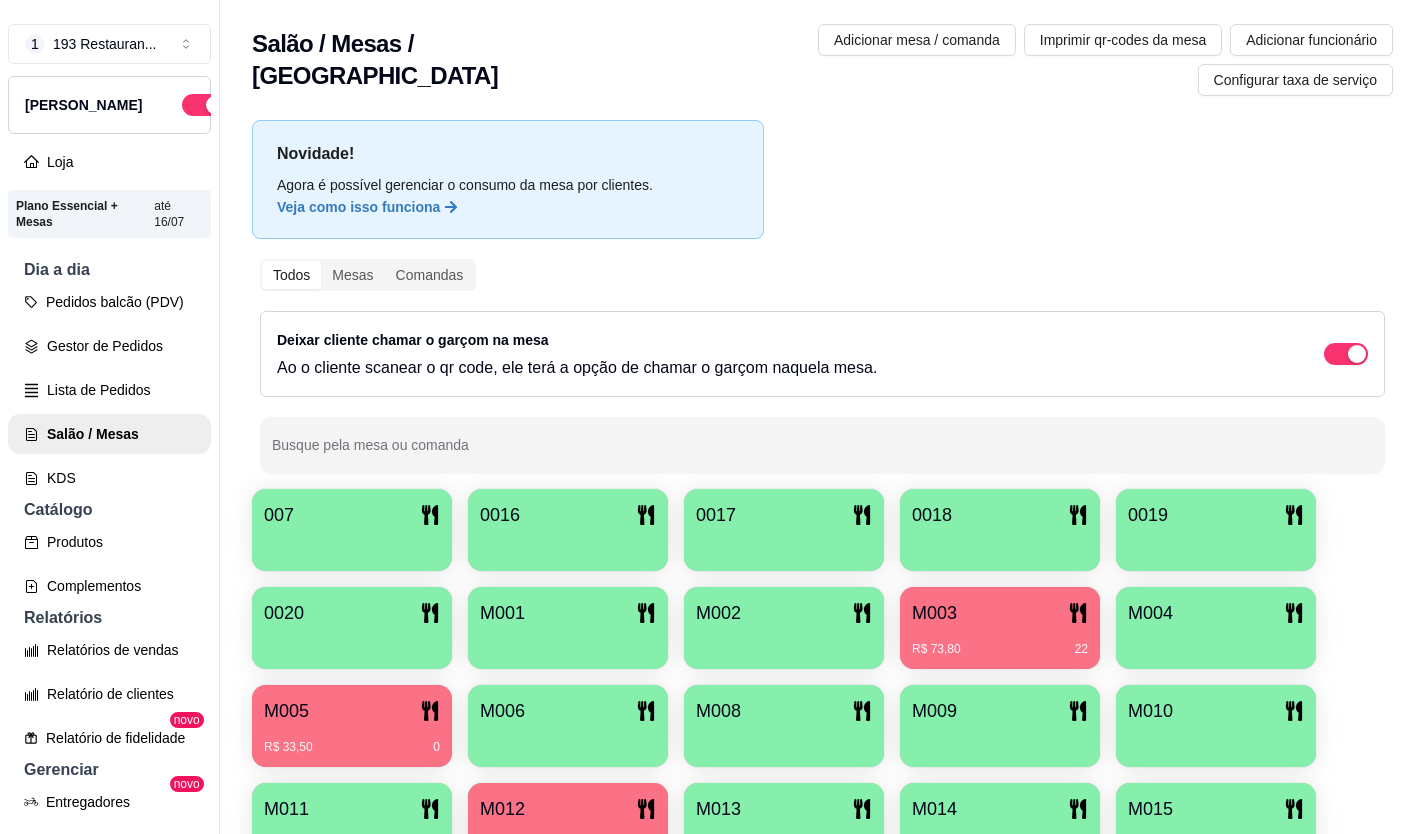 click at bounding box center [568, 740] 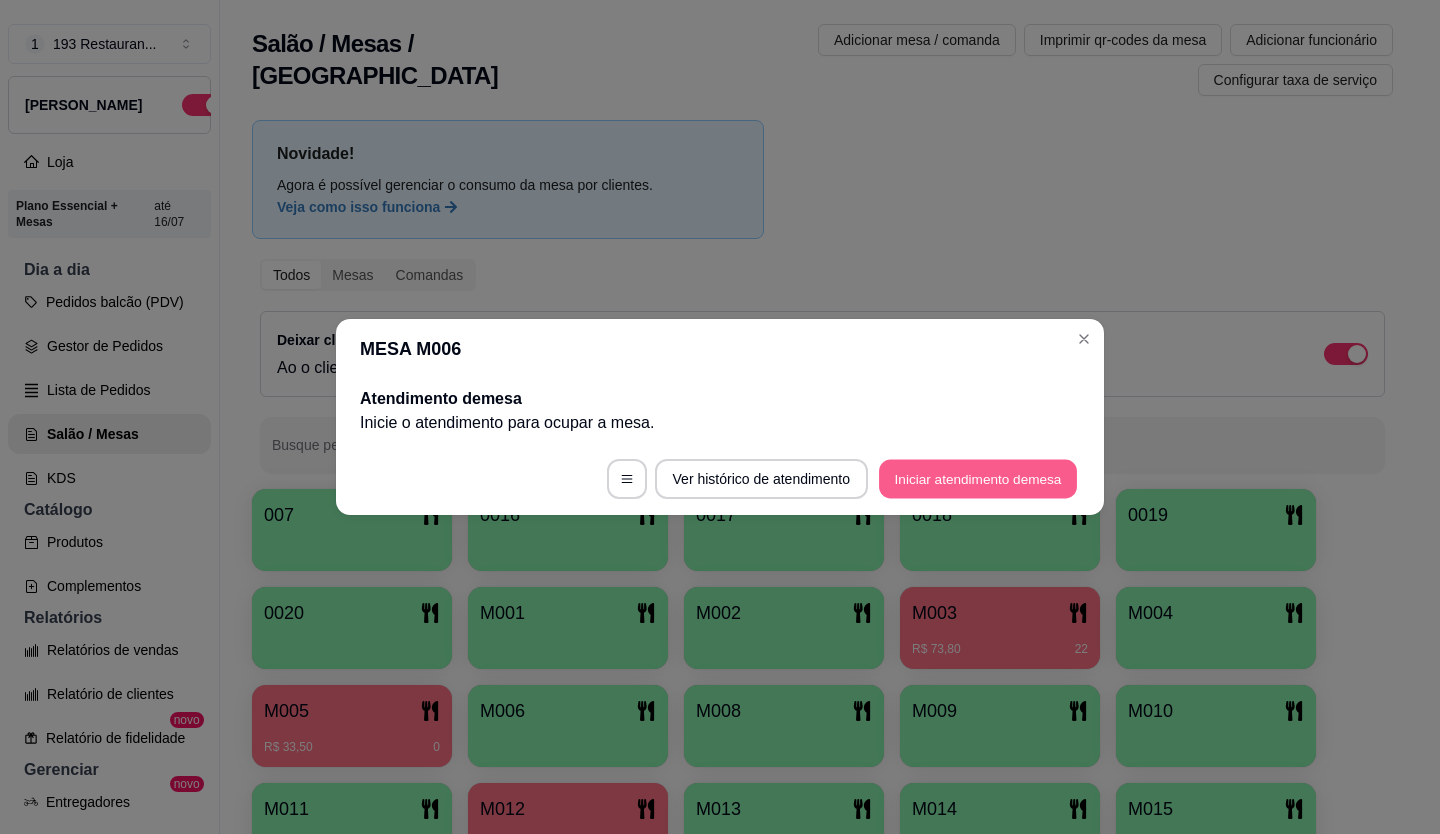 click on "Iniciar atendimento de  mesa" at bounding box center [978, 479] 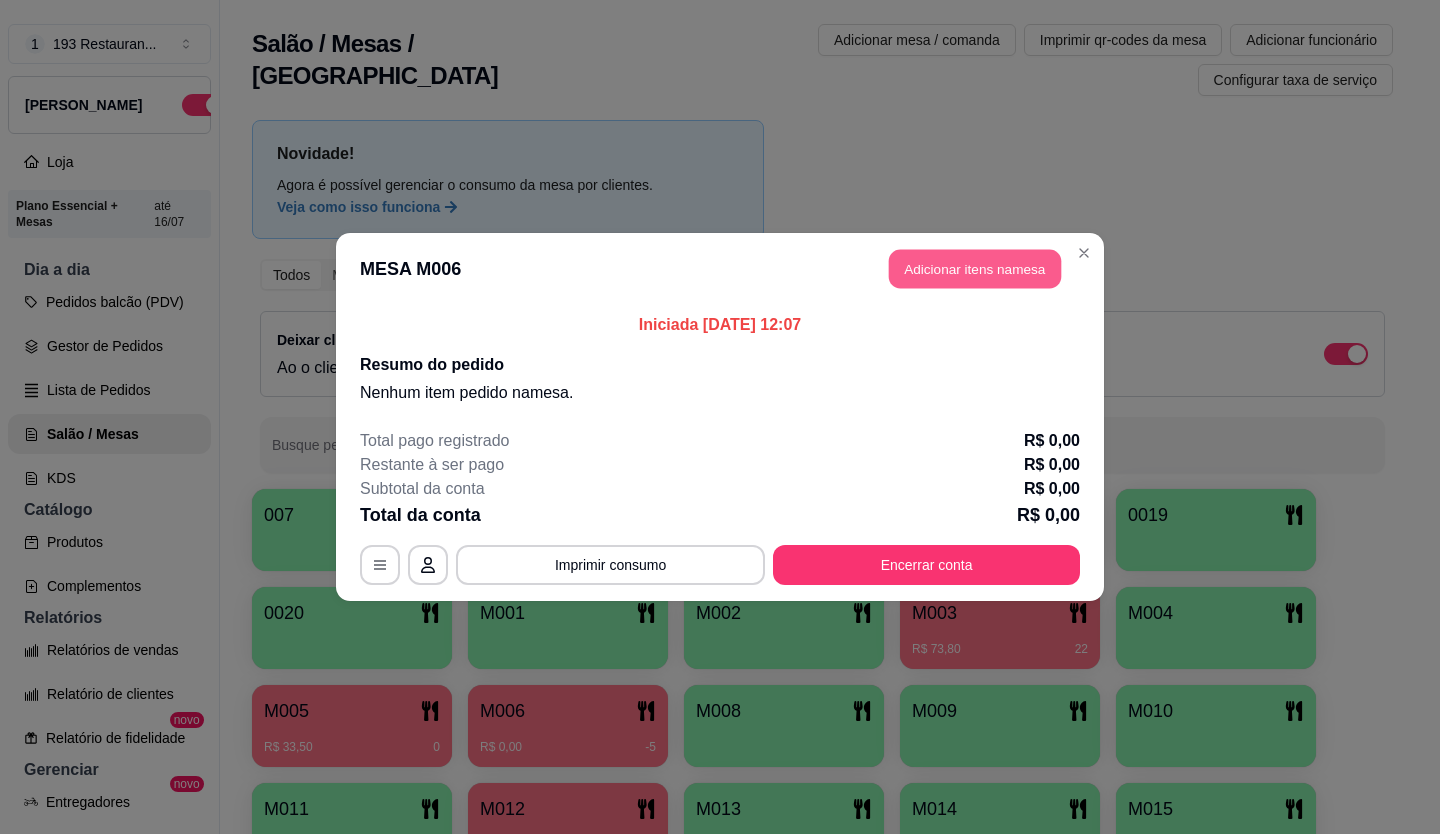 click on "Adicionar itens na  mesa" at bounding box center [975, 269] 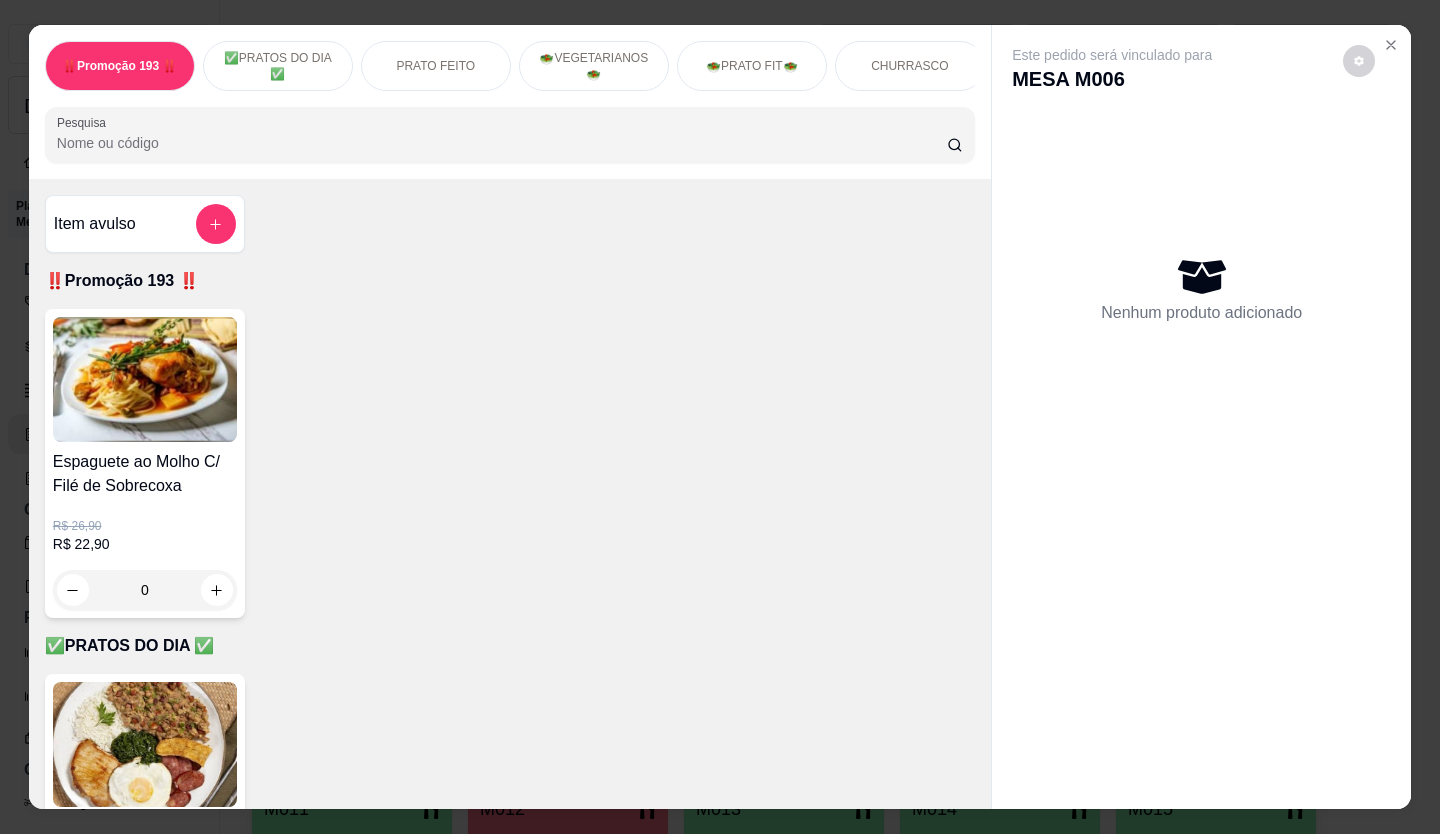 scroll, scrollTop: 800, scrollLeft: 0, axis: vertical 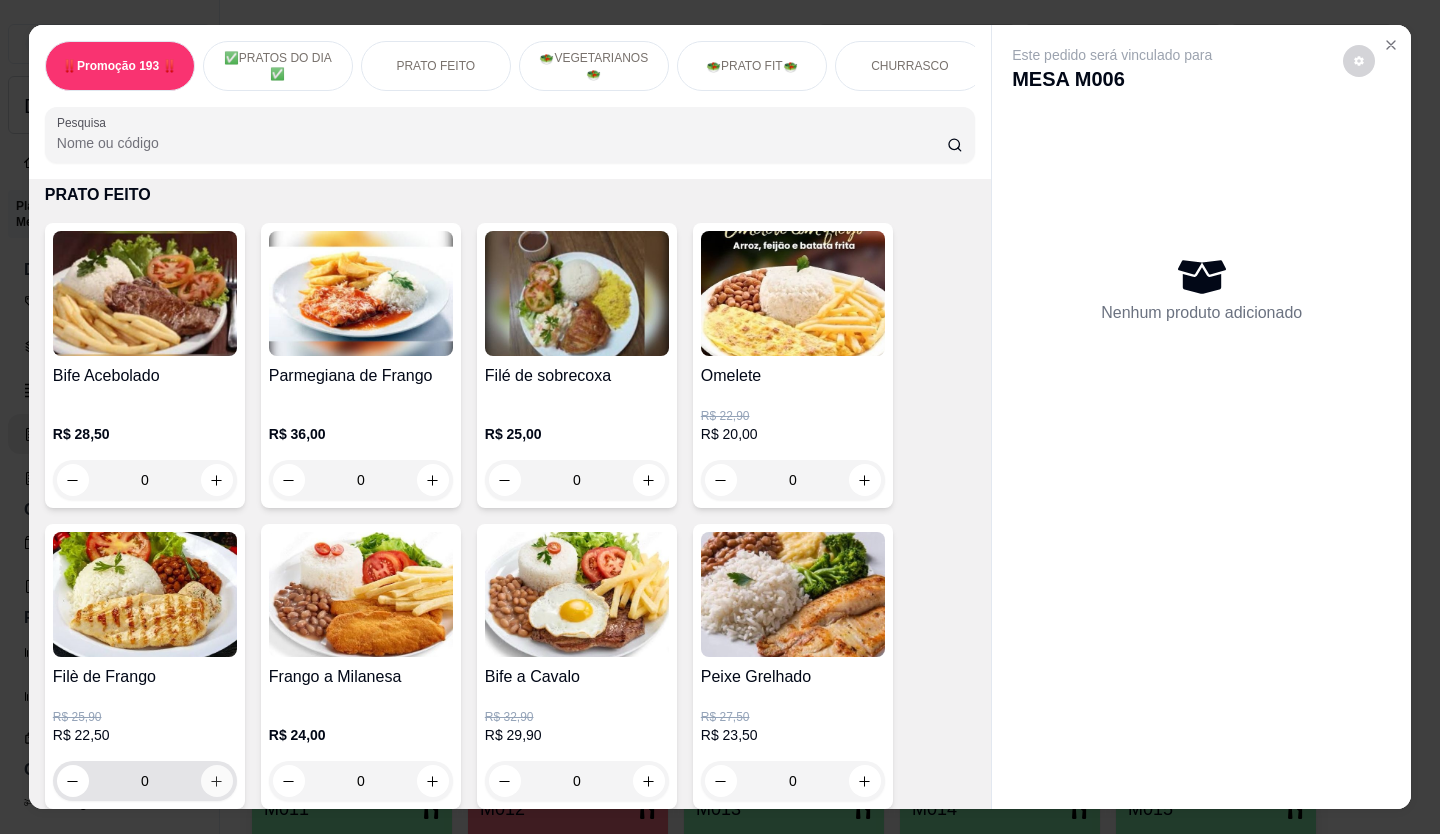 click 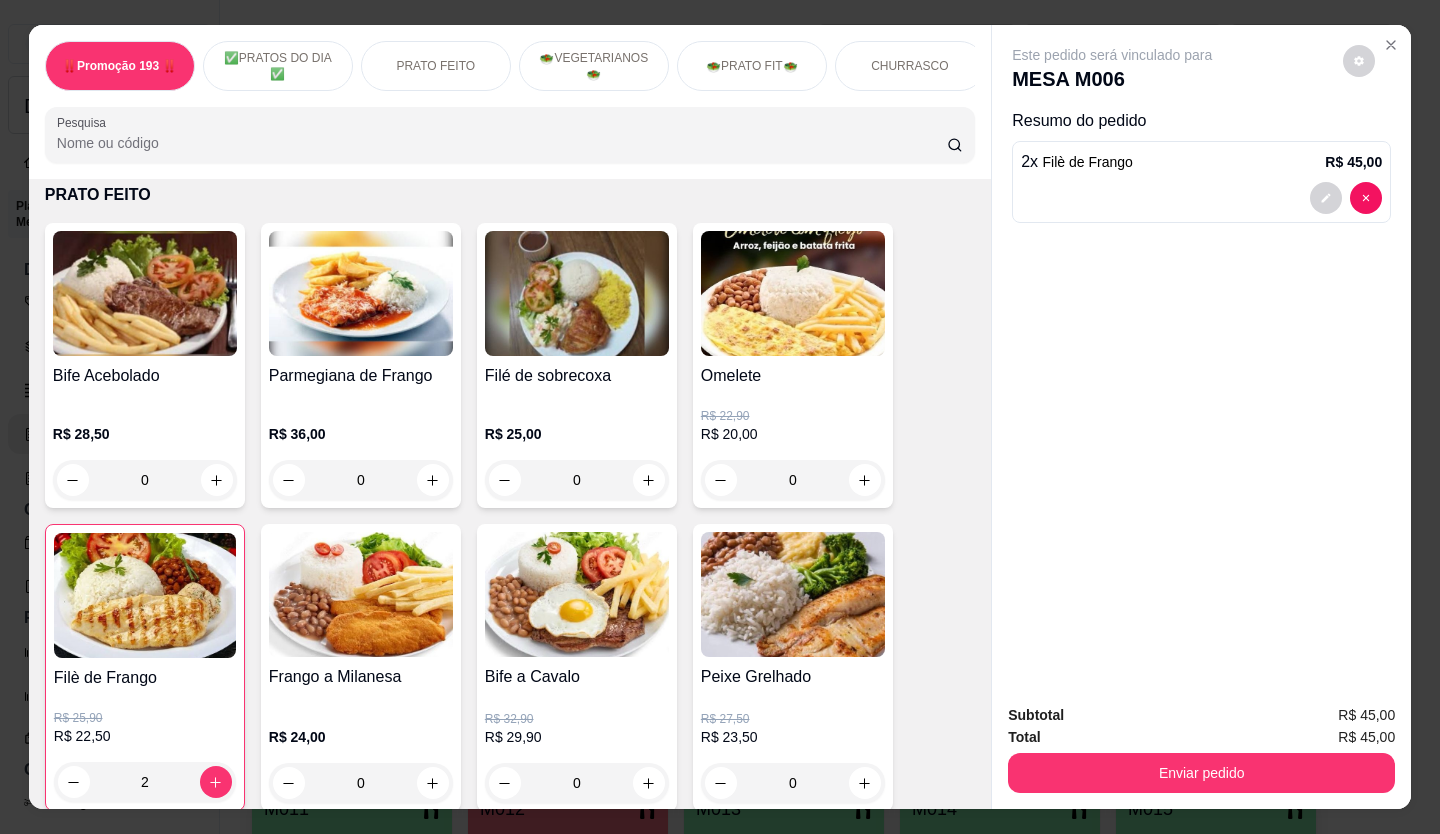 click on "Enviar pedido" at bounding box center (1201, 770) 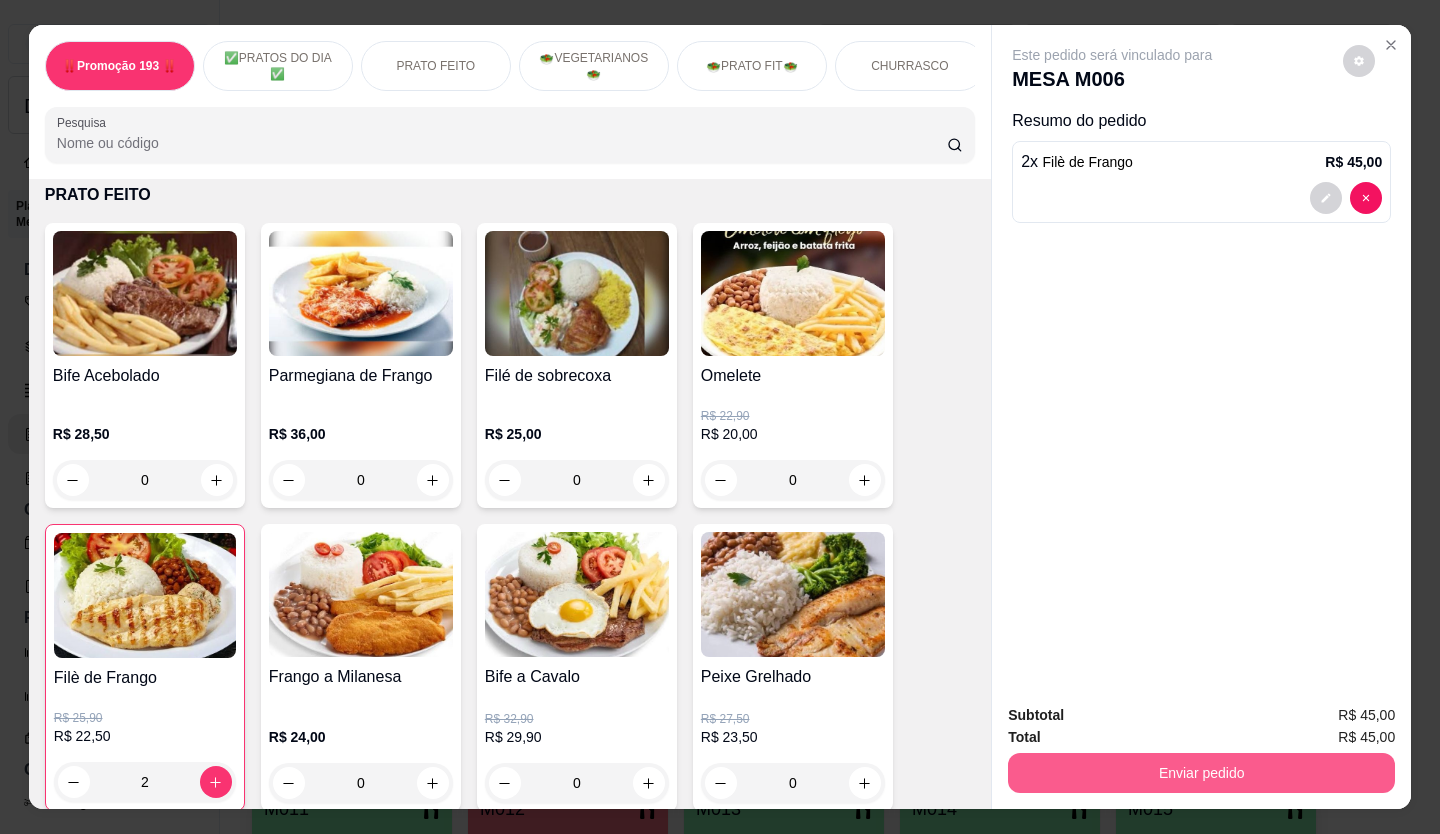 click on "Enviar pedido" at bounding box center (1201, 773) 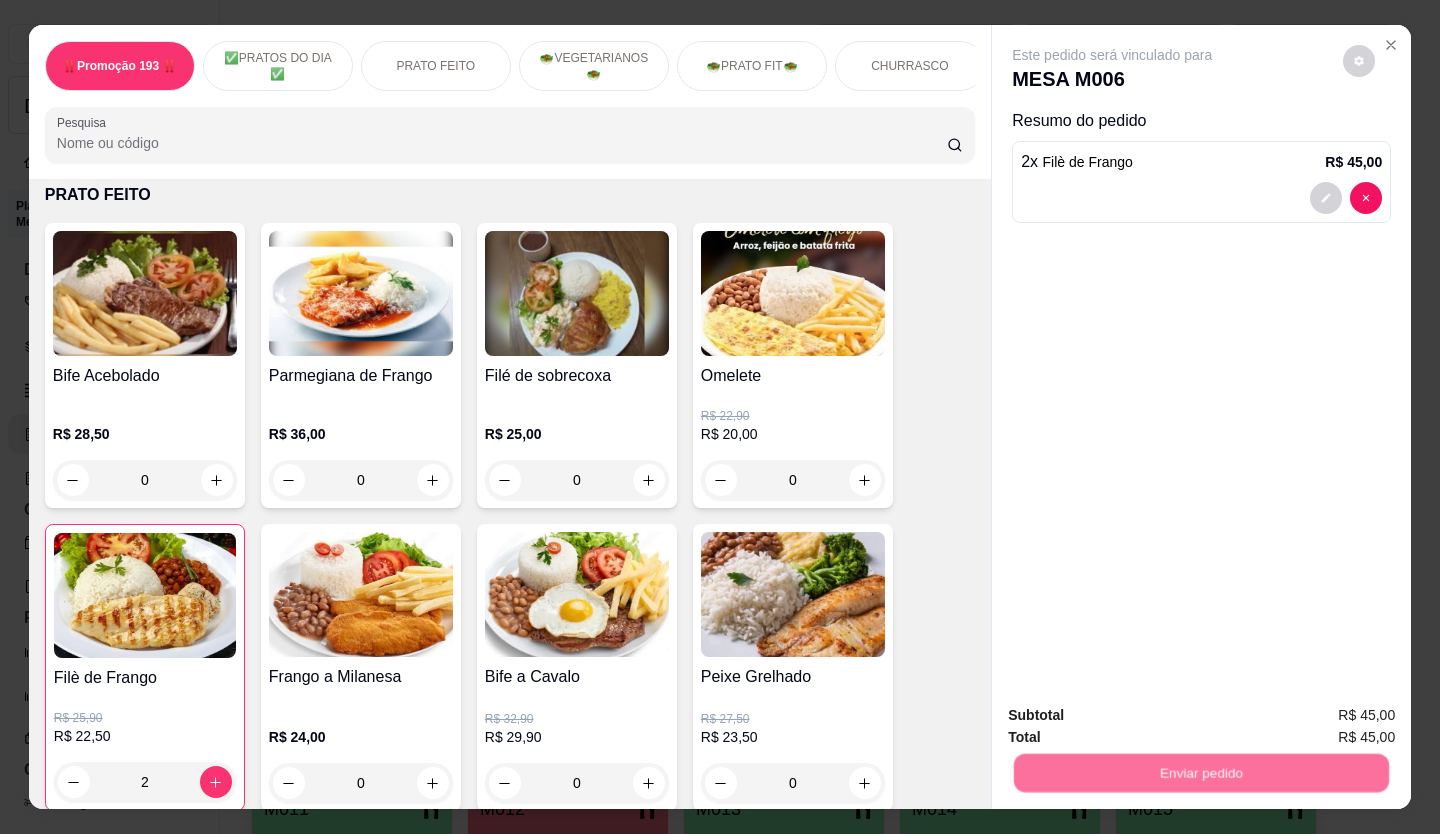 click on "Não registrar e enviar pedido" at bounding box center [1135, 716] 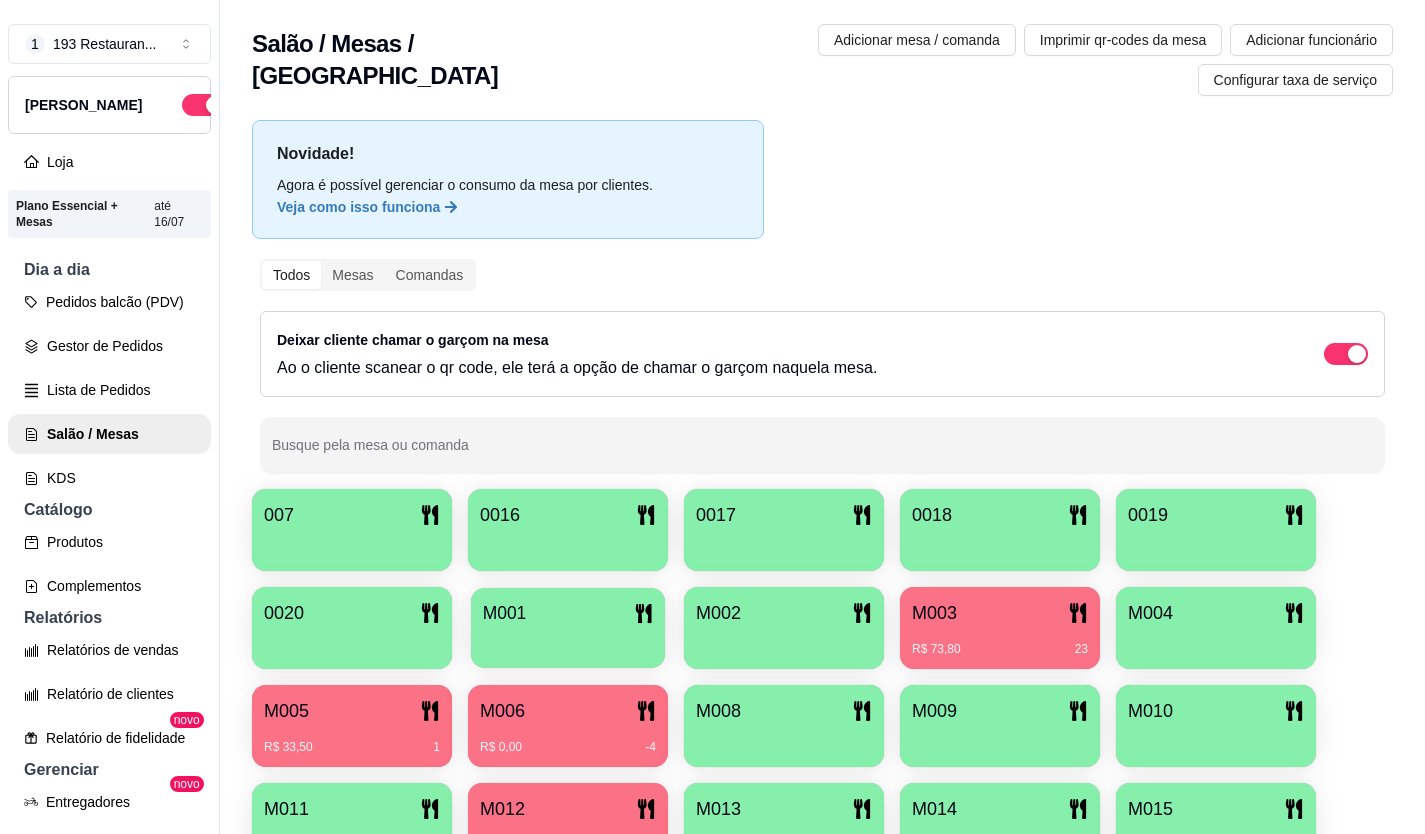 click on "M001" at bounding box center (568, 628) 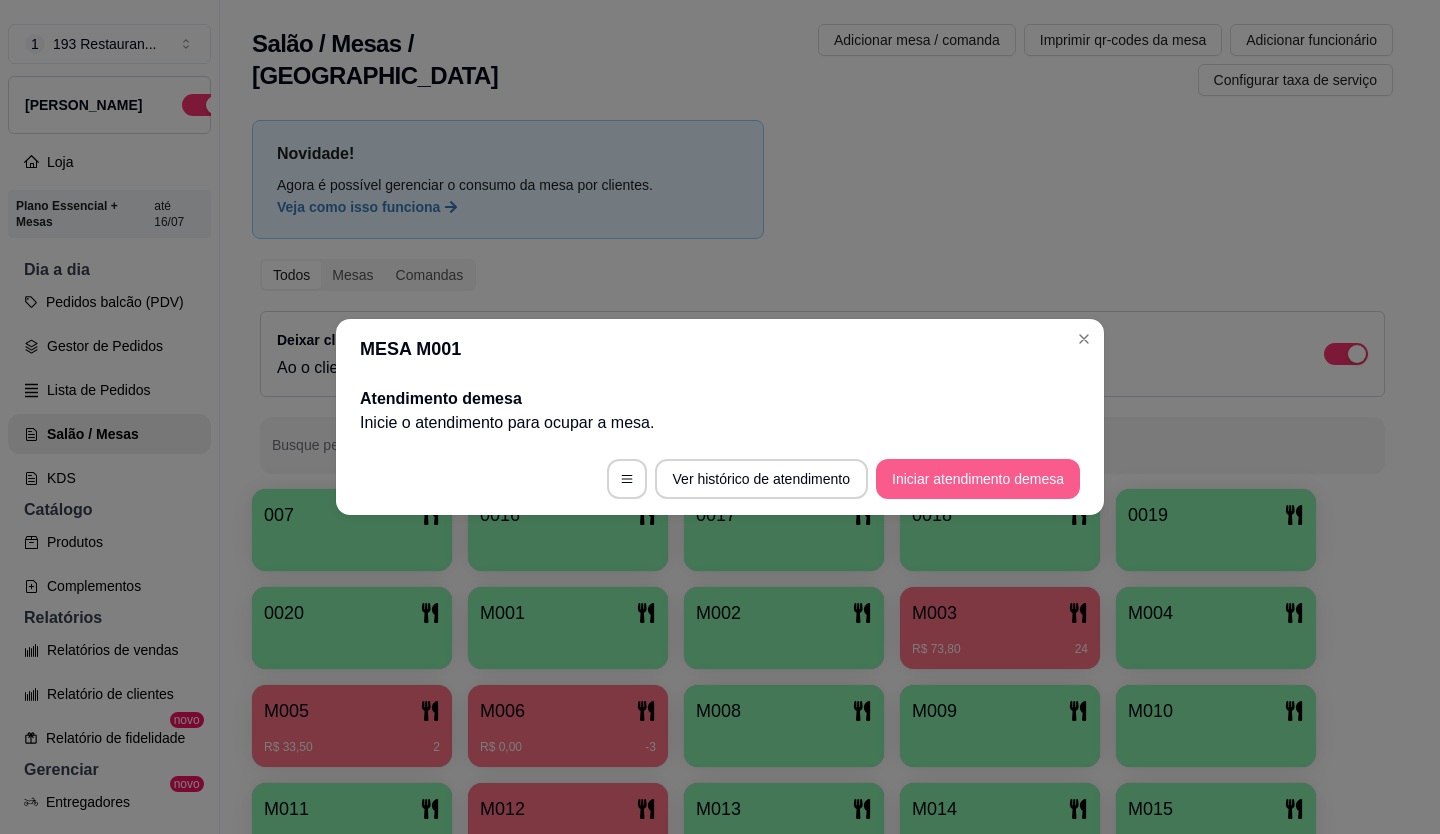 click on "Iniciar atendimento de  mesa" at bounding box center [978, 479] 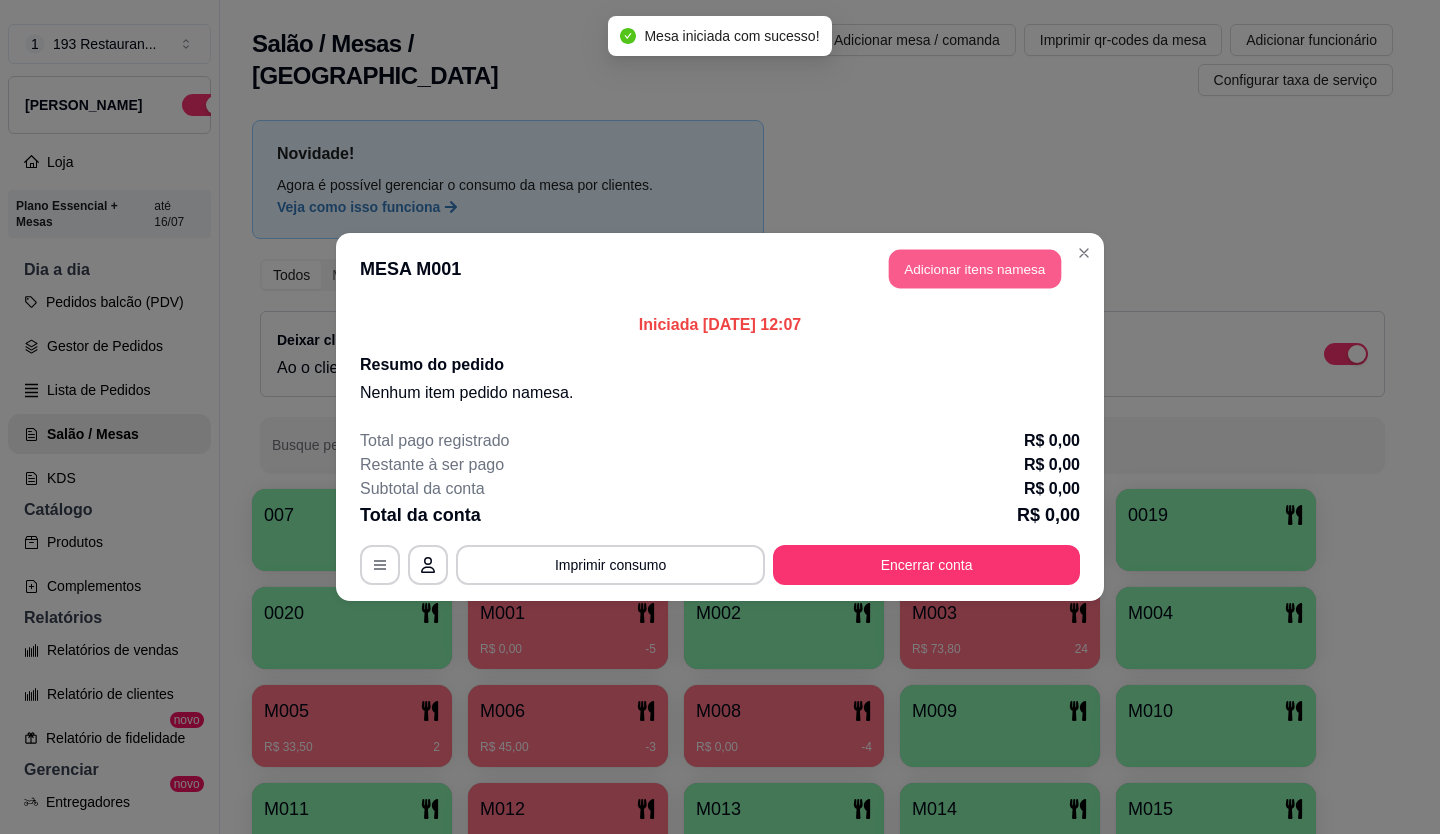 click on "Adicionar itens na  mesa" at bounding box center (975, 269) 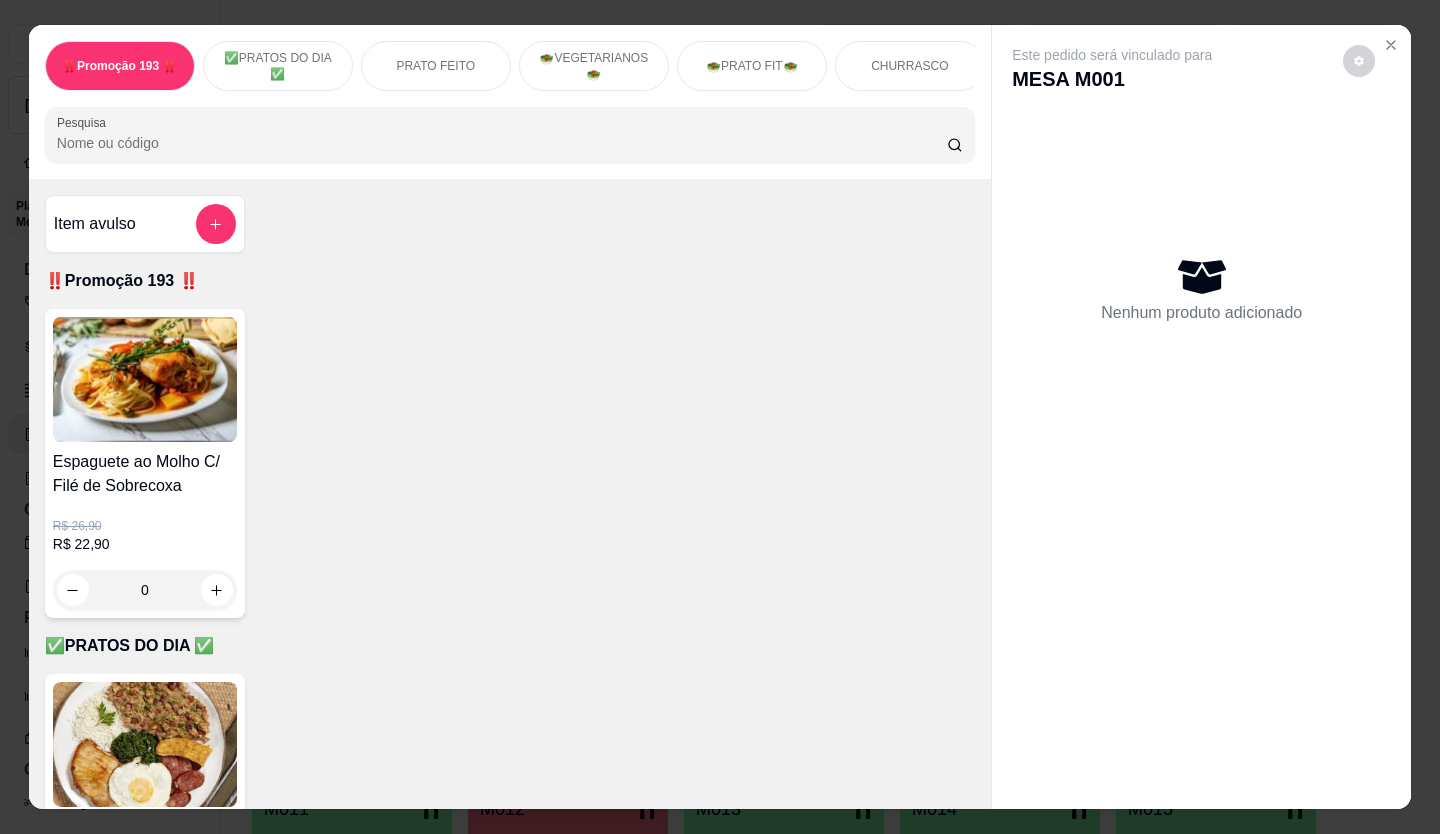 scroll, scrollTop: 46, scrollLeft: 0, axis: vertical 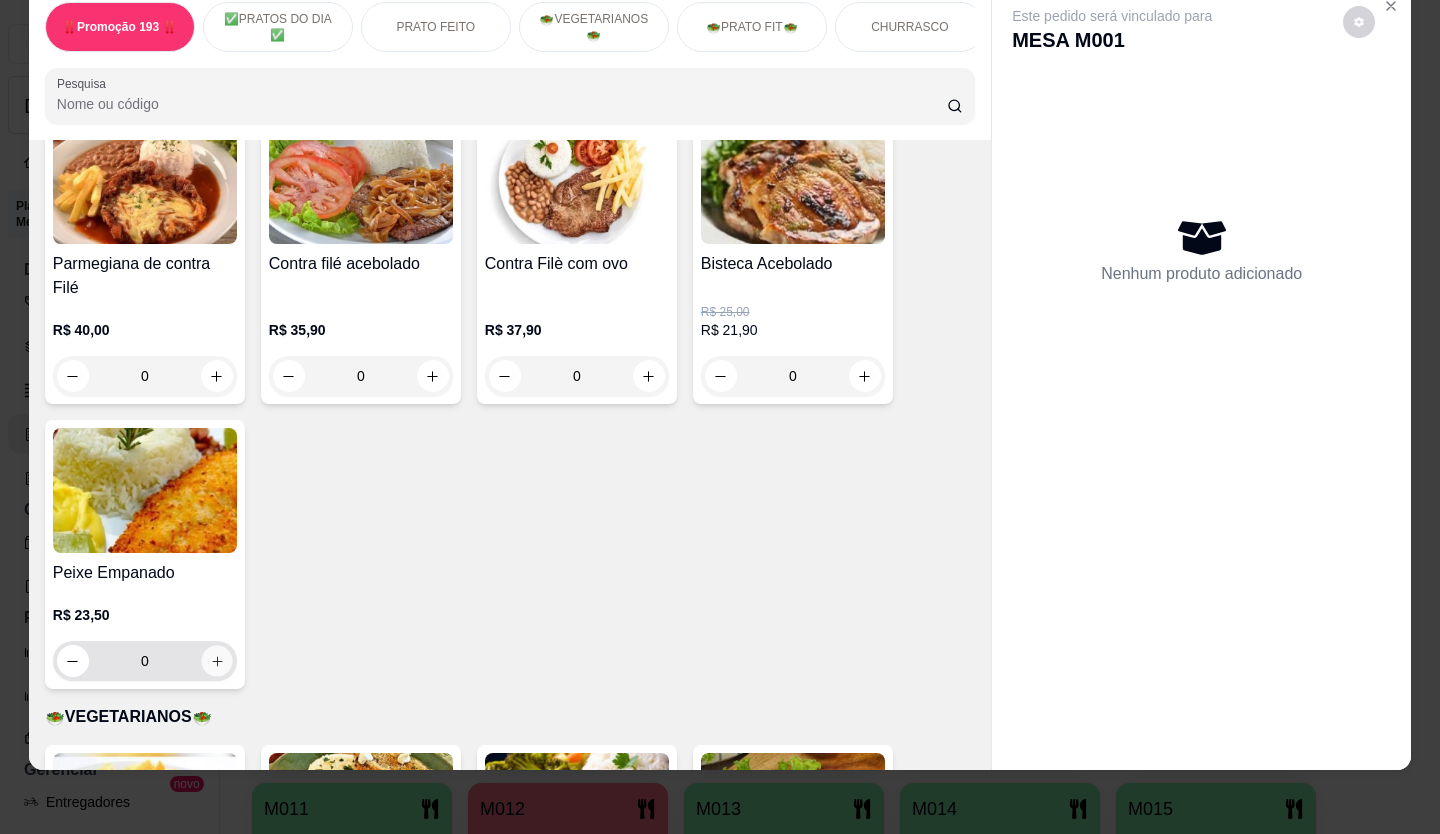 click 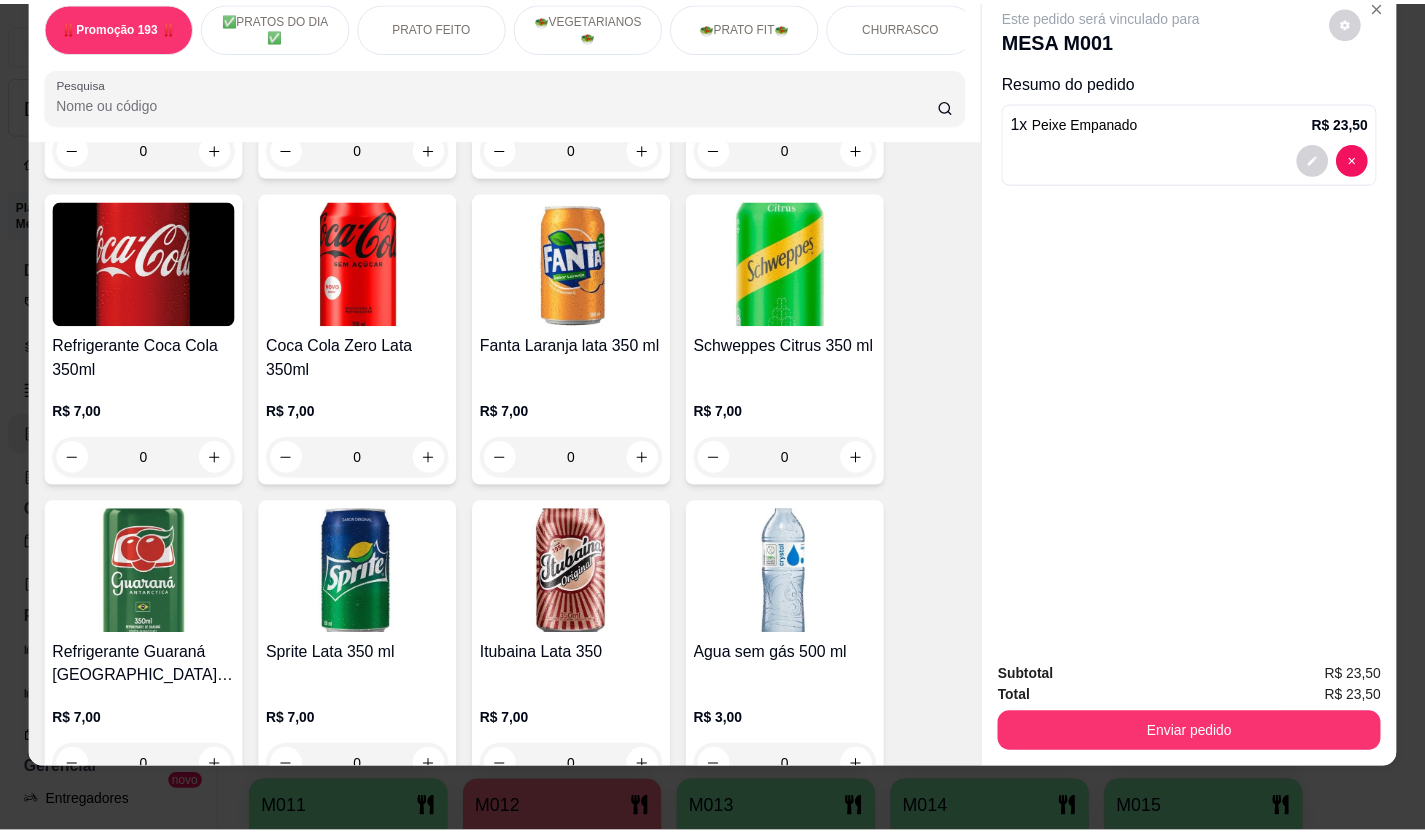 scroll, scrollTop: 5200, scrollLeft: 0, axis: vertical 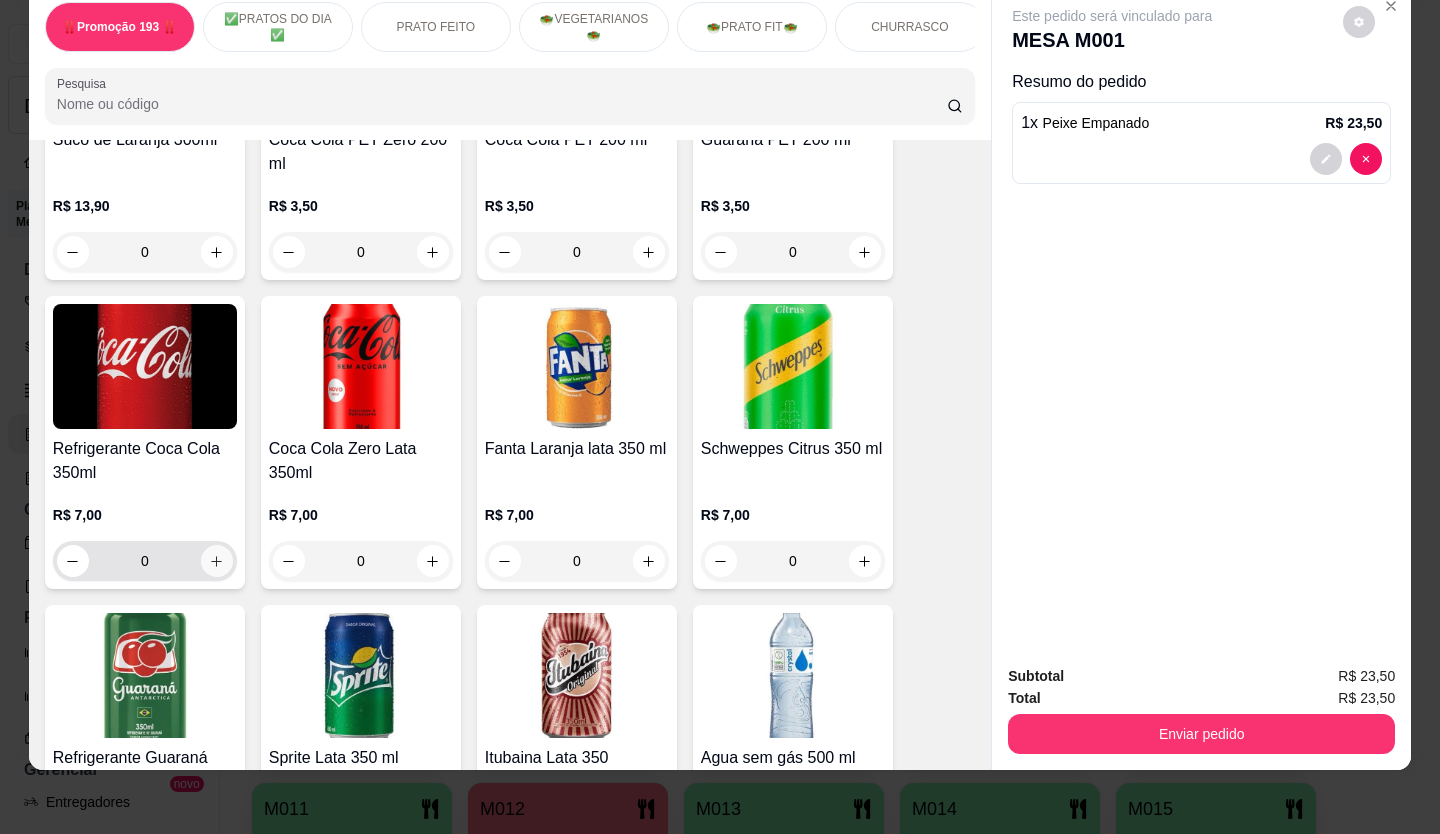 click 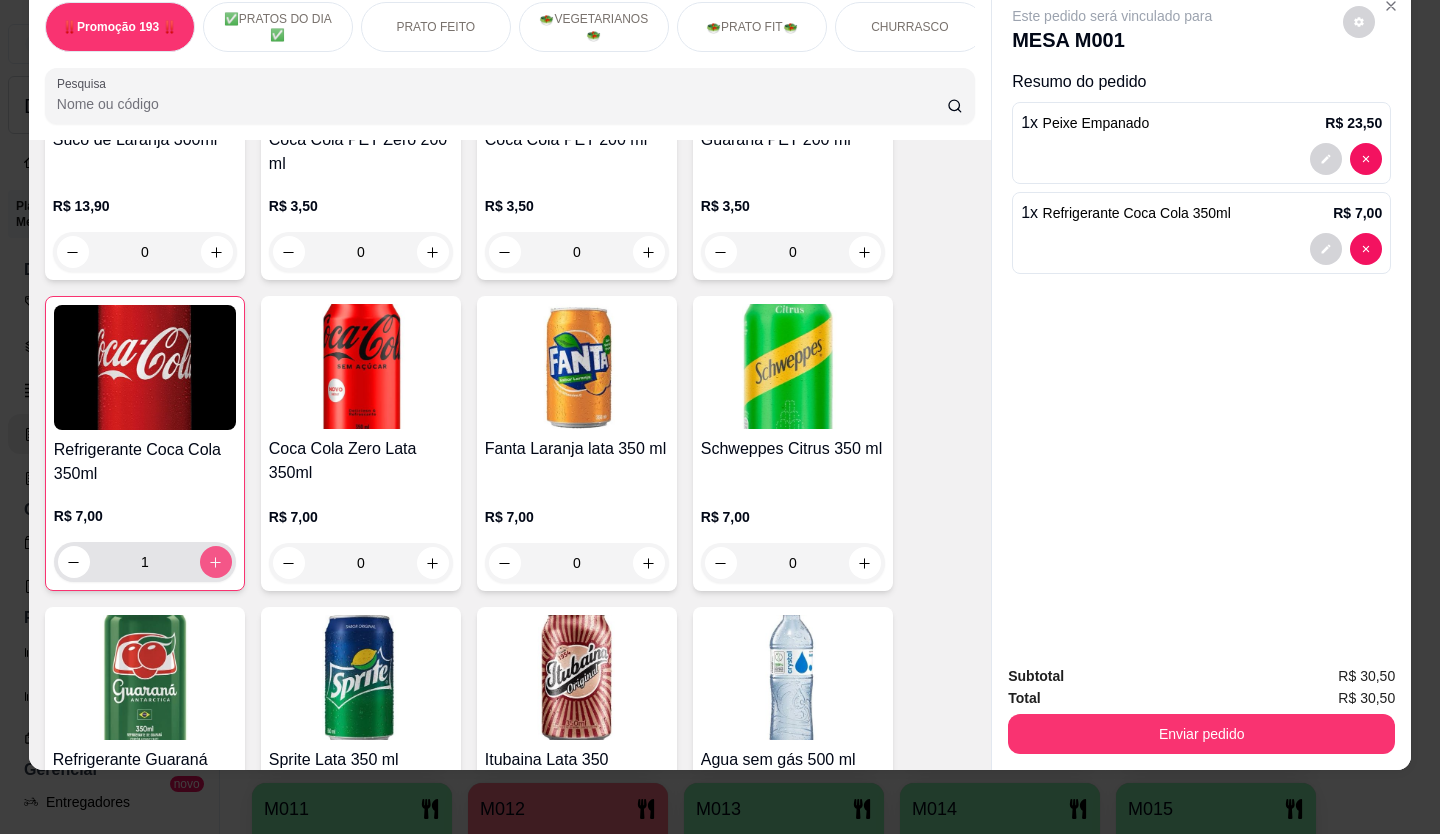type on "1" 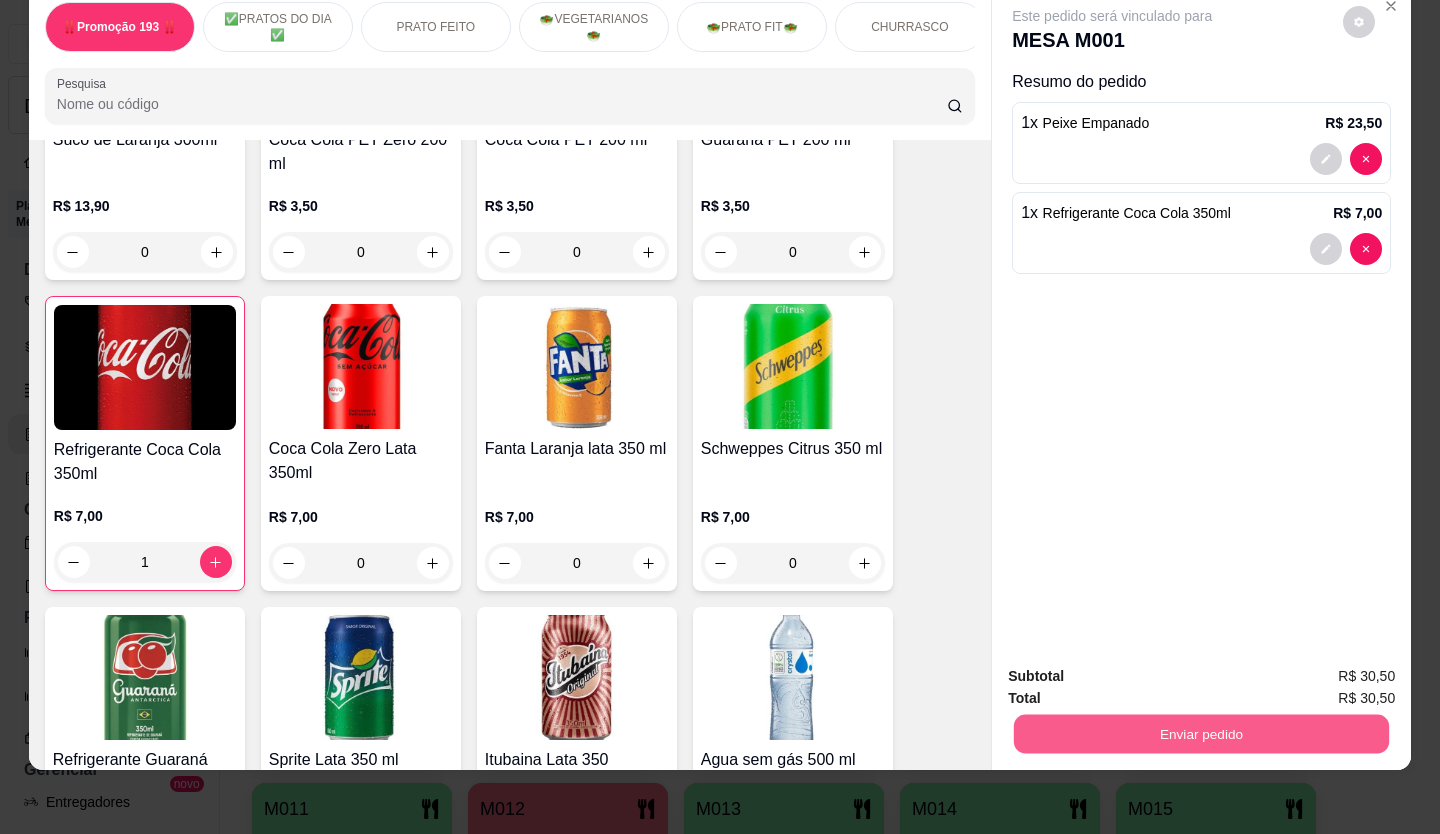 click on "Enviar pedido" at bounding box center (1201, 734) 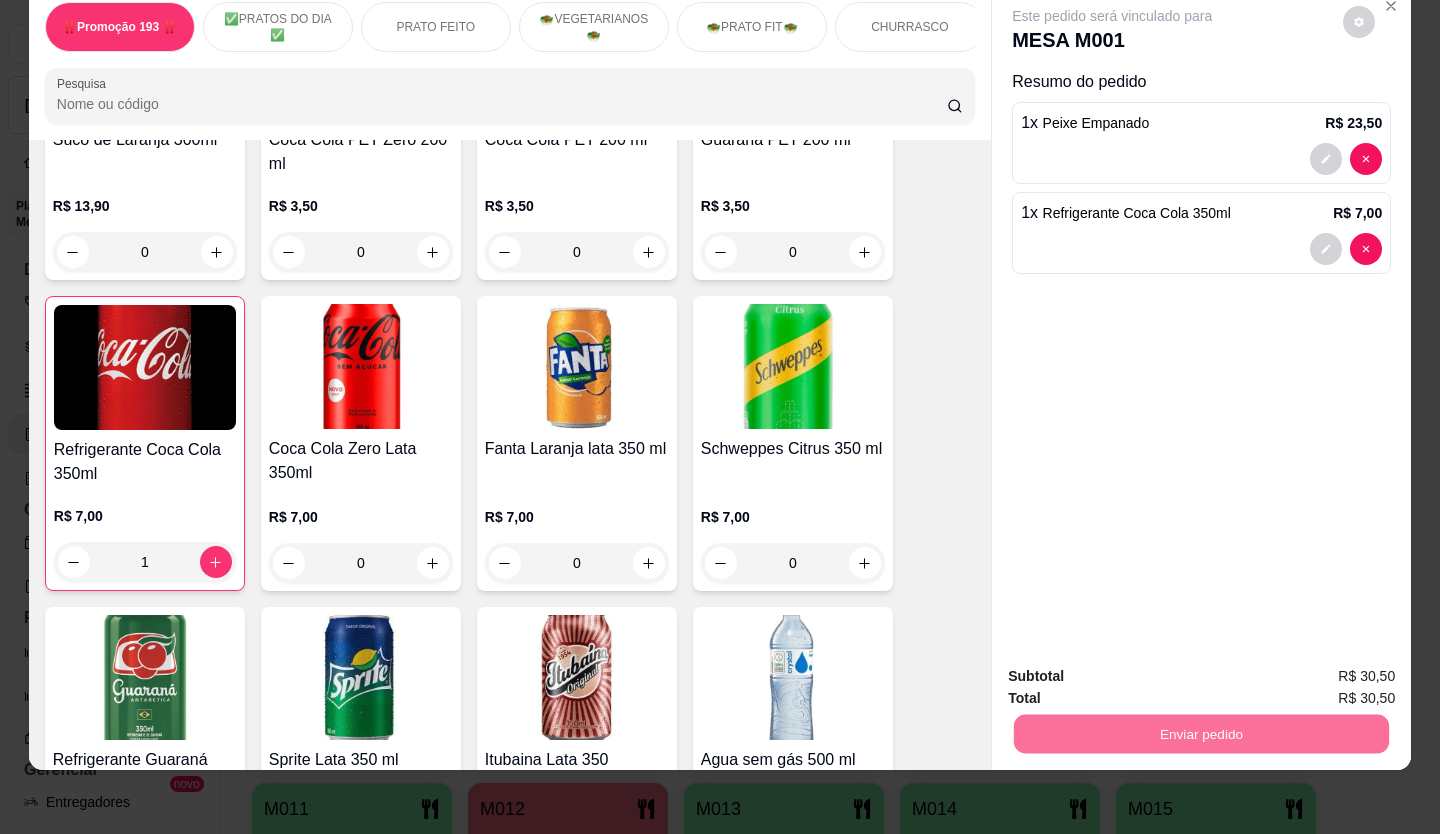 click on "Não registrar e enviar pedido" at bounding box center (1135, 670) 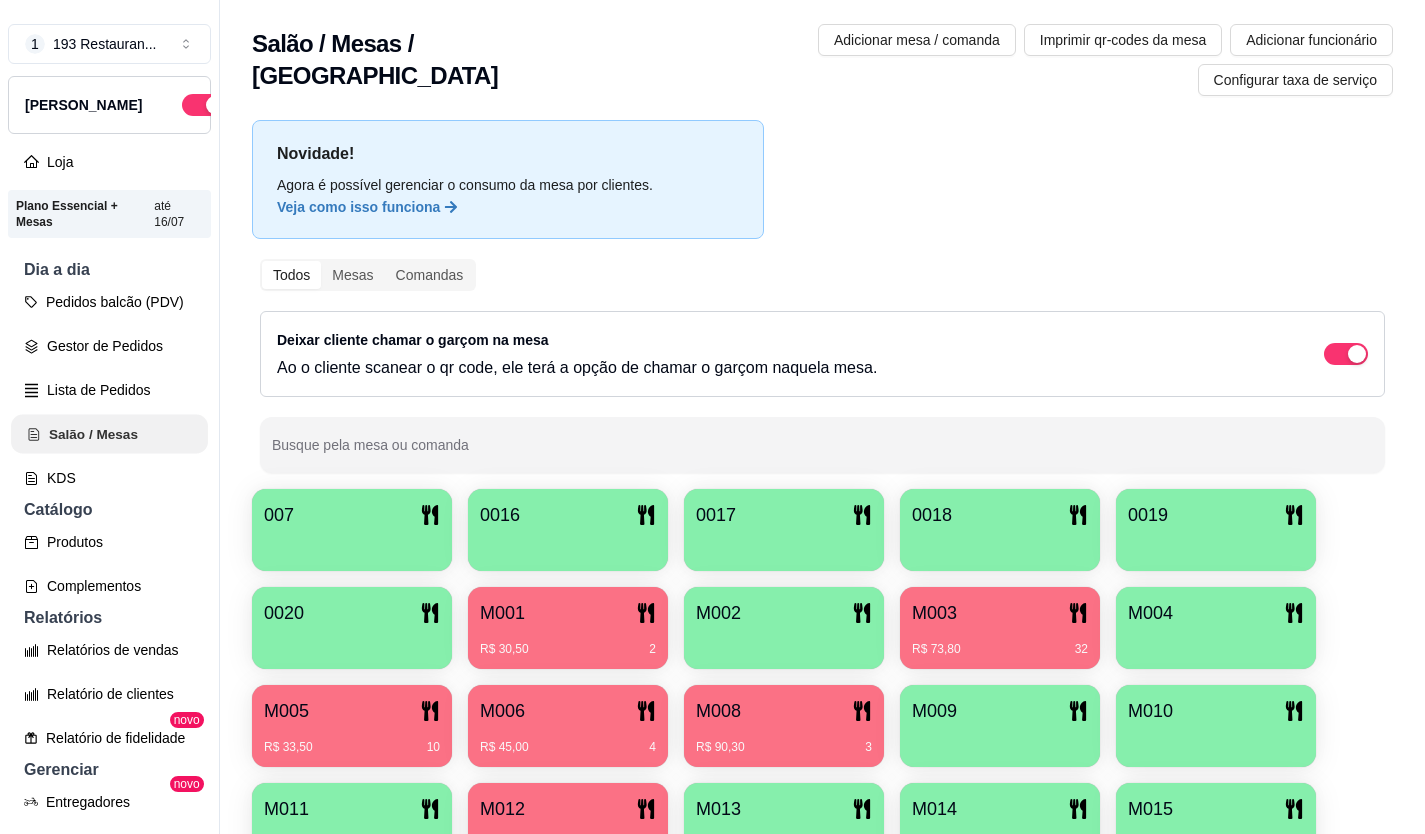 click on "Salão / Mesas" at bounding box center [109, 434] 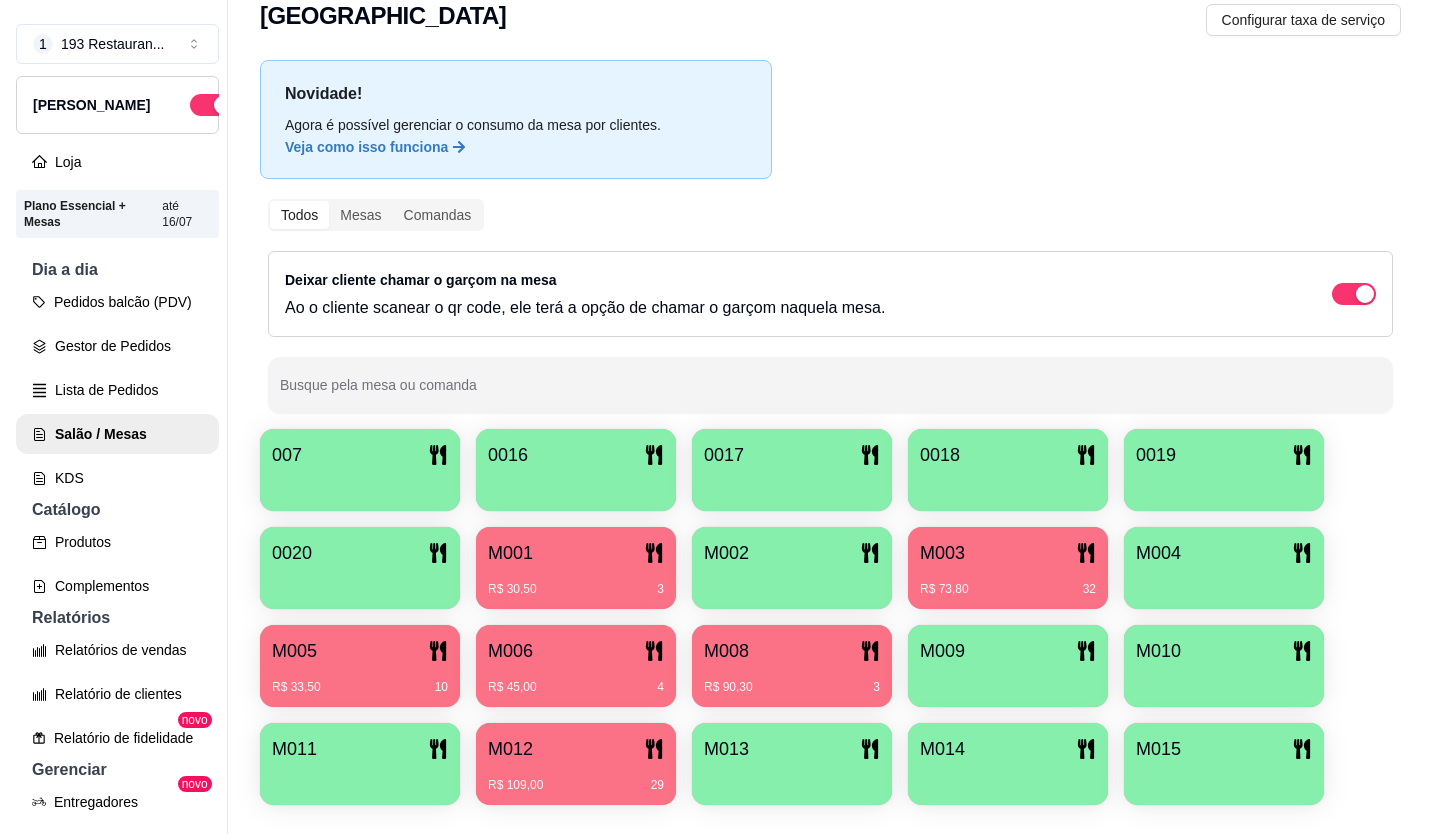scroll, scrollTop: 86, scrollLeft: 0, axis: vertical 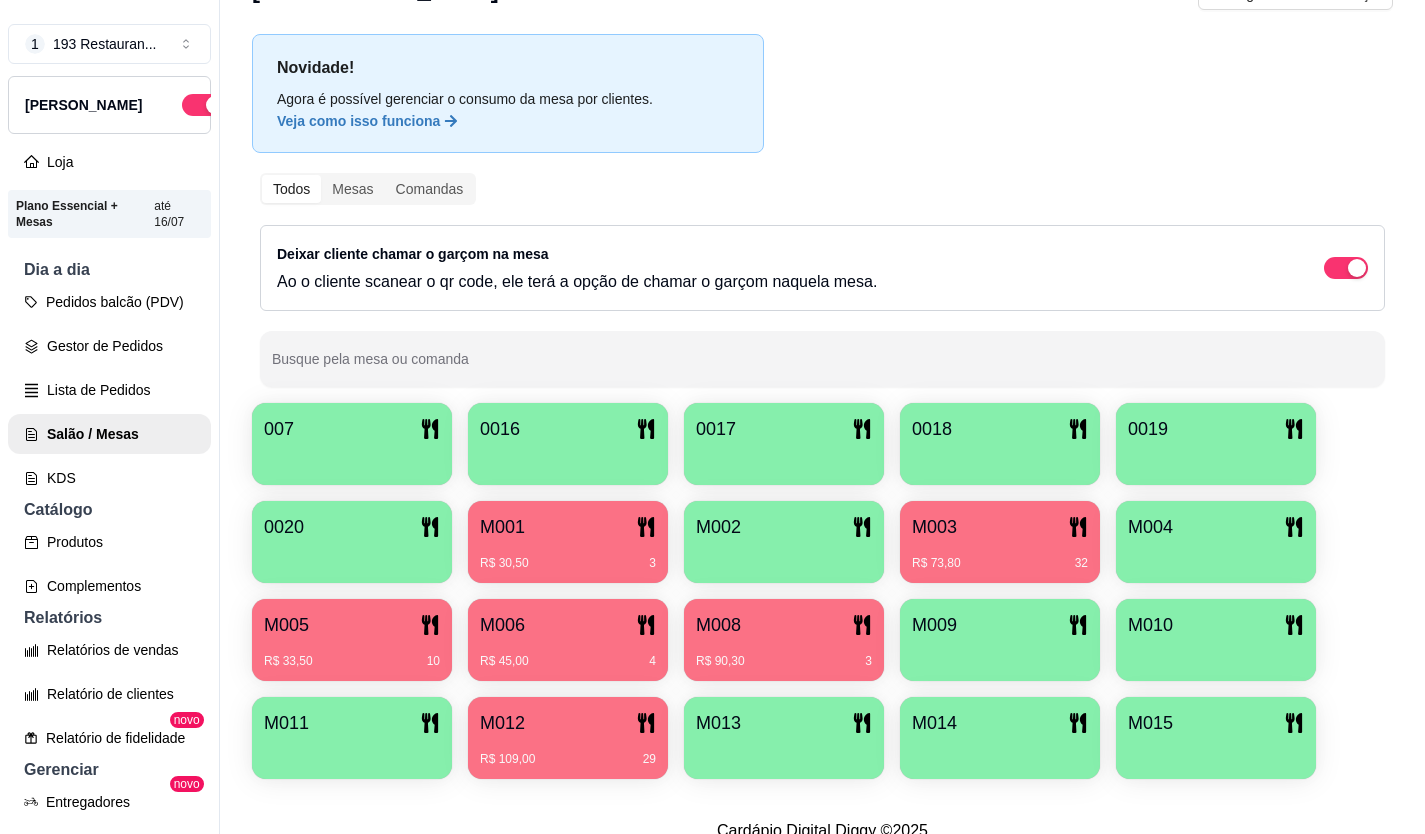 click on "007 0016 0017 0018 0019 0020 M001 R$ 30,50 3 M002 M003 R$ 73,80 32 M004 M005 R$ 33,50 10 M006 R$ 45,00 4 M008 R$ 90,30 3 M009 M010 M011 M012 R$ 109,00 29 M013 M014 M015" at bounding box center (822, 591) 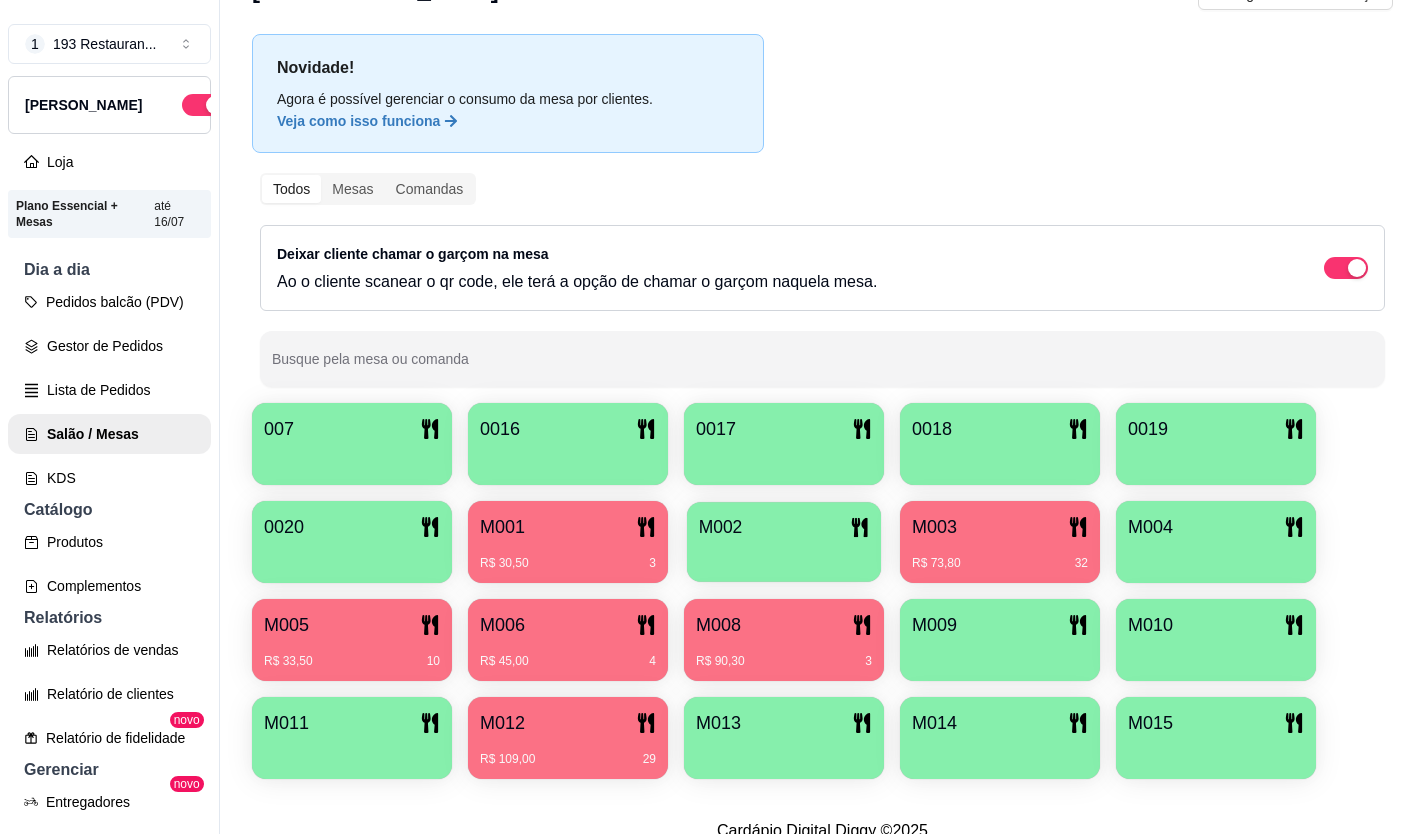 click on "M002" at bounding box center (784, 527) 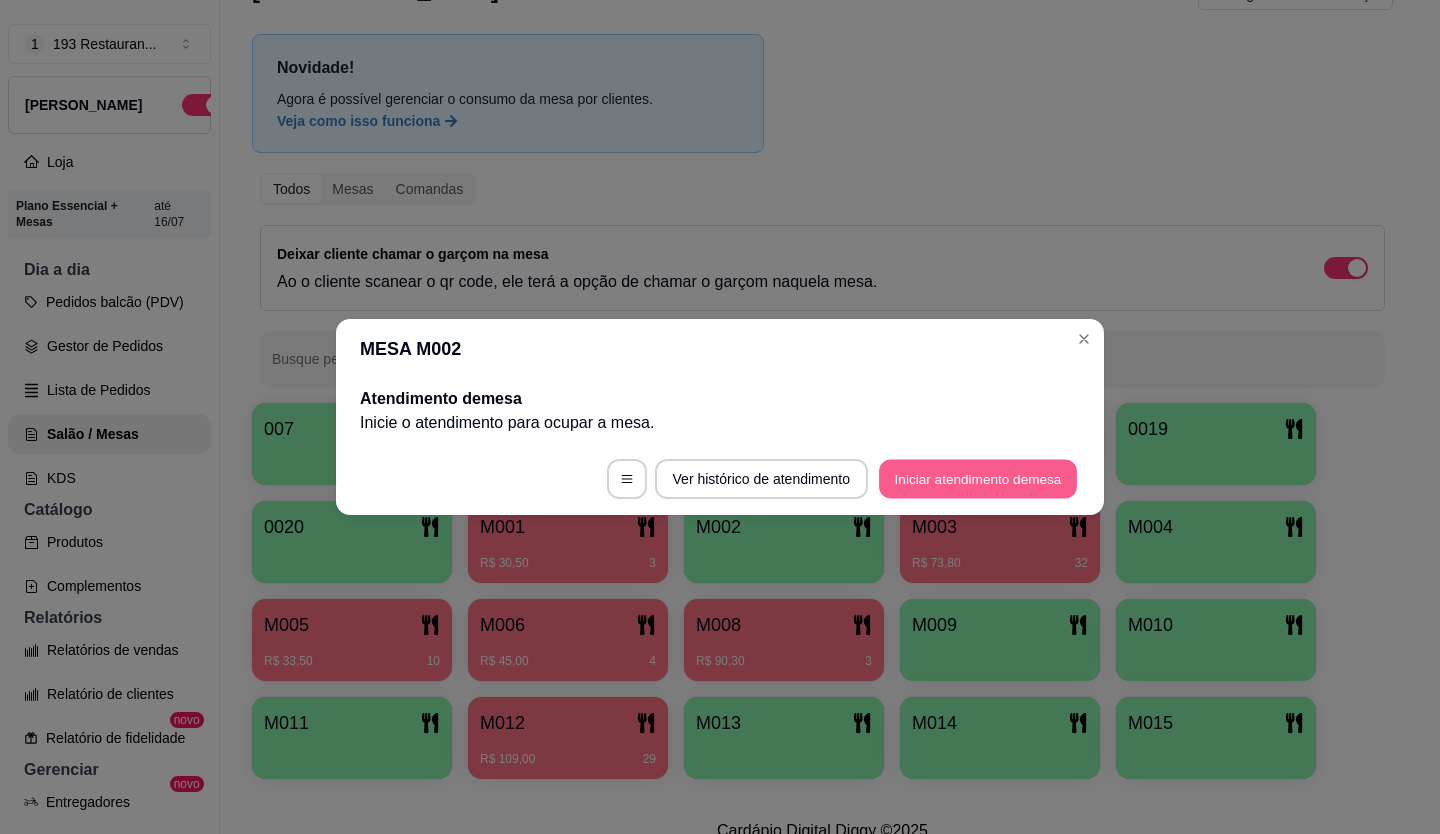 click on "Iniciar atendimento de  mesa" at bounding box center [978, 479] 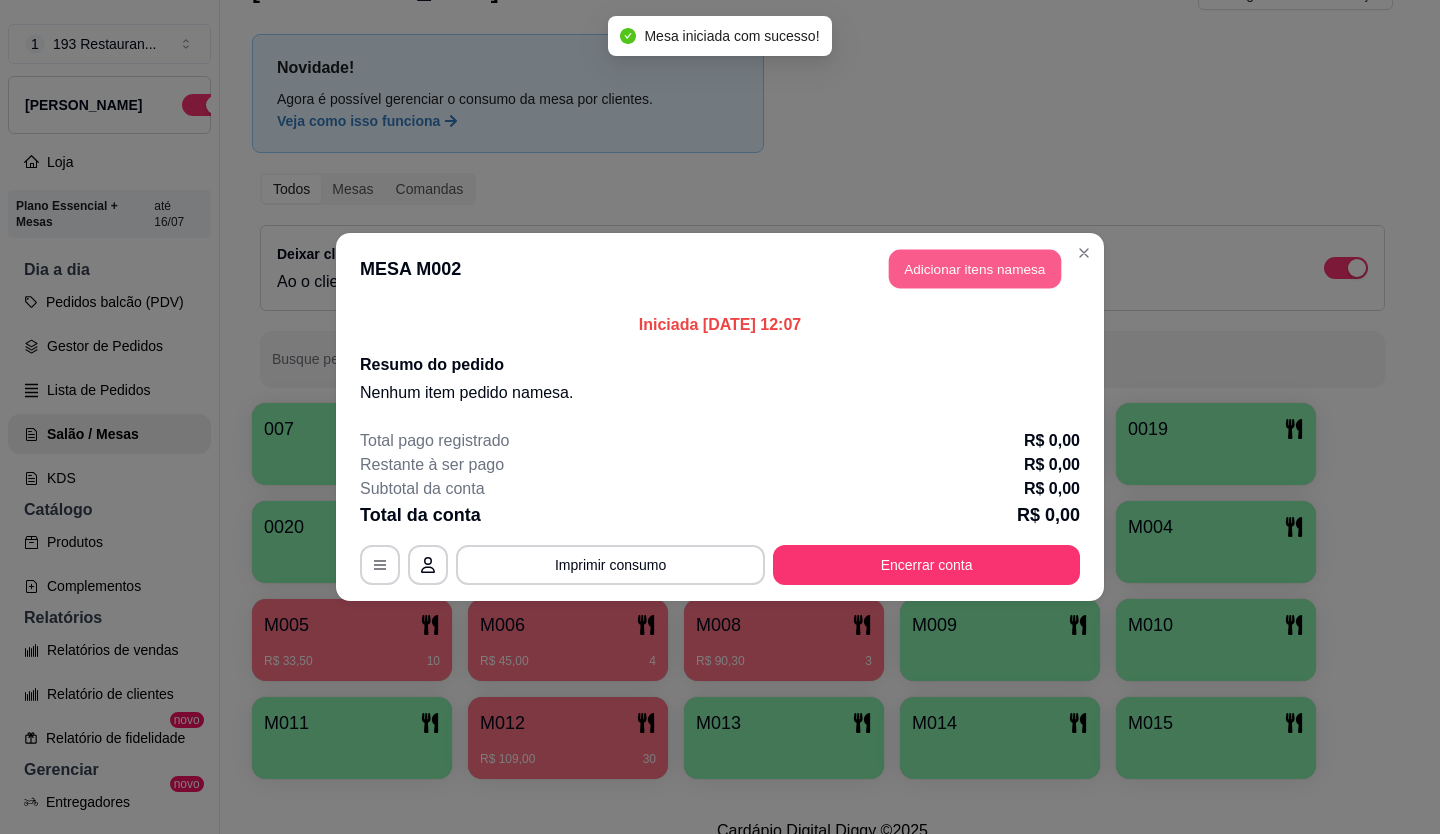 click on "Adicionar itens na  mesa" at bounding box center (975, 269) 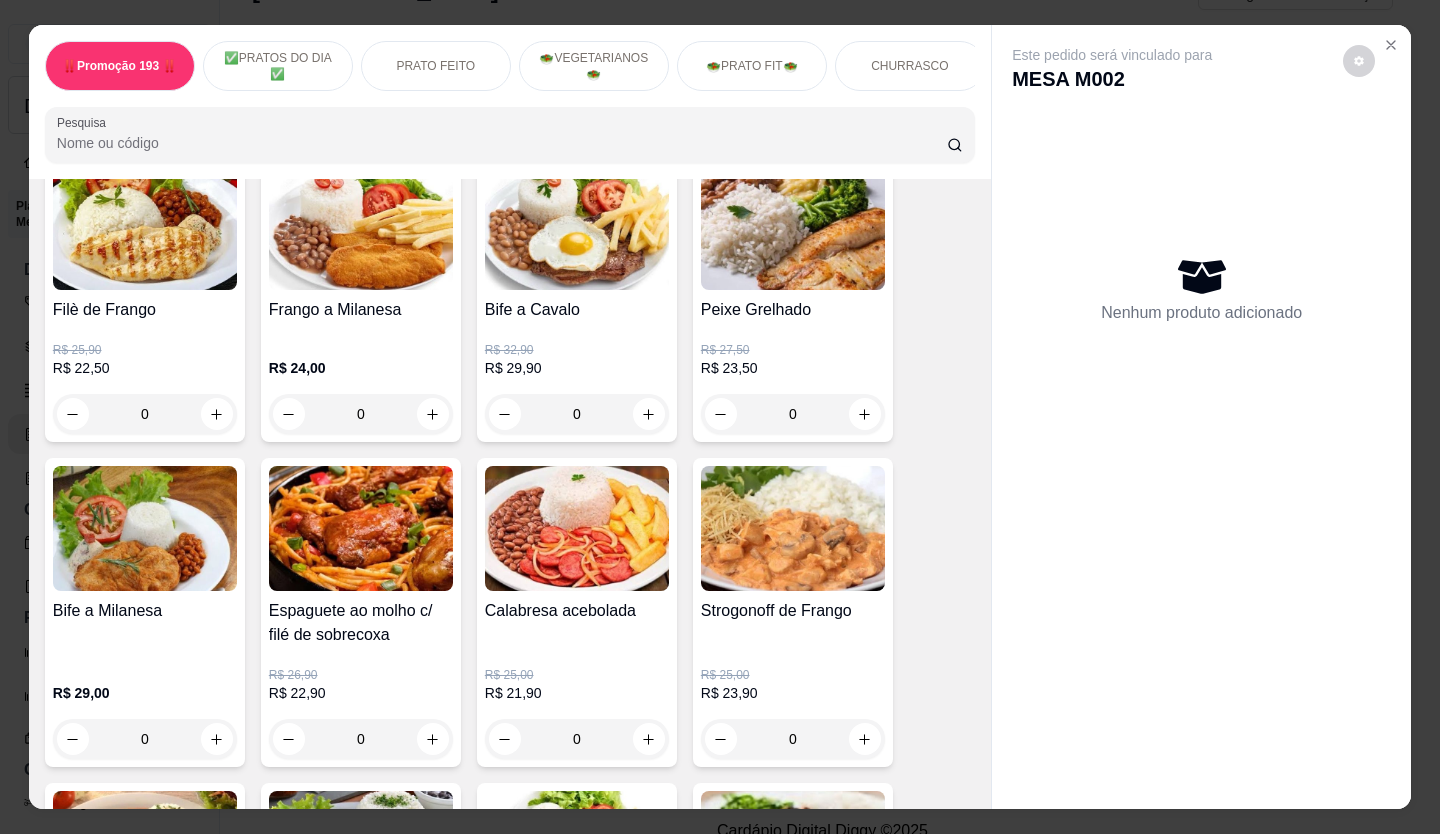 scroll, scrollTop: 1000, scrollLeft: 0, axis: vertical 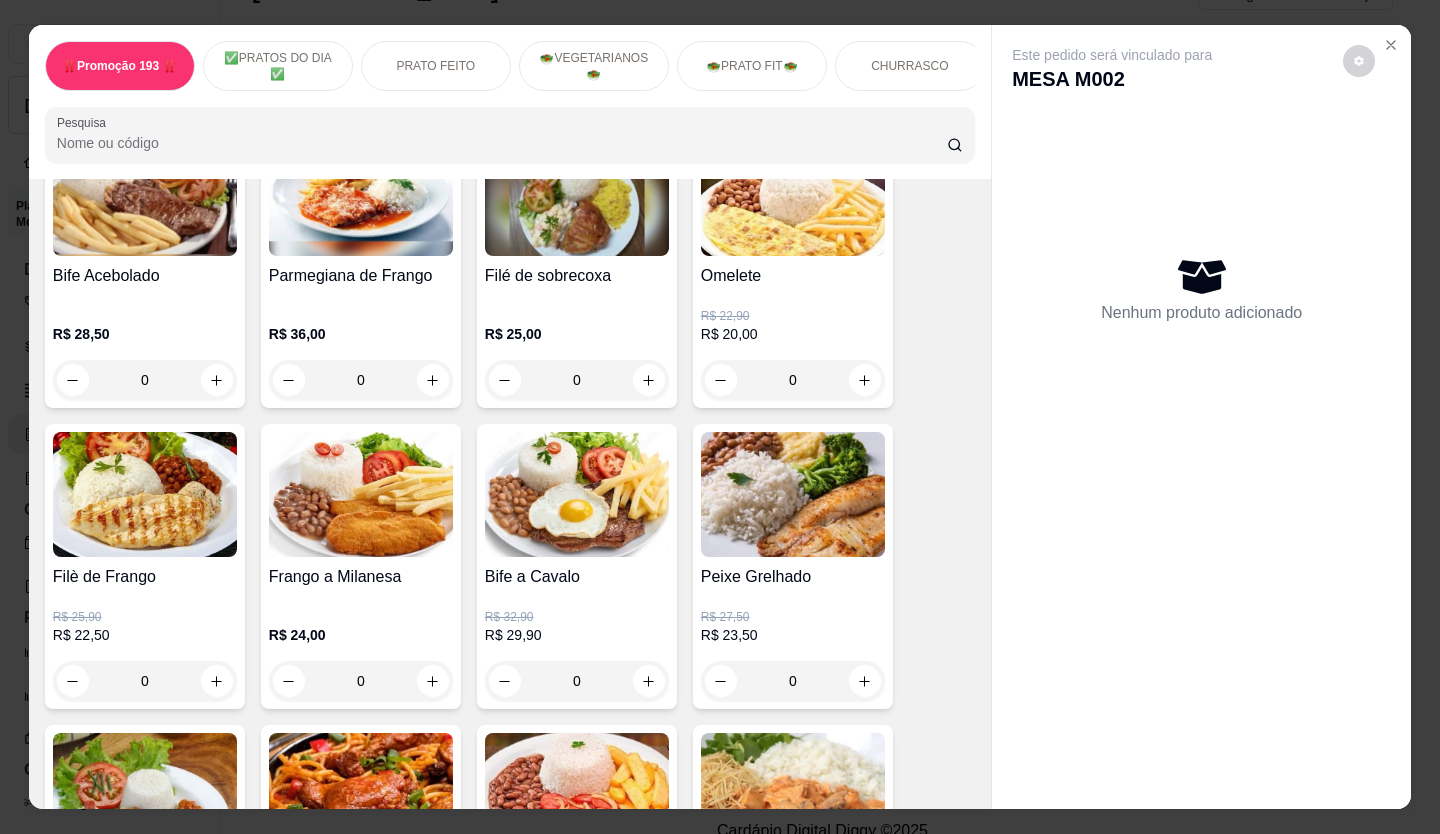 drag, startPoint x: 866, startPoint y: 345, endPoint x: 1277, endPoint y: 407, distance: 415.6501 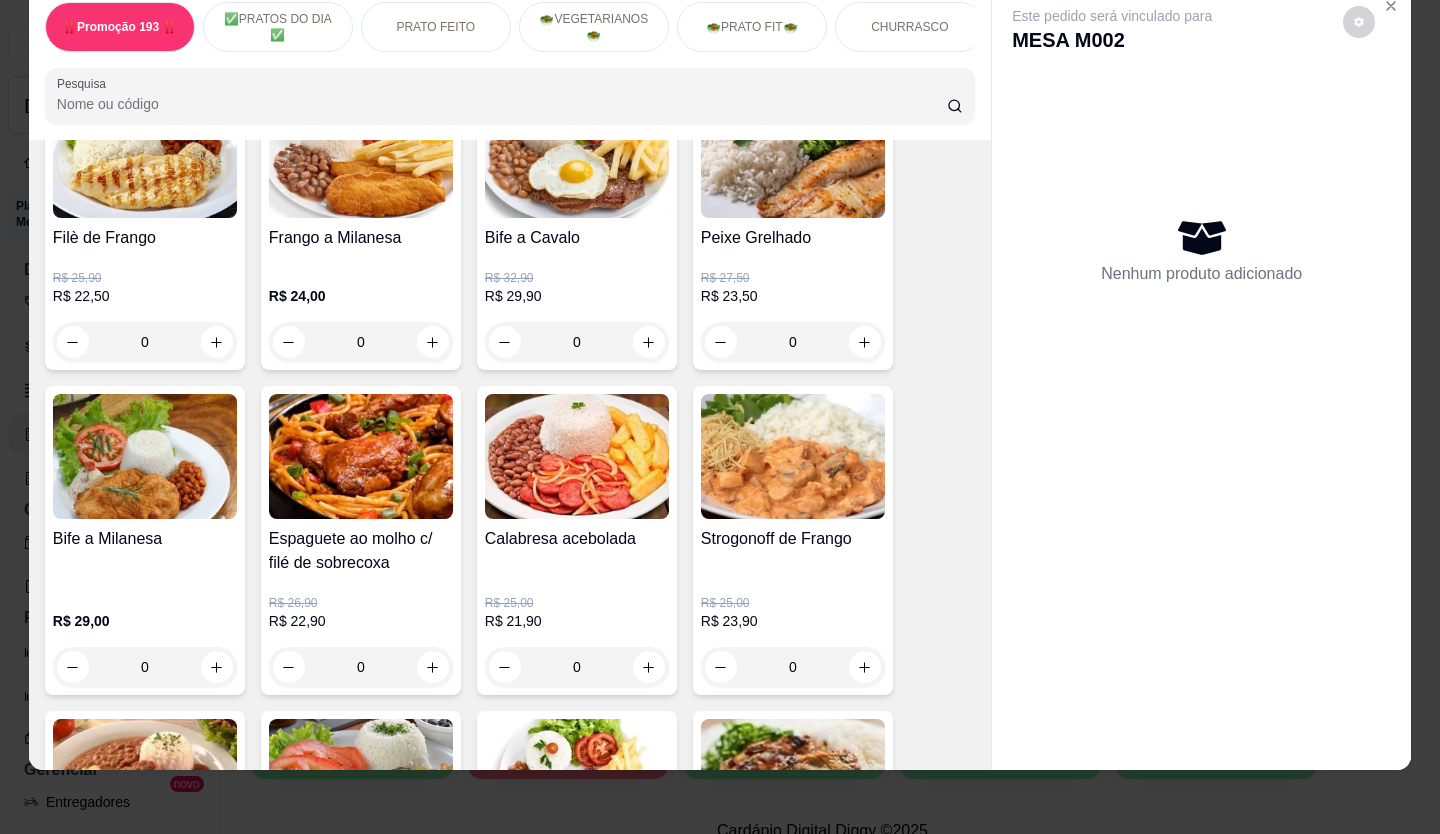 scroll, scrollTop: 1100, scrollLeft: 0, axis: vertical 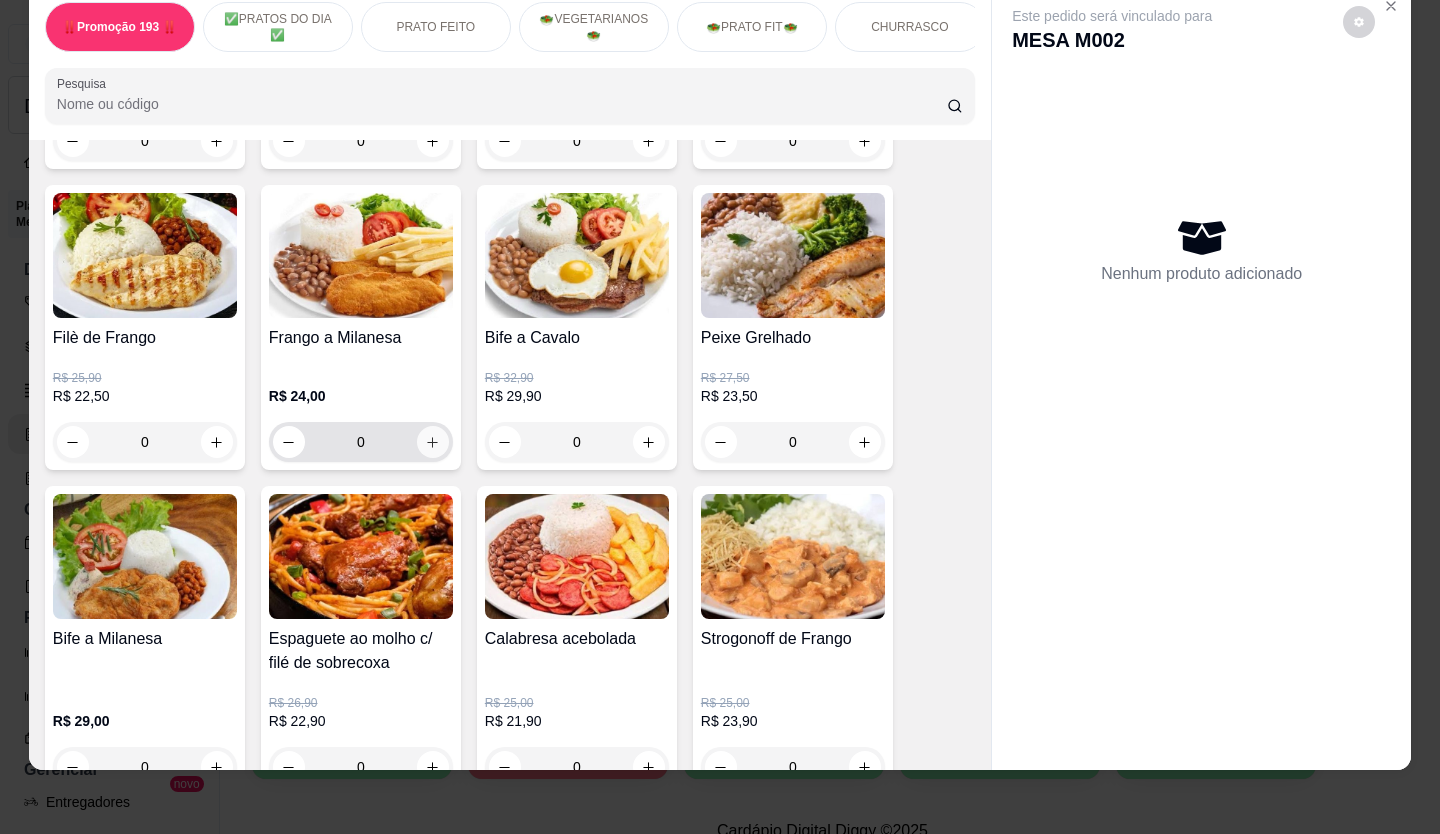 click 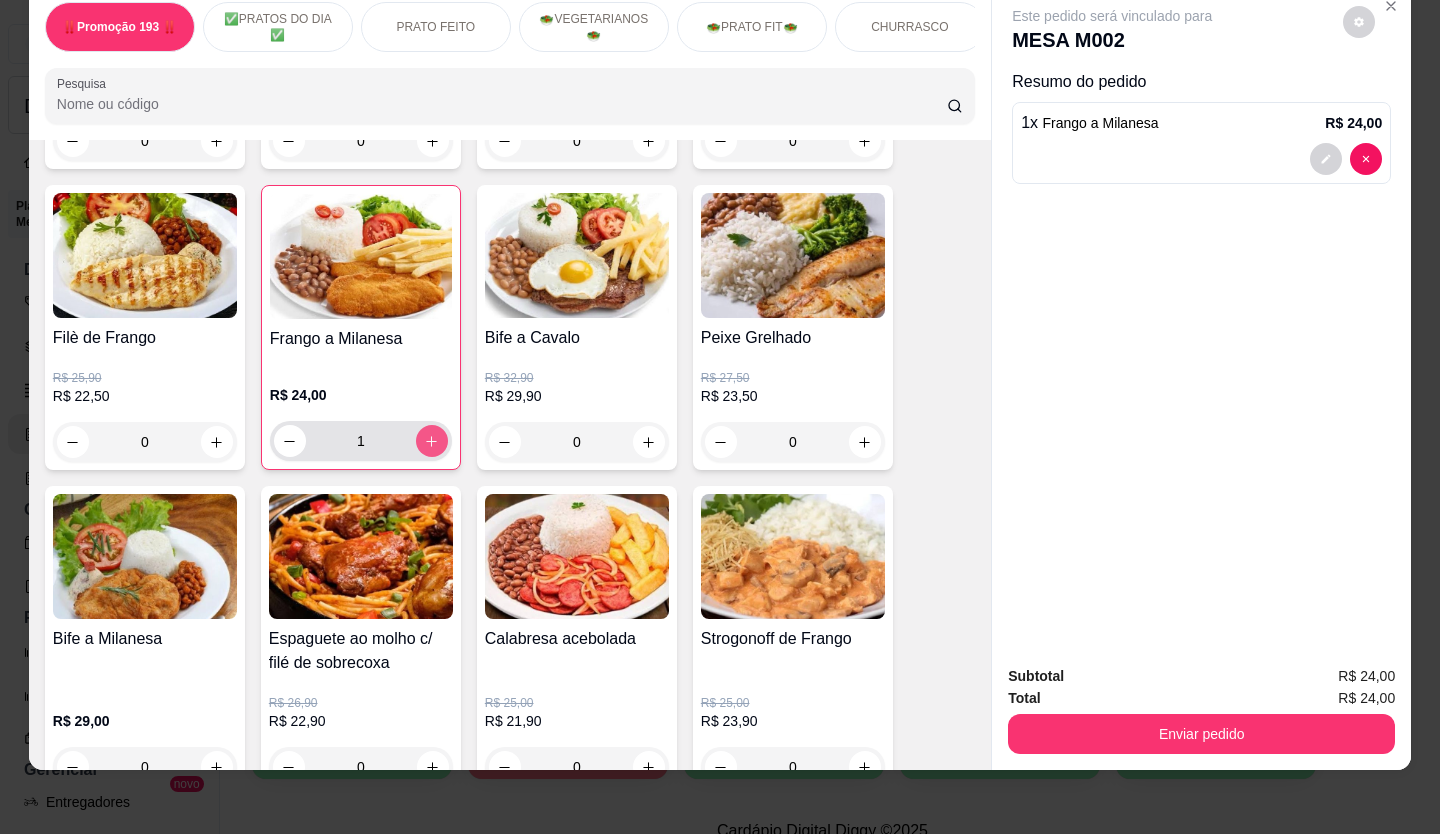 click 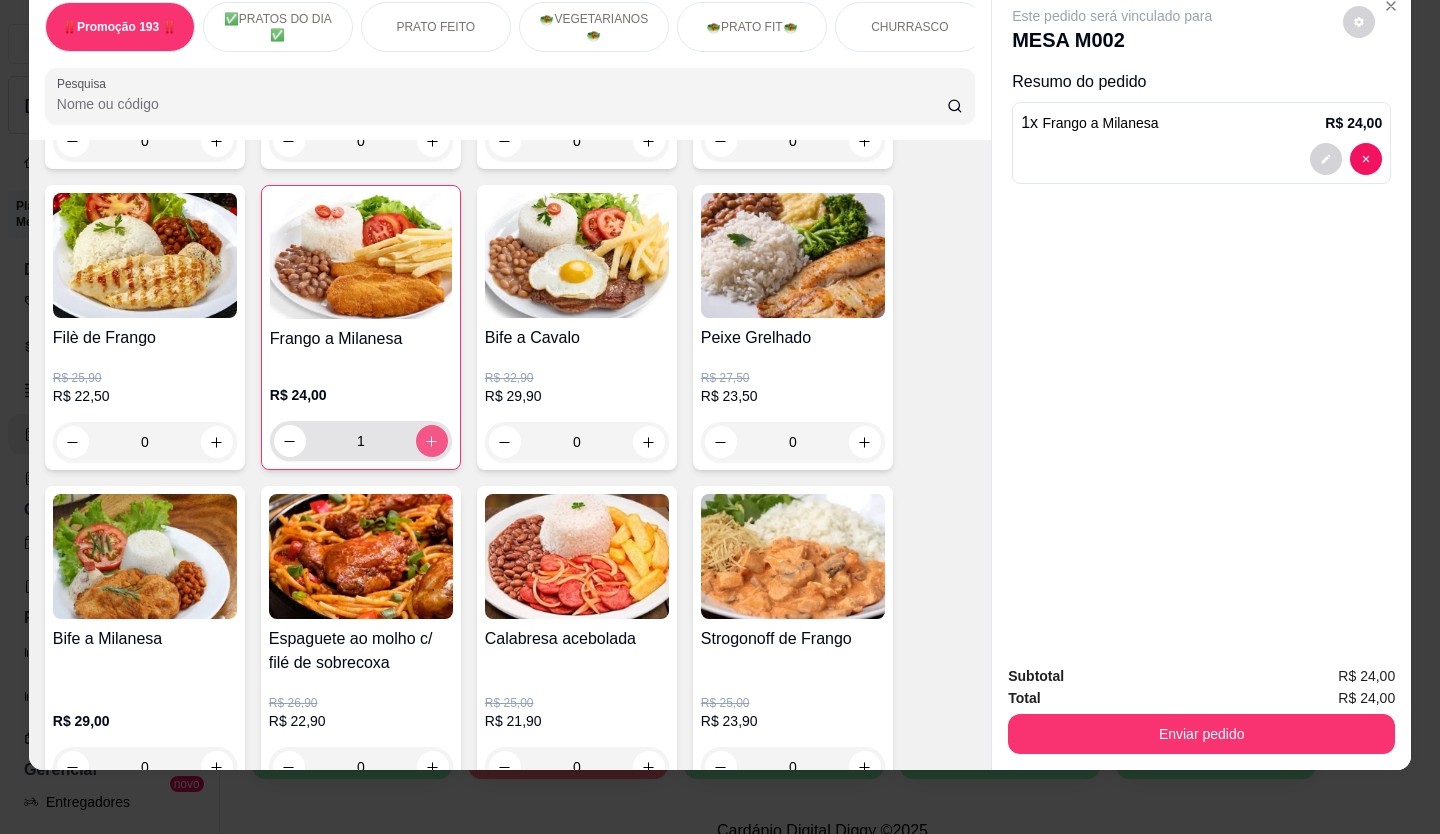 type on "2" 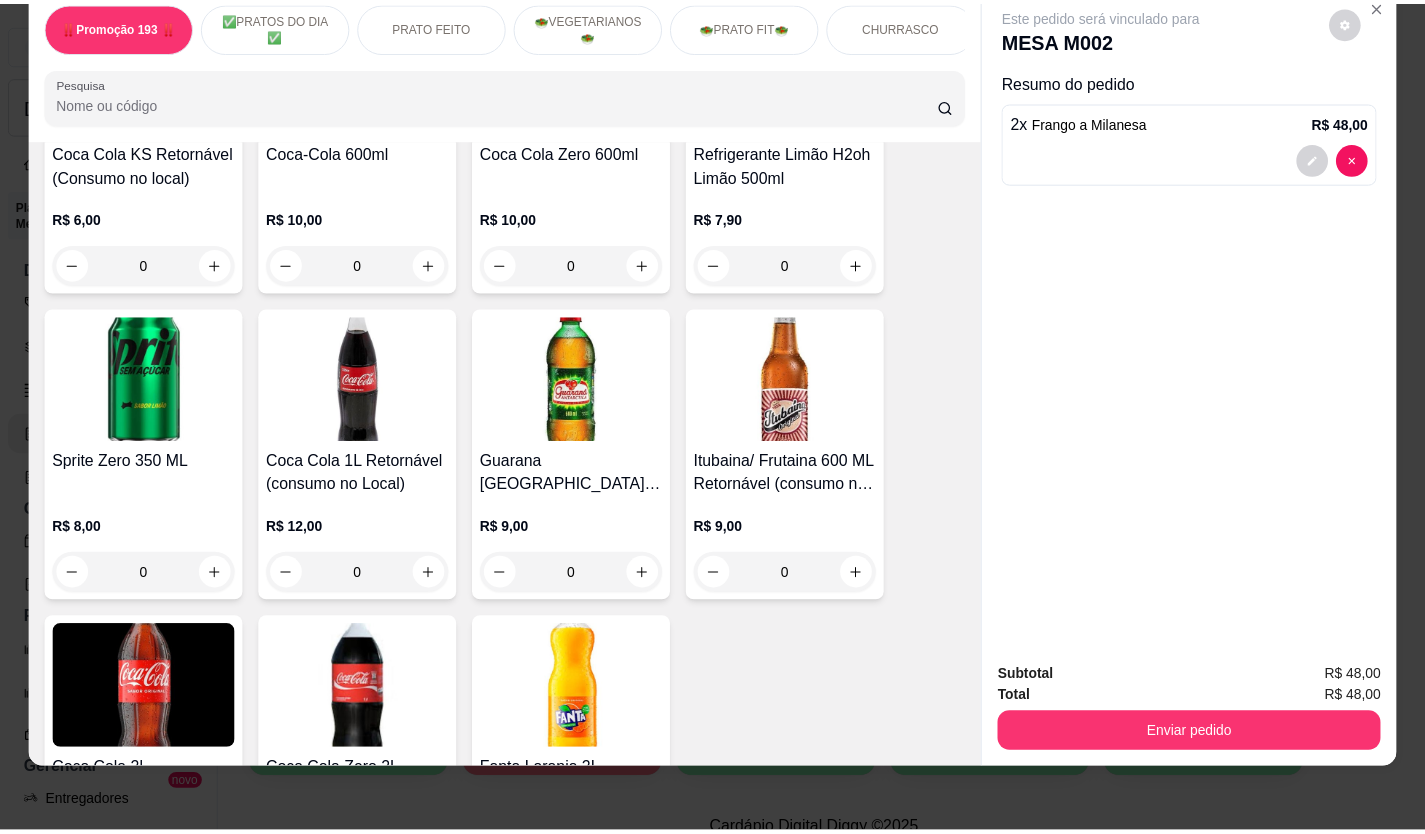 scroll, scrollTop: 6000, scrollLeft: 0, axis: vertical 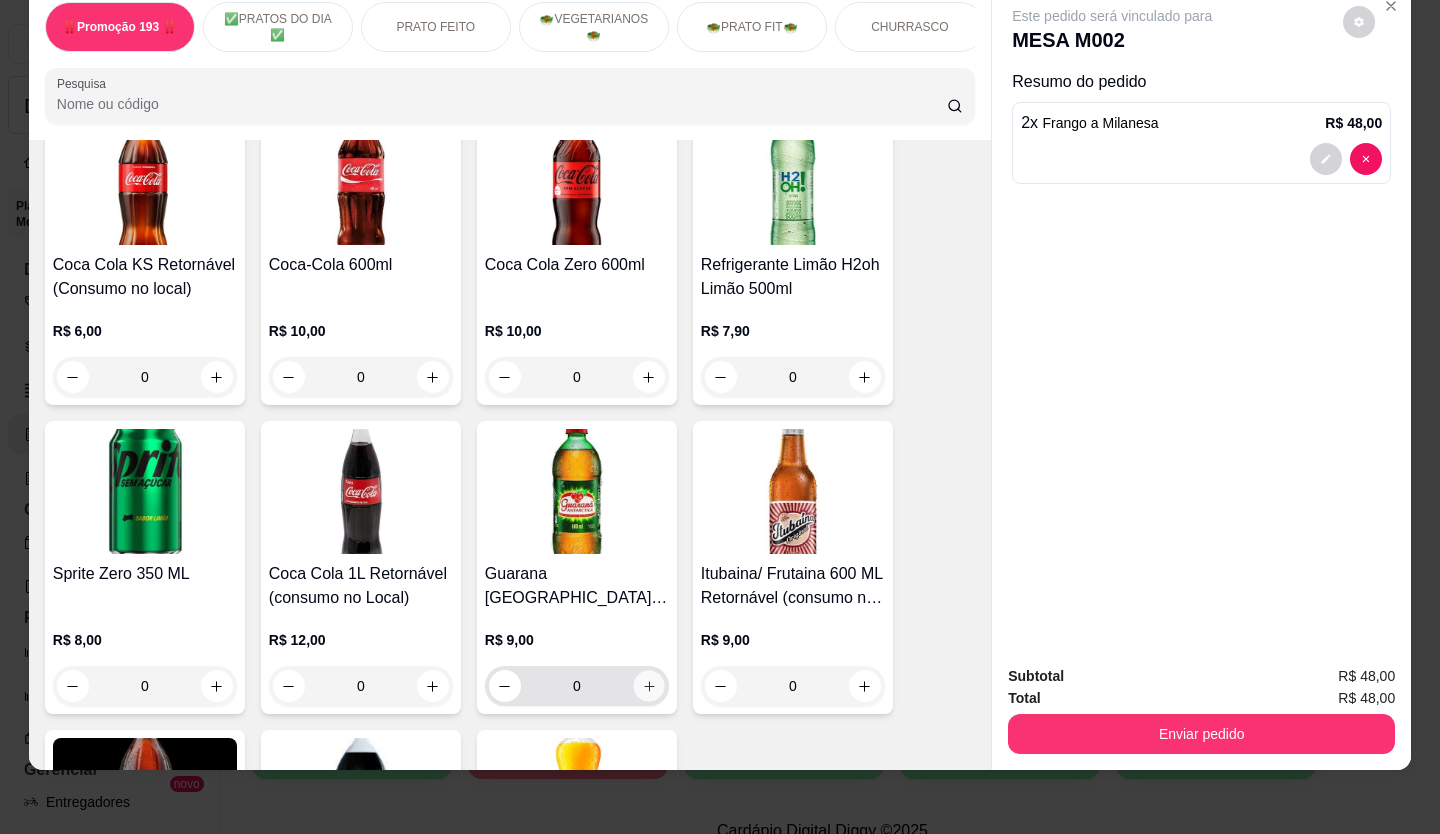 click 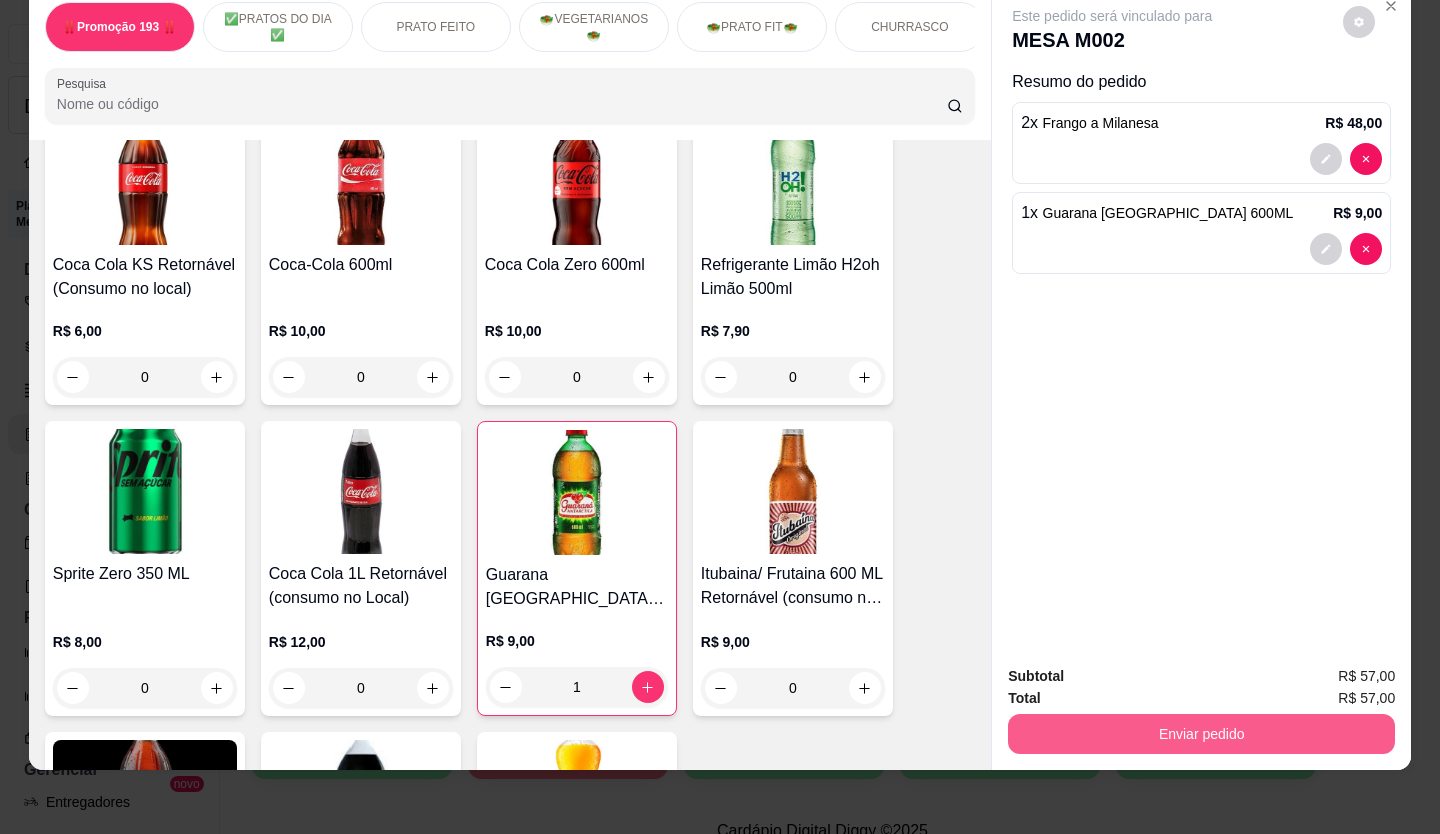 click on "Enviar pedido" at bounding box center (1201, 734) 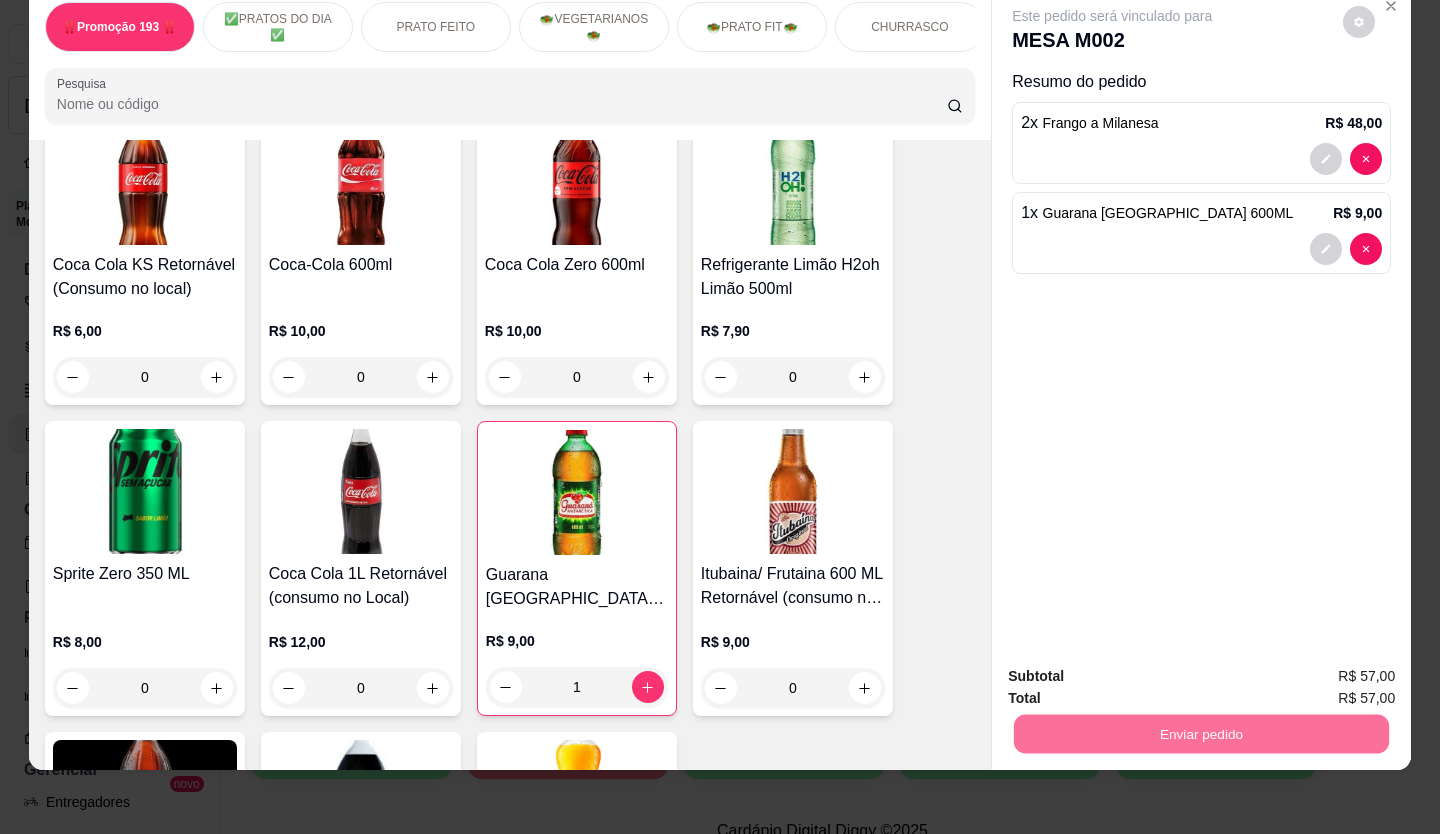 click on "Não registrar e enviar pedido" at bounding box center [1135, 671] 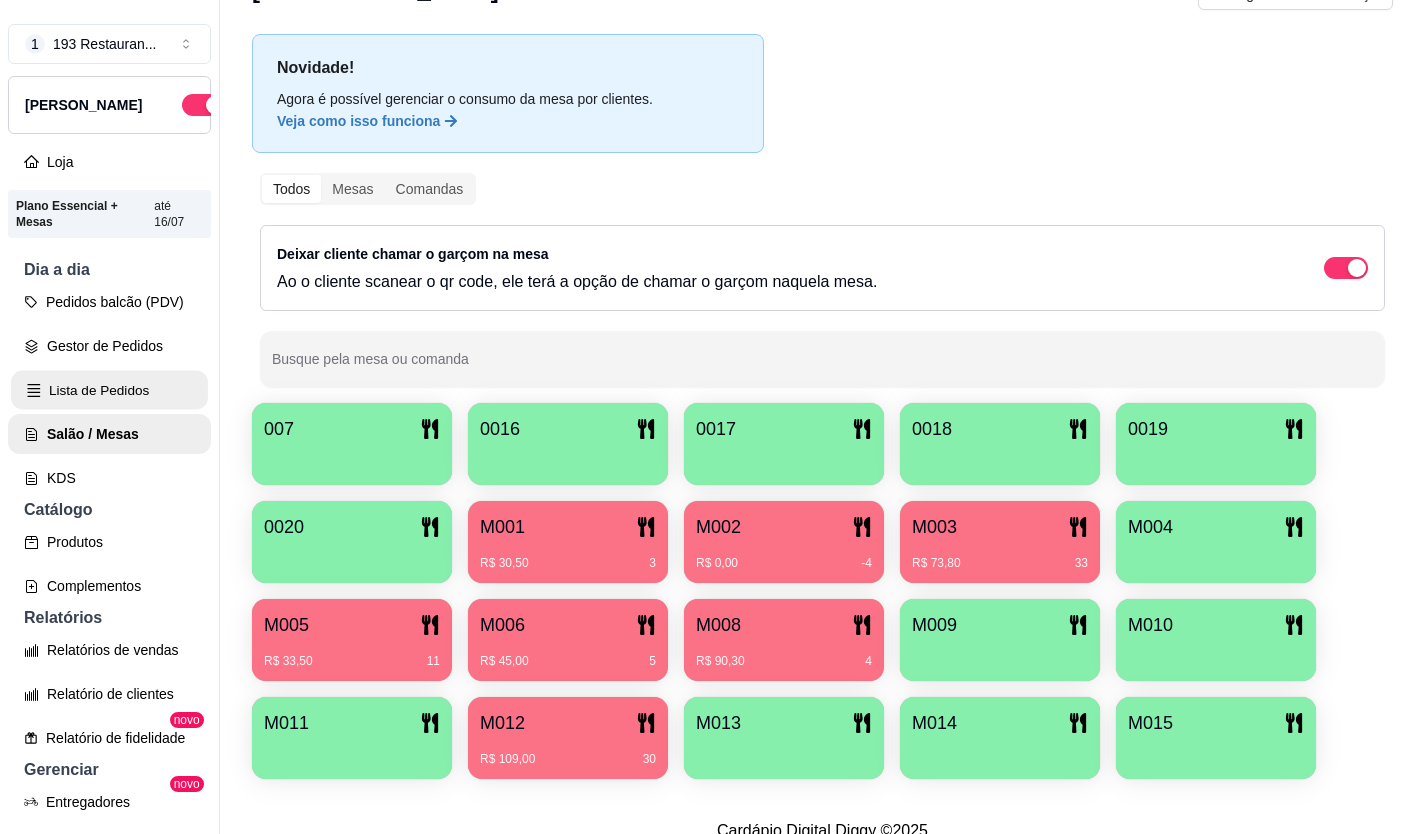 click on "Lista de Pedidos" at bounding box center (109, 390) 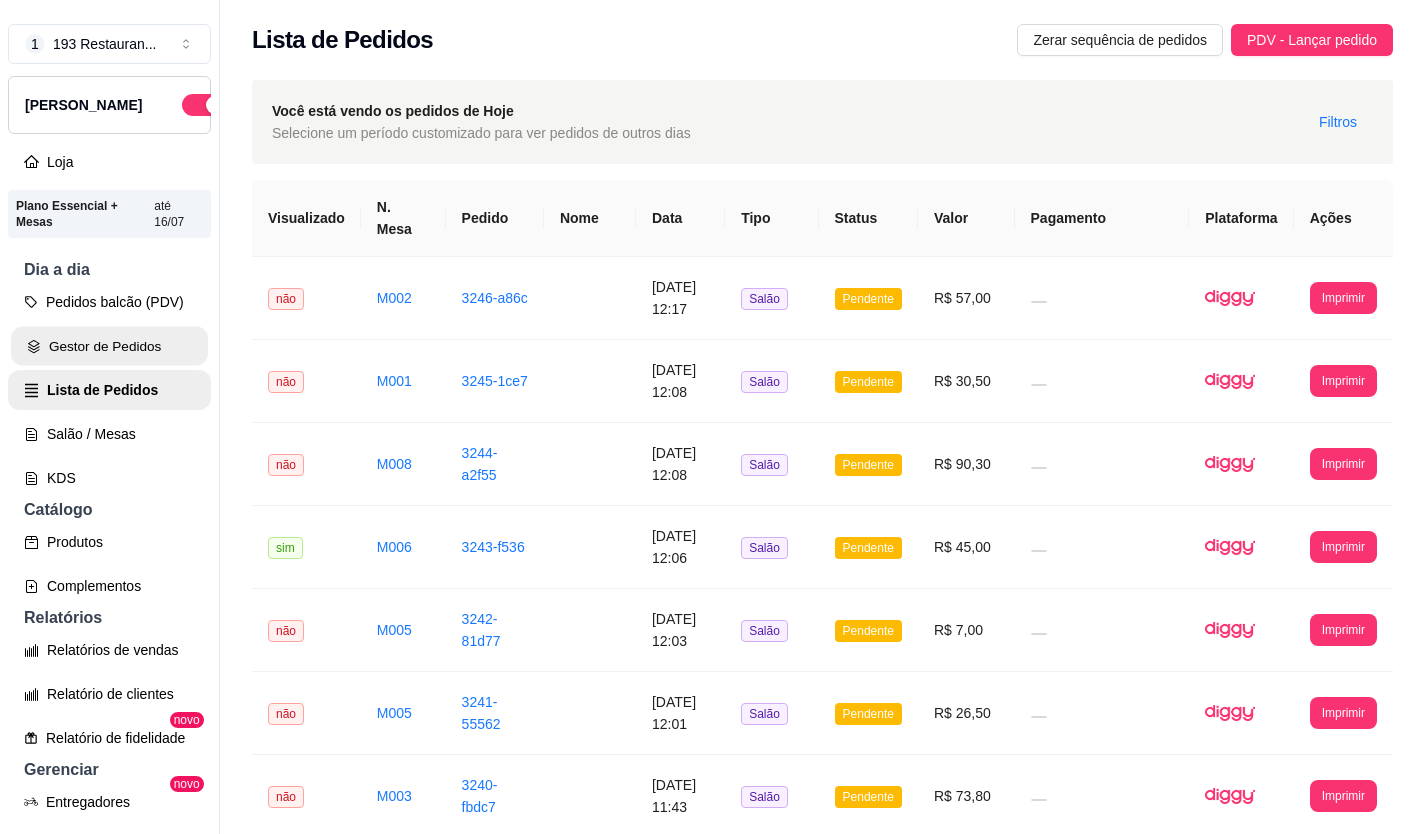 click on "Gestor de Pedidos" at bounding box center (109, 346) 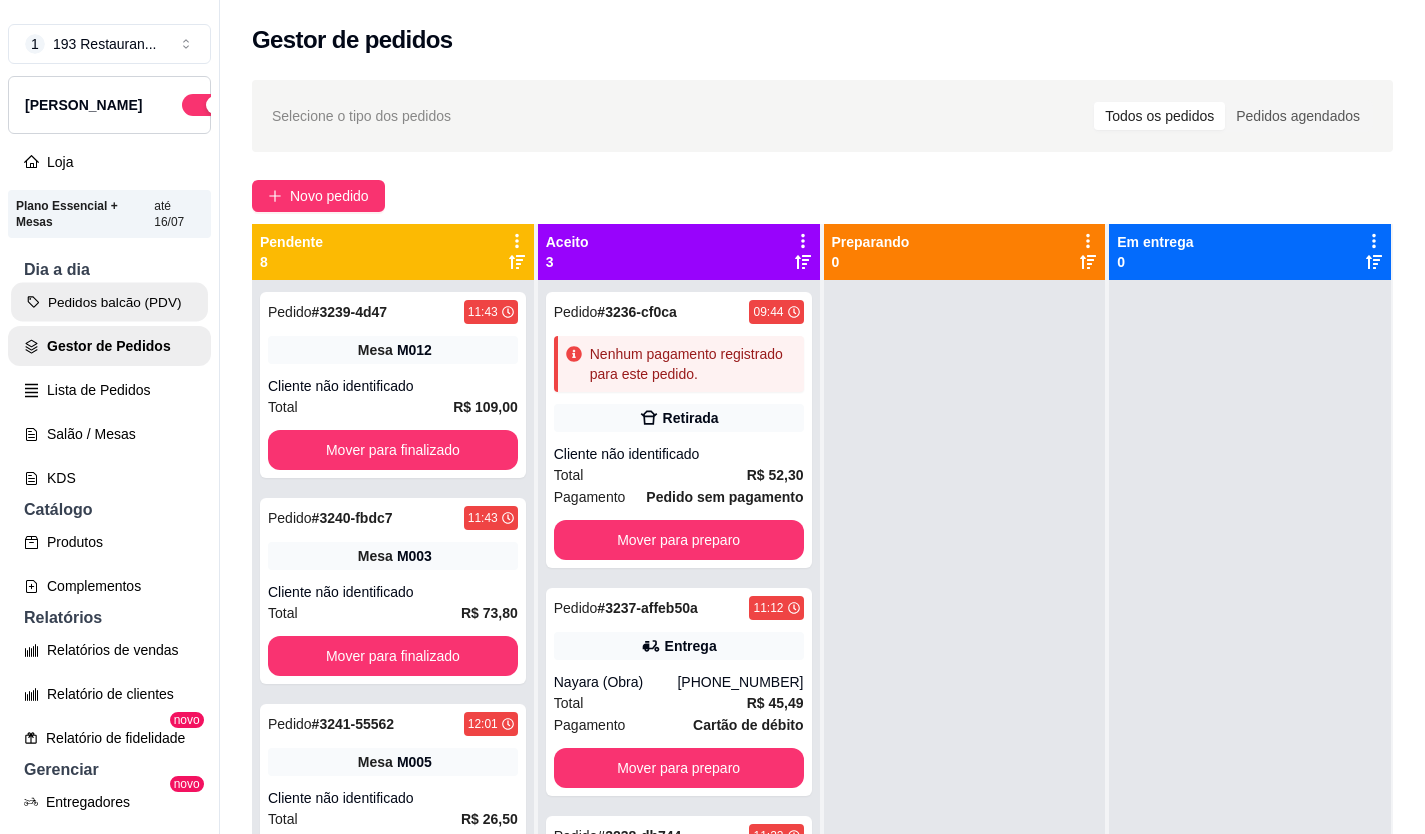 click on "Pedidos balcão (PDV)" at bounding box center (109, 302) 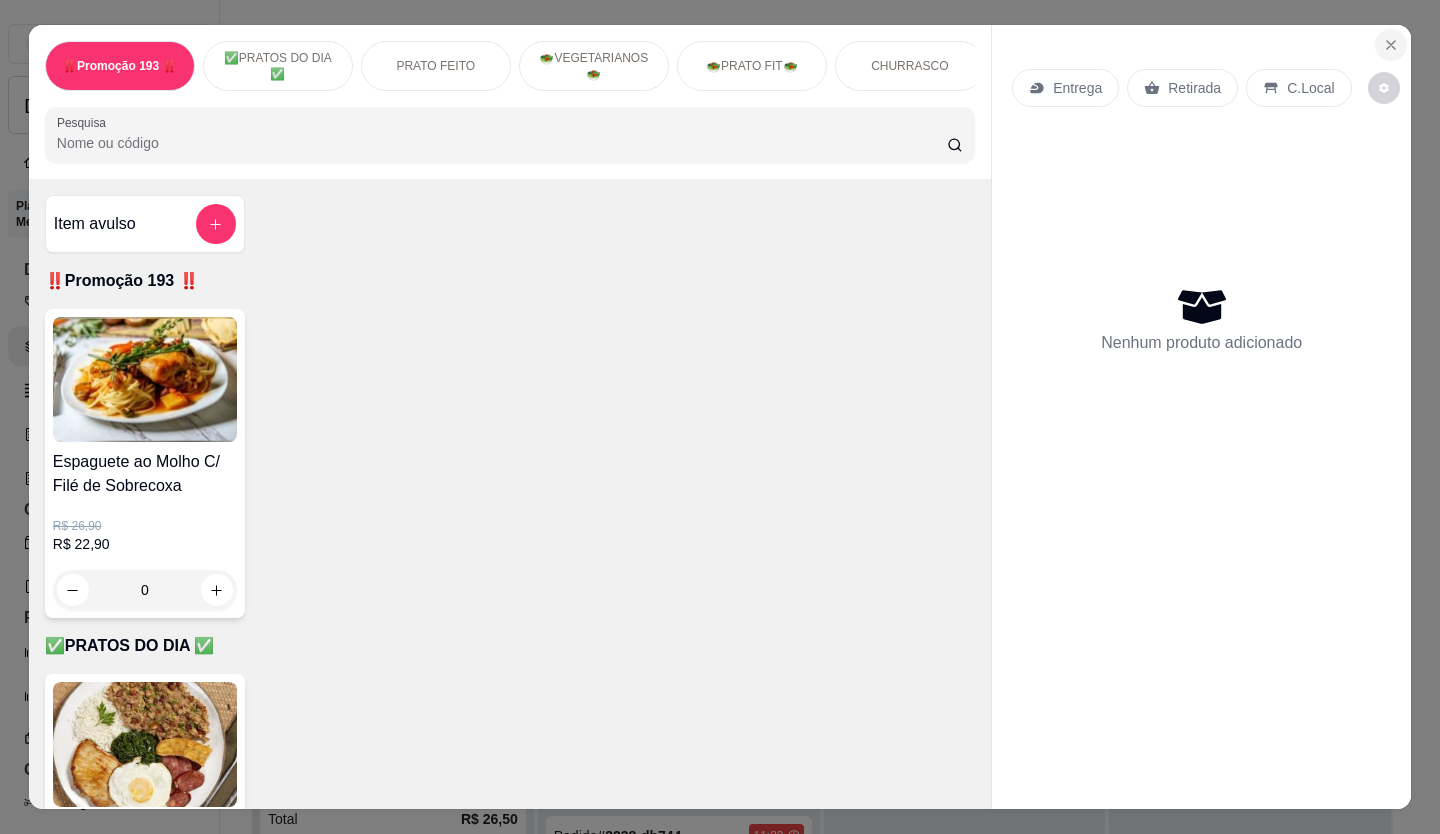 click 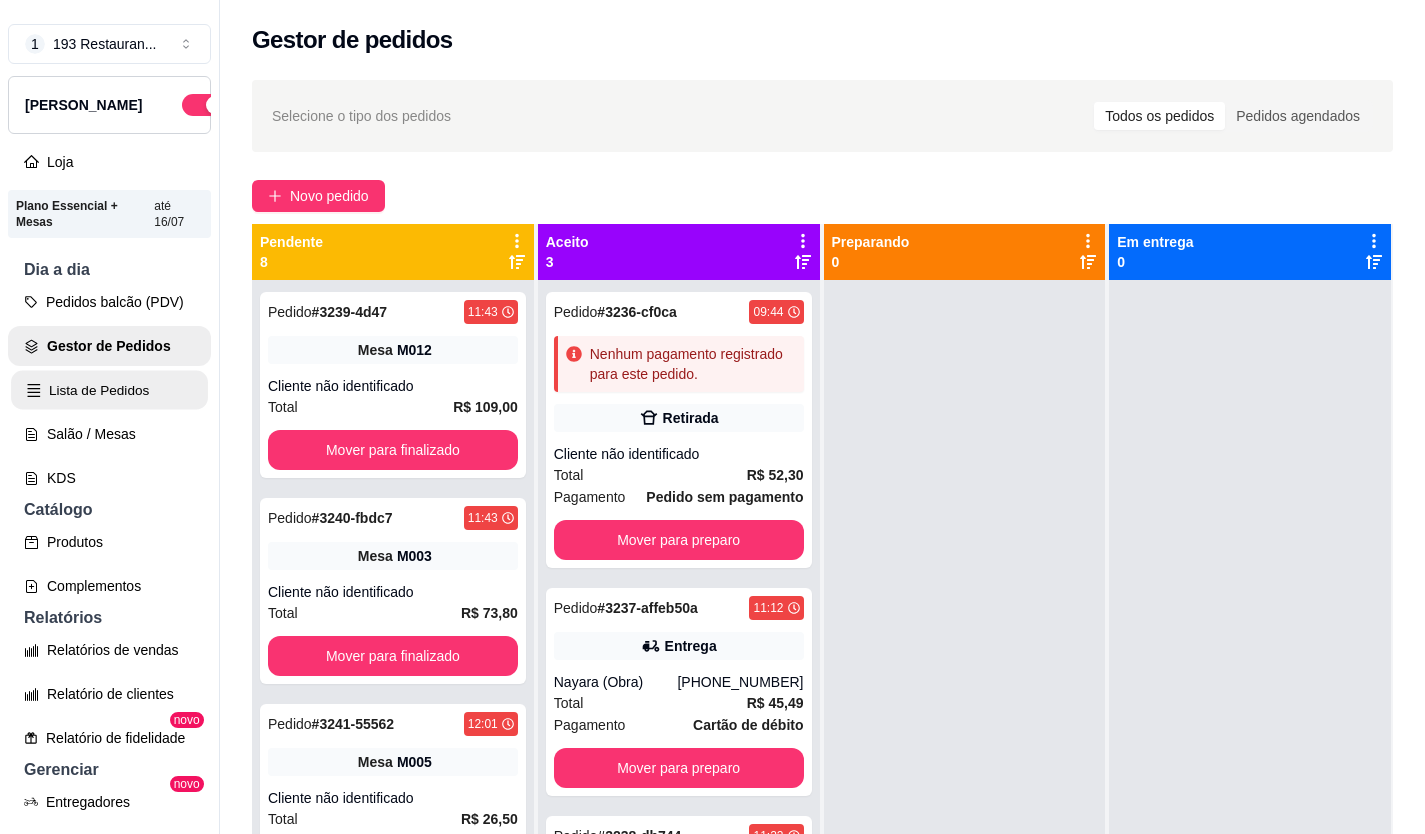 click on "Lista de Pedidos" at bounding box center [109, 390] 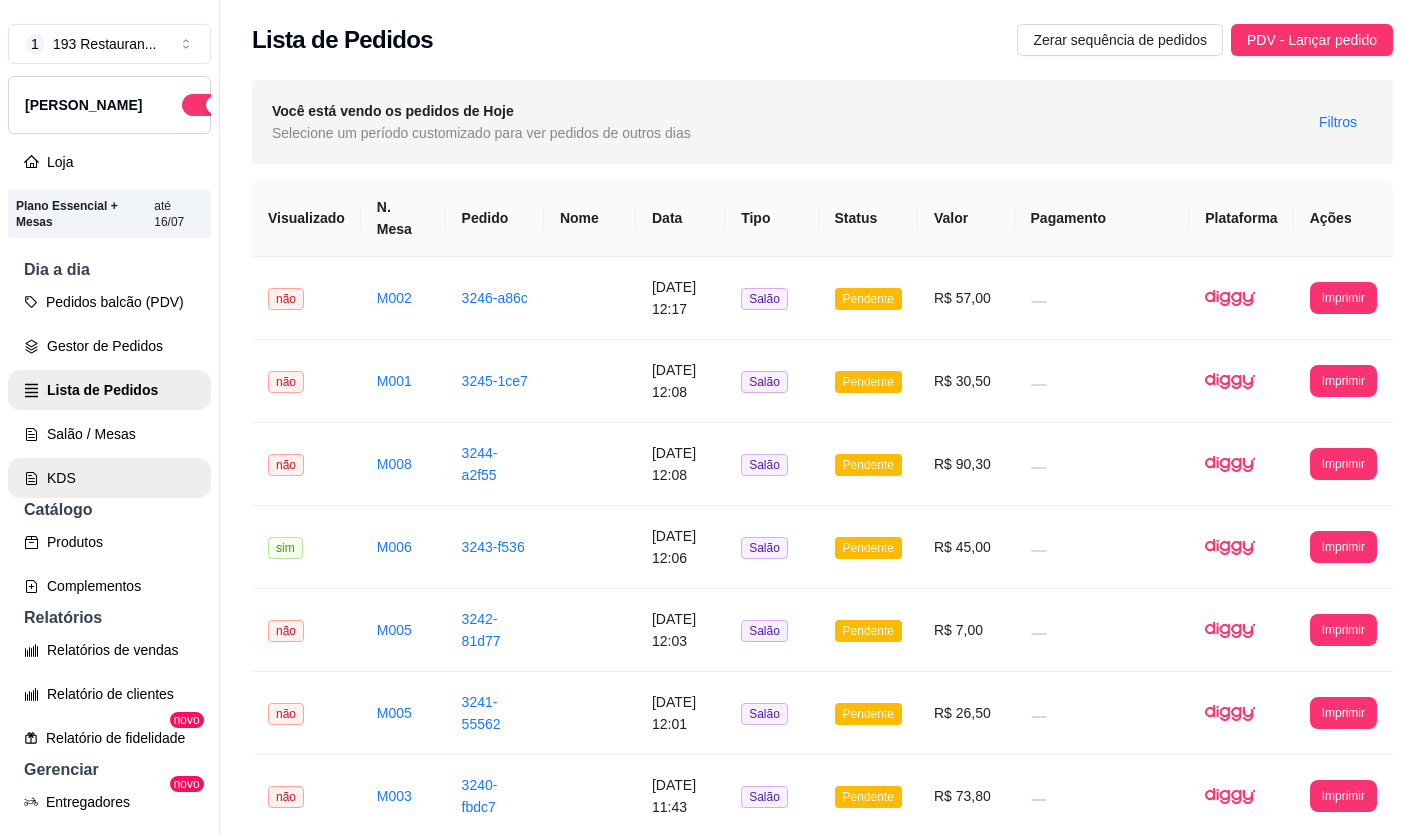 scroll, scrollTop: 100, scrollLeft: 0, axis: vertical 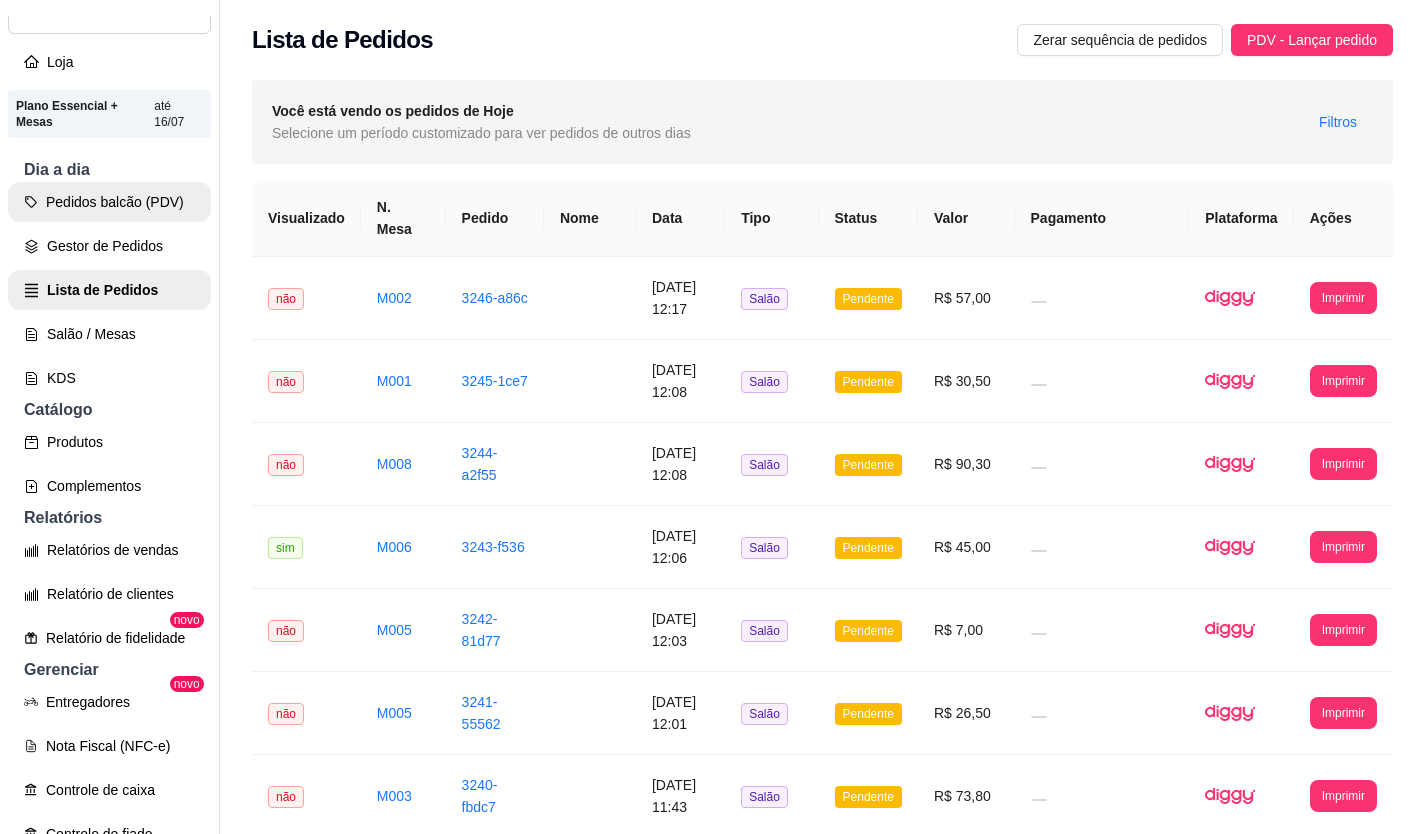 click on "Pedidos balcão (PDV)" at bounding box center (109, 202) 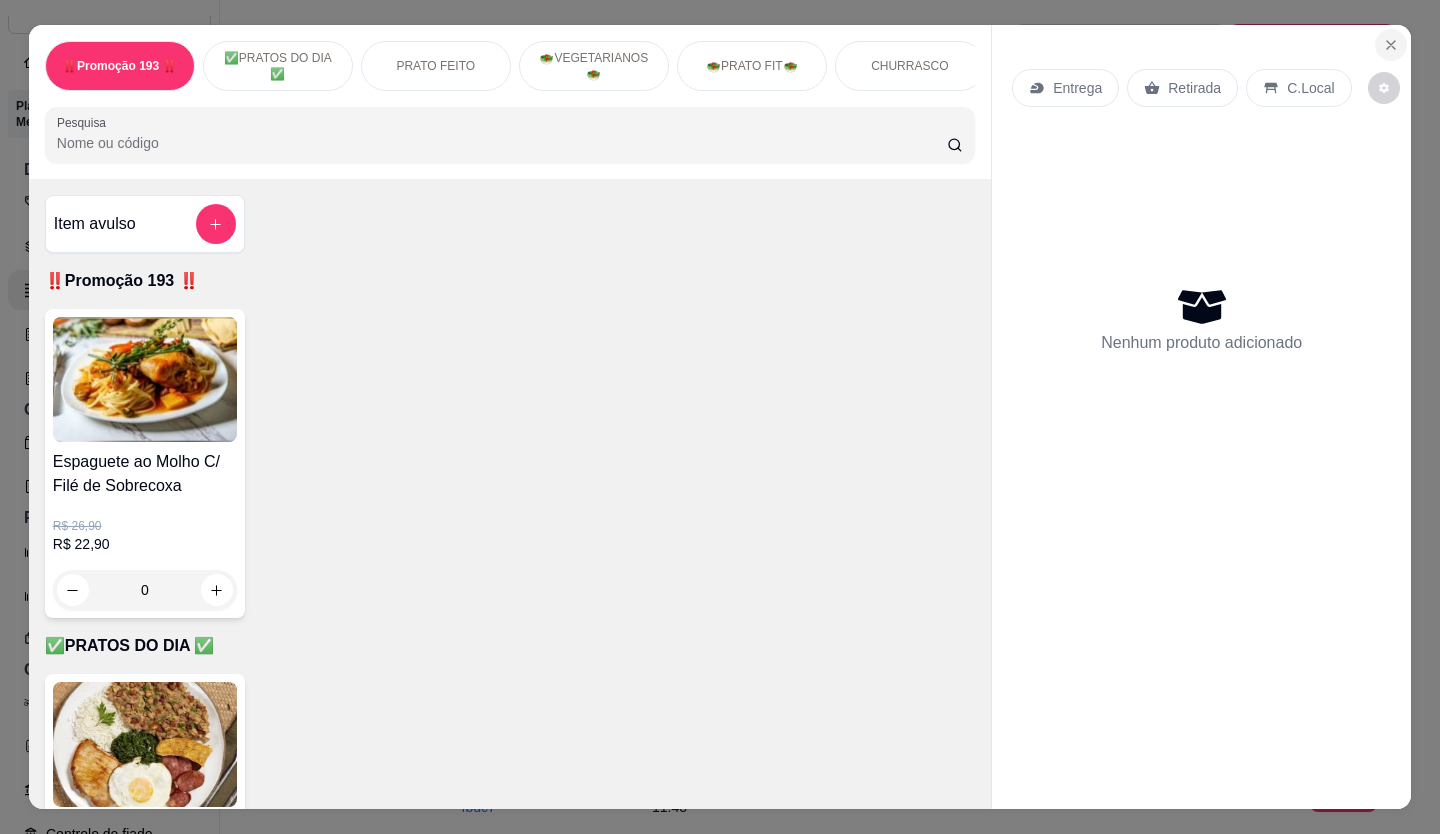 click 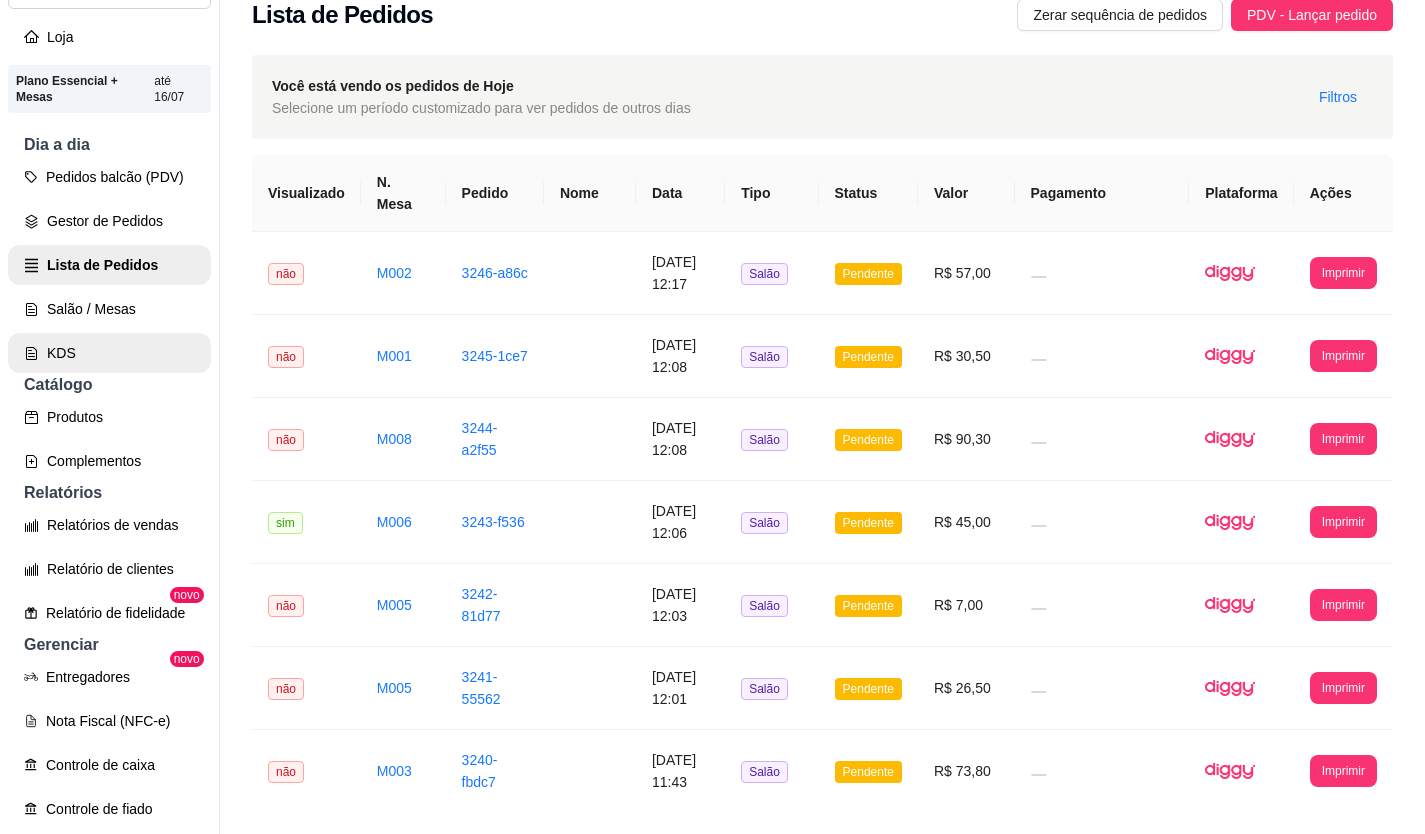 scroll, scrollTop: 32, scrollLeft: 0, axis: vertical 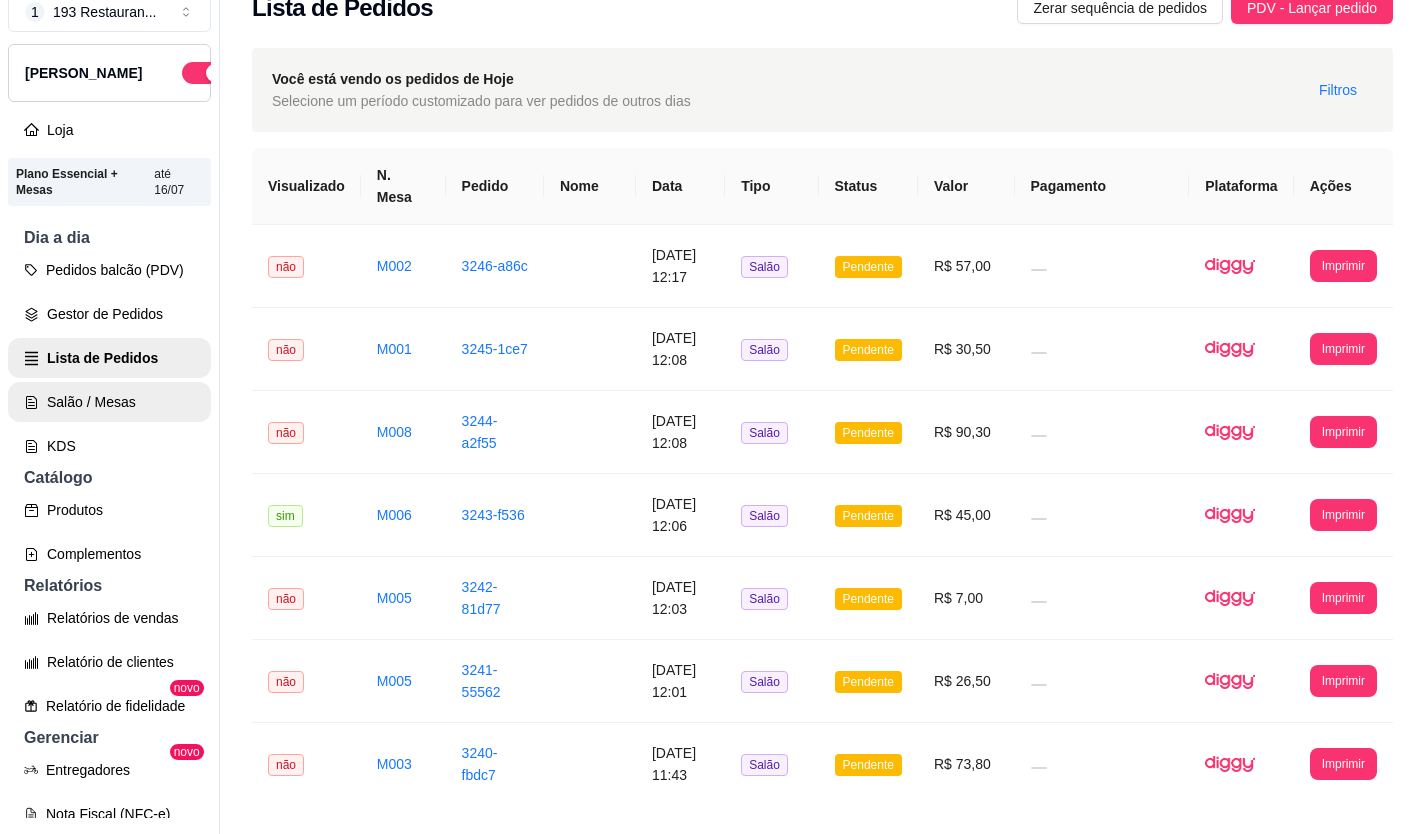 click on "Salão / Mesas" at bounding box center [109, 402] 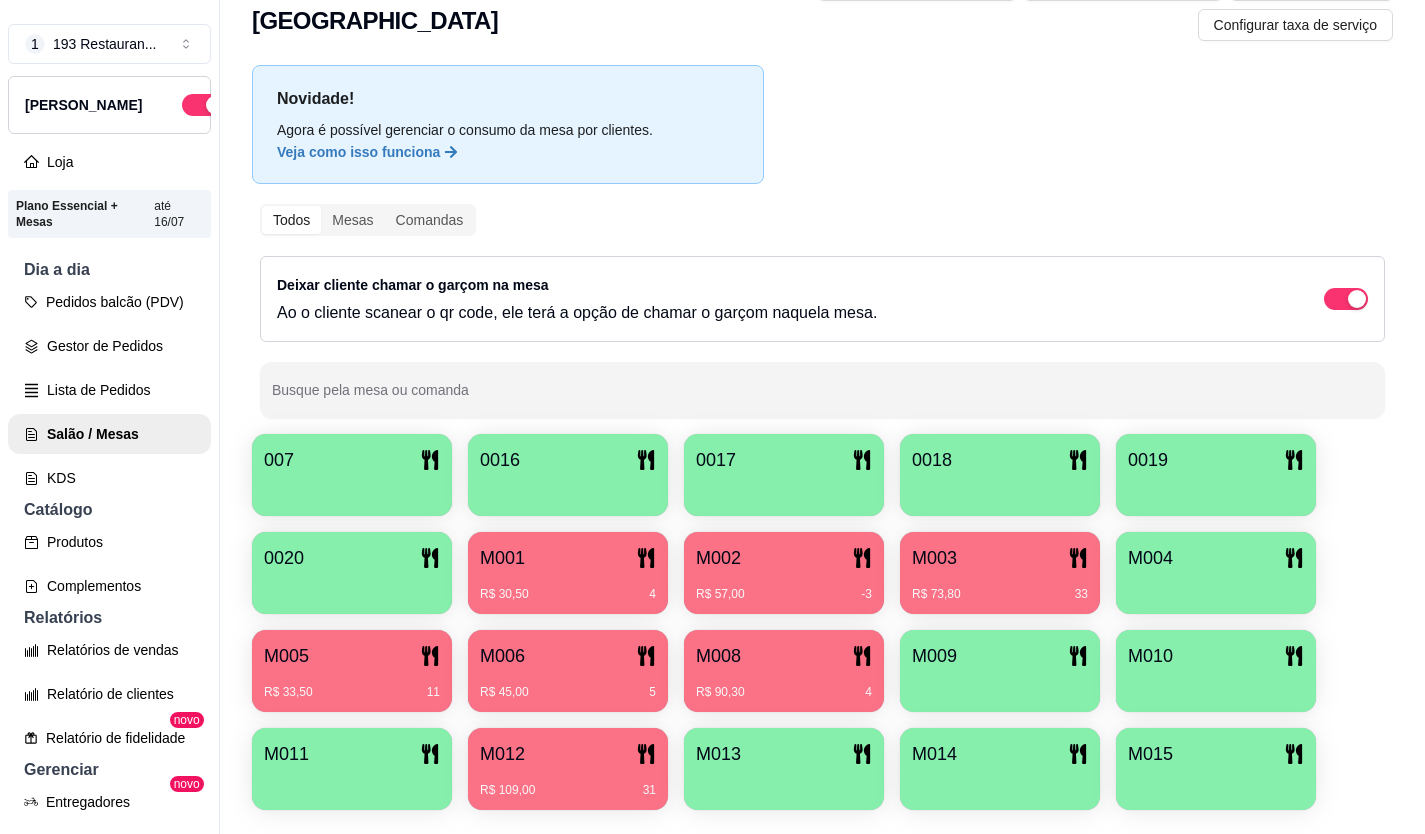 scroll, scrollTop: 86, scrollLeft: 0, axis: vertical 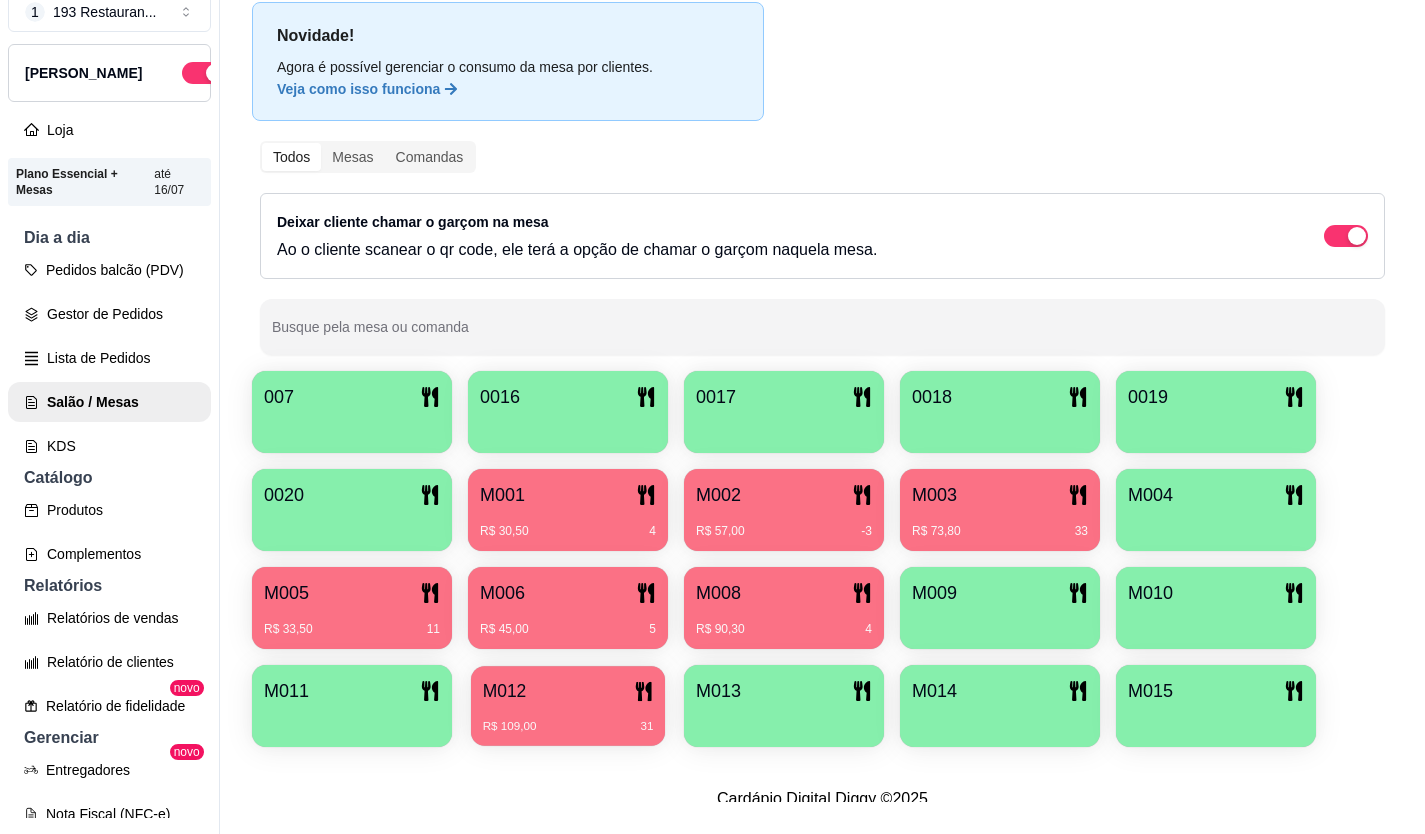 click on "M012" at bounding box center [568, 691] 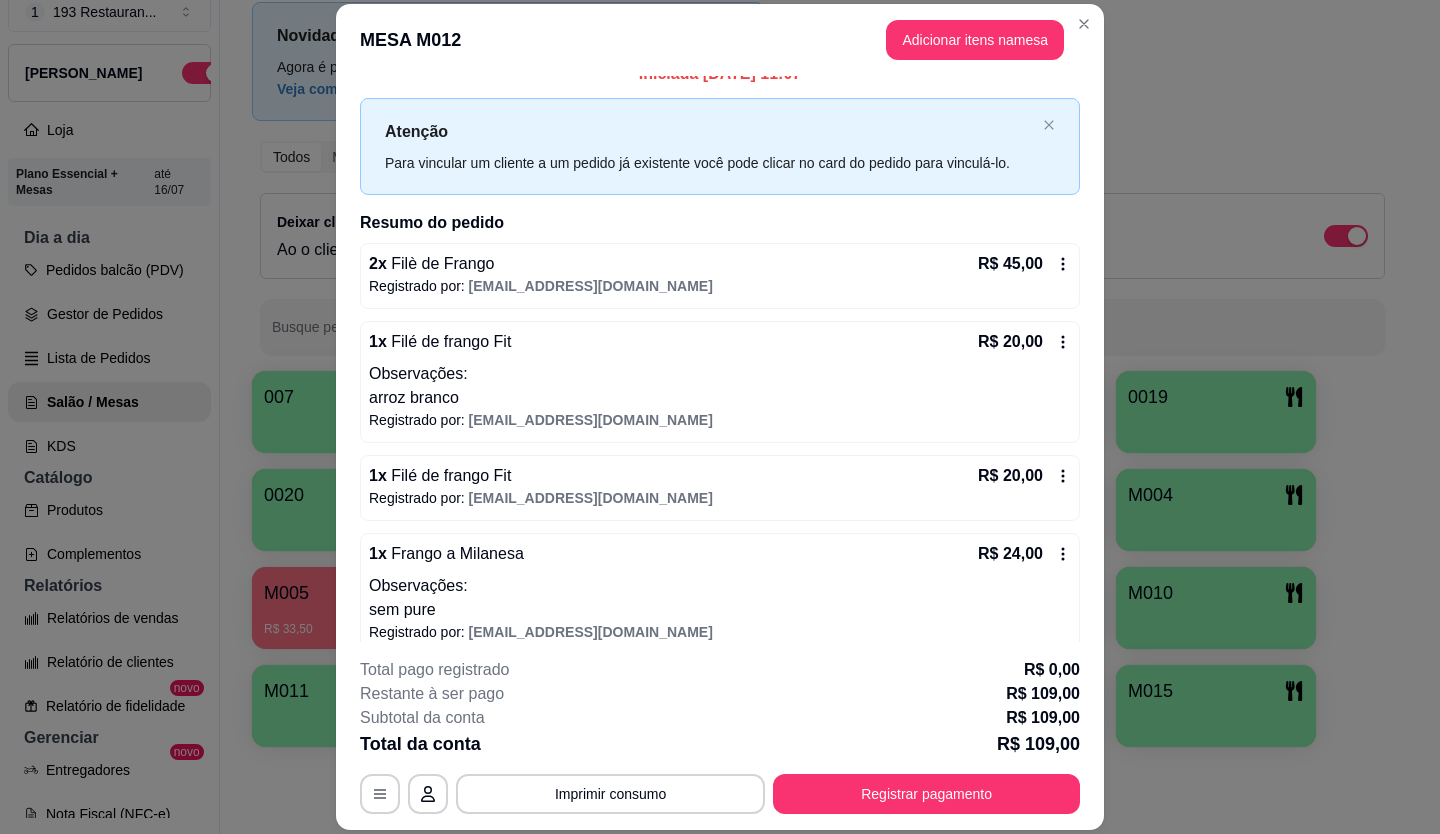 scroll, scrollTop: 43, scrollLeft: 0, axis: vertical 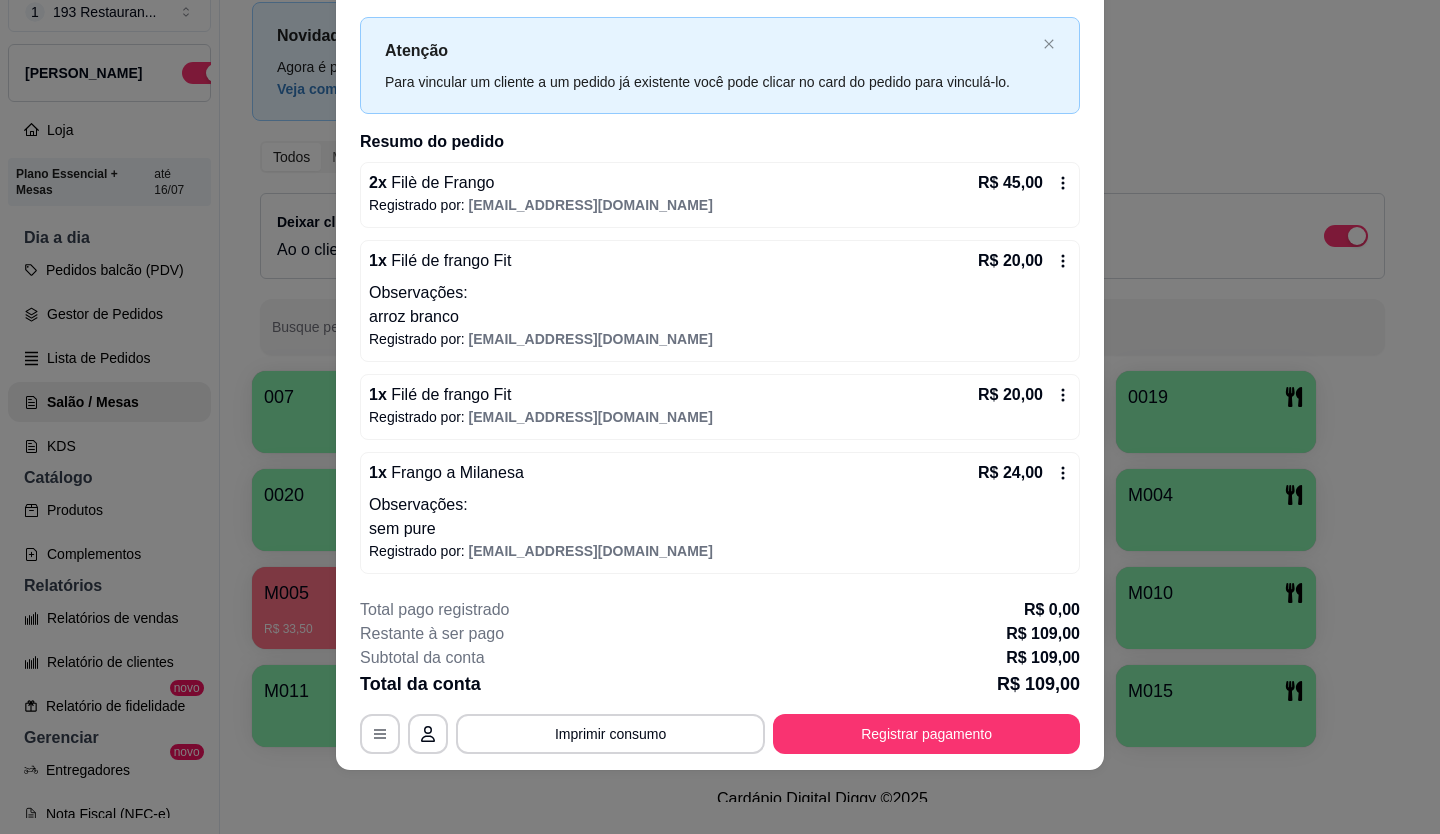drag, startPoint x: 689, startPoint y: 468, endPoint x: 662, endPoint y: 433, distance: 44.20407 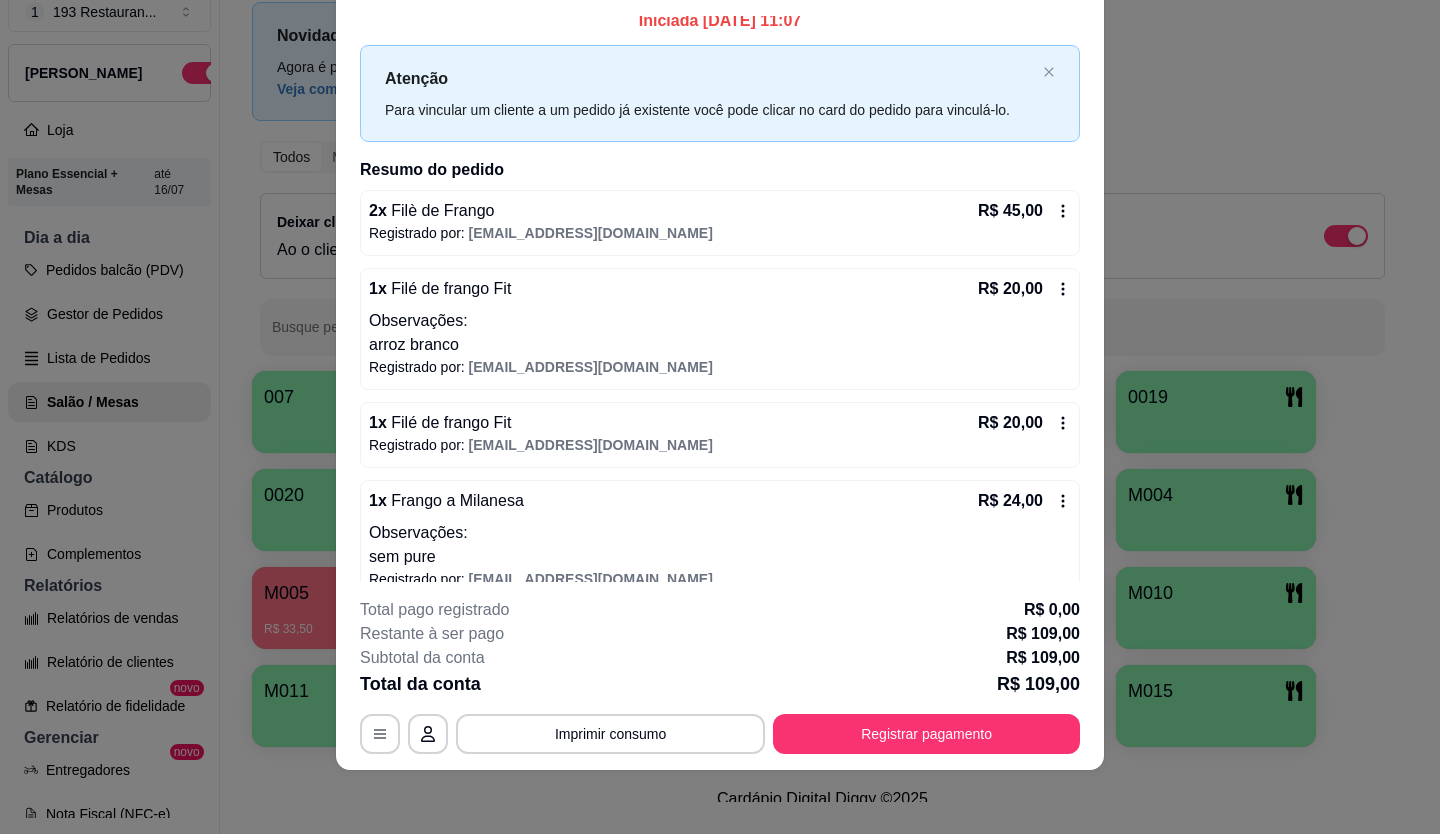 scroll, scrollTop: 0, scrollLeft: 0, axis: both 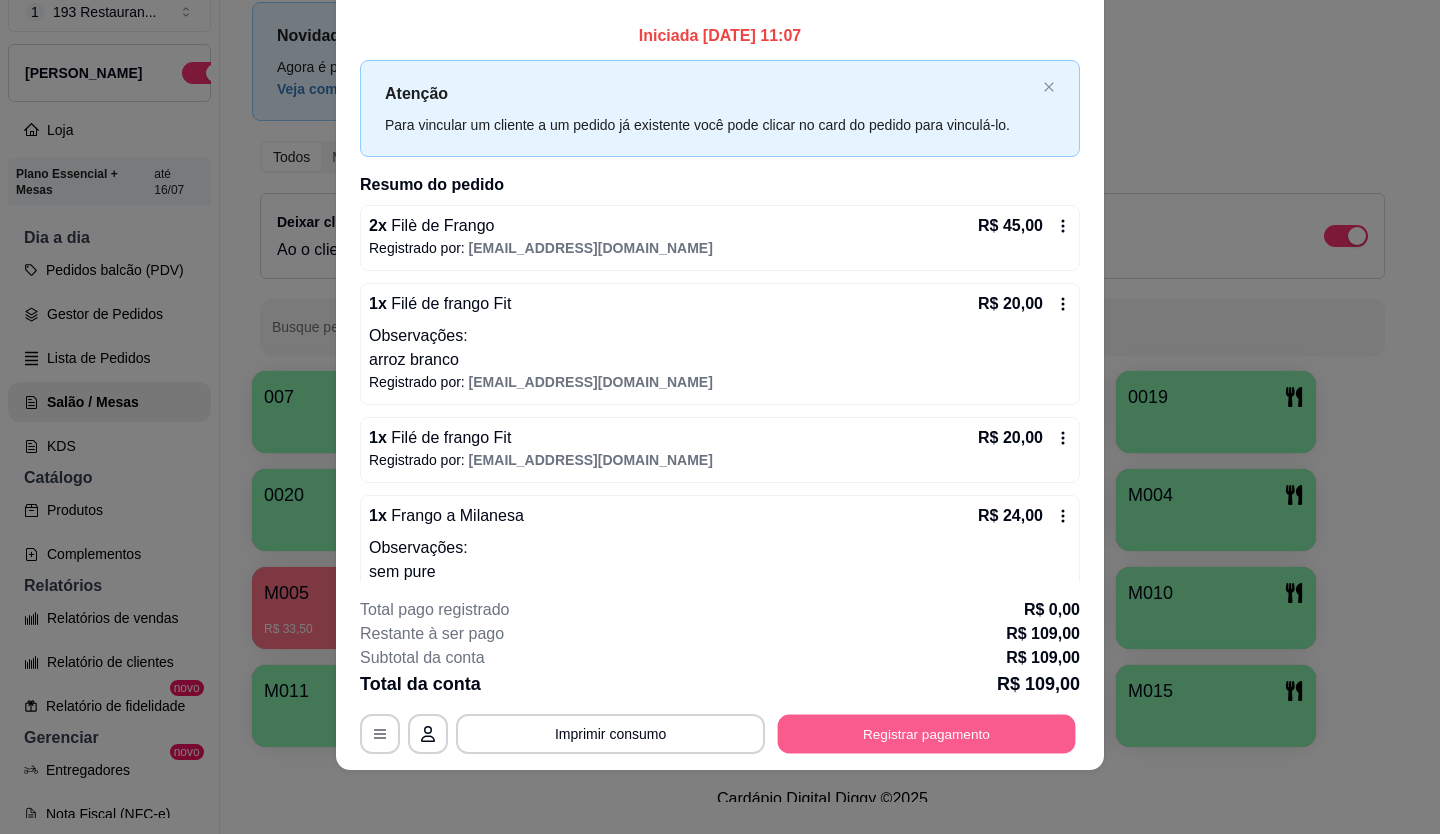 click on "Registrar pagamento" at bounding box center [927, 733] 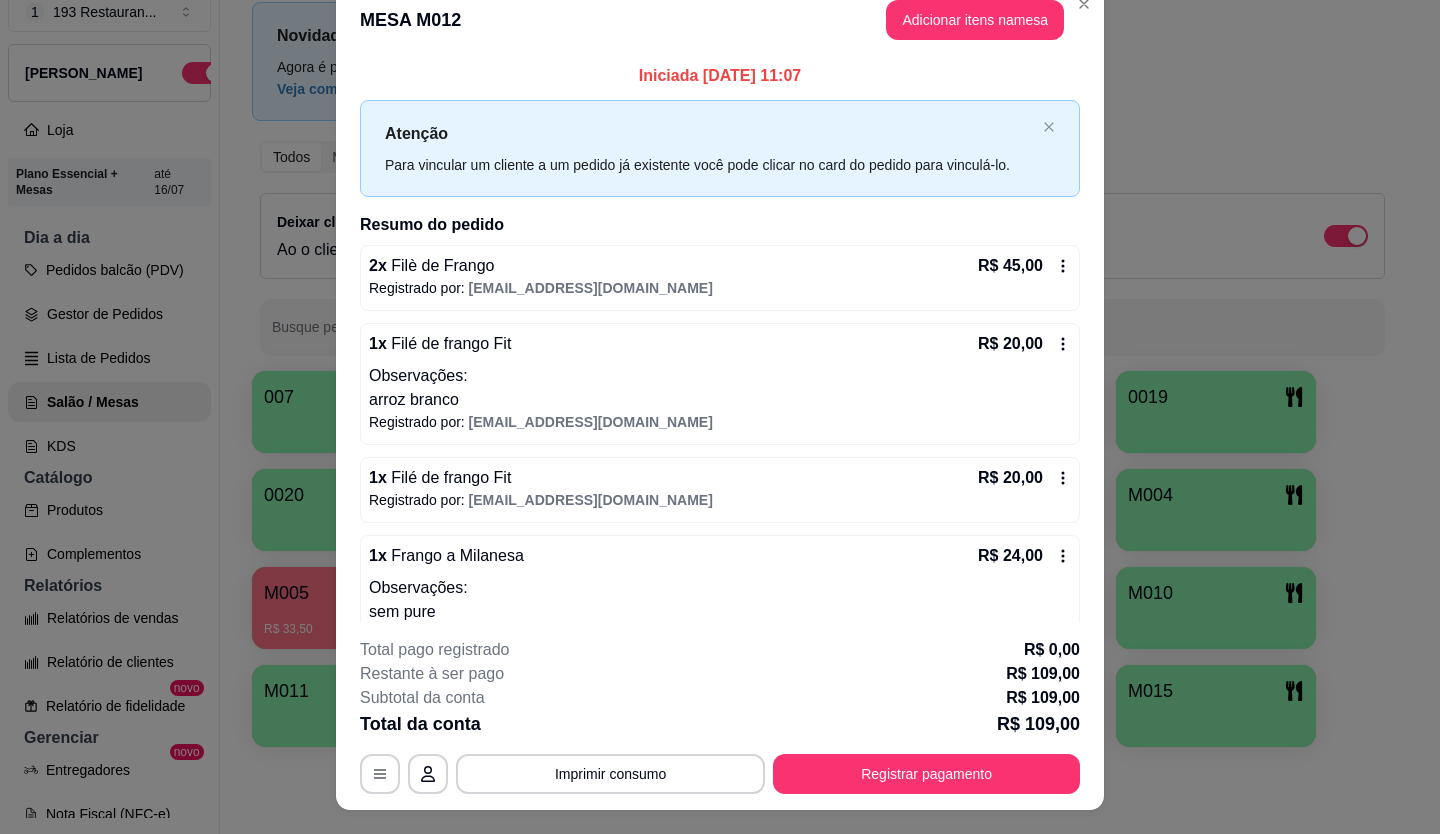scroll, scrollTop: 0, scrollLeft: 0, axis: both 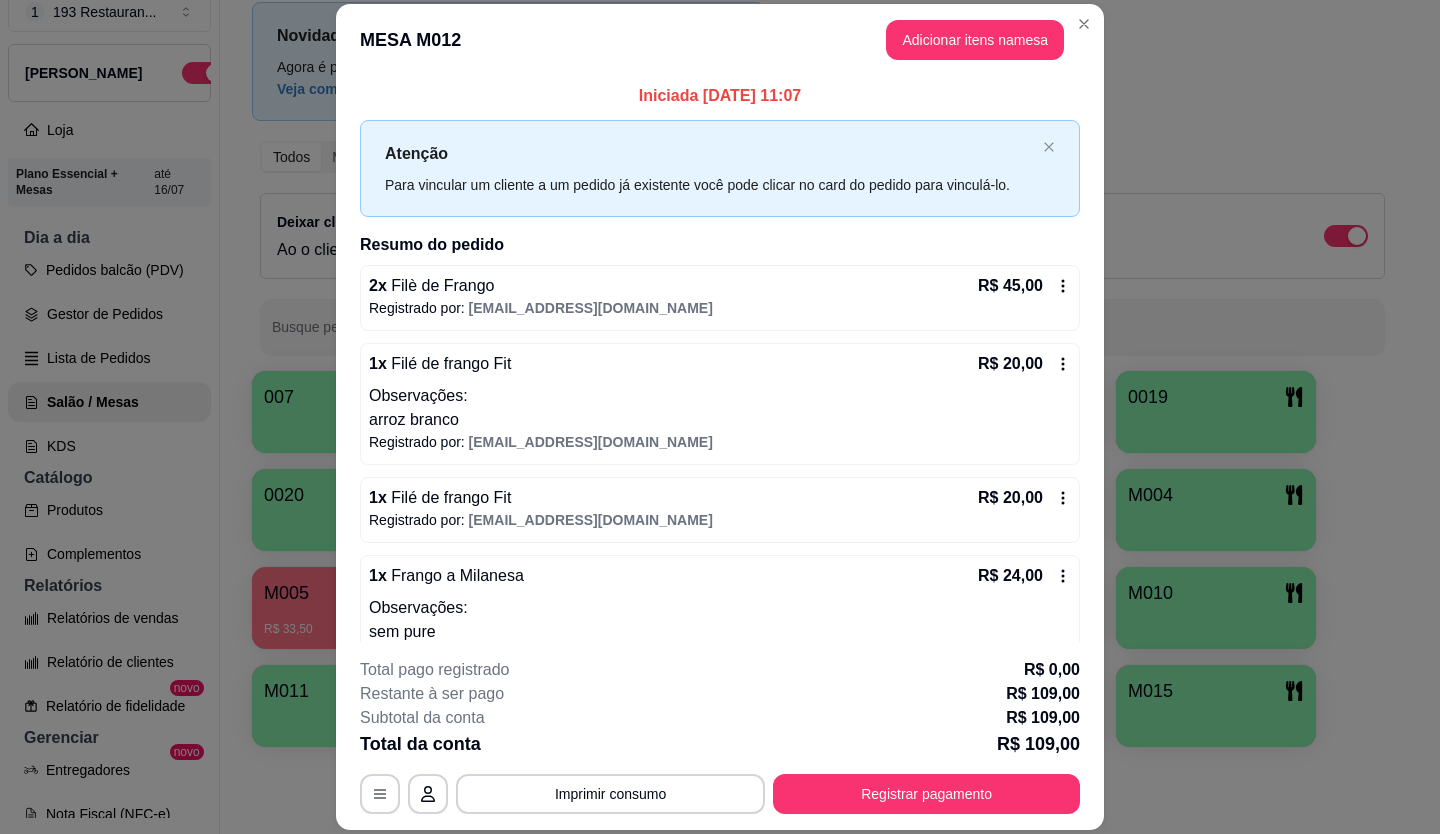 click on "Adicionar itens na  mesa" at bounding box center [975, 40] 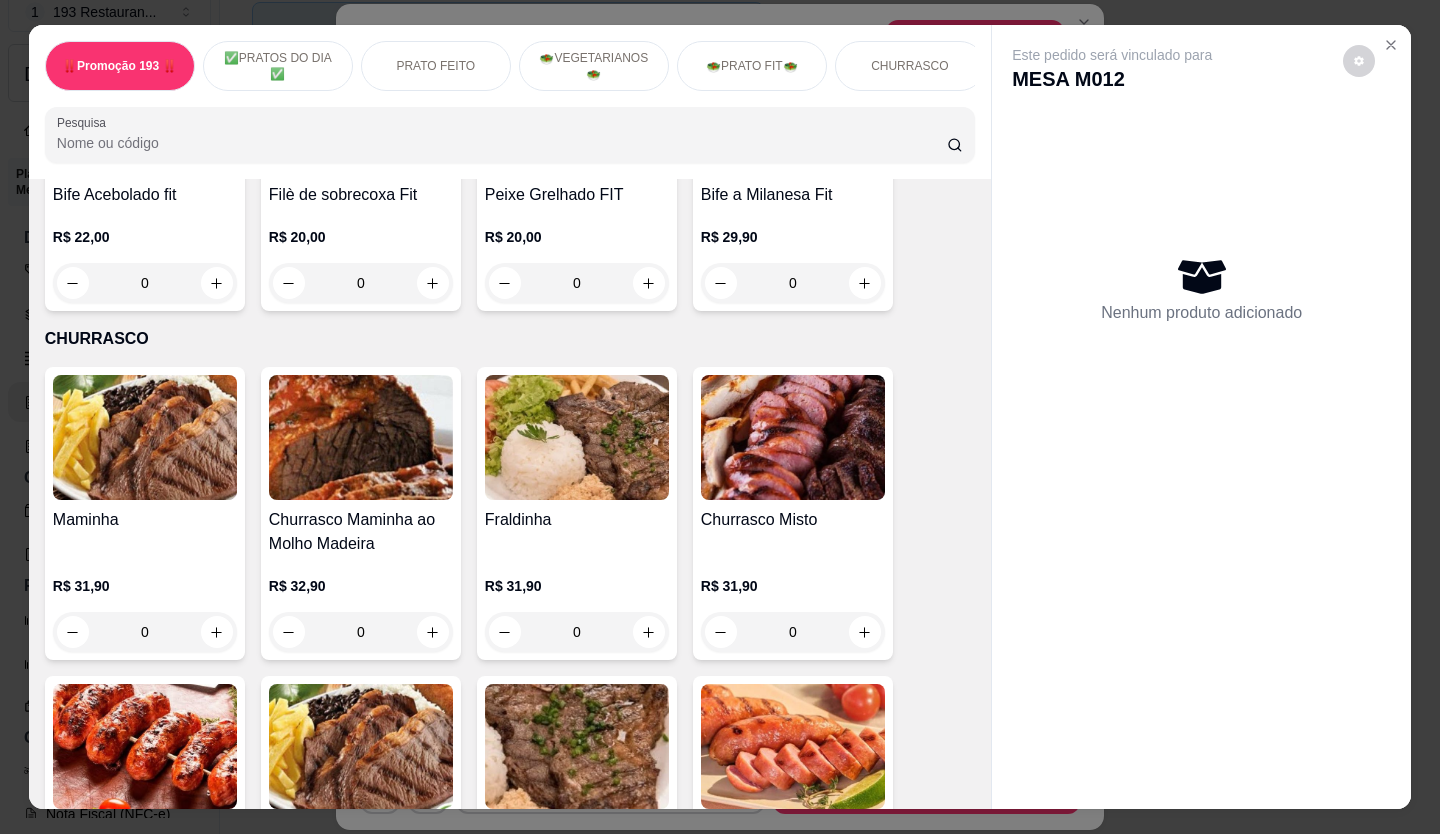 scroll, scrollTop: 3500, scrollLeft: 0, axis: vertical 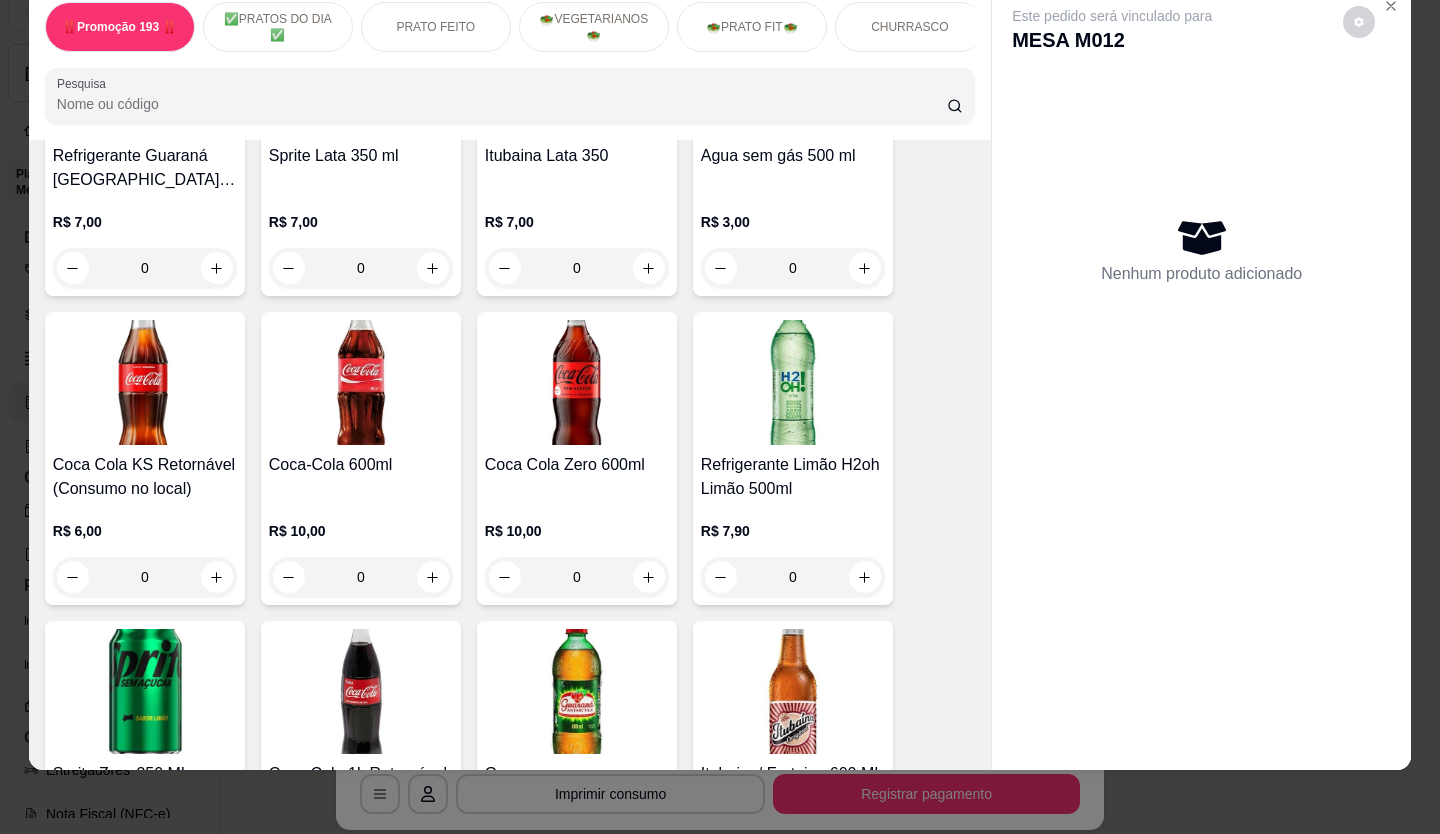 drag, startPoint x: 817, startPoint y: 799, endPoint x: 0, endPoint y: -26, distance: 1161.0831 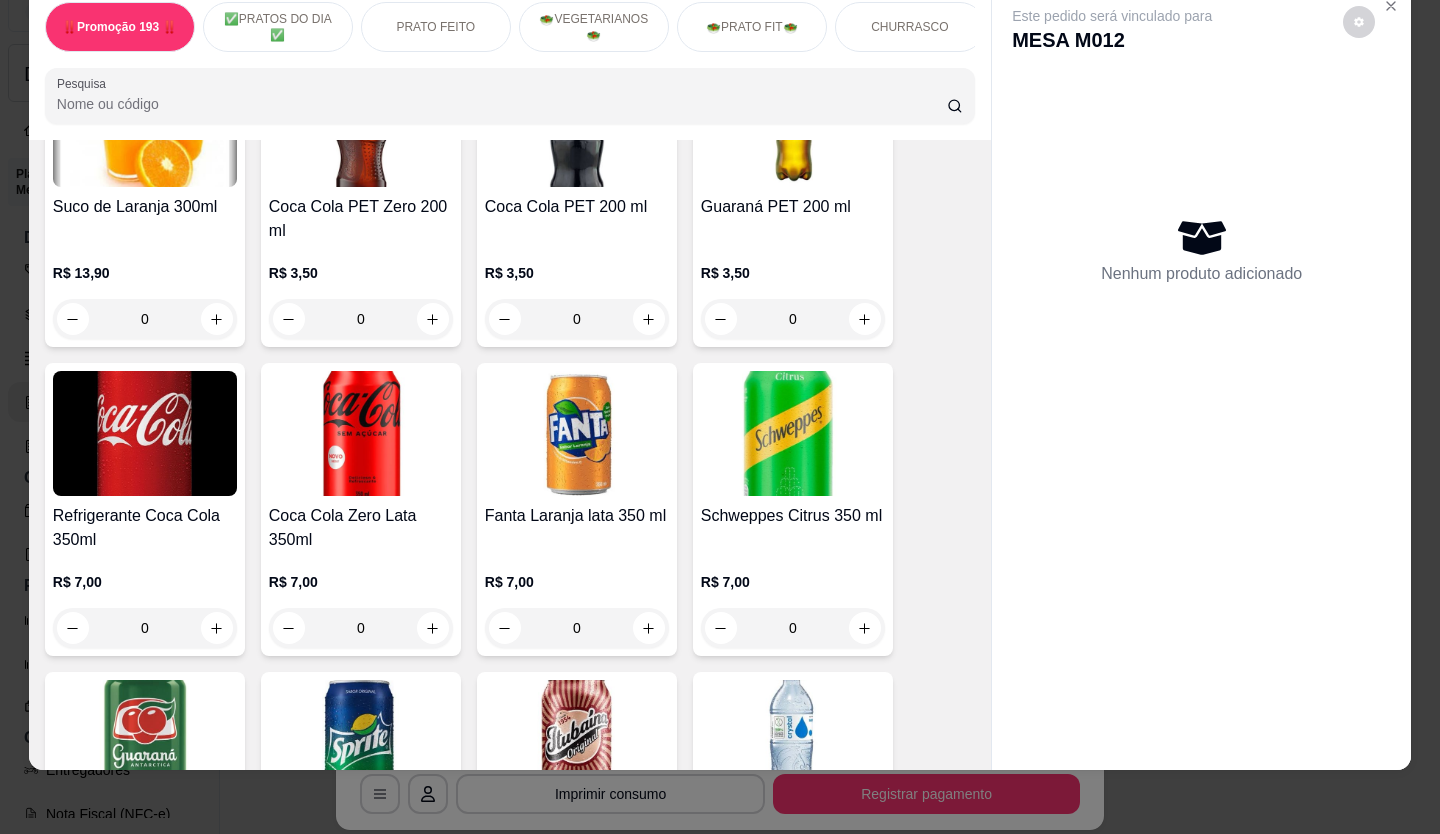 scroll, scrollTop: 4700, scrollLeft: 0, axis: vertical 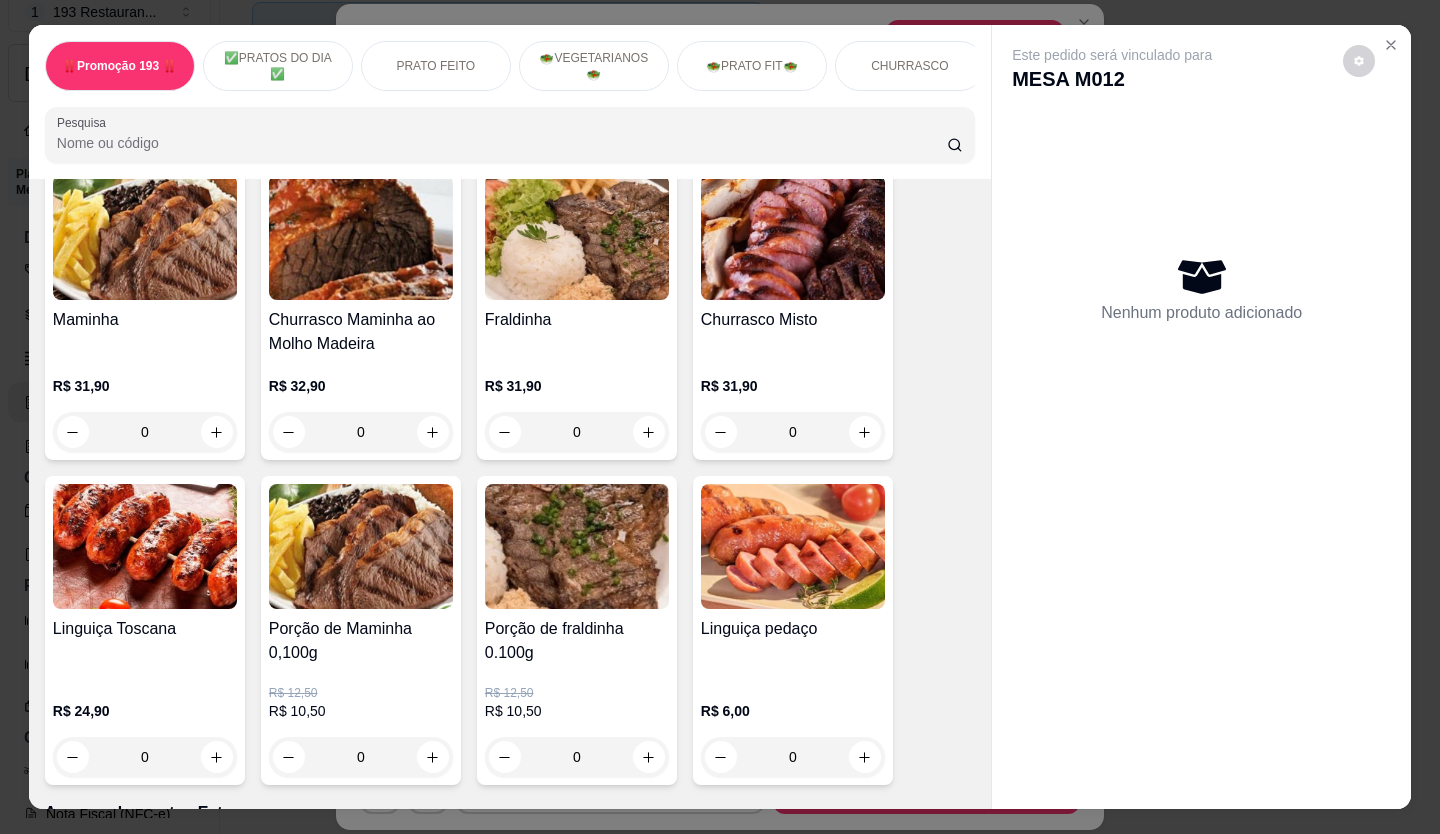 click on "Este pedido será vinculado para   MESA M012 Nenhum produto adicionado" at bounding box center (1201, 401) 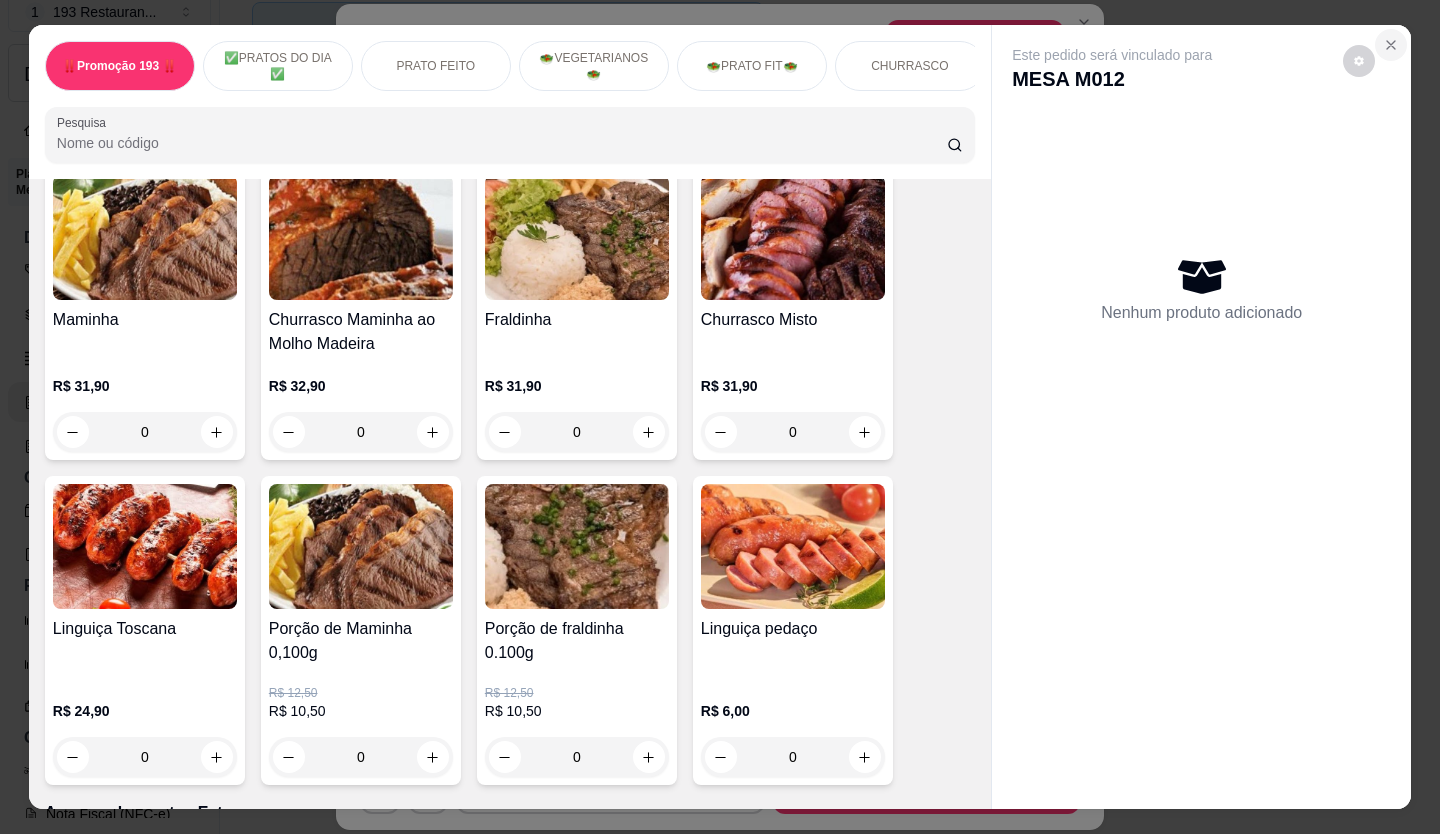 click 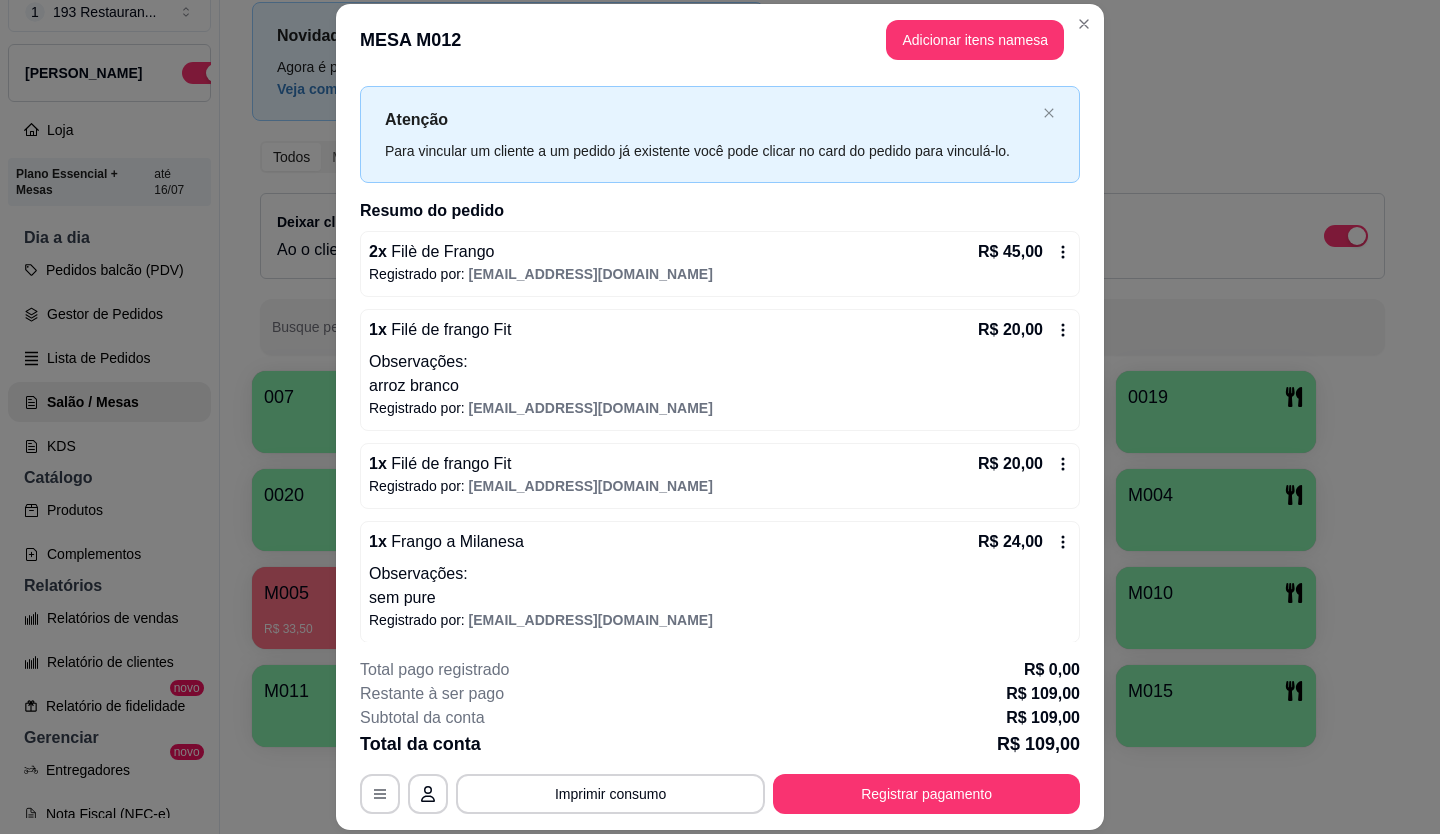 scroll, scrollTop: 43, scrollLeft: 0, axis: vertical 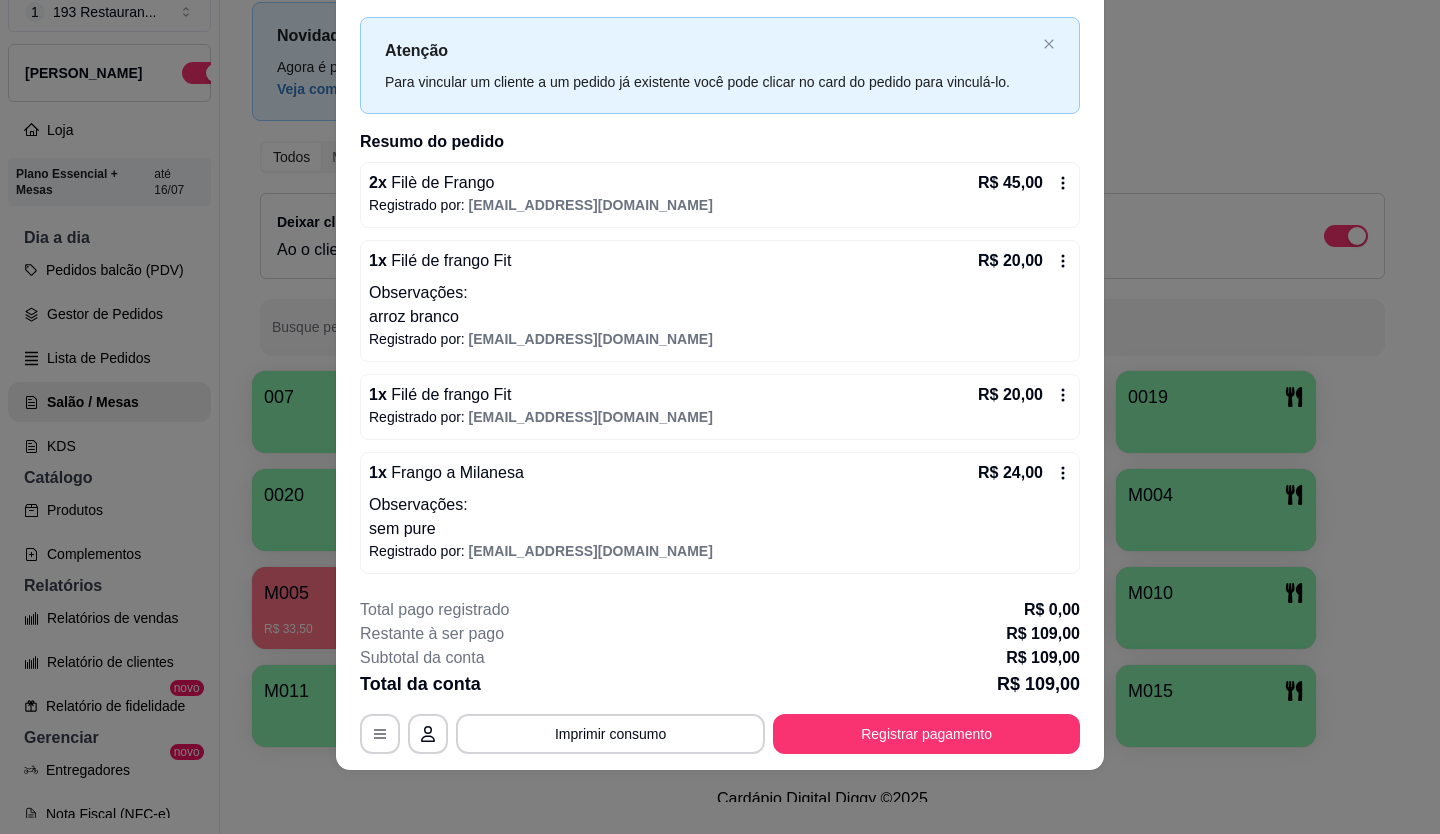 click on "Atenção Para vincular um cliente a um pedido já existente você pode clicar no card do pedido para vinculá-lo." at bounding box center (720, 65) 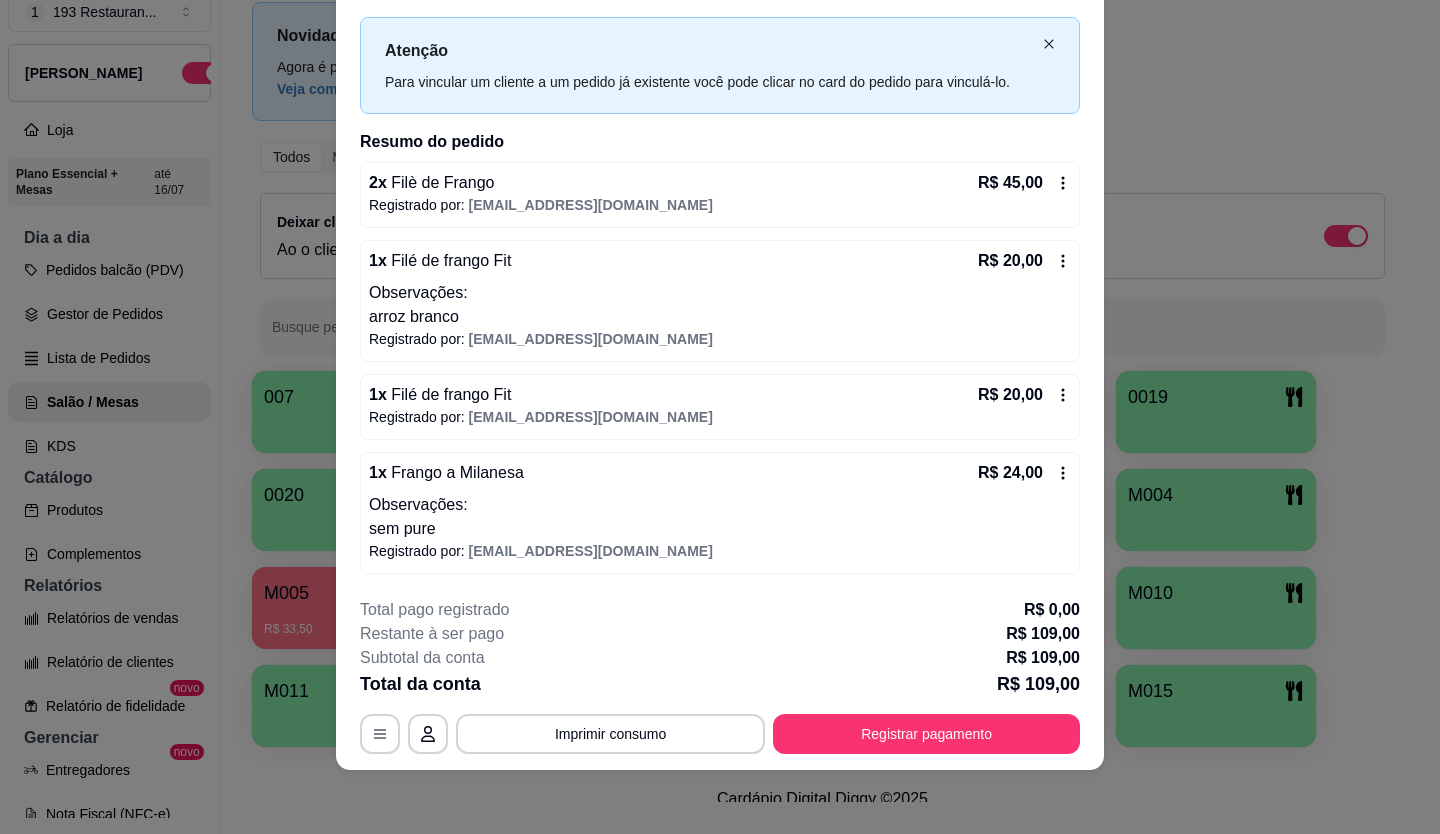 click 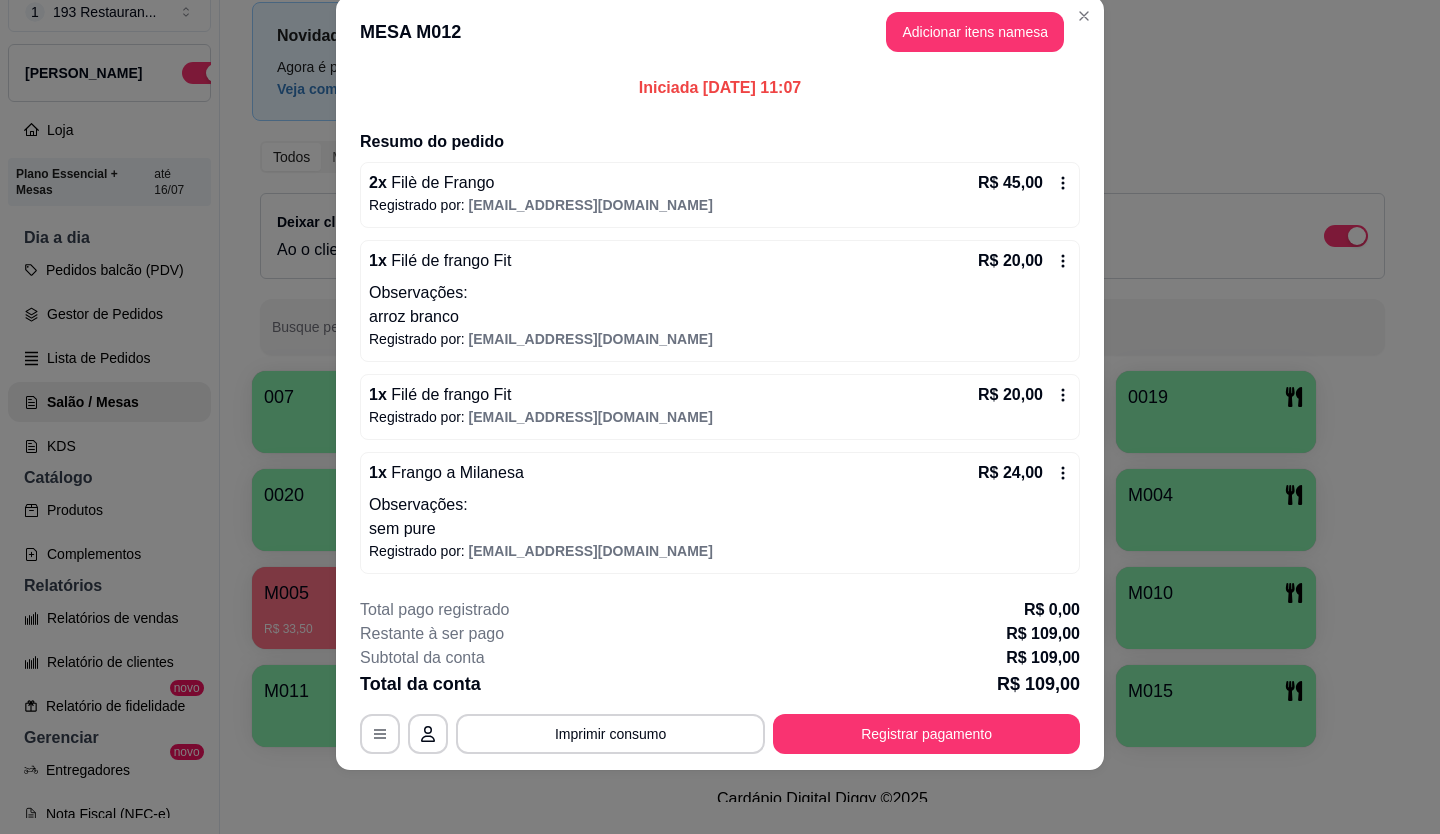 scroll, scrollTop: 0, scrollLeft: 0, axis: both 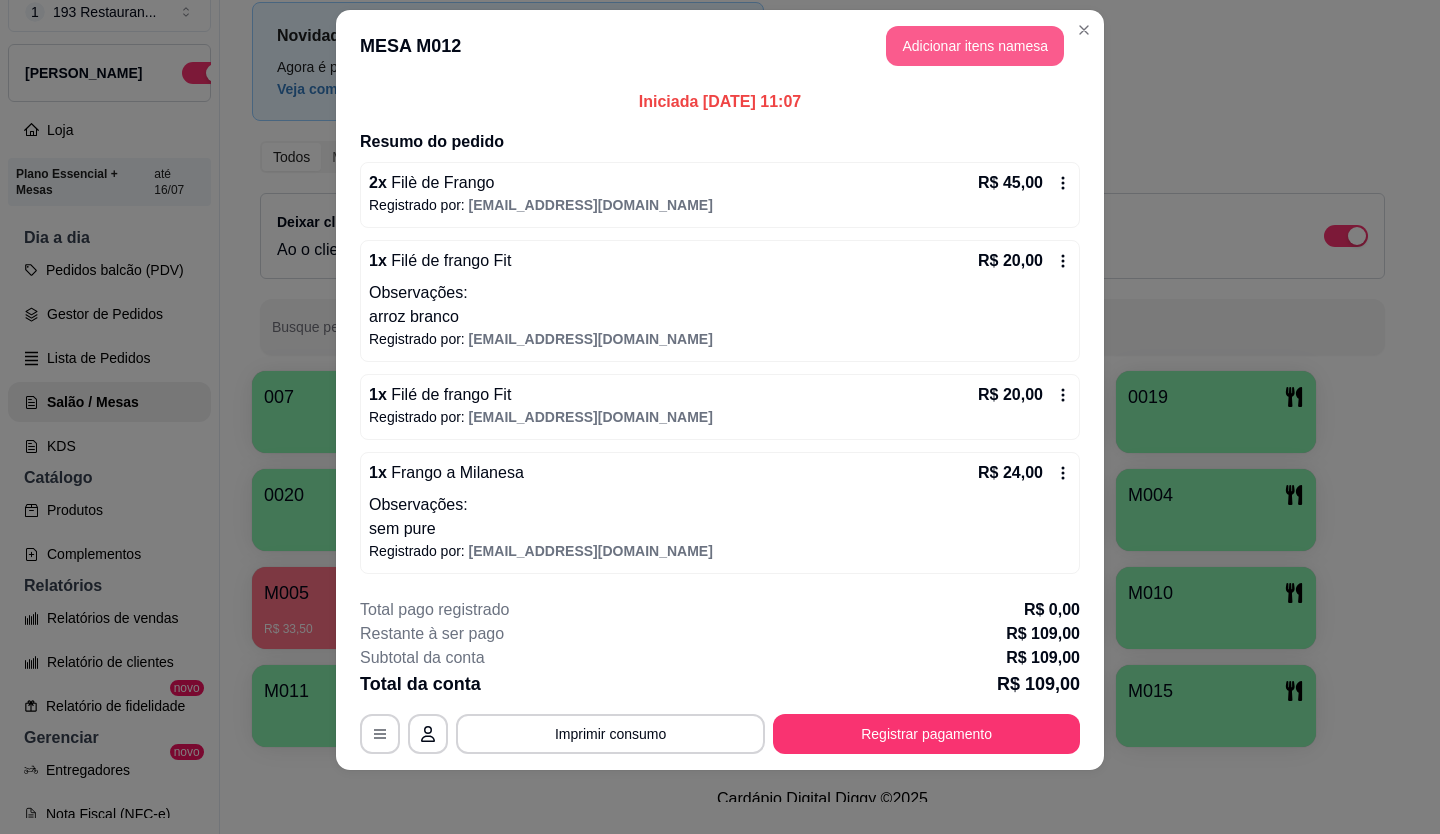 type 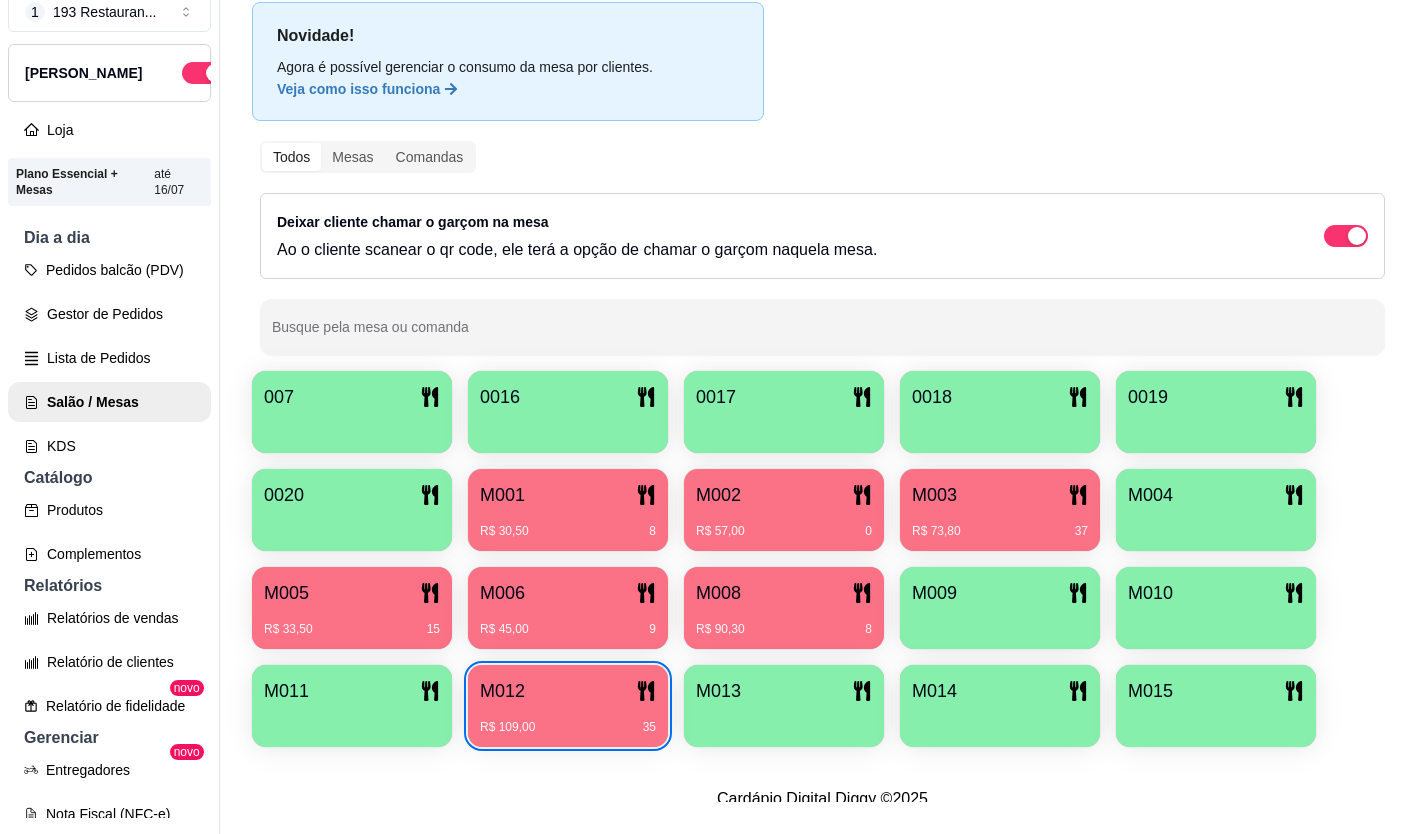 click on "R$ 73,80 37" at bounding box center [1000, 524] 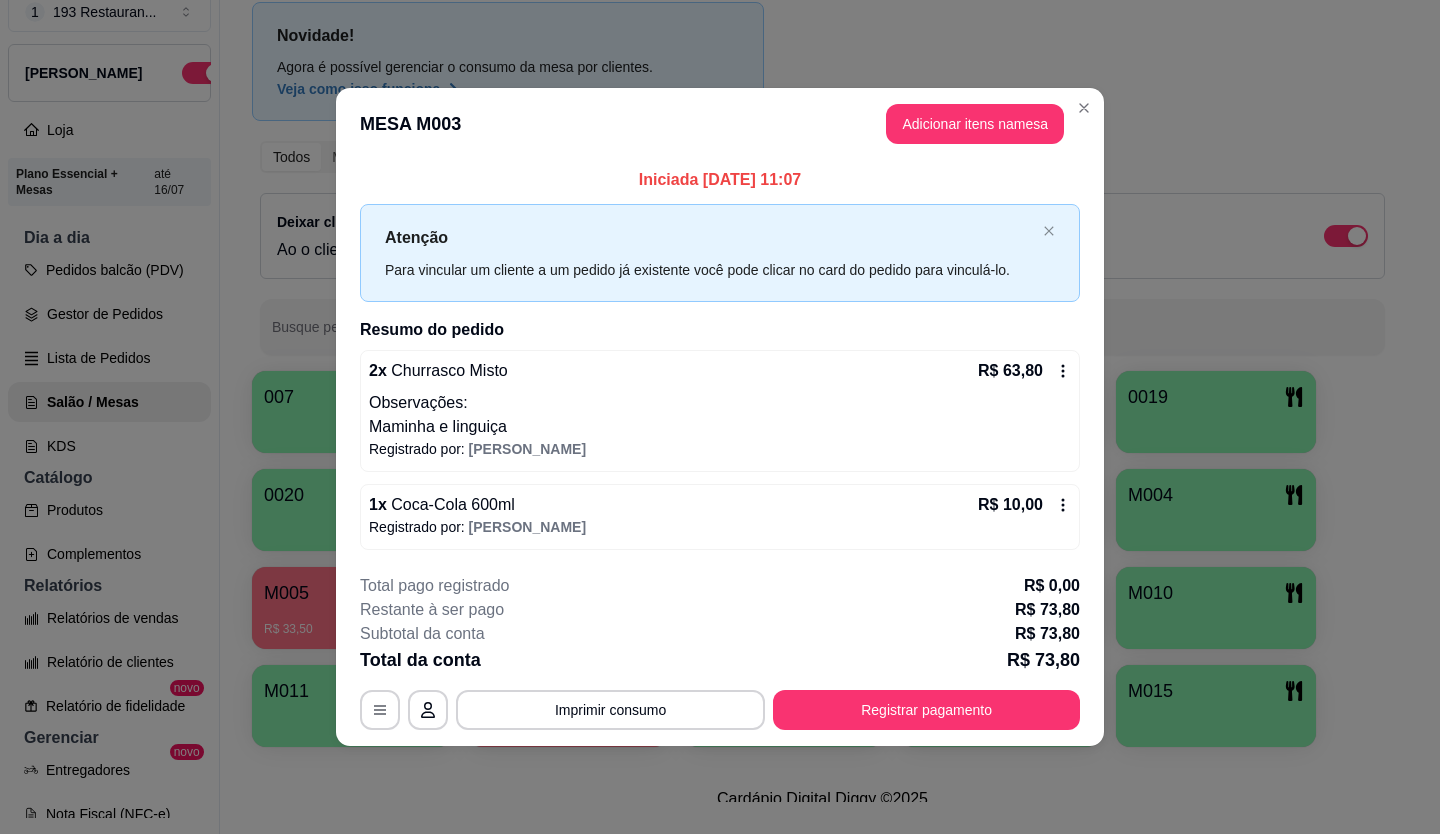 click 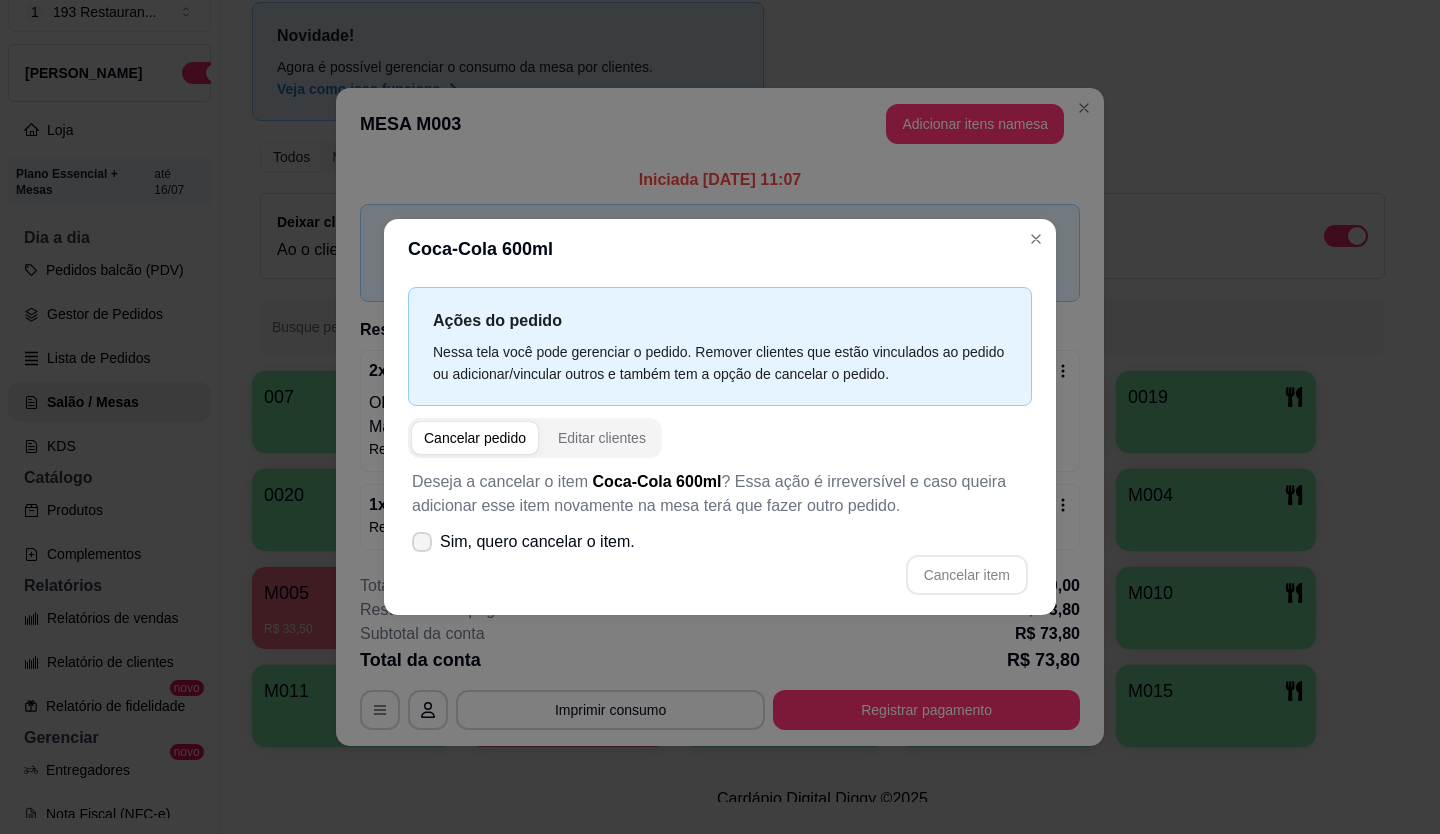 click on "Sim, quero cancelar o item." at bounding box center [537, 542] 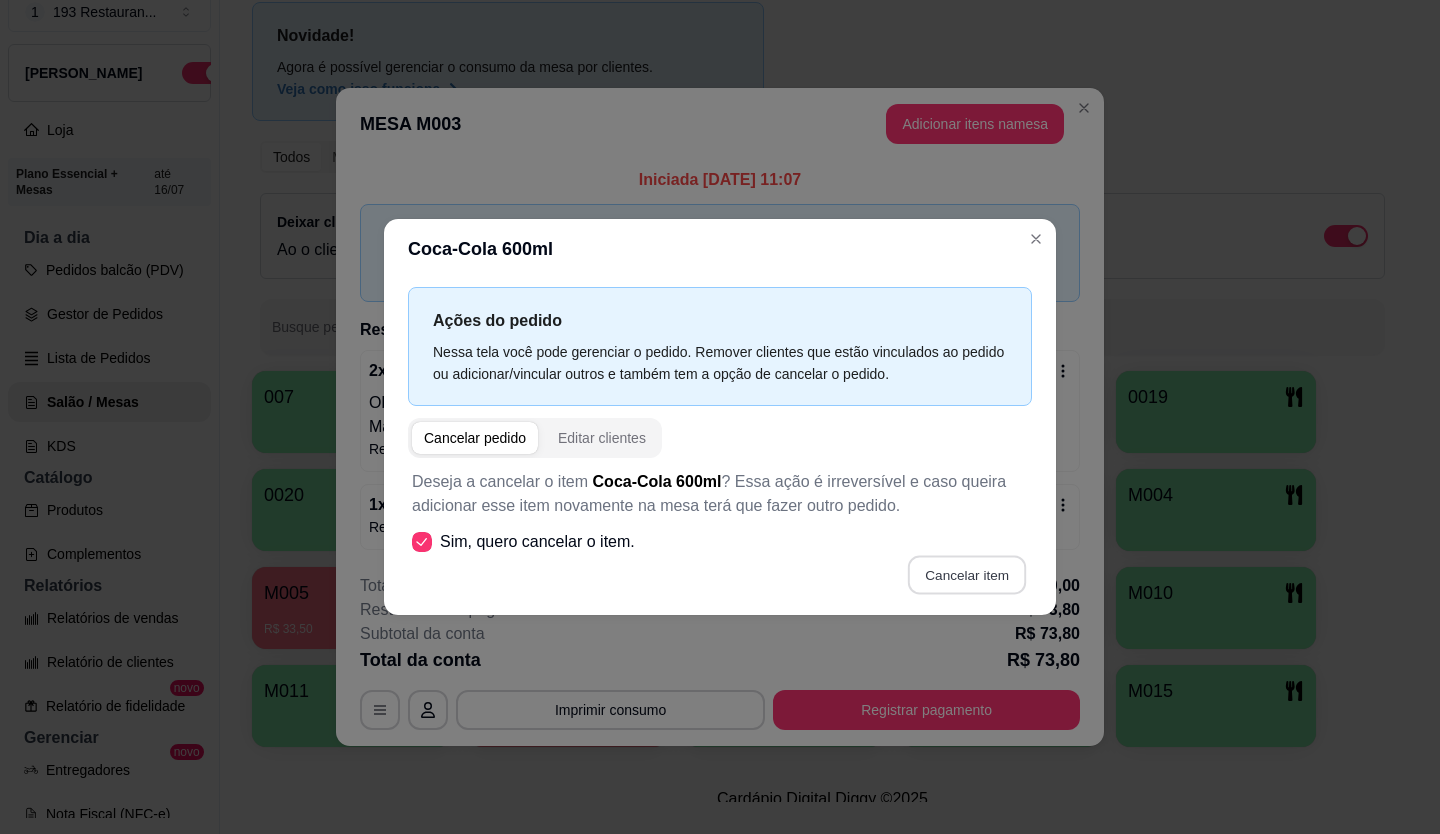 click on "Cancelar item" at bounding box center [966, 575] 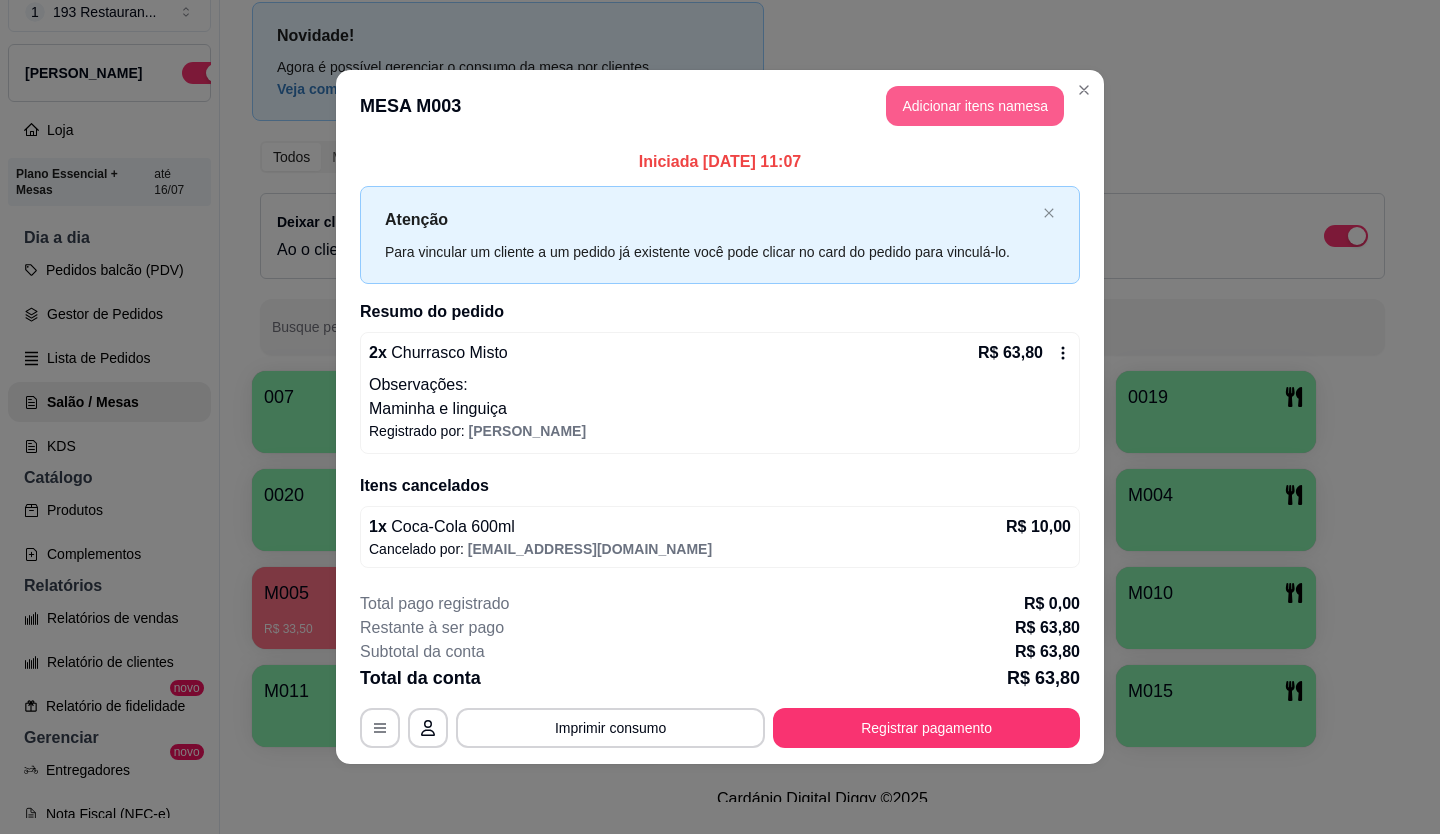 click on "Adicionar itens na  mesa" at bounding box center (975, 106) 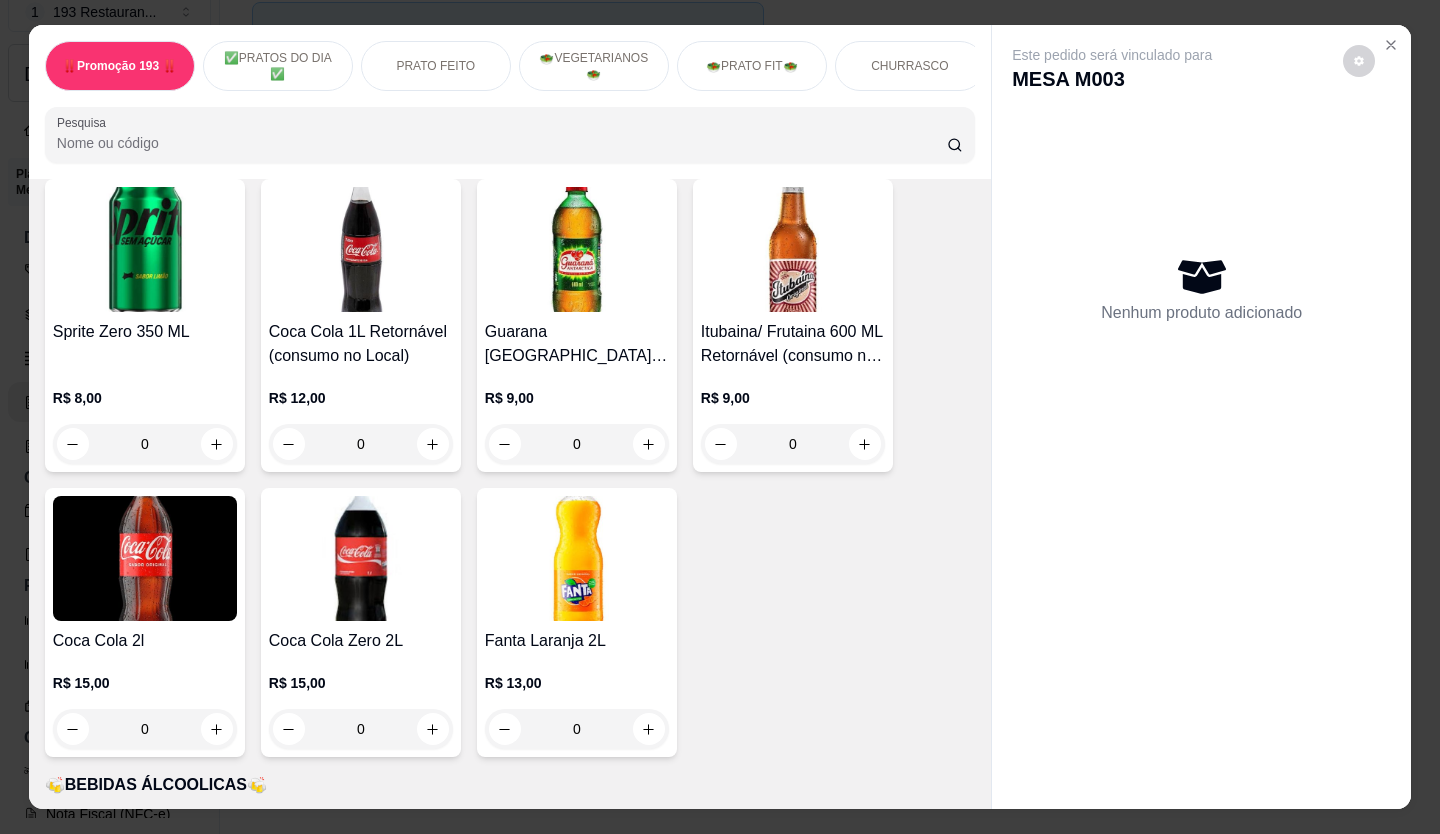 scroll, scrollTop: 6300, scrollLeft: 0, axis: vertical 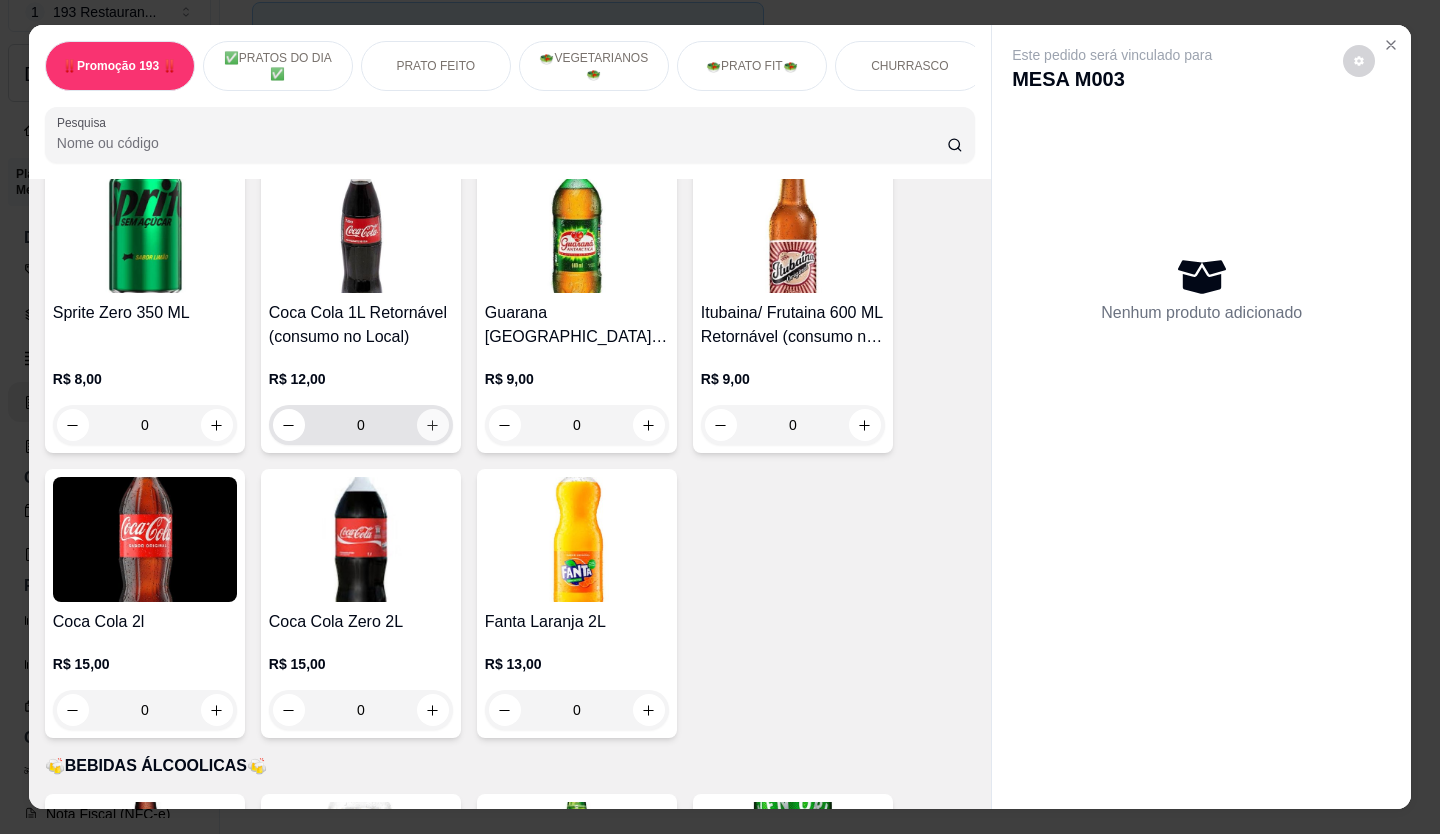 click 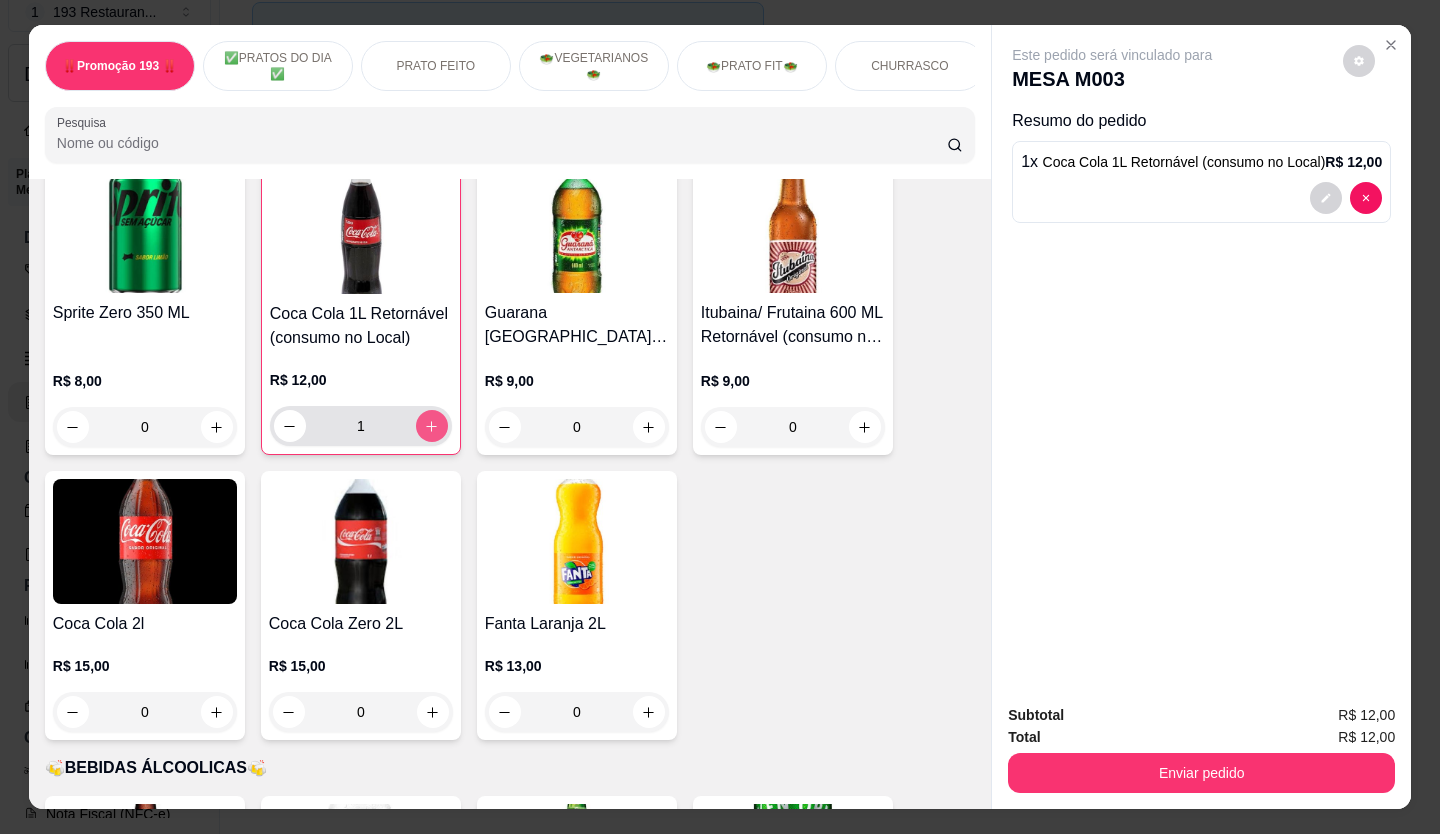 type on "1" 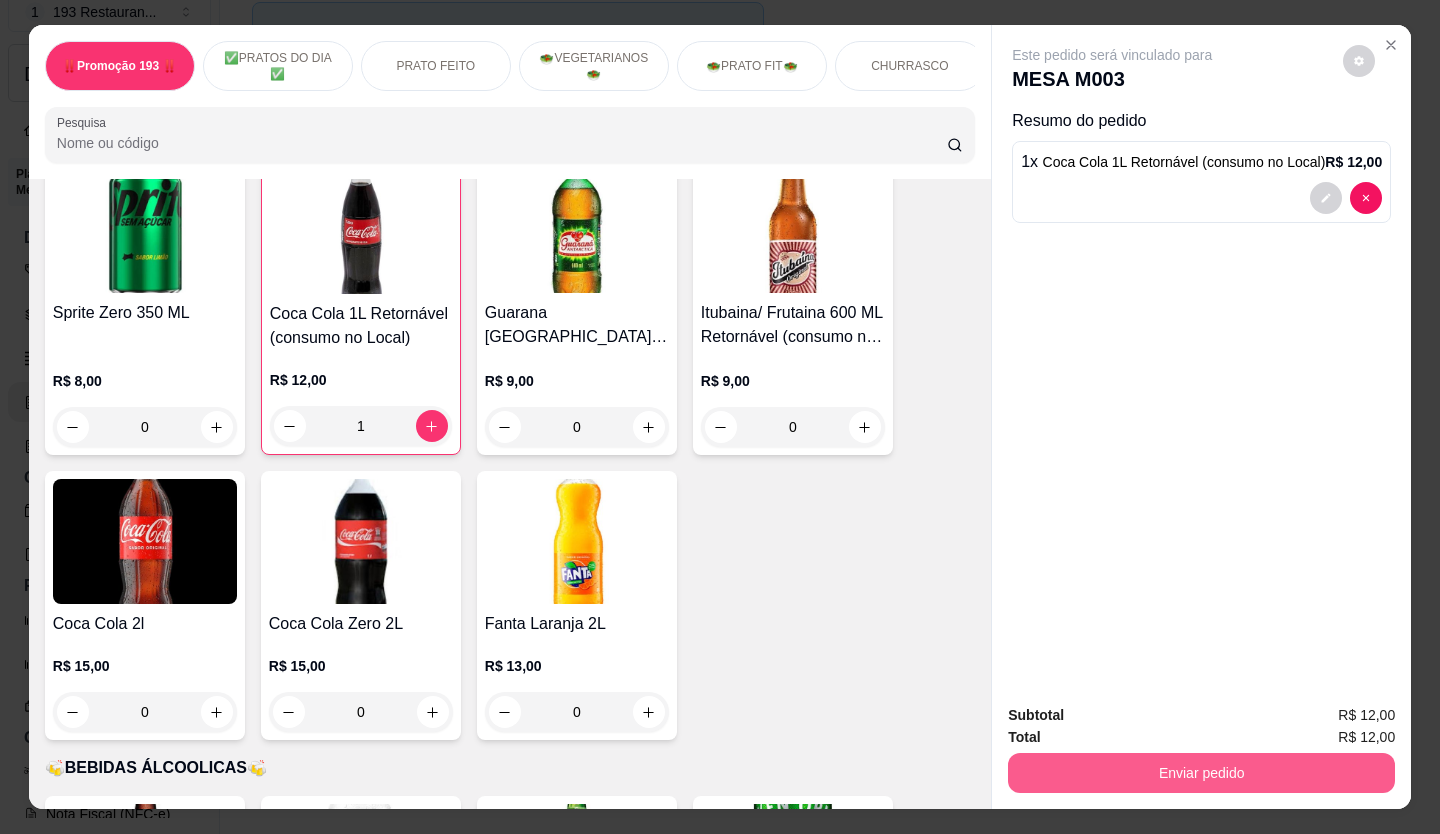 click on "Enviar pedido" at bounding box center (1201, 773) 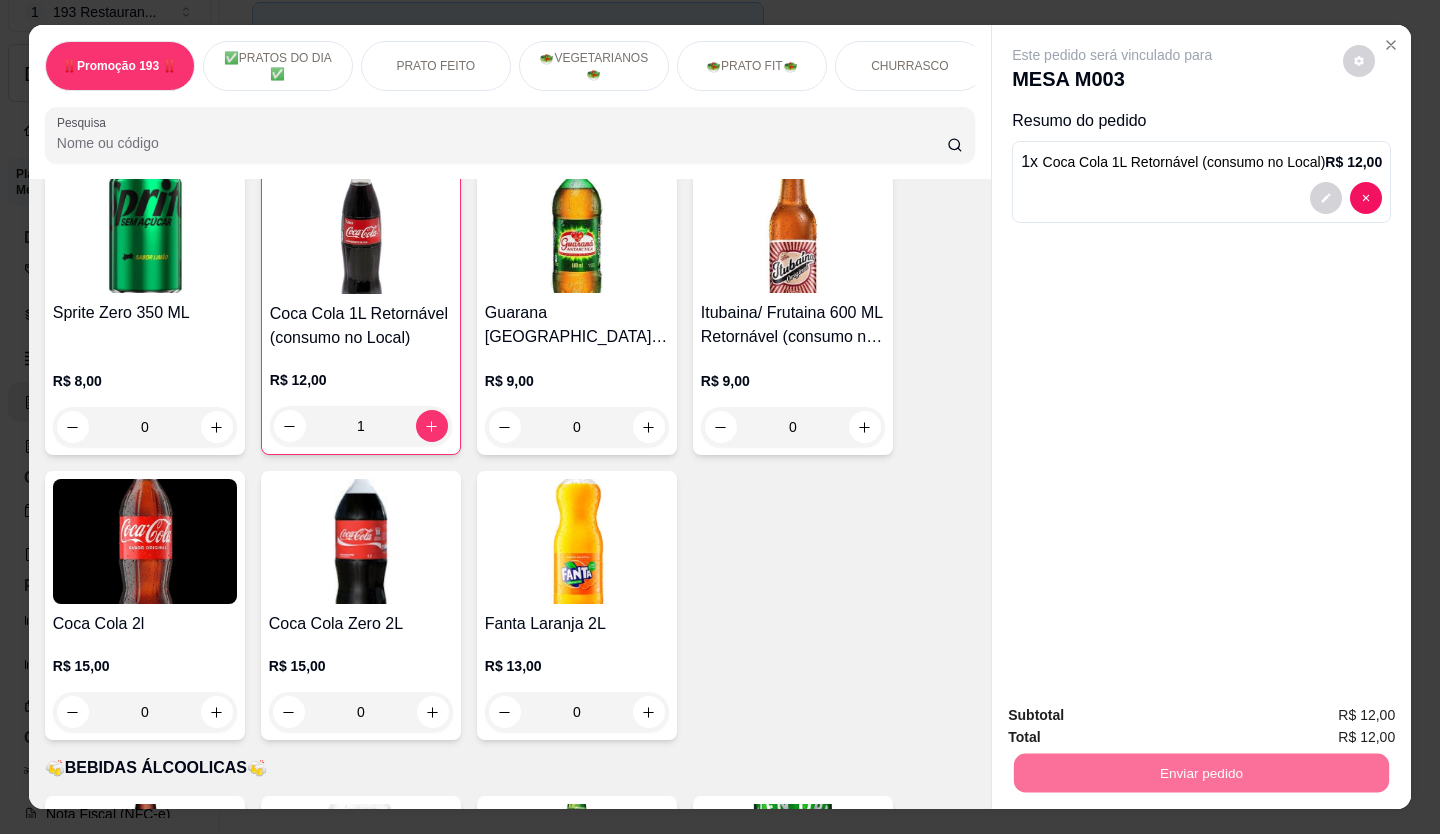 click on "Não registrar e enviar pedido" at bounding box center [1136, 715] 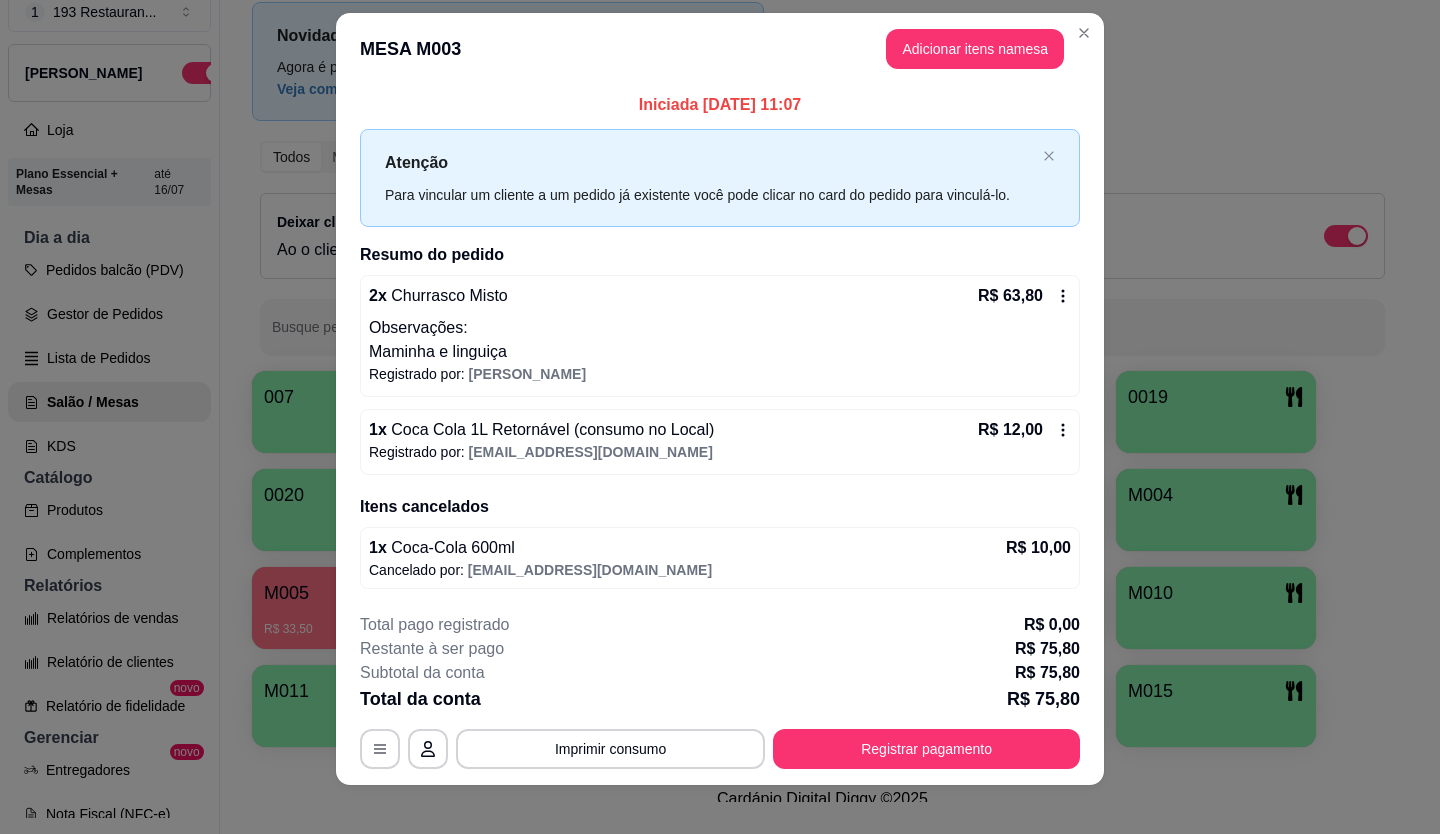 scroll, scrollTop: 33, scrollLeft: 0, axis: vertical 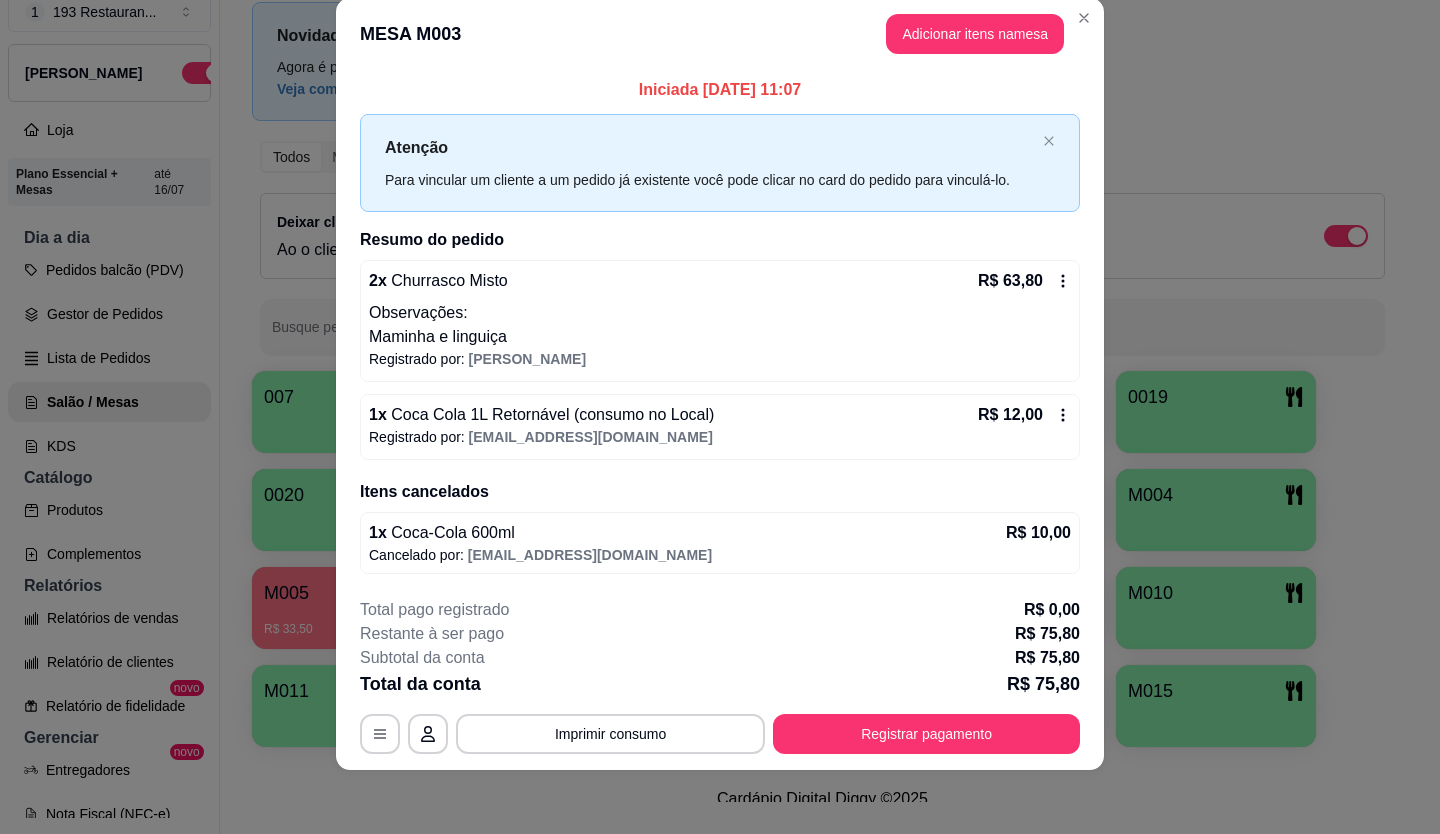 type 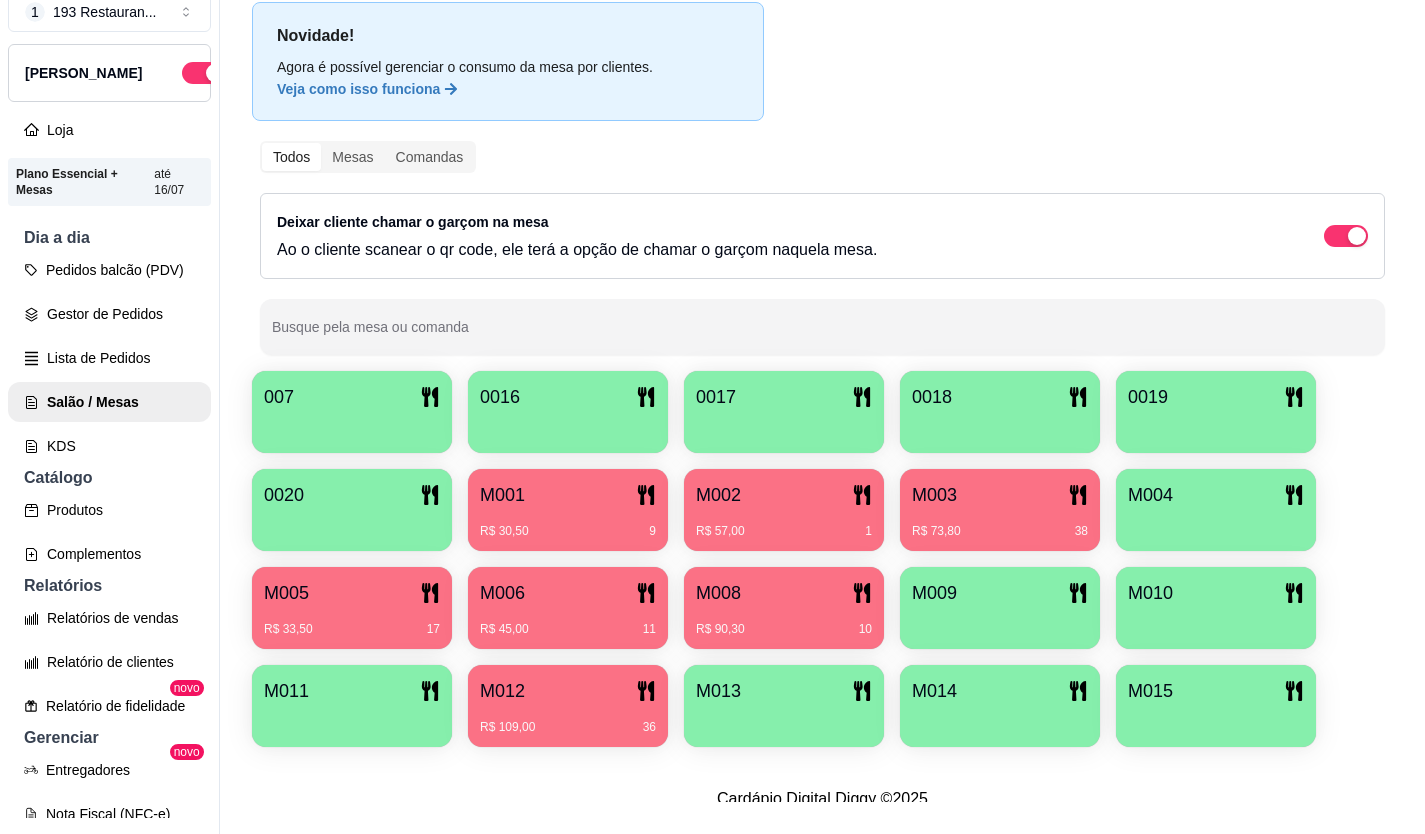 click on "M005" at bounding box center [352, 593] 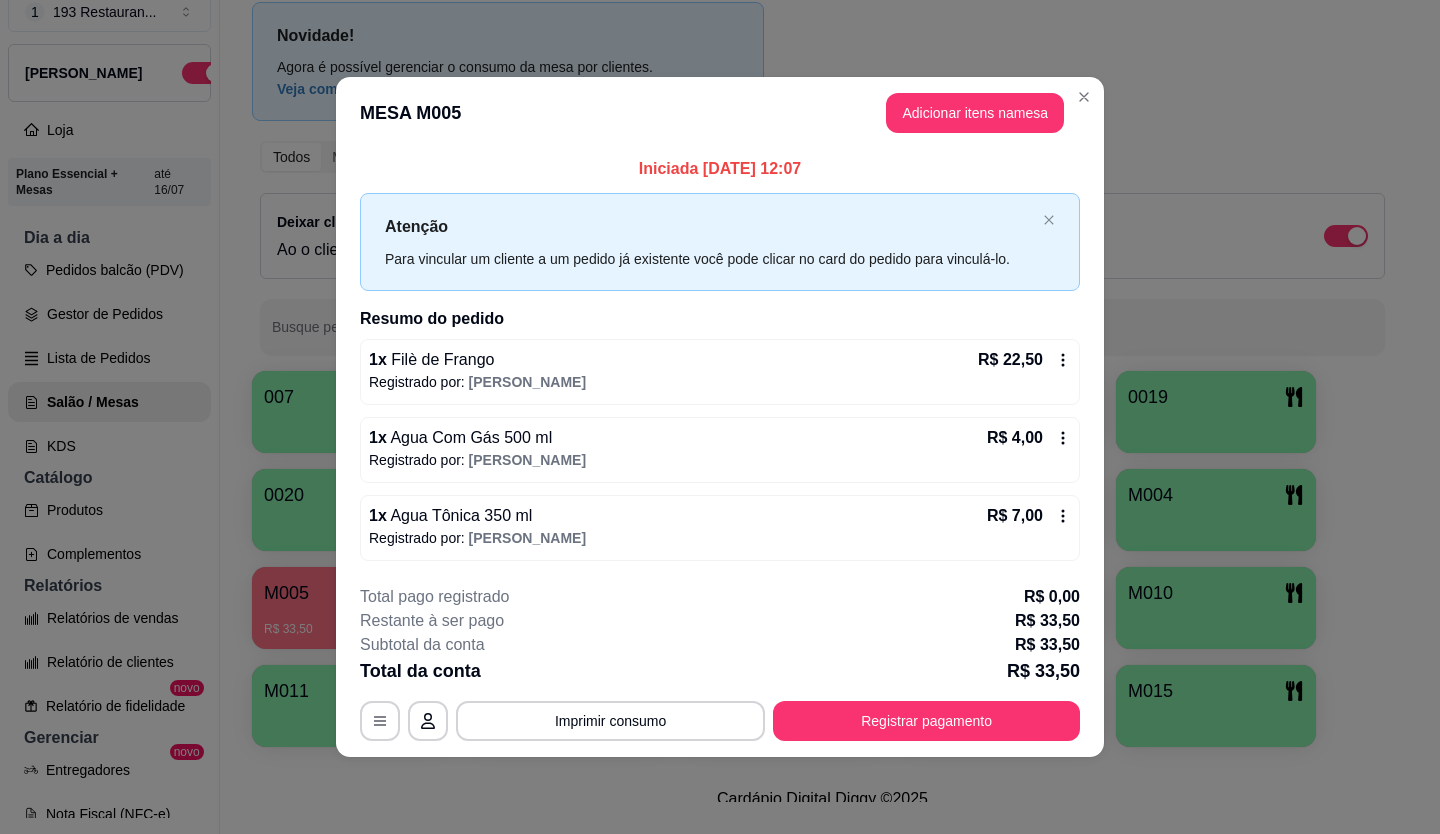 click 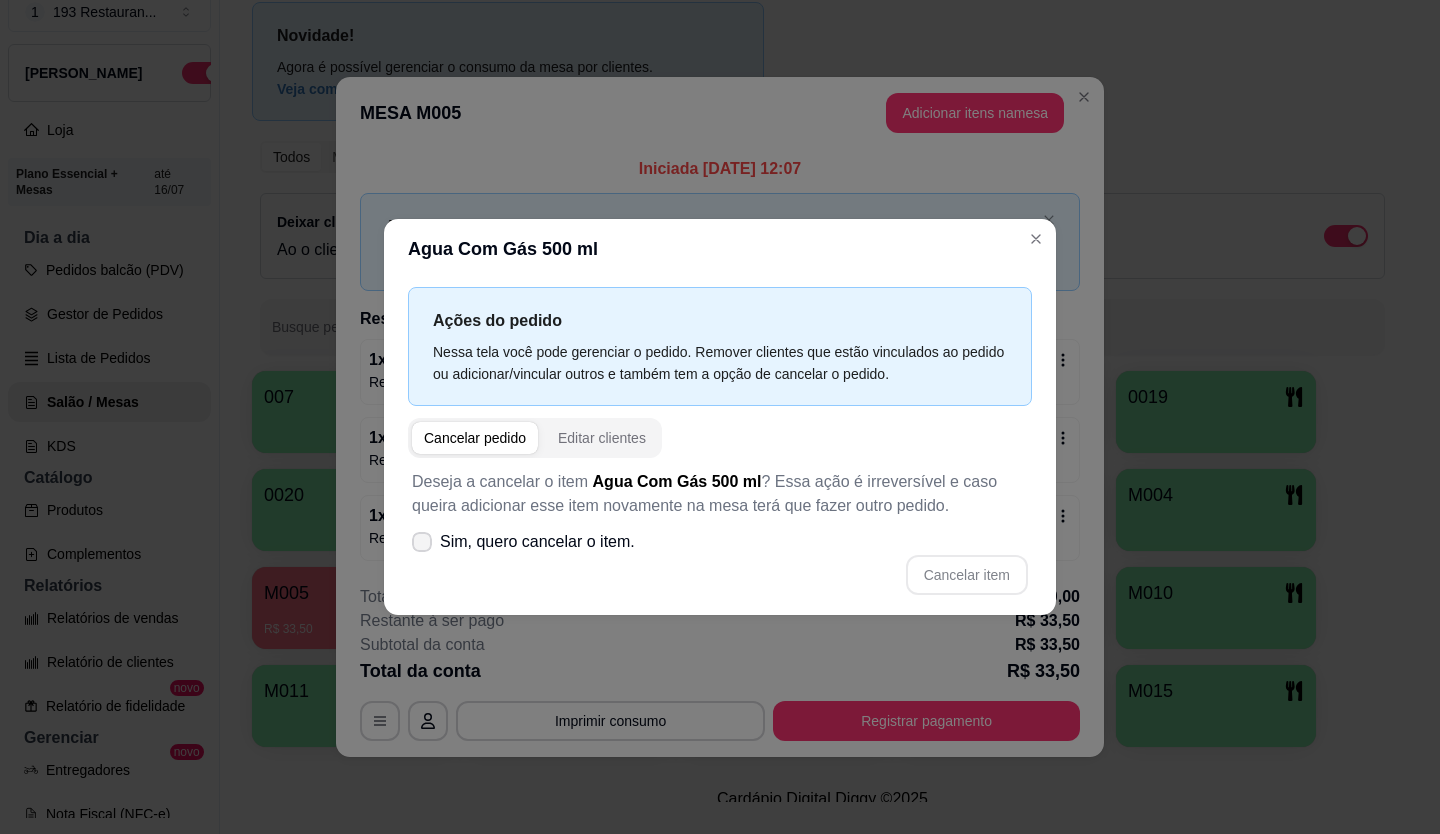 click on "Sim, quero cancelar o item." at bounding box center (523, 542) 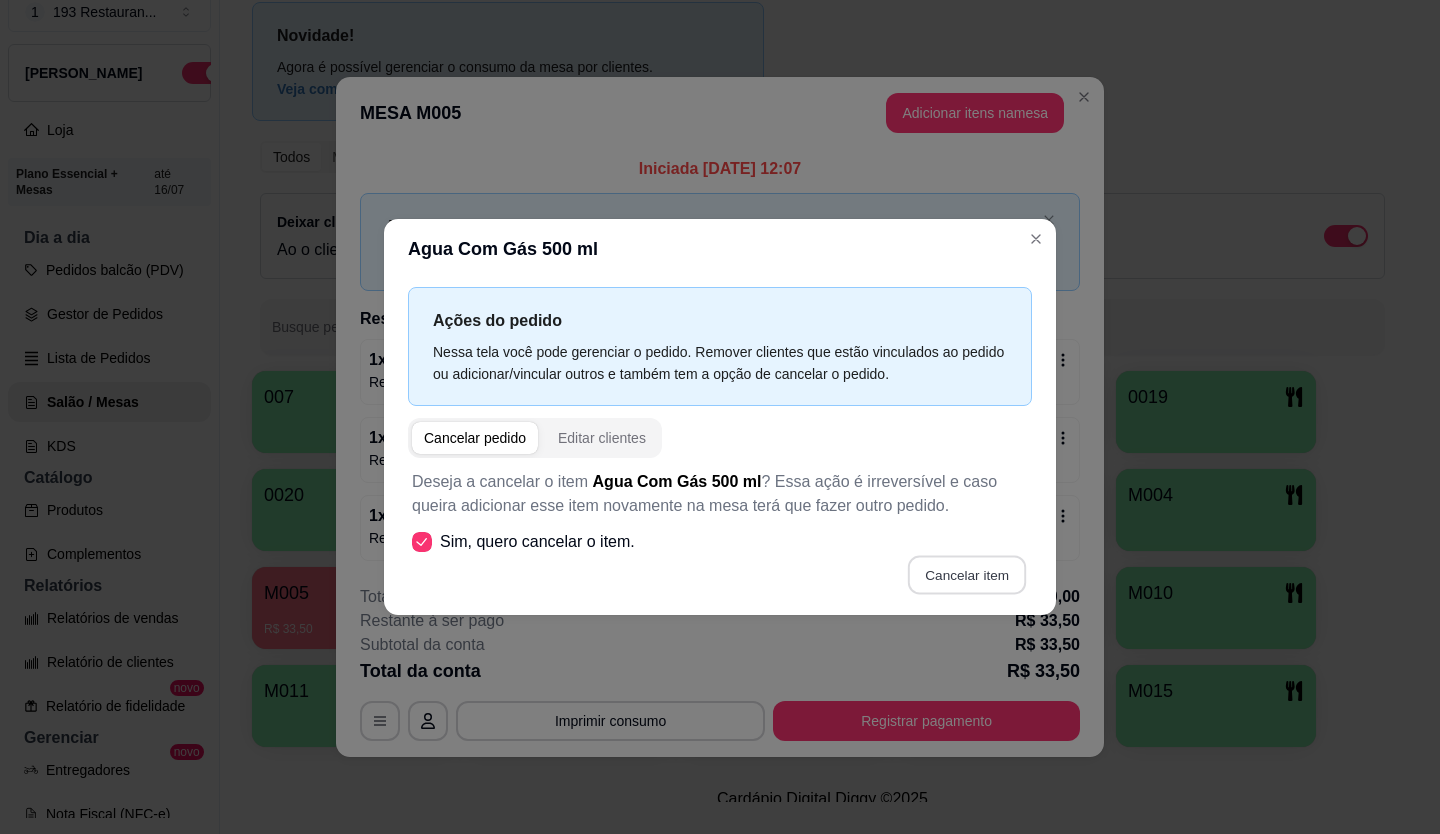 click on "Cancelar item" at bounding box center (966, 575) 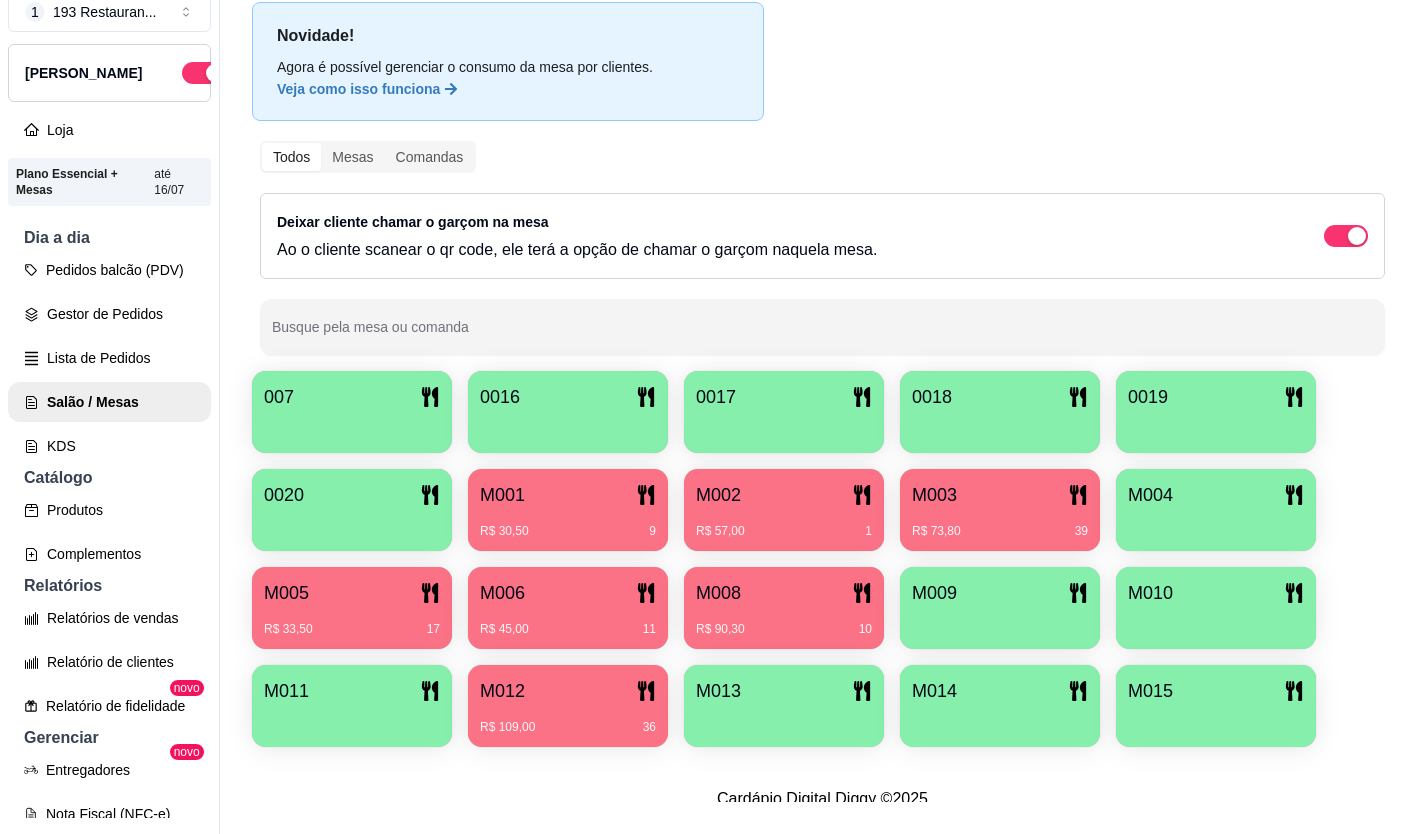 click on "M012 R$ 109,00 36" at bounding box center [568, 706] 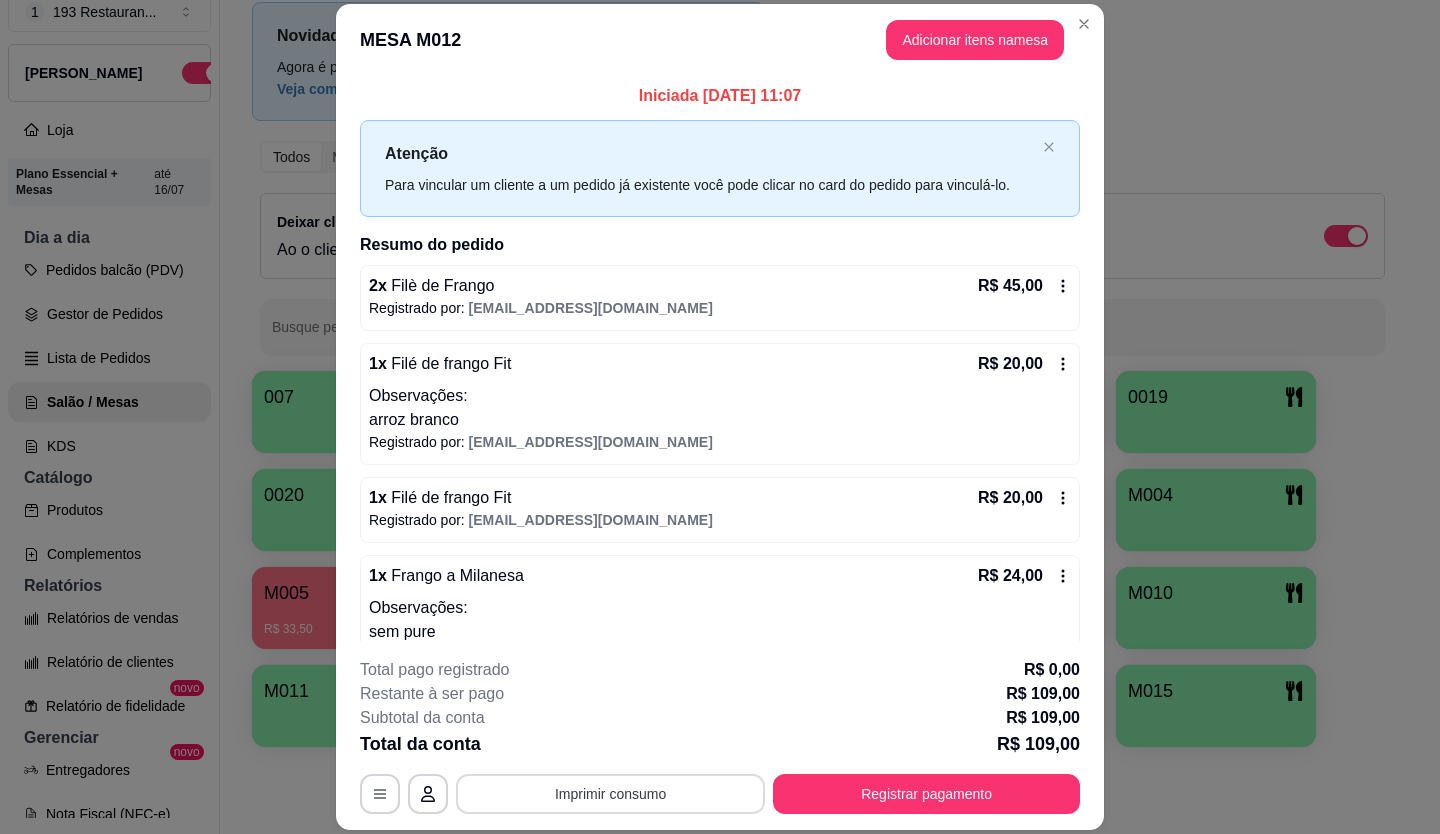 click on "Imprimir consumo" at bounding box center (610, 794) 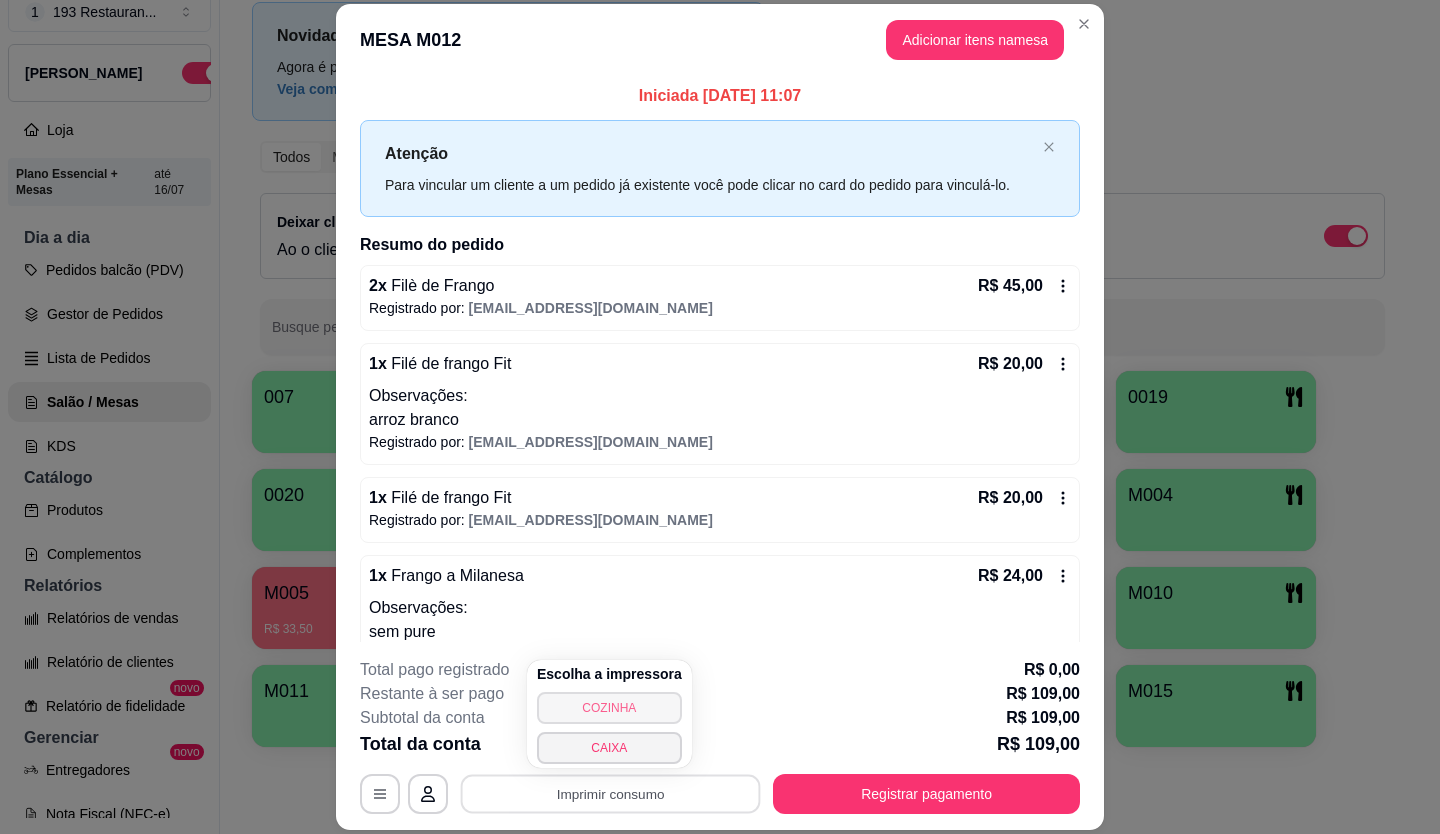 click on "COZINHA" at bounding box center (609, 708) 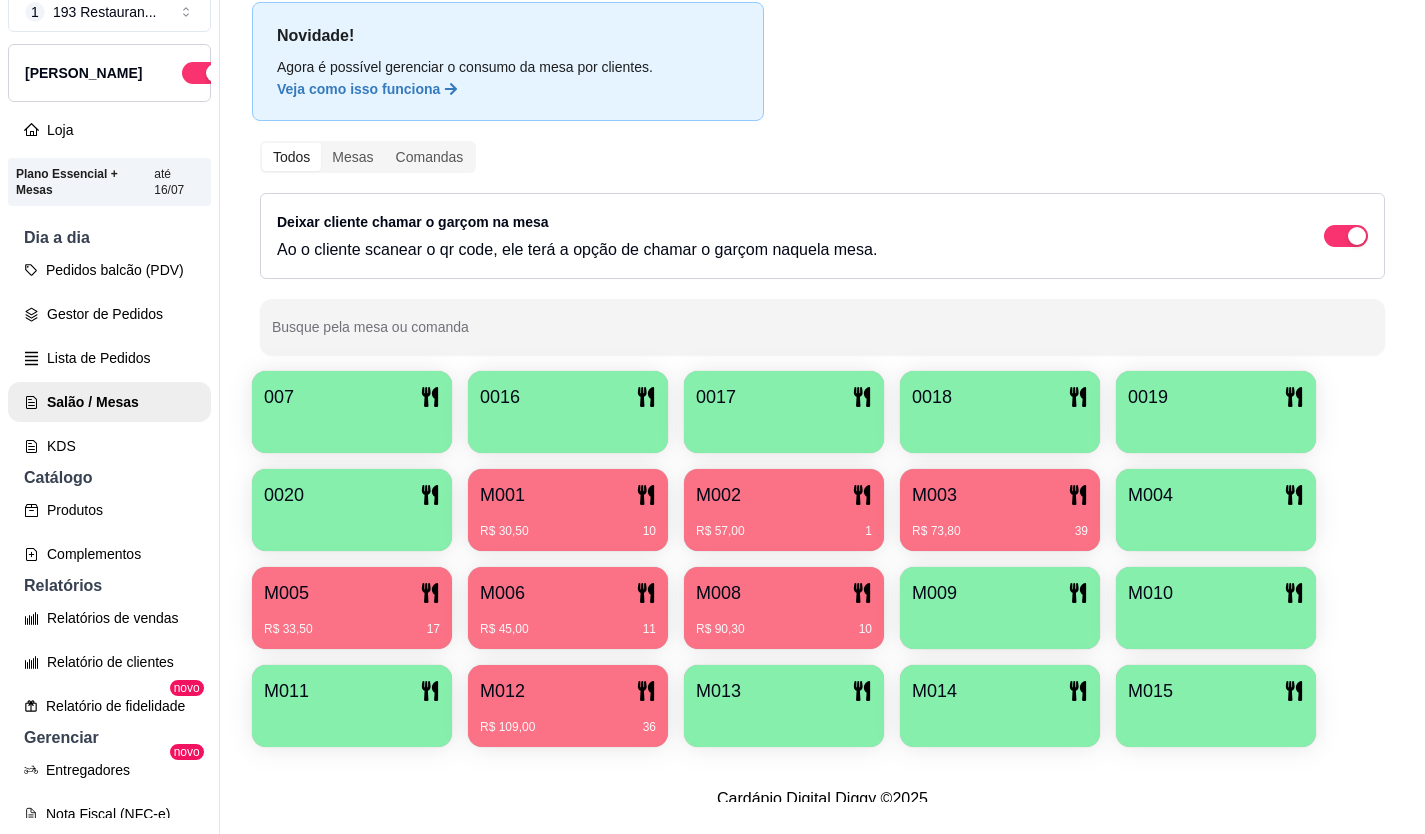 click on "R$ 45,00 11" at bounding box center (568, 622) 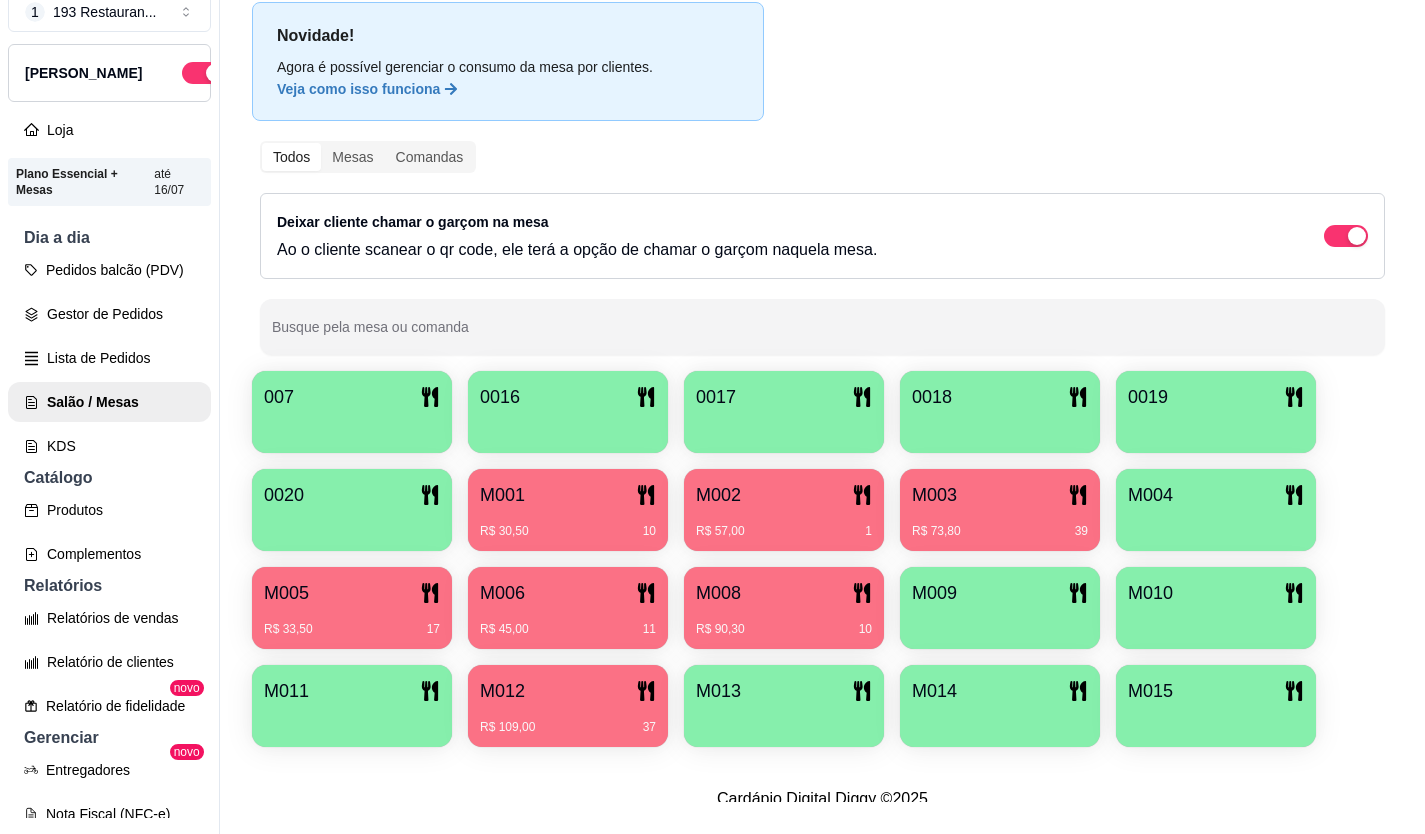 click on "R$ 109,00 37" at bounding box center [568, 720] 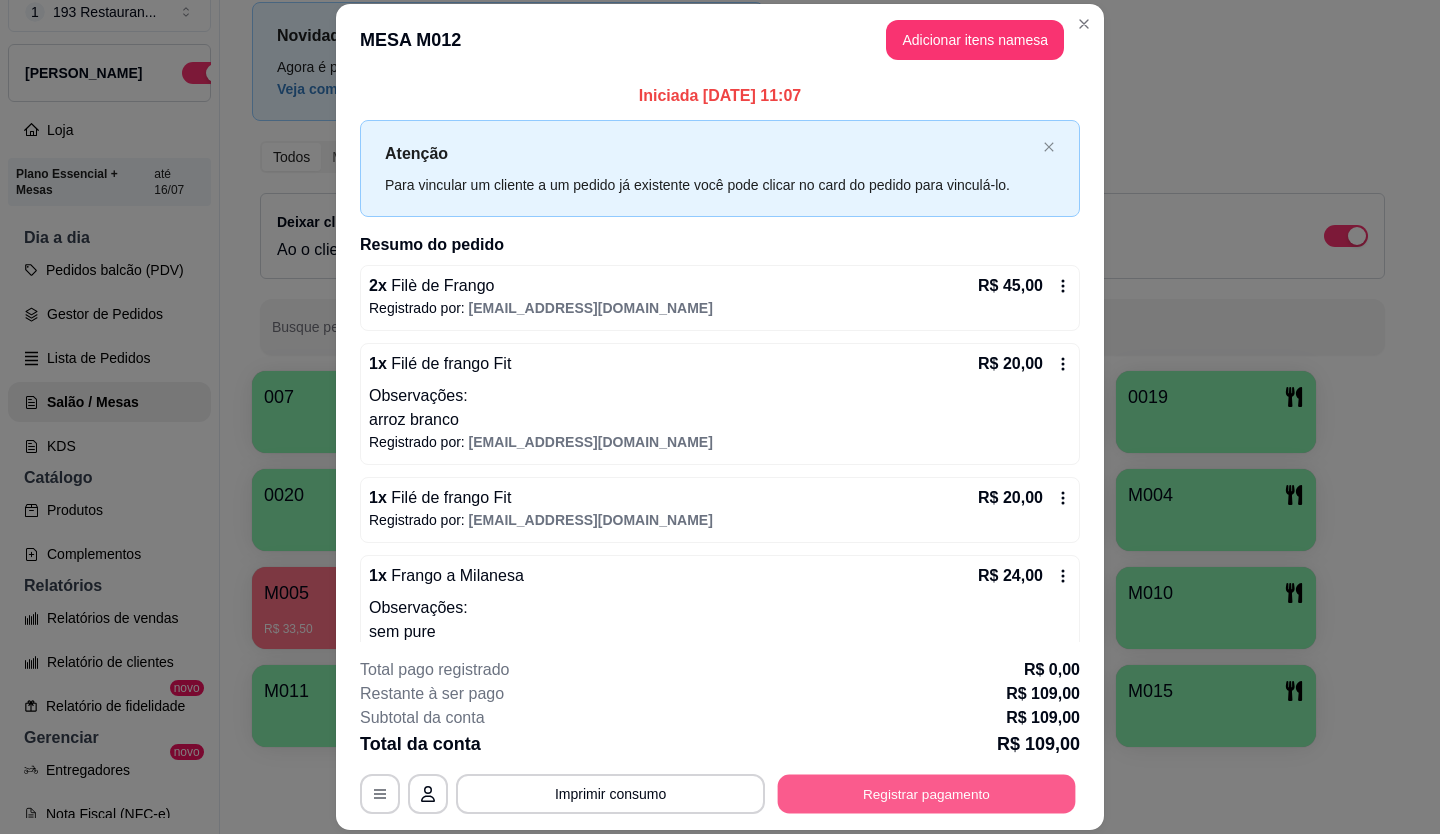 click on "Registrar pagamento" at bounding box center [927, 793] 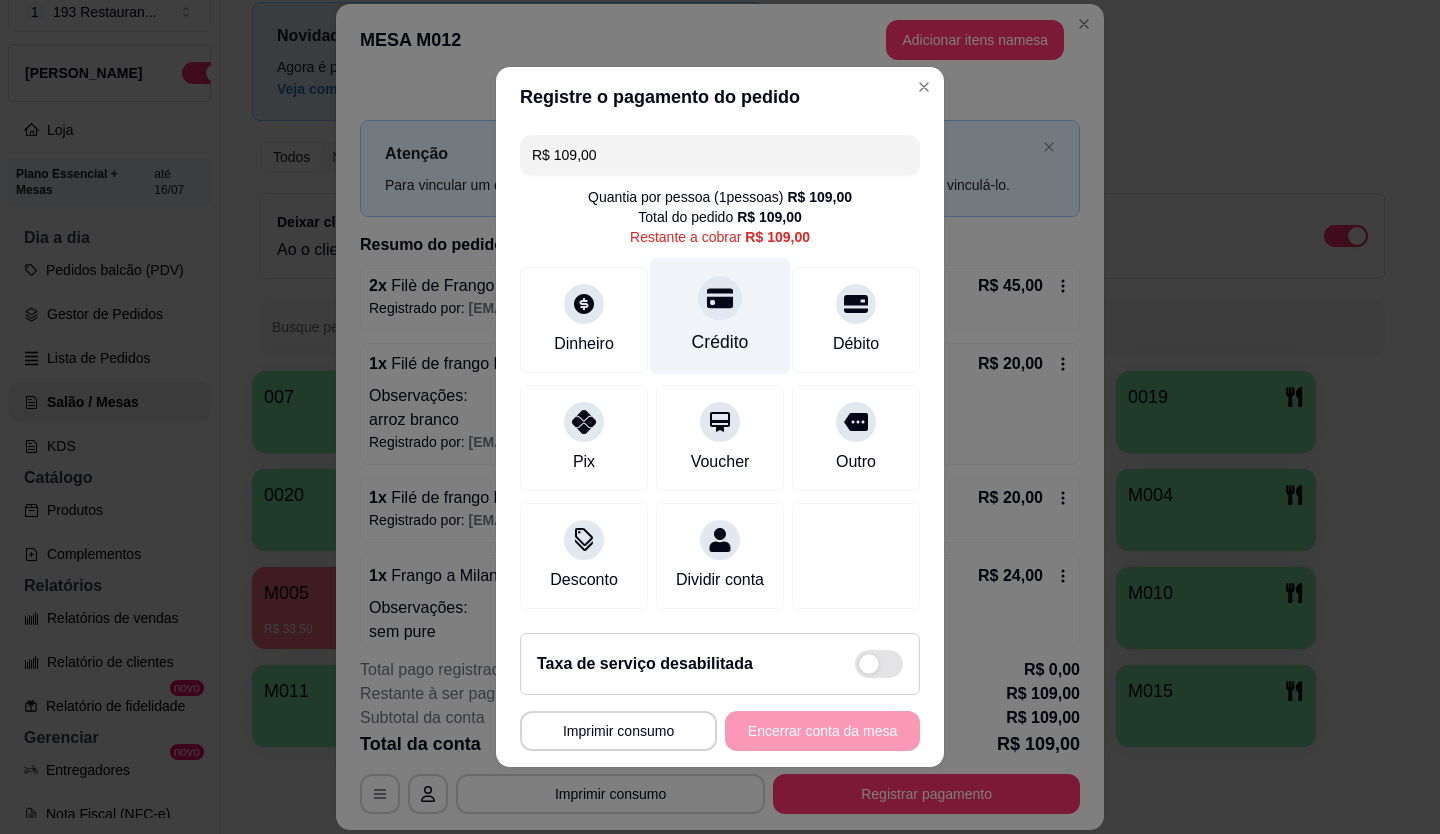 click on "Crédito" at bounding box center (720, 316) 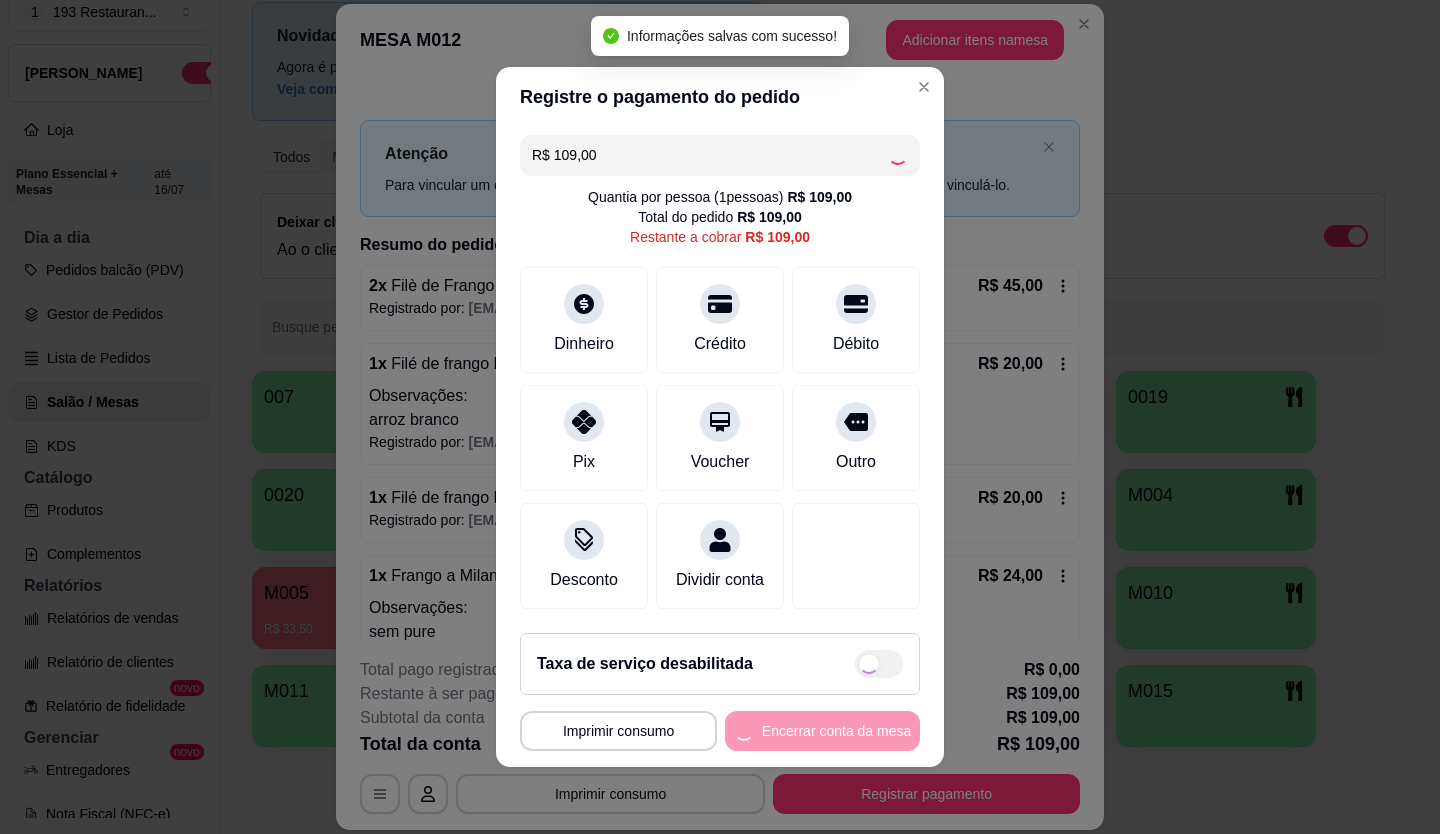 type on "R$ 0,00" 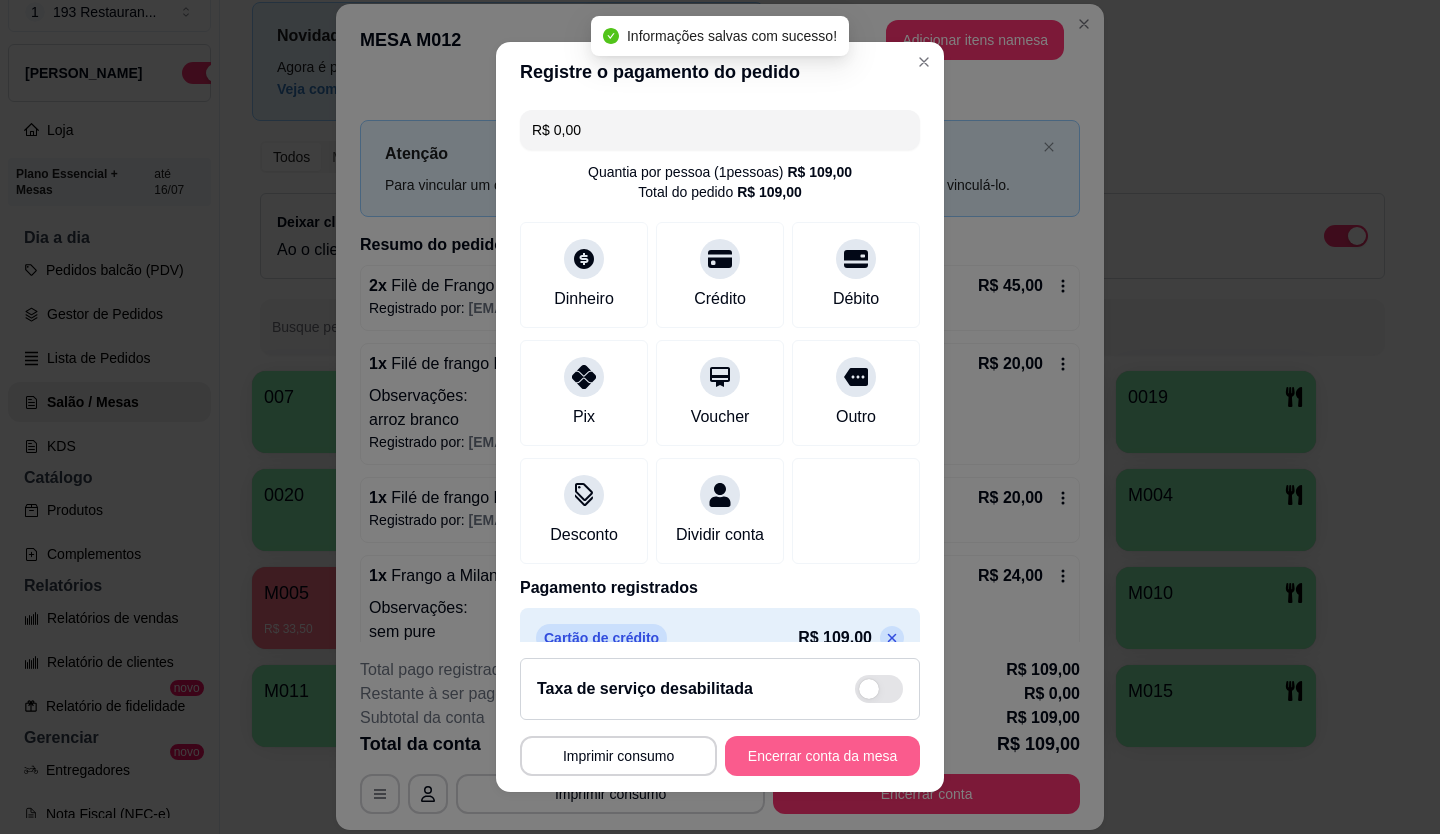 click on "Encerrar conta da mesa" at bounding box center (822, 756) 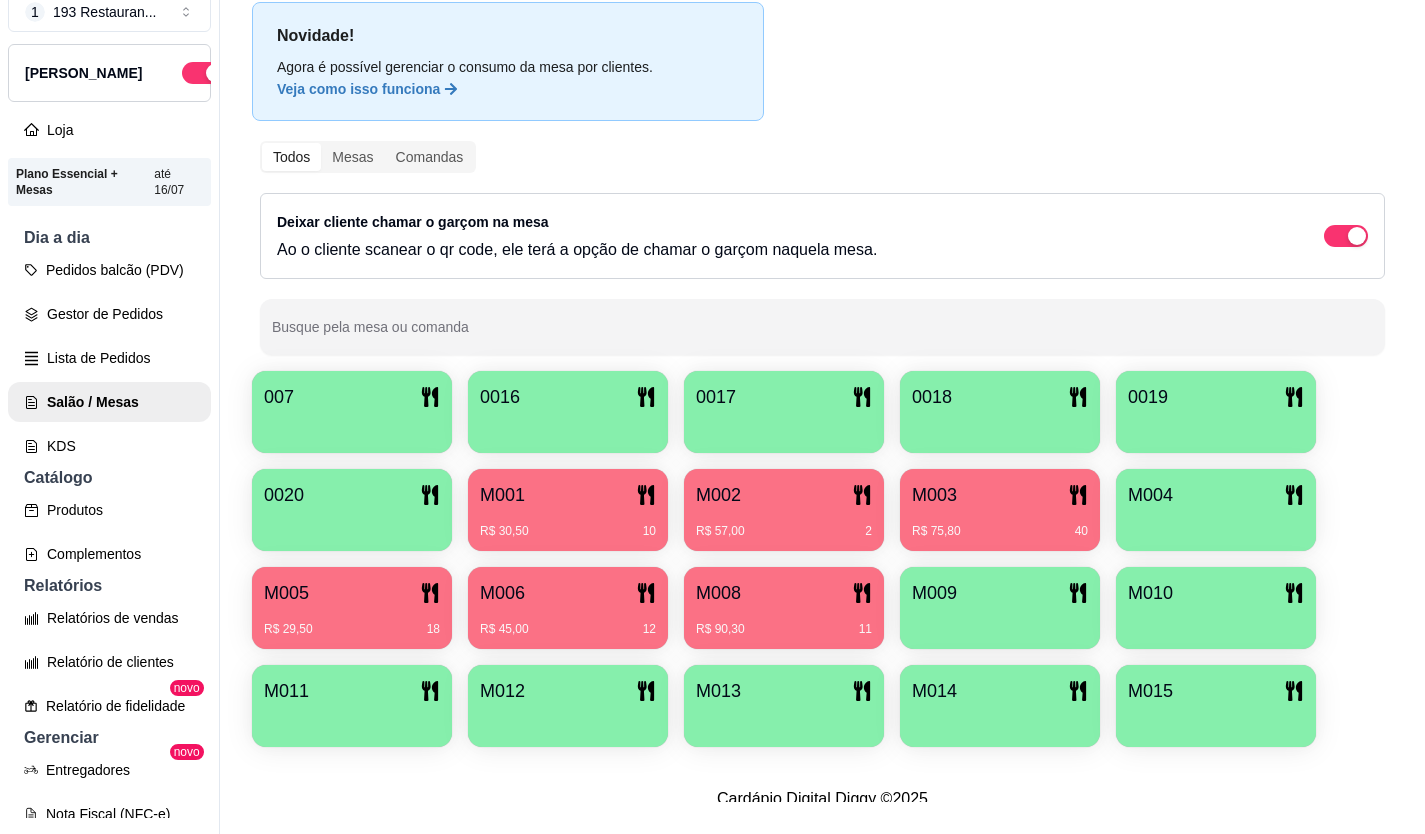 click on "M003" at bounding box center (1000, 495) 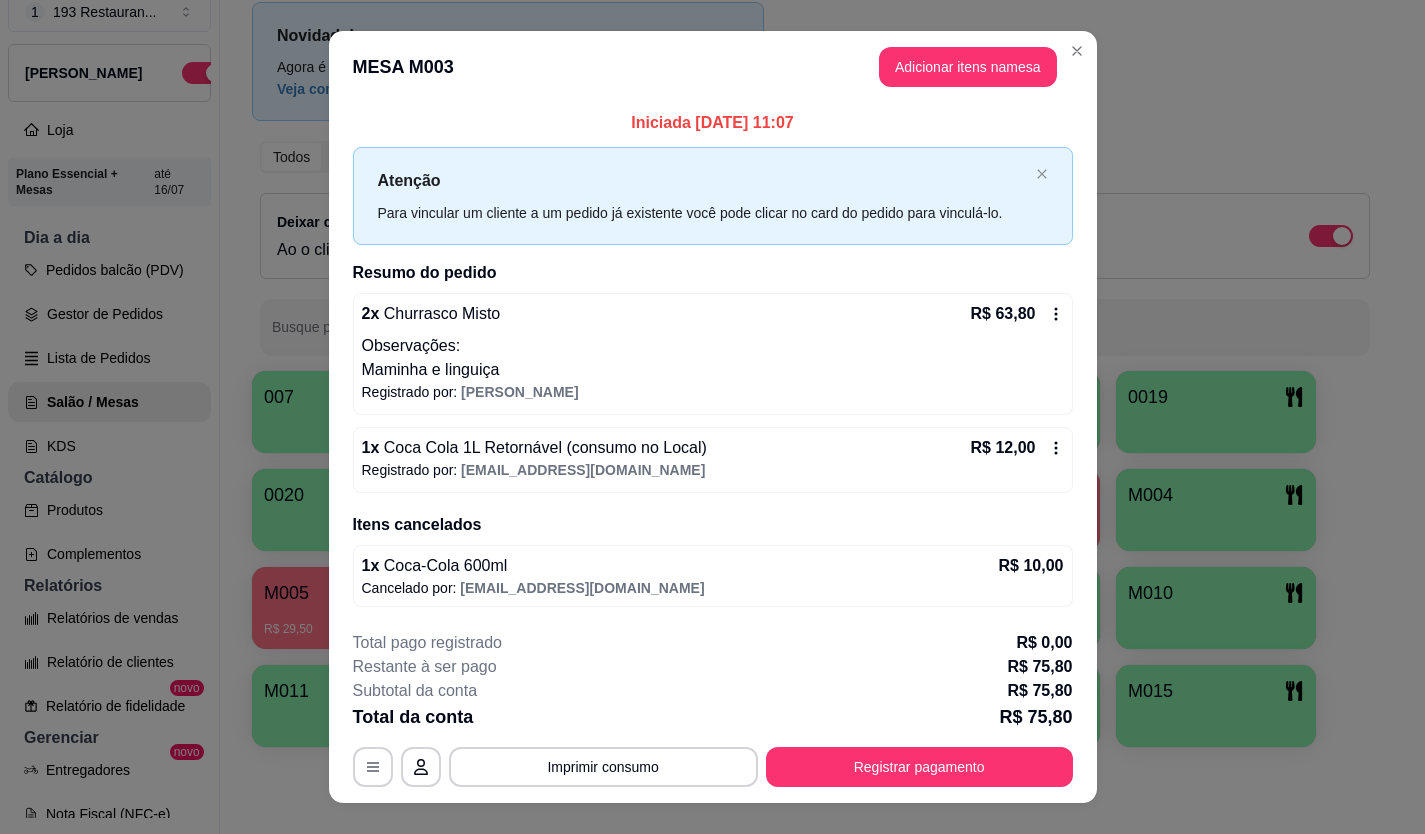 type 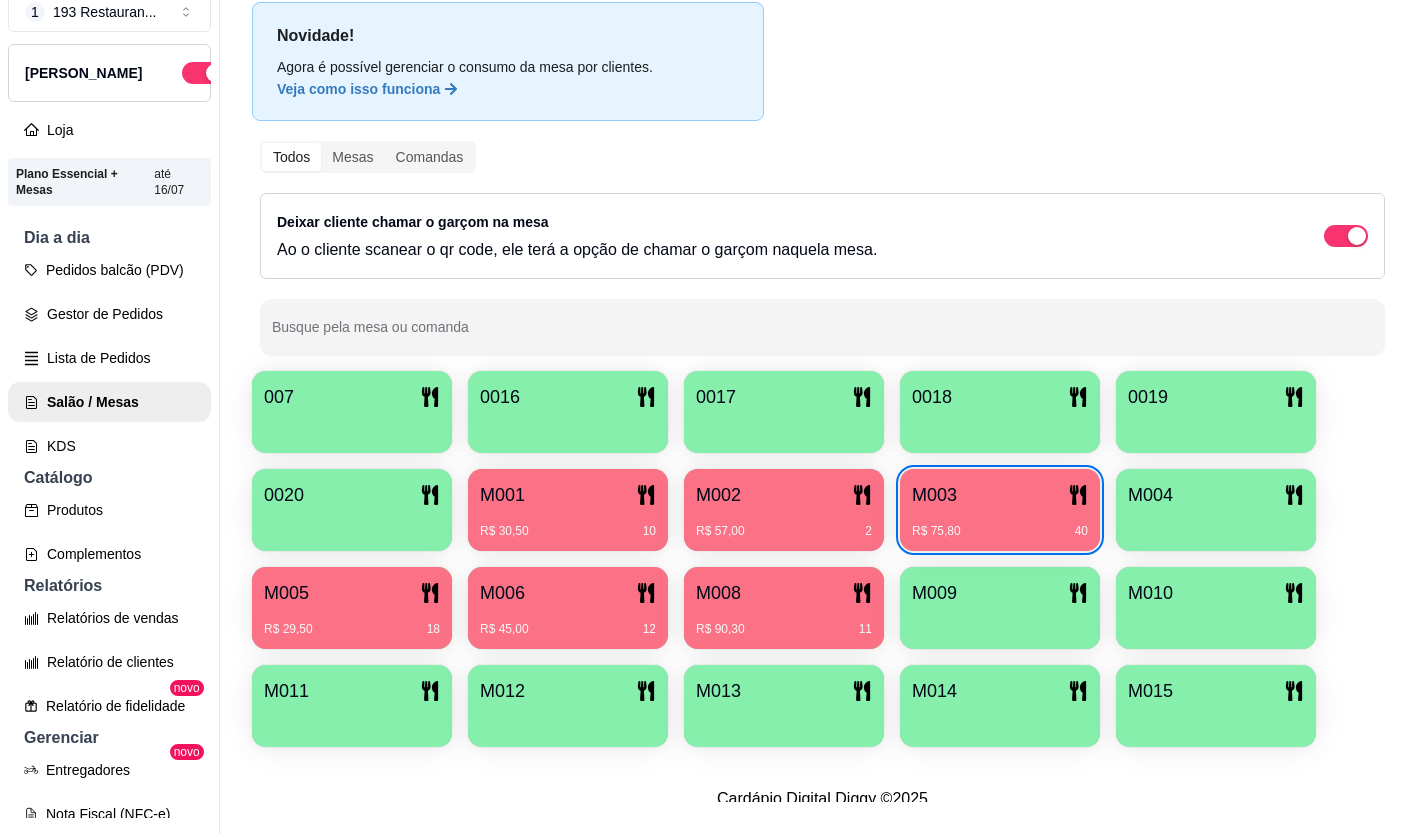 click on "M005" at bounding box center [352, 593] 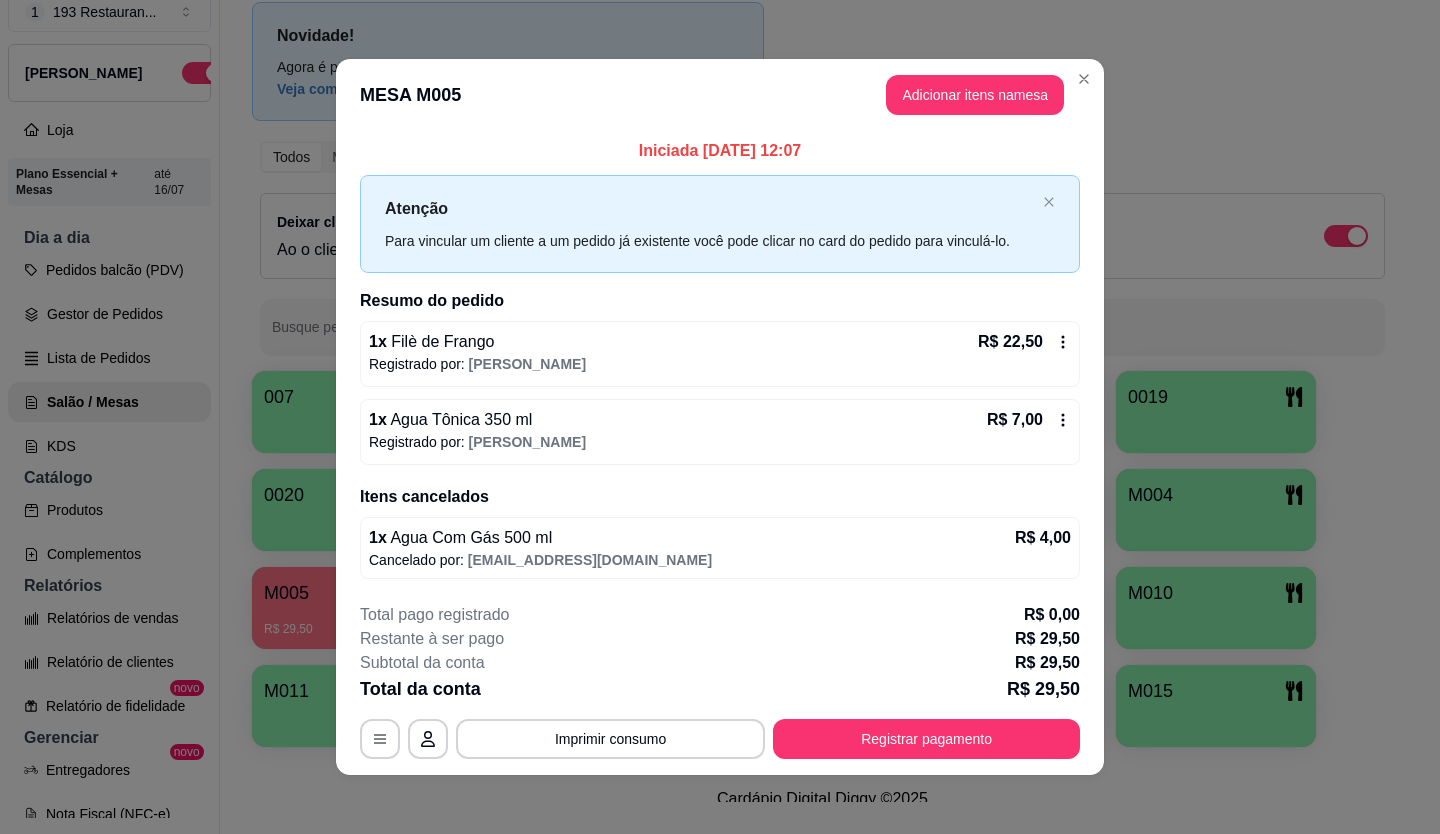 type 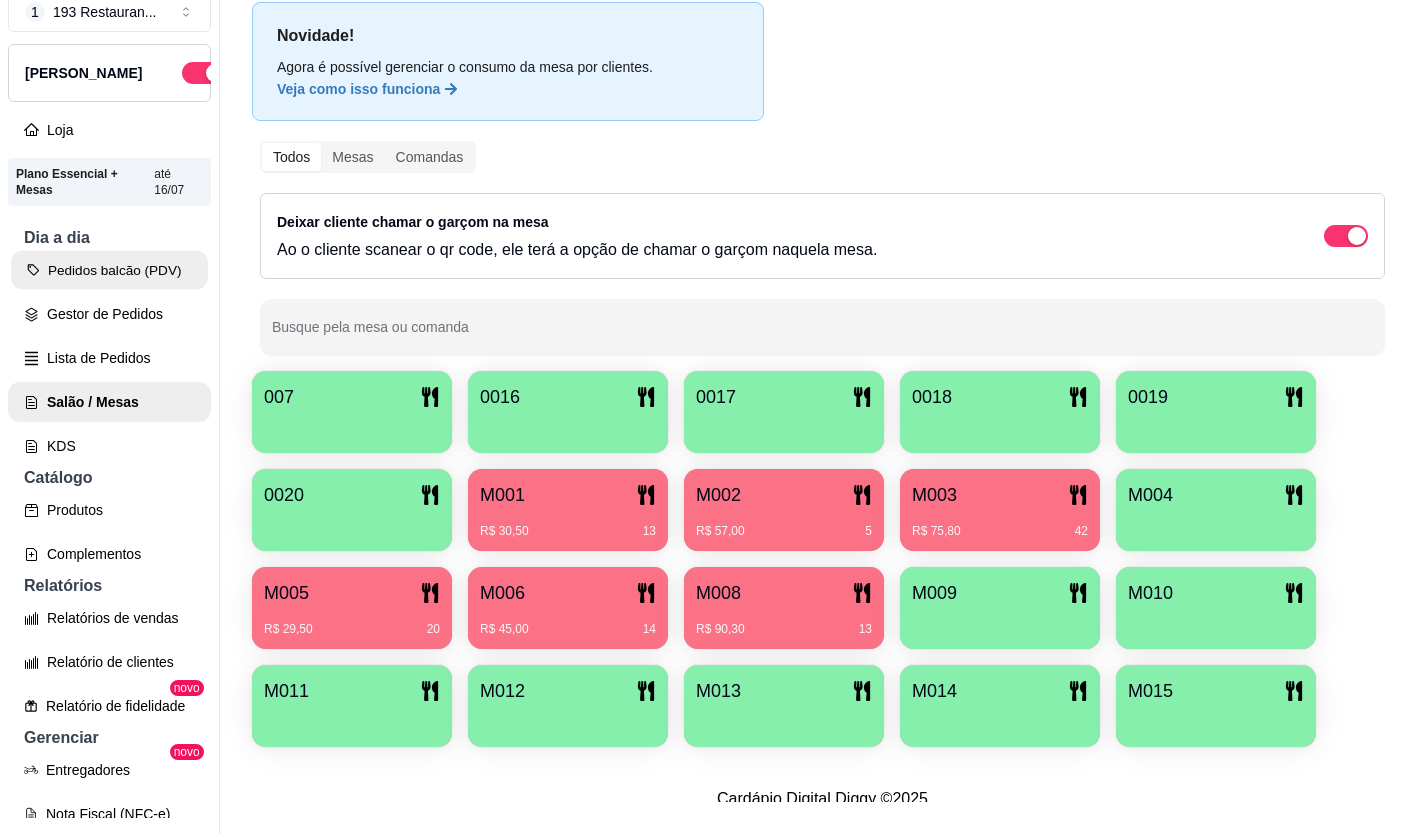 click on "Pedidos balcão (PDV)" at bounding box center [109, 270] 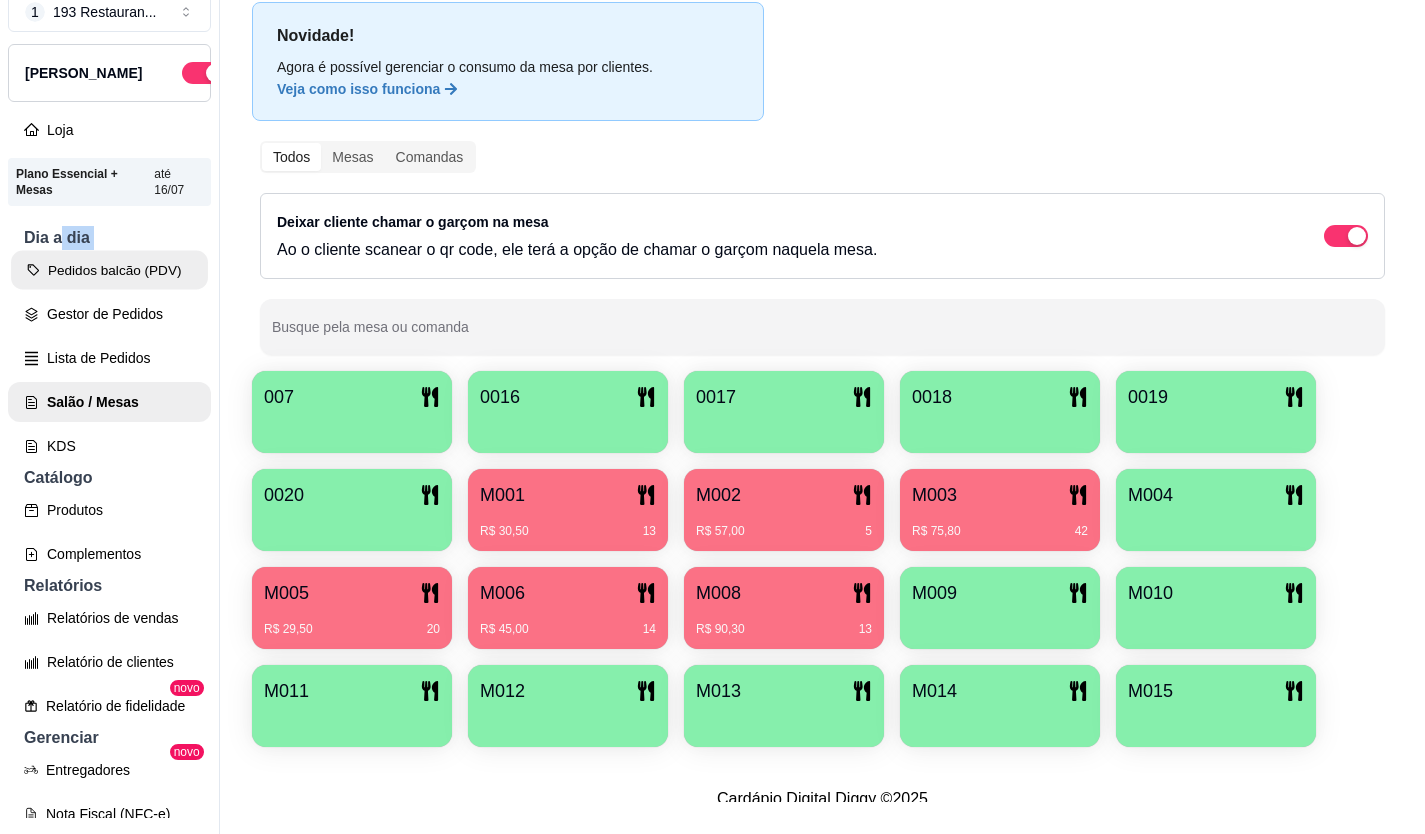 drag, startPoint x: 107, startPoint y: 288, endPoint x: 60, endPoint y: 287, distance: 47.010635 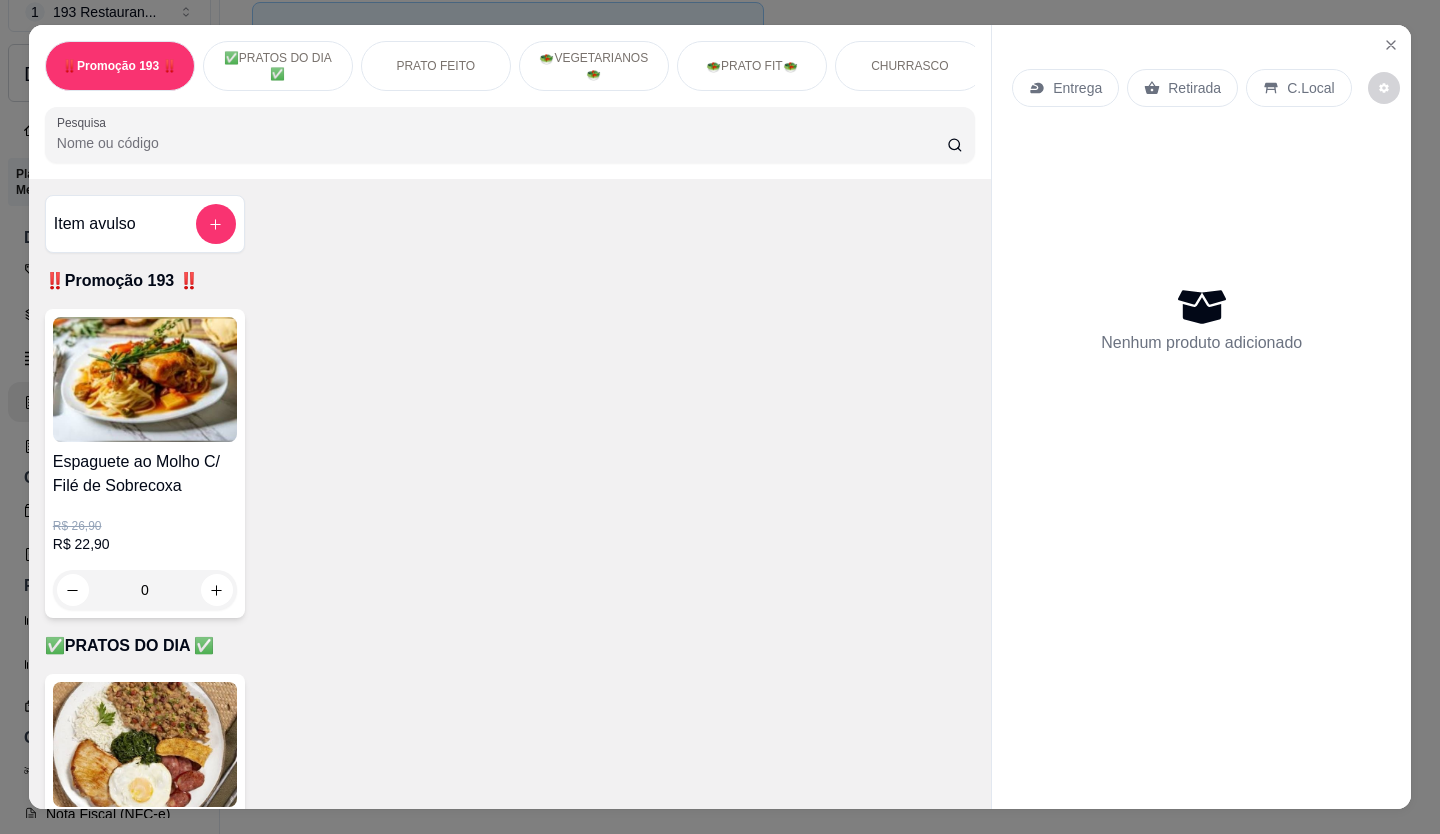 click on "Retirada" at bounding box center [1194, 88] 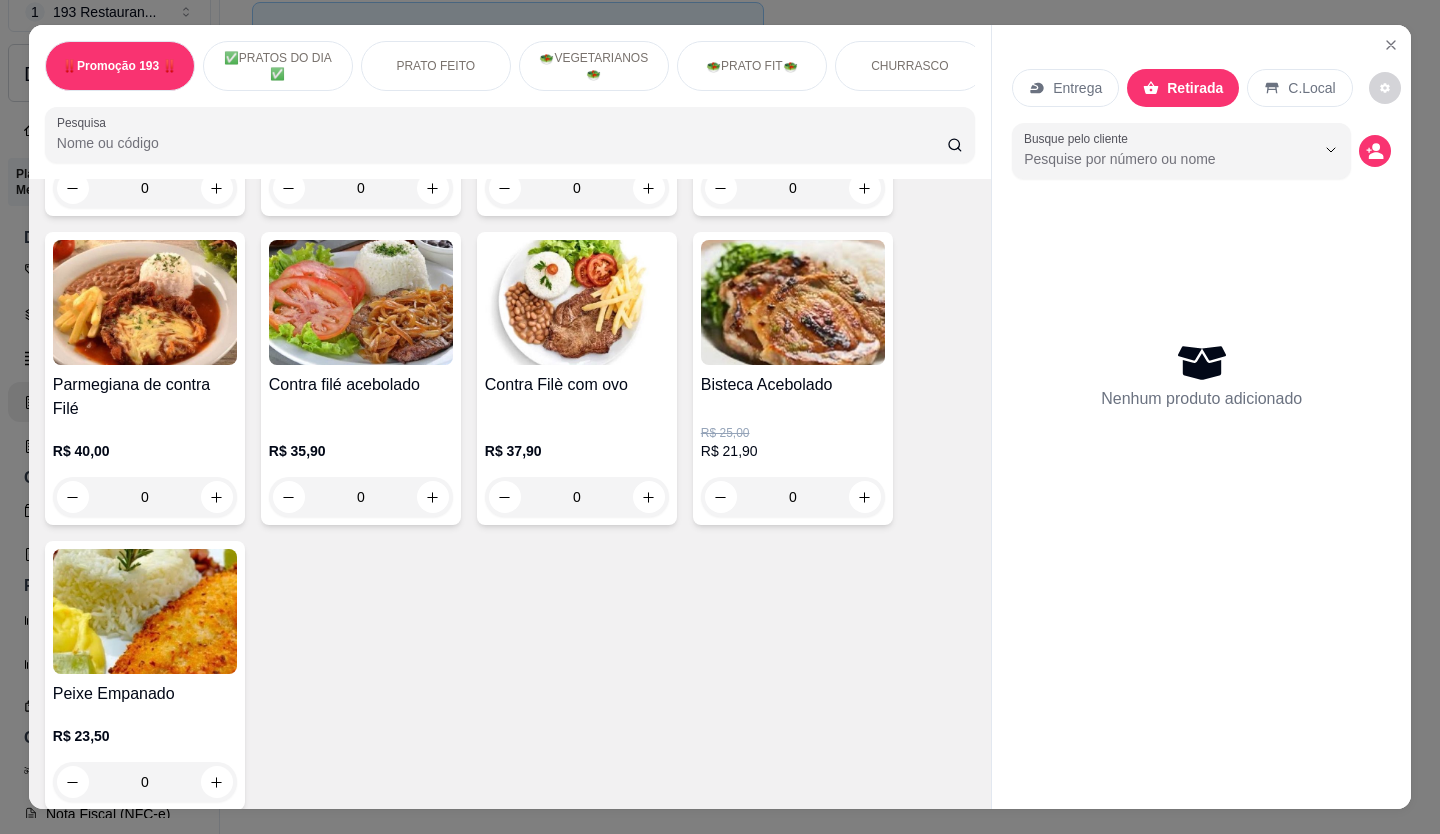 scroll, scrollTop: 1600, scrollLeft: 0, axis: vertical 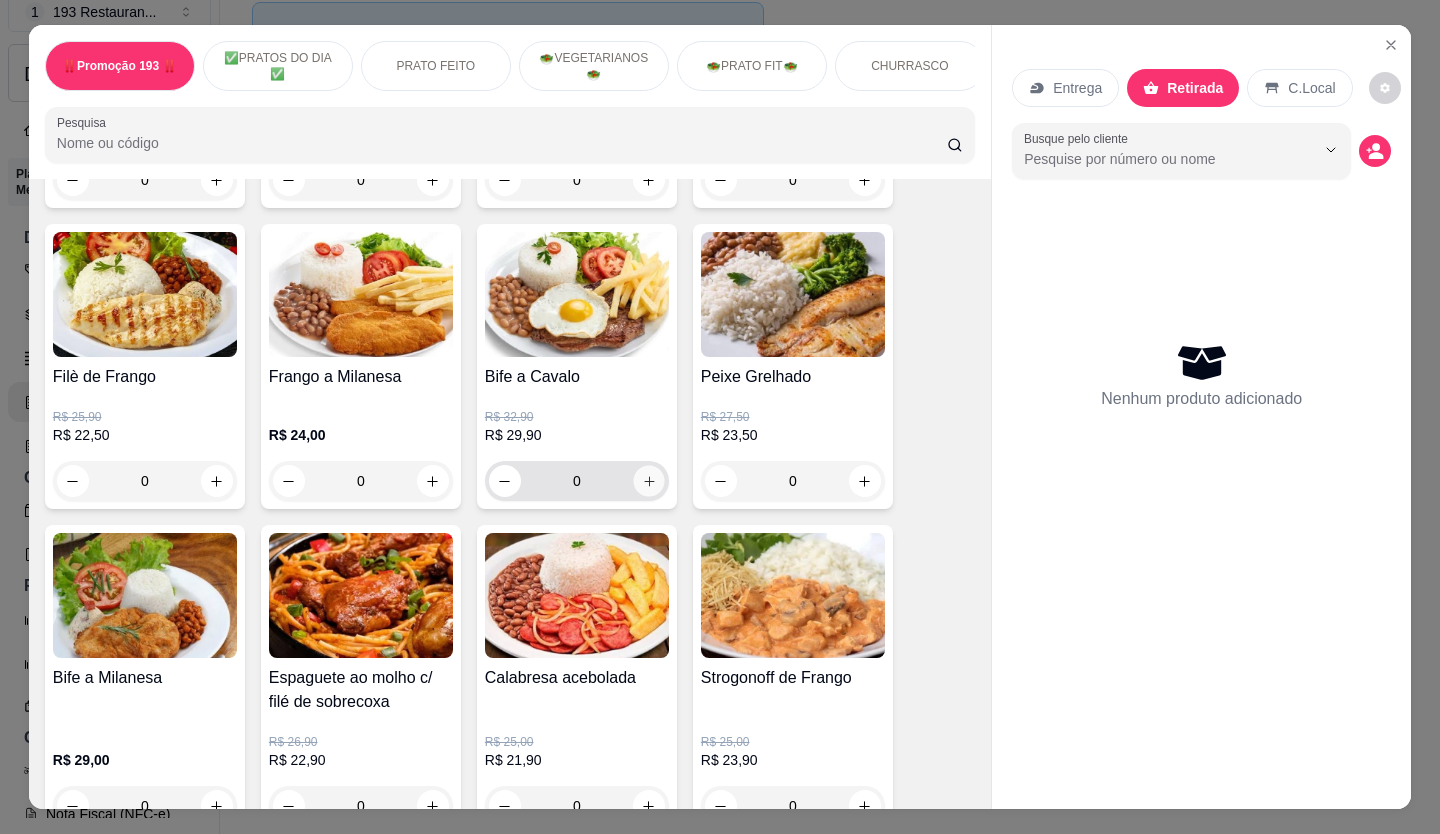 click 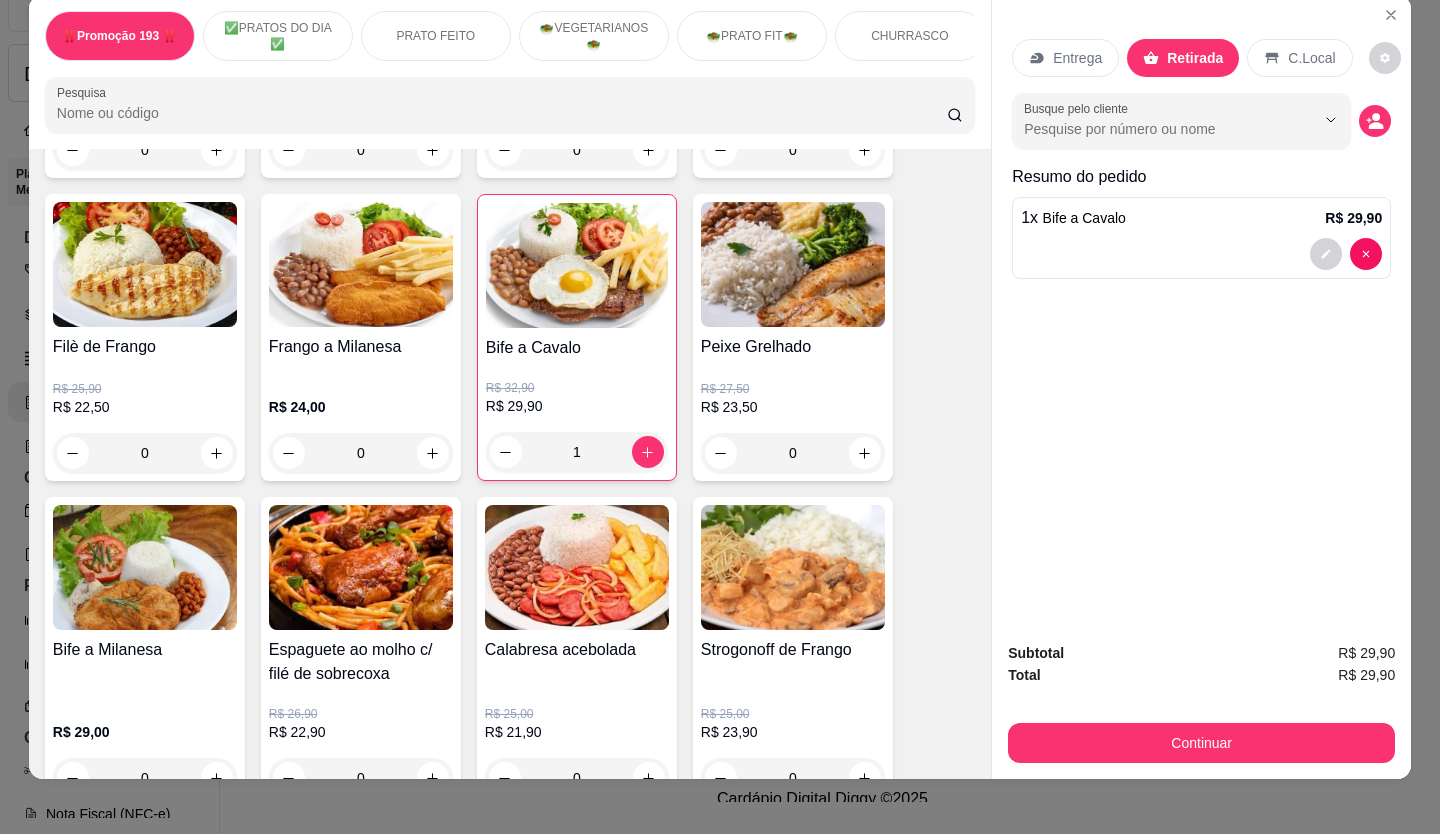 scroll, scrollTop: 46, scrollLeft: 0, axis: vertical 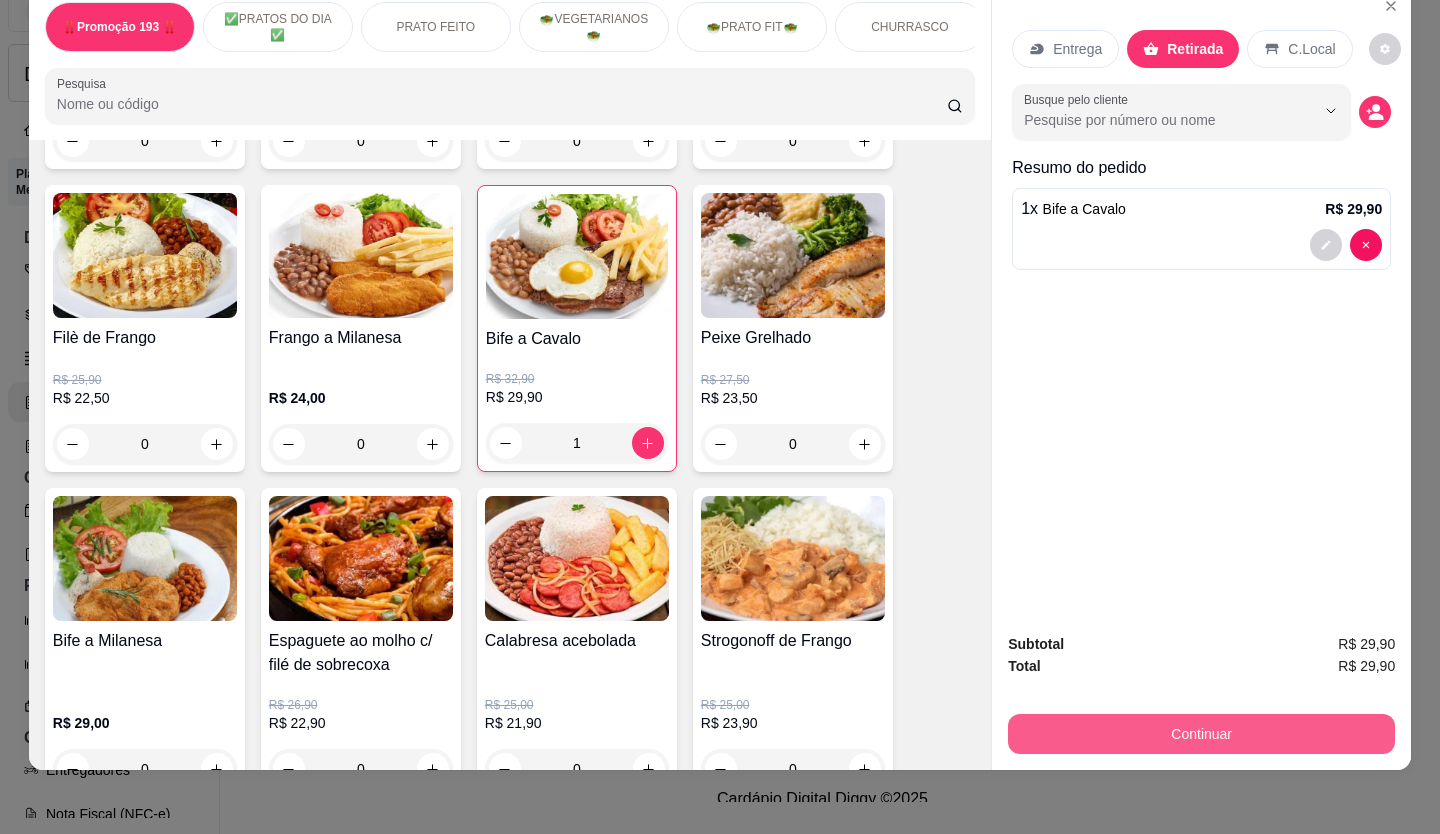 click on "Continuar" at bounding box center (1201, 734) 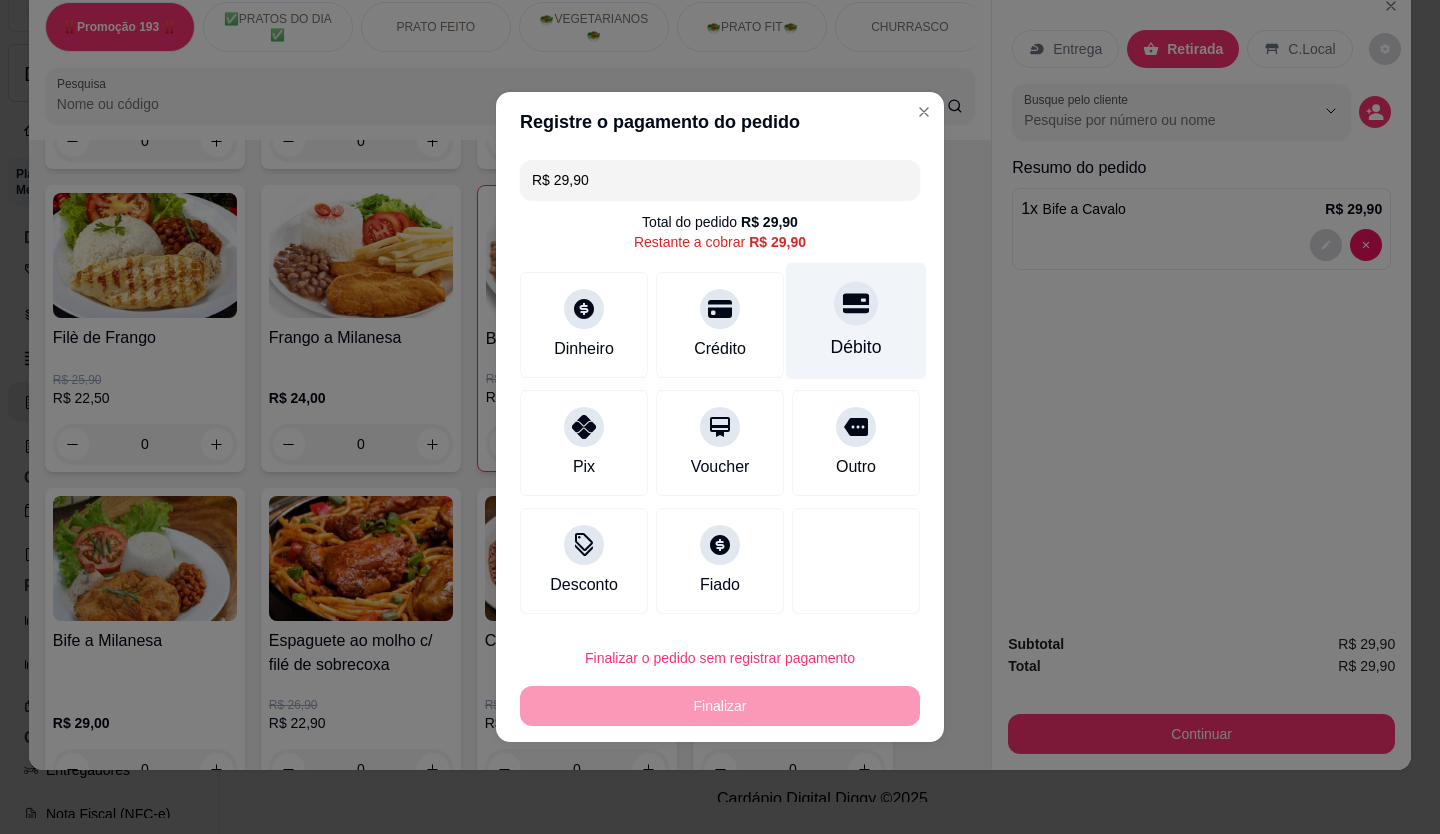click on "Débito" at bounding box center (856, 321) 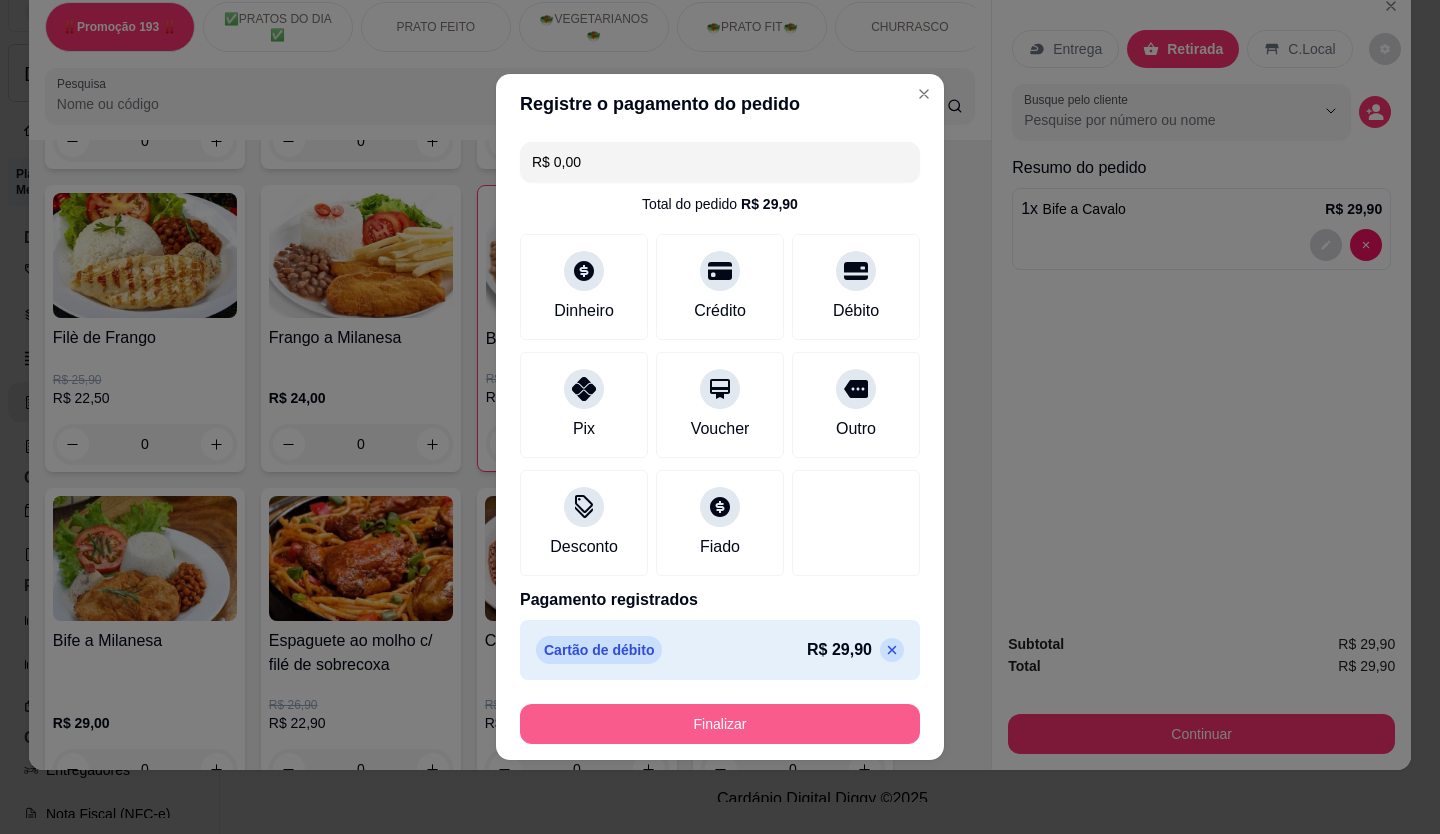 click on "Finalizar" at bounding box center [720, 724] 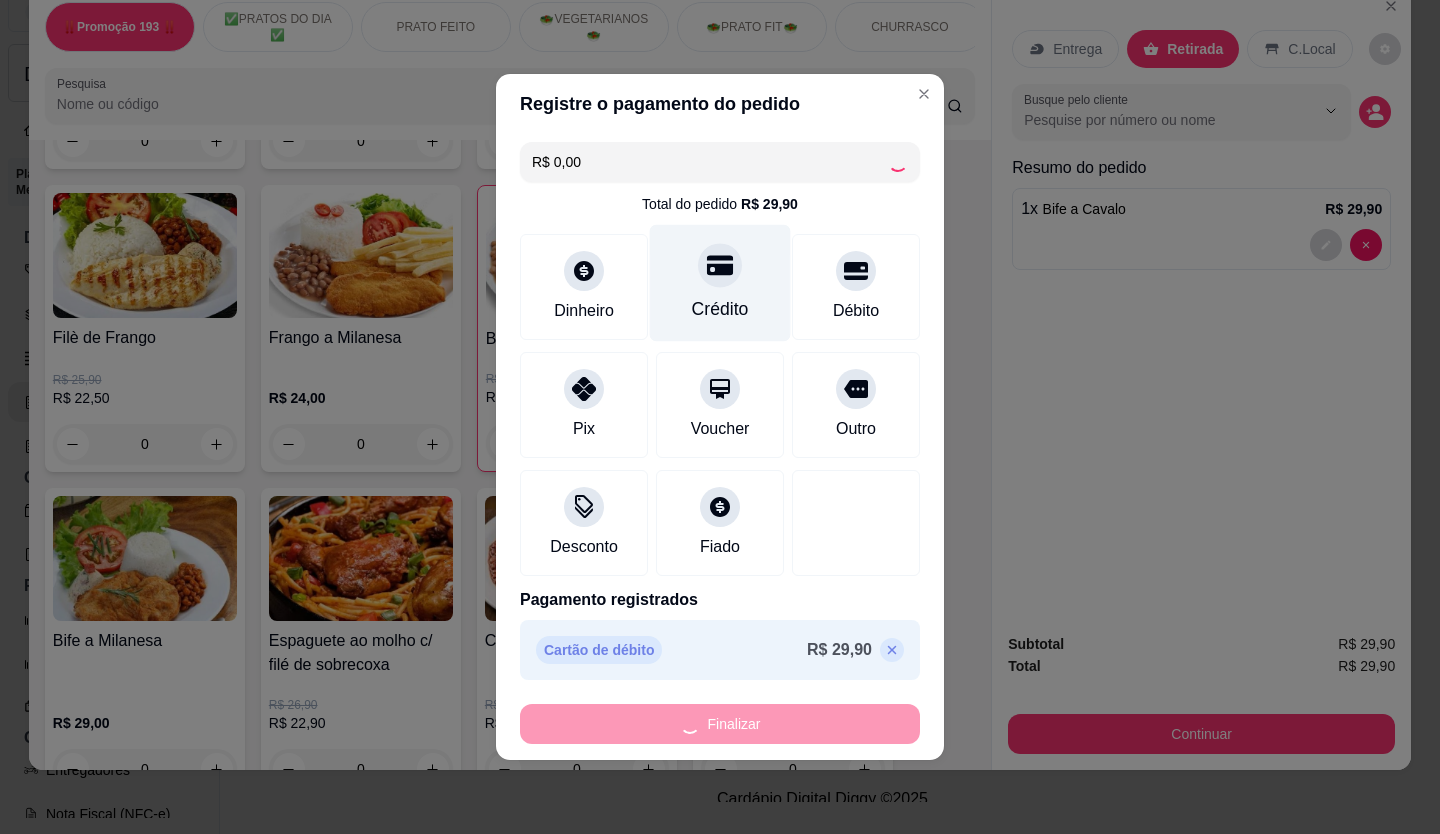 type on "0" 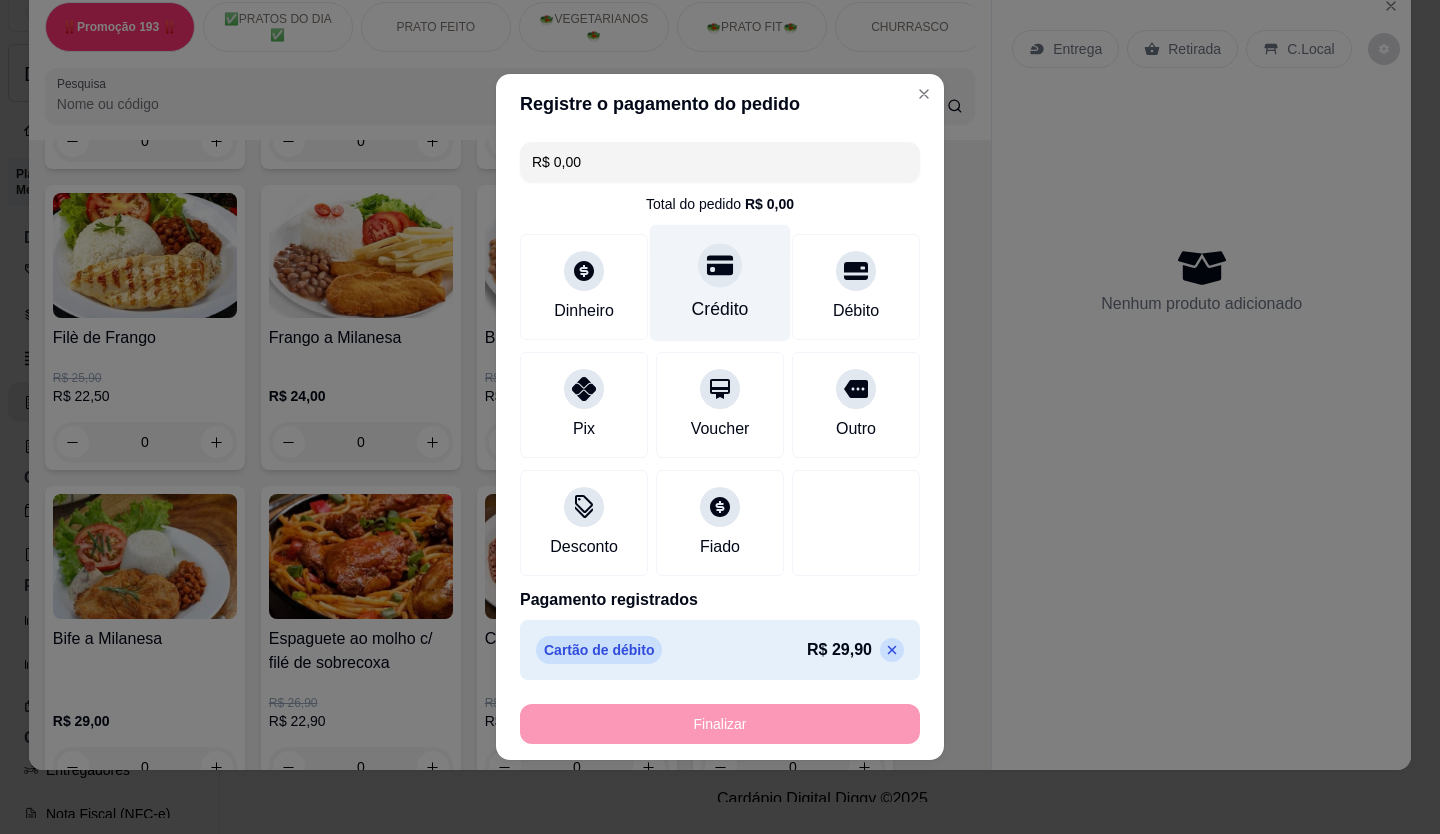 type on "-R$ 29,90" 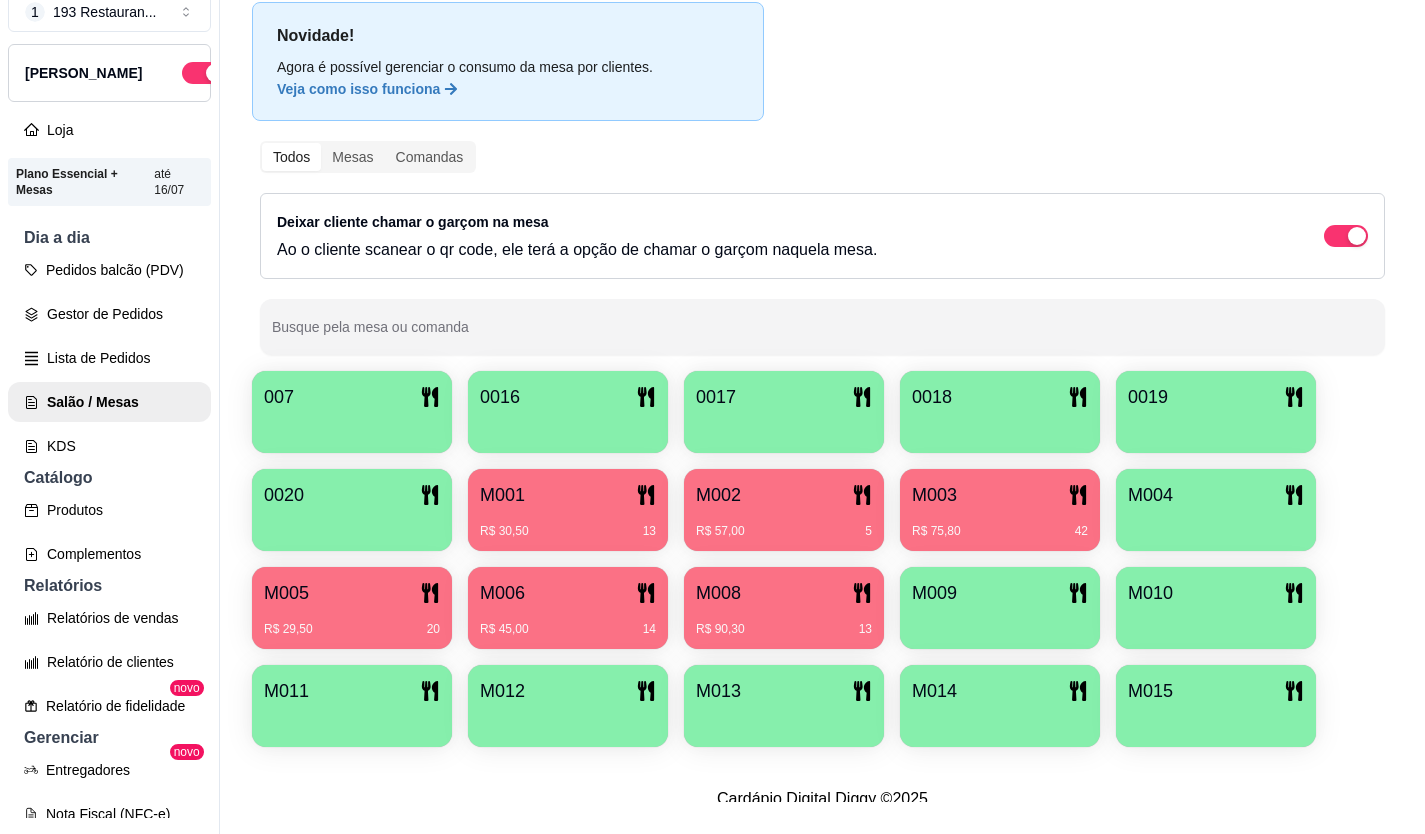 drag, startPoint x: 761, startPoint y: 88, endPoint x: 745, endPoint y: 62, distance: 30.528675 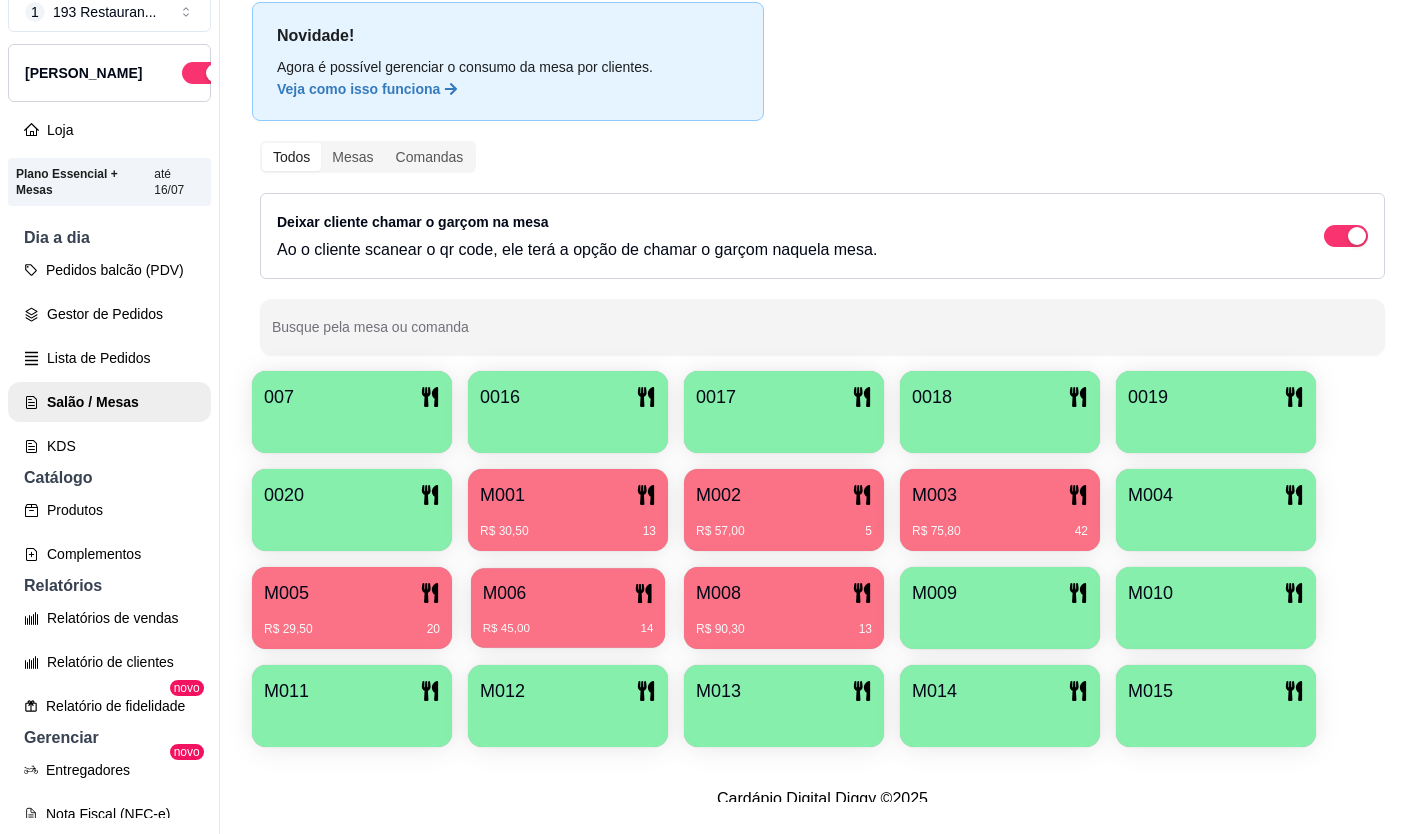 click on "R$ 45,00 14" at bounding box center (568, 621) 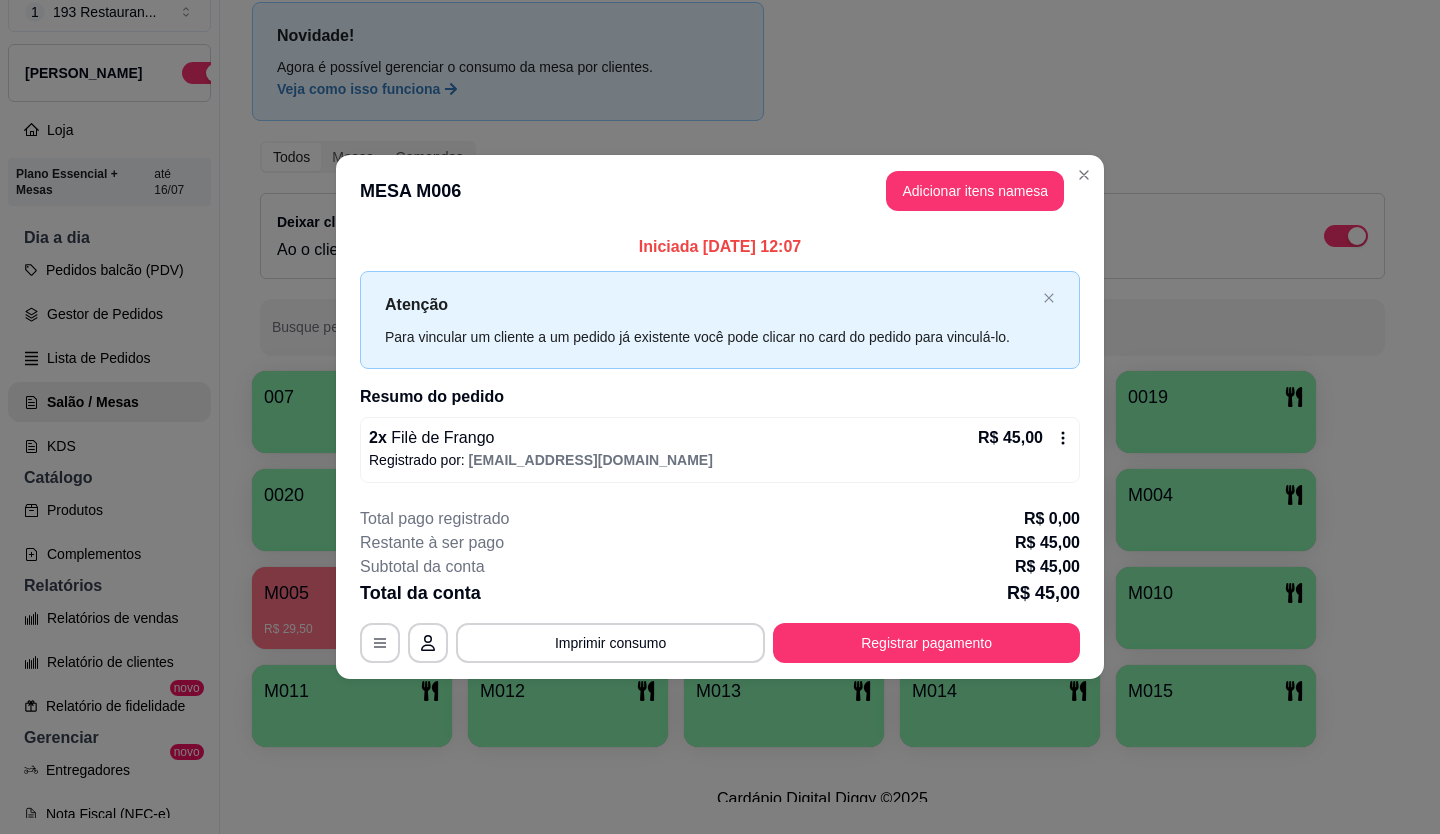 click on "MESA M006 Adicionar itens na  mesa" at bounding box center [720, 191] 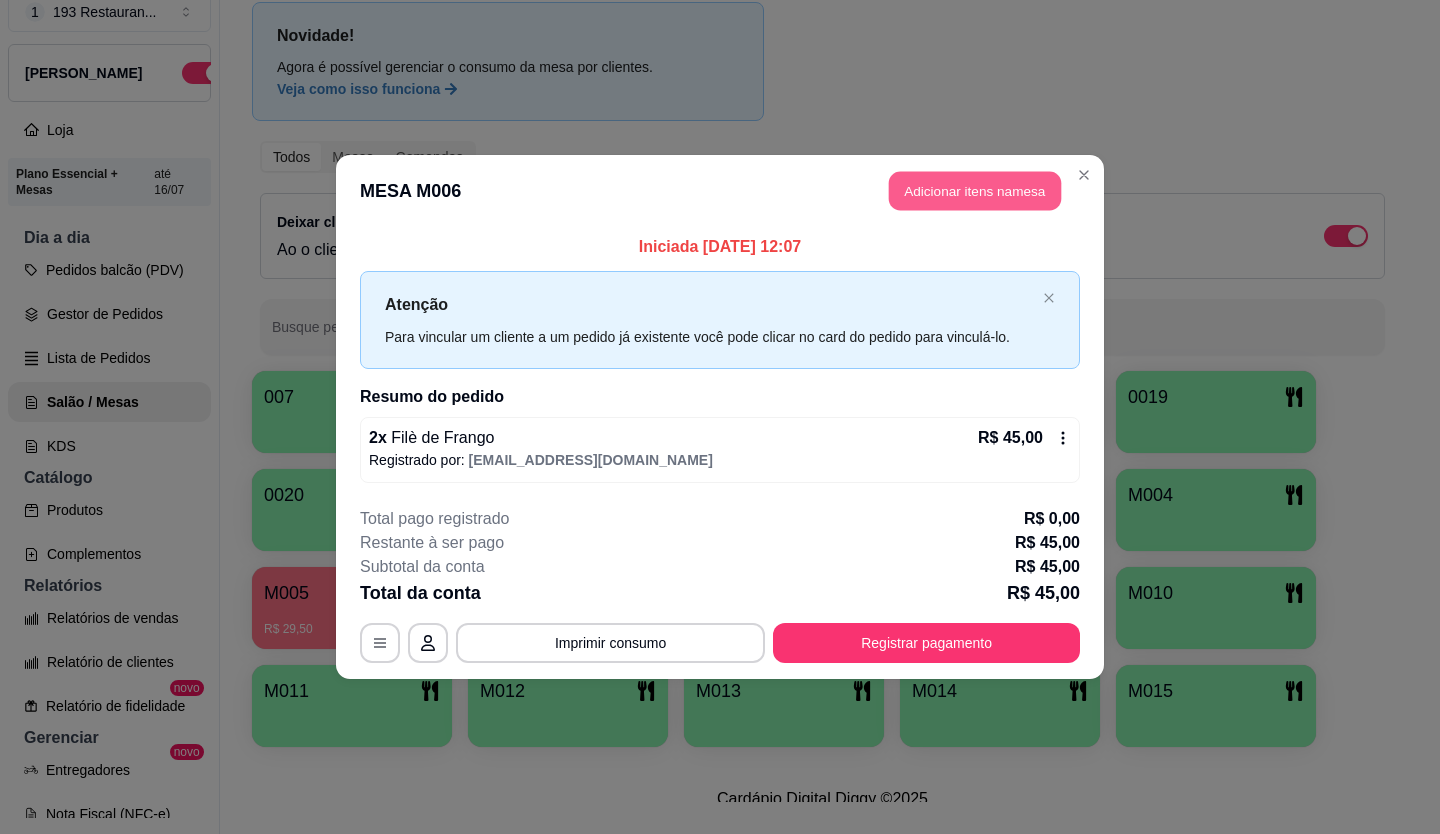 click on "Adicionar itens na  mesa" at bounding box center (975, 191) 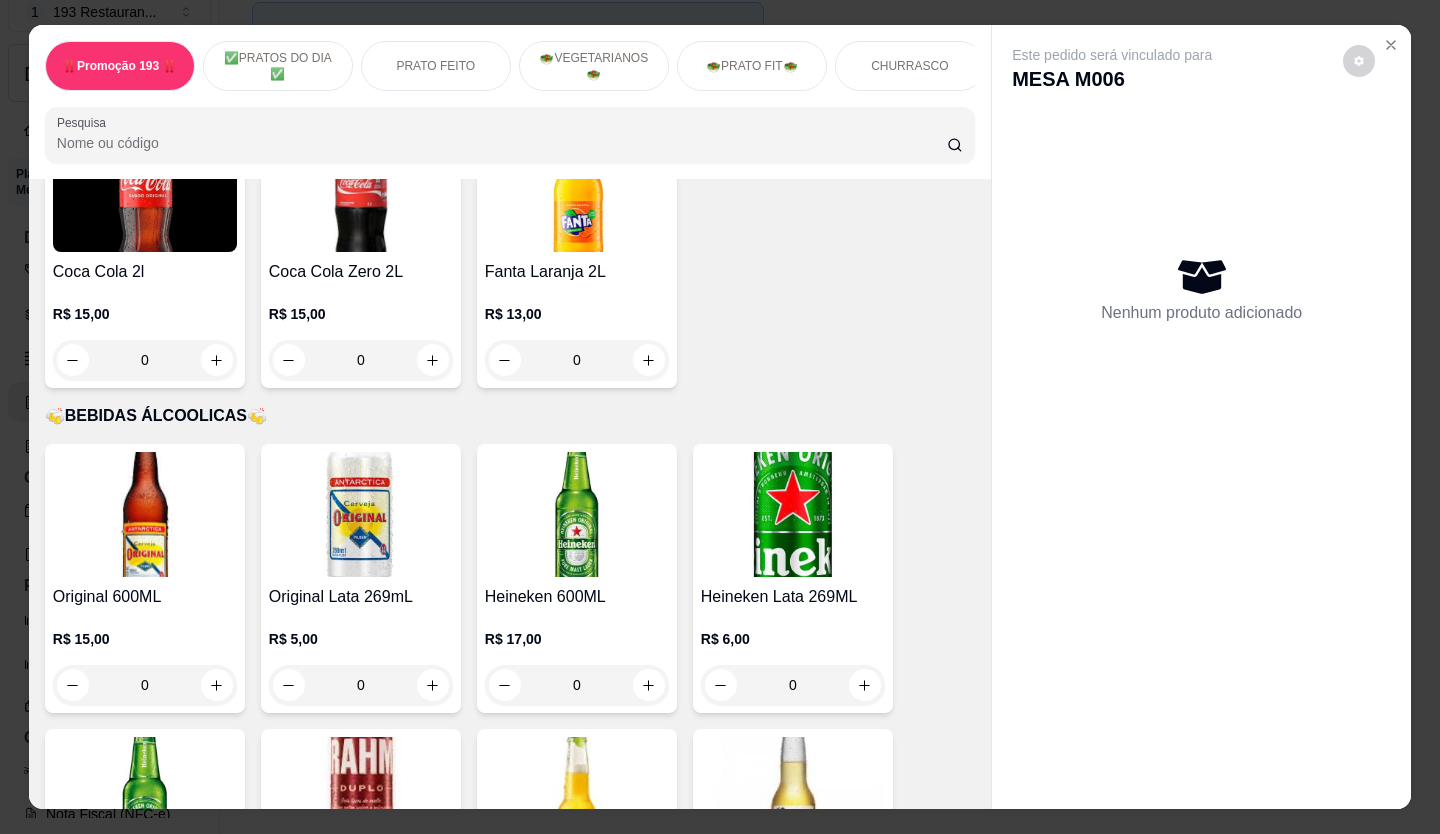 click on "Item avulso ‼️Promoção 193 ‼️ Espaguete ao Molho C/ Filé de Sobrecoxa   R$ 26,90 R$ 22,90 0 ✅PRATOS DO DIA ✅ Segunda- Feira ( Virado a Paulista)    R$ 35,00 0 PRATO FEITO  Bife Acebolado    R$ 28,50 0  Parmegiana de Frango    R$ 36,00 0 Filé de sobrecoxa    R$ 25,00 0 Omelete   R$ 22,90 R$ 20,00 0 Filè de Frango    R$ 25,90 R$ 22,50 0 Frango a Milanesa   R$ 24,00 0 Bife a Cavalo   R$ 32,90 R$ 29,90 0 Peixe Grelhado    R$ 27,50 R$ 23,50 0 Bife a Milanesa    R$ 29,00 0 Espaguete ao molho c/ filé de sobrecoxa   R$ 26,90 R$ 22,90 0 Calabresa acebolada   R$ 25,00 R$ 21,90 0 Strogonoff de Frango    R$ 25,00 R$ 23,90 0 Parmegiana de contra Filé   R$ 40,00 0 Contra filé acebolado   R$ 35,90 0 Contra Filè com ovo   R$ 37,90 0 Bisteca Acebolado   R$ 25,00 R$ 21,90 0 Peixe Empanado    R$ 23,50 0 🥗VEGETARIANOS🥗 Berinjela a Parmegiana com Arroz, Feijão, Fritas e Salada   R$ 24,00 0 Beringela a Milanesa    R$ 22,00 0 Parmegiana de Abobrinha   R$ 24,00 0   R$ 22,00" at bounding box center (510, 494) 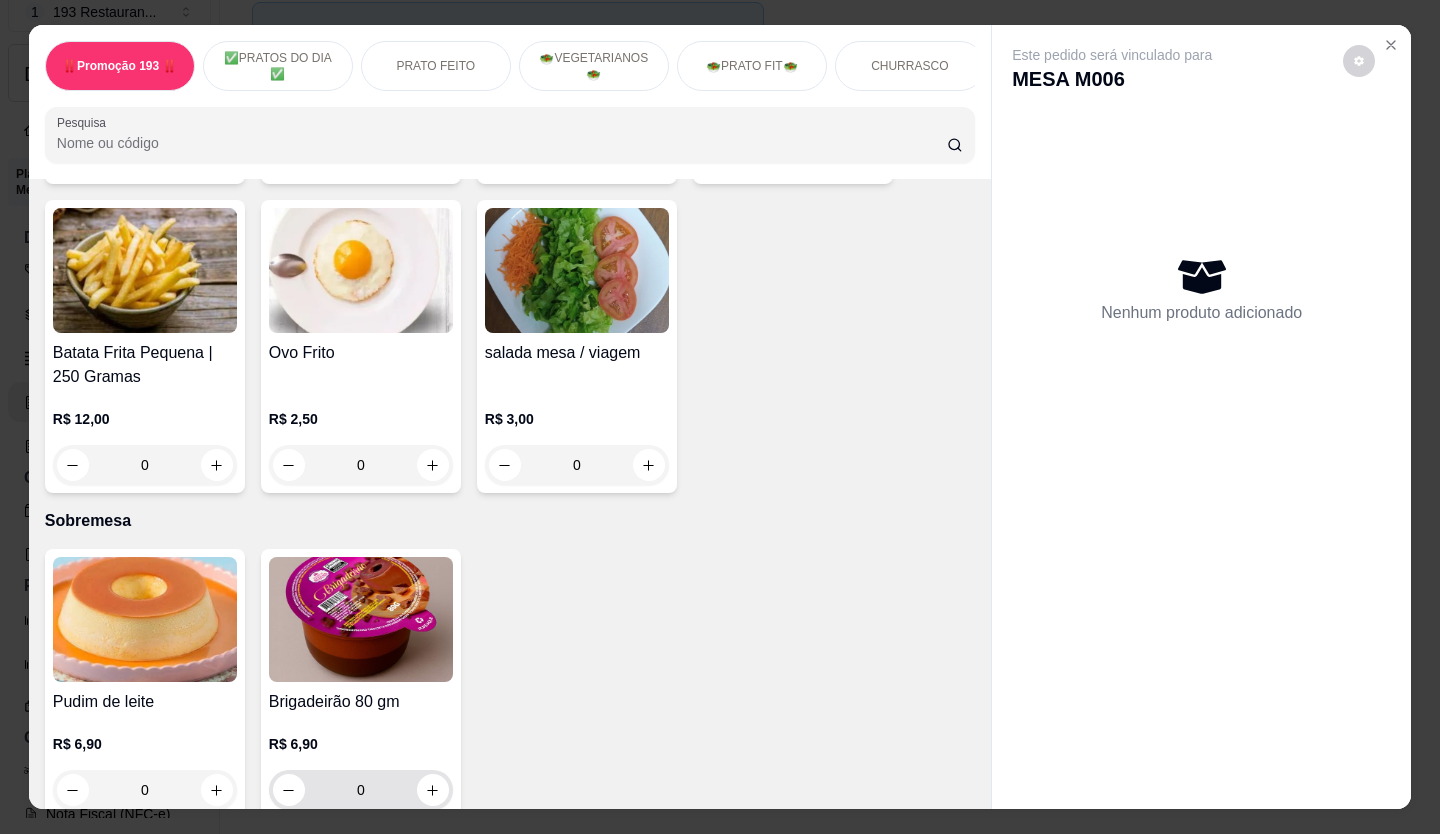 scroll, scrollTop: 4650, scrollLeft: 0, axis: vertical 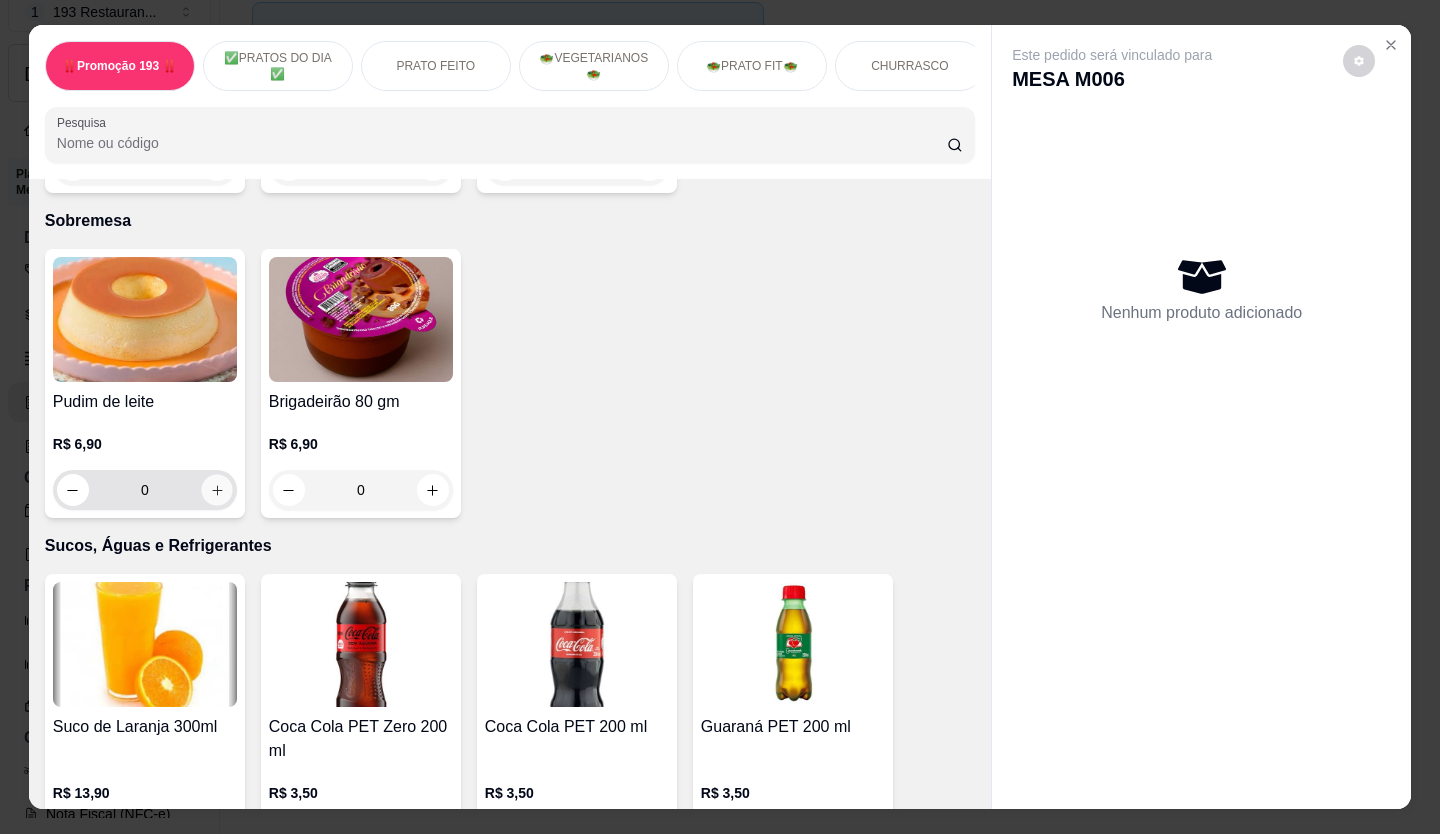 click 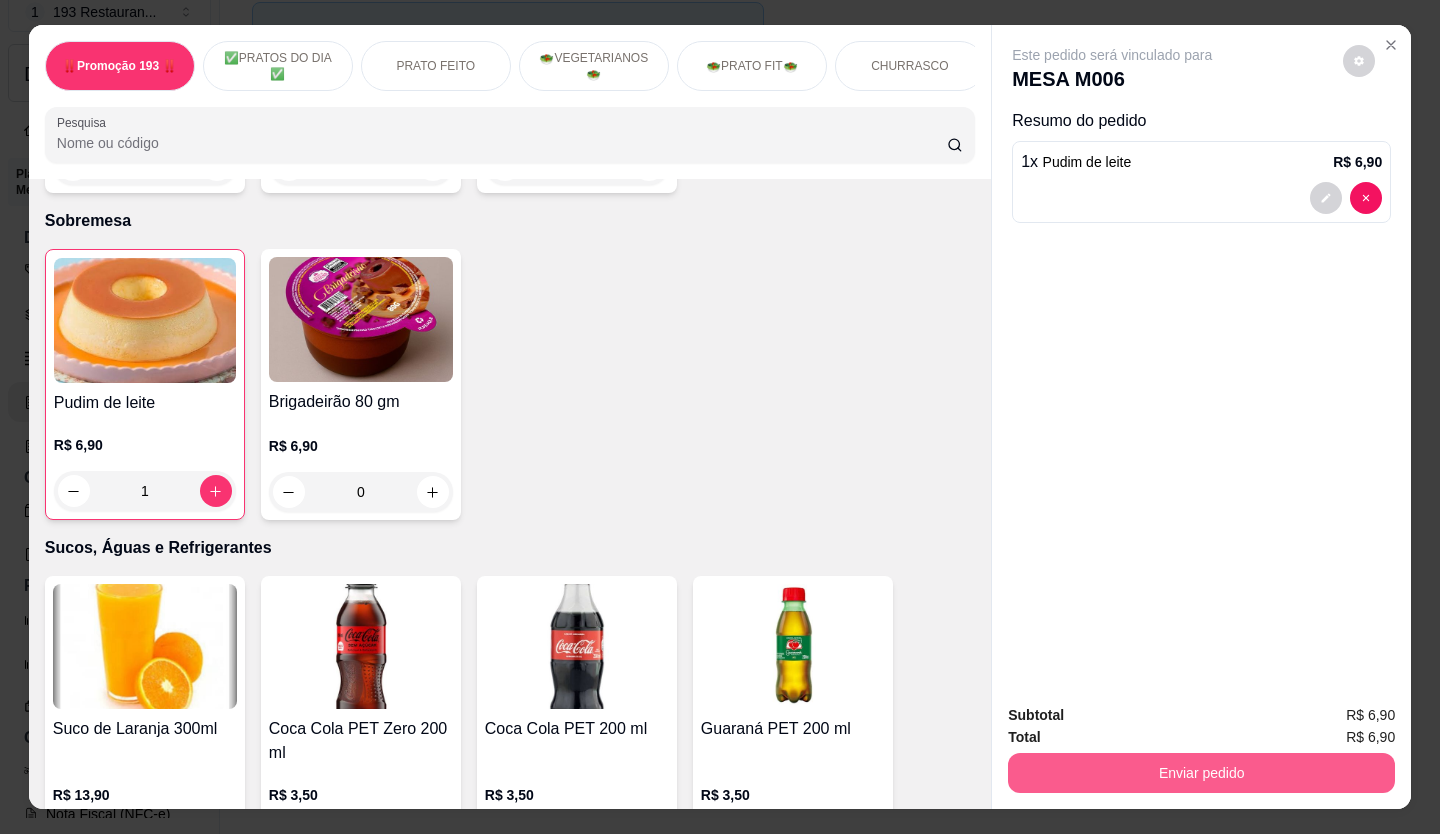 click on "Enviar pedido" at bounding box center (1201, 773) 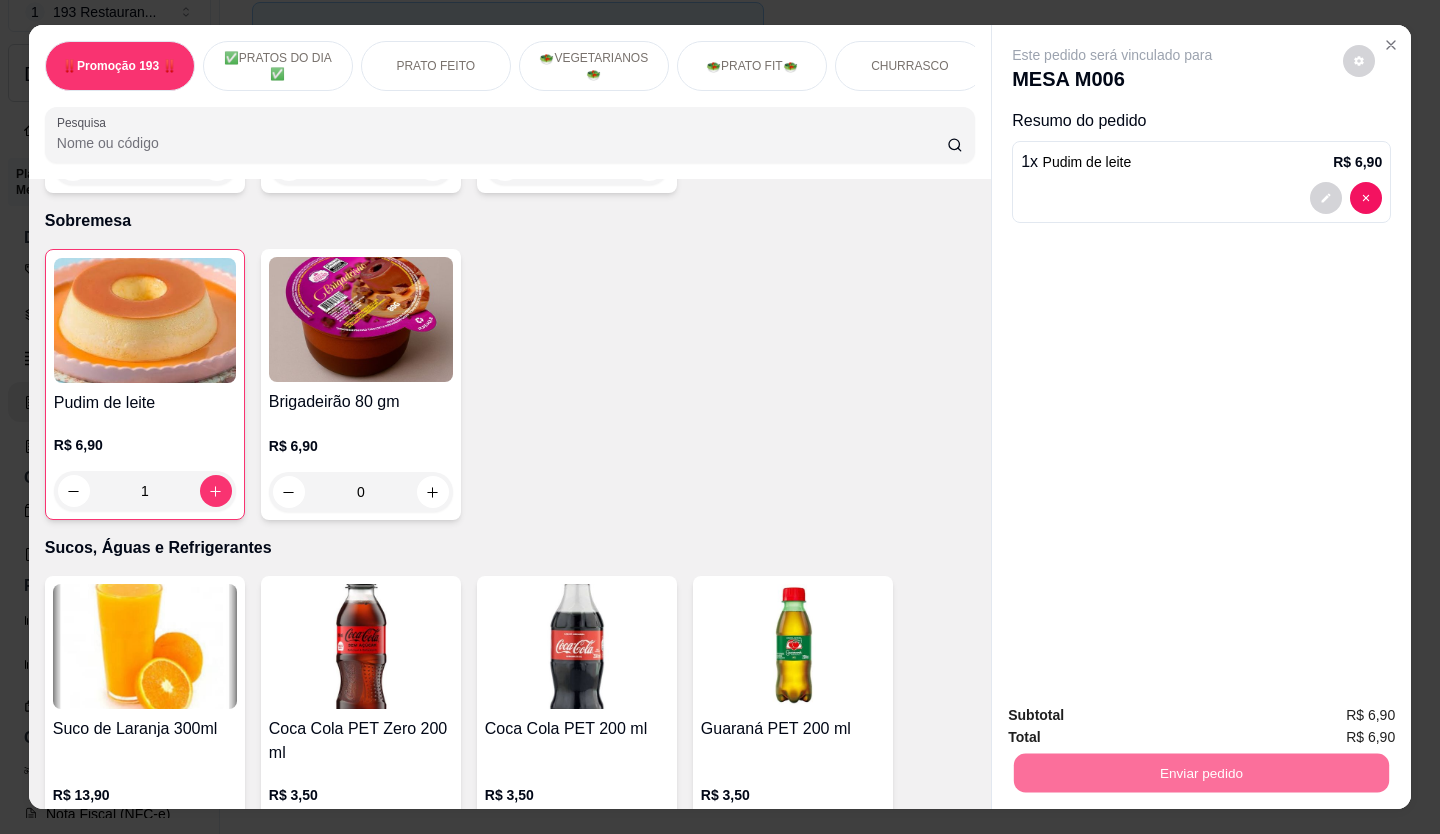 click on "Não registrar e enviar pedido" at bounding box center (1136, 716) 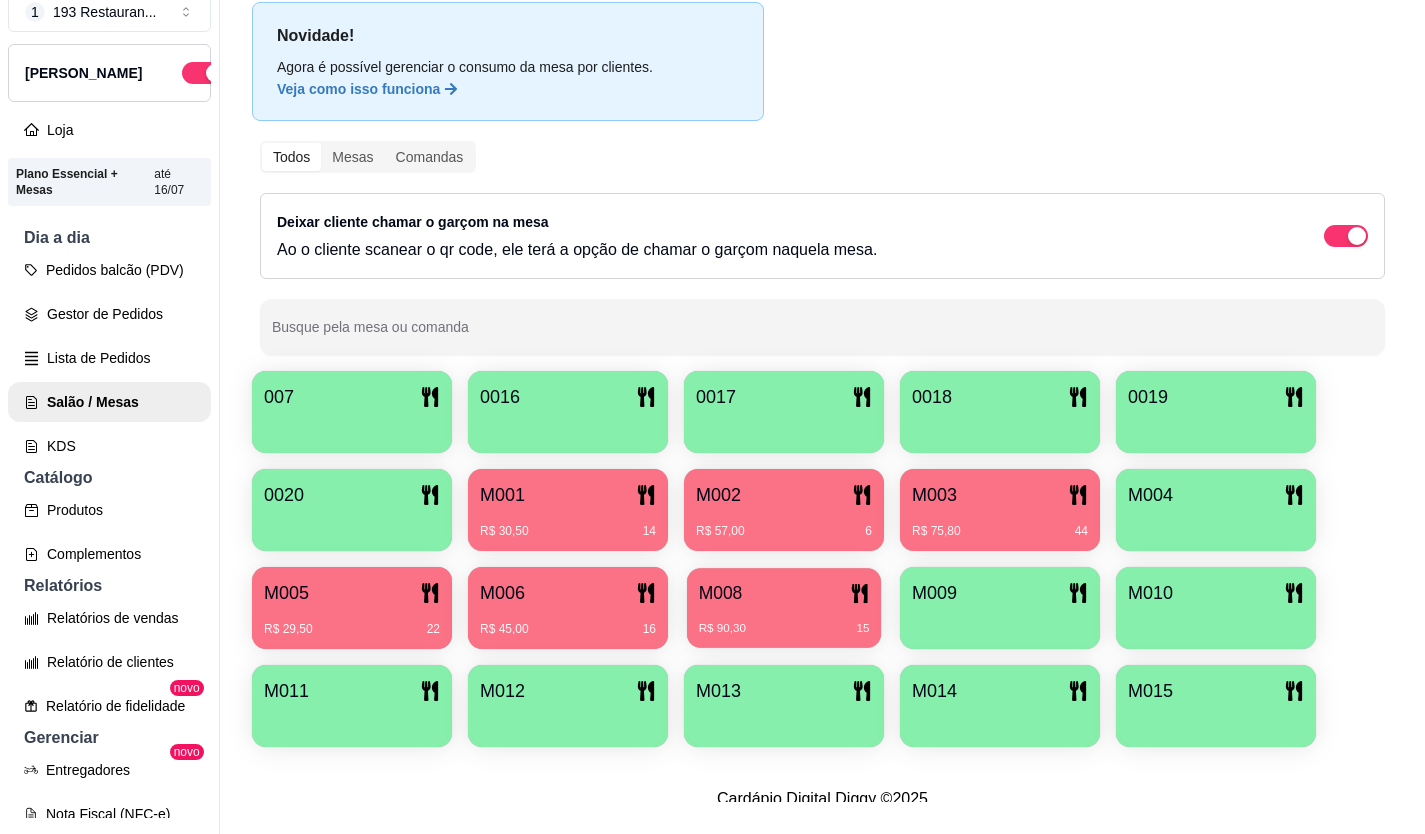 click on "007 0016 0017 0018 0019 0020 M001 R$ 30,50 14 M002 R$ 57,00 6 M003 R$ 75,80 44 M004 M005 R$ 29,50 22 M006 R$ 45,00 16 M008 R$ 90,30 15 M009 M010 M011 M012 M013 M014 M015" at bounding box center [822, 559] 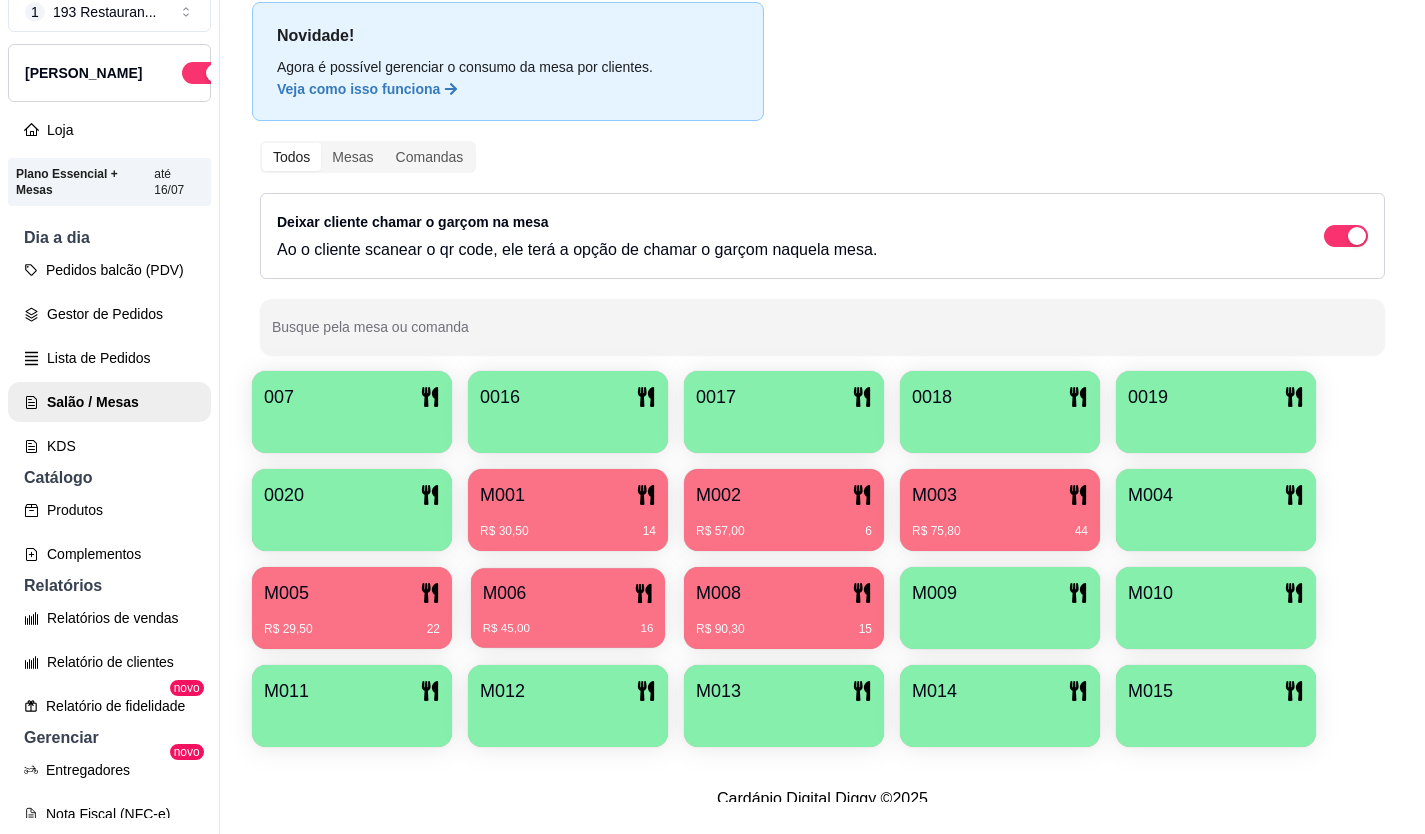 click on "M006" at bounding box center [568, 593] 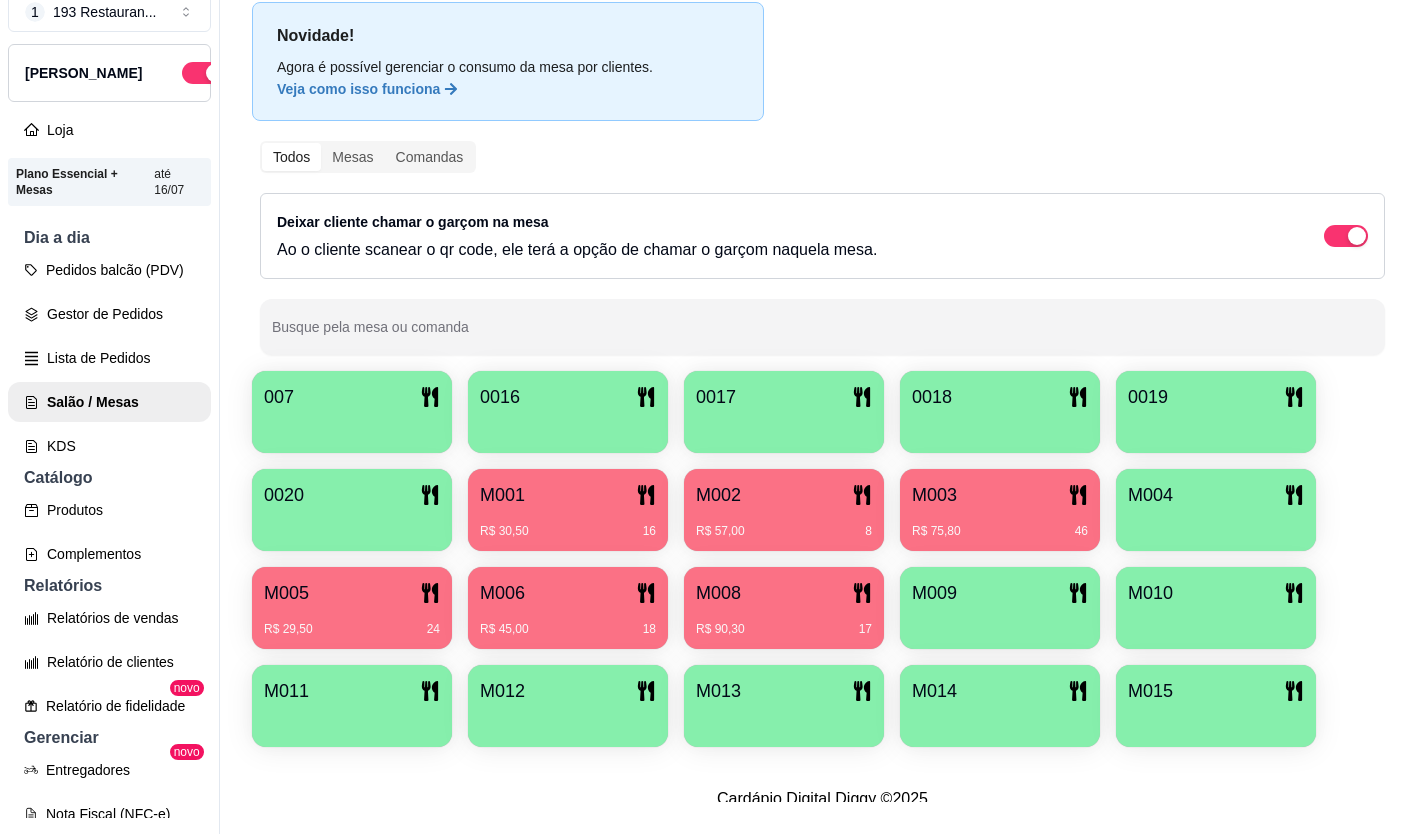 click on "R$ 30,50 16" at bounding box center (568, 524) 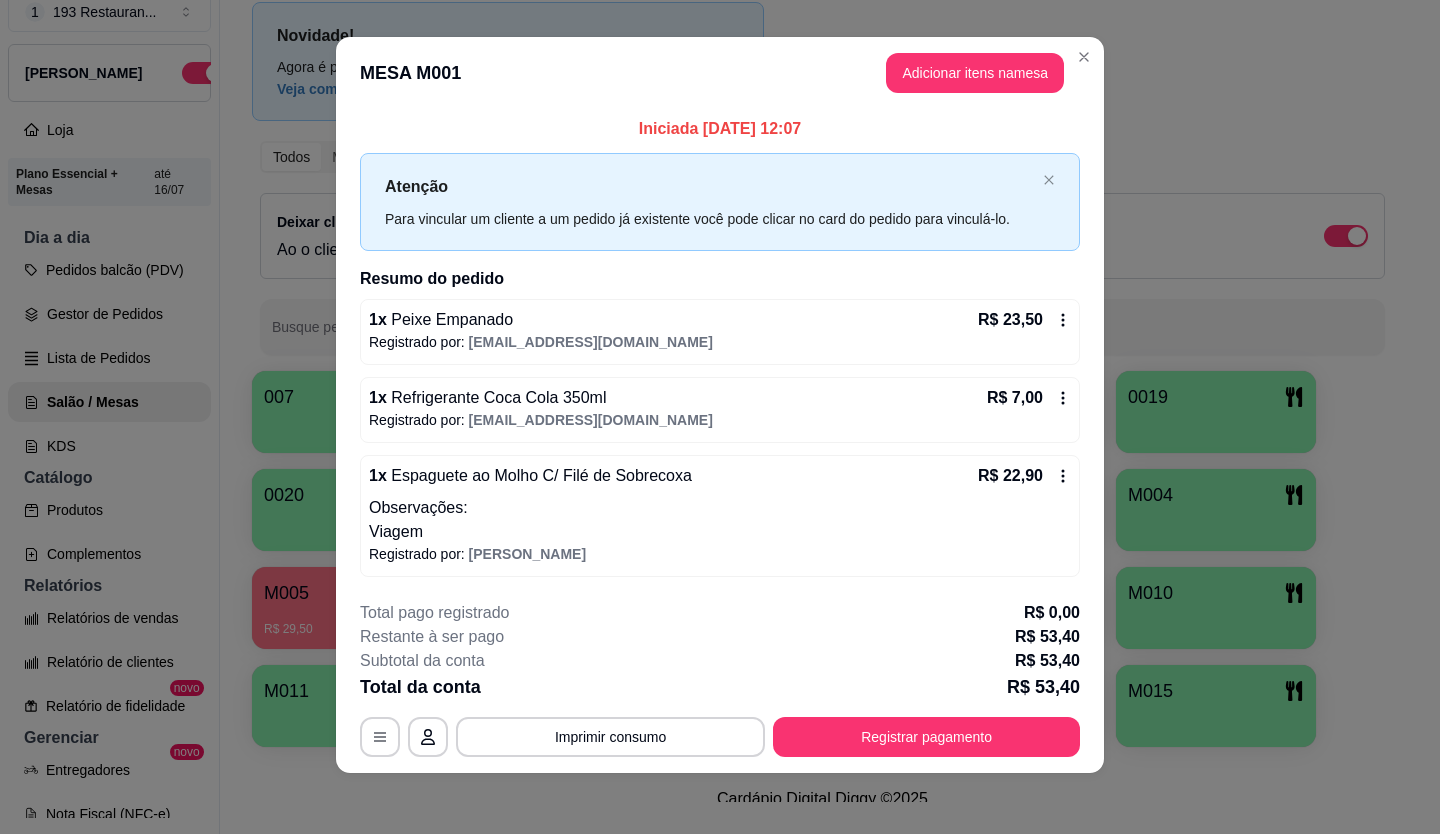 scroll, scrollTop: 15, scrollLeft: 0, axis: vertical 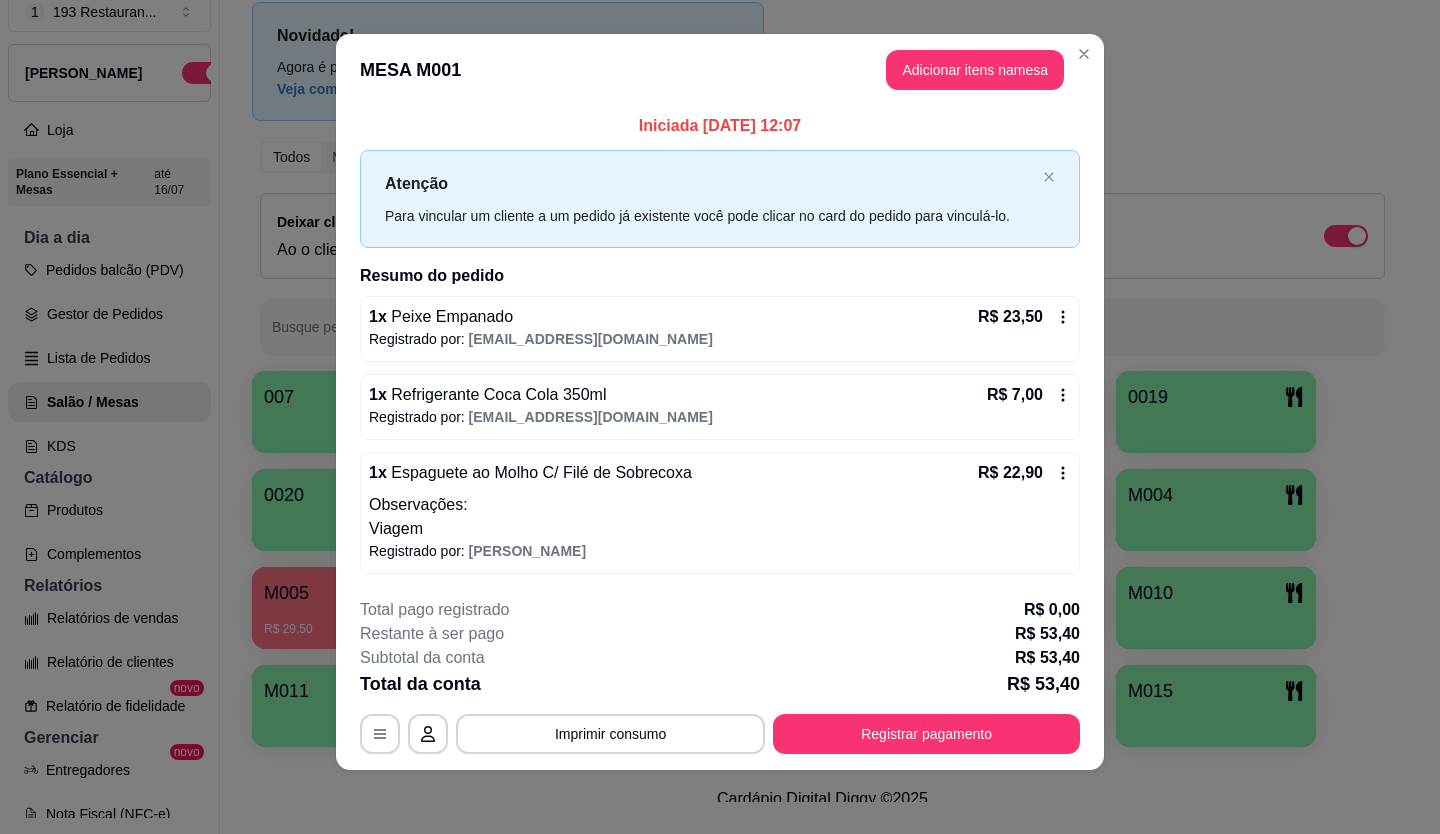 type 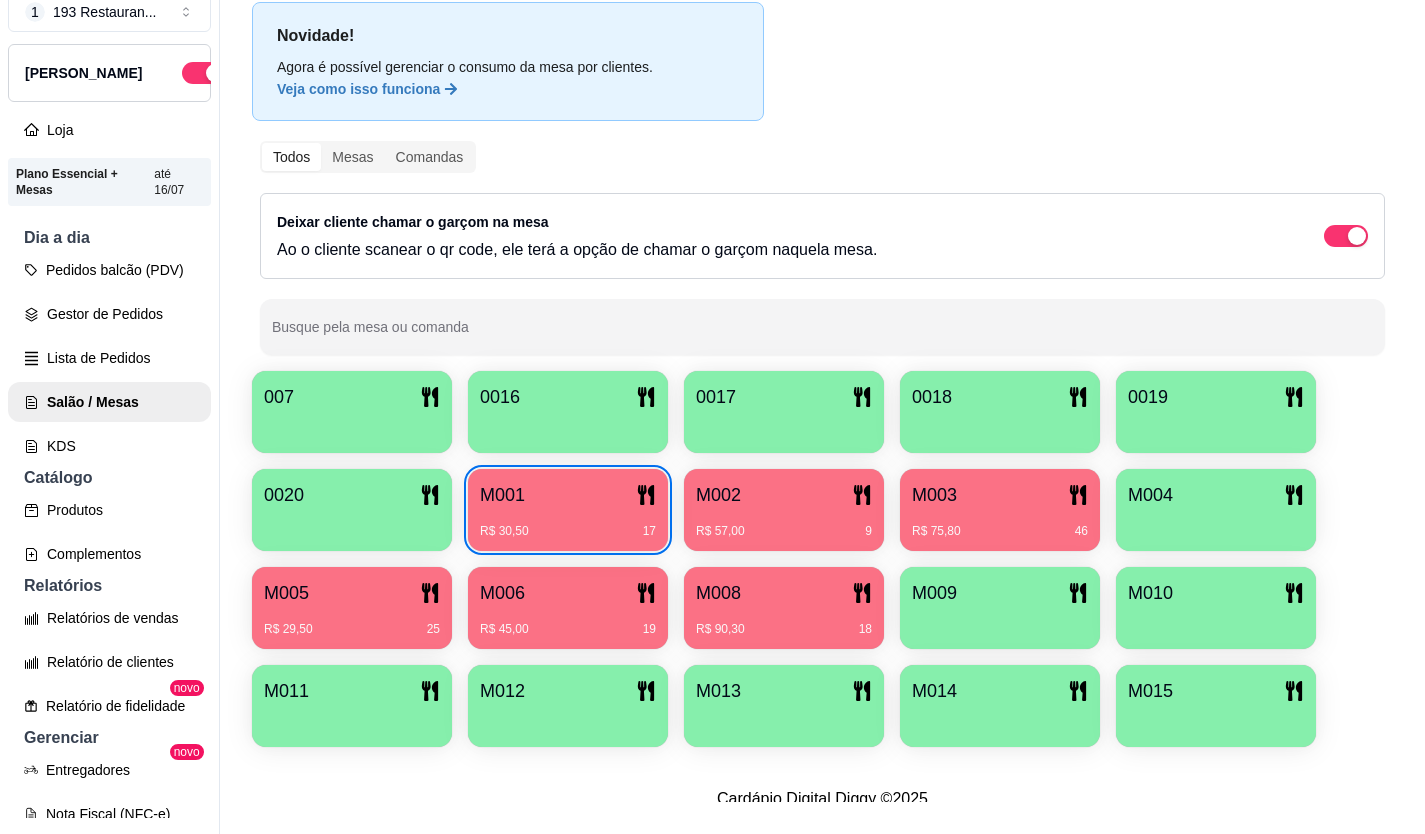 click on "M008" at bounding box center (784, 593) 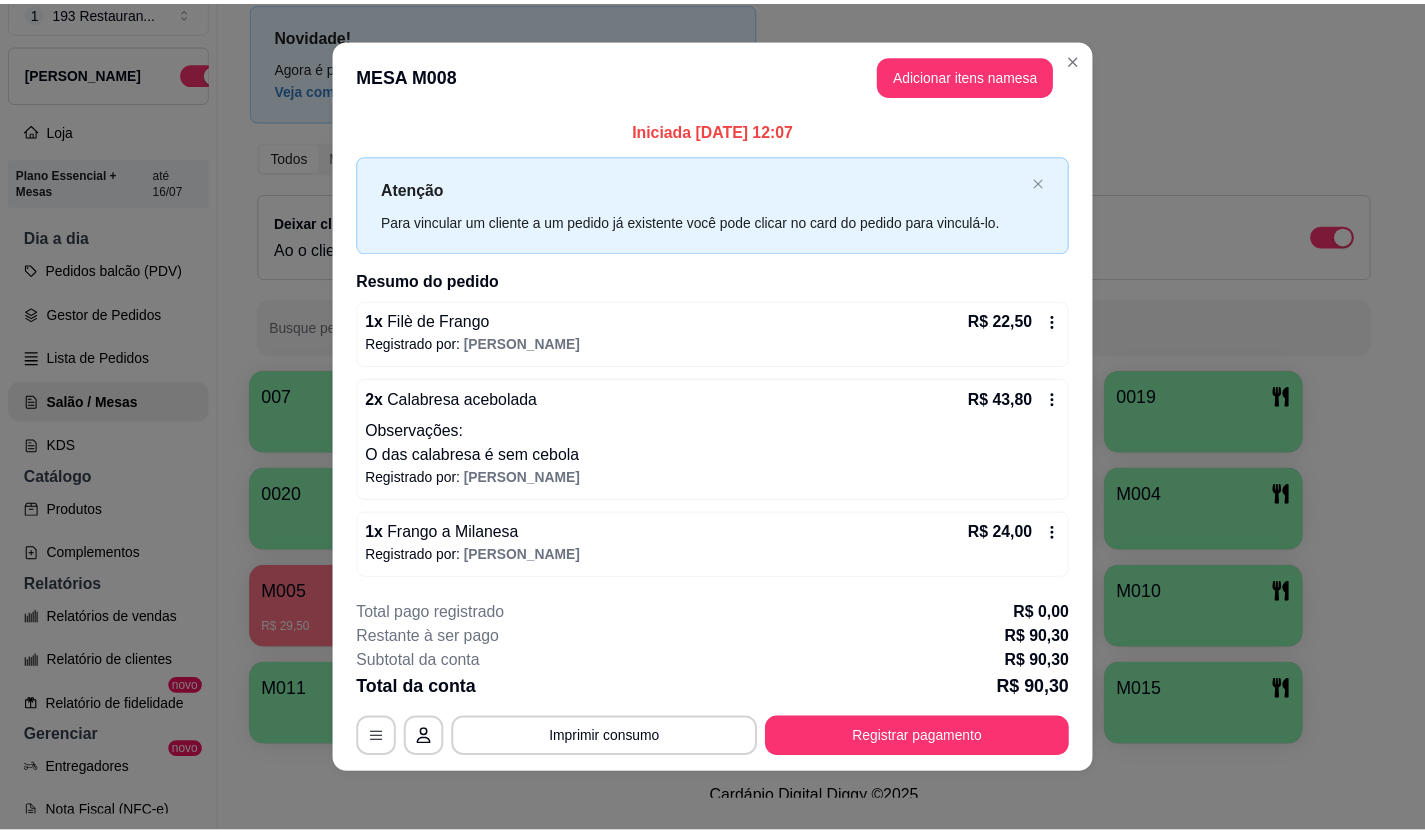 scroll, scrollTop: 15, scrollLeft: 0, axis: vertical 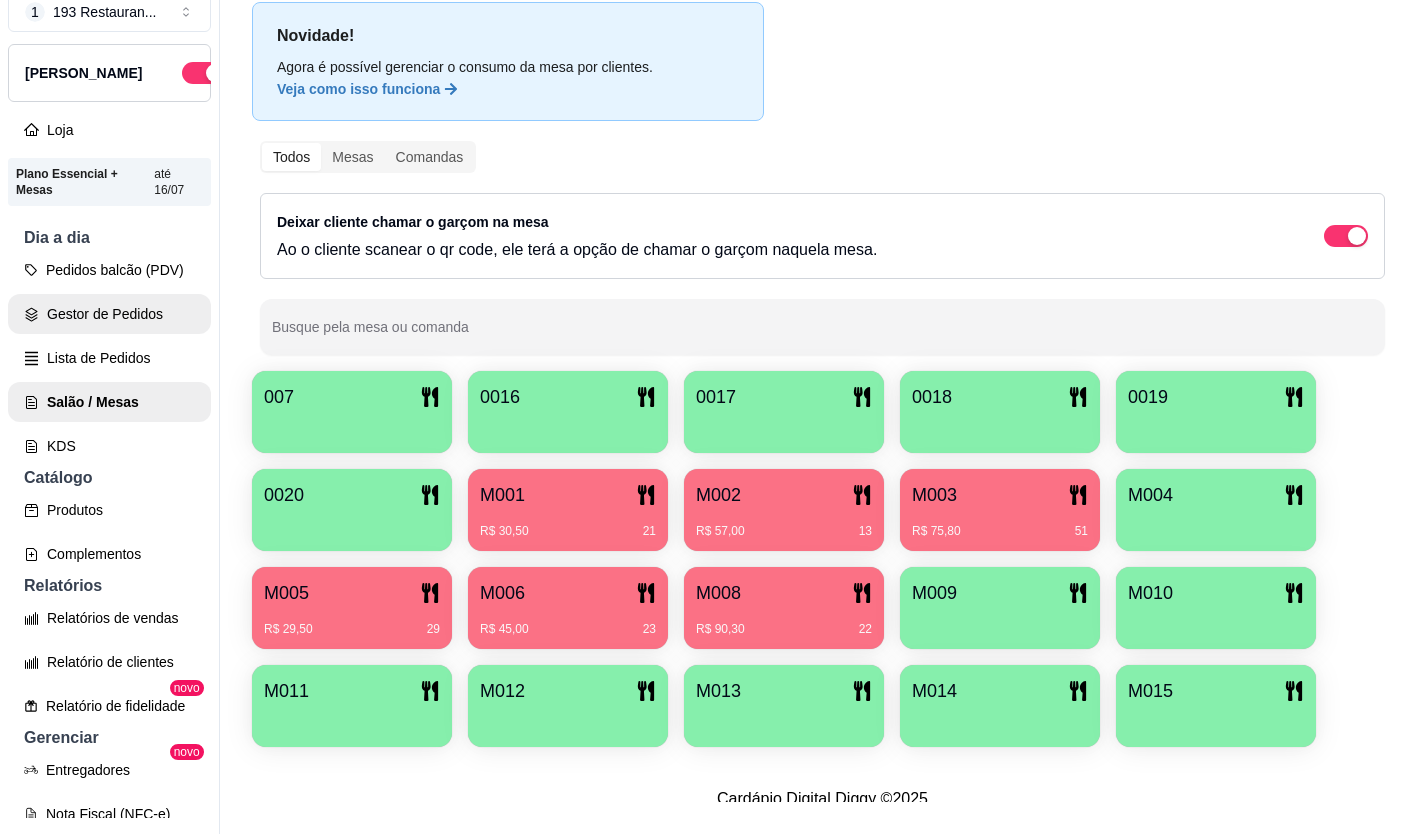 click on "Gestor de Pedidos" at bounding box center [109, 314] 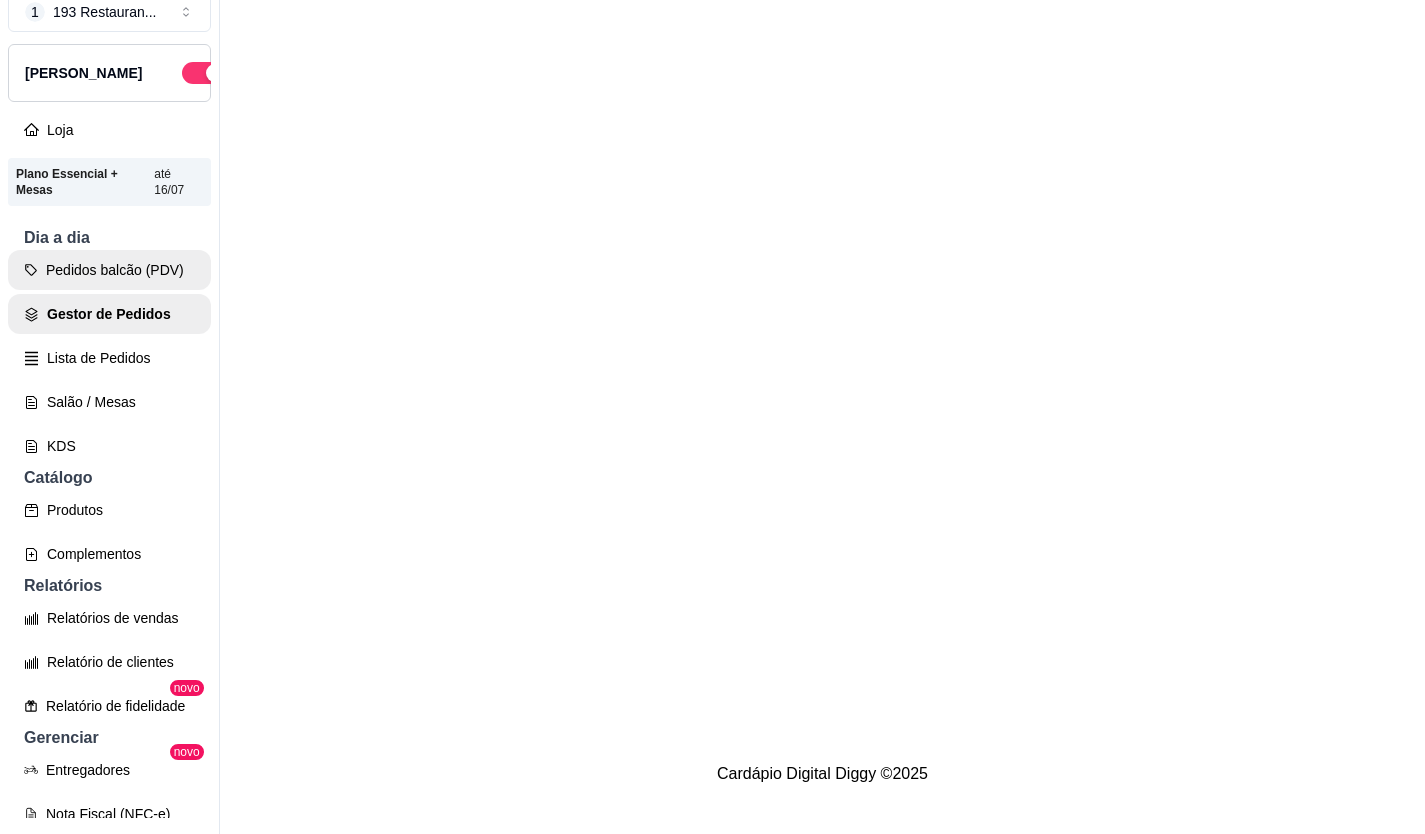 scroll, scrollTop: 0, scrollLeft: 0, axis: both 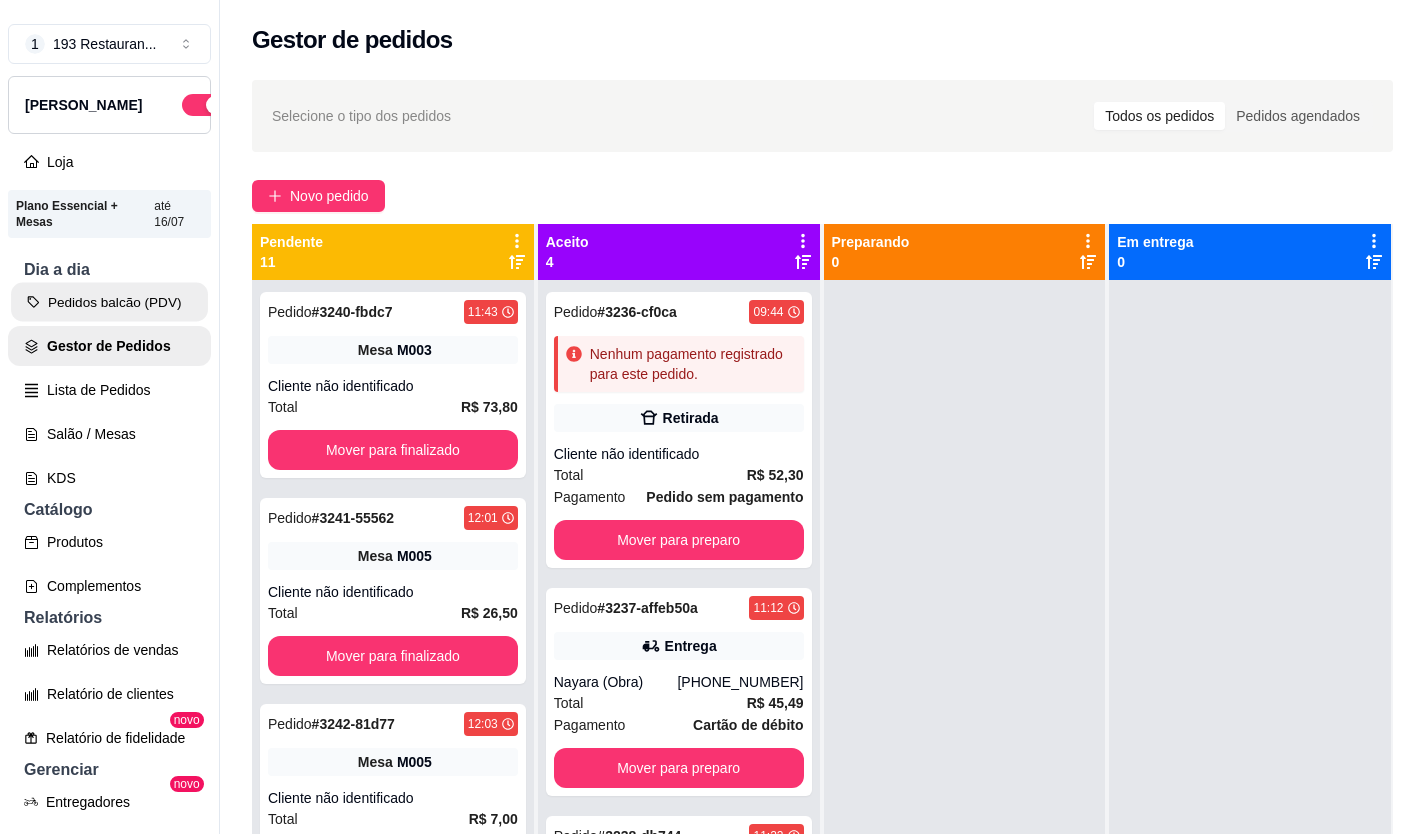 click on "Pedidos balcão (PDV)" at bounding box center (109, 302) 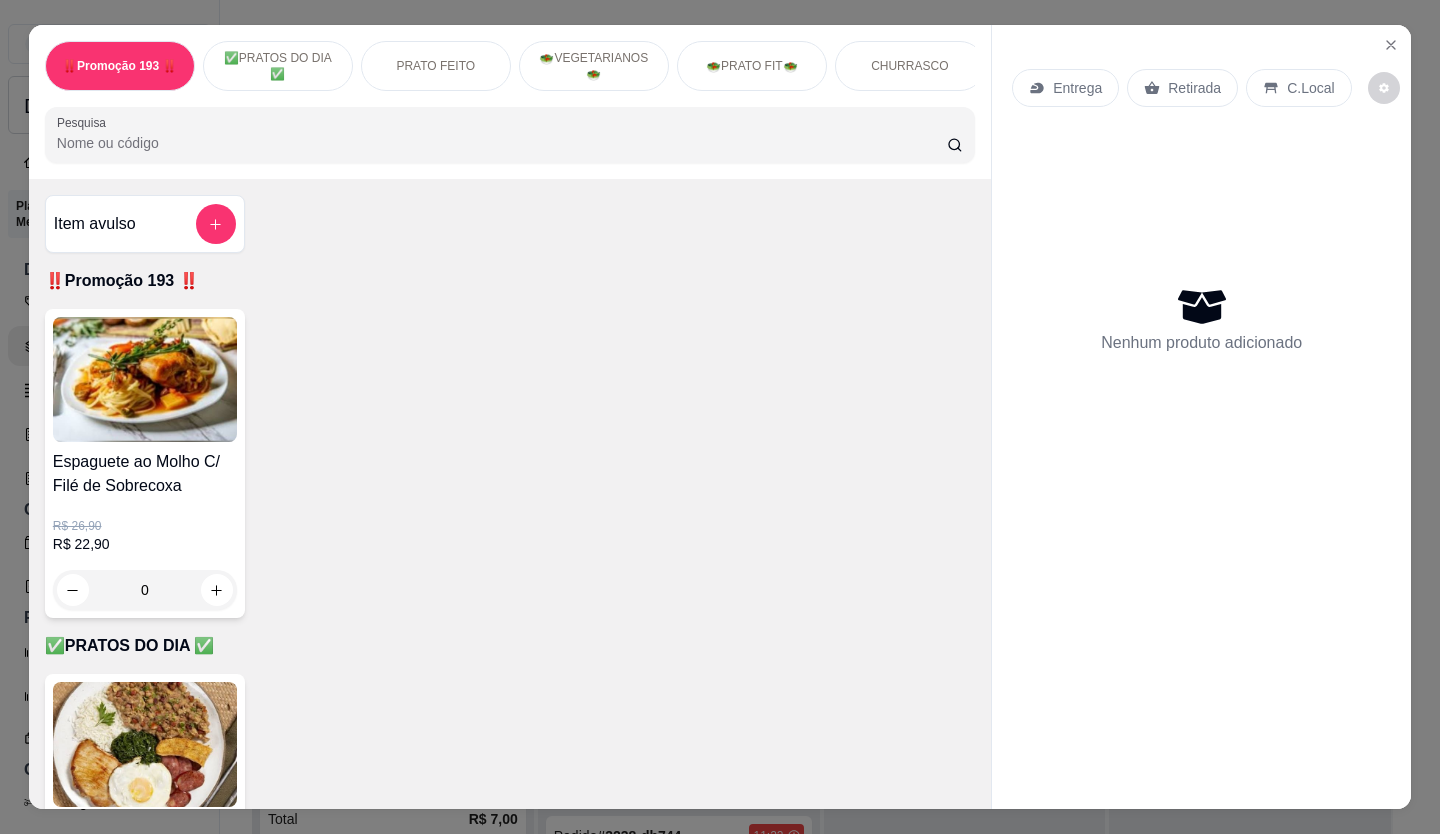 click on "Entrega Retirada C.Local Nenhum produto adicionado" at bounding box center [1201, 401] 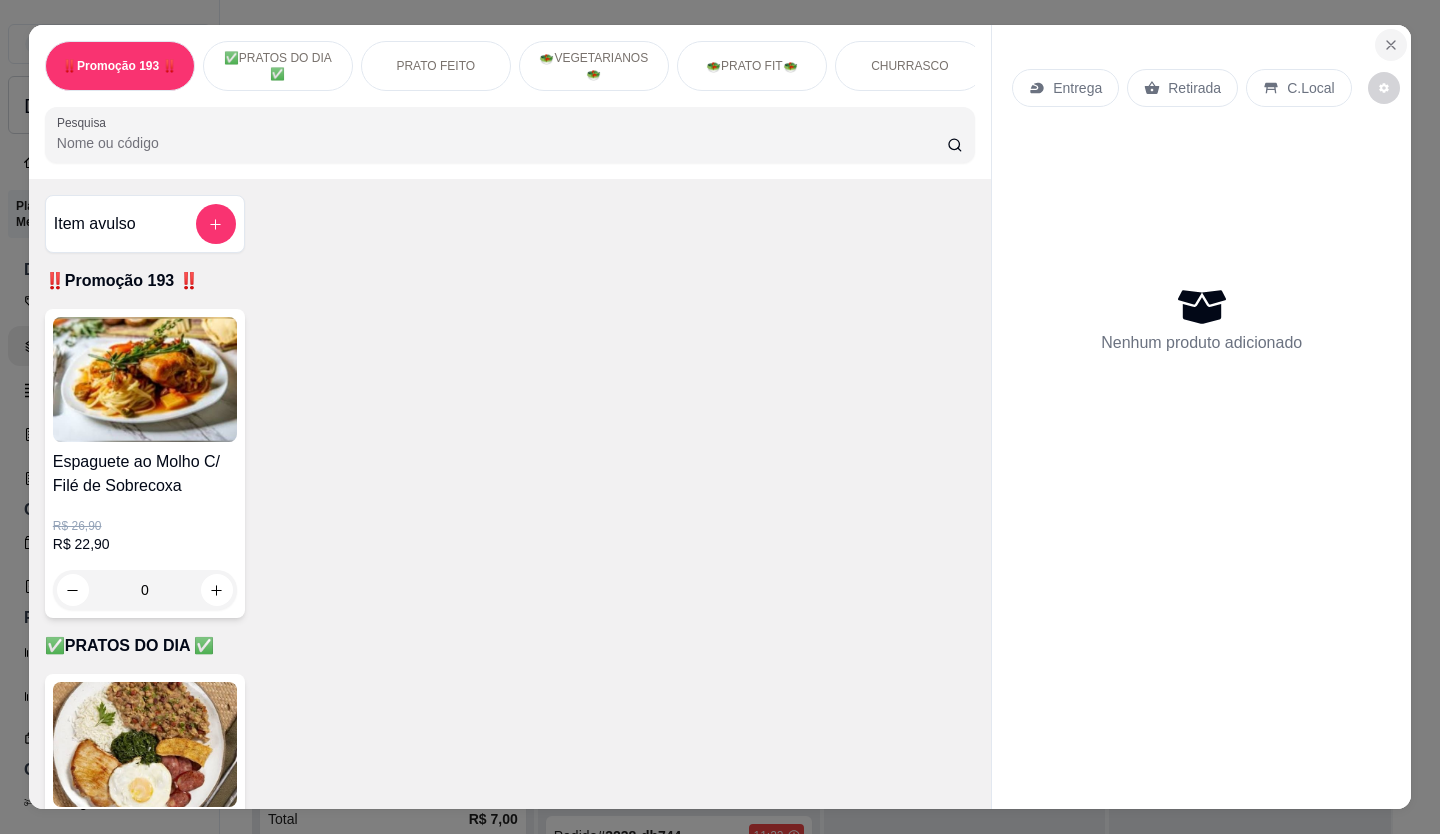 click 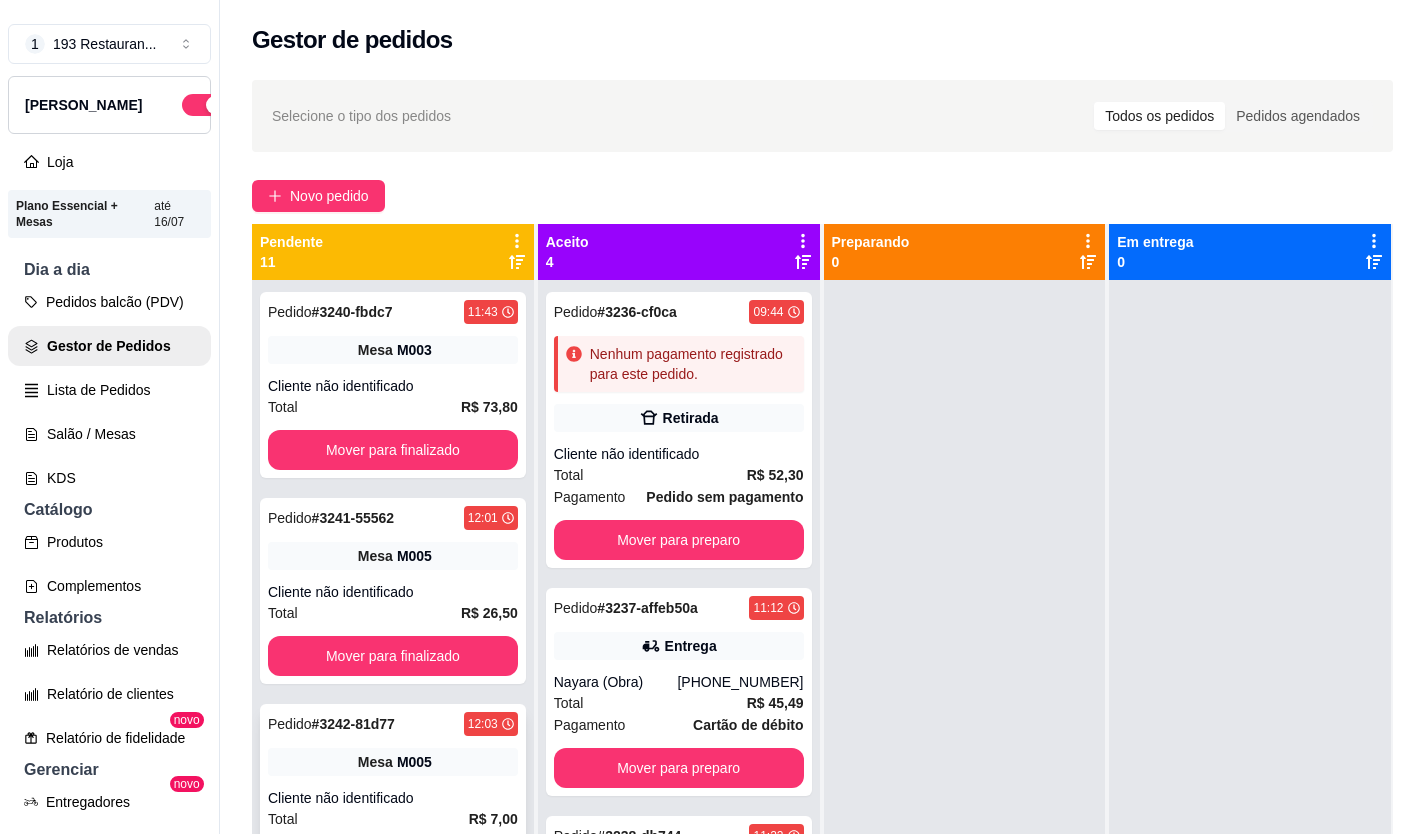 scroll, scrollTop: 200, scrollLeft: 0, axis: vertical 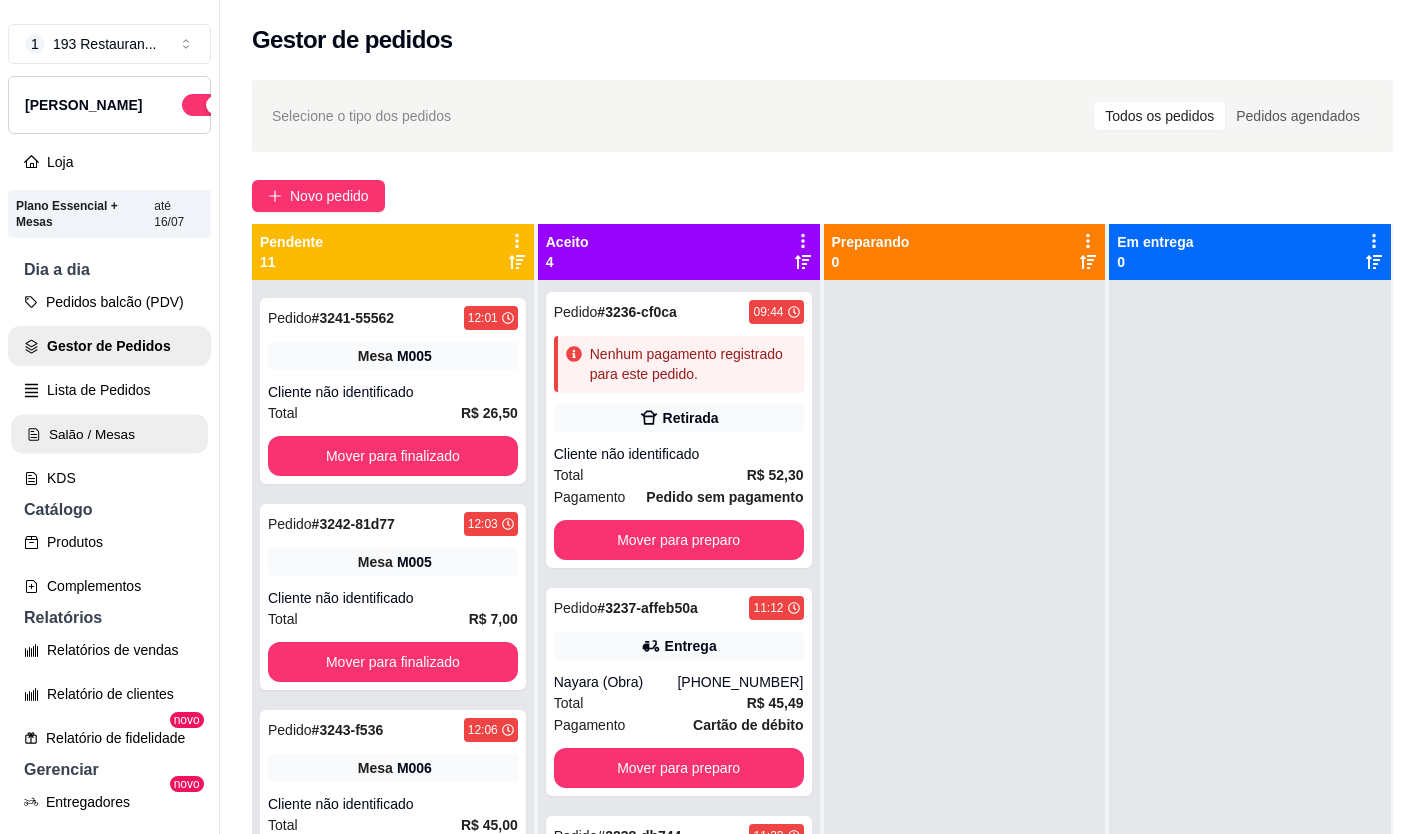 click on "Salão / Mesas" at bounding box center (109, 434) 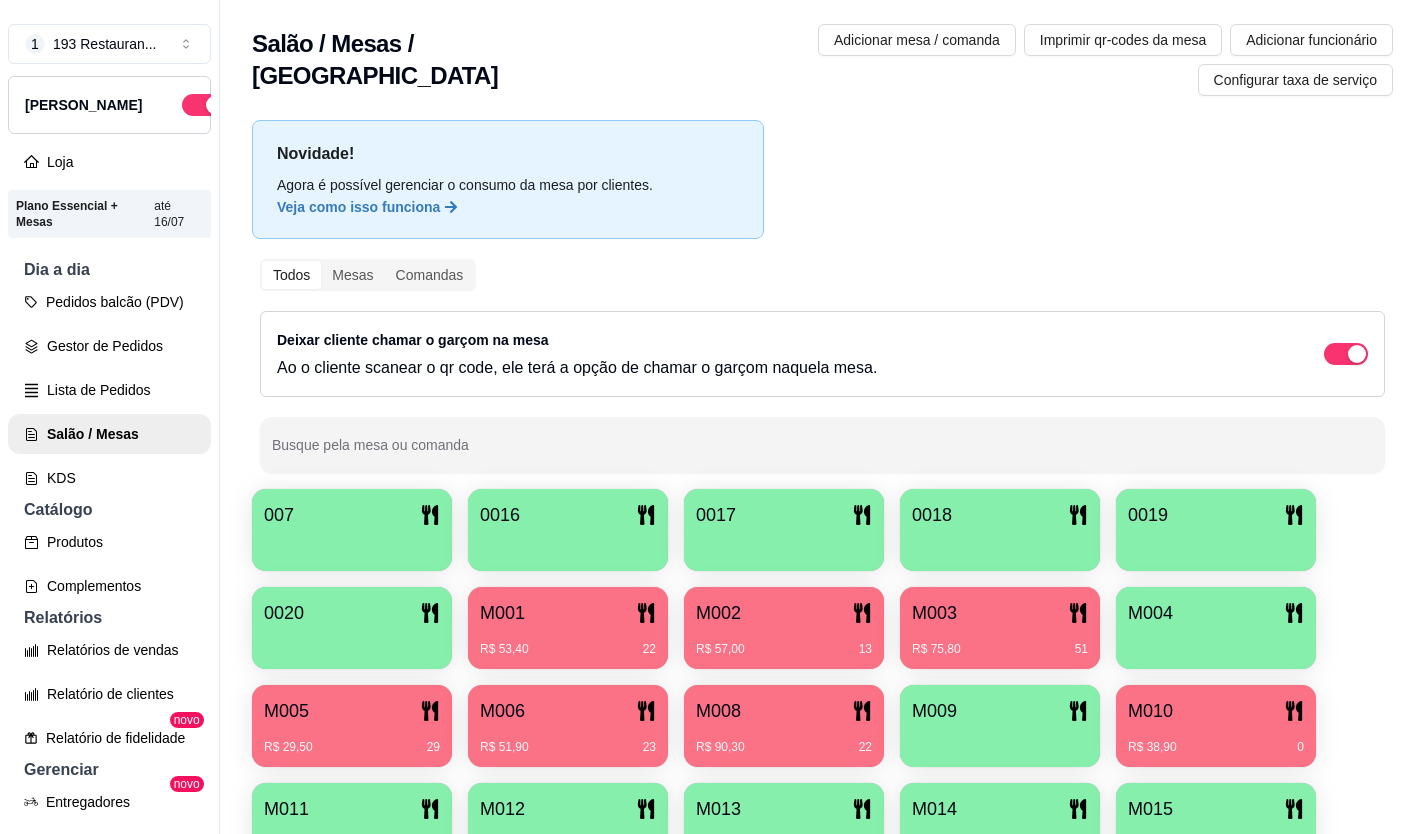 scroll, scrollTop: 86, scrollLeft: 0, axis: vertical 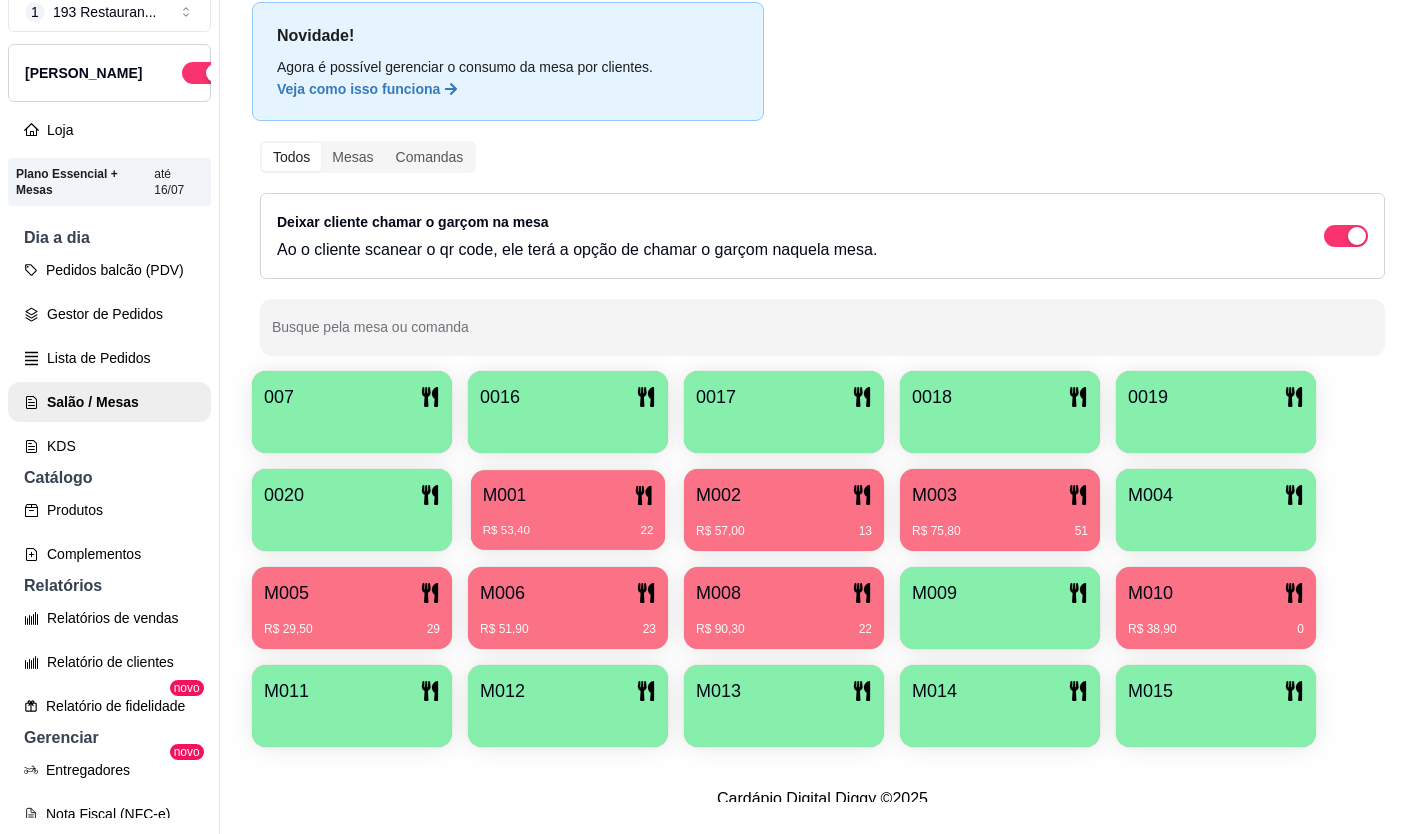click on "M001" at bounding box center (568, 495) 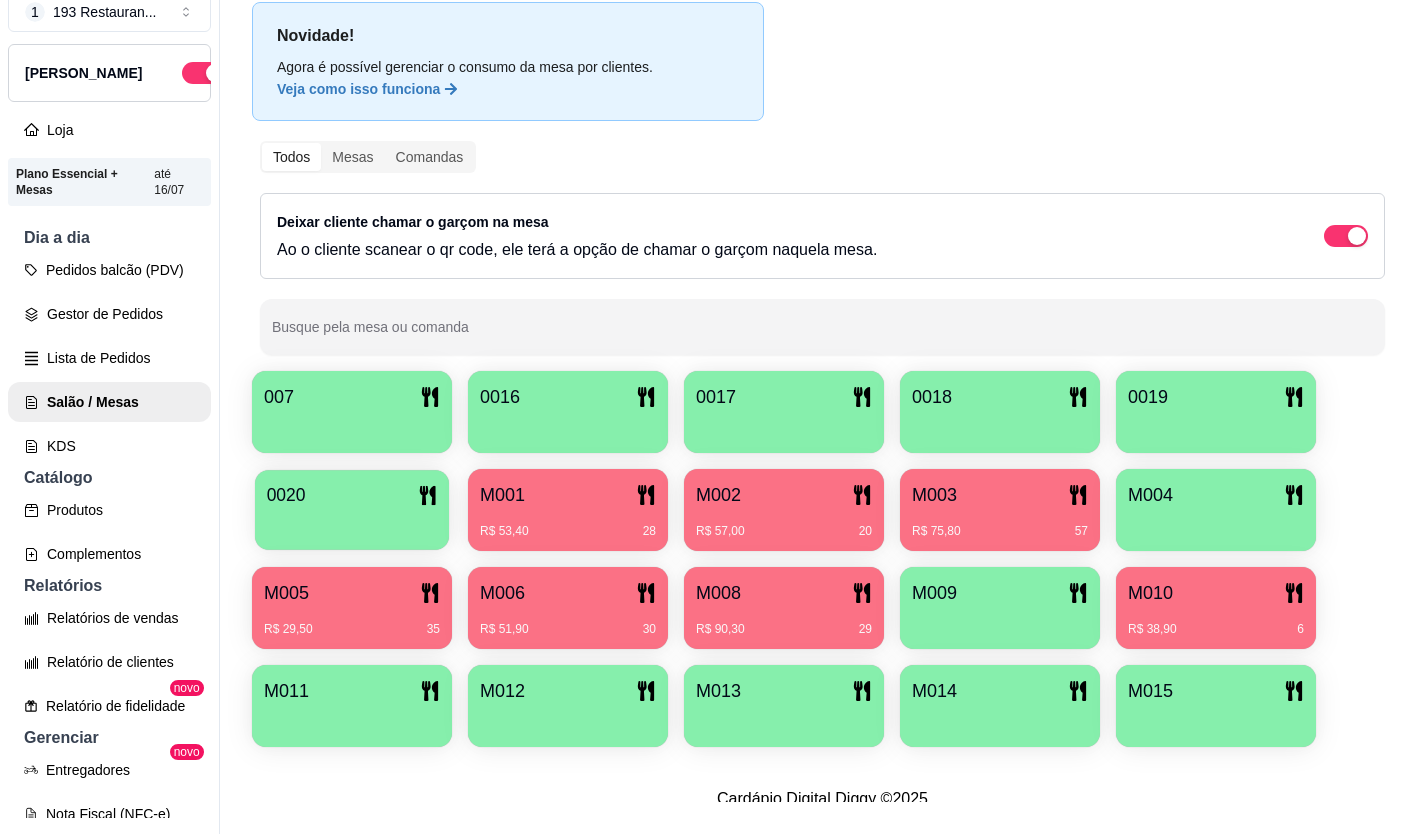 click at bounding box center (352, 523) 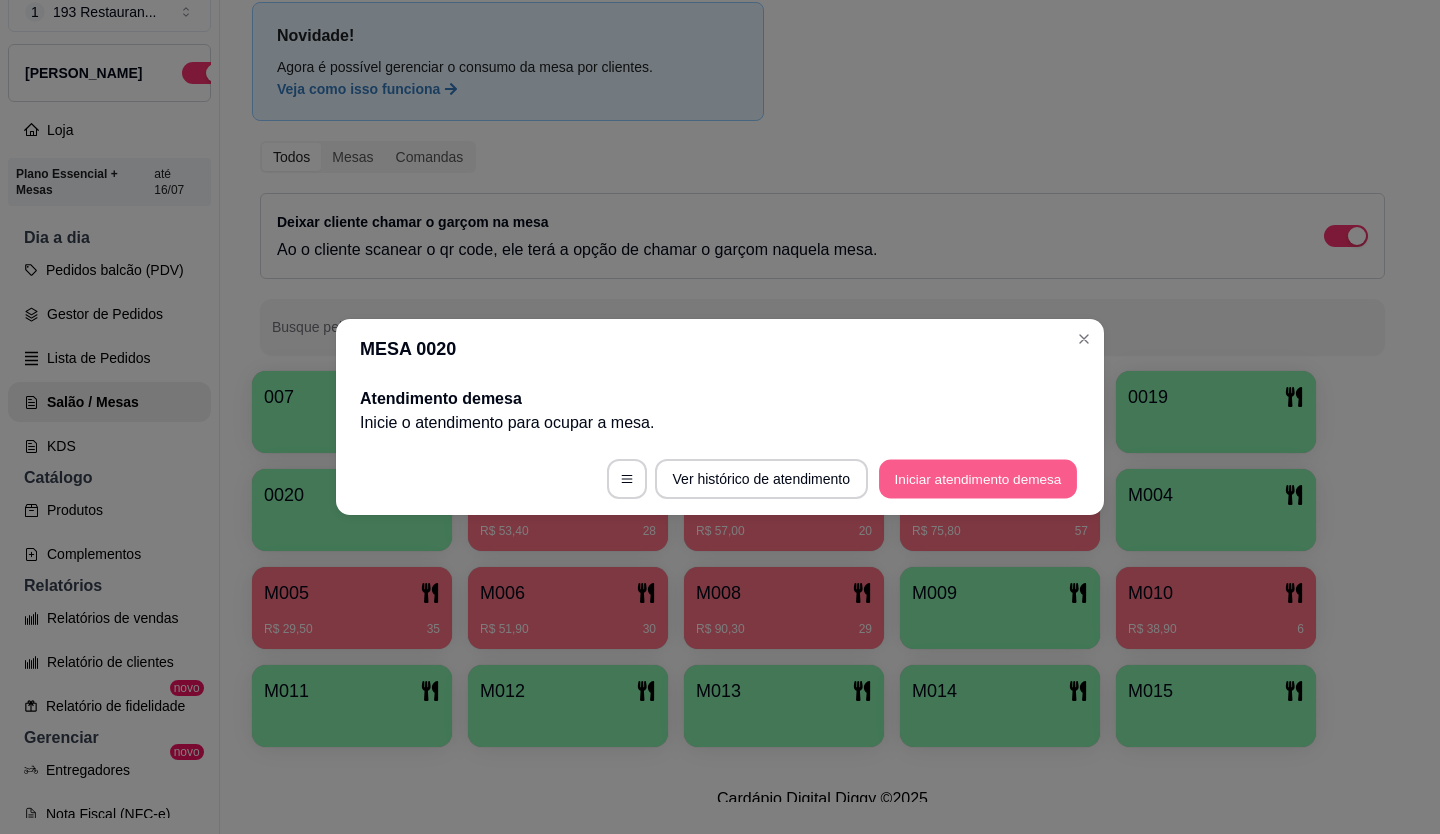 click on "Iniciar atendimento de  mesa" at bounding box center (978, 479) 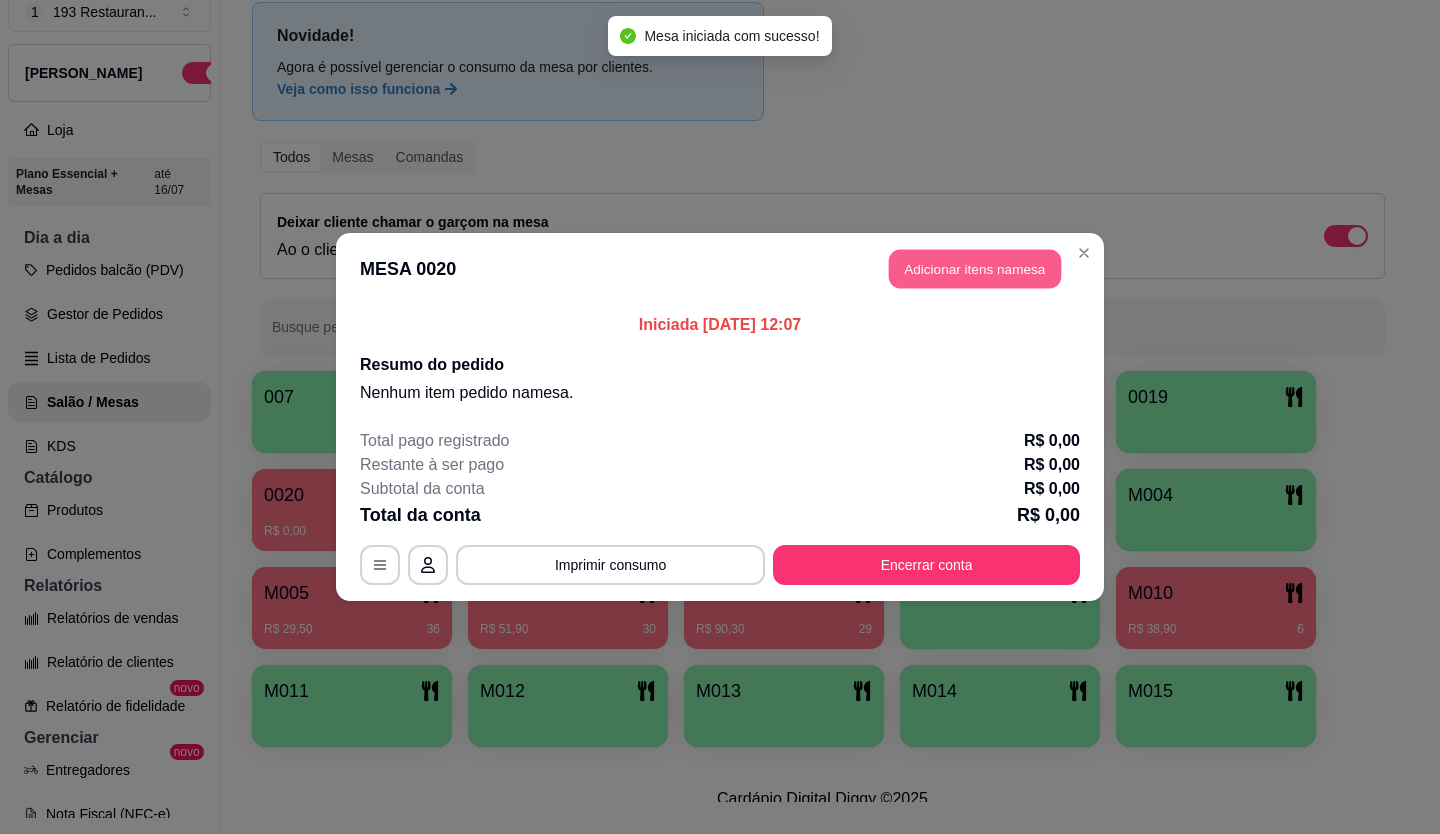 click on "Adicionar itens na  mesa" at bounding box center (975, 269) 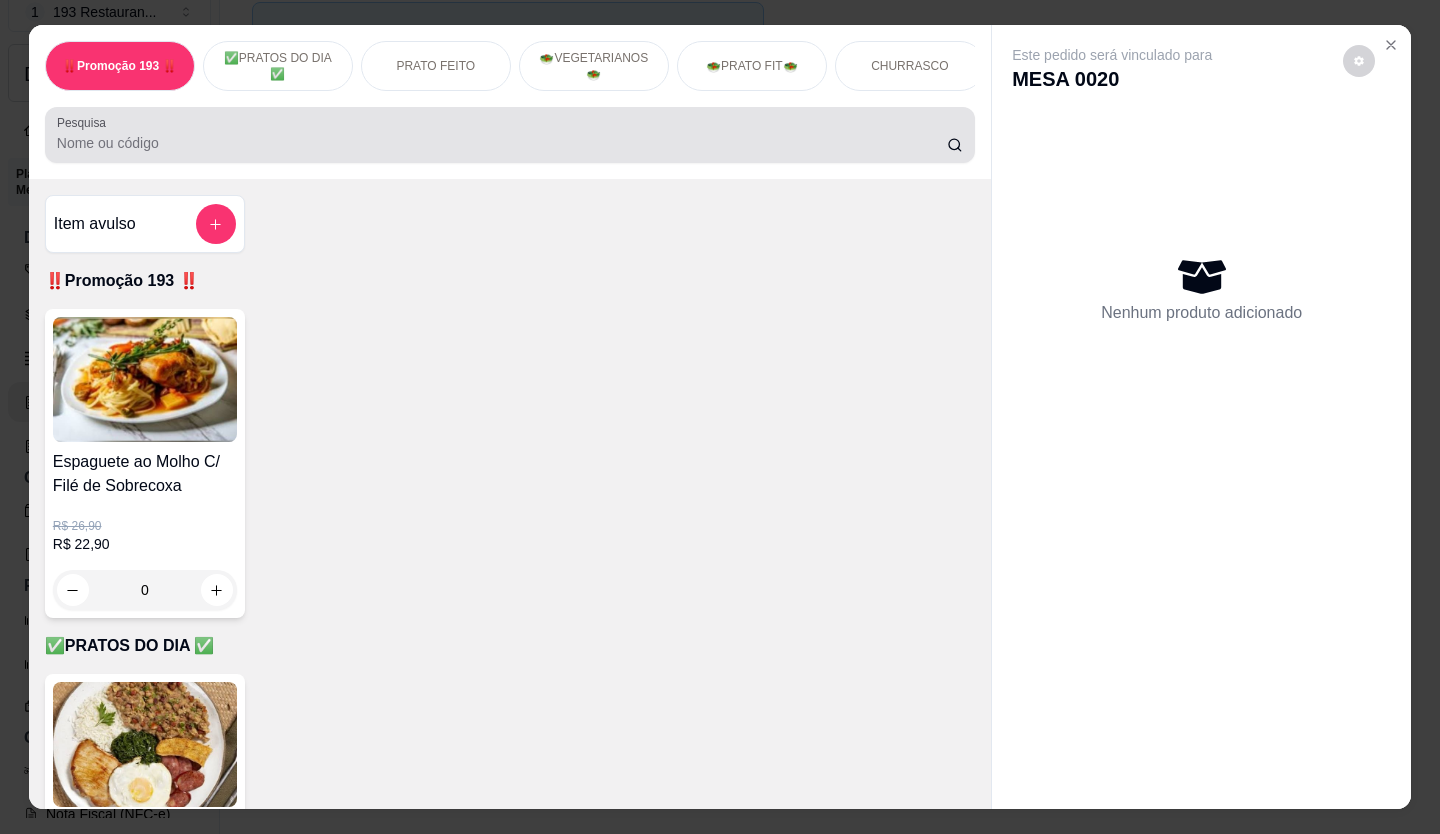 click on "Pesquisa" at bounding box center (510, 135) 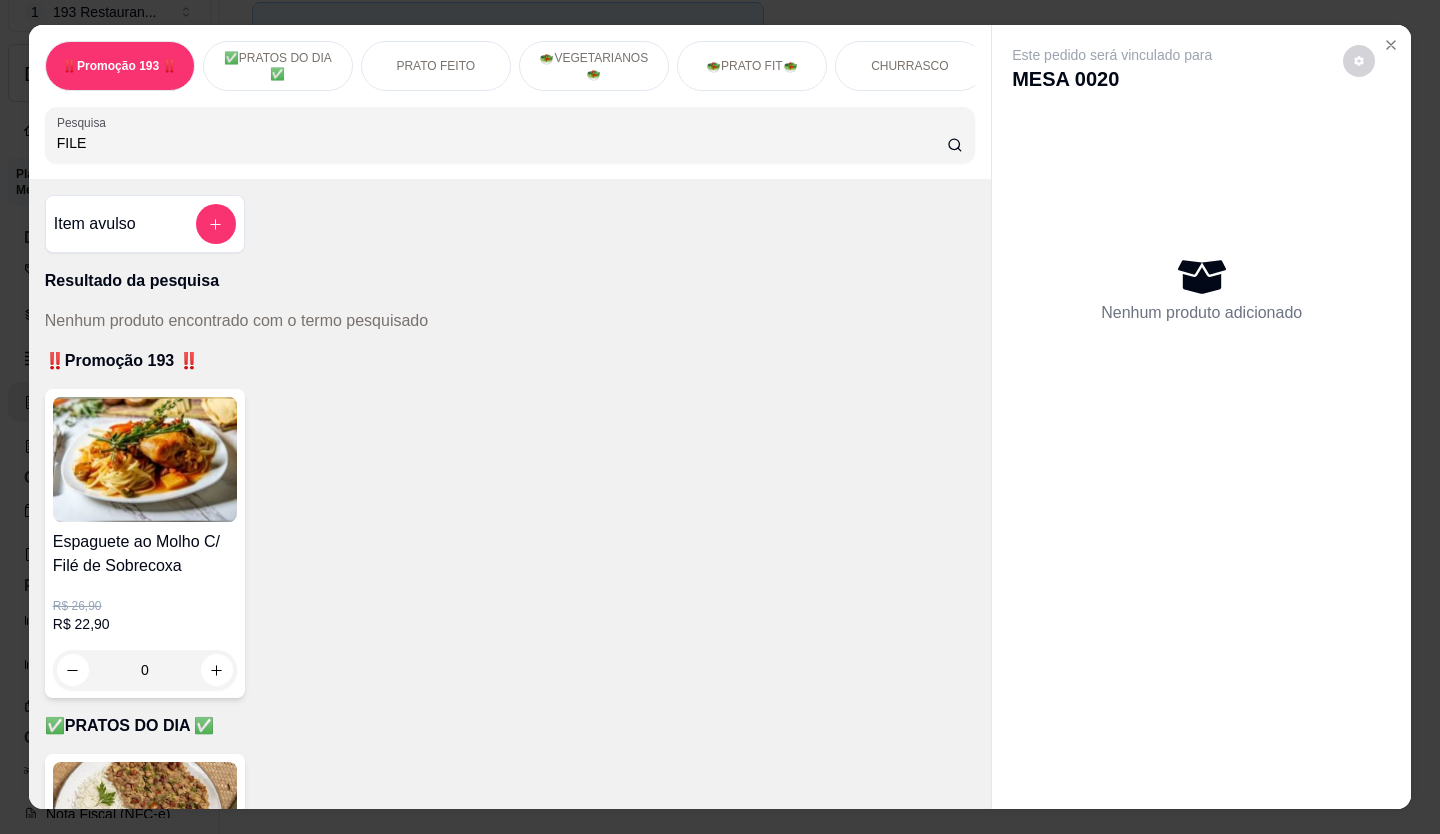 type on "FILE" 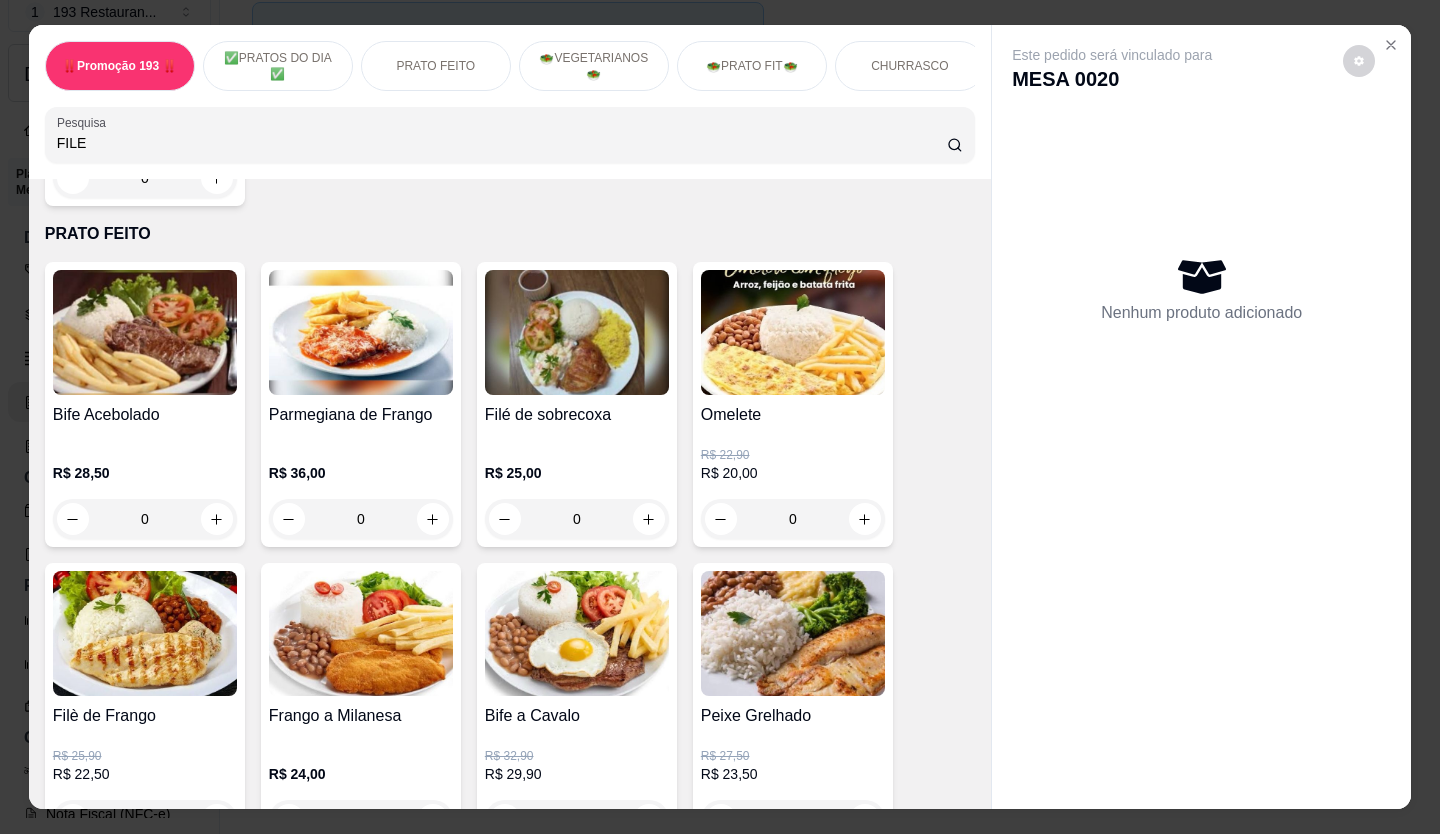 scroll, scrollTop: 900, scrollLeft: 0, axis: vertical 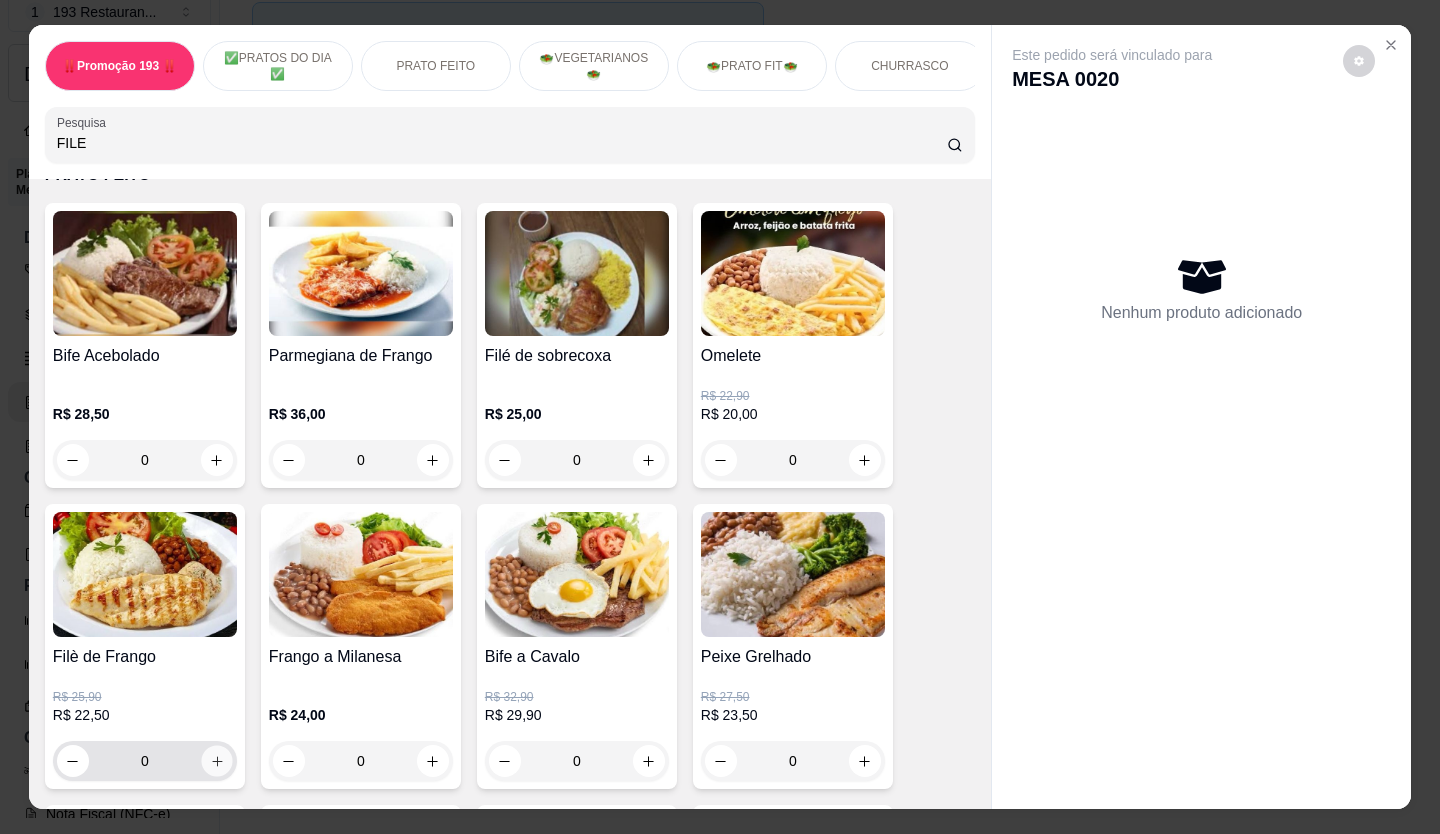 click 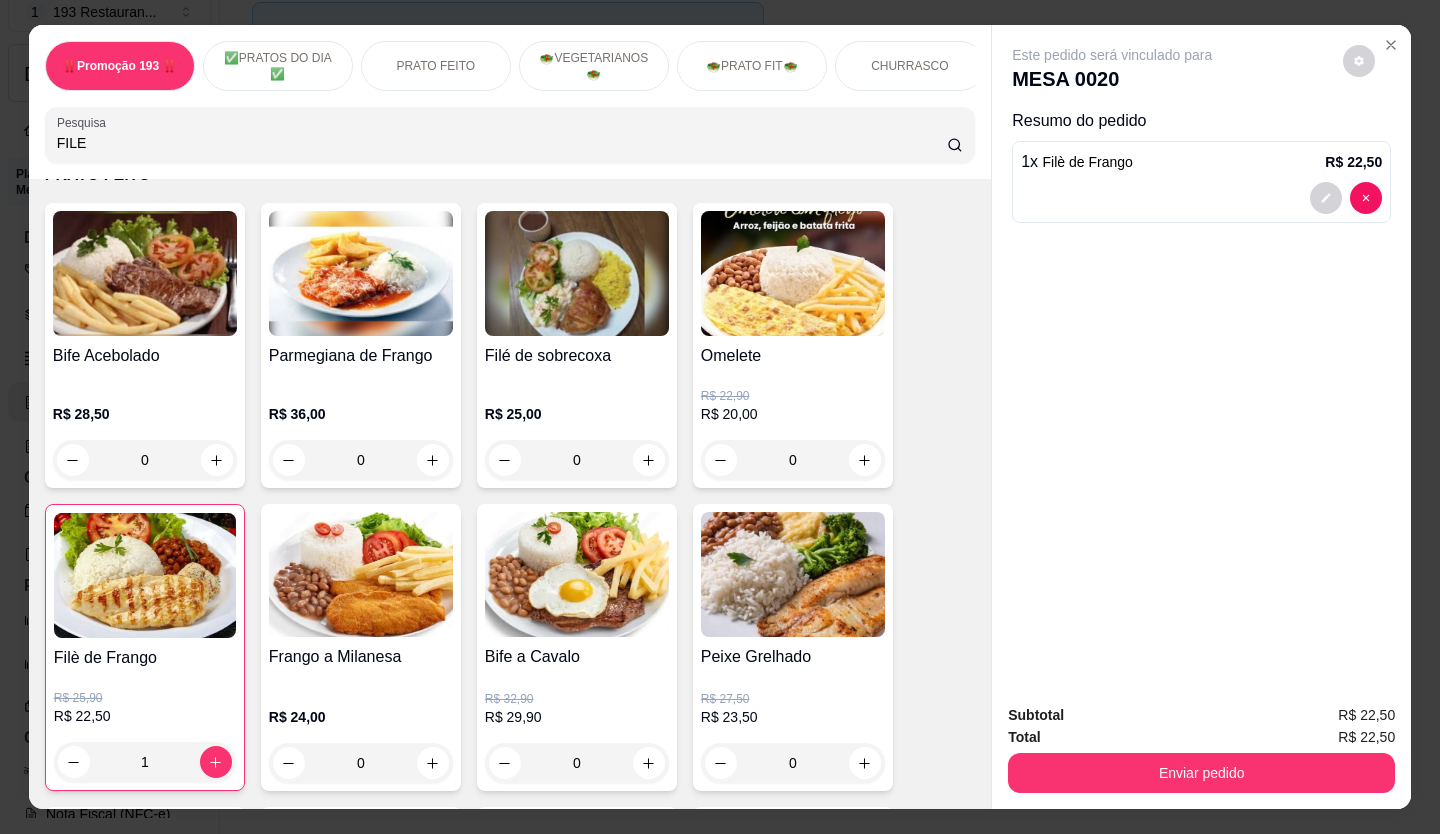 click on "Filè de Frango" at bounding box center (145, 658) 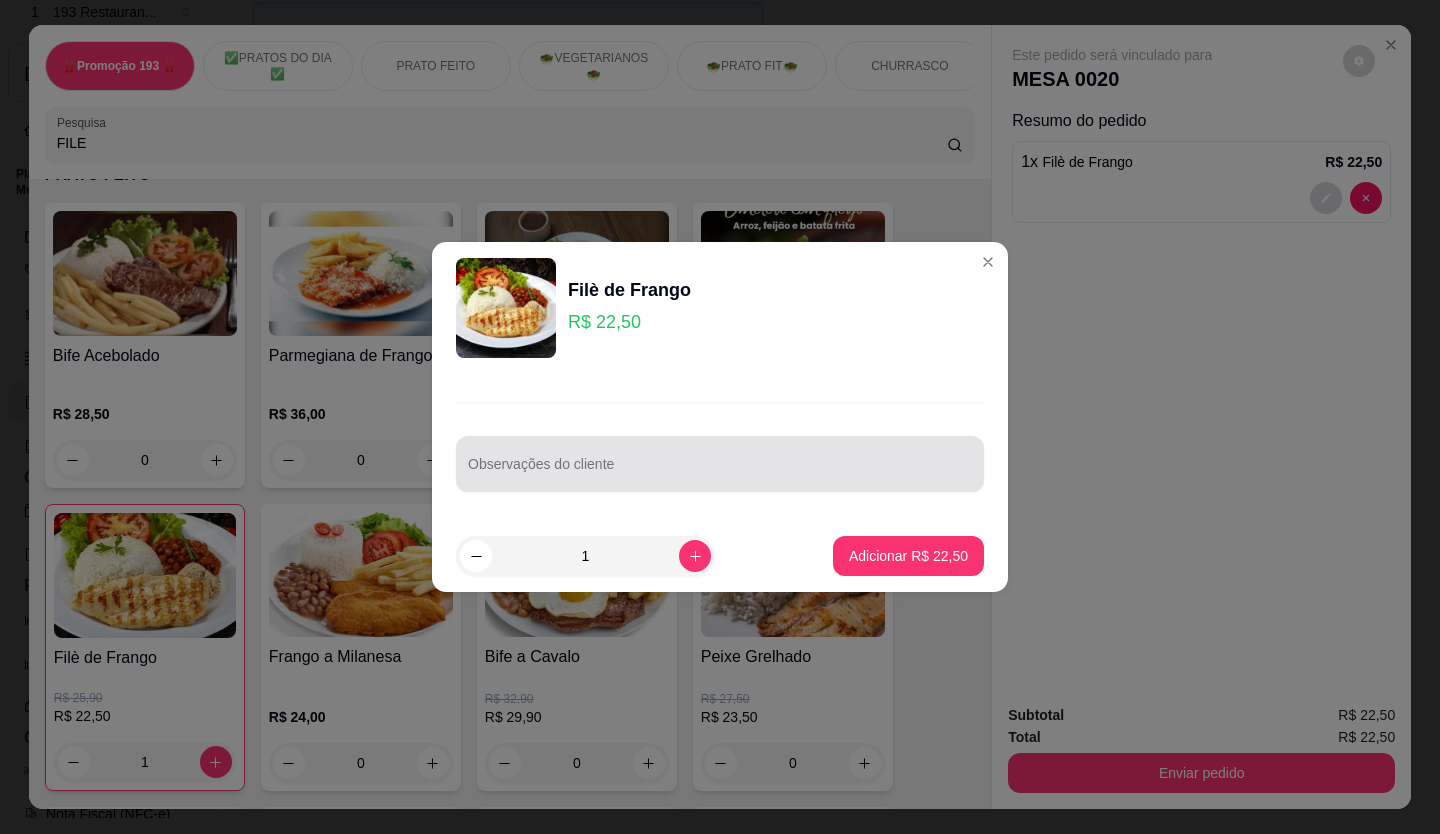click on "Observações do cliente" at bounding box center [720, 472] 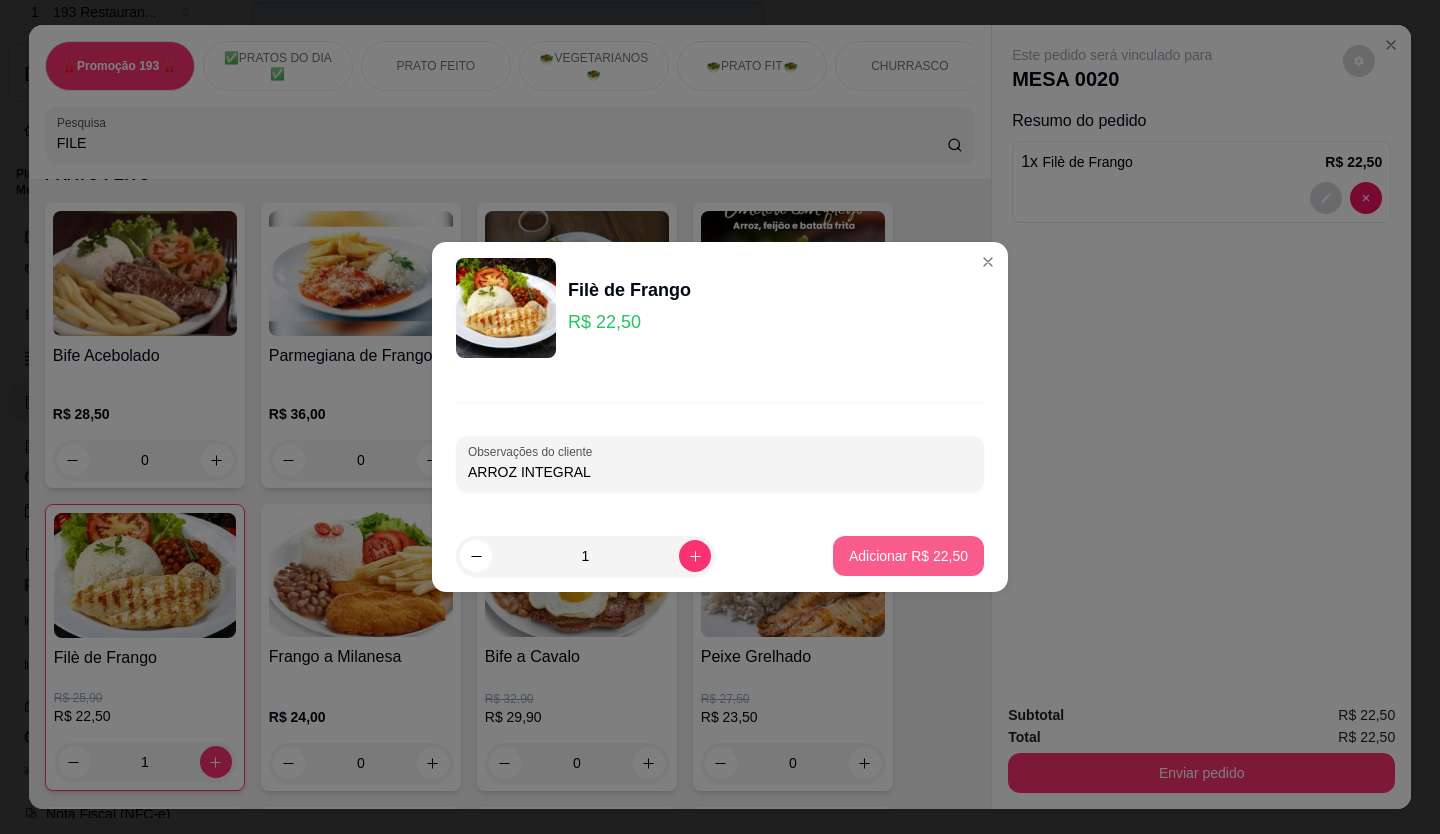type on "ARROZ INTEGRAL" 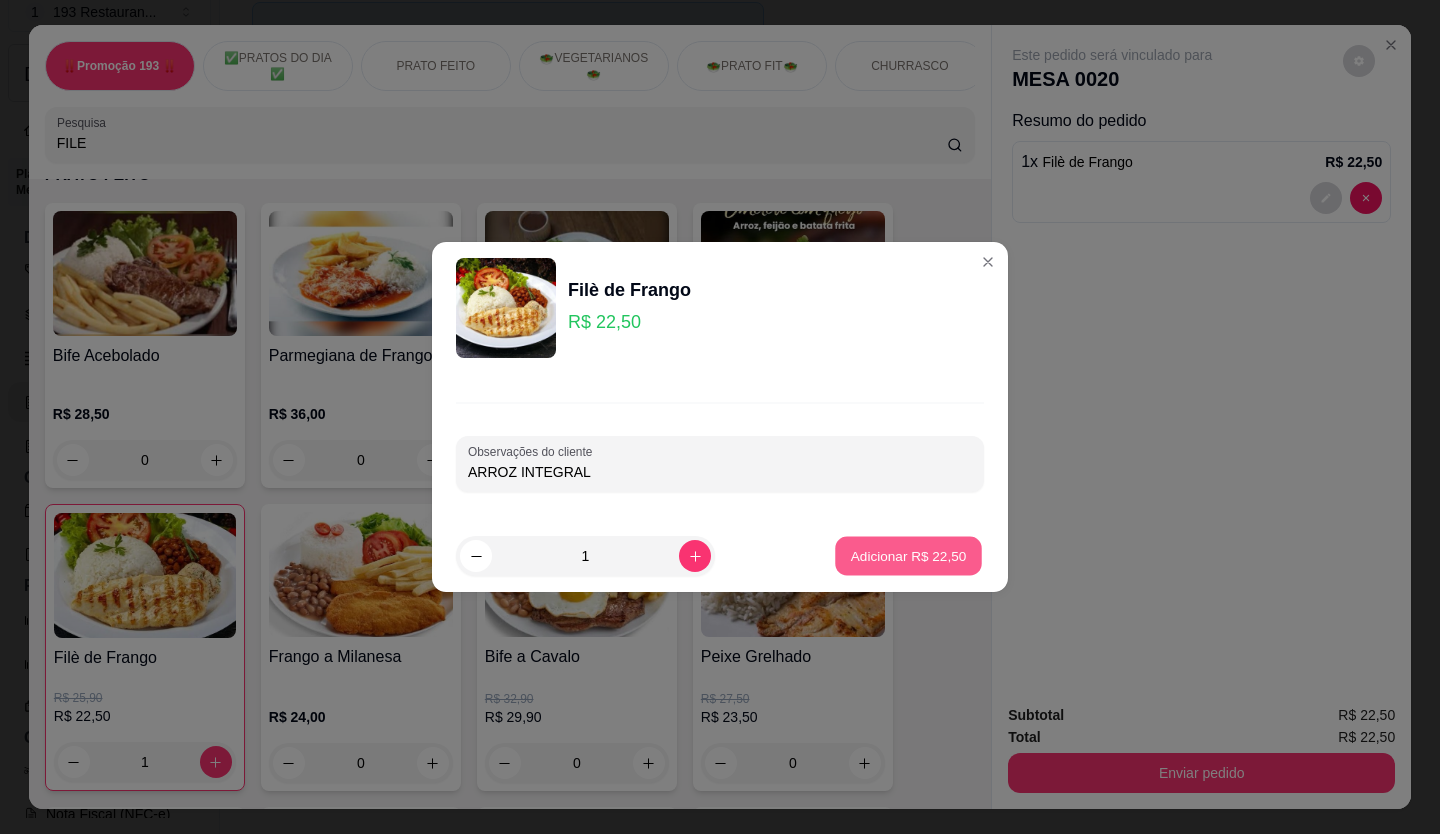 click on "Adicionar   R$ 22,50" at bounding box center (909, 555) 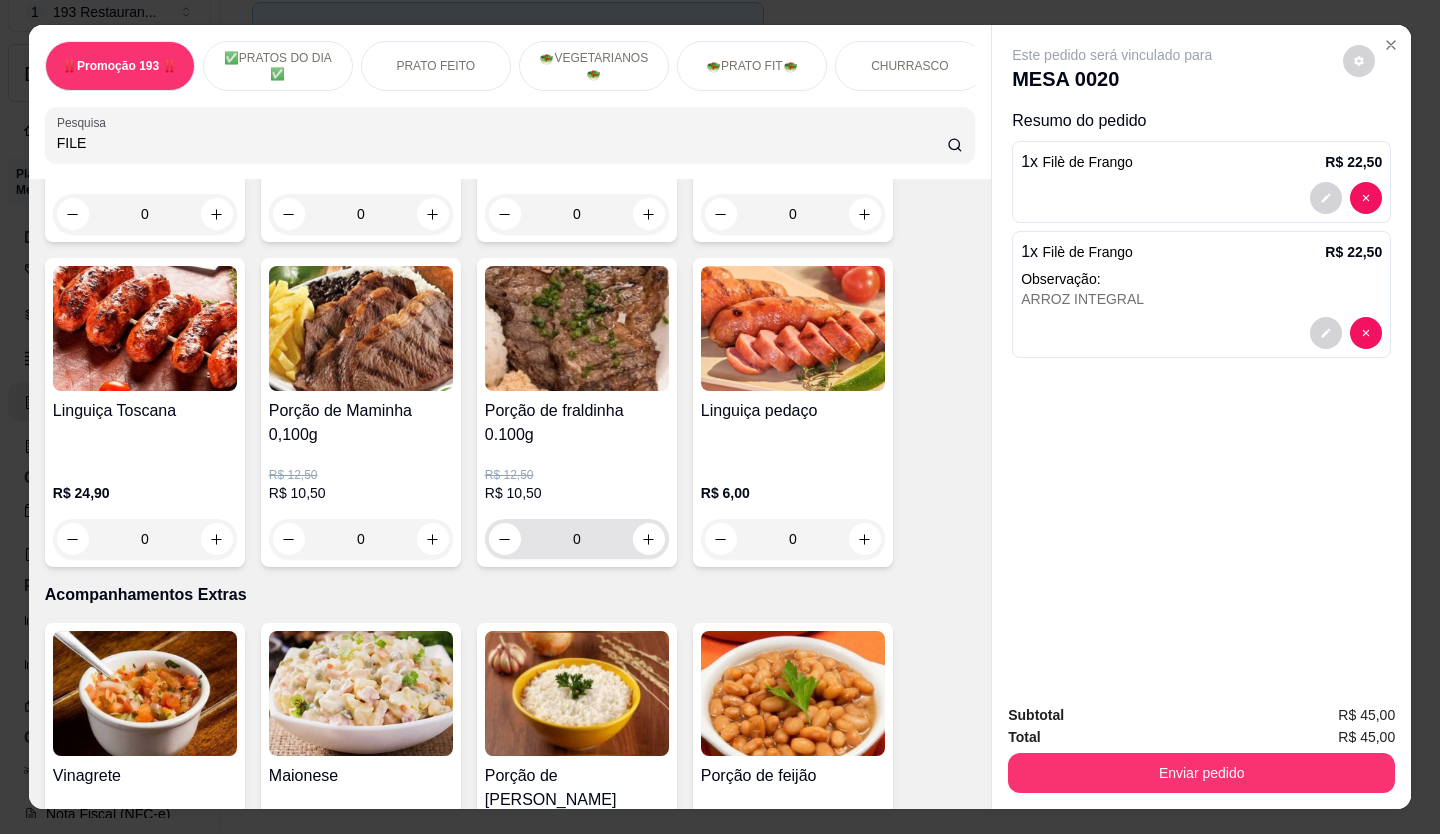 scroll, scrollTop: 3400, scrollLeft: 0, axis: vertical 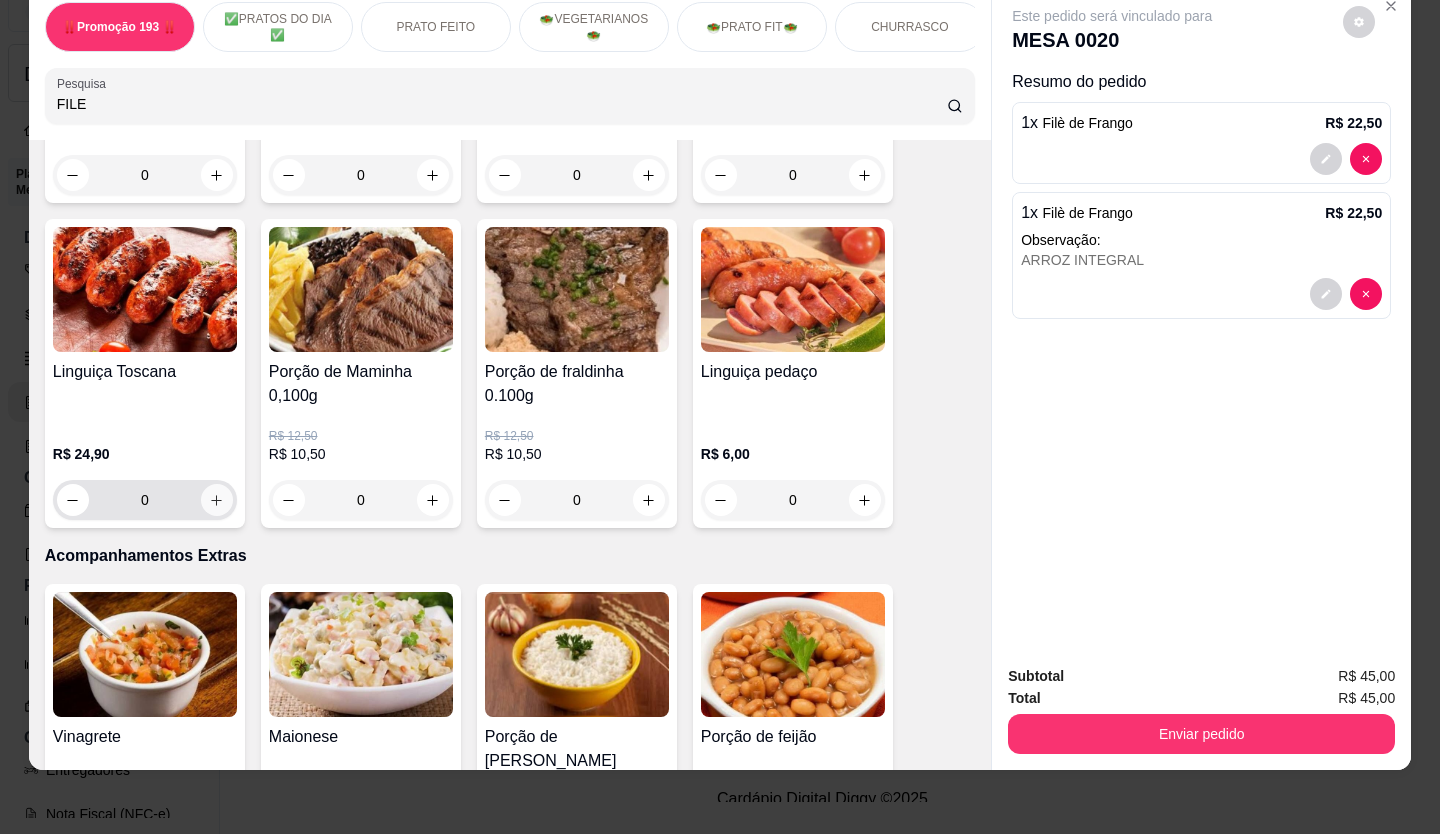 click 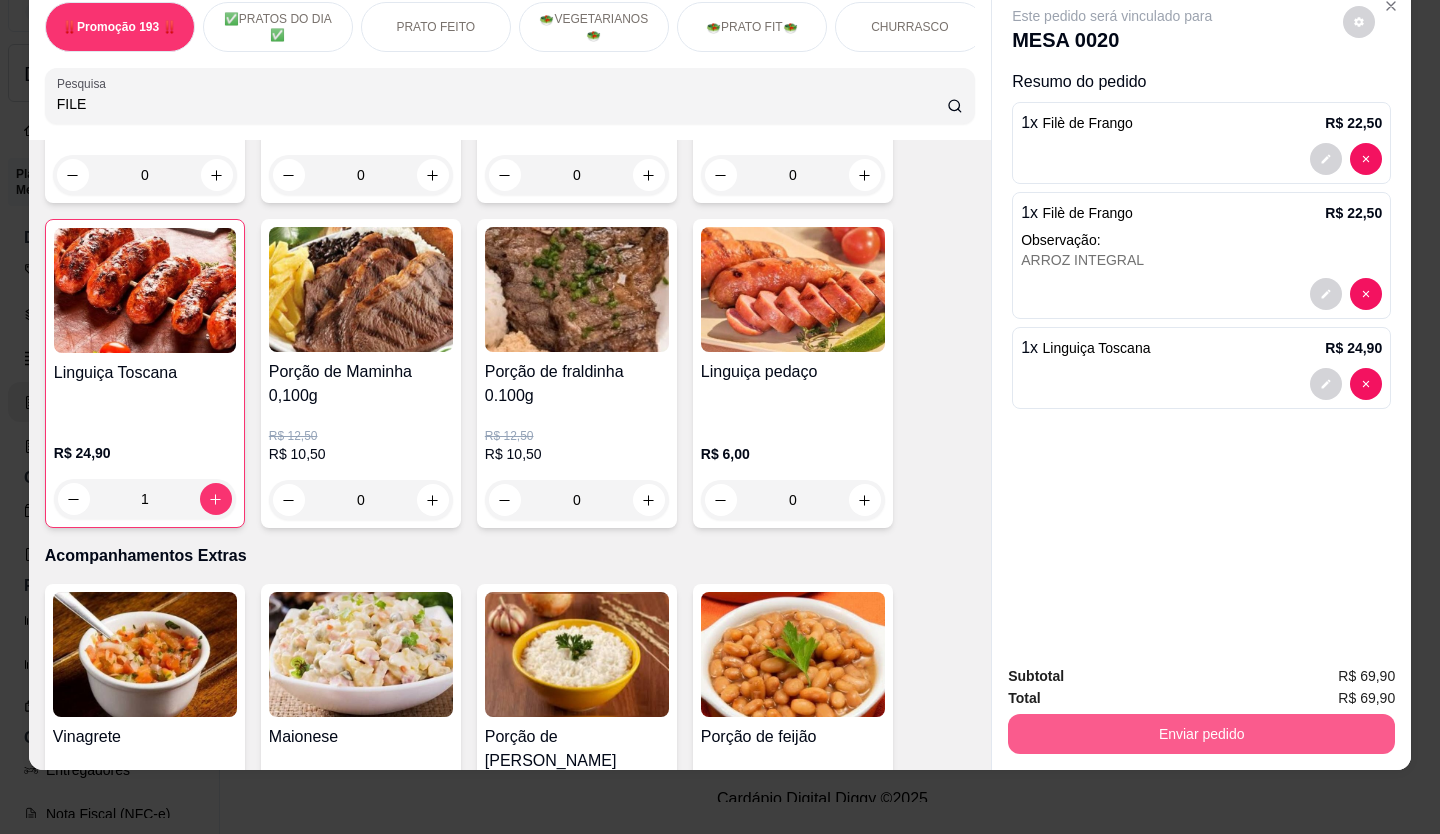 click on "Enviar pedido" at bounding box center [1201, 734] 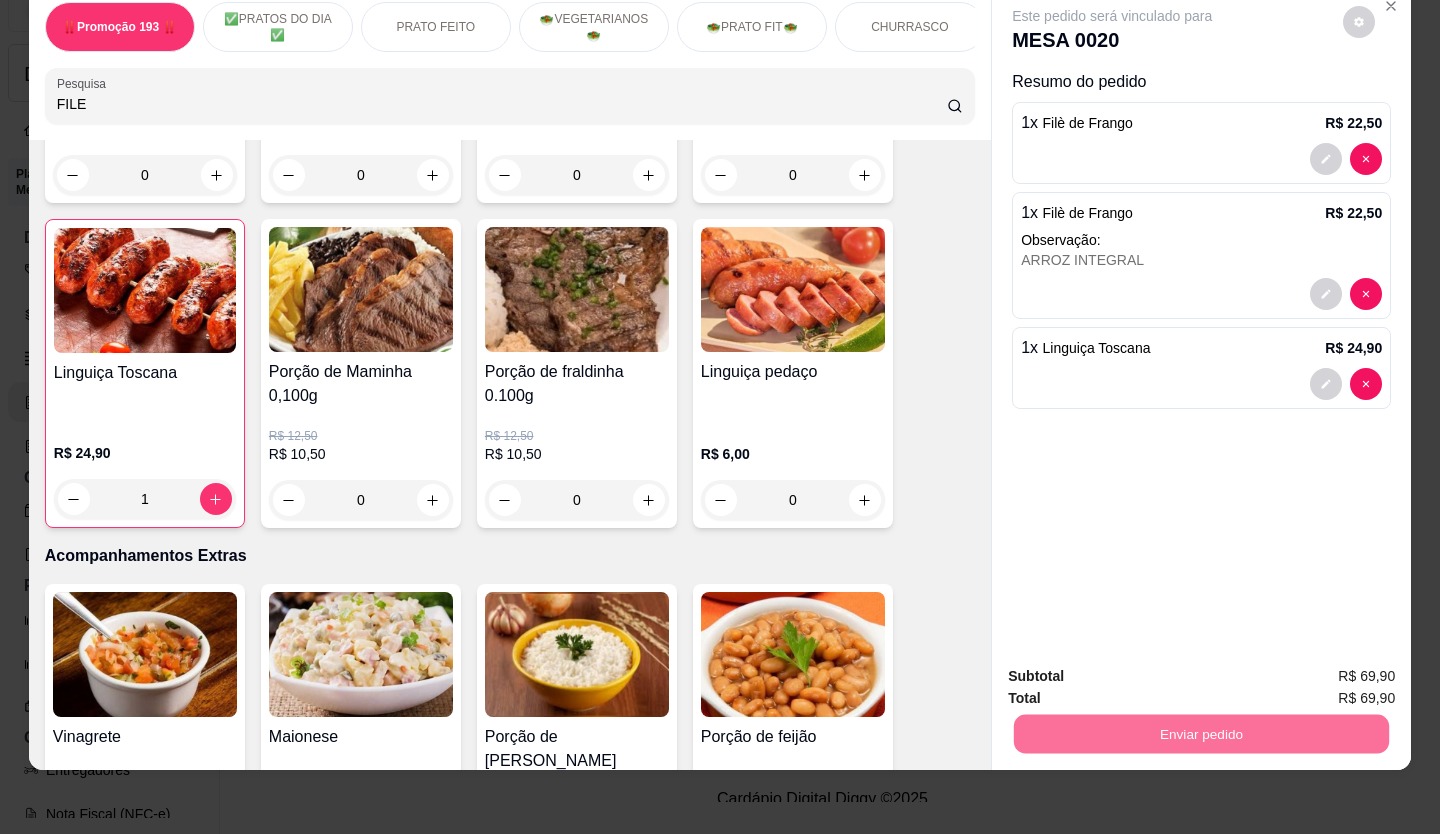 click on "Não registrar e enviar pedido" at bounding box center (1136, 670) 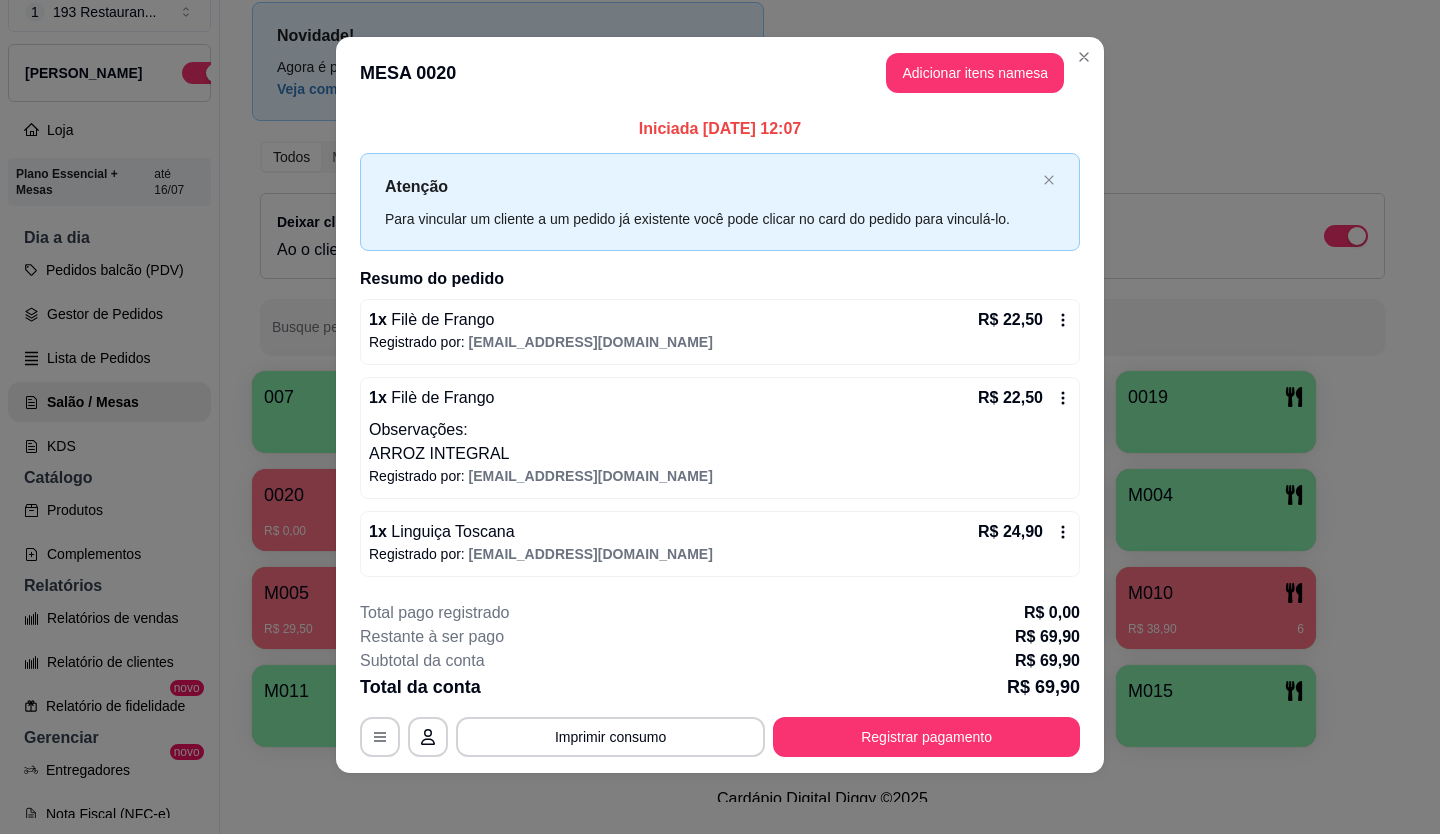 scroll, scrollTop: 15, scrollLeft: 0, axis: vertical 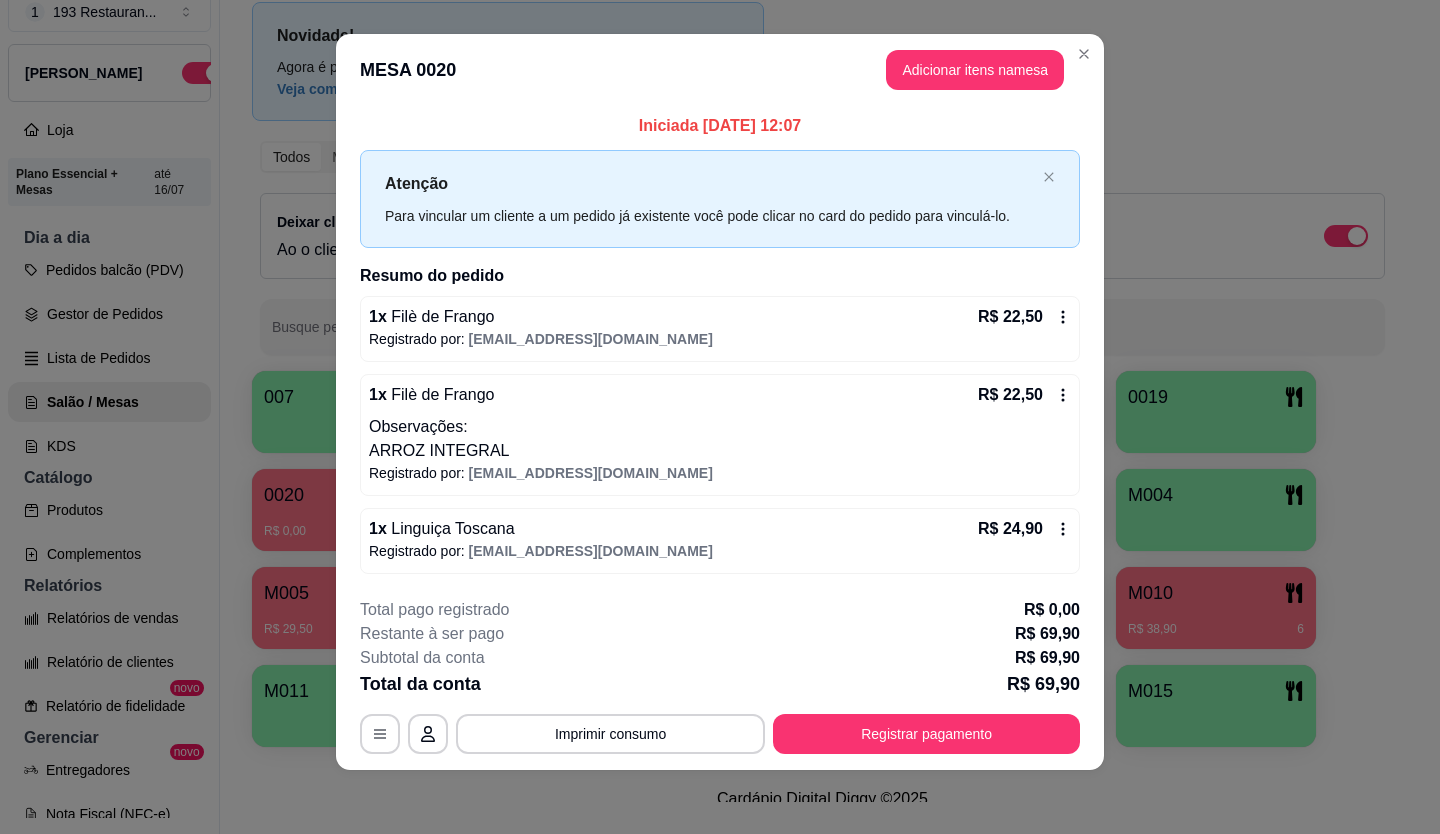 click on "[EMAIL_ADDRESS][DOMAIN_NAME]" at bounding box center [591, 339] 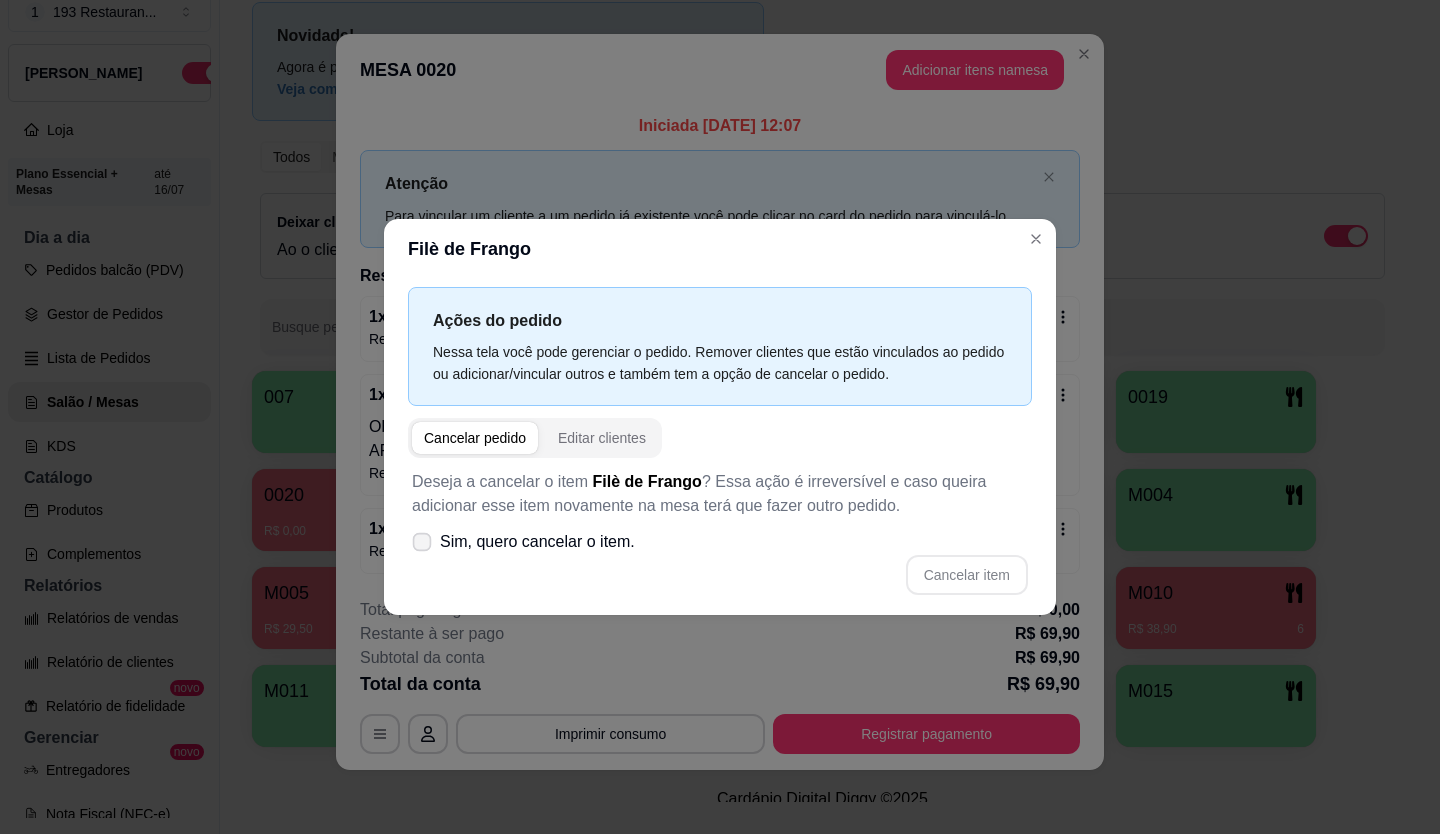 click on "Sim, quero cancelar o item." at bounding box center (537, 542) 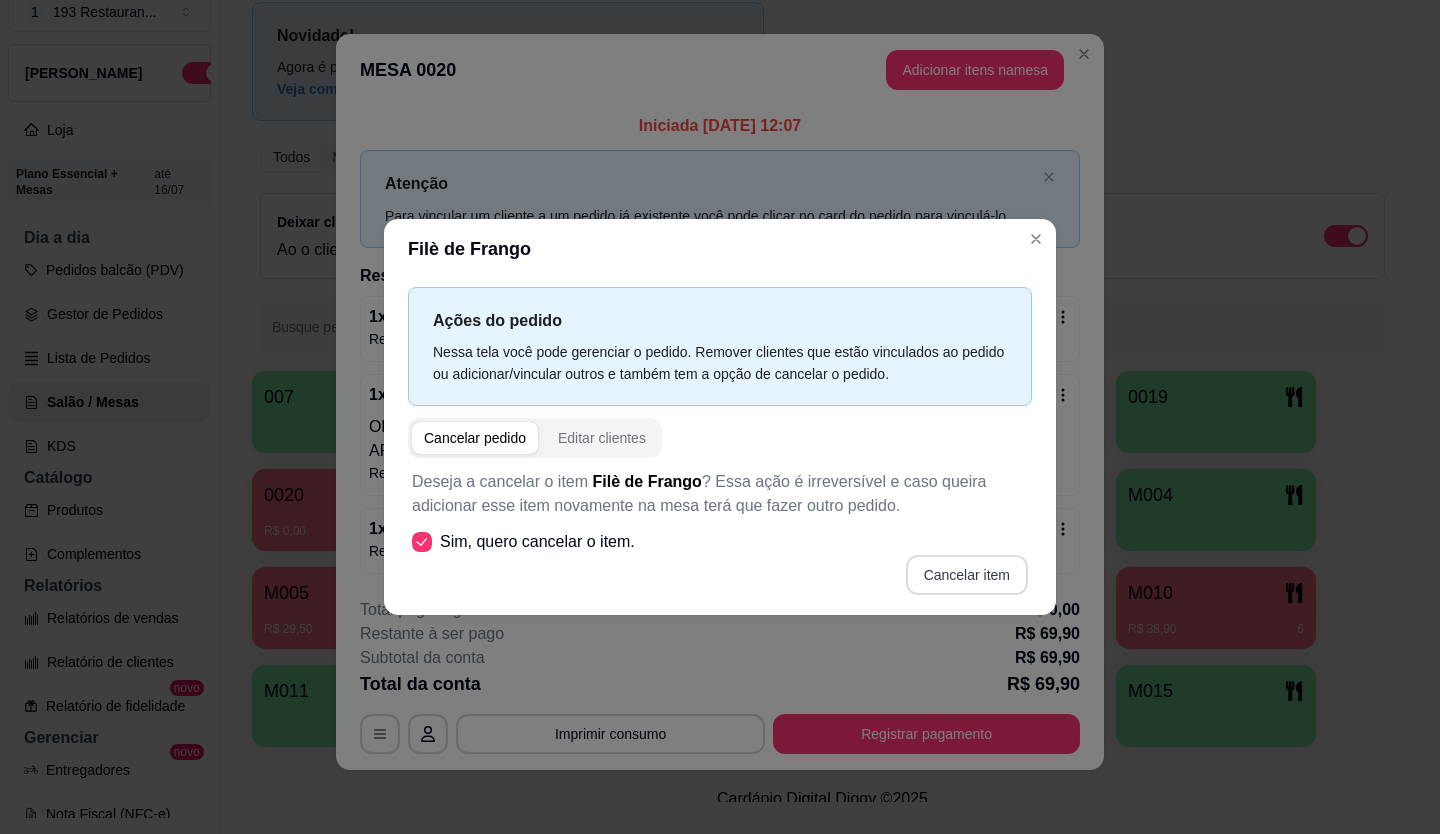 click on "Cancelar item" at bounding box center (967, 575) 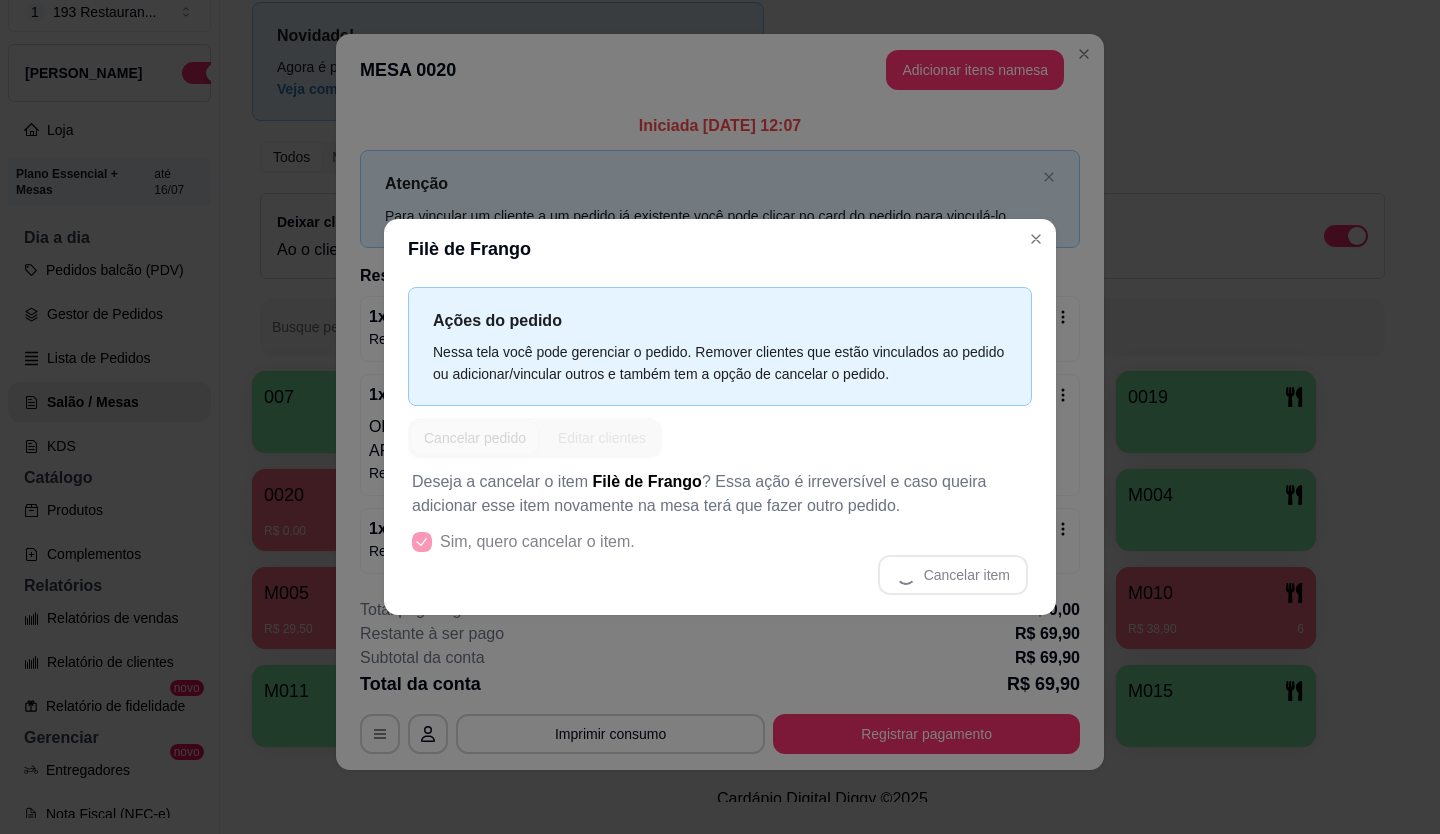scroll, scrollTop: 0, scrollLeft: 0, axis: both 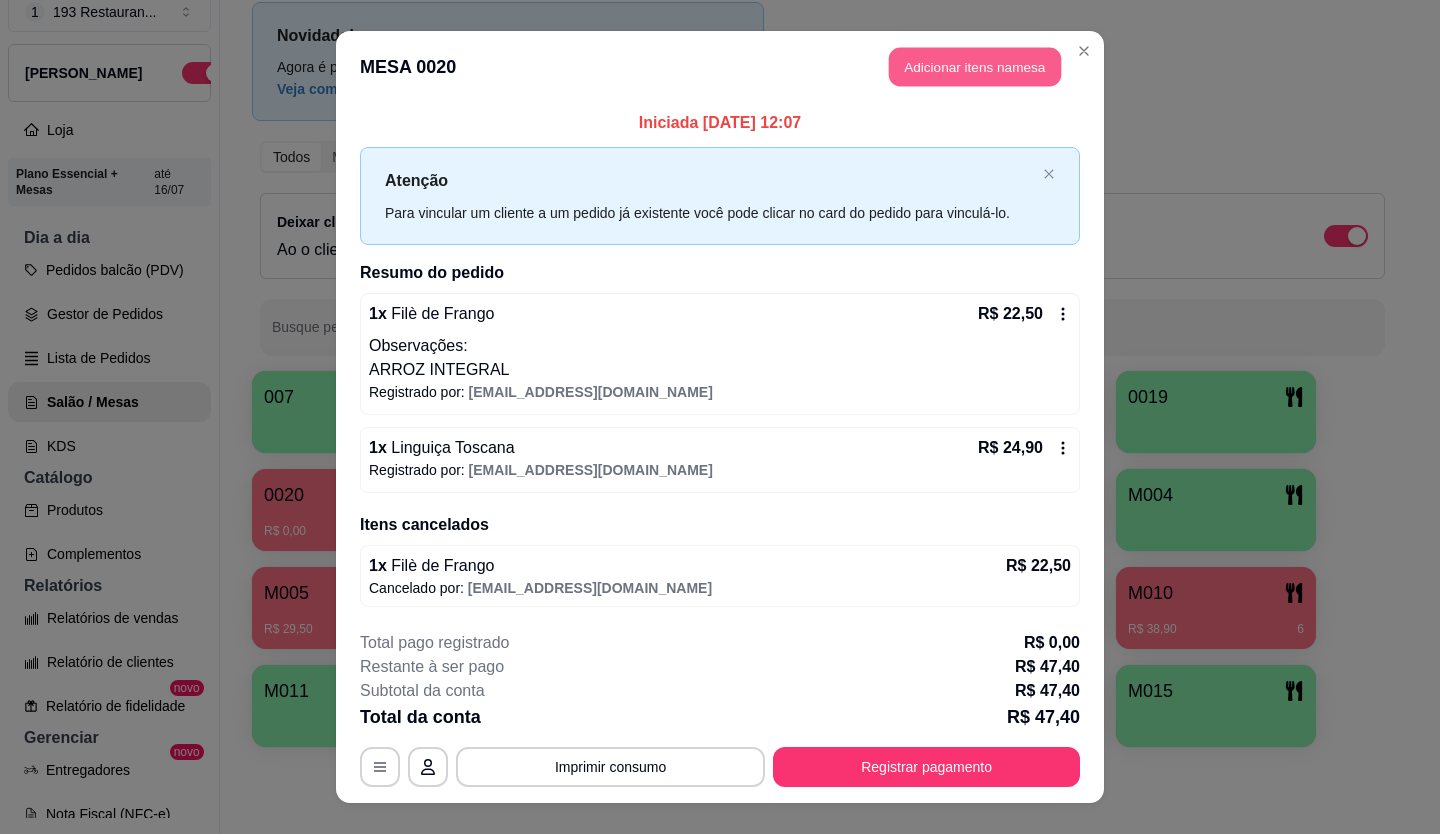 click on "Adicionar itens na  mesa" at bounding box center (975, 67) 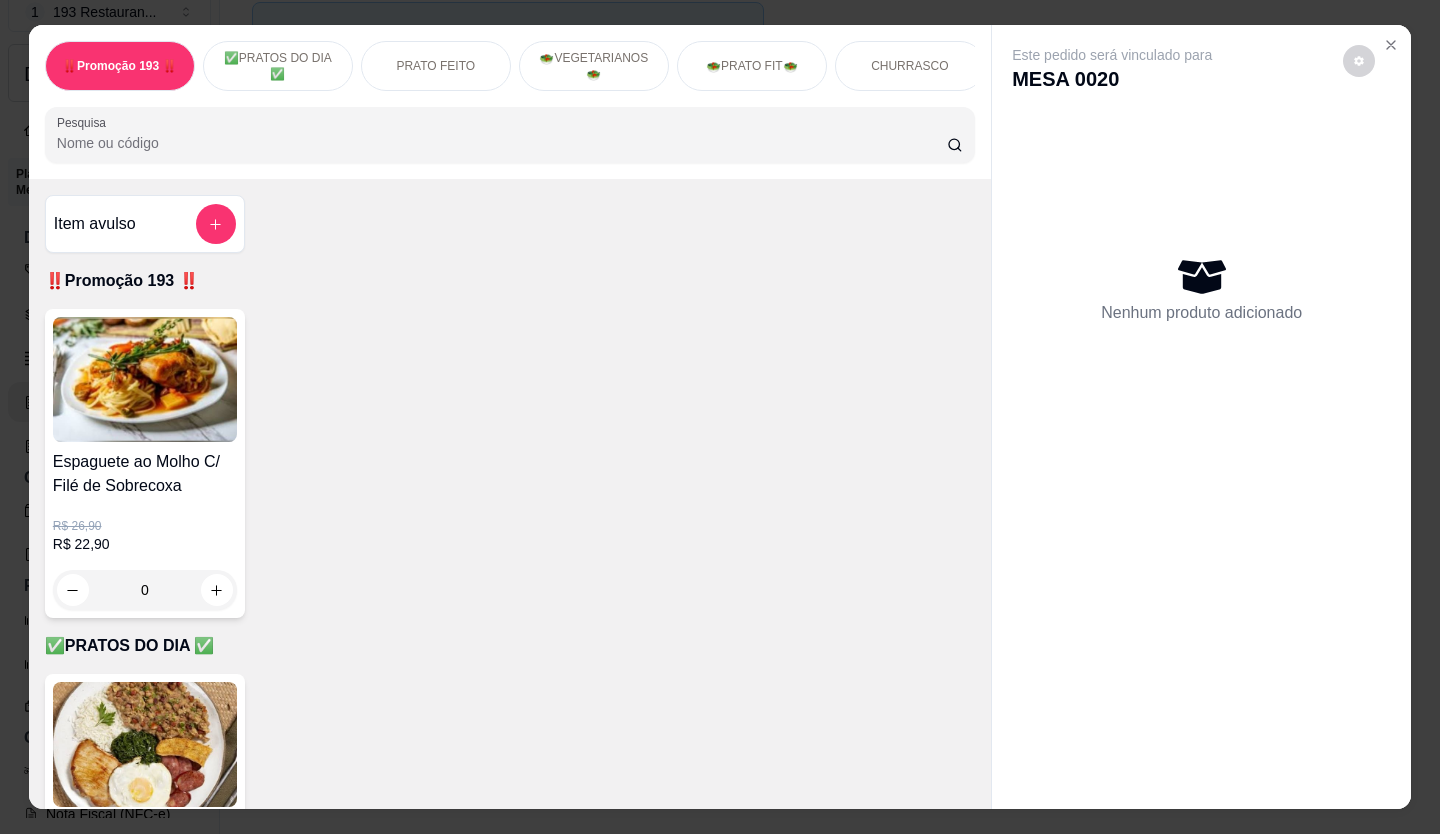 click 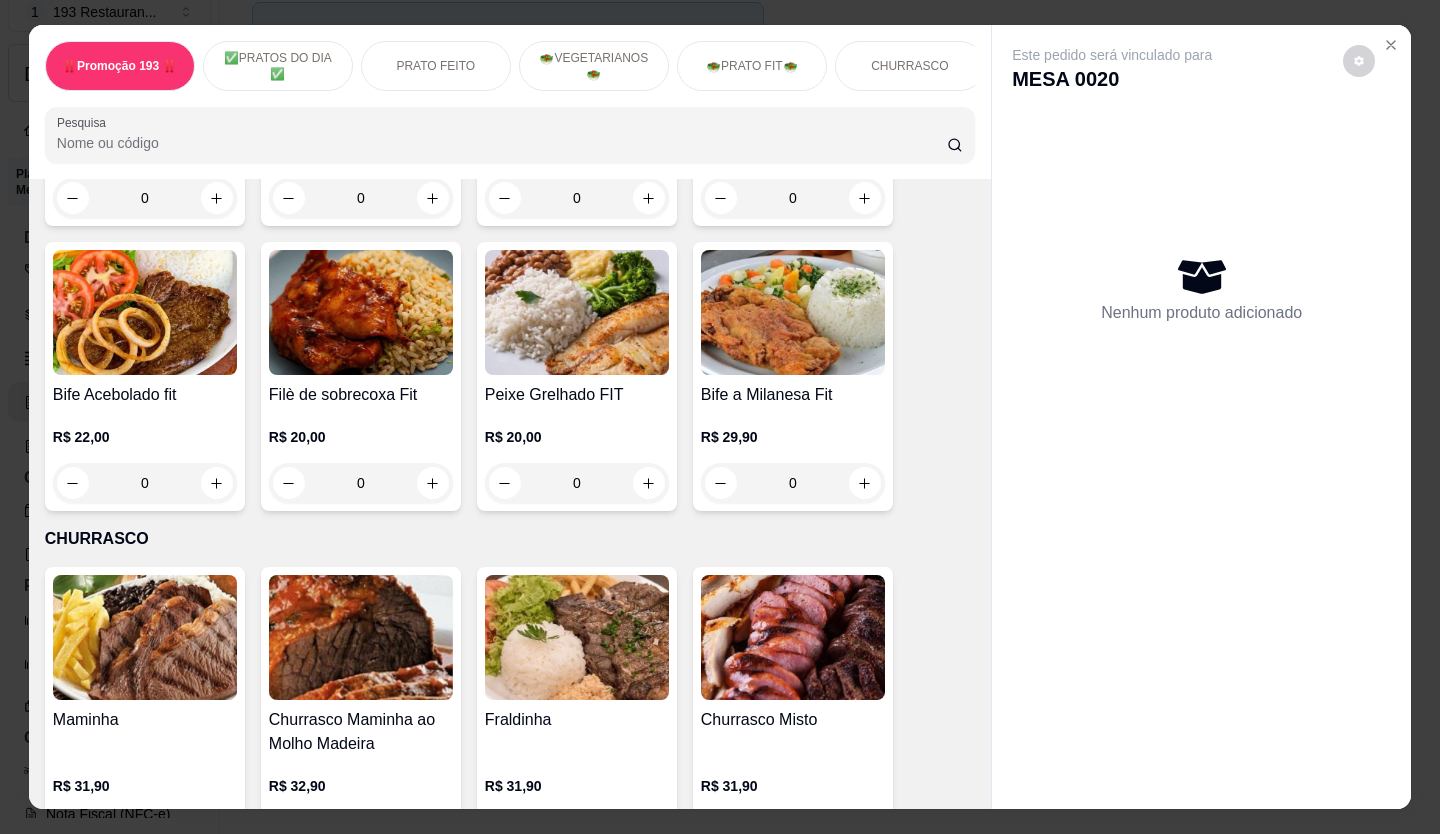 scroll, scrollTop: 2400, scrollLeft: 0, axis: vertical 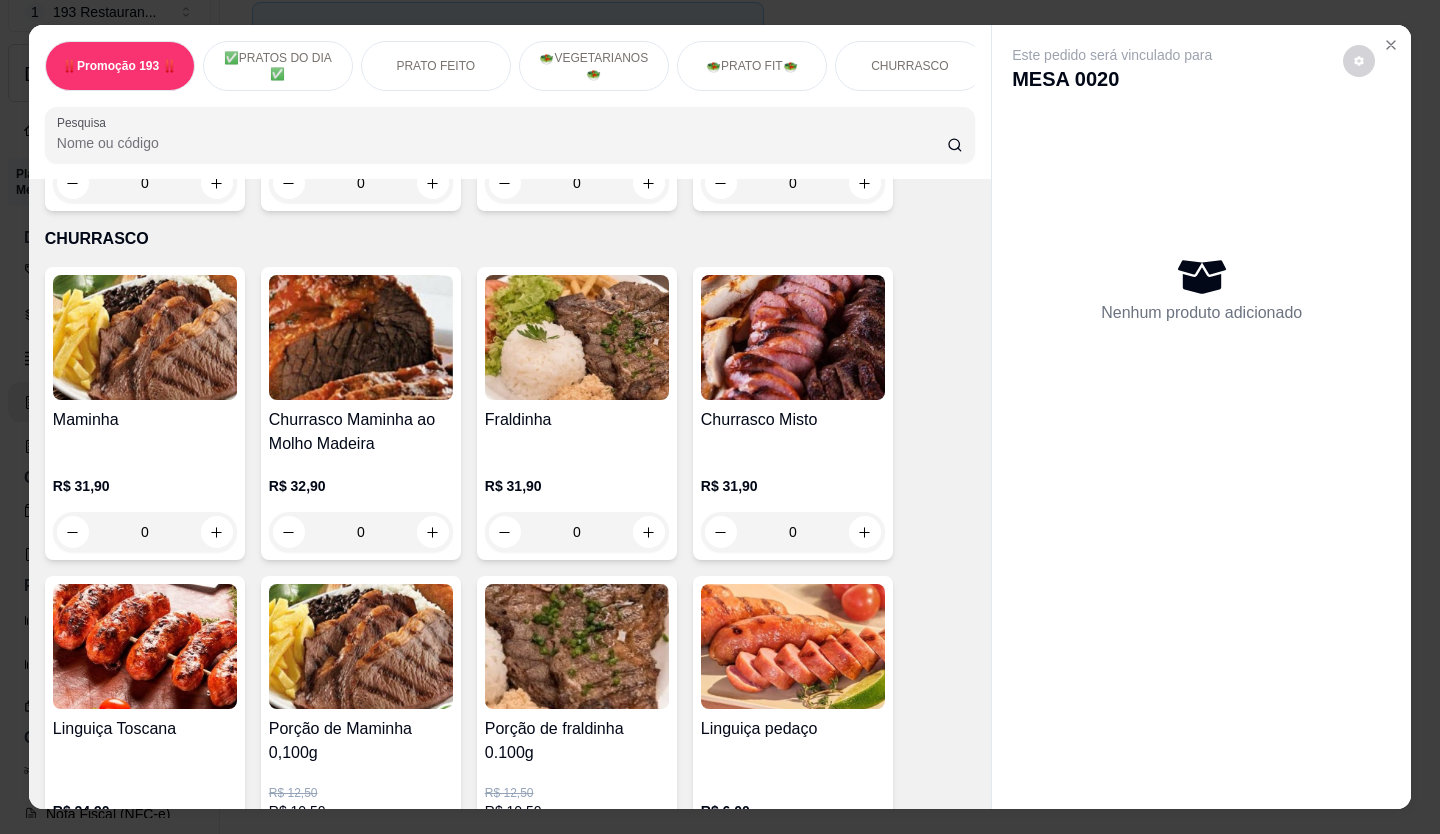 drag, startPoint x: 435, startPoint y: 440, endPoint x: 1121, endPoint y: 568, distance: 697.83954 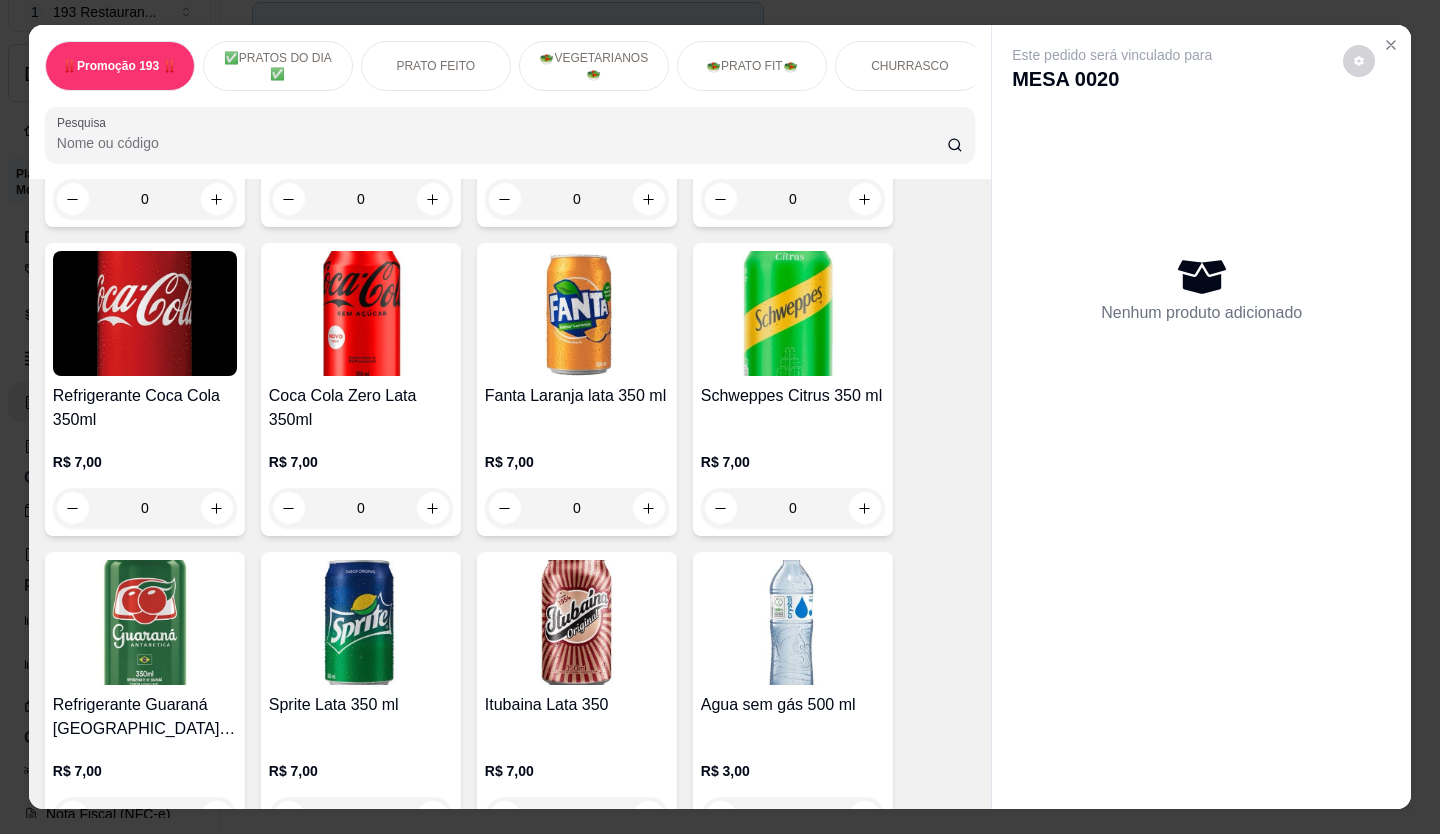 scroll, scrollTop: 4900, scrollLeft: 0, axis: vertical 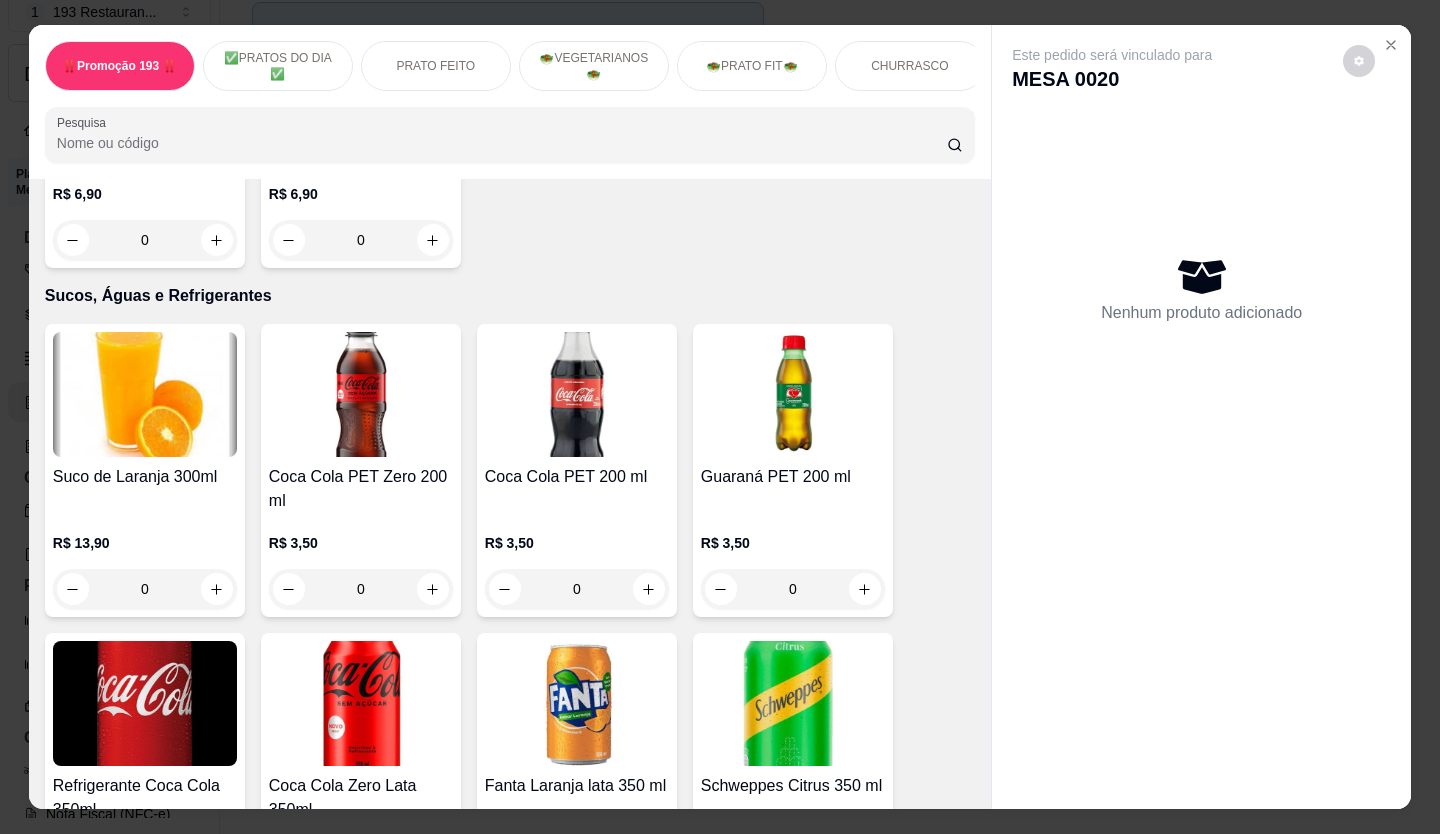 drag, startPoint x: 354, startPoint y: 637, endPoint x: 338, endPoint y: 509, distance: 128.99612 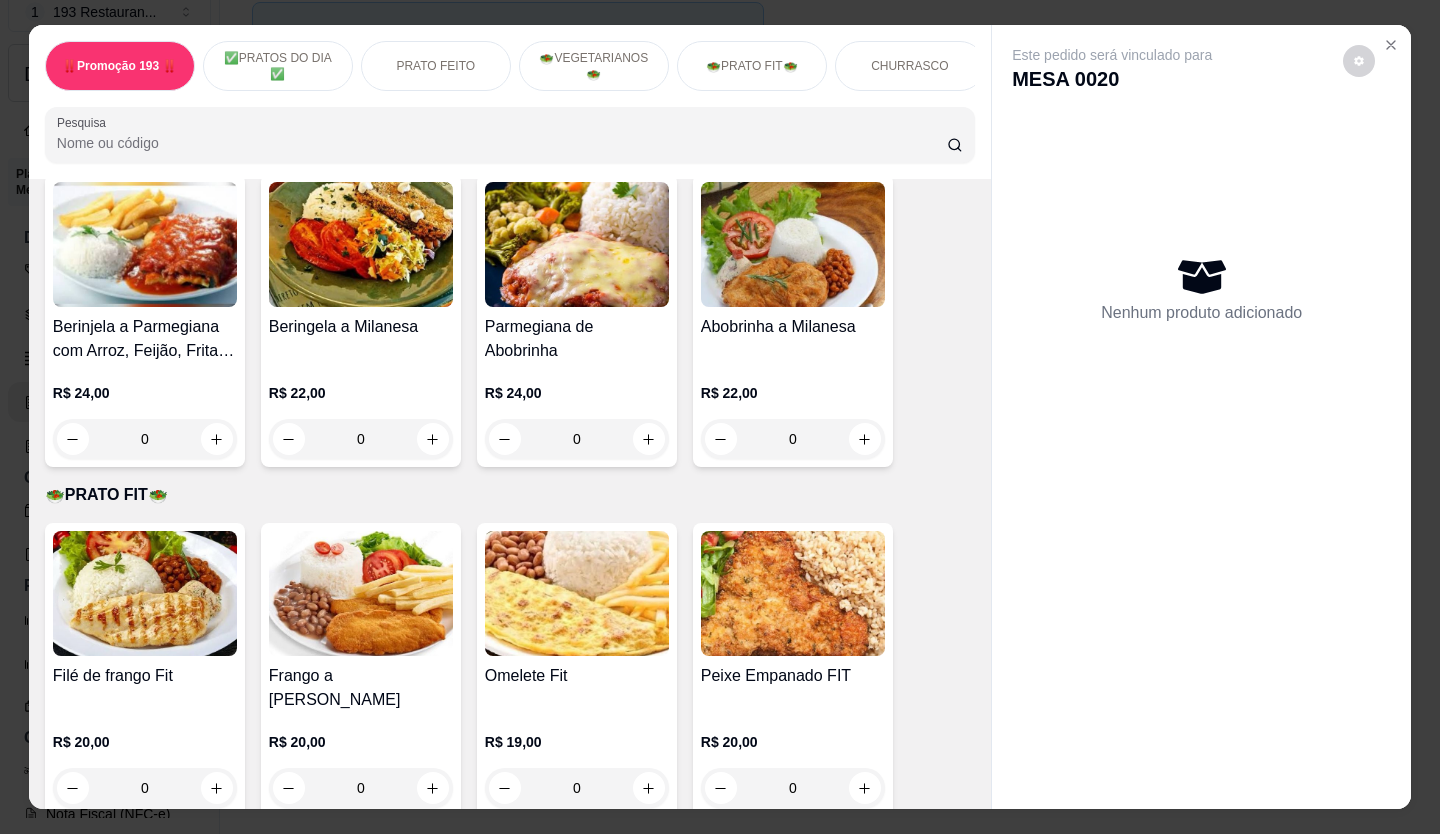 scroll, scrollTop: 2400, scrollLeft: 0, axis: vertical 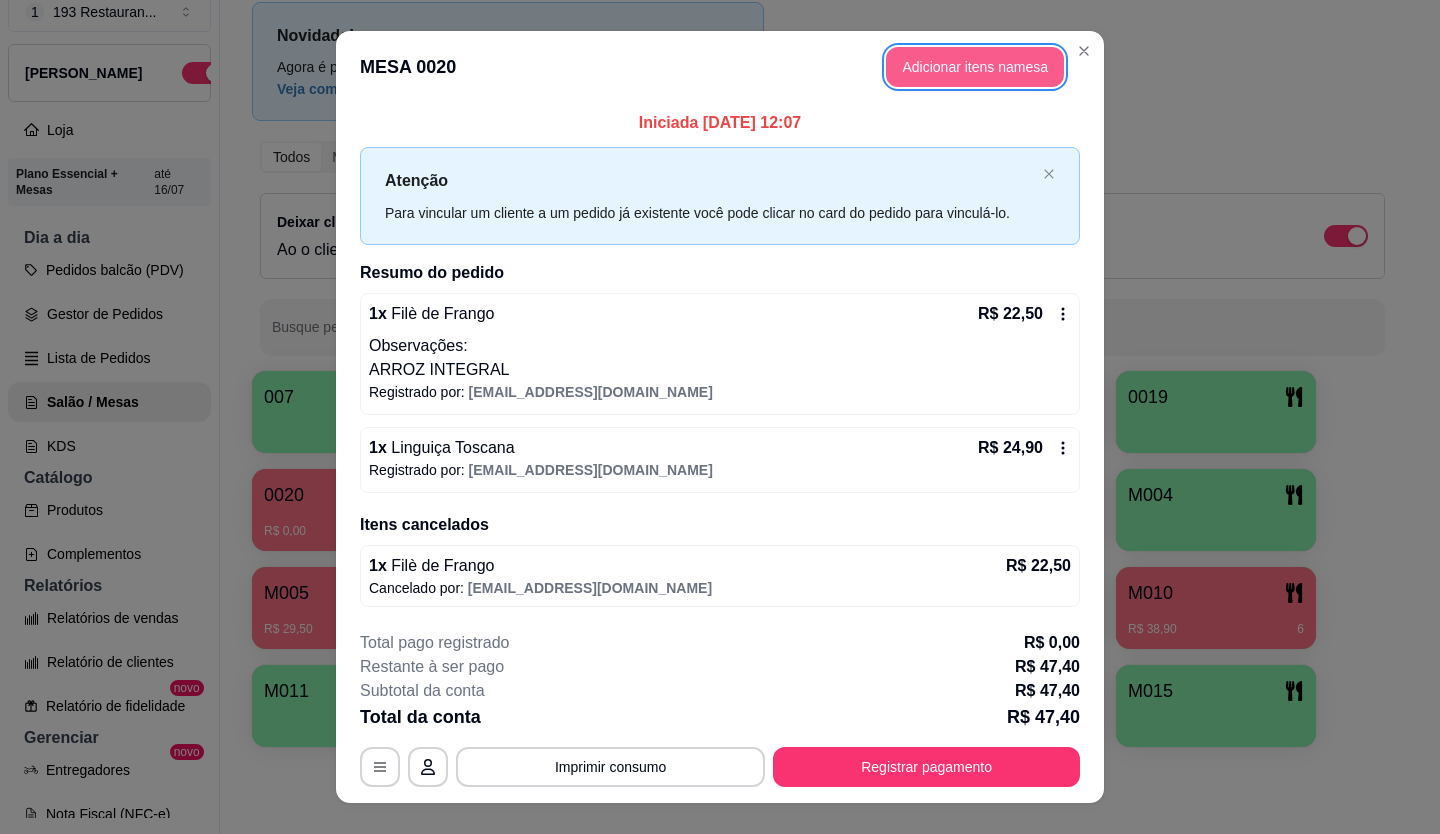 click on "Adicionar itens na  mesa" at bounding box center [975, 67] 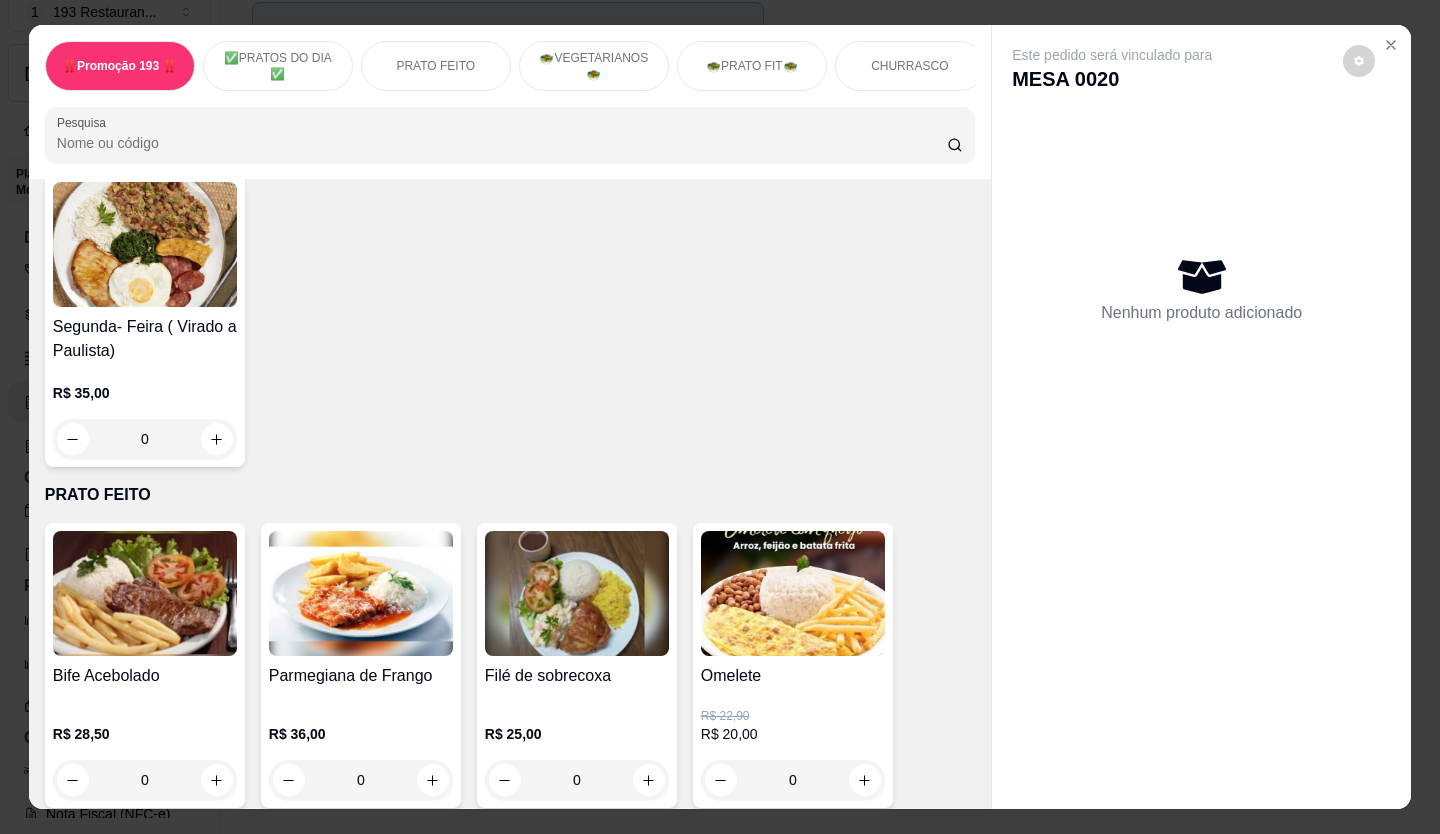 scroll, scrollTop: 1100, scrollLeft: 0, axis: vertical 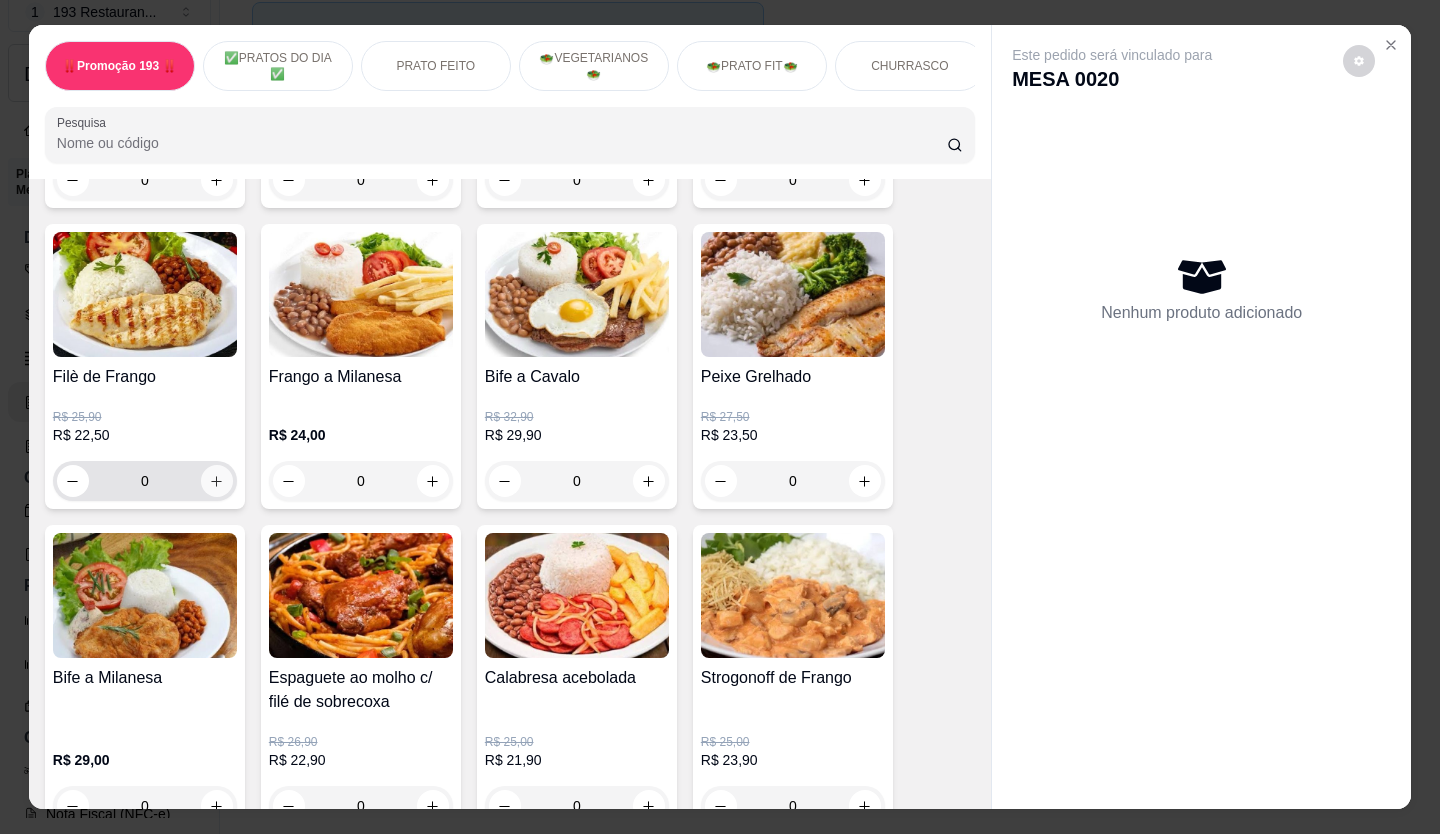 click 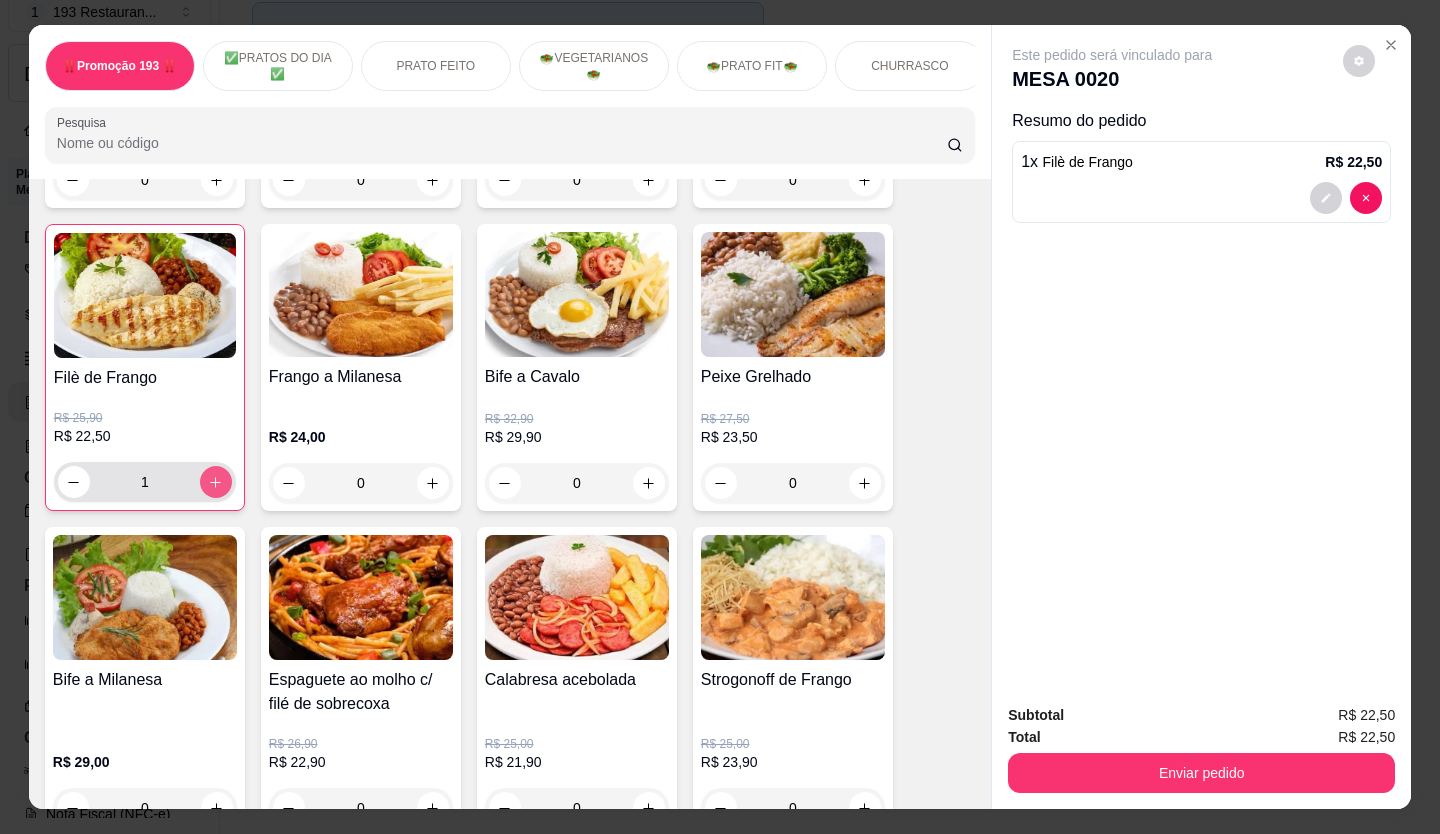 click 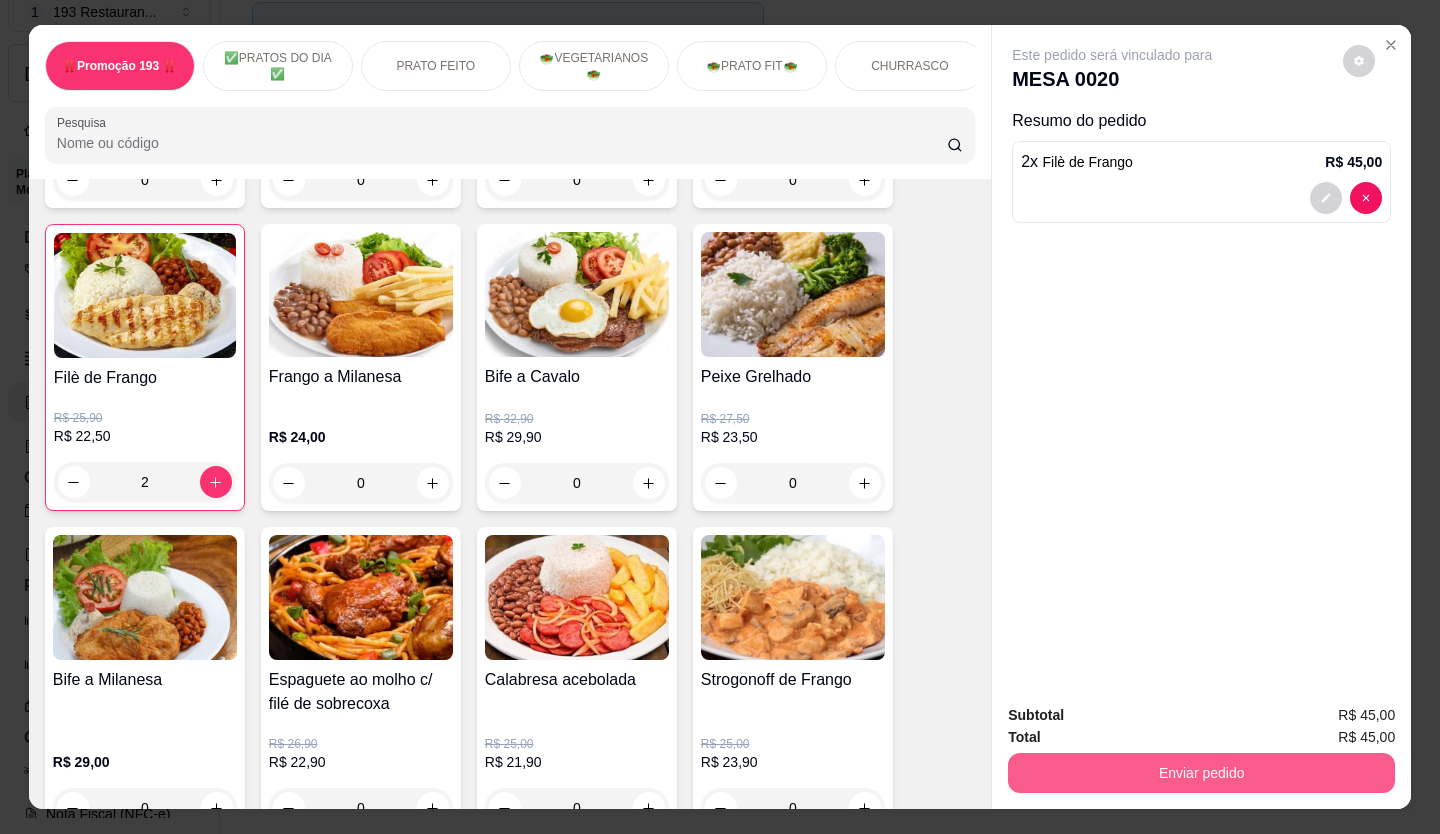 click on "Enviar pedido" at bounding box center (1201, 773) 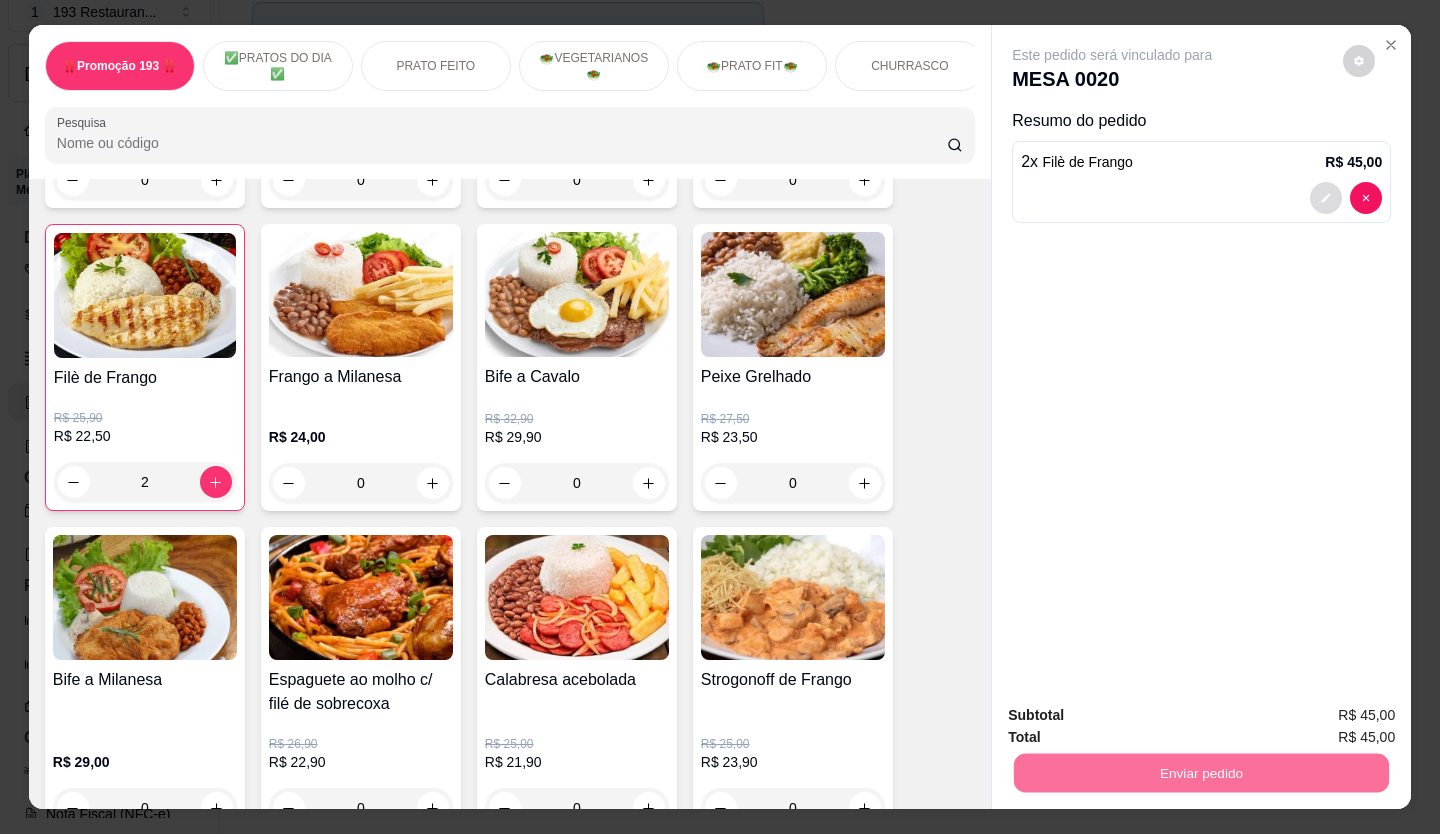 click 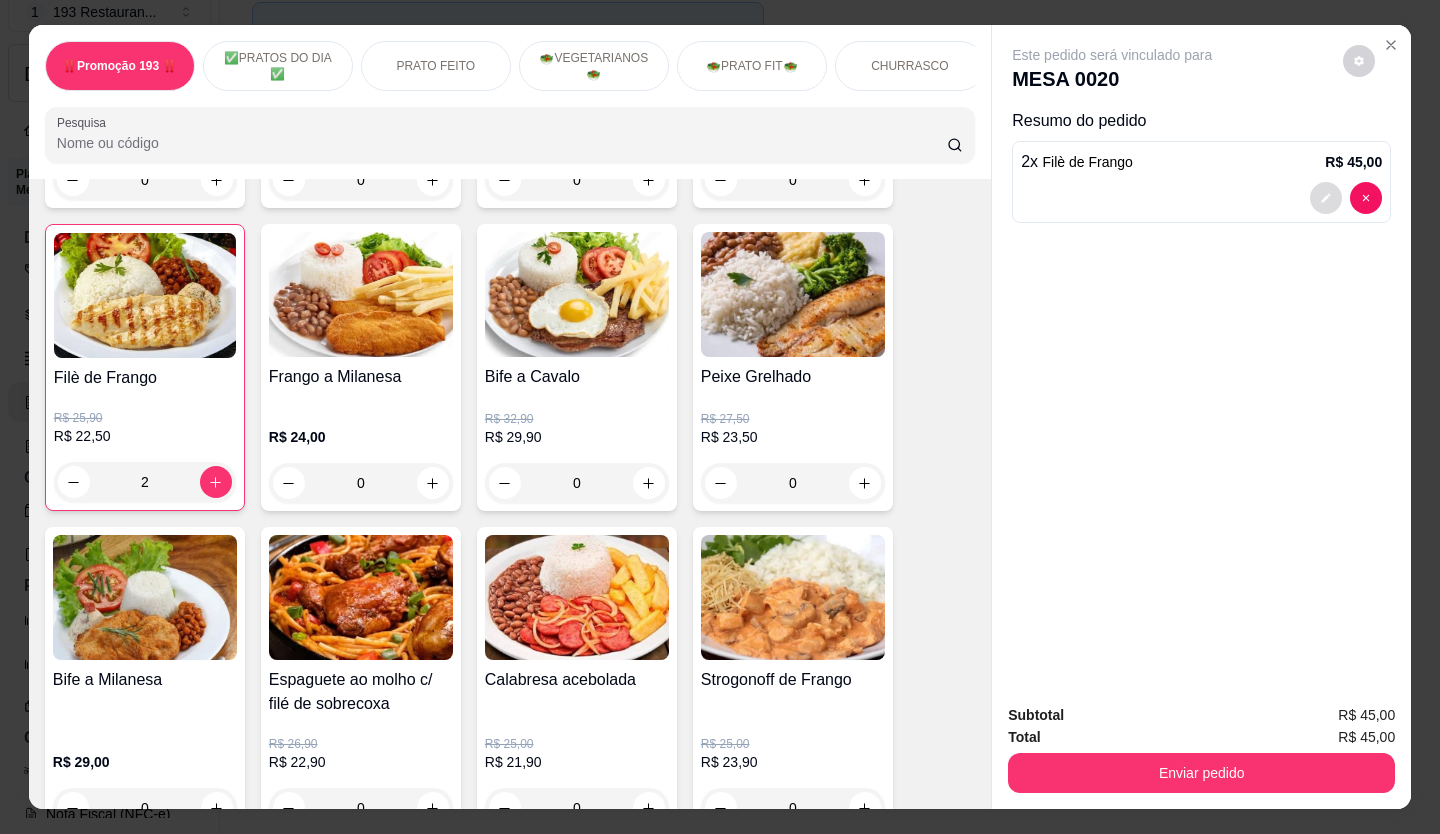click 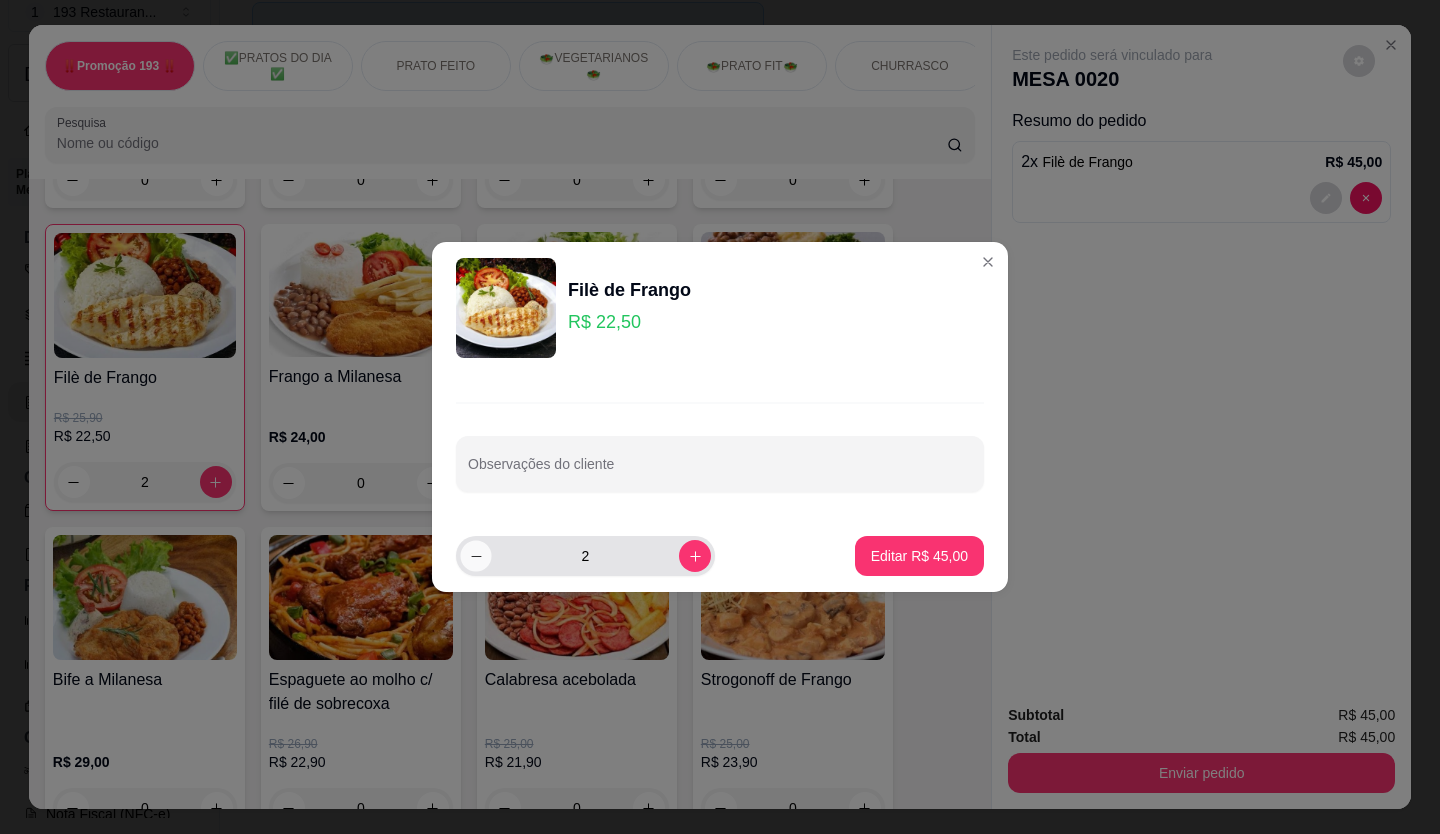 click at bounding box center (475, 555) 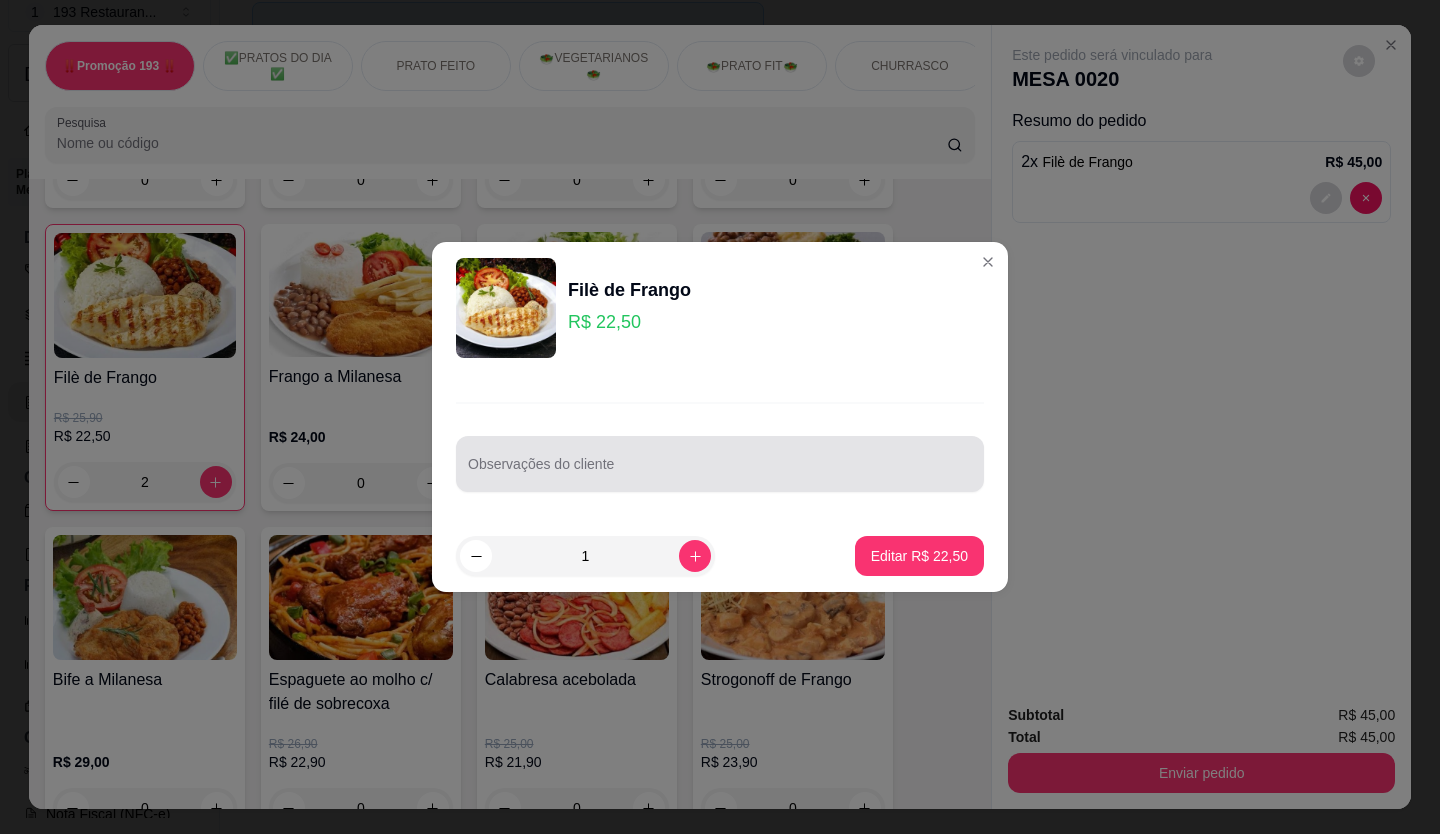 click at bounding box center [720, 464] 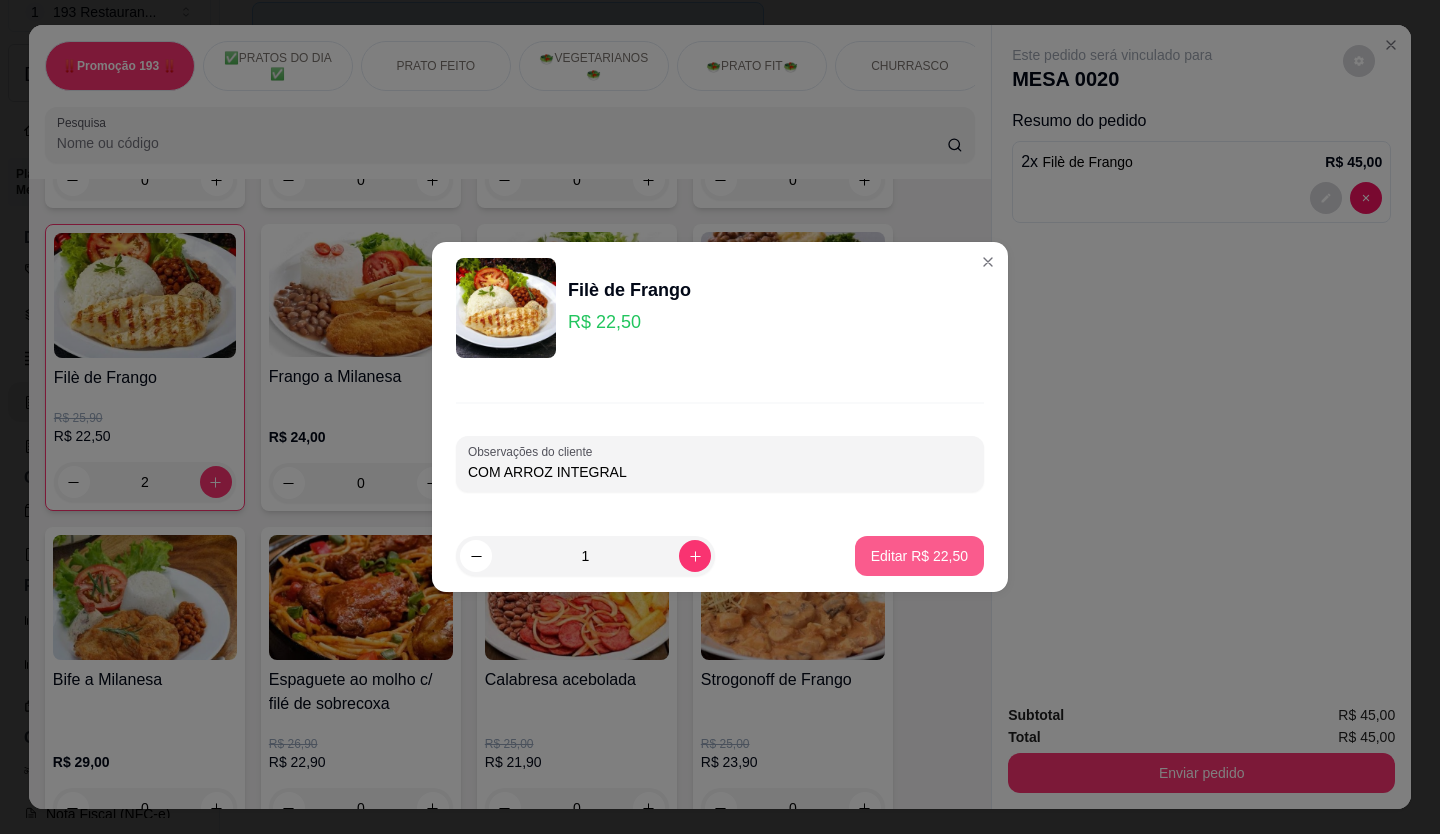 type on "COM ARROZ INTEGRAL" 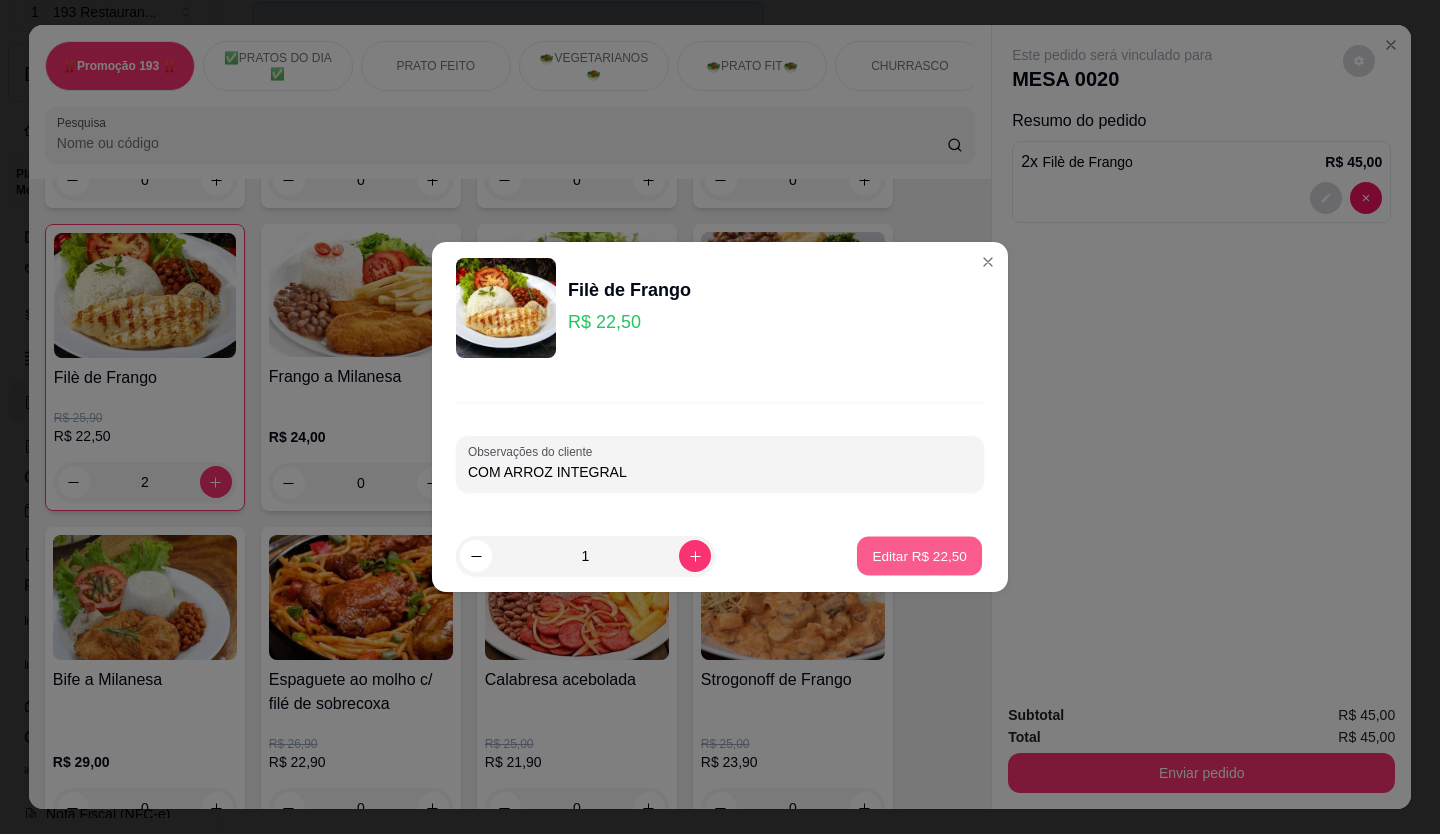 click on "Editar   R$ 22,50" at bounding box center (919, 555) 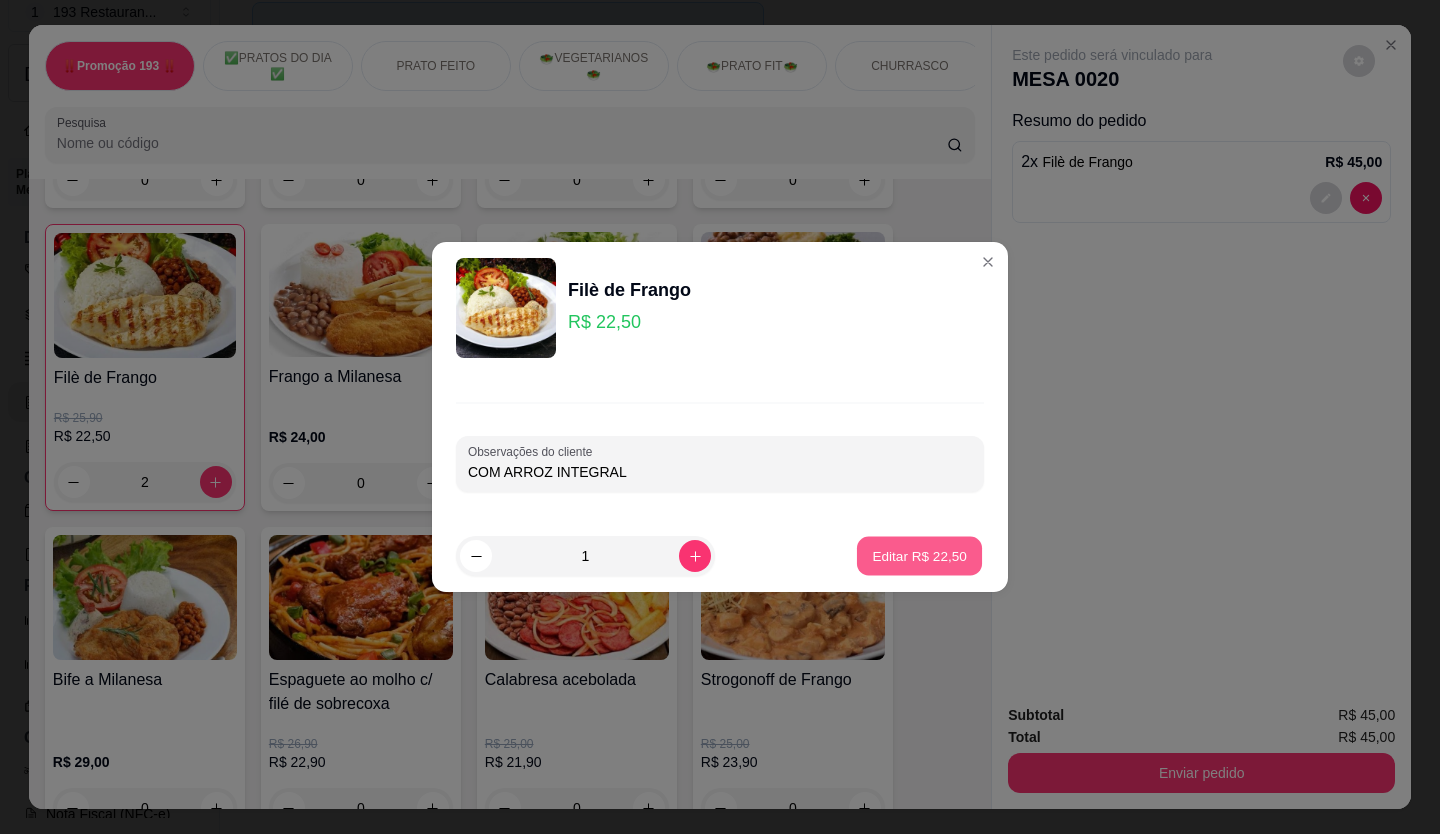 type on "0" 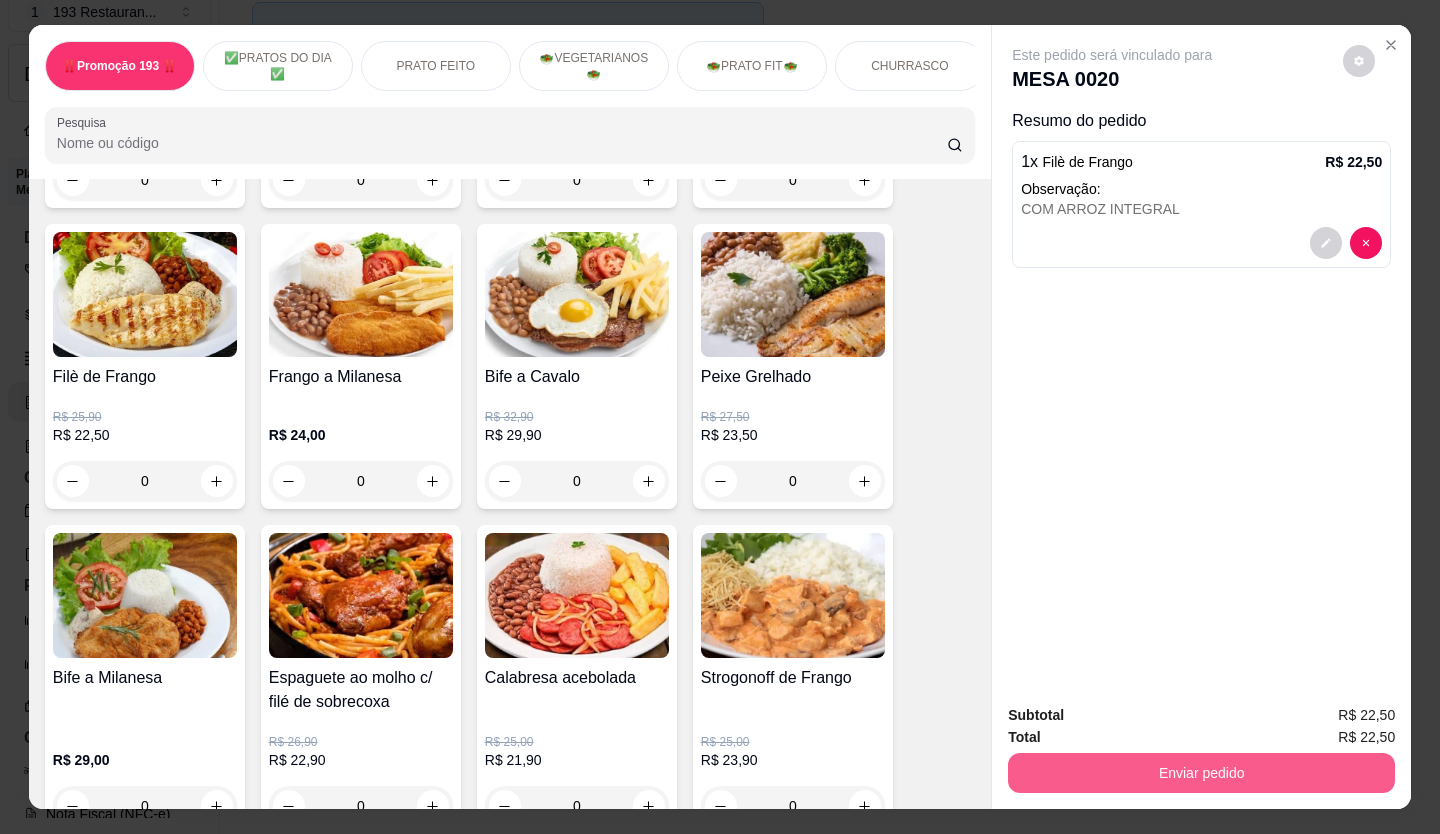 click on "Enviar pedido" at bounding box center [1201, 773] 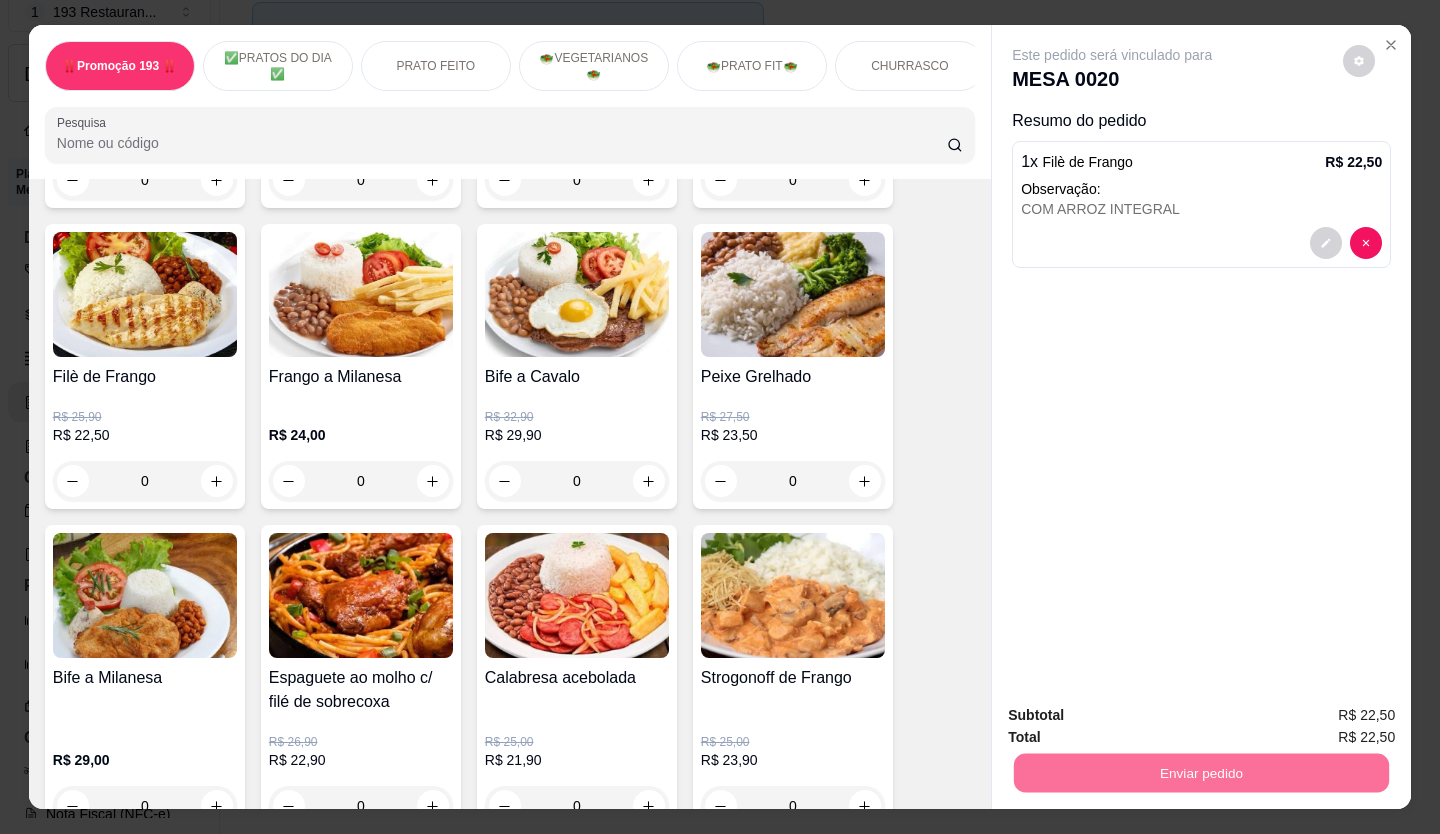 click on "Não registrar e enviar pedido" at bounding box center [1136, 715] 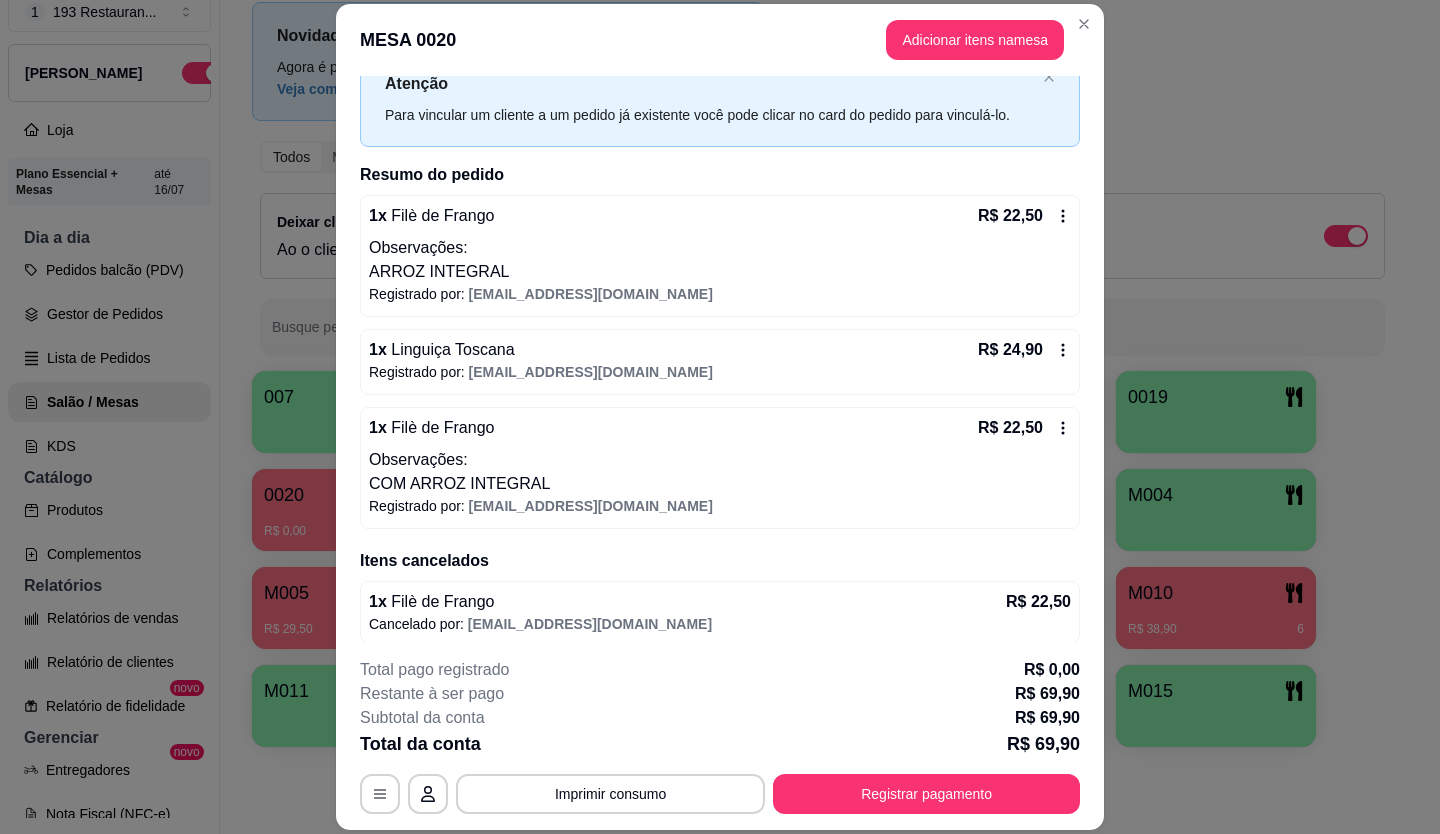 scroll, scrollTop: 79, scrollLeft: 0, axis: vertical 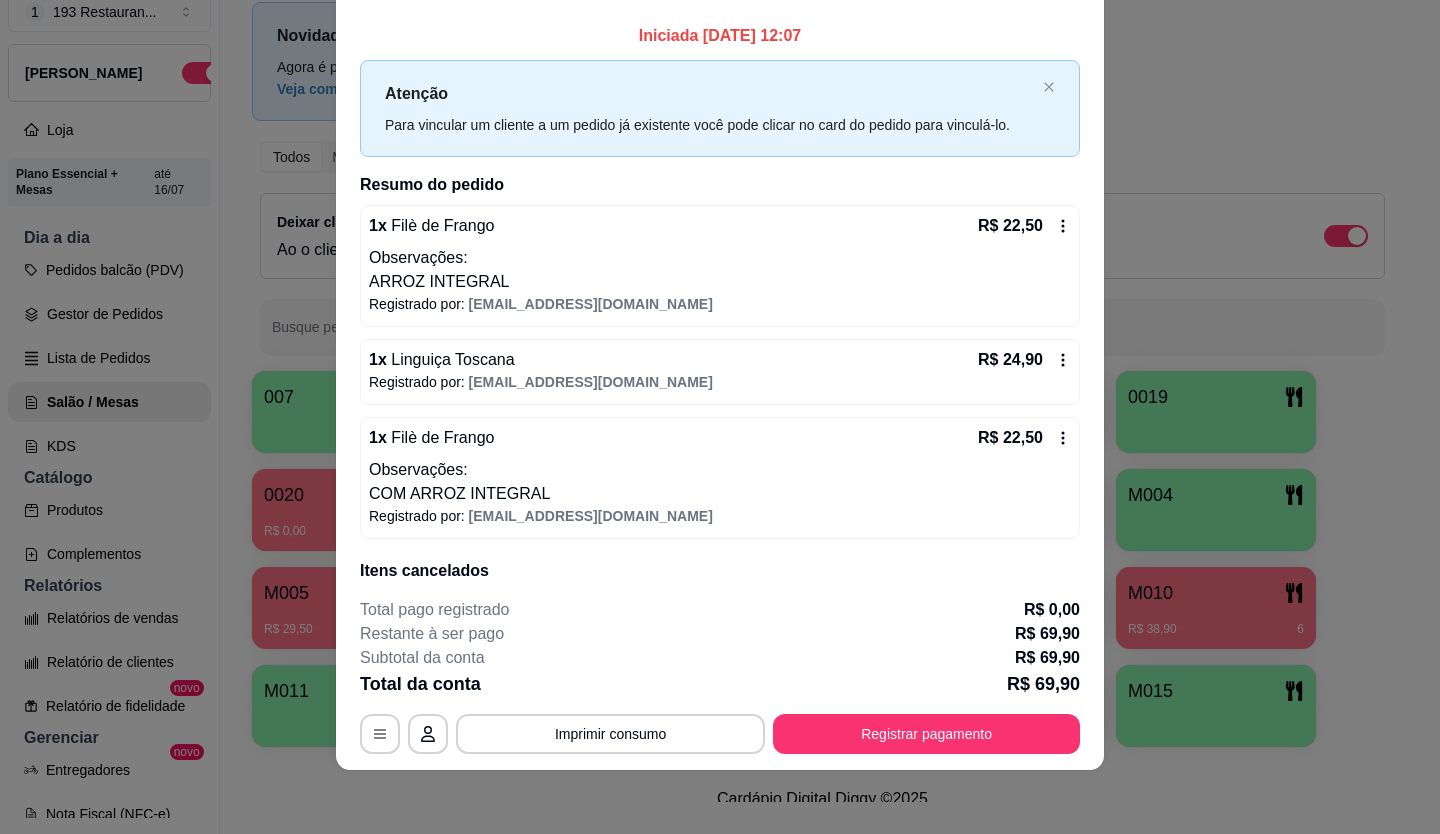 click on "Atenção Para vincular um cliente a um pedido já existente você pode clicar no card do pedido para vinculá-lo." at bounding box center [720, 108] 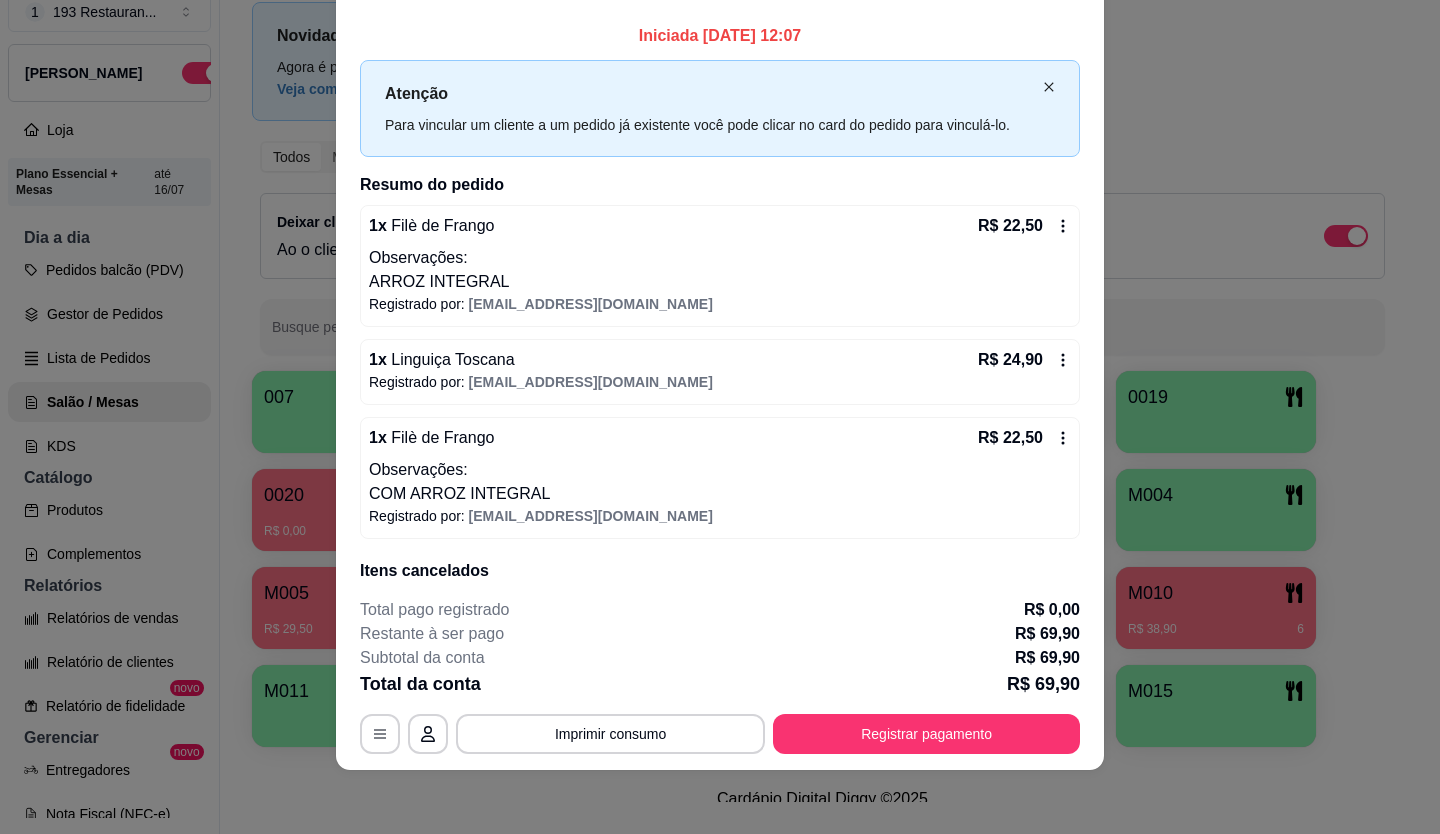 click 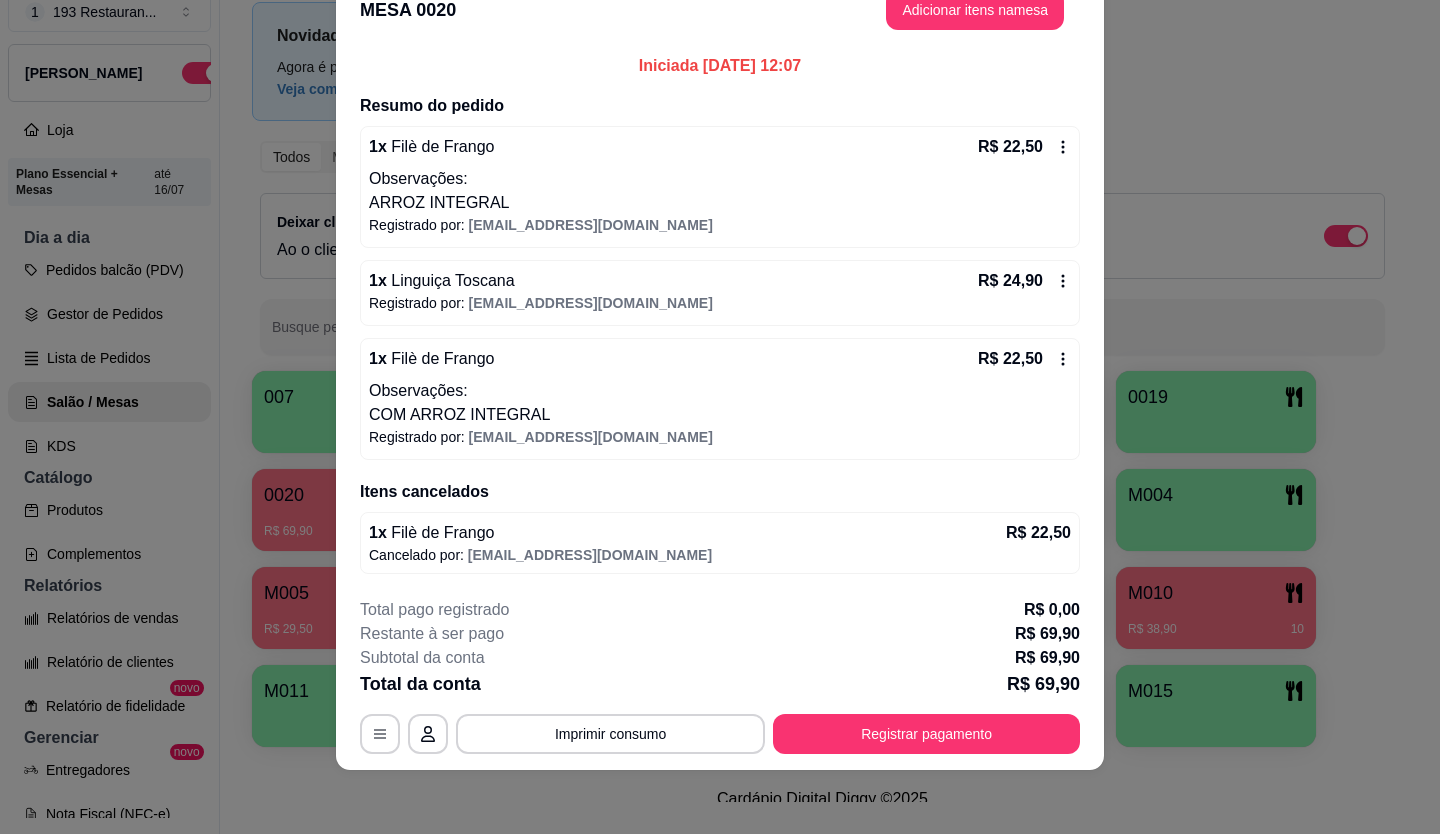 scroll, scrollTop: 45, scrollLeft: 0, axis: vertical 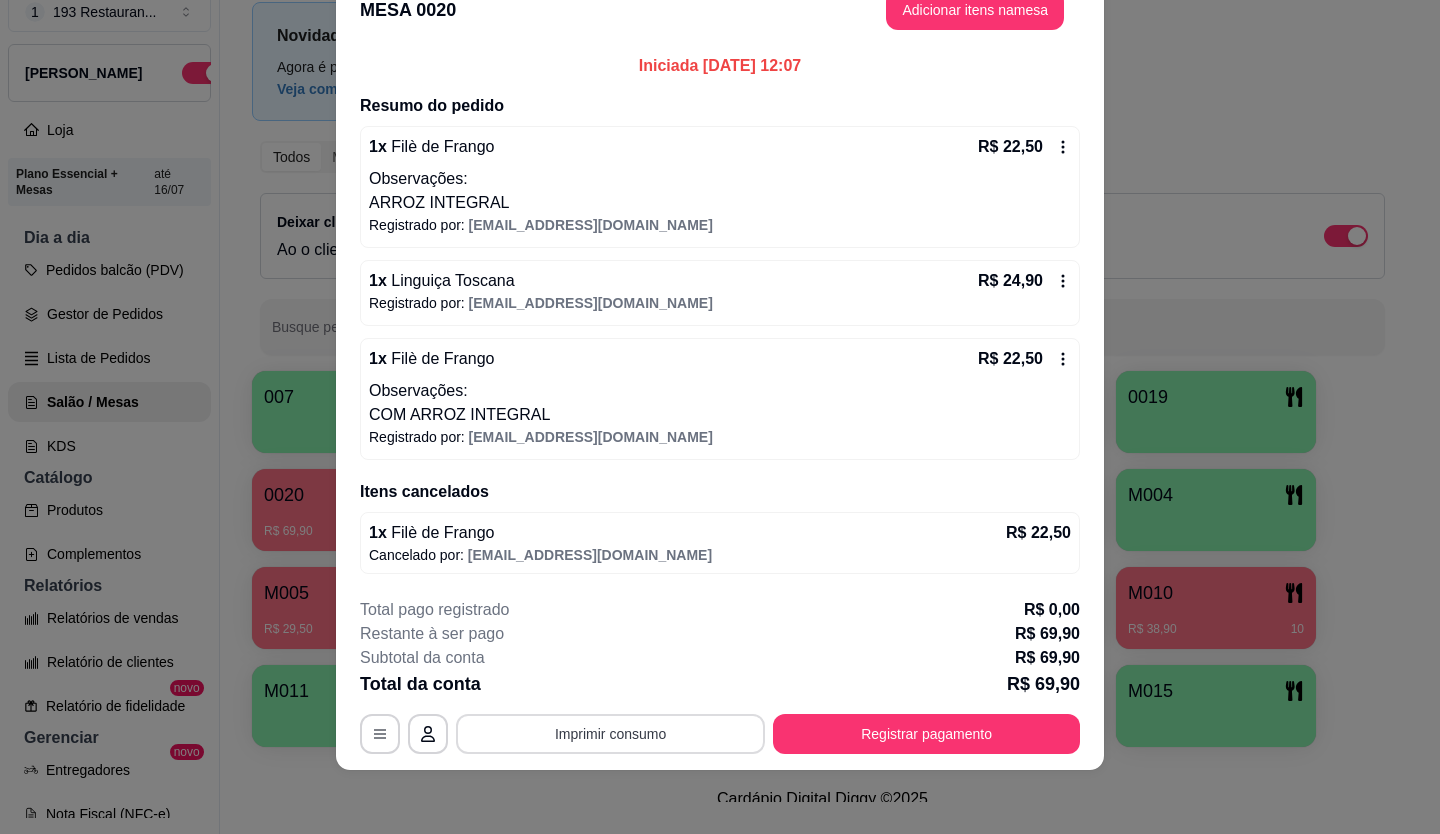 click on "Imprimir consumo" at bounding box center [610, 734] 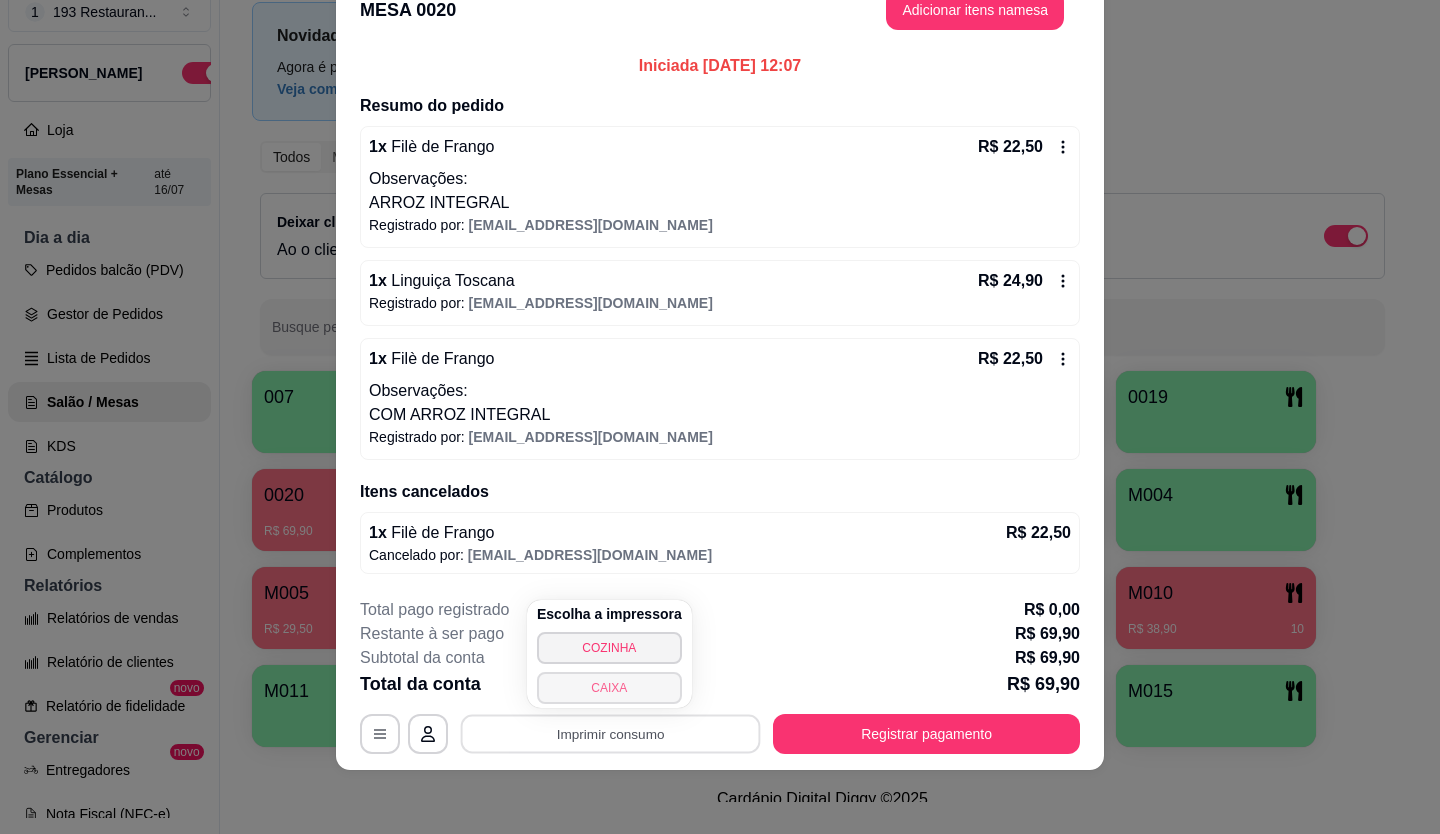click on "CAIXA" at bounding box center [609, 688] 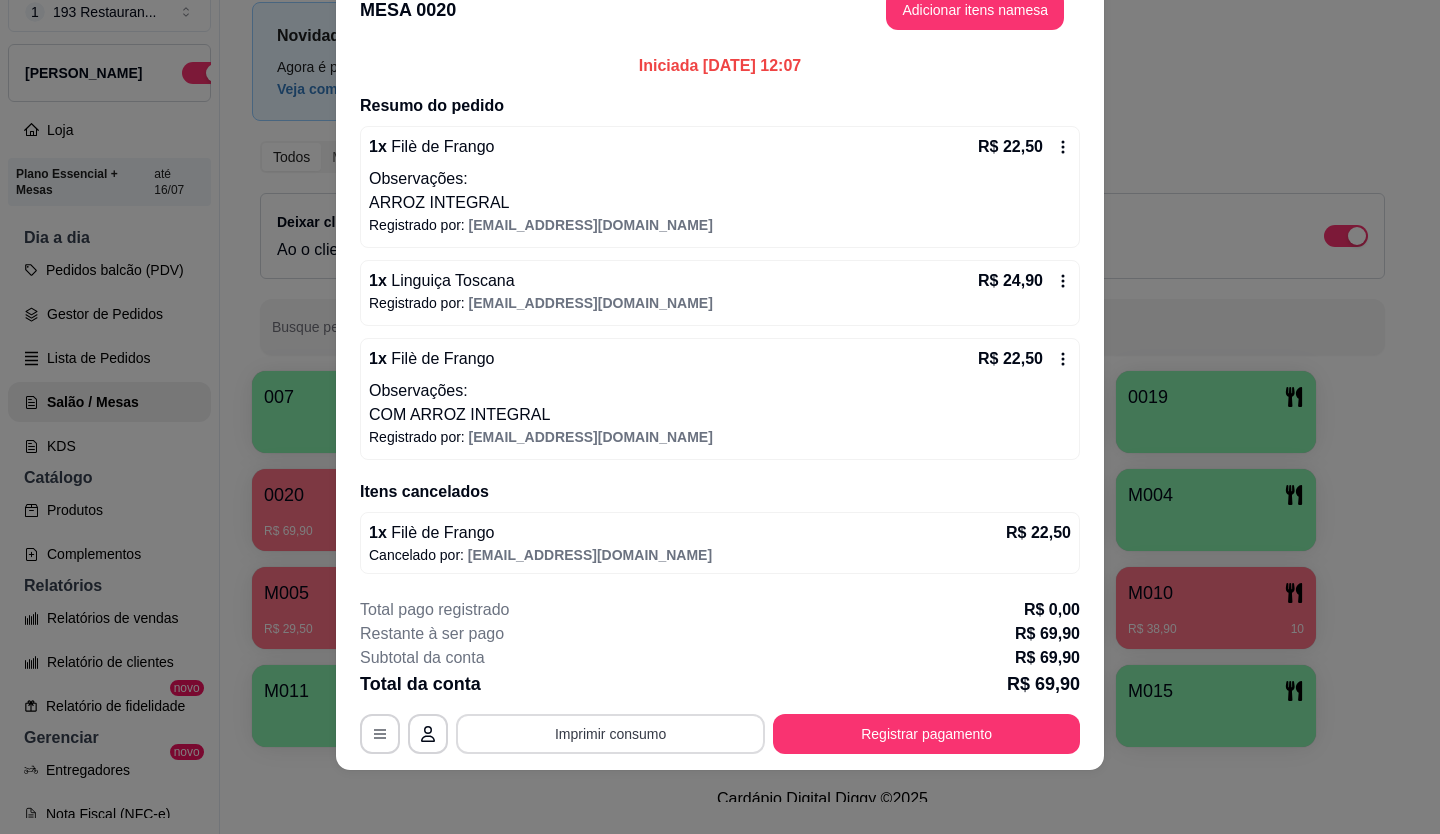 click on "Imprimir consumo" at bounding box center [610, 734] 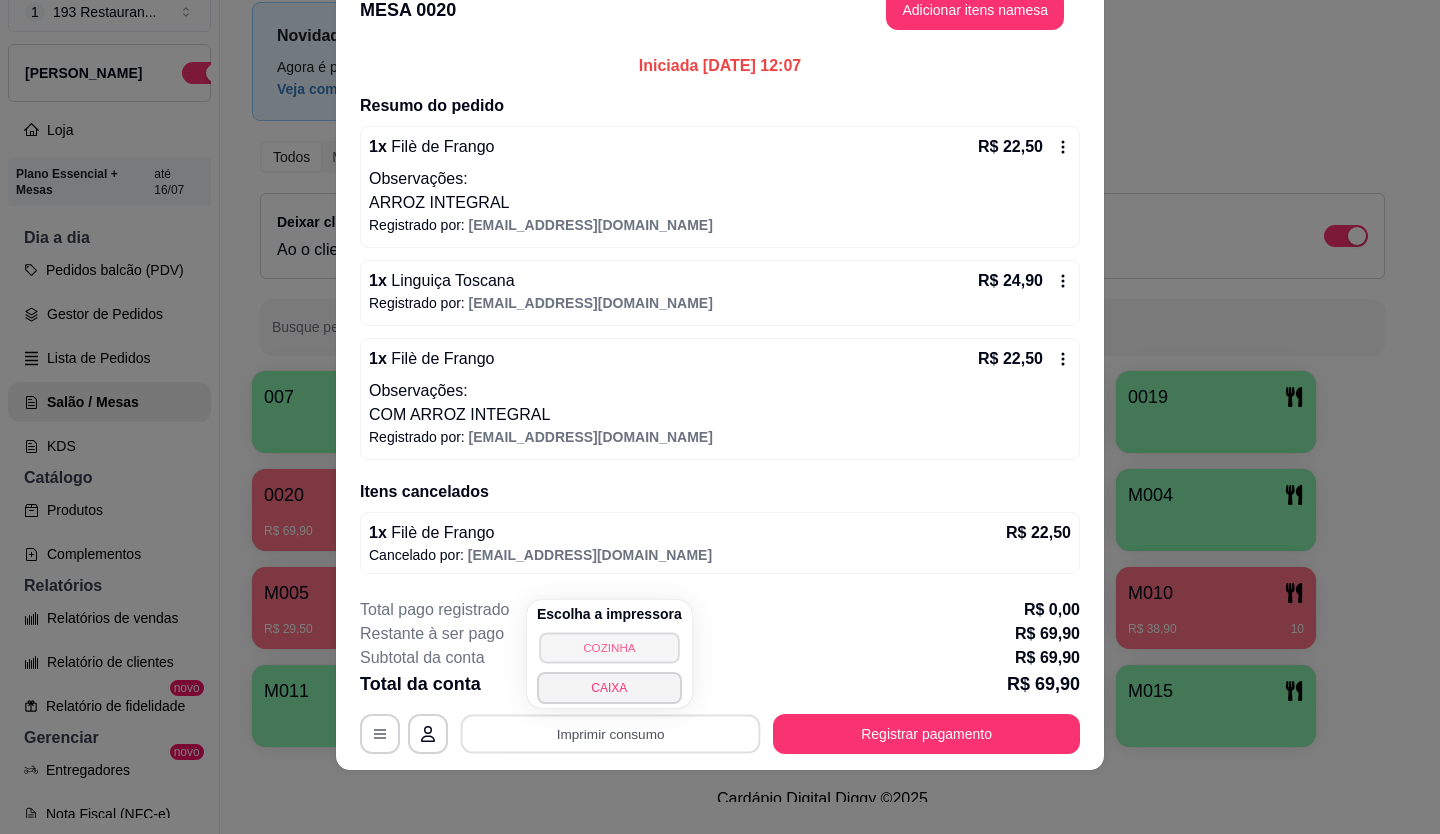 click on "COZINHA" at bounding box center (609, 647) 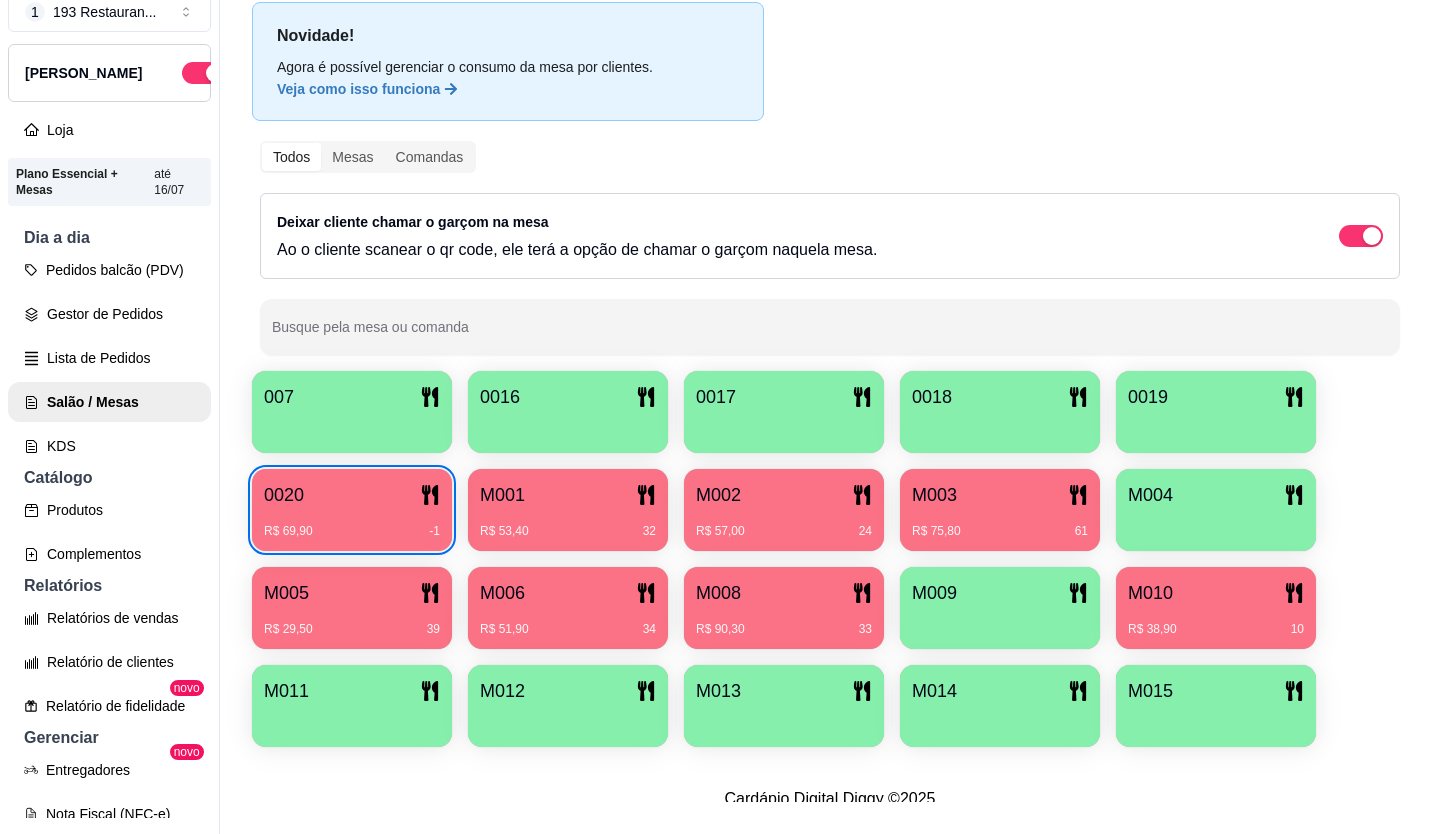 type 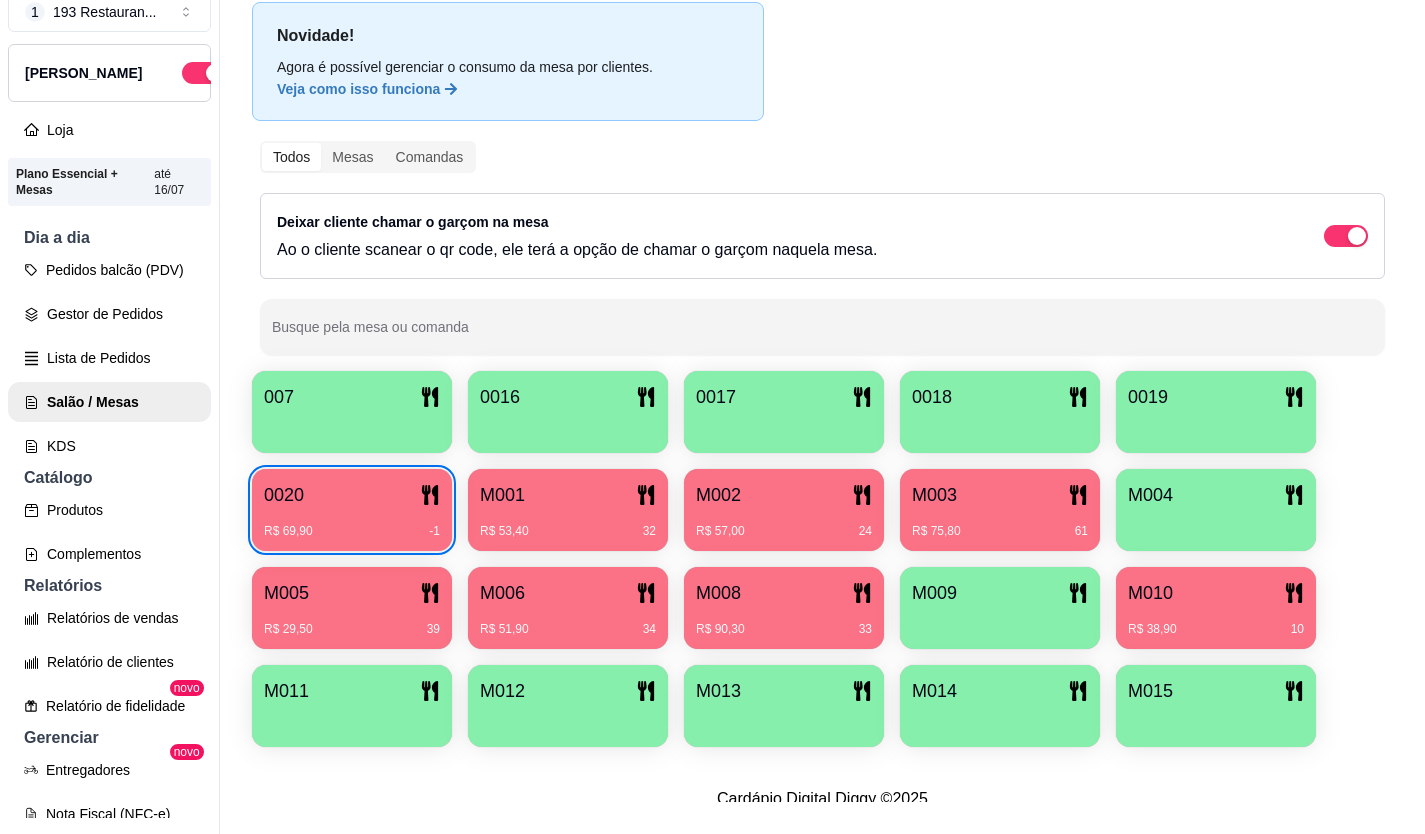 click on "R$ 29,50 39" at bounding box center [352, 629] 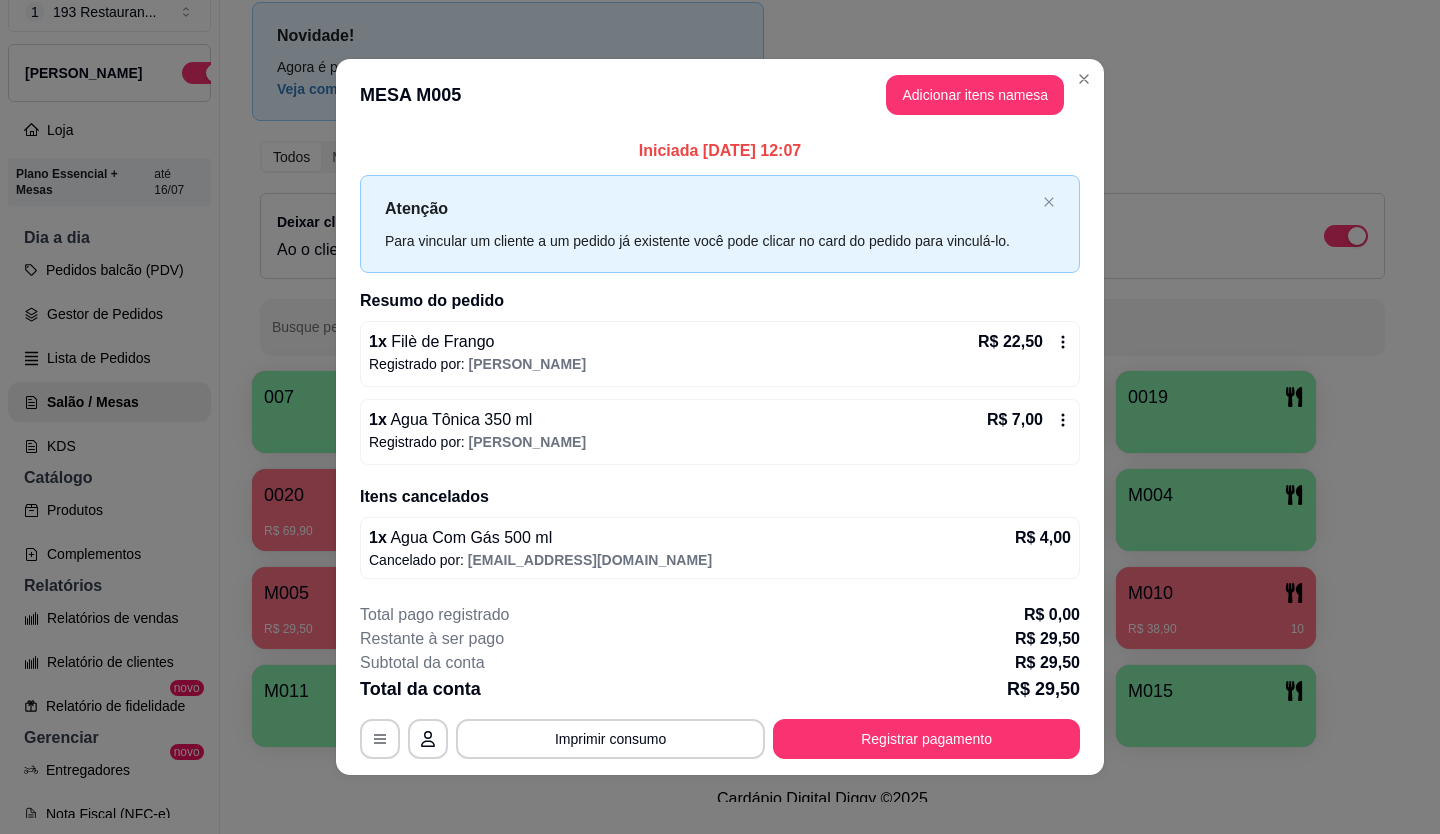 click on "Registrar pagamento" at bounding box center (926, 739) 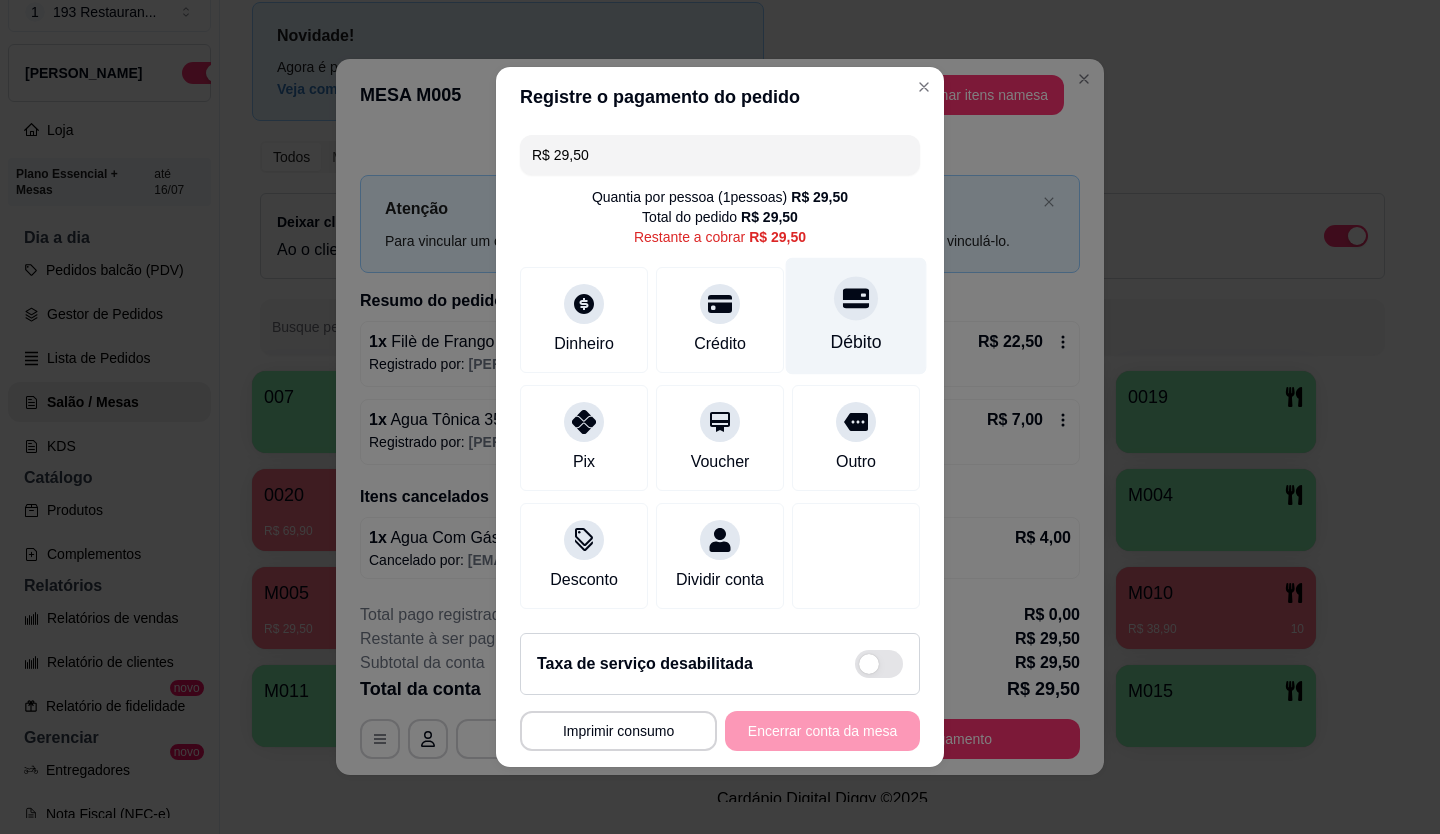drag, startPoint x: 840, startPoint y: 315, endPoint x: 807, endPoint y: 314, distance: 33.01515 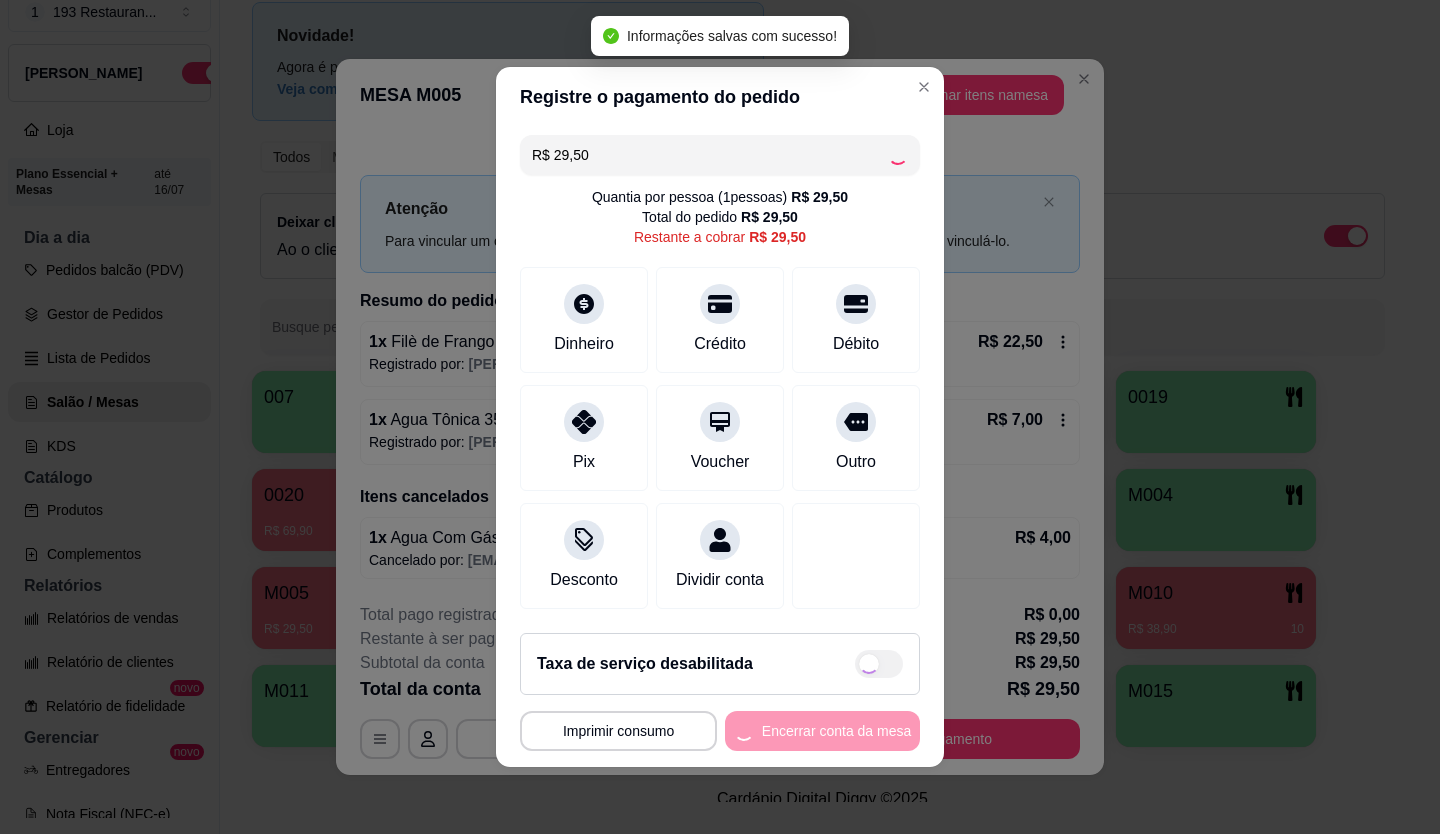 type on "R$ 0,00" 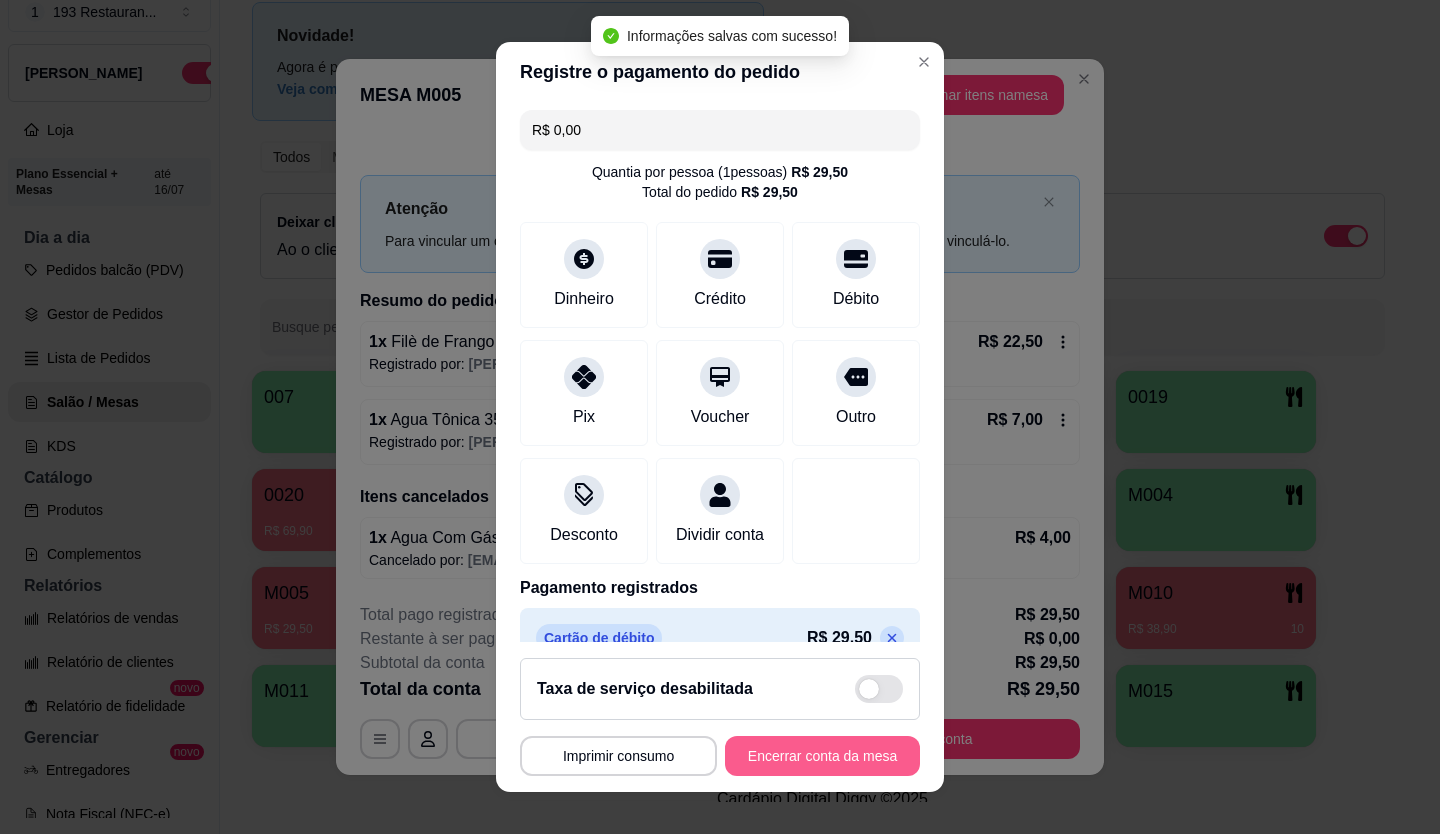 click on "Encerrar conta da mesa" at bounding box center [822, 756] 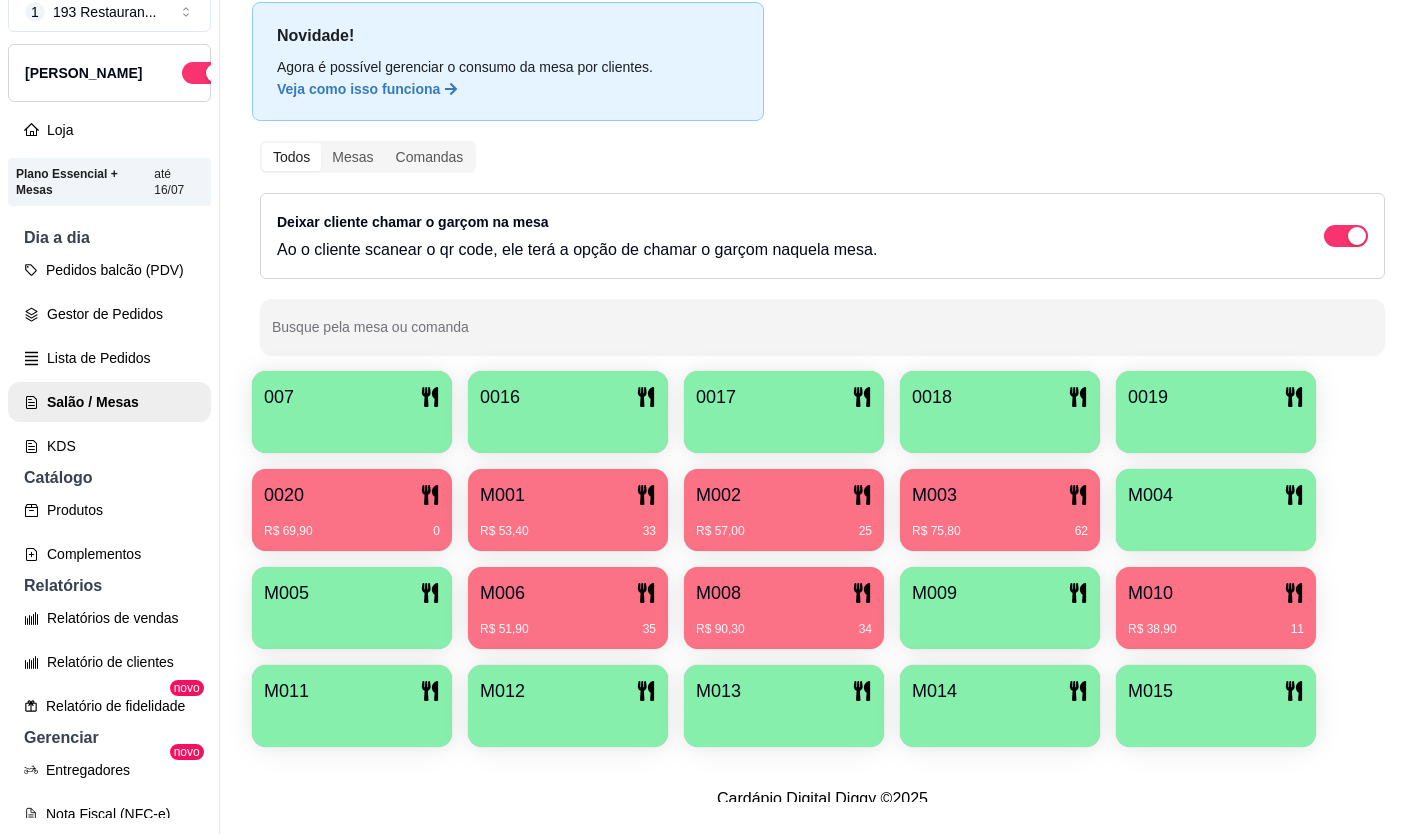 click on "M005" at bounding box center (352, 608) 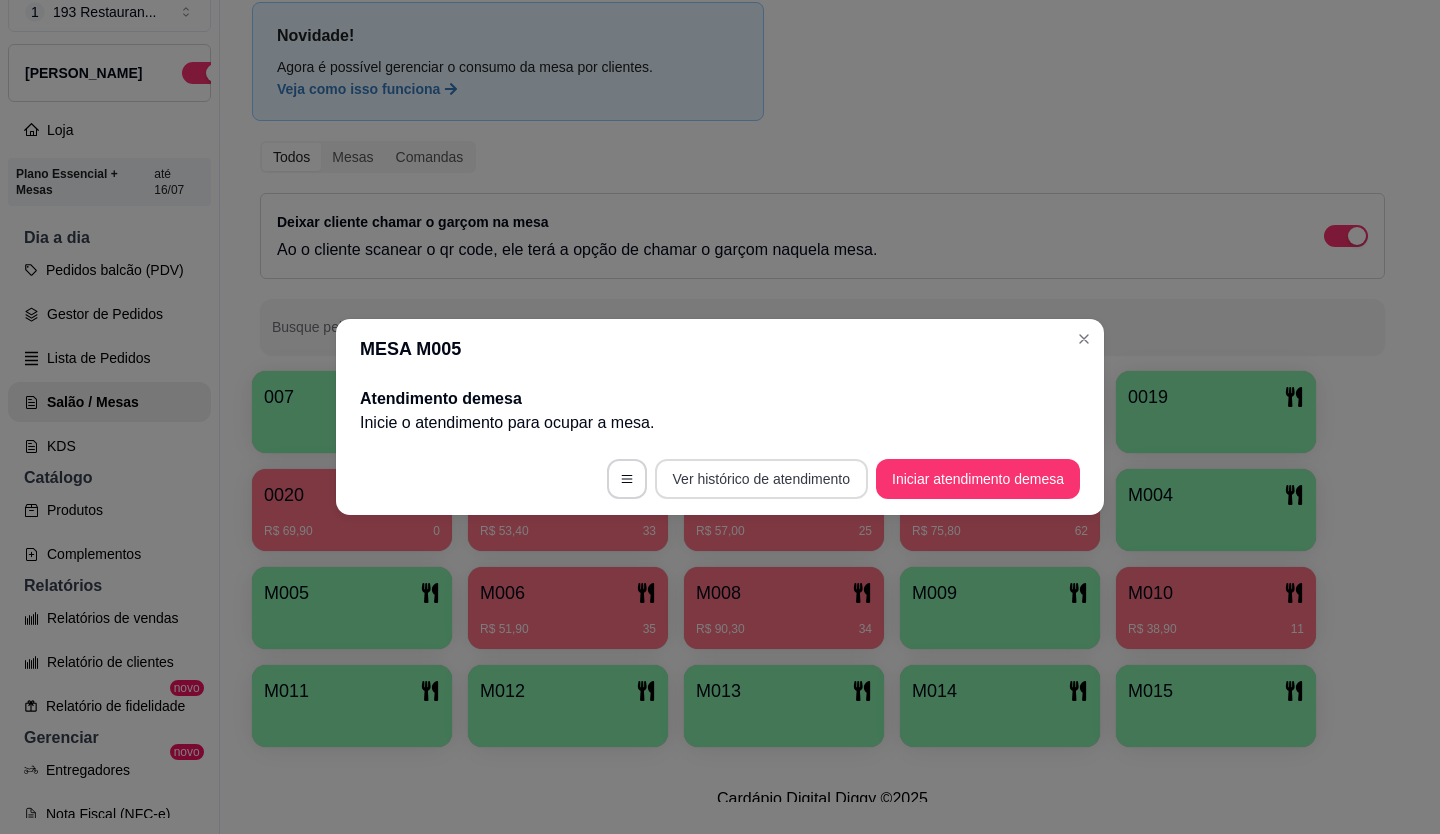 click on "Ver histórico de atendimento" at bounding box center (761, 479) 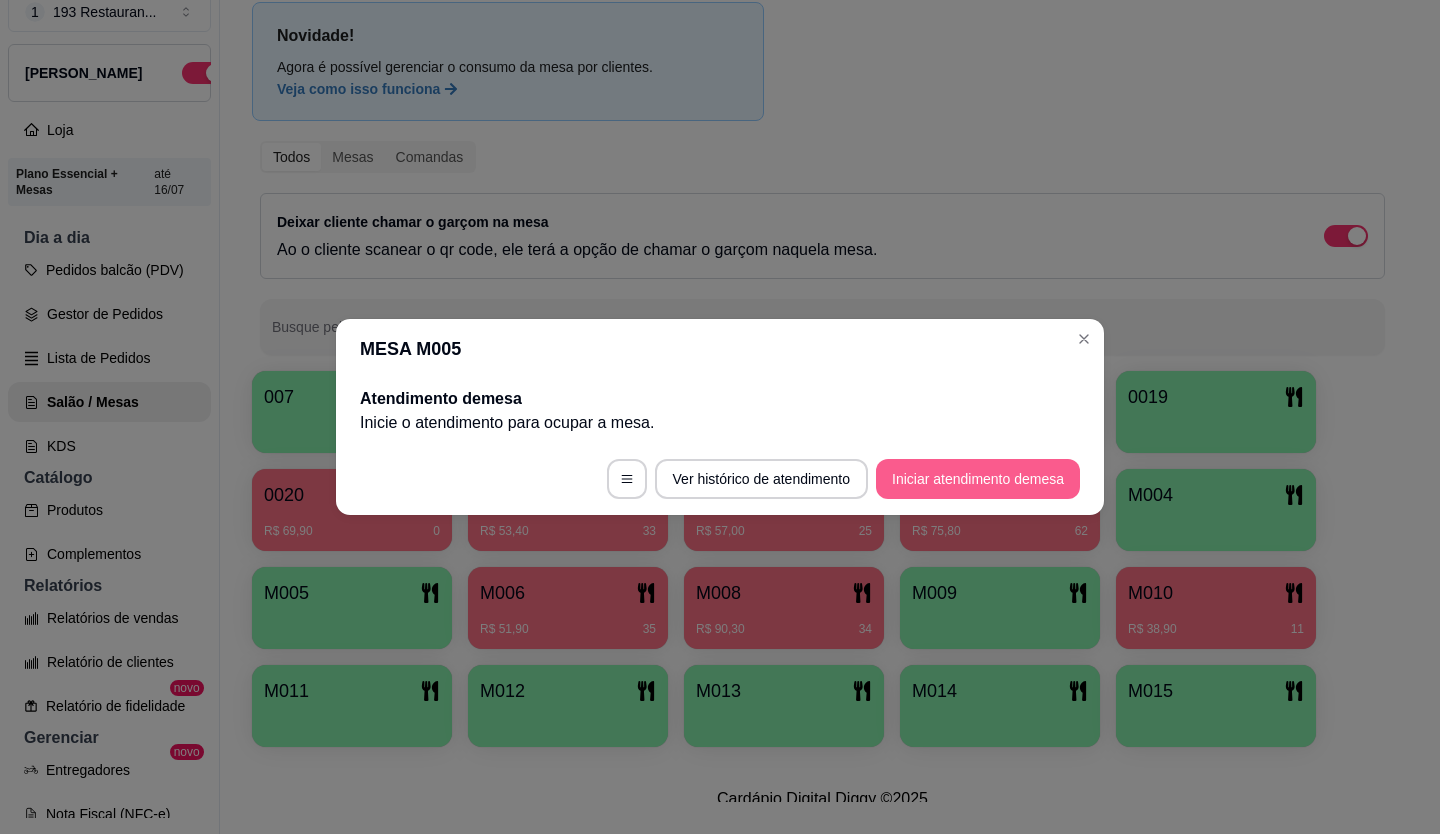 click on "Iniciar atendimento de  mesa" at bounding box center (978, 479) 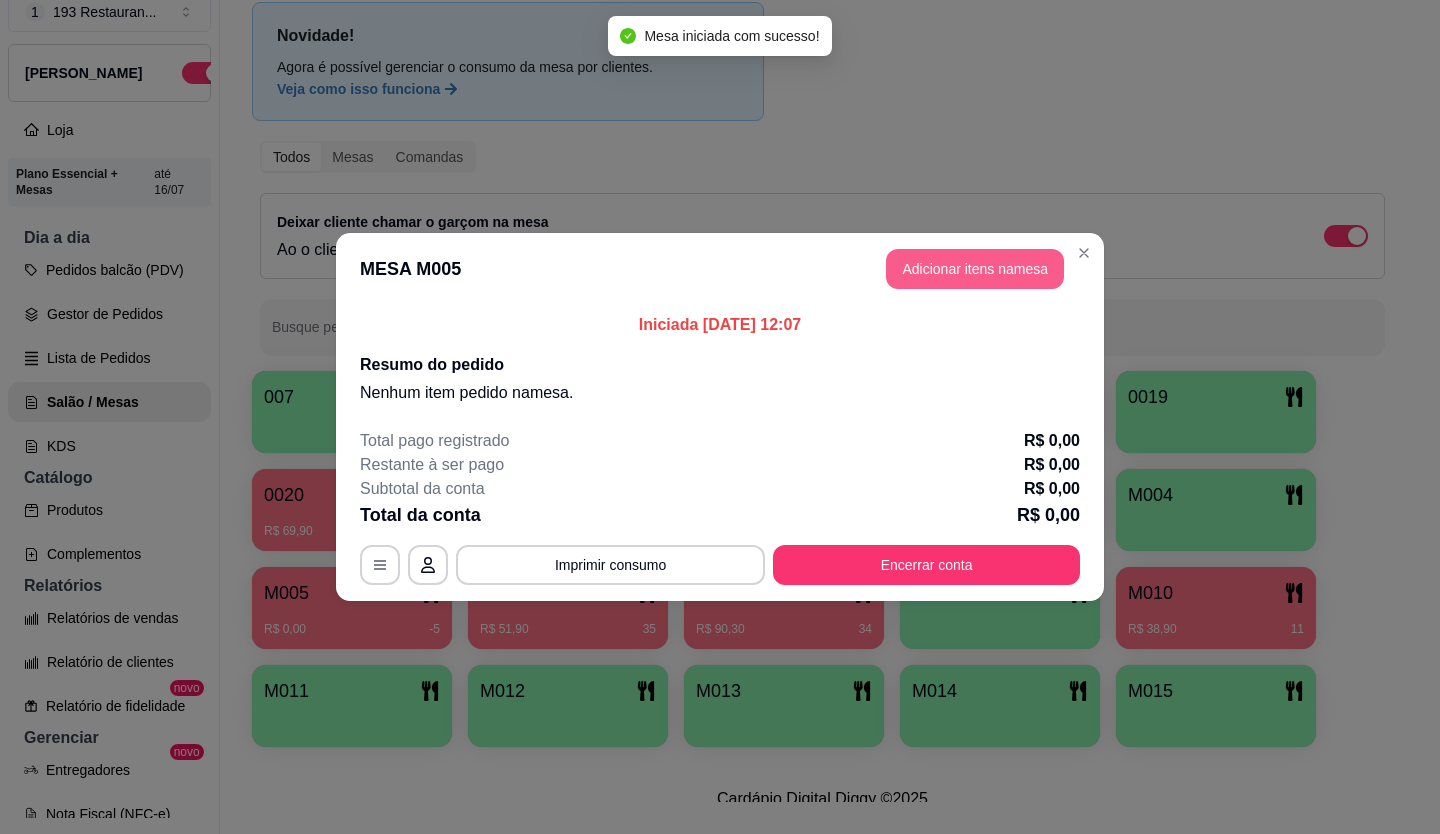 click on "Adicionar itens na  mesa" at bounding box center [975, 269] 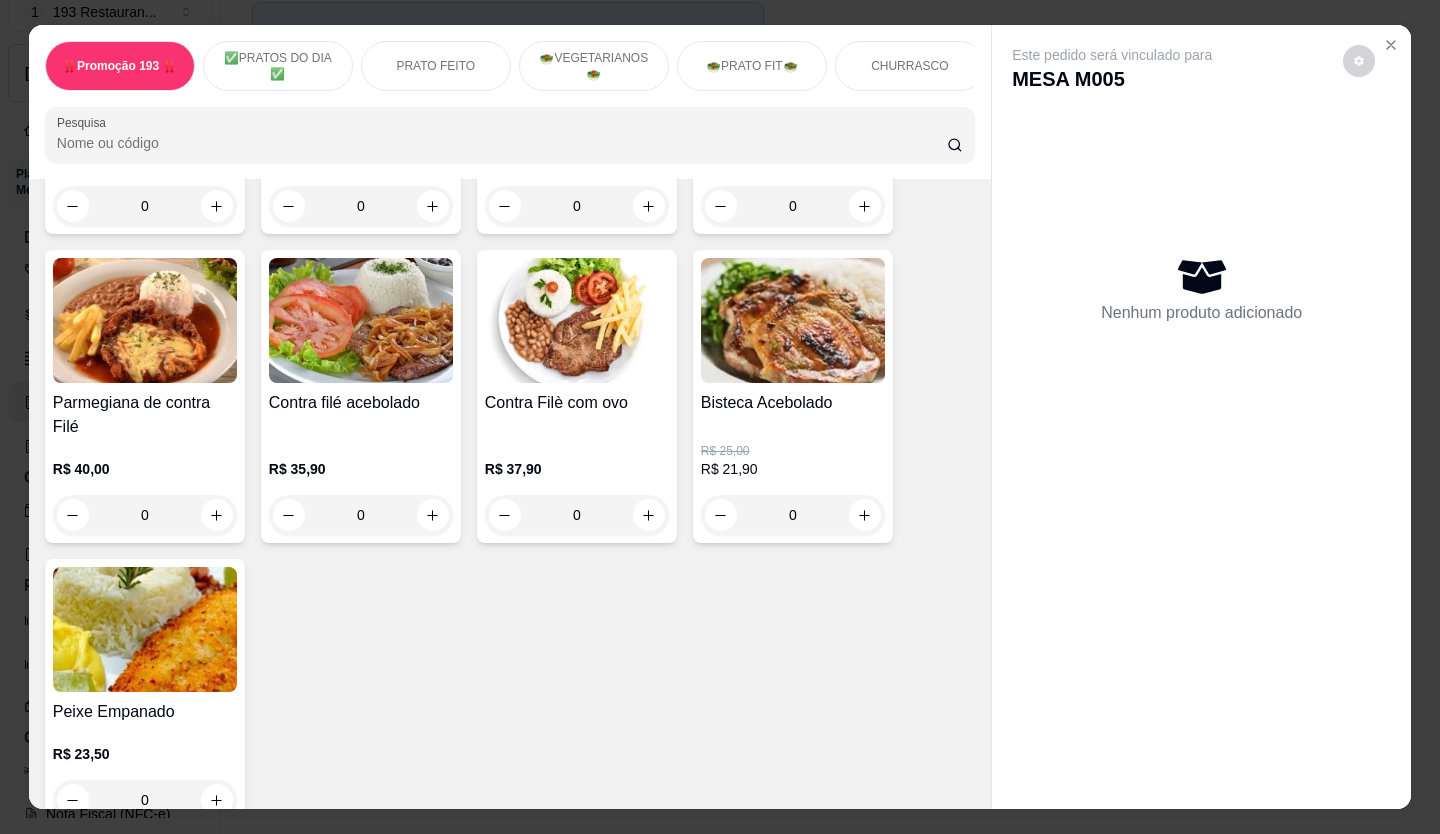 scroll, scrollTop: 1600, scrollLeft: 0, axis: vertical 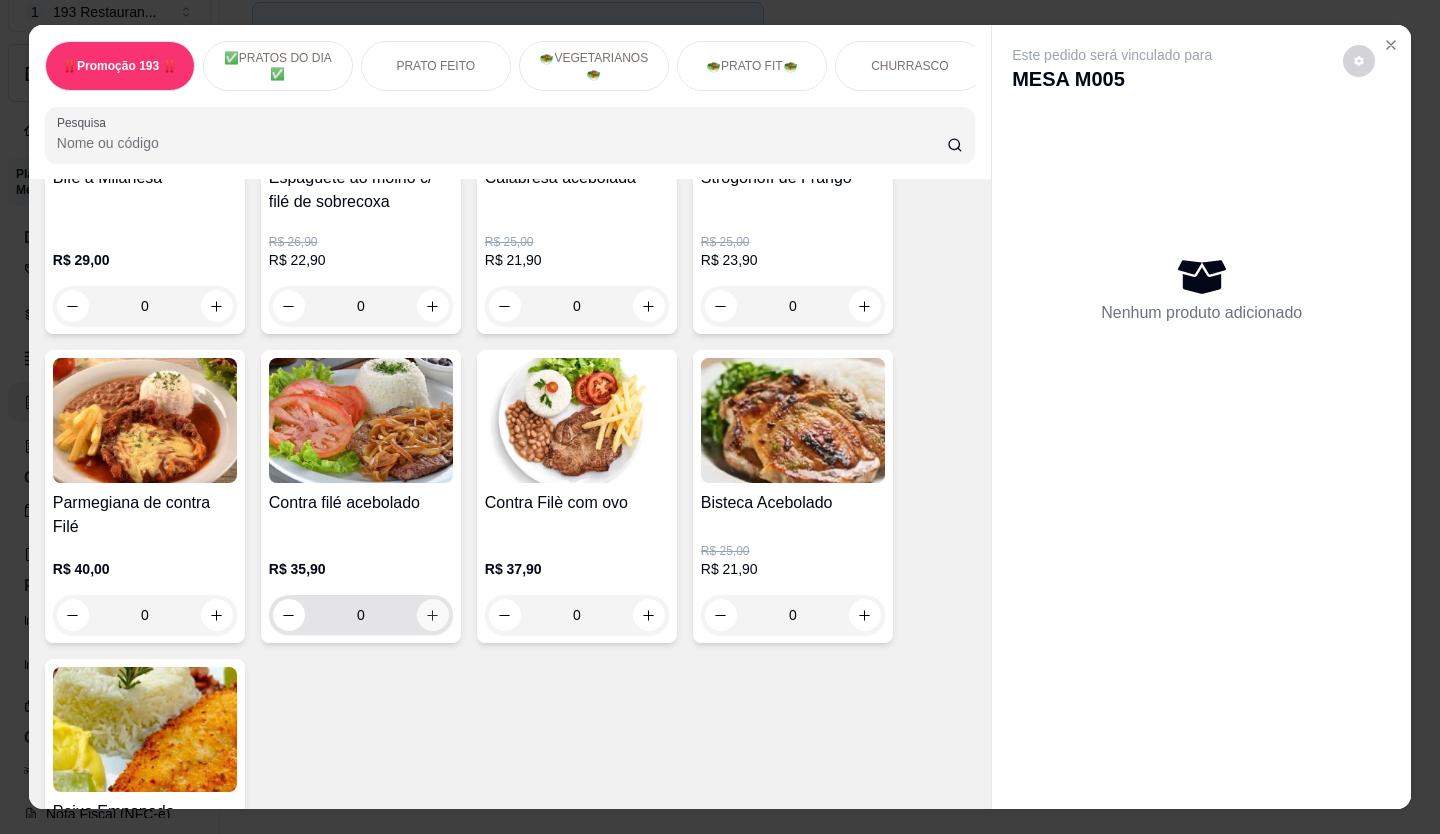 click 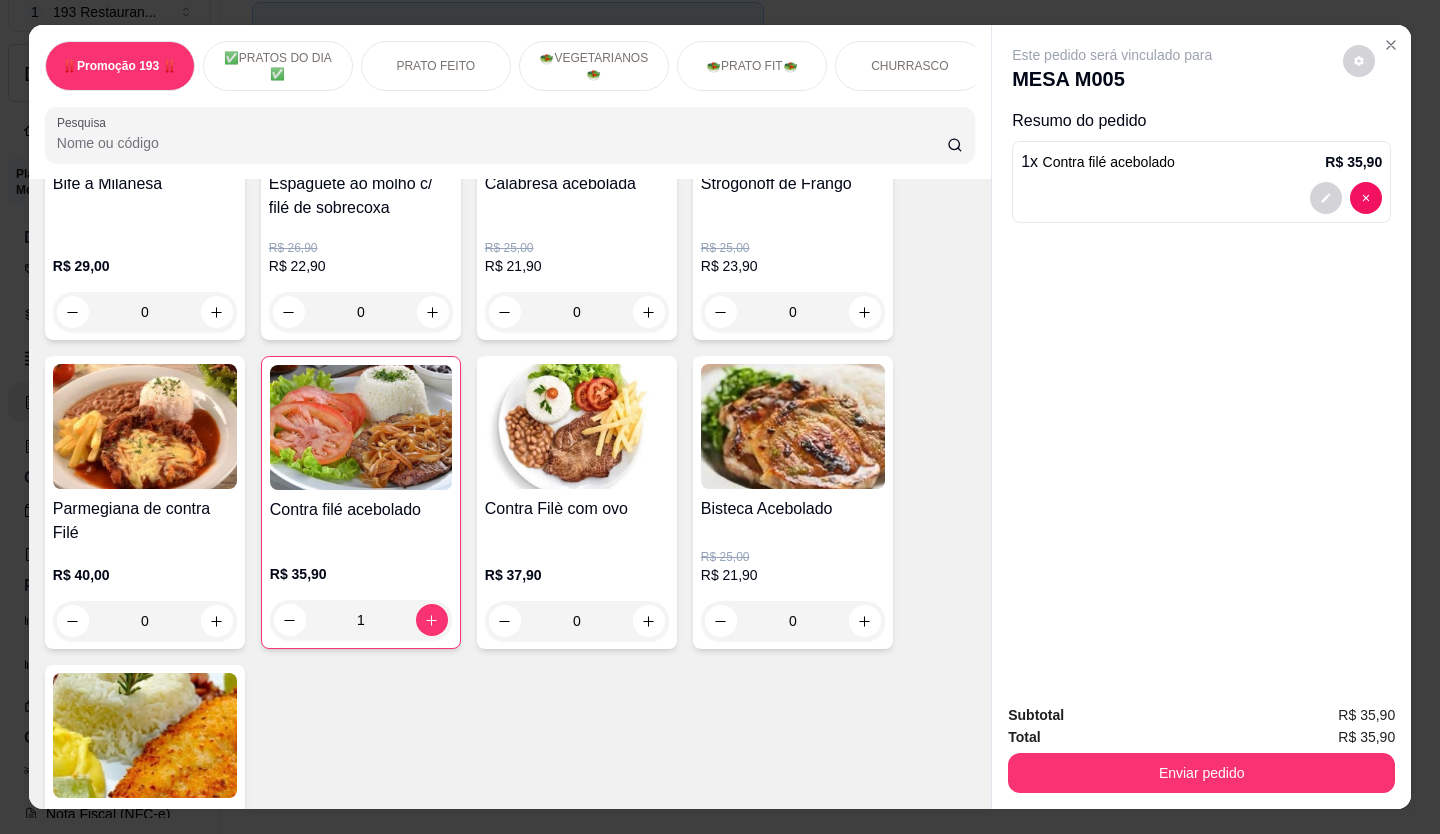scroll, scrollTop: 1500, scrollLeft: 0, axis: vertical 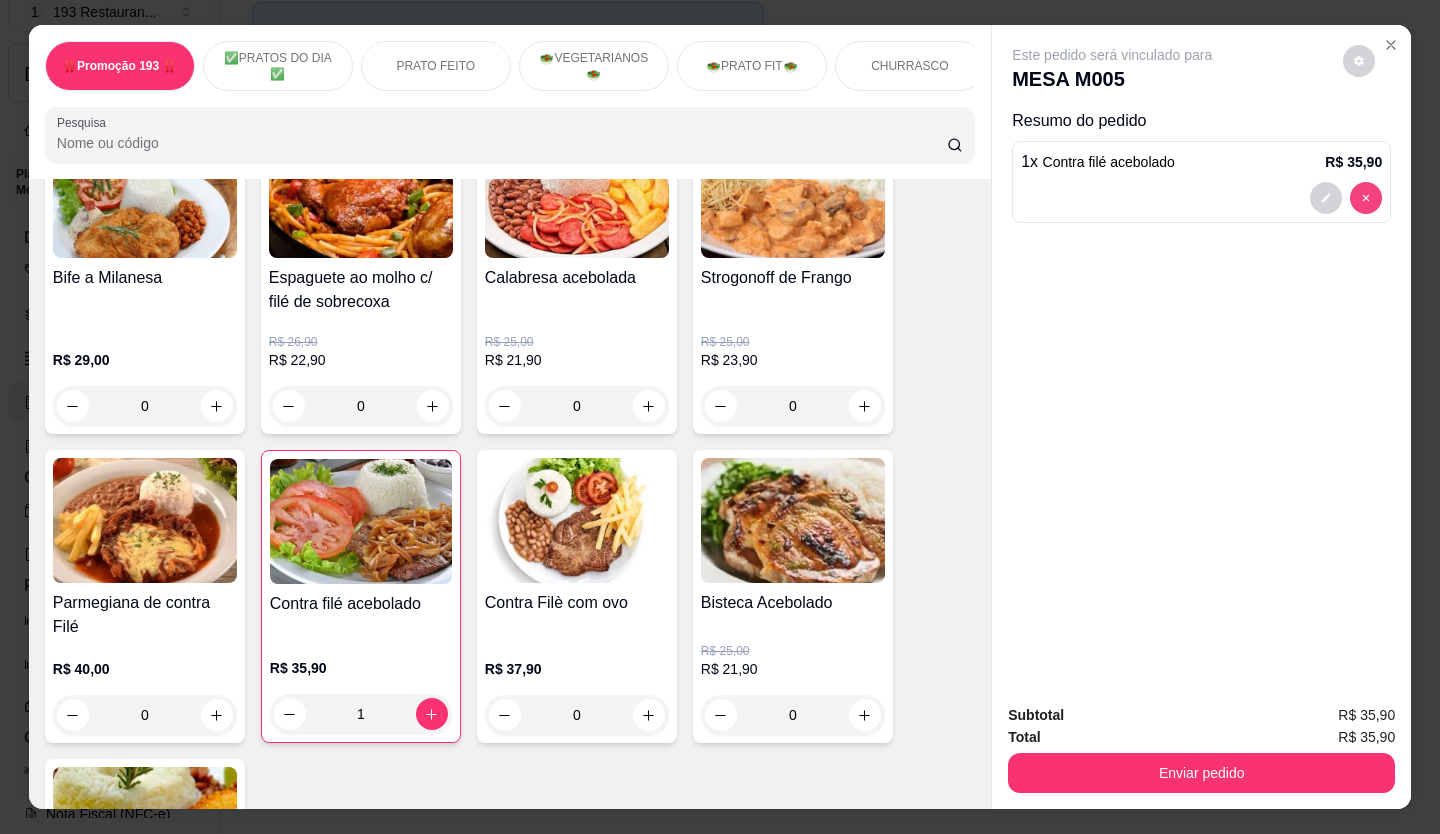 type on "0" 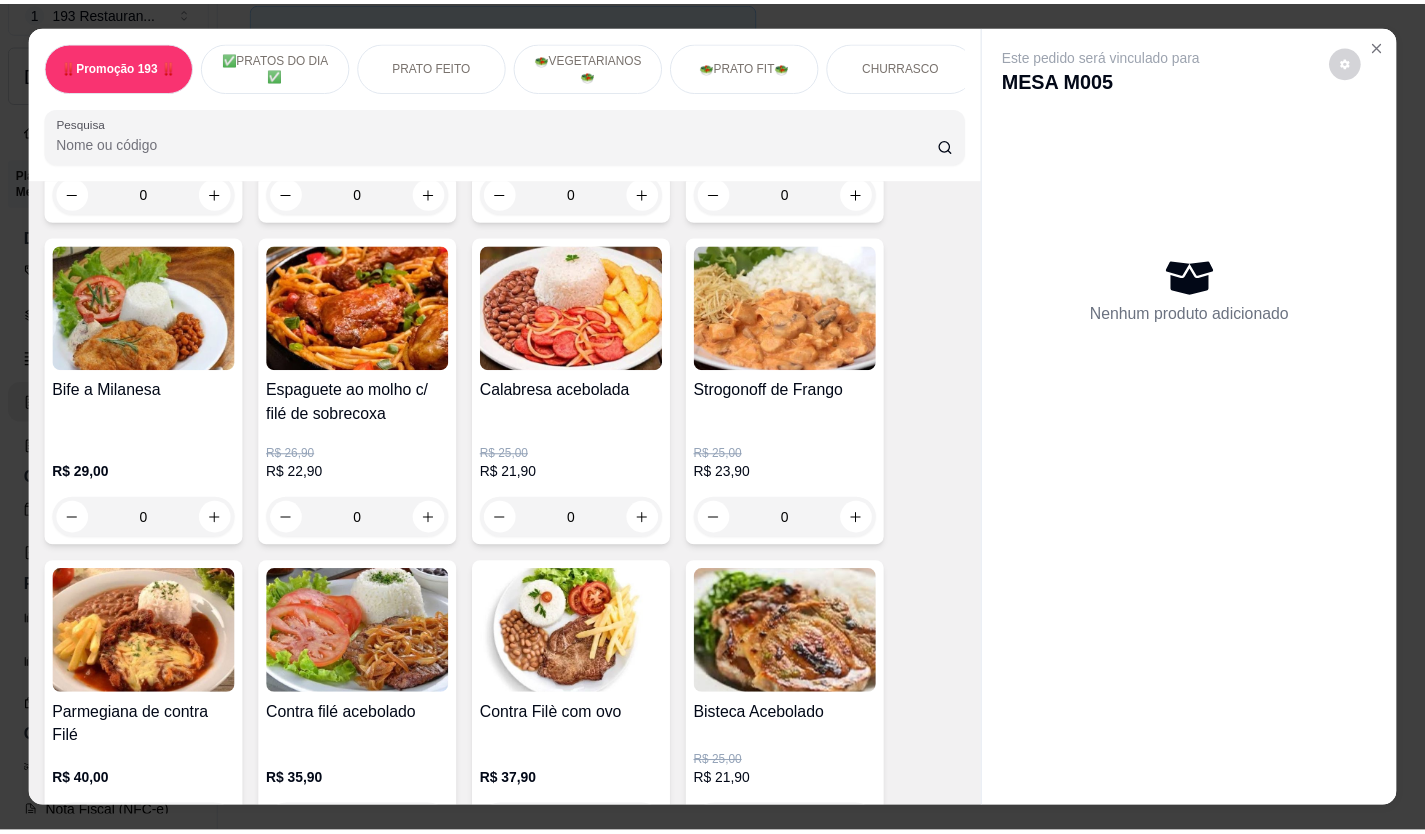 scroll, scrollTop: 1500, scrollLeft: 0, axis: vertical 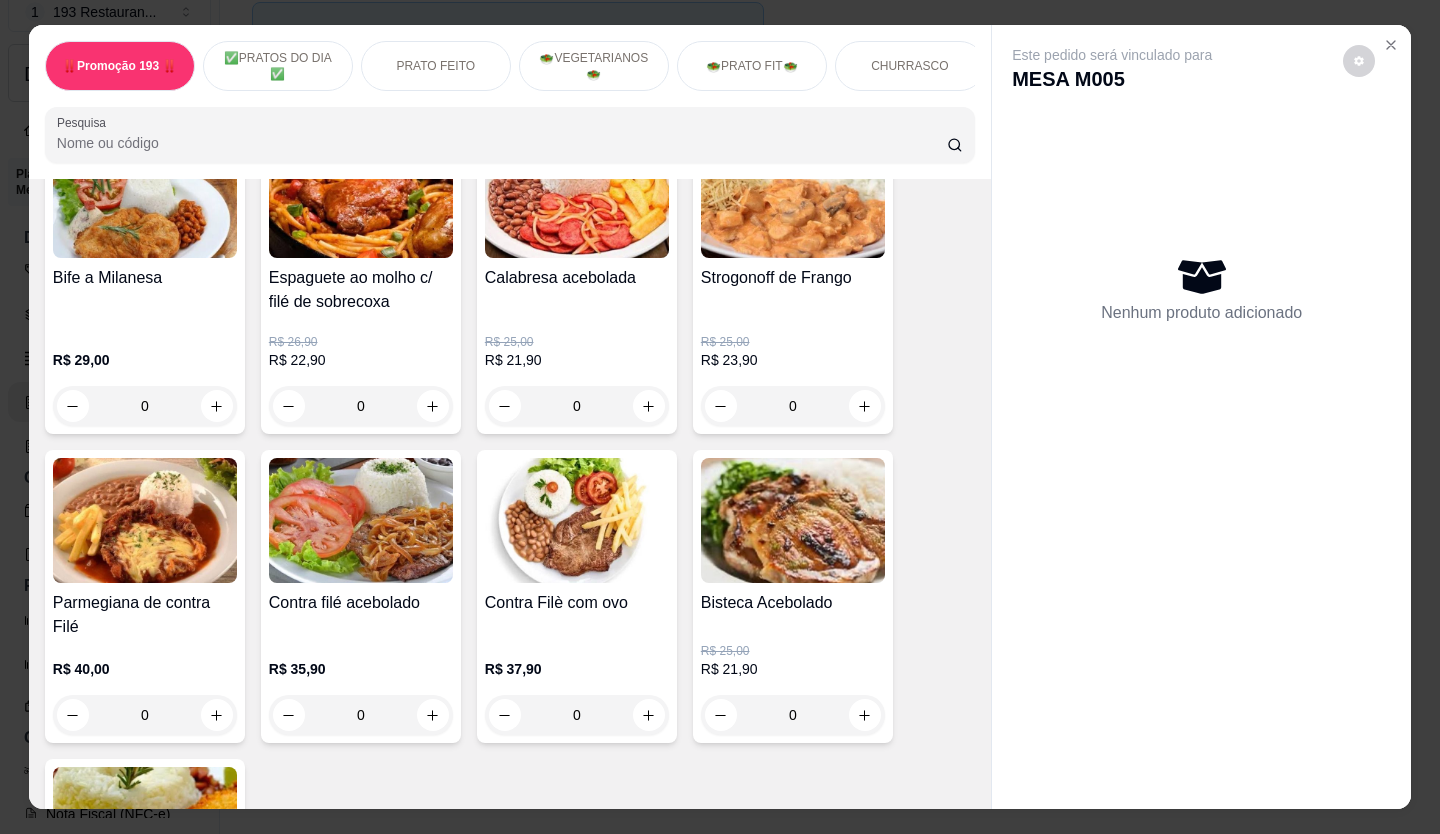 type 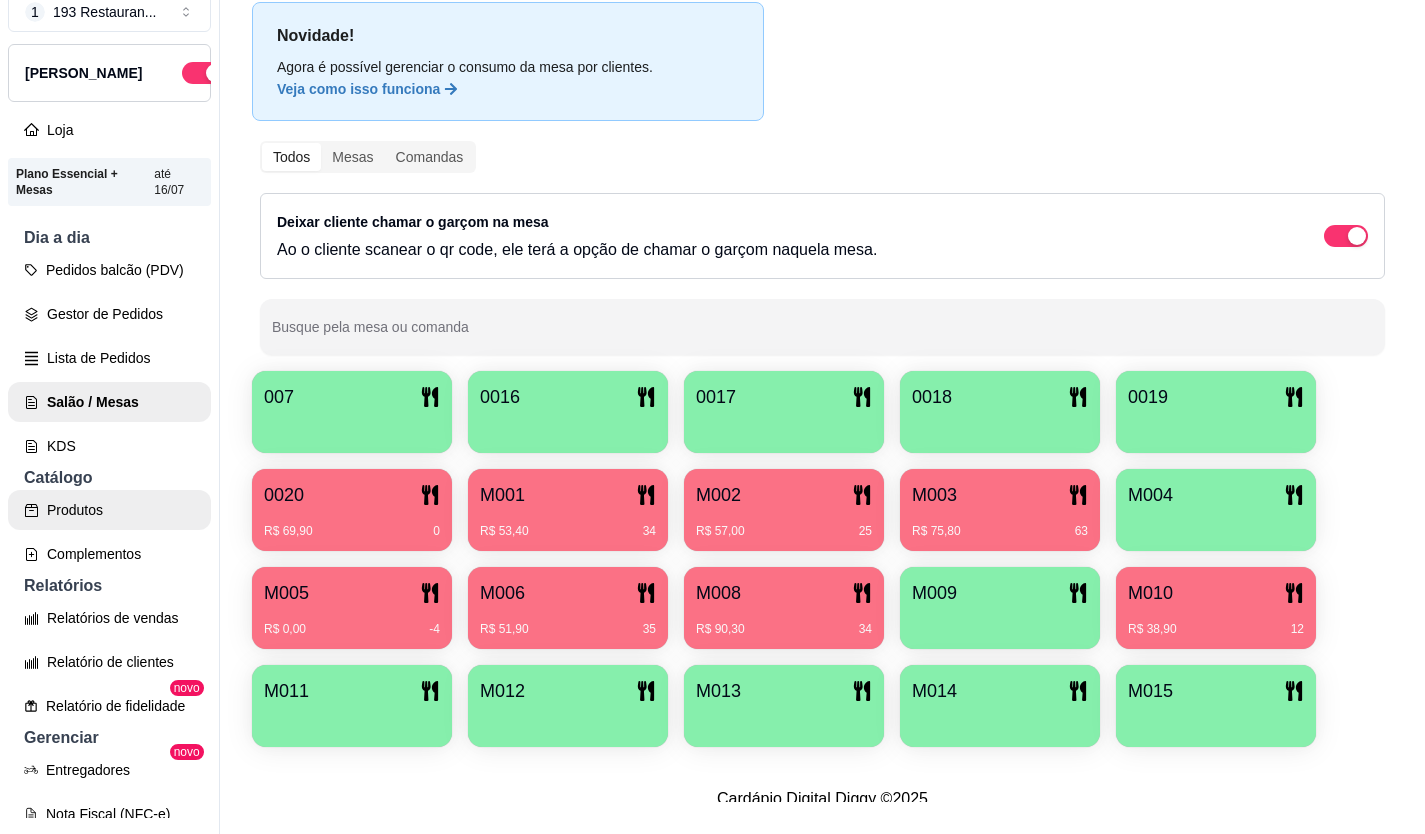 click on "Produtos" at bounding box center (109, 510) 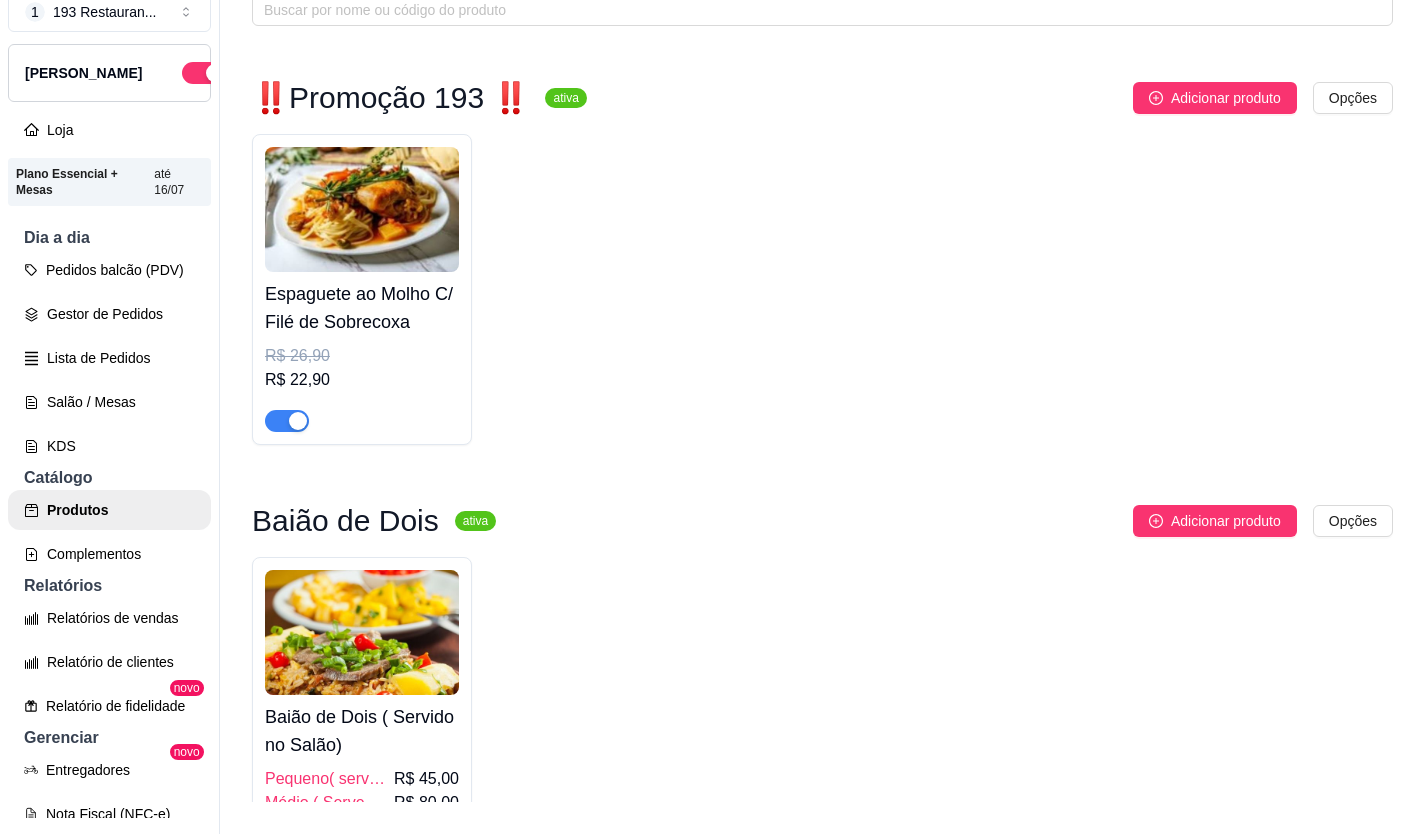 scroll, scrollTop: 0, scrollLeft: 0, axis: both 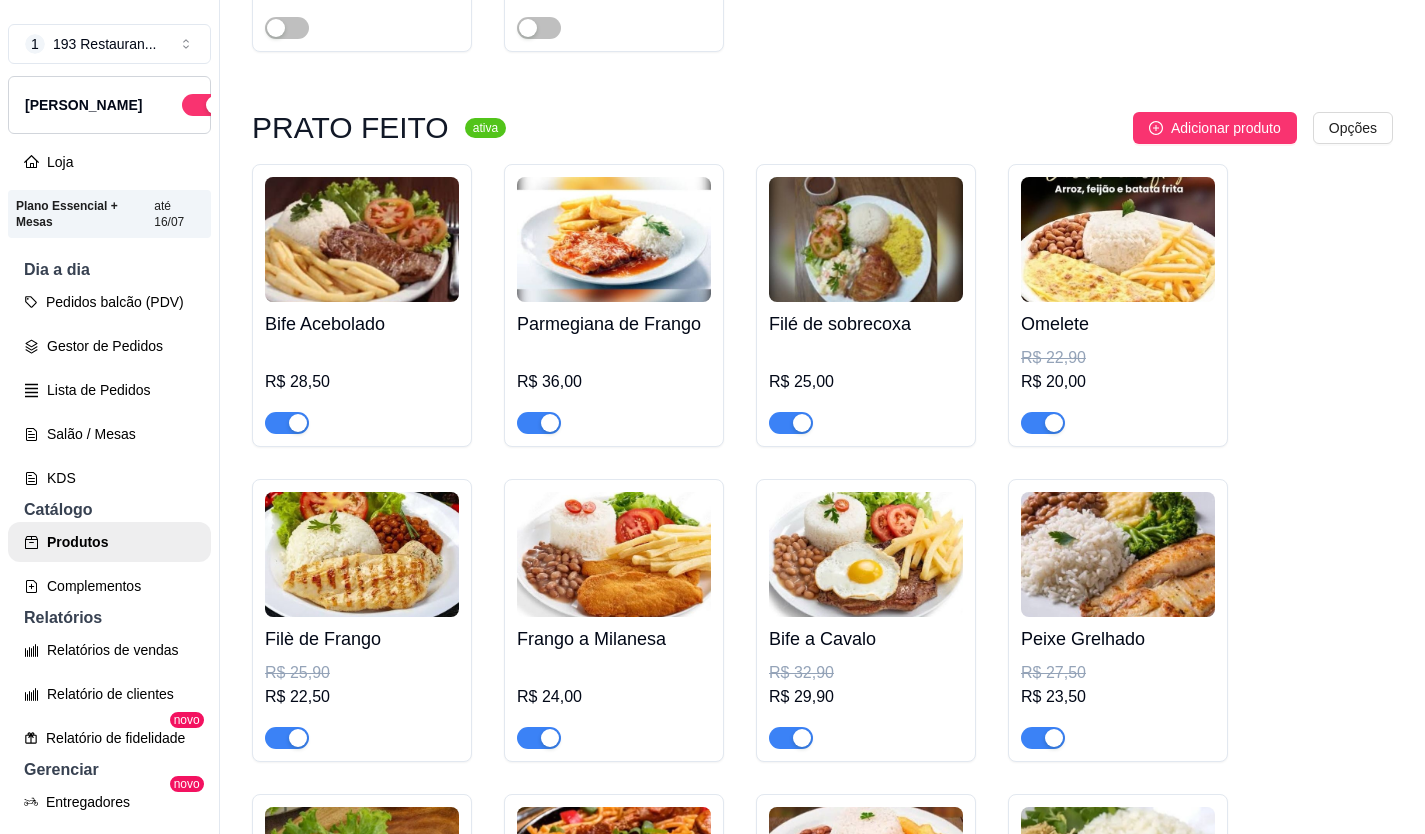 click on "Pedidos balcão (PDV)" at bounding box center (109, 302) 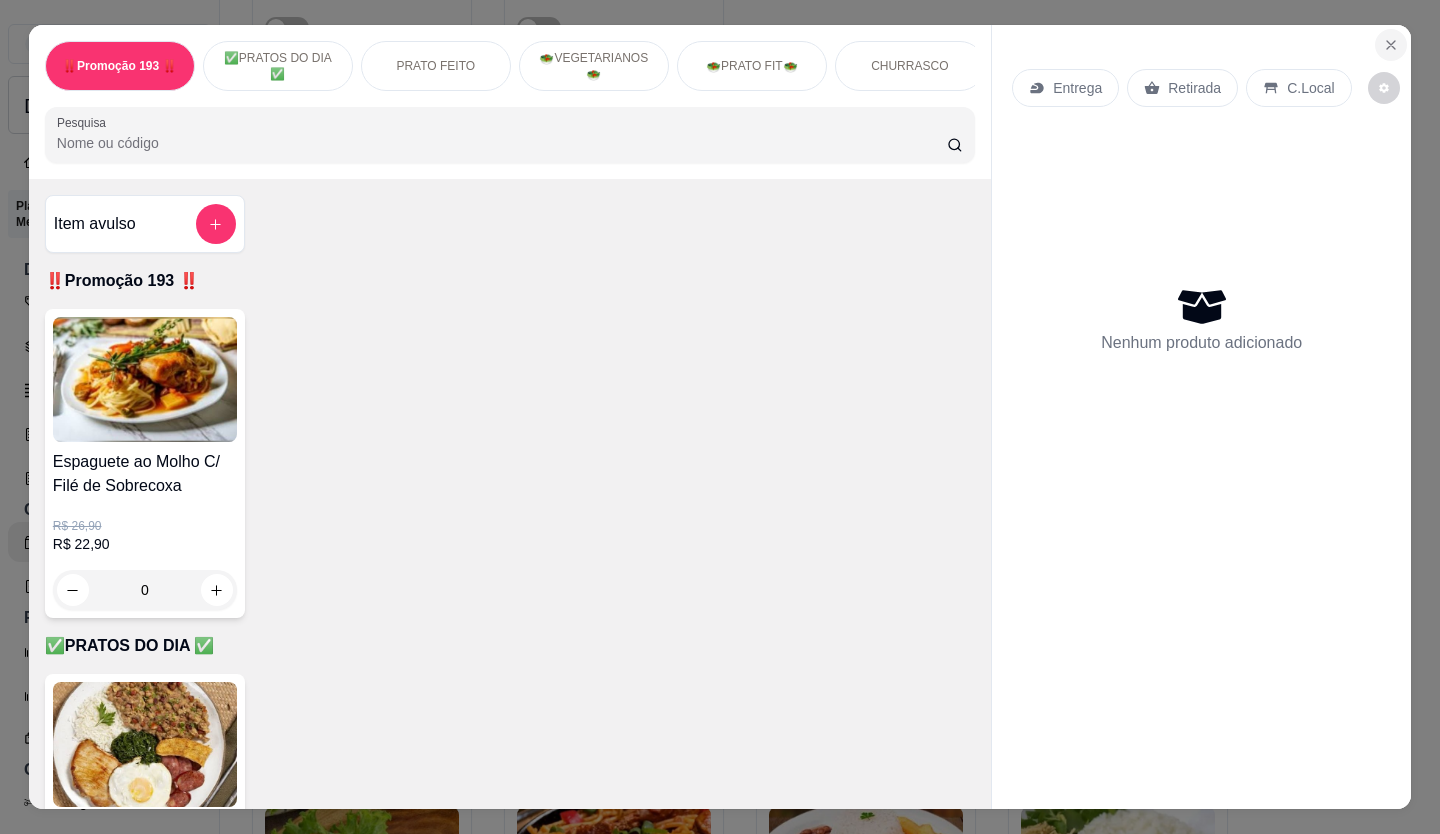 click 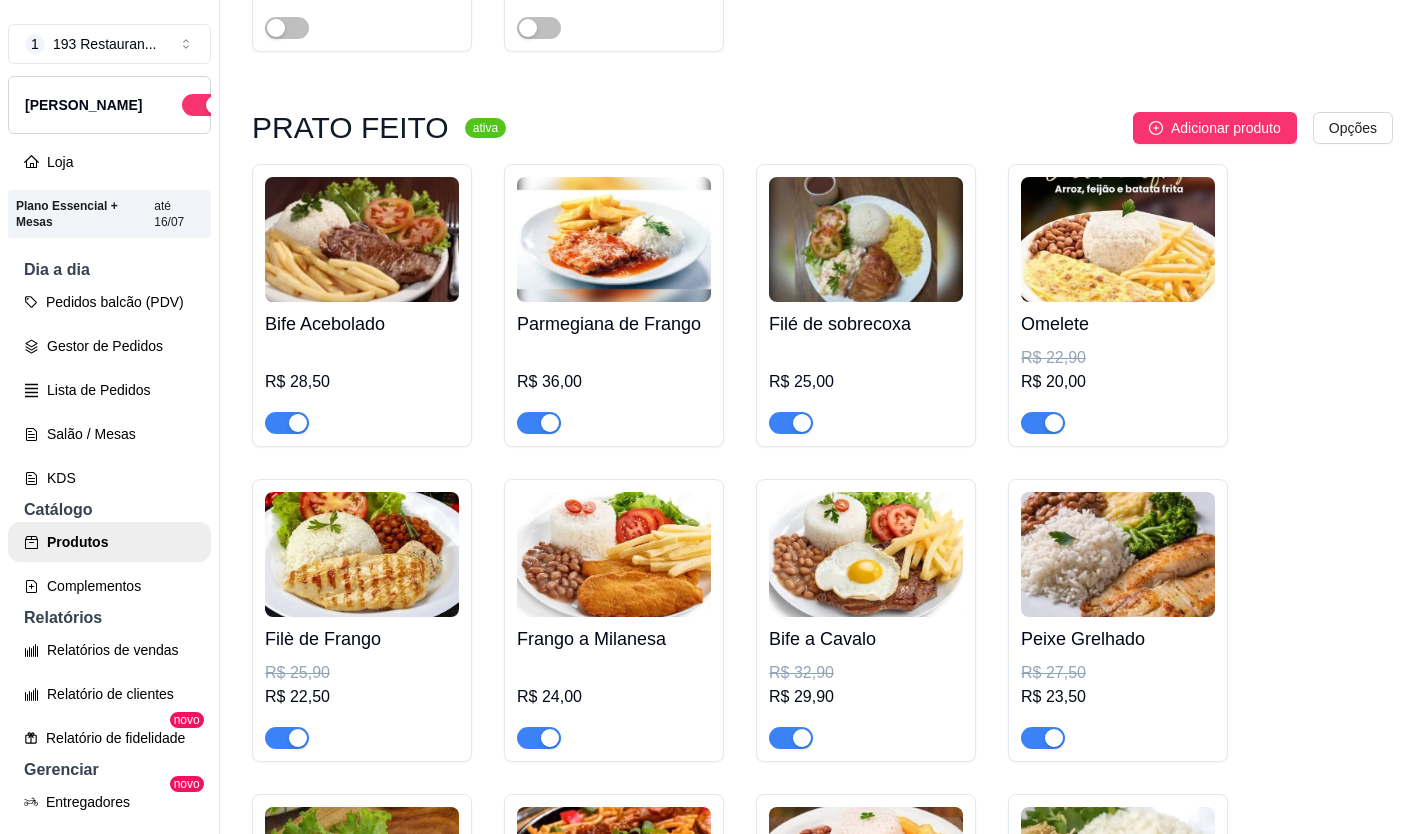 scroll, scrollTop: 2000, scrollLeft: 0, axis: vertical 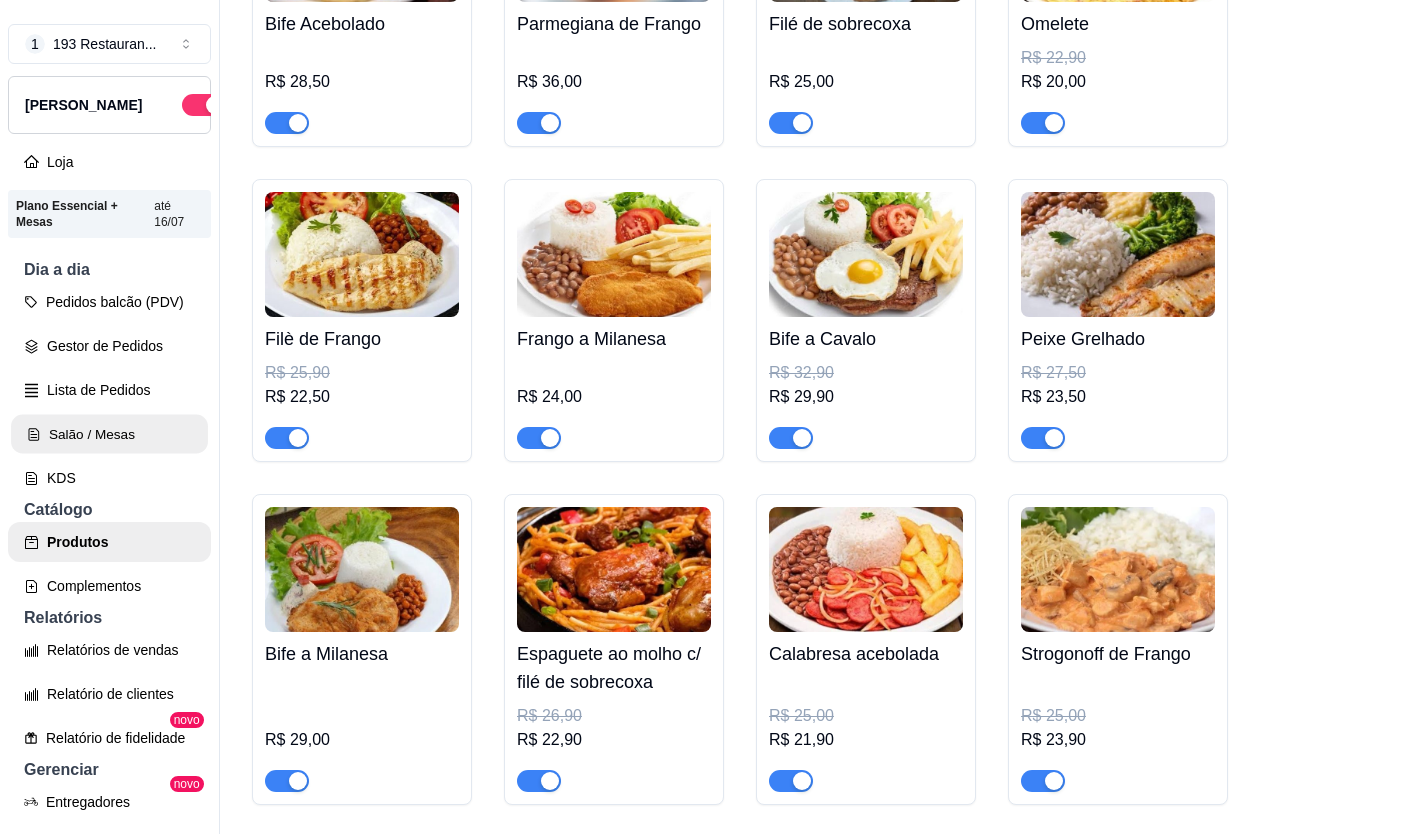 click on "Salão / Mesas" at bounding box center [109, 434] 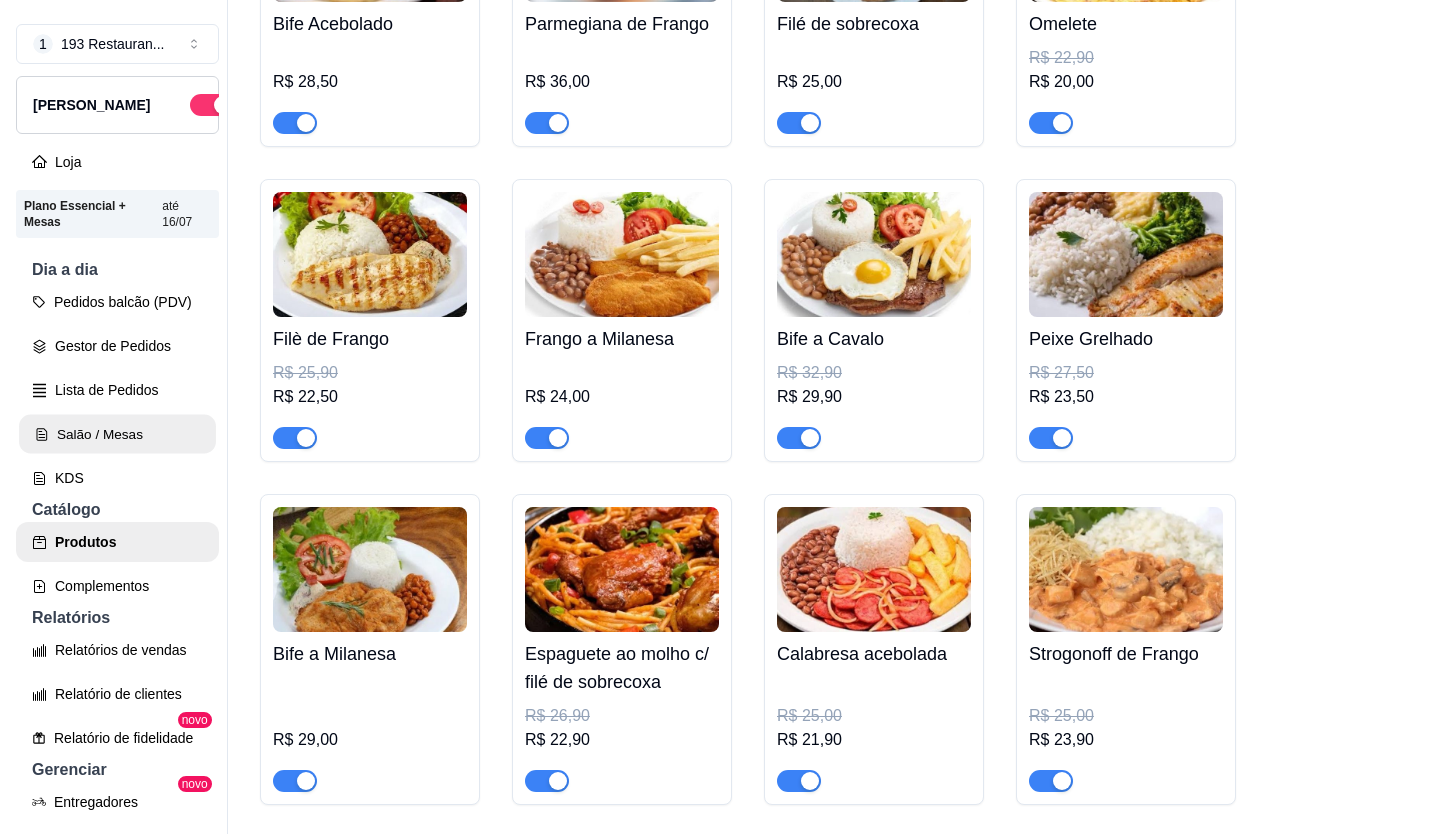 scroll, scrollTop: 0, scrollLeft: 0, axis: both 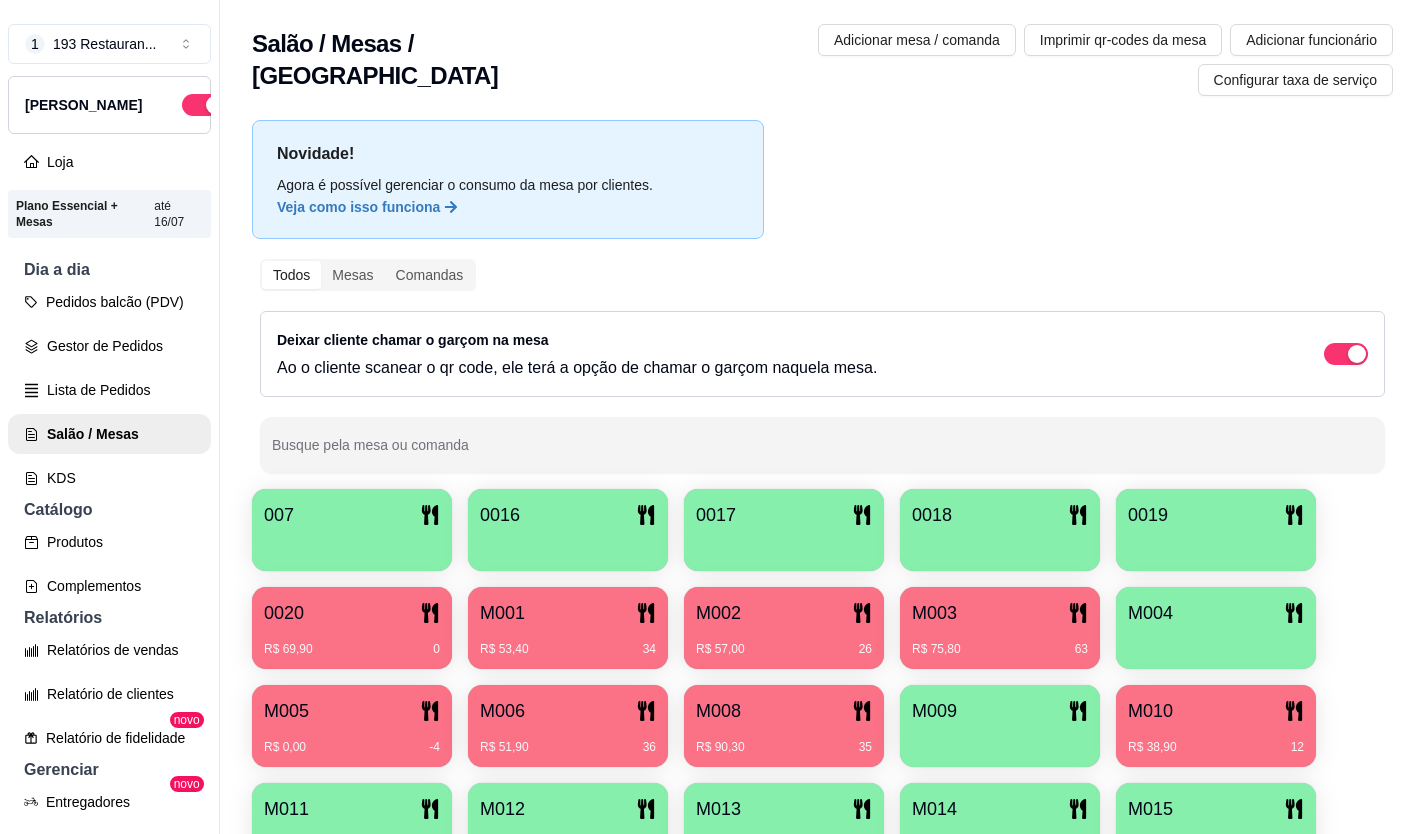click on "R$ 0,00 -4" at bounding box center (352, 740) 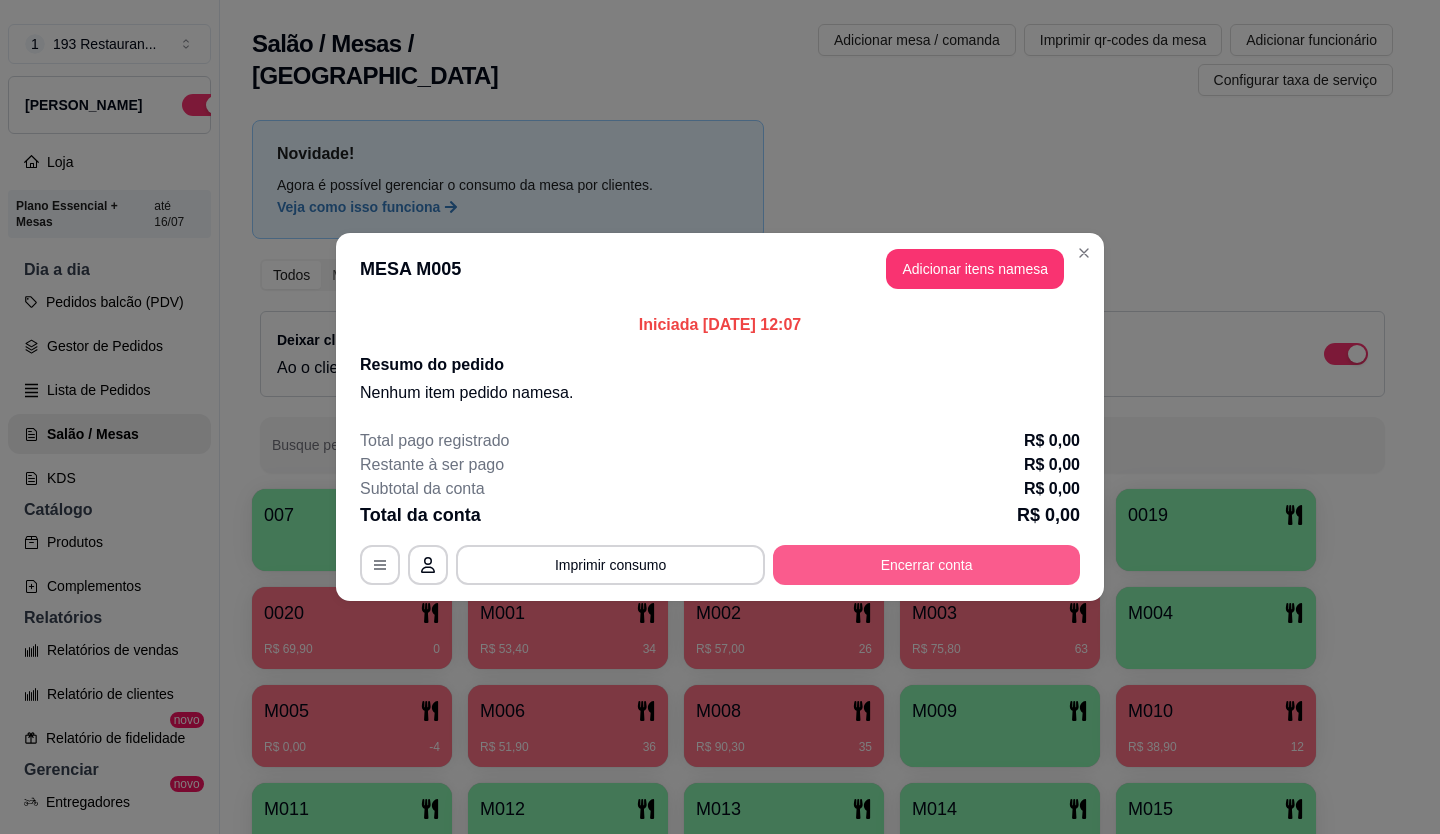 click on "Encerrar conta" at bounding box center (926, 565) 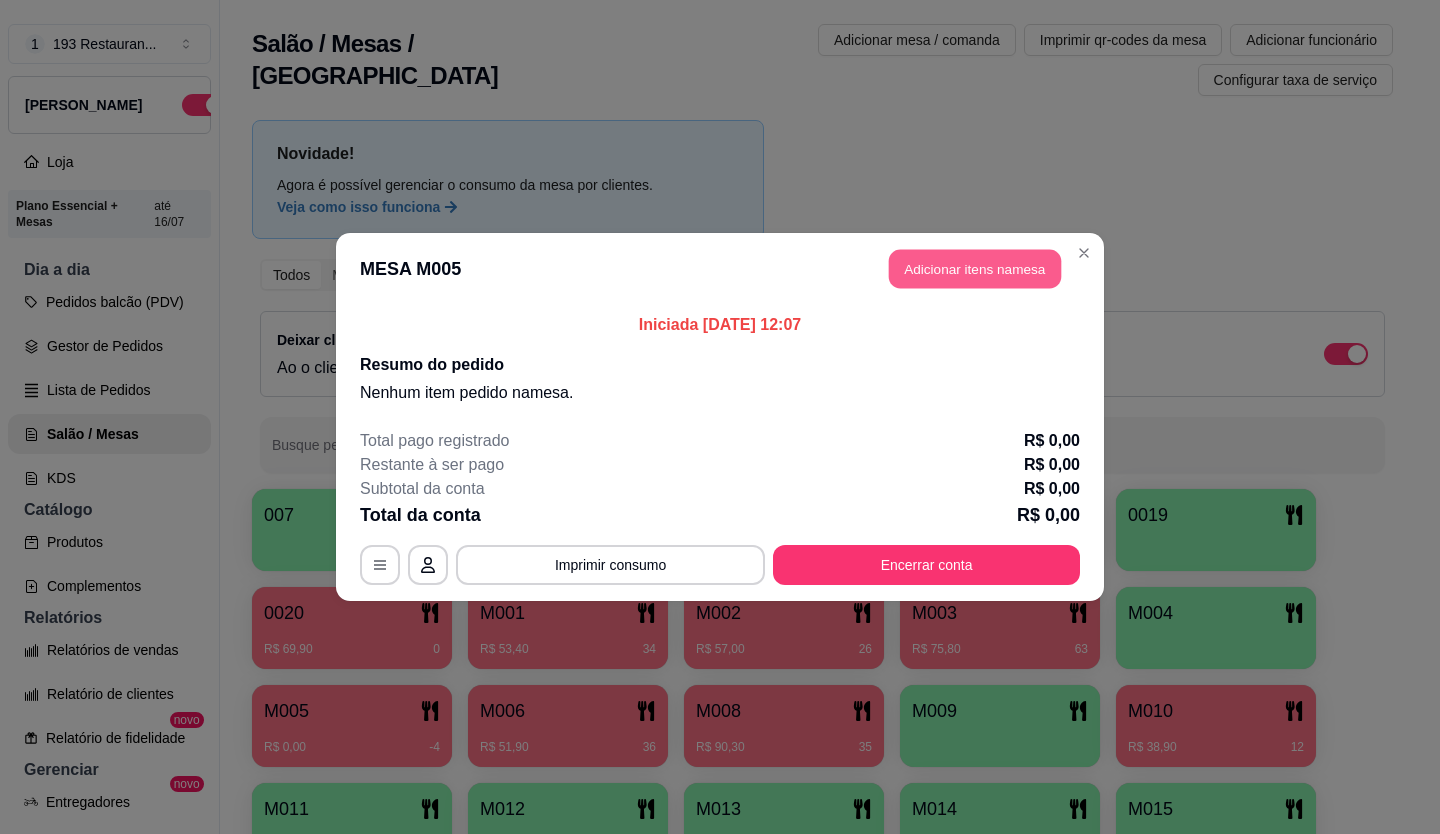 click on "Adicionar itens na  mesa" at bounding box center [975, 269] 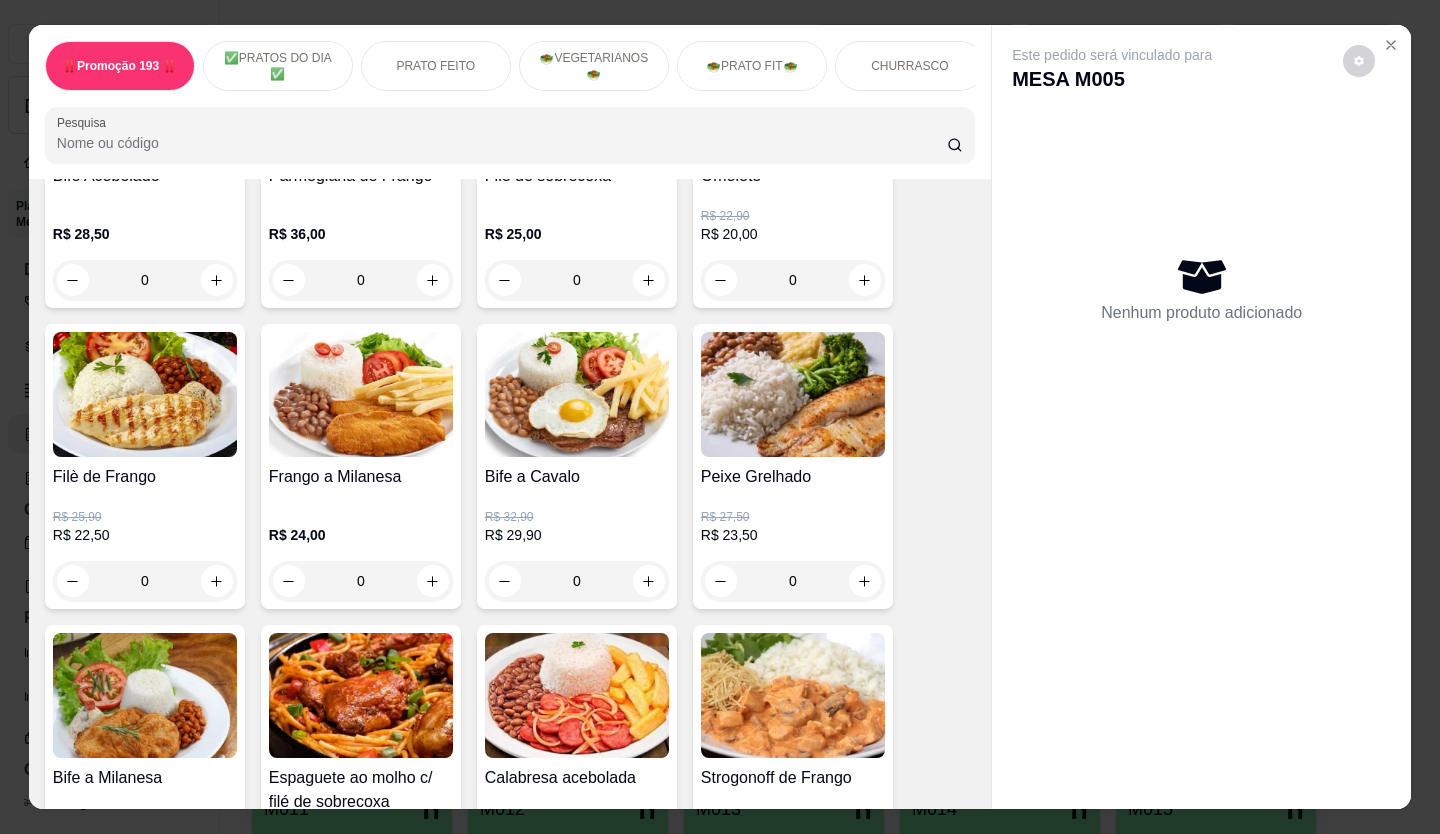 scroll, scrollTop: 700, scrollLeft: 0, axis: vertical 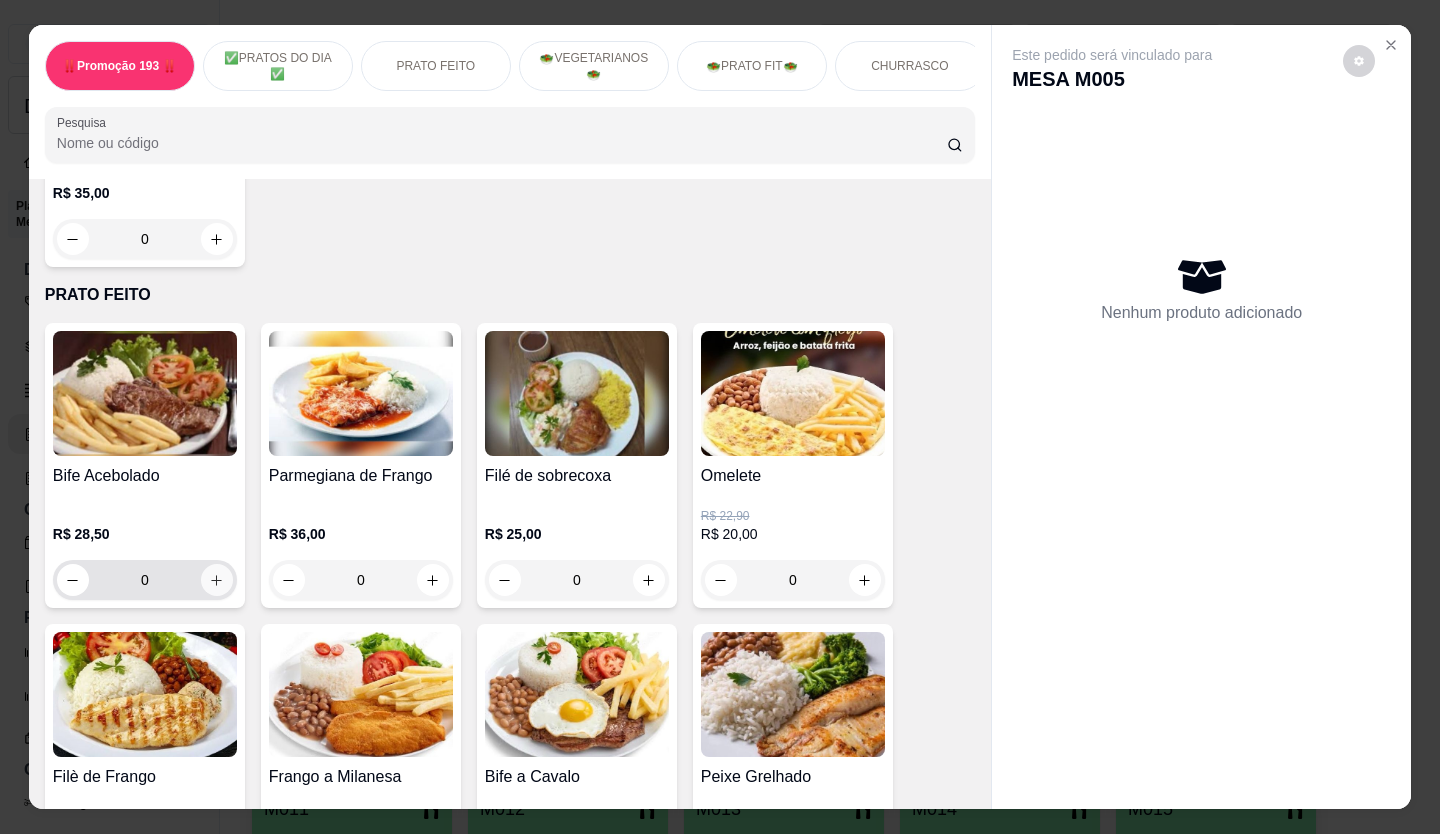 click 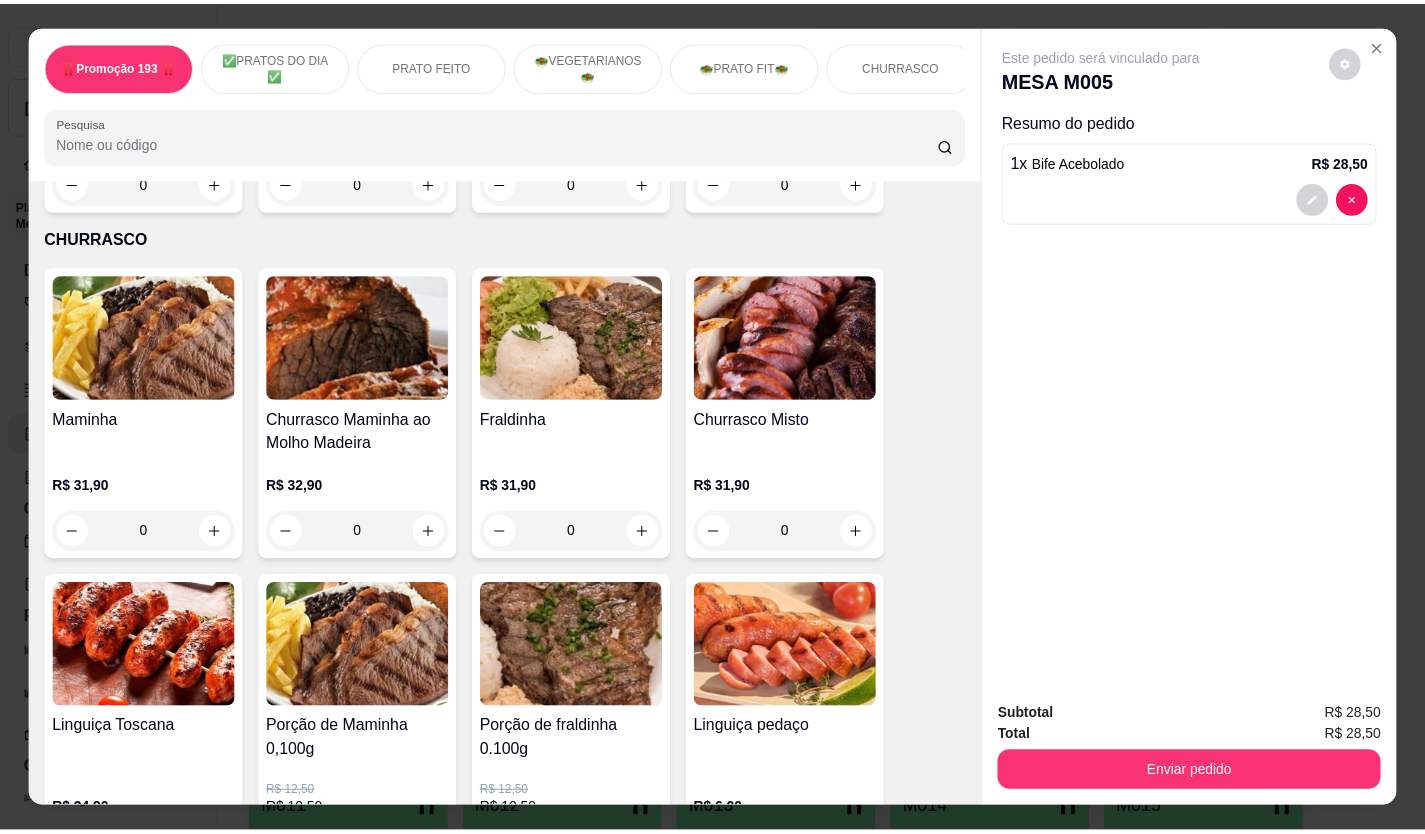 scroll, scrollTop: 3600, scrollLeft: 0, axis: vertical 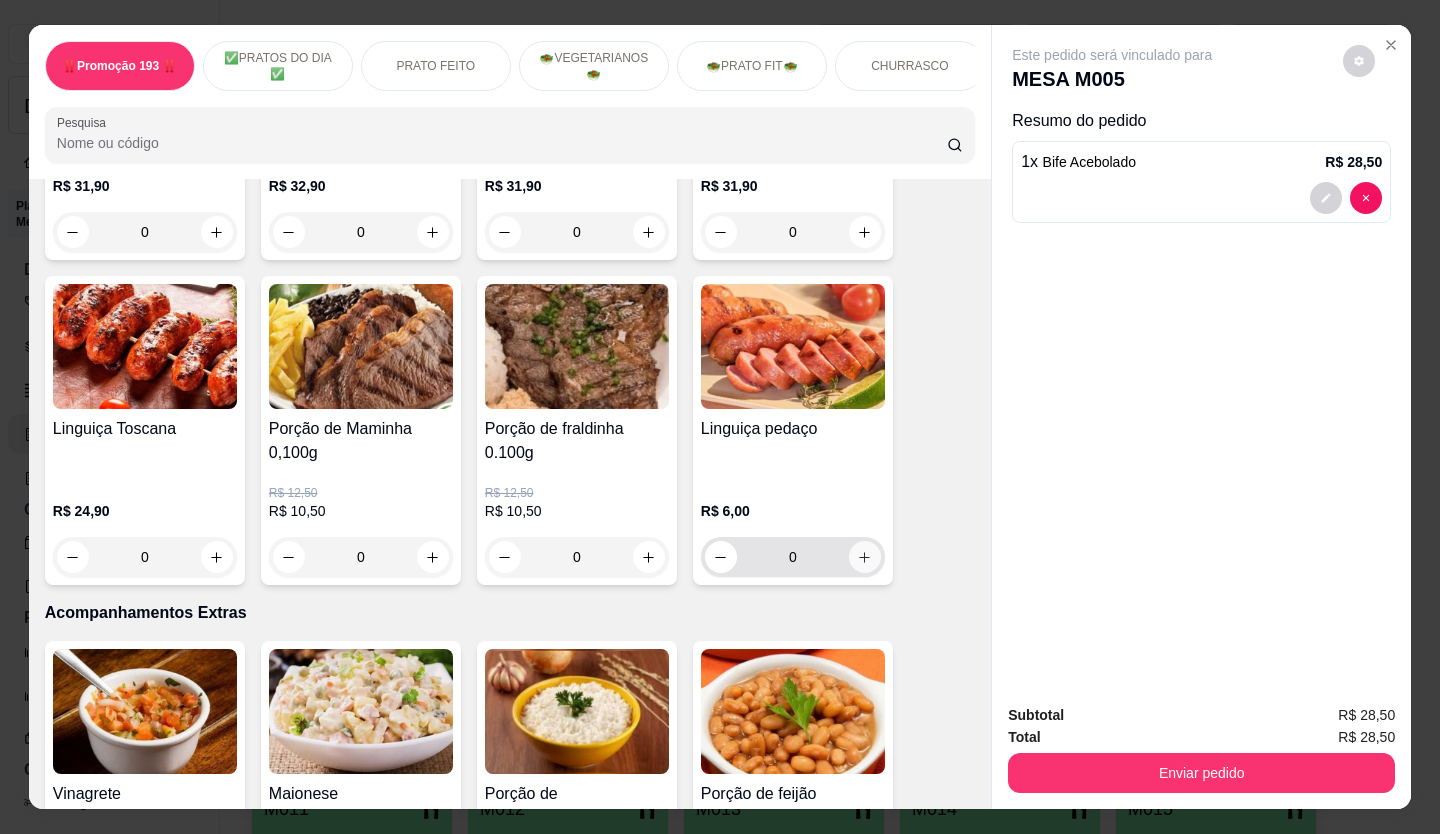 click 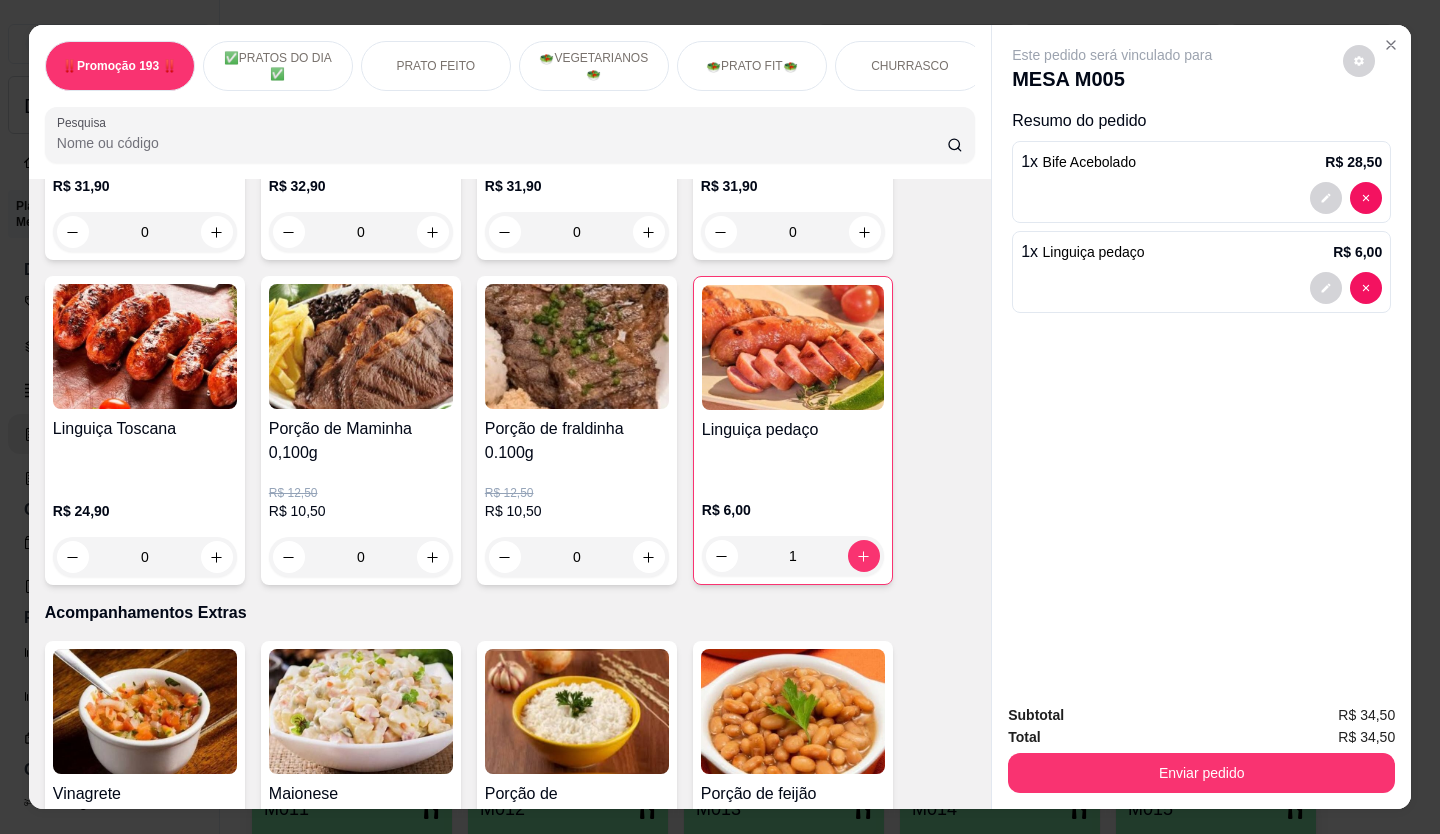 click on "Enviar pedido" at bounding box center [1201, 773] 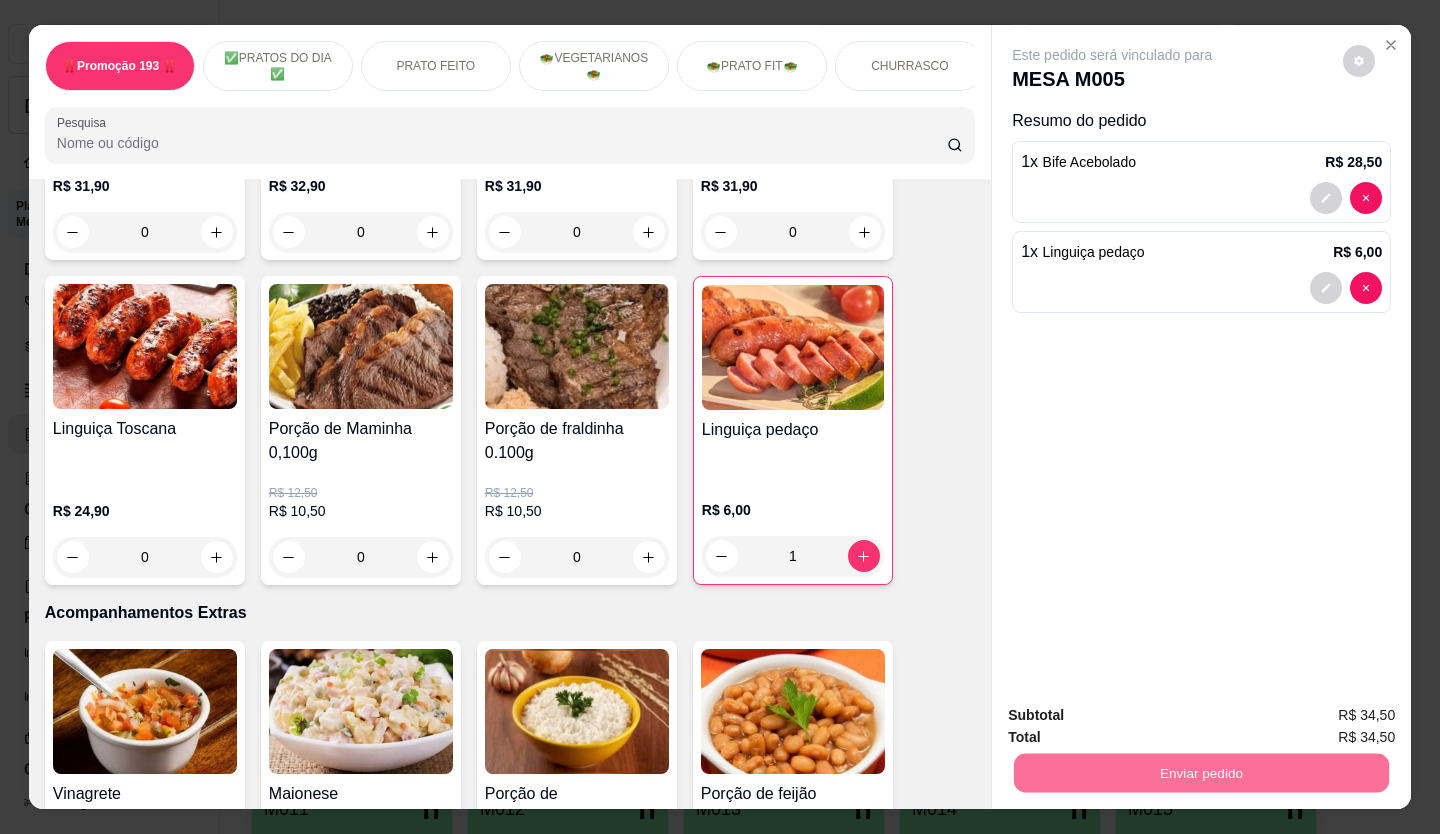 click on "Não registrar e enviar pedido" at bounding box center [1135, 717] 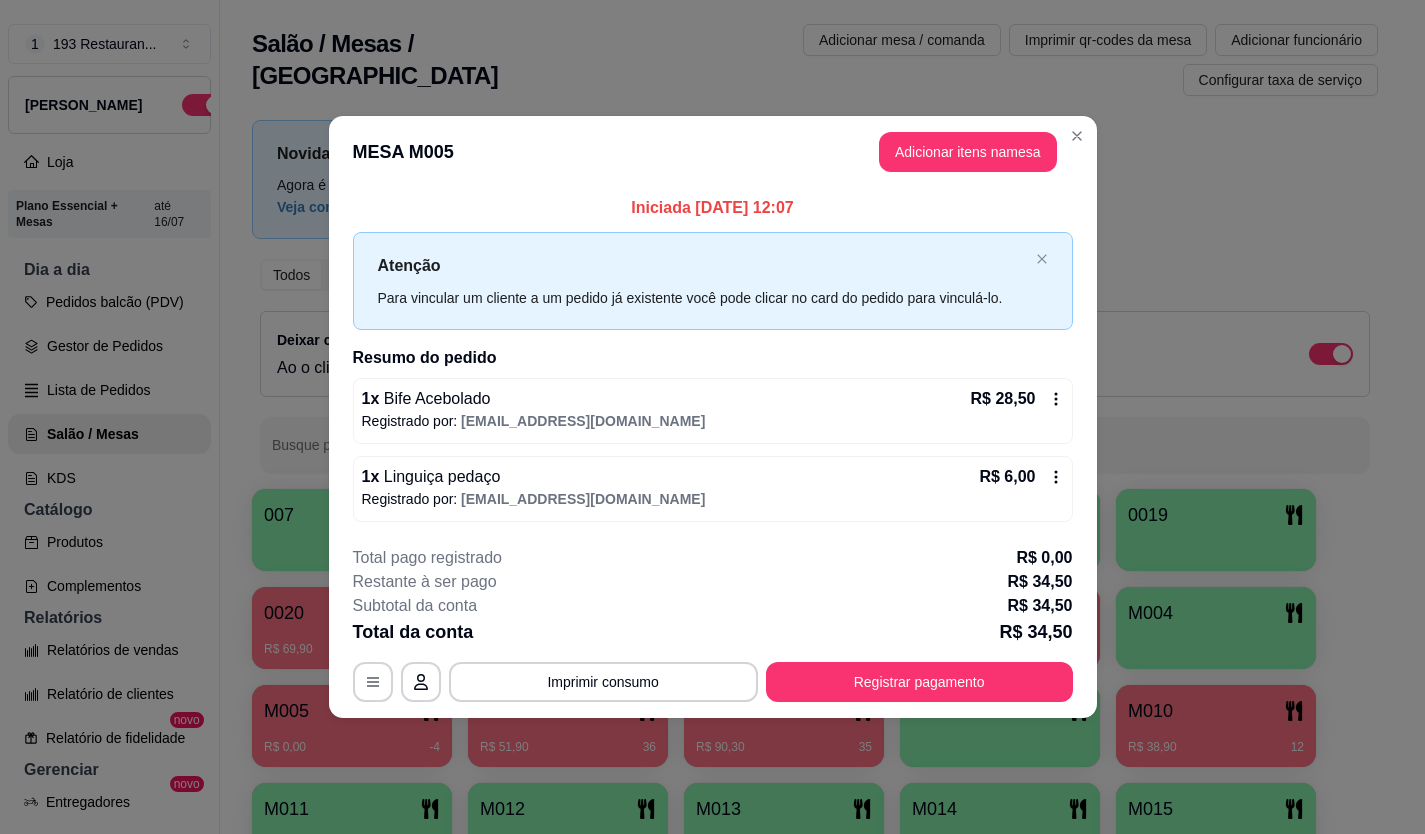 type 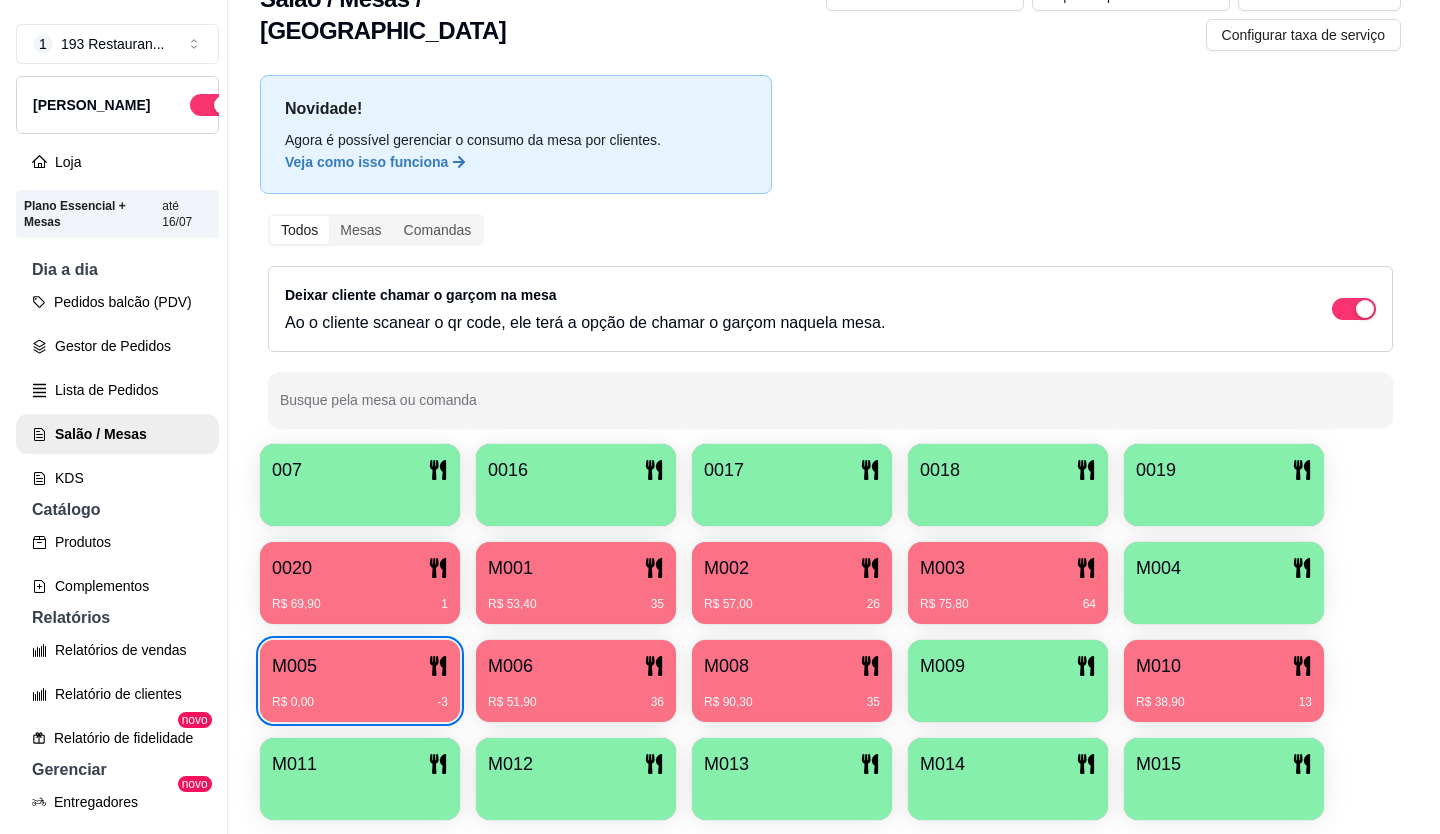 scroll, scrollTop: 86, scrollLeft: 0, axis: vertical 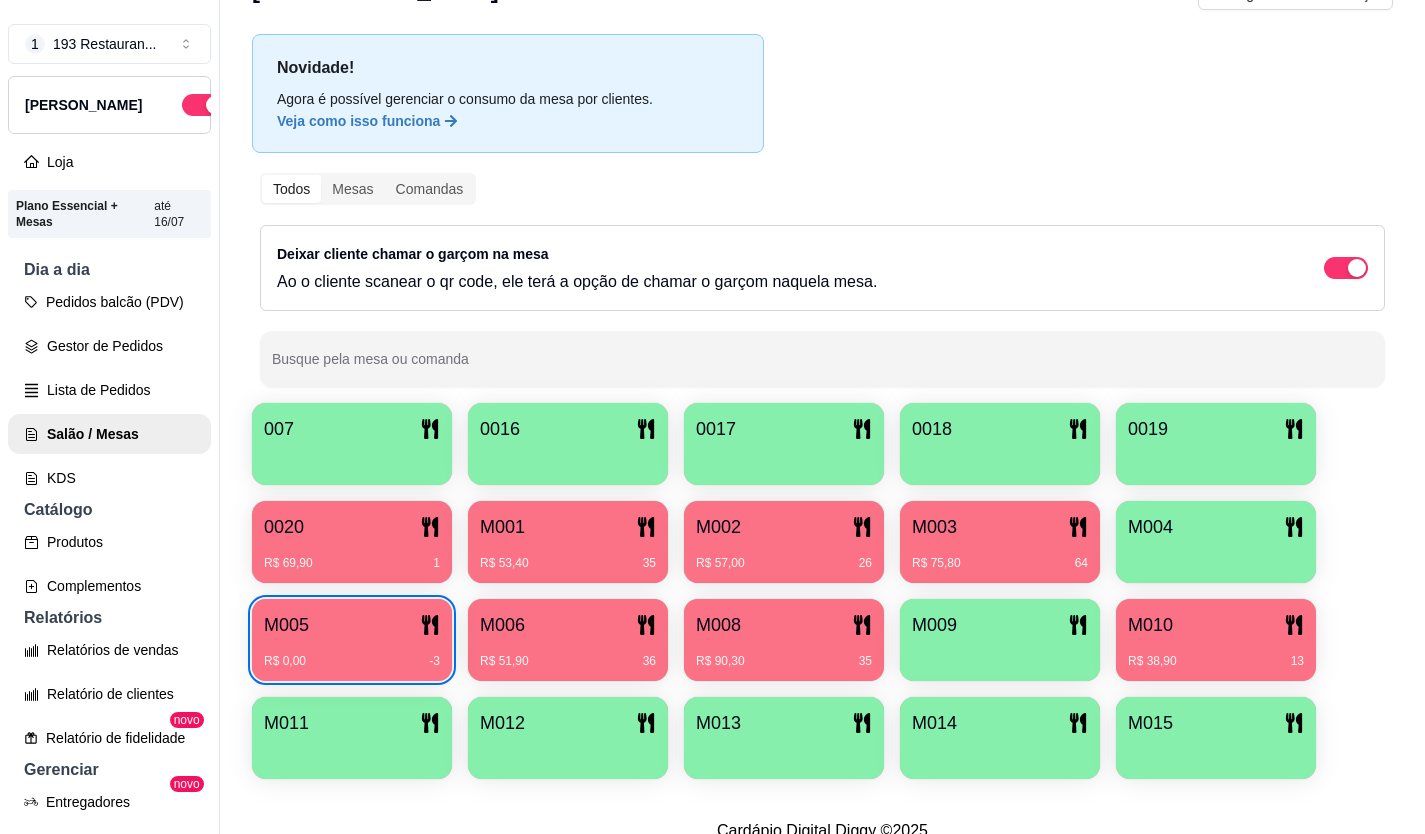click on "R$ 75,80 64" at bounding box center [1000, 556] 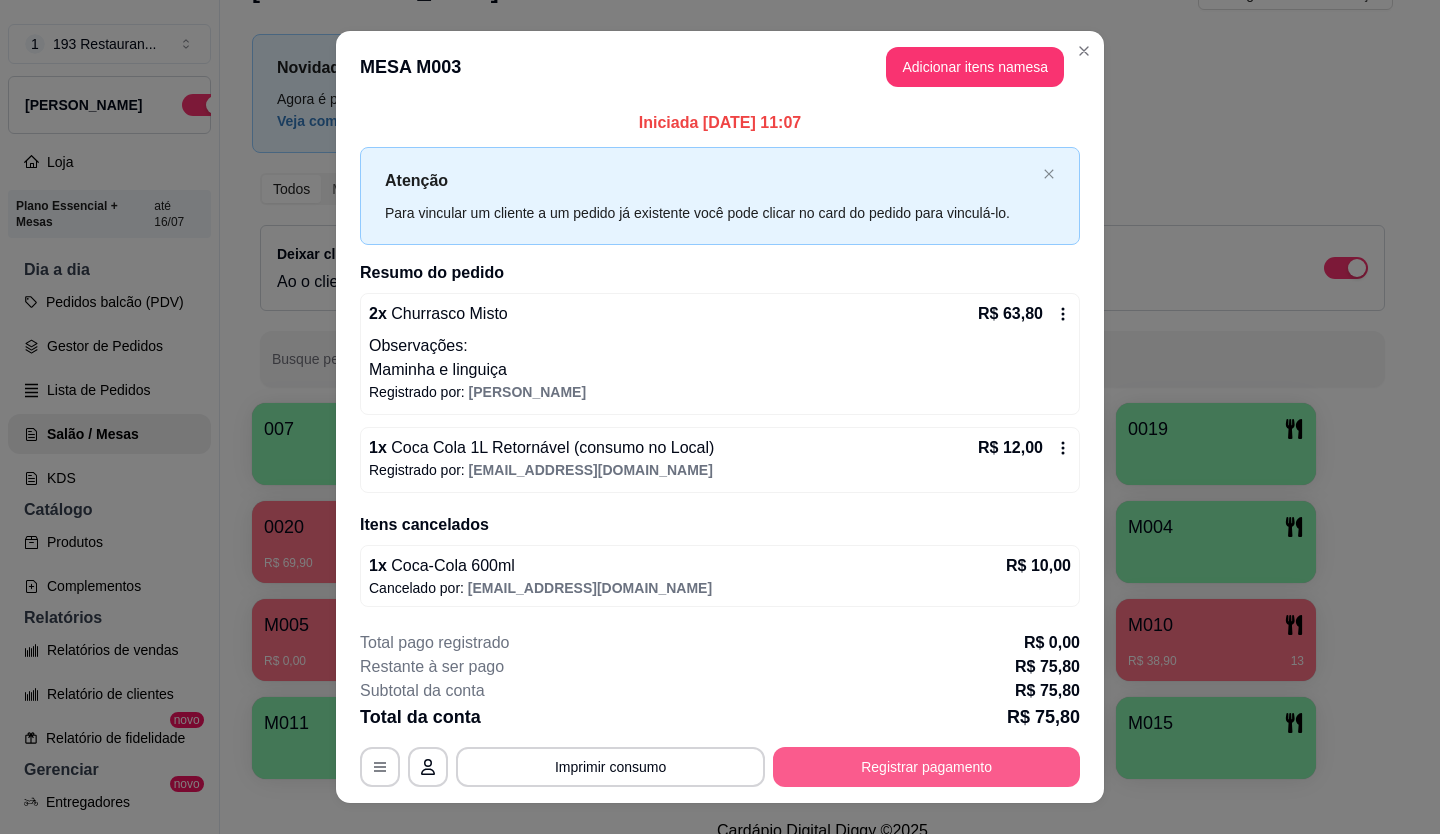 click on "Registrar pagamento" at bounding box center (926, 767) 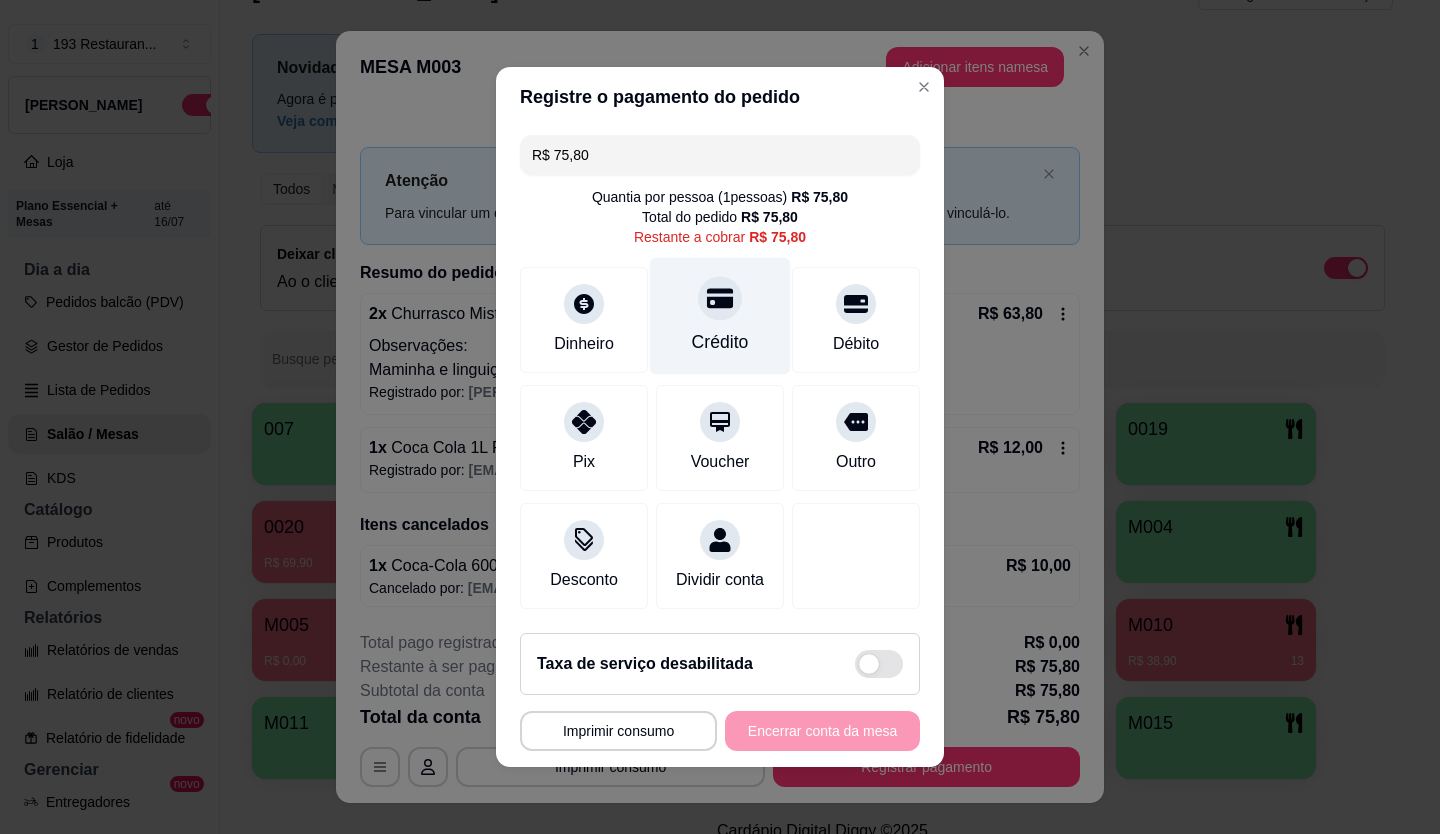 click at bounding box center (720, 298) 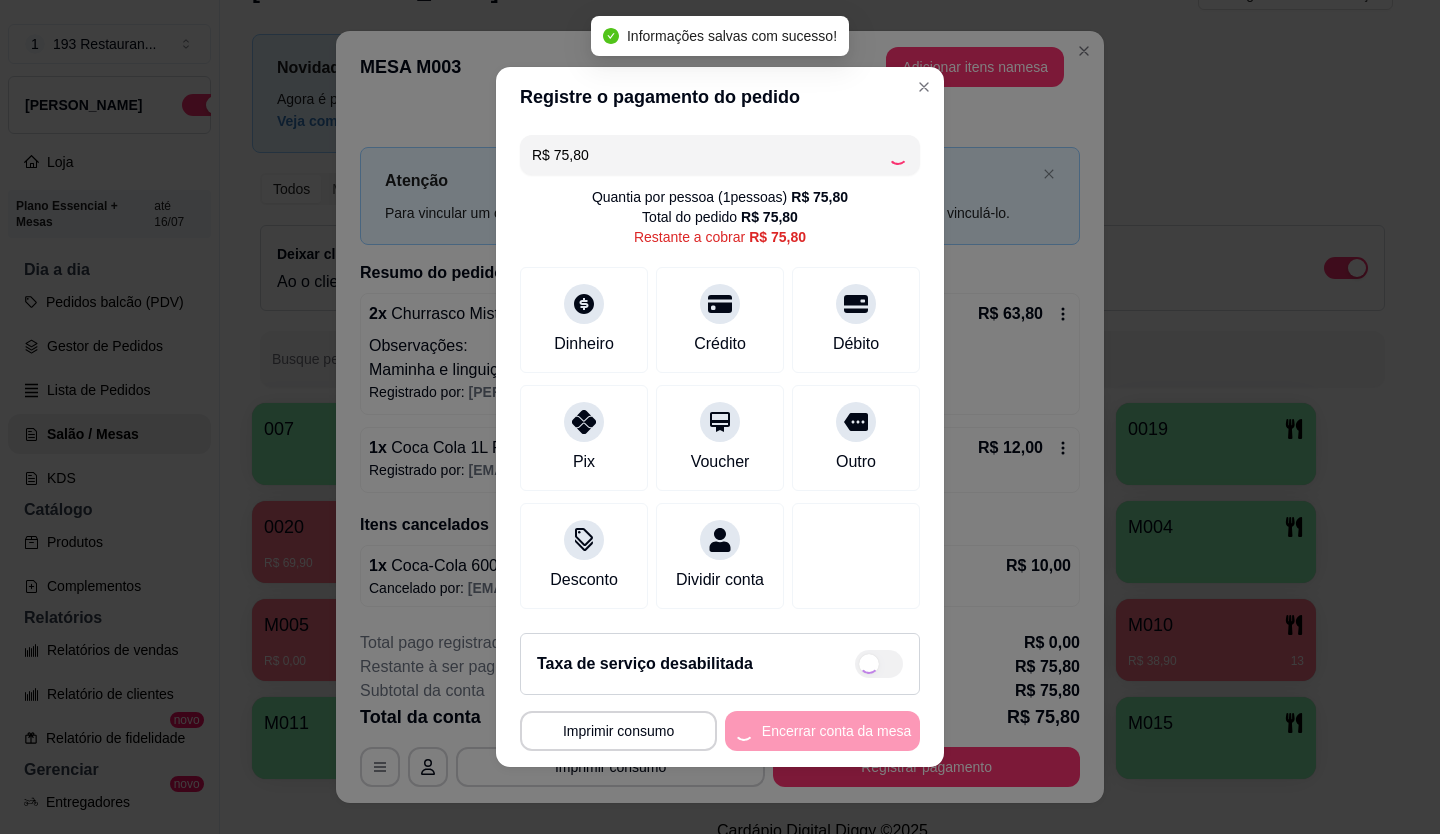 type on "R$ 0,00" 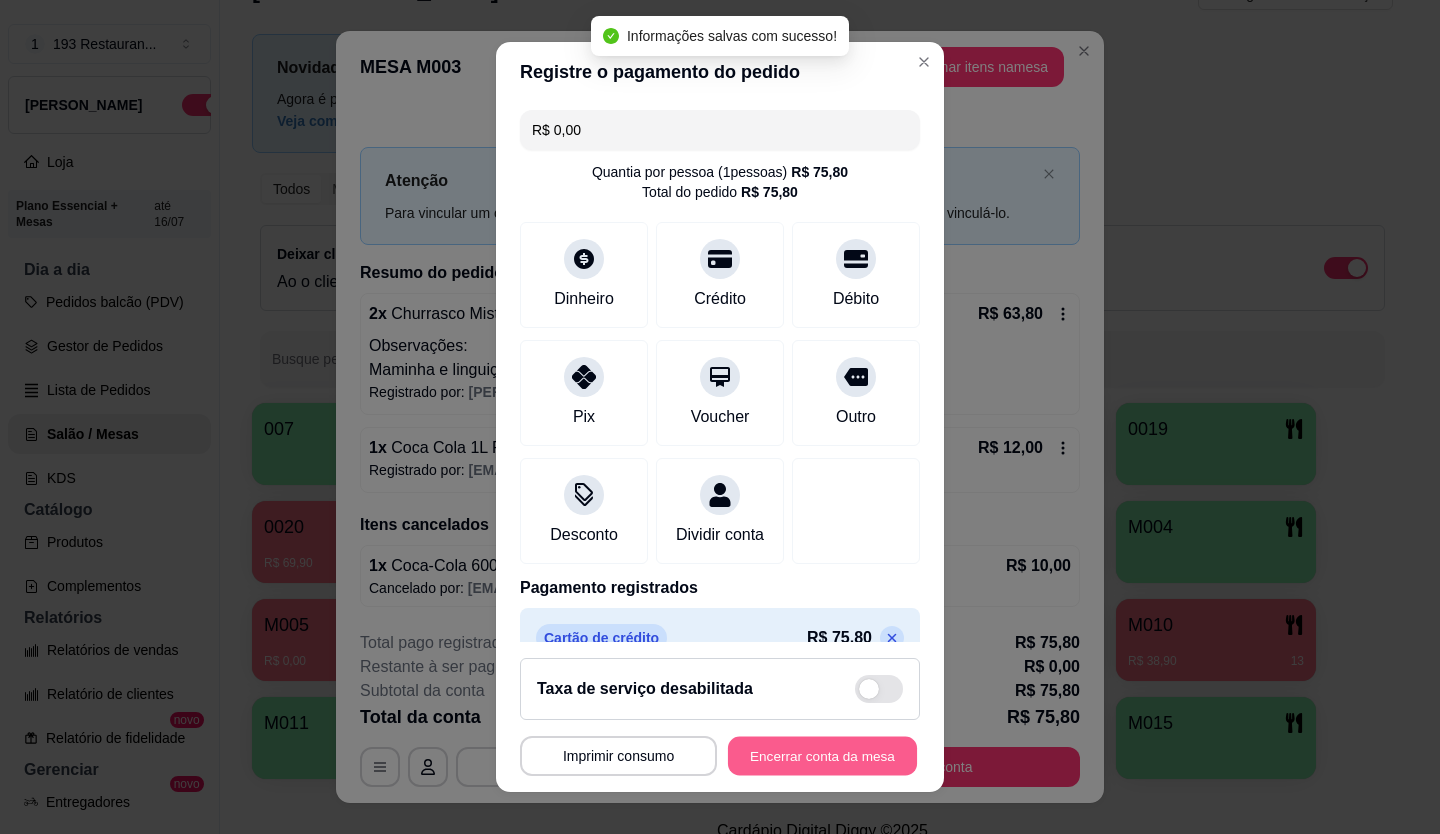 click on "Encerrar conta da mesa" at bounding box center (822, 756) 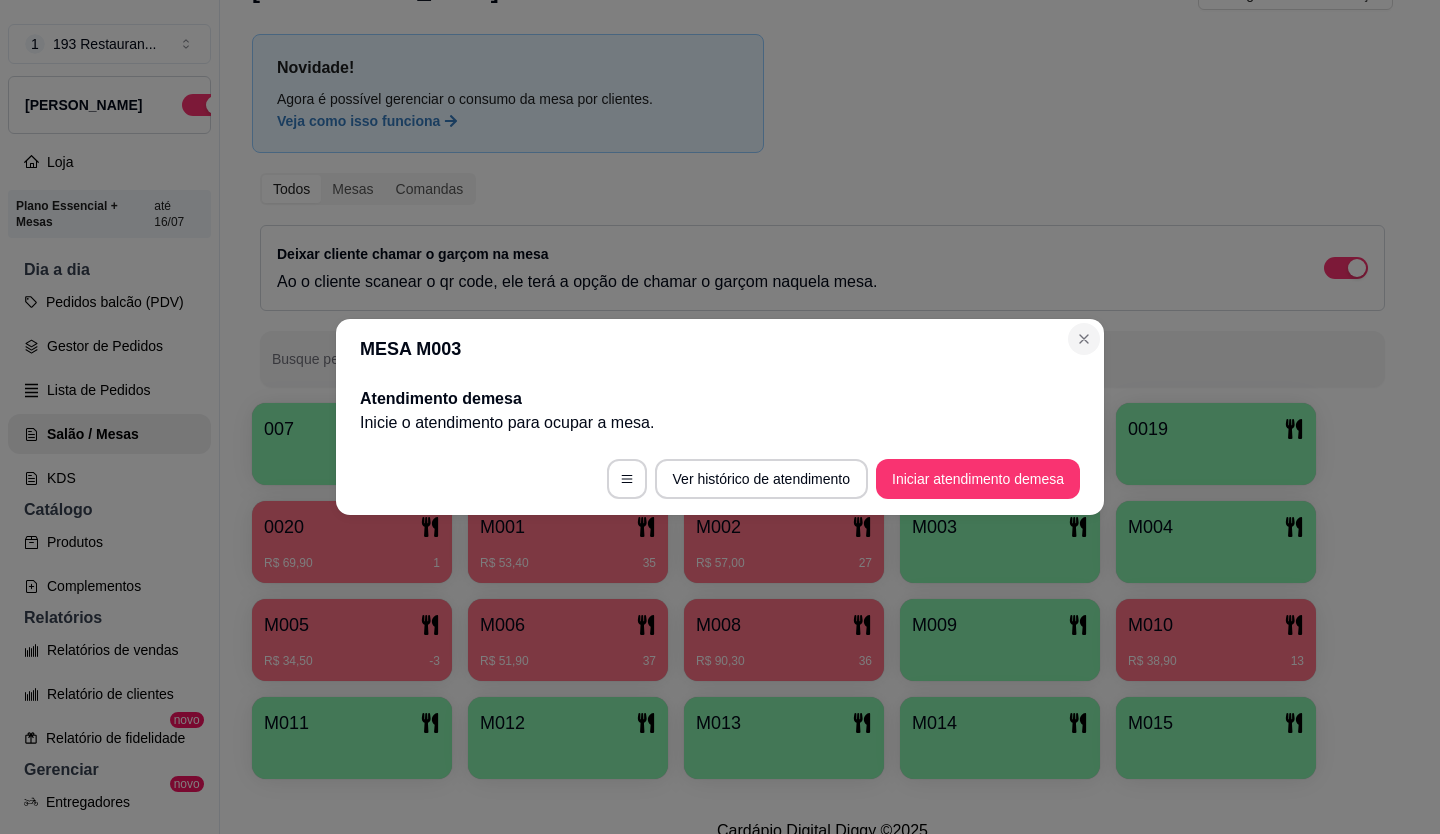 drag, startPoint x: 1065, startPoint y: 339, endPoint x: 1087, endPoint y: 336, distance: 22.203604 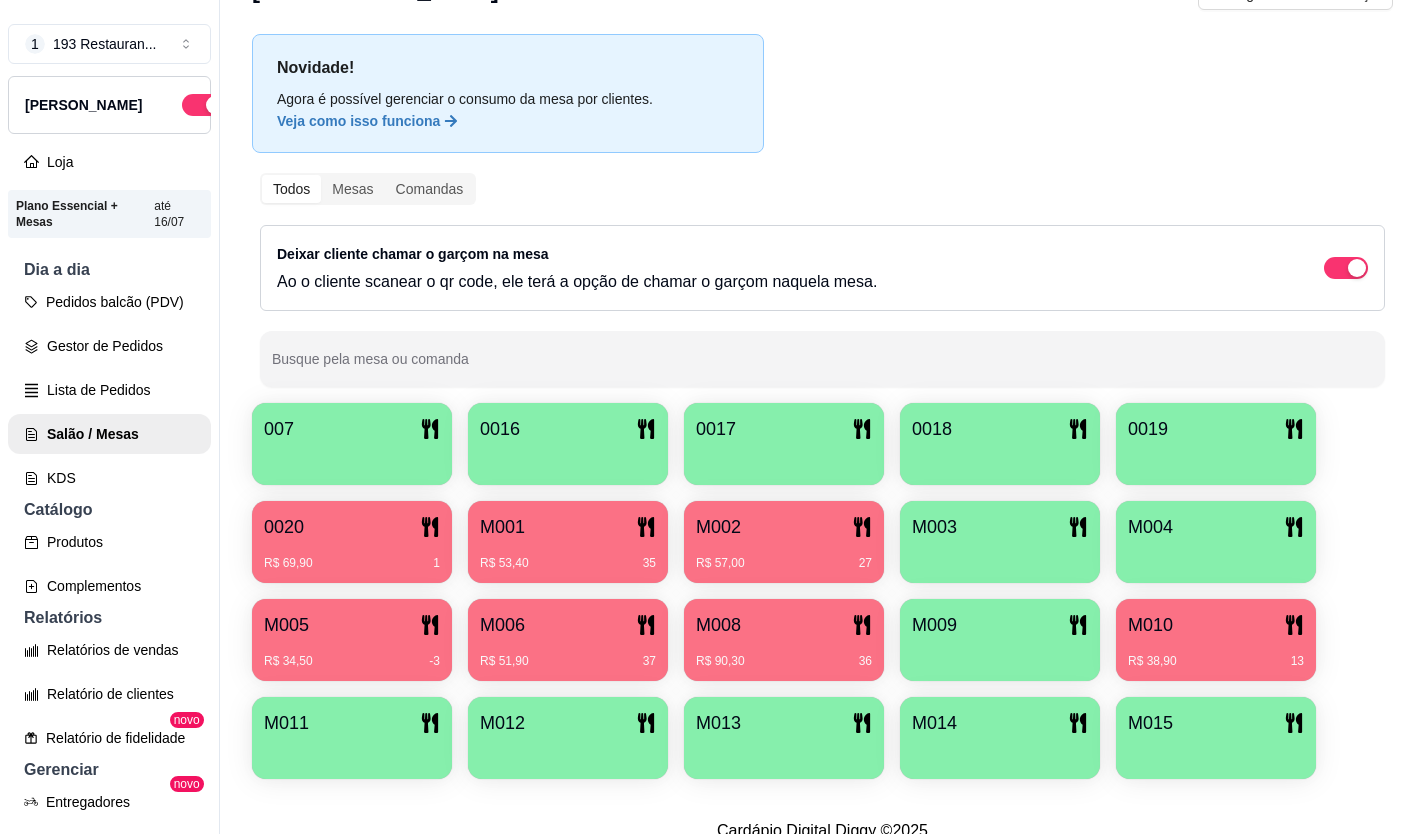 click at bounding box center [1000, 556] 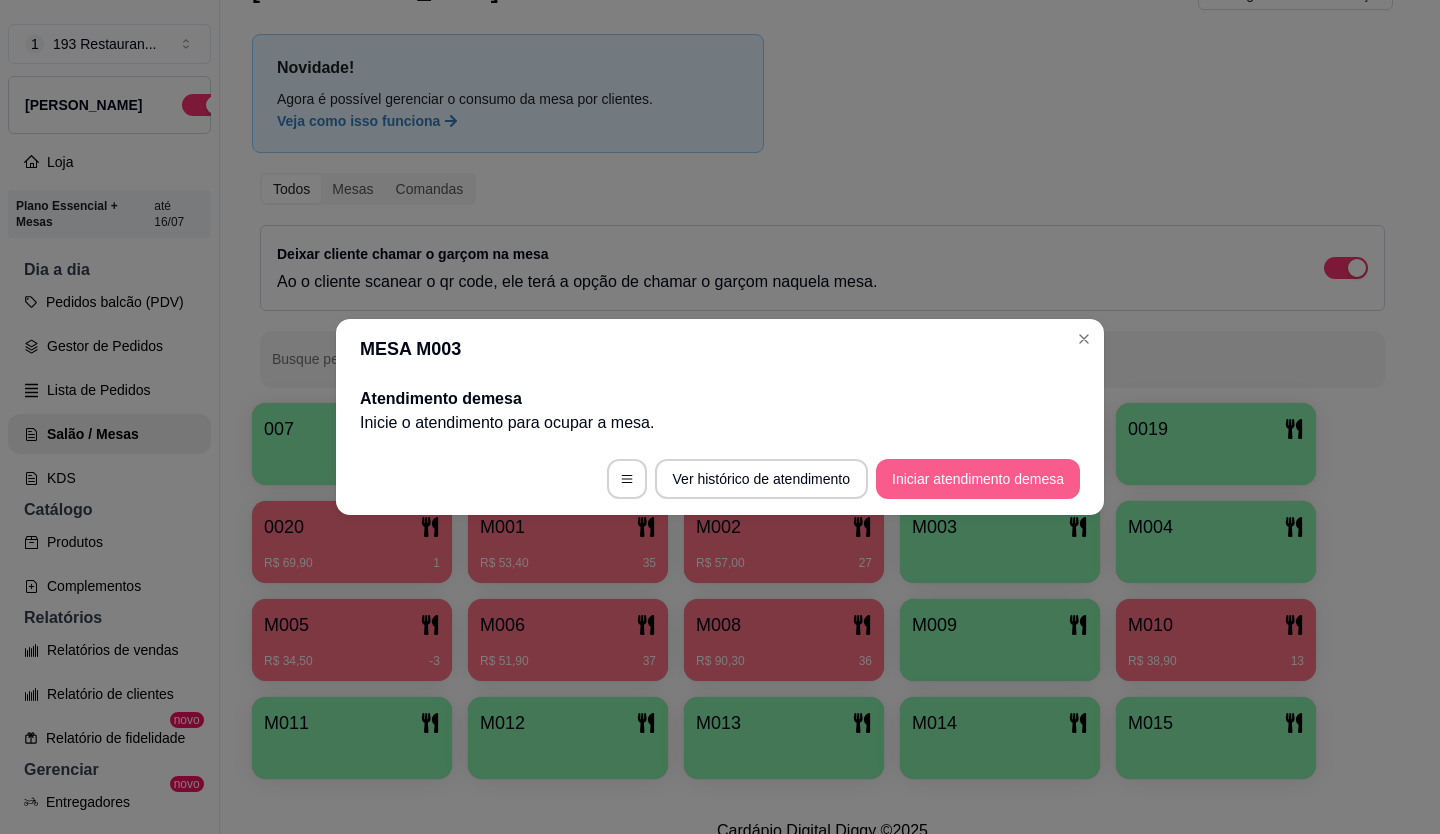 click on "Iniciar atendimento de  mesa" at bounding box center [978, 479] 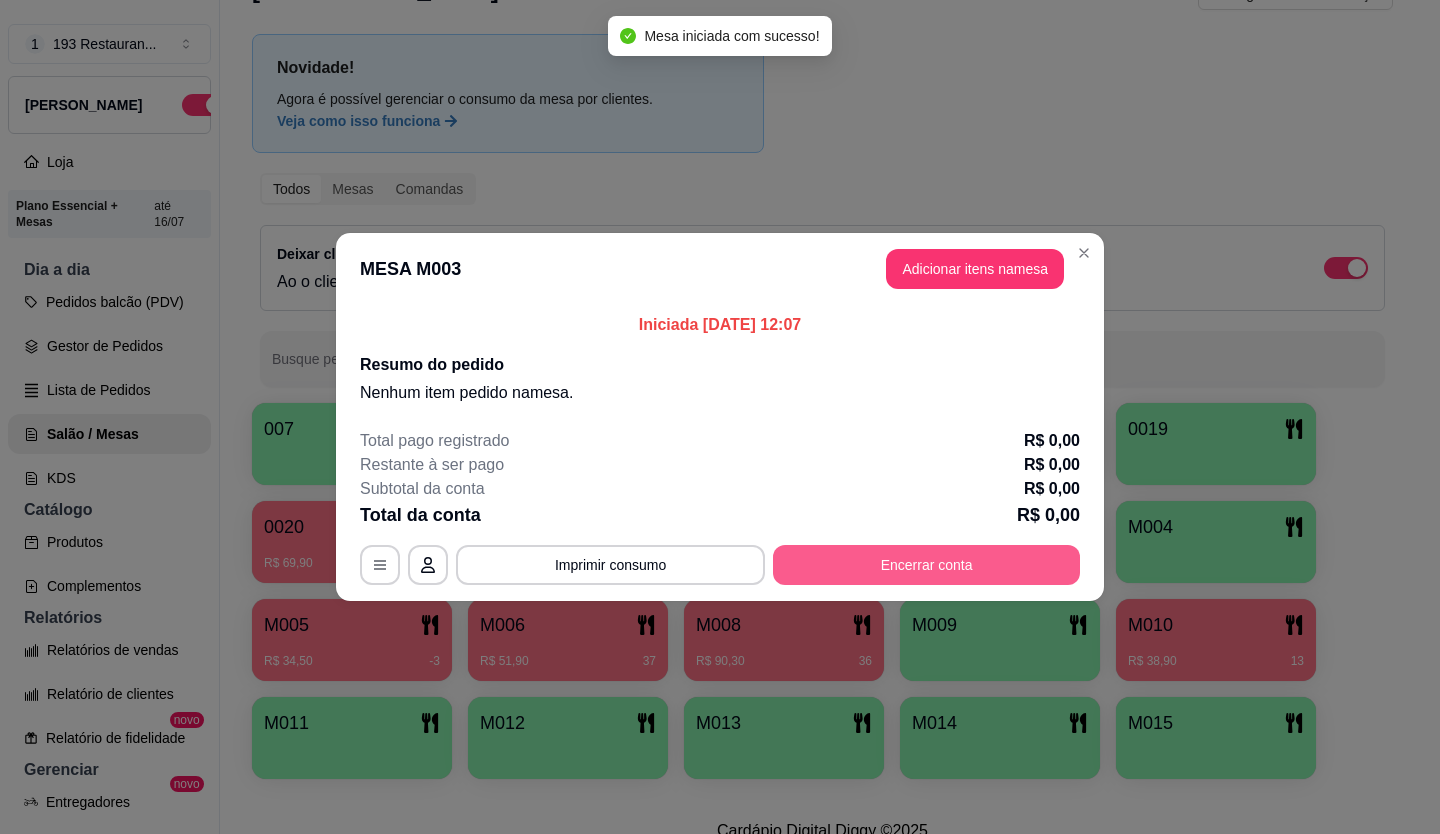 click on "Encerrar conta" at bounding box center [926, 565] 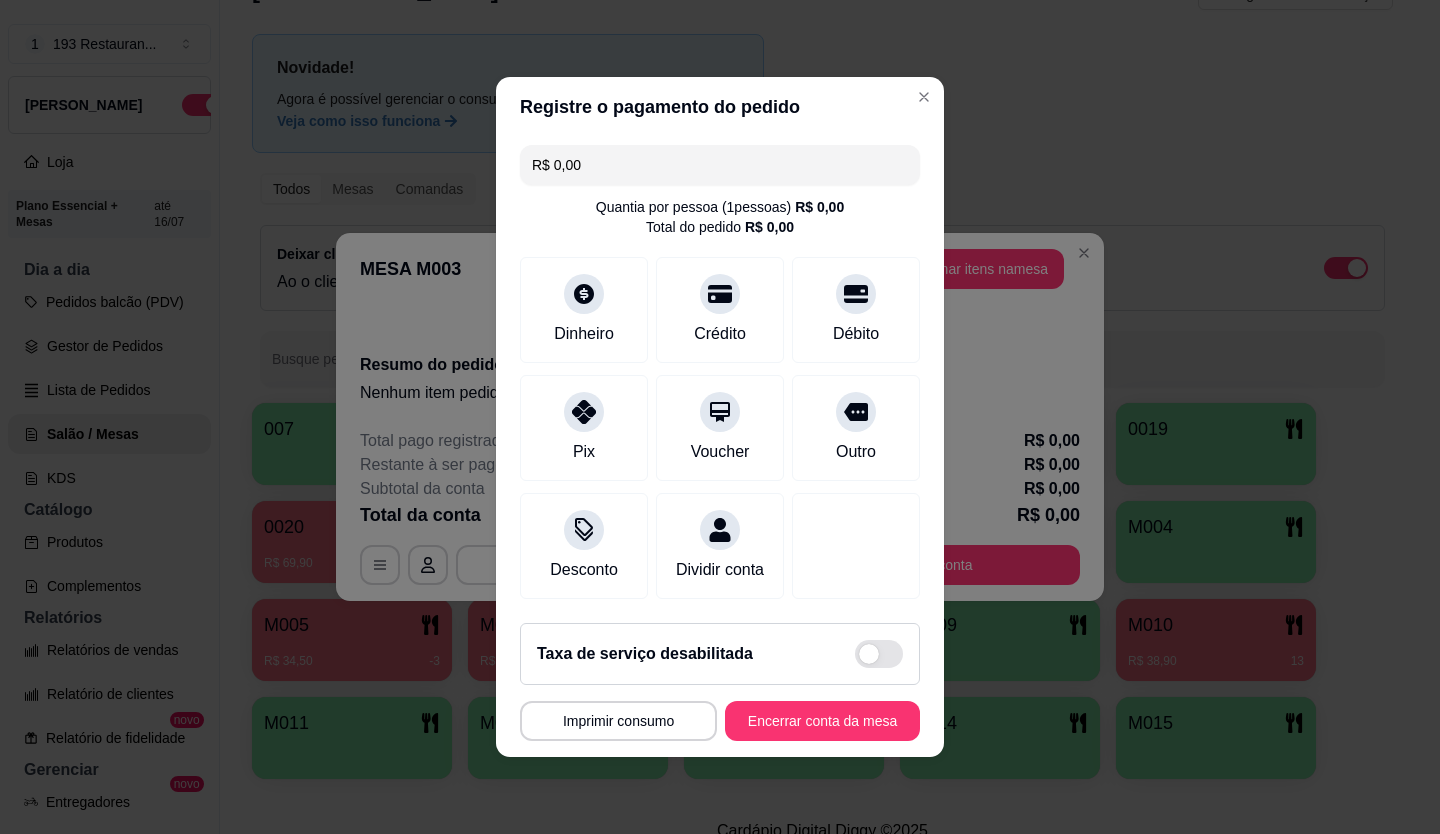 type 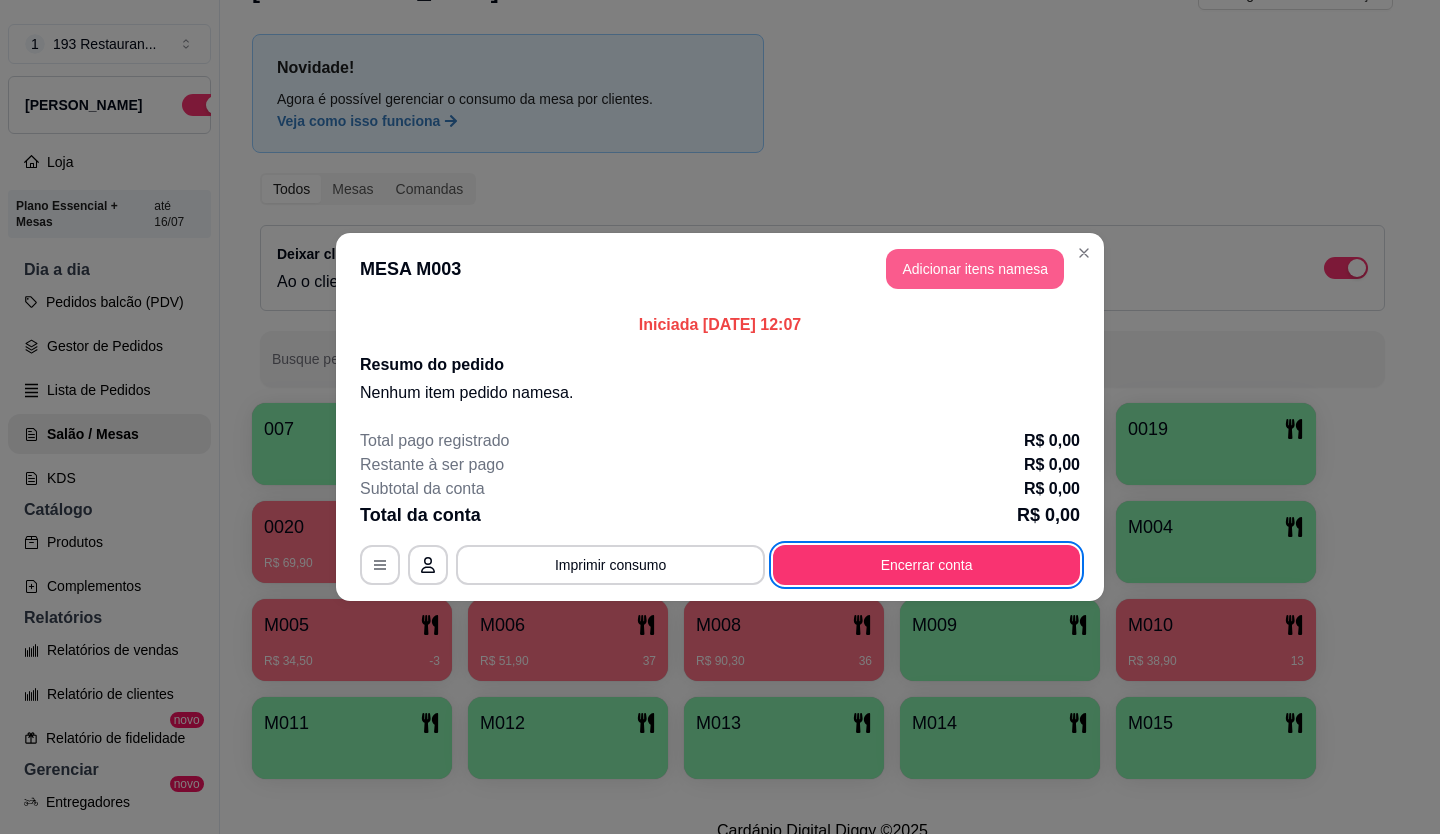 click on "Adicionar itens na  mesa" at bounding box center [975, 269] 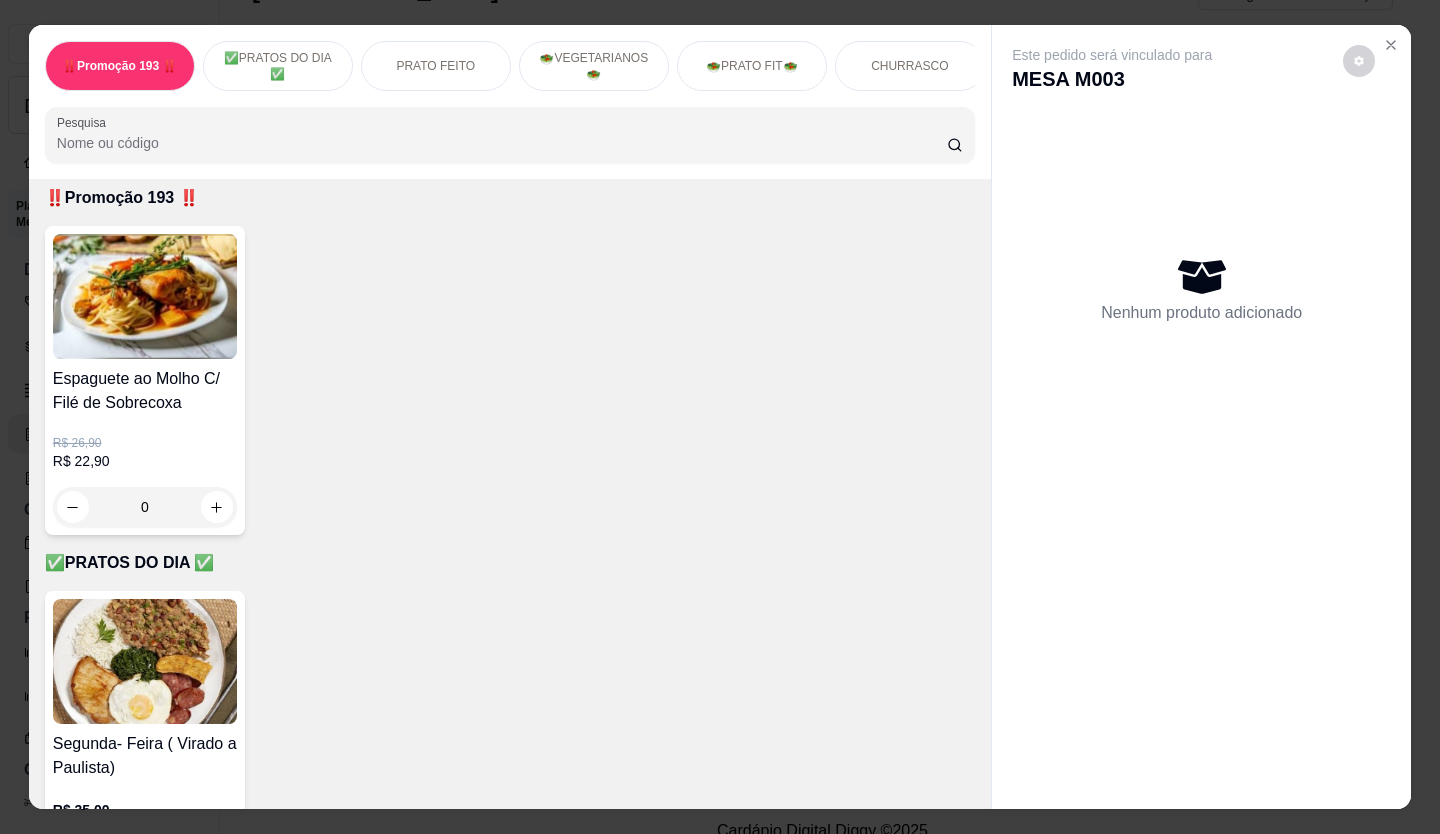 scroll, scrollTop: 0, scrollLeft: 0, axis: both 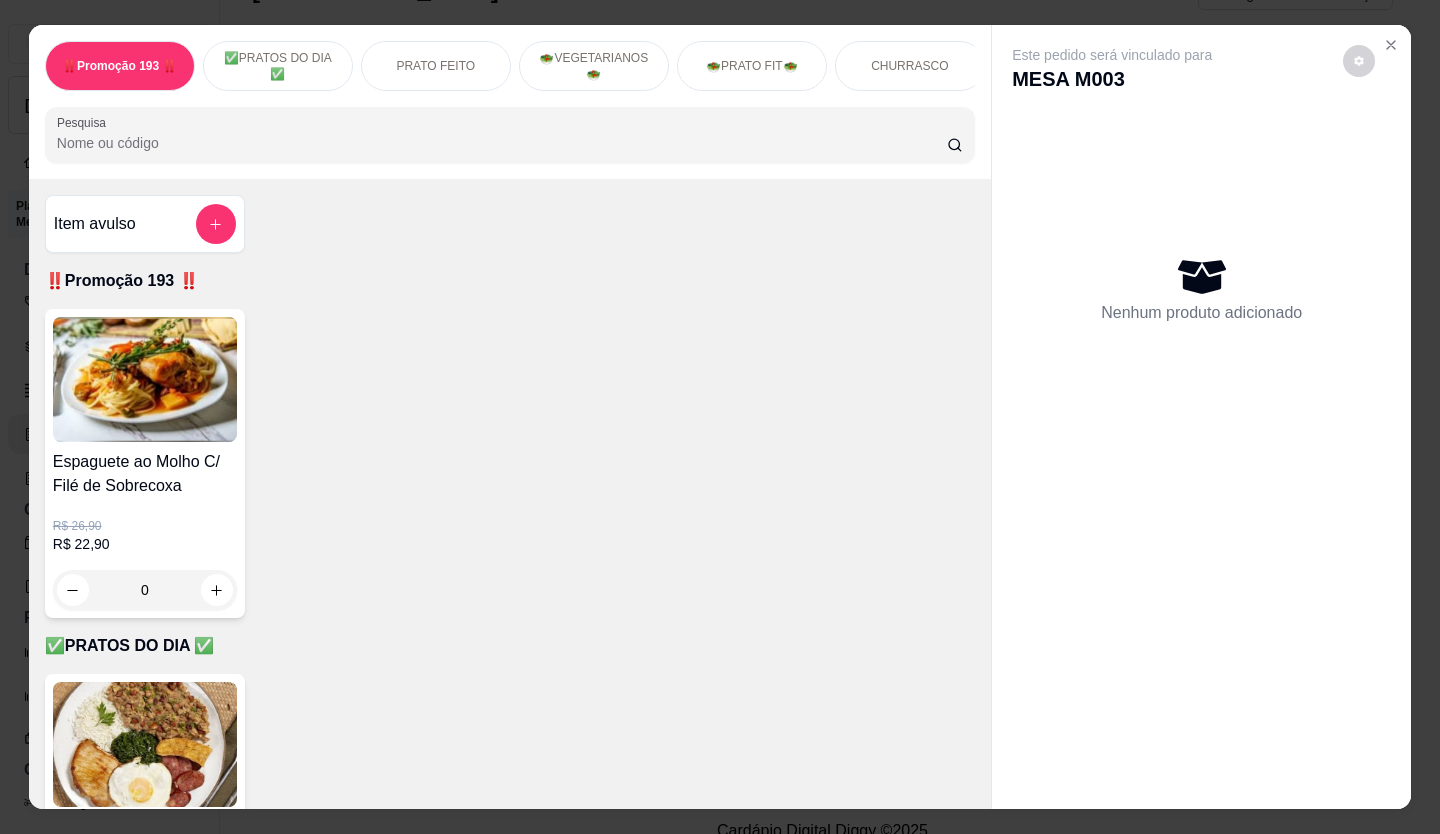 click 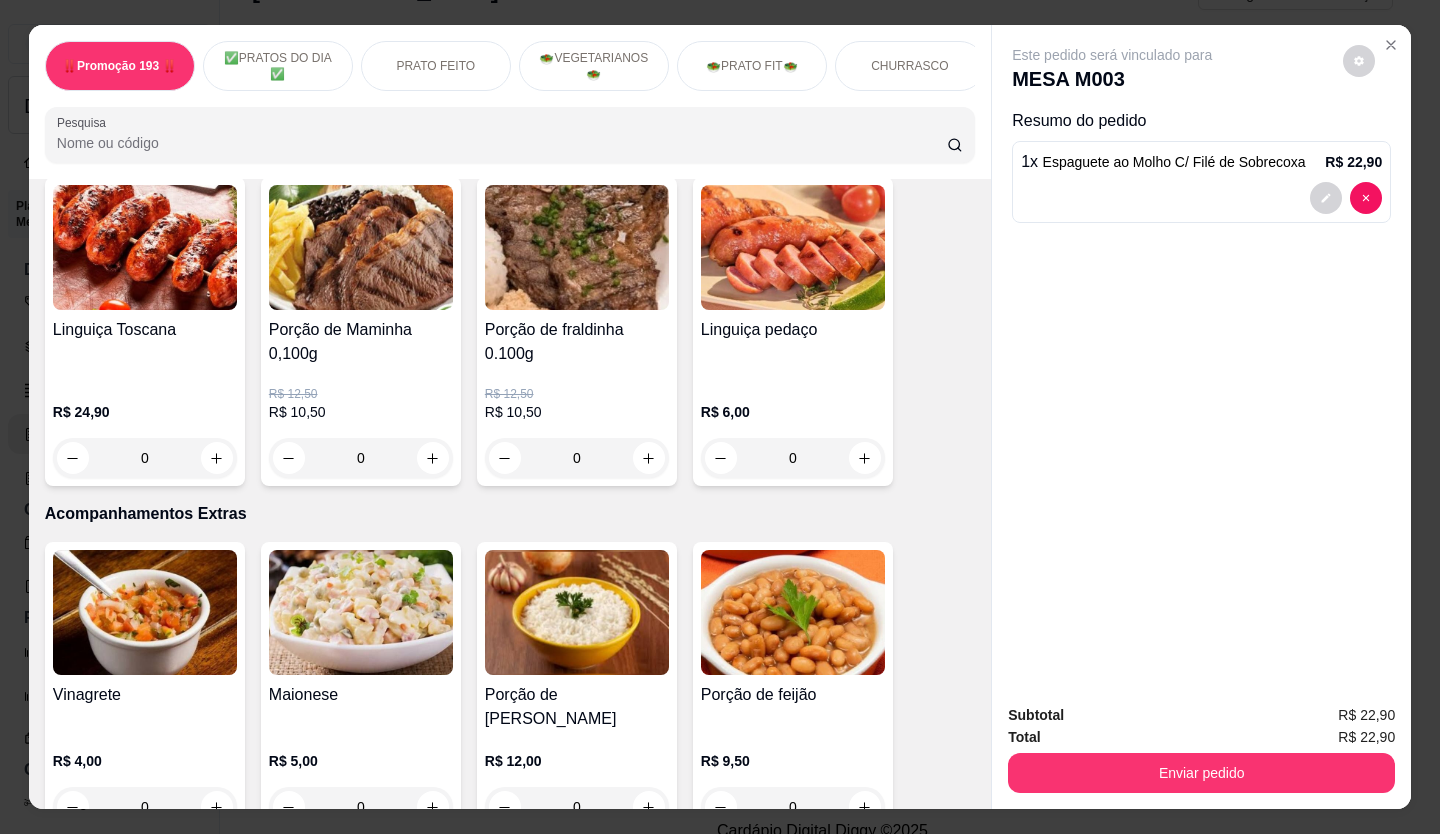 scroll, scrollTop: 3700, scrollLeft: 0, axis: vertical 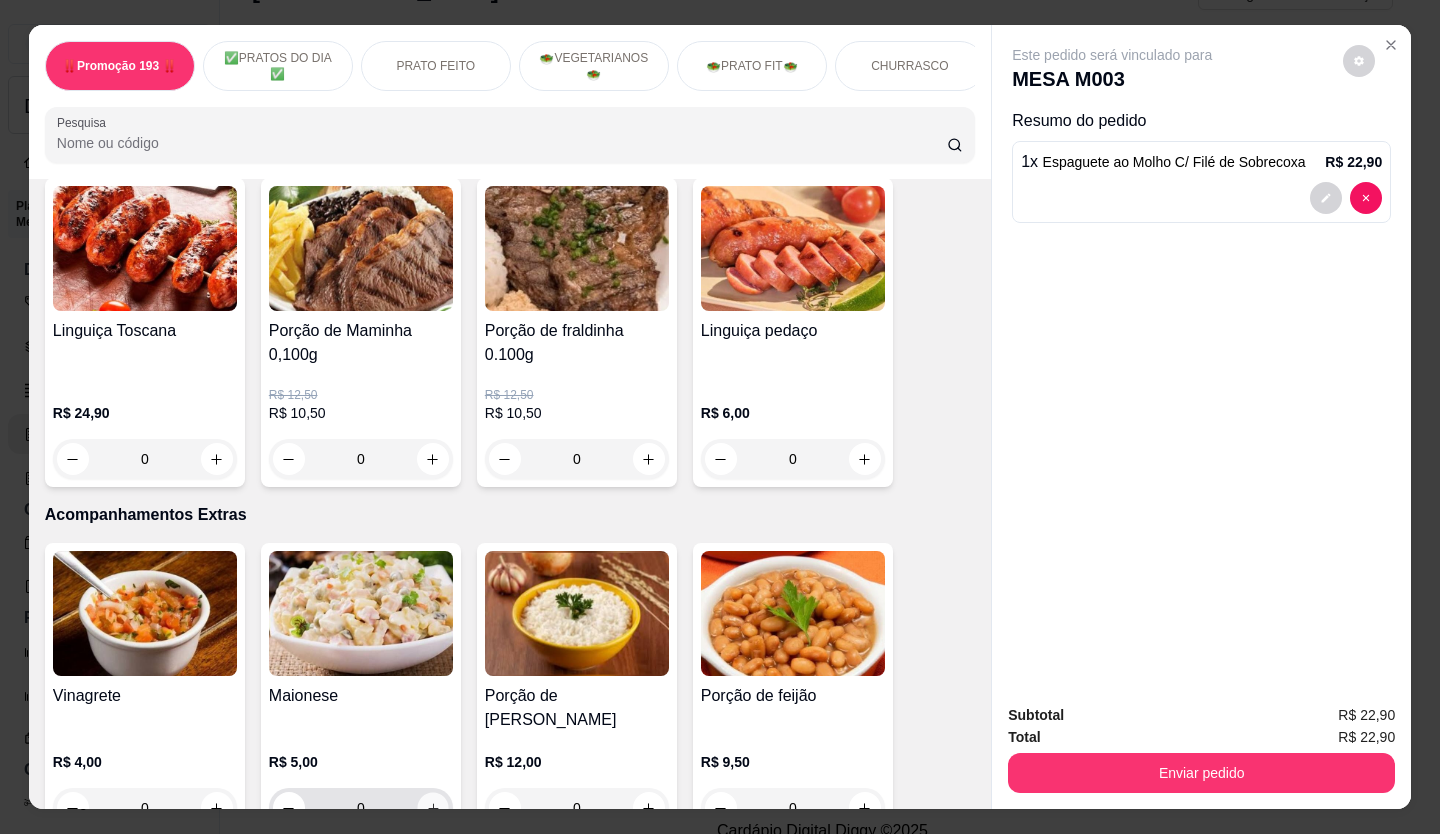click 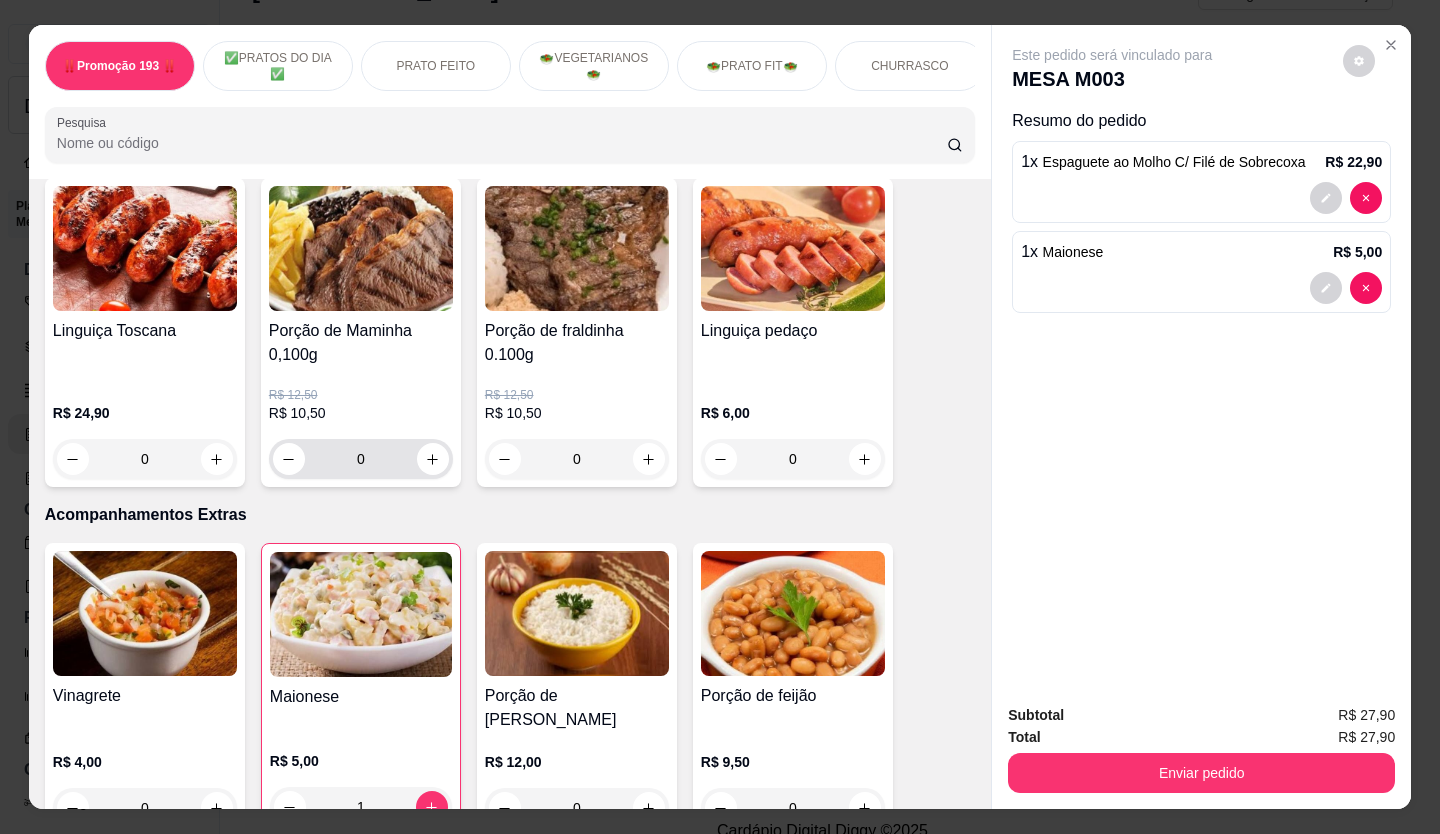 click 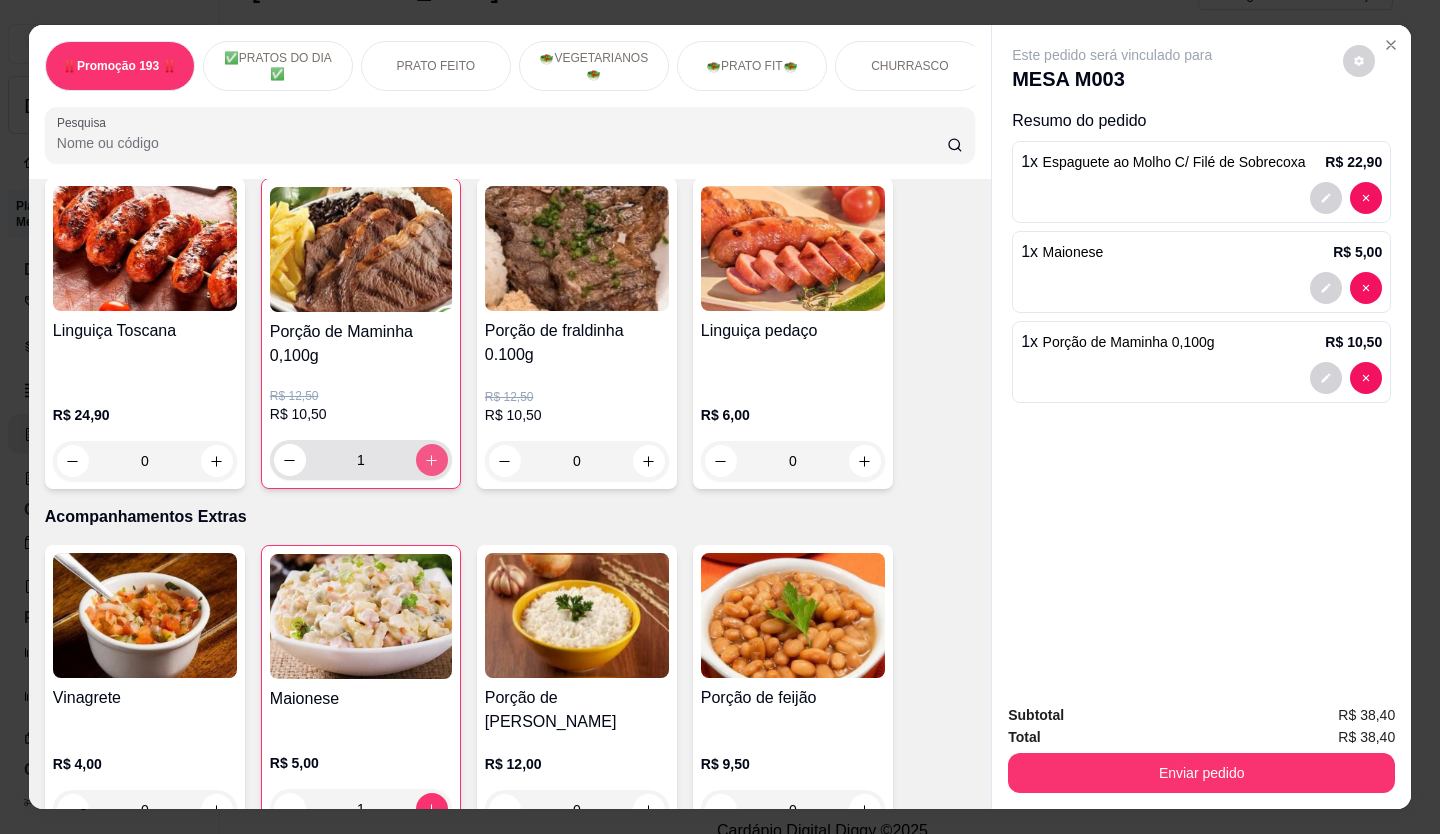 type on "1" 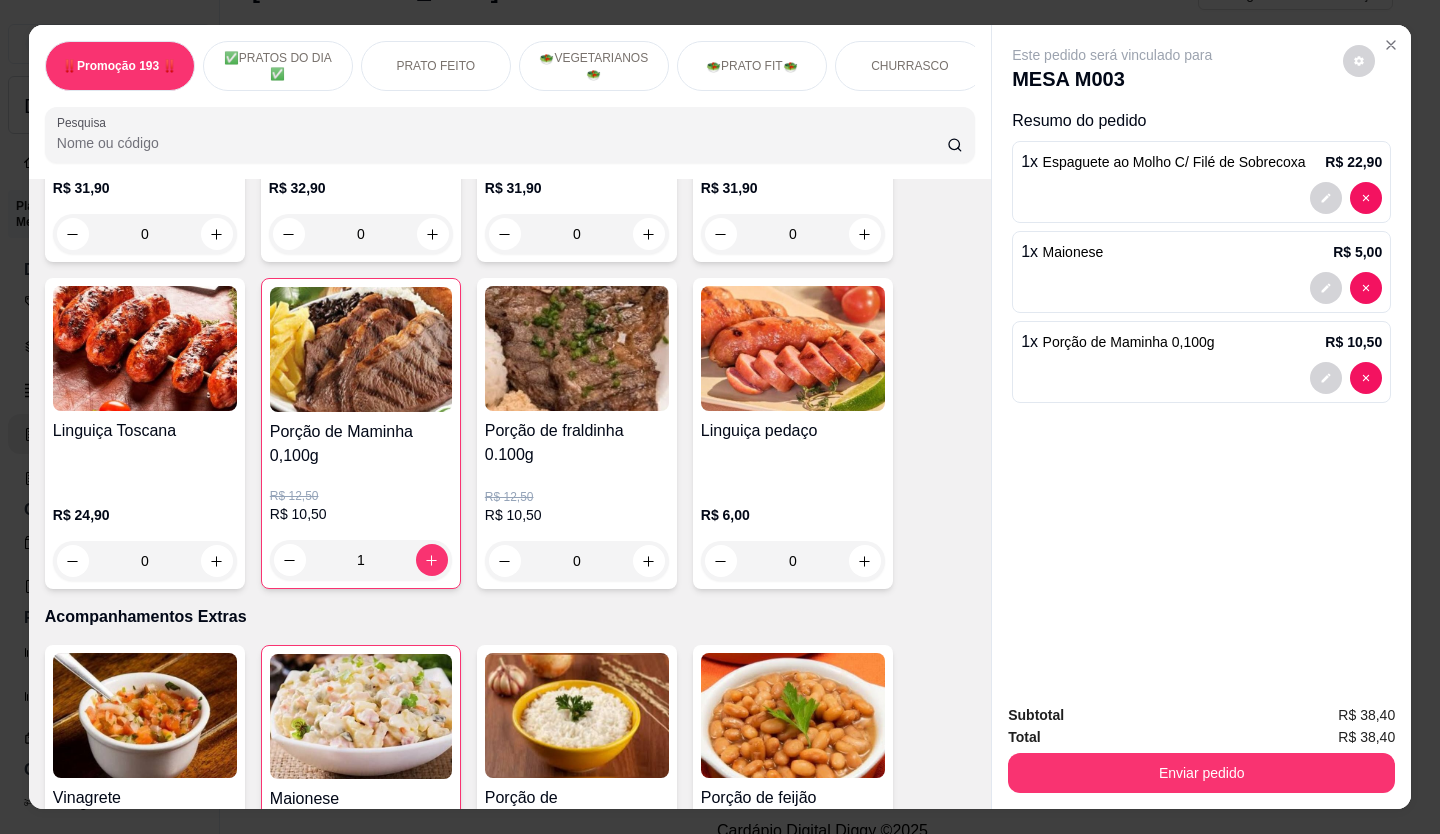 scroll, scrollTop: 3900, scrollLeft: 0, axis: vertical 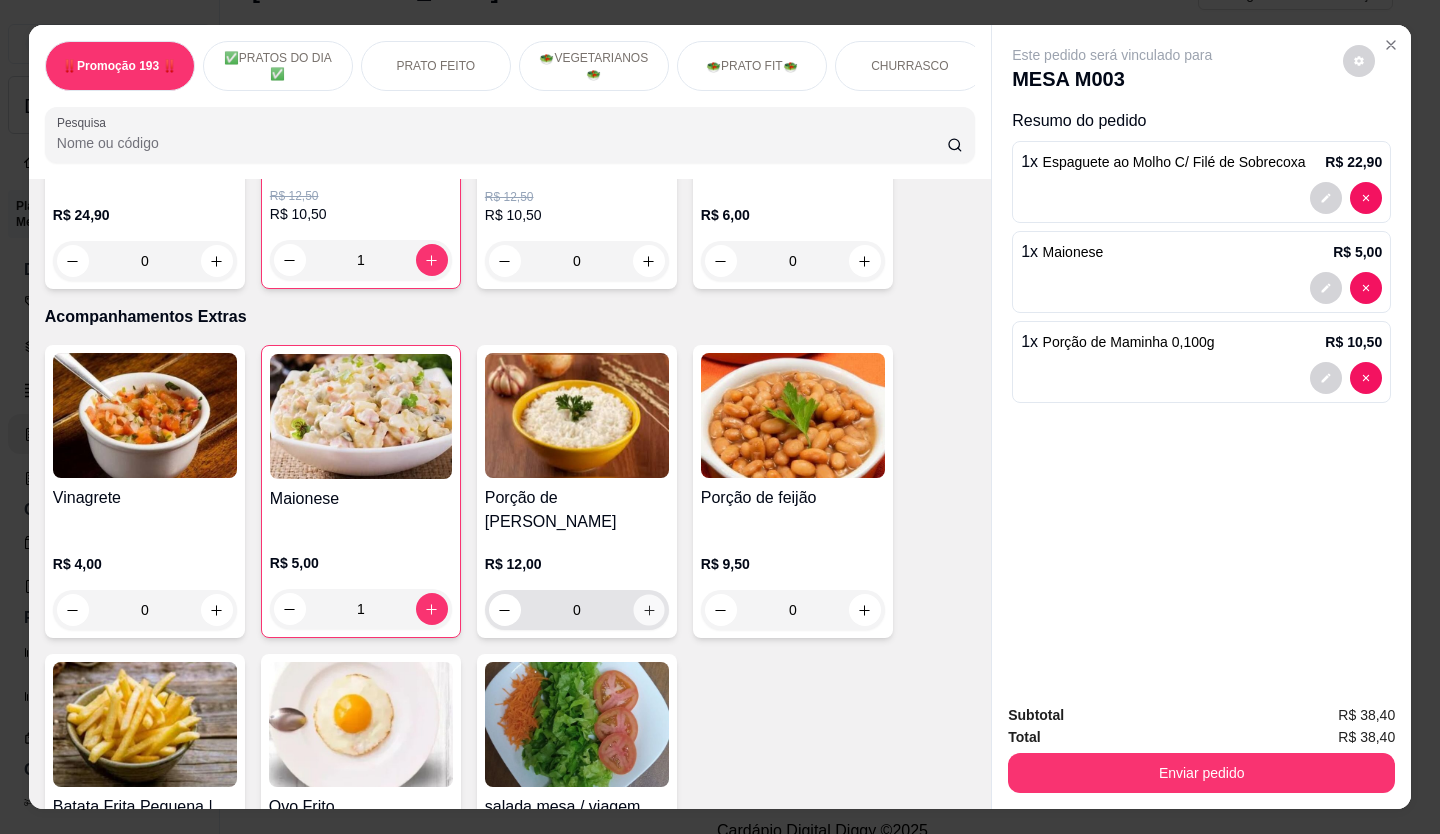 click 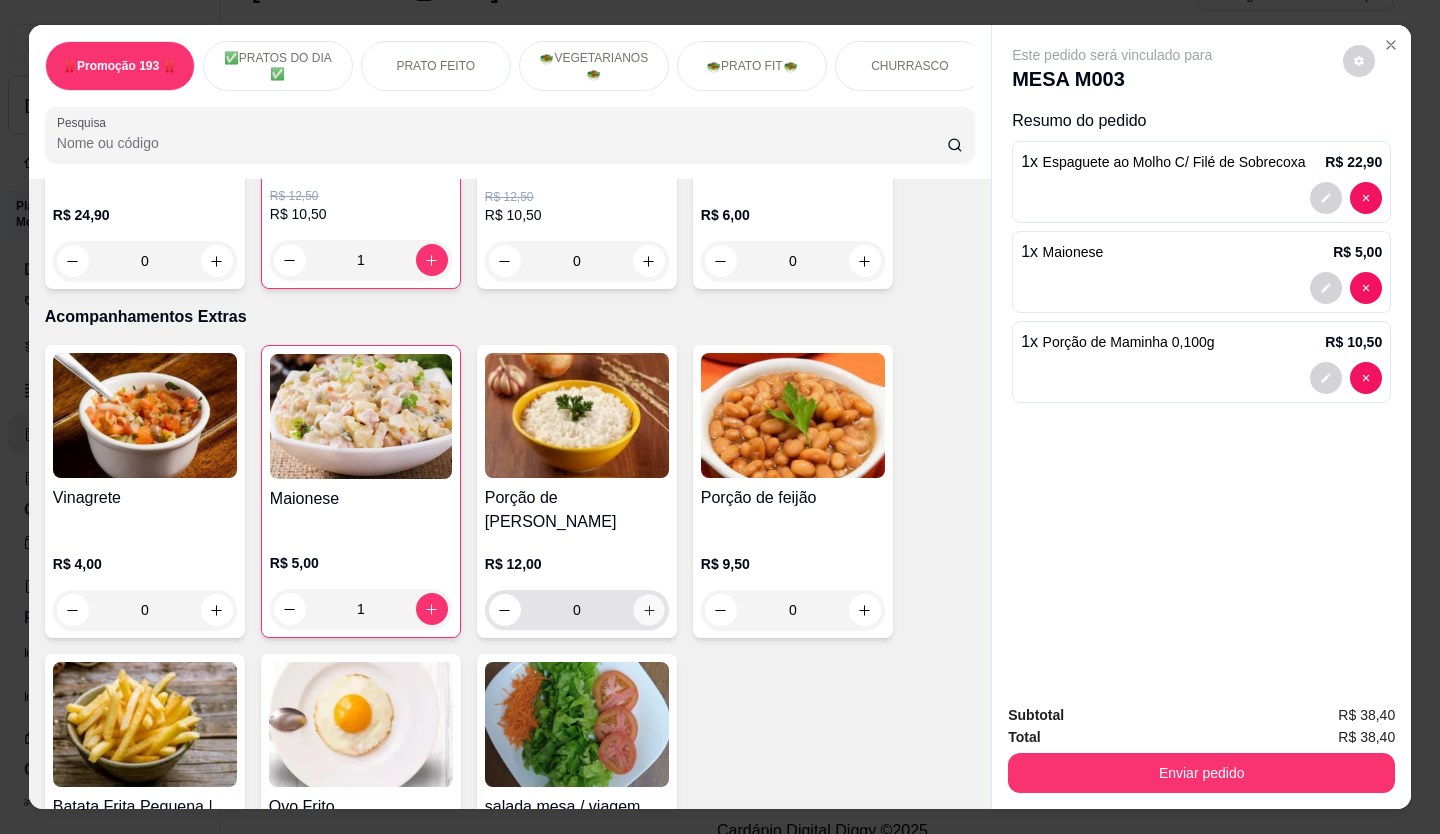 type on "1" 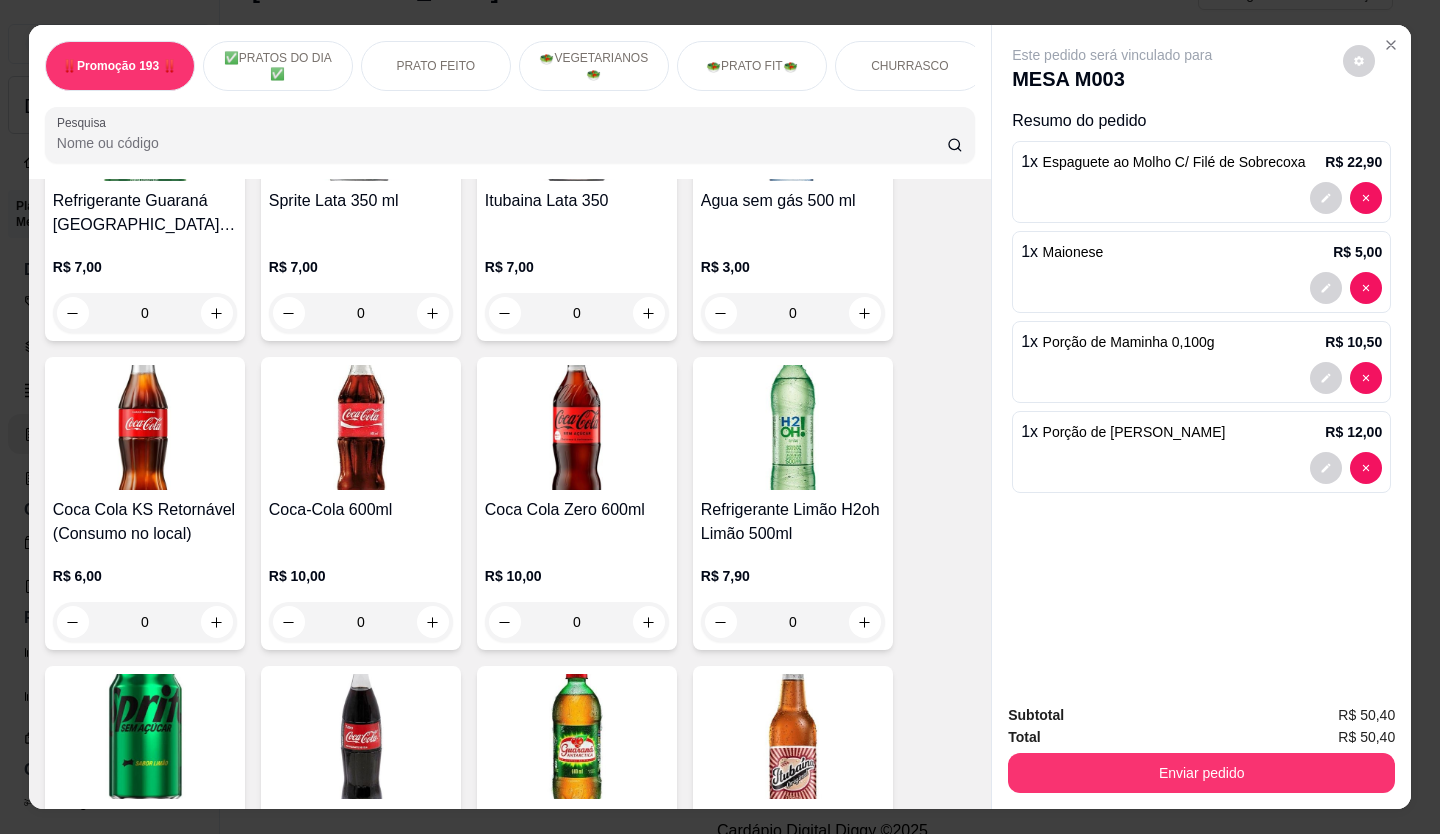 scroll, scrollTop: 6200, scrollLeft: 0, axis: vertical 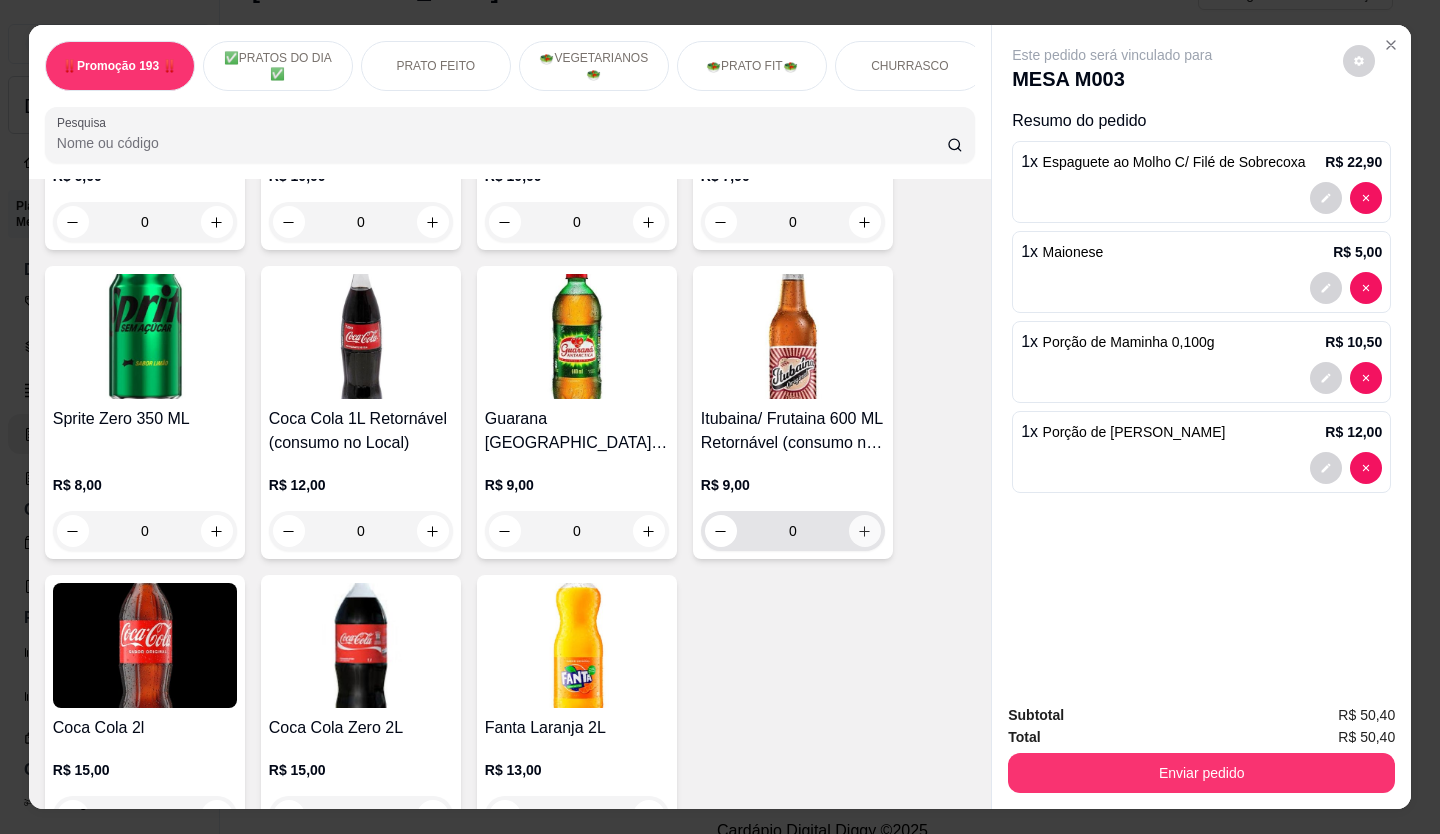 click at bounding box center [865, 531] 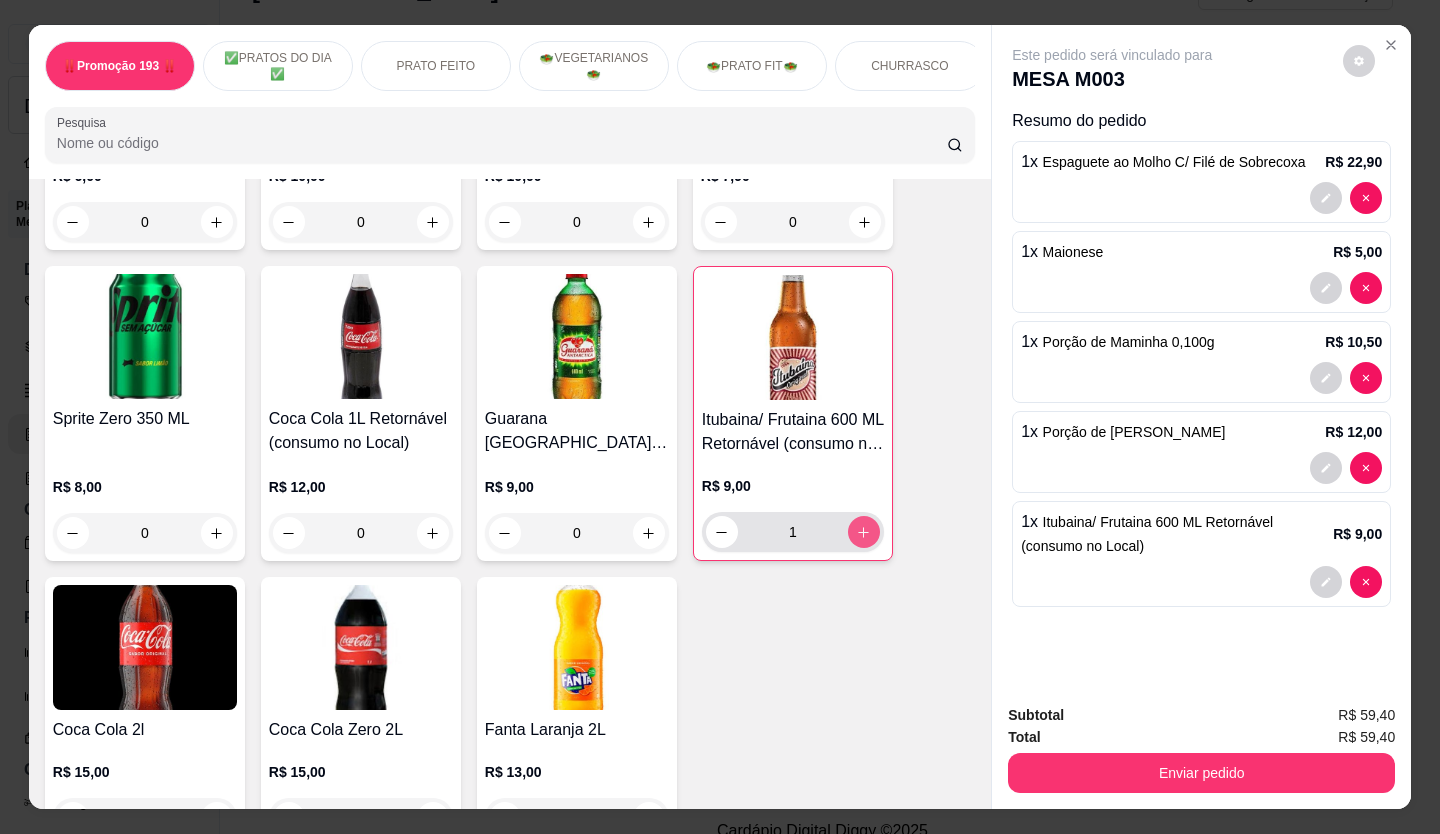 type on "1" 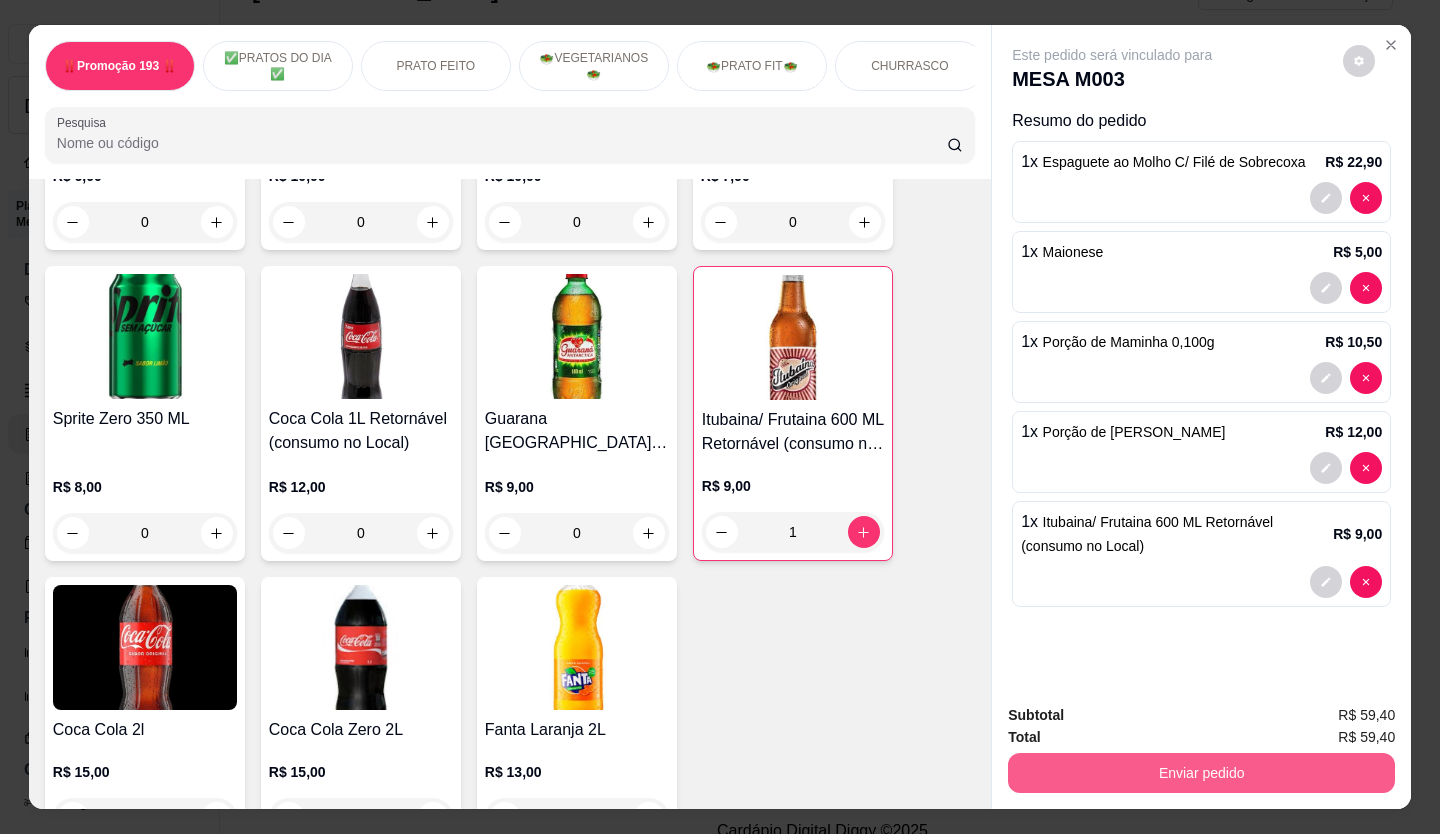 click on "Enviar pedido" at bounding box center [1201, 773] 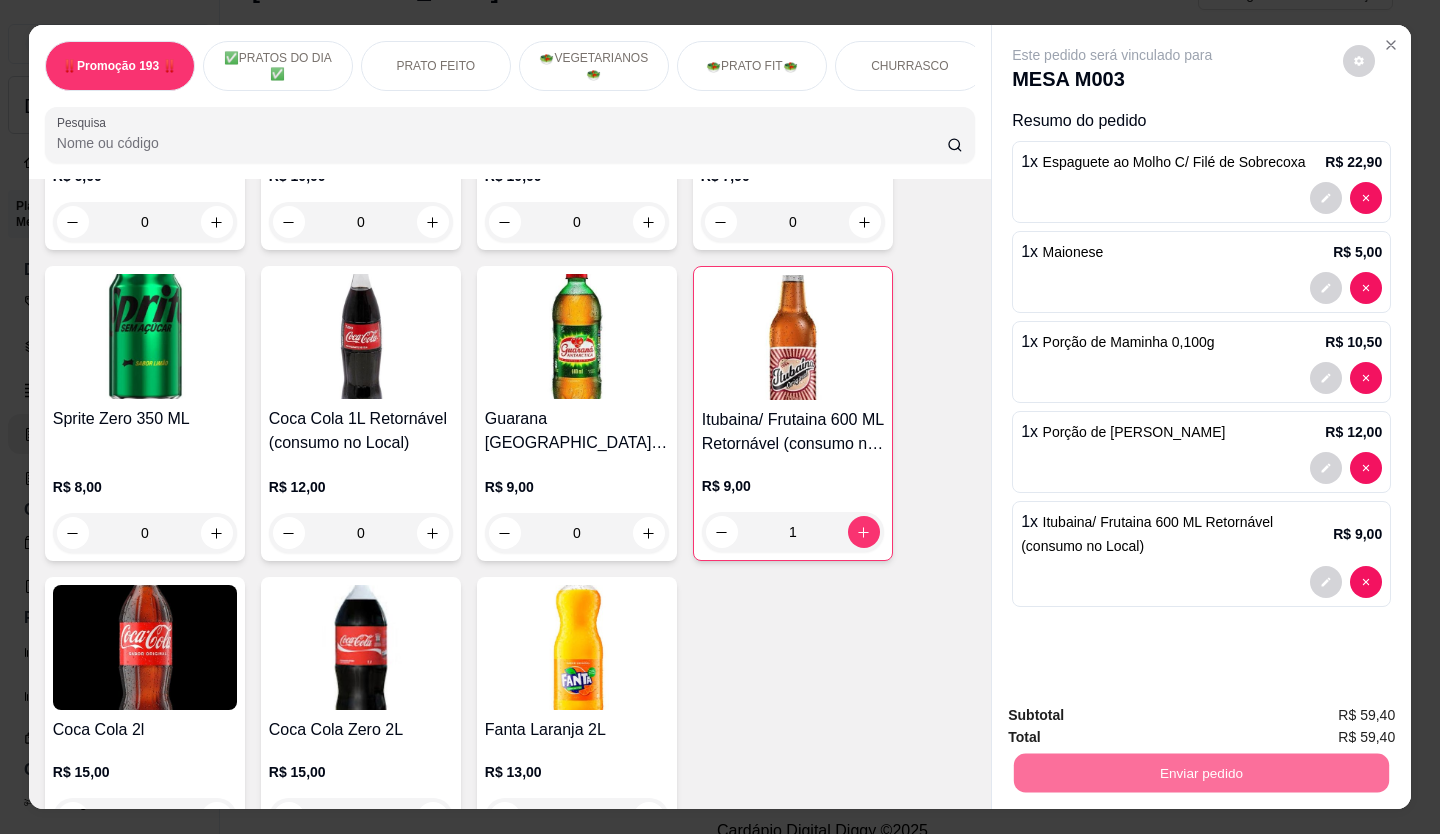 click on "Não registrar e enviar pedido" at bounding box center [1135, 716] 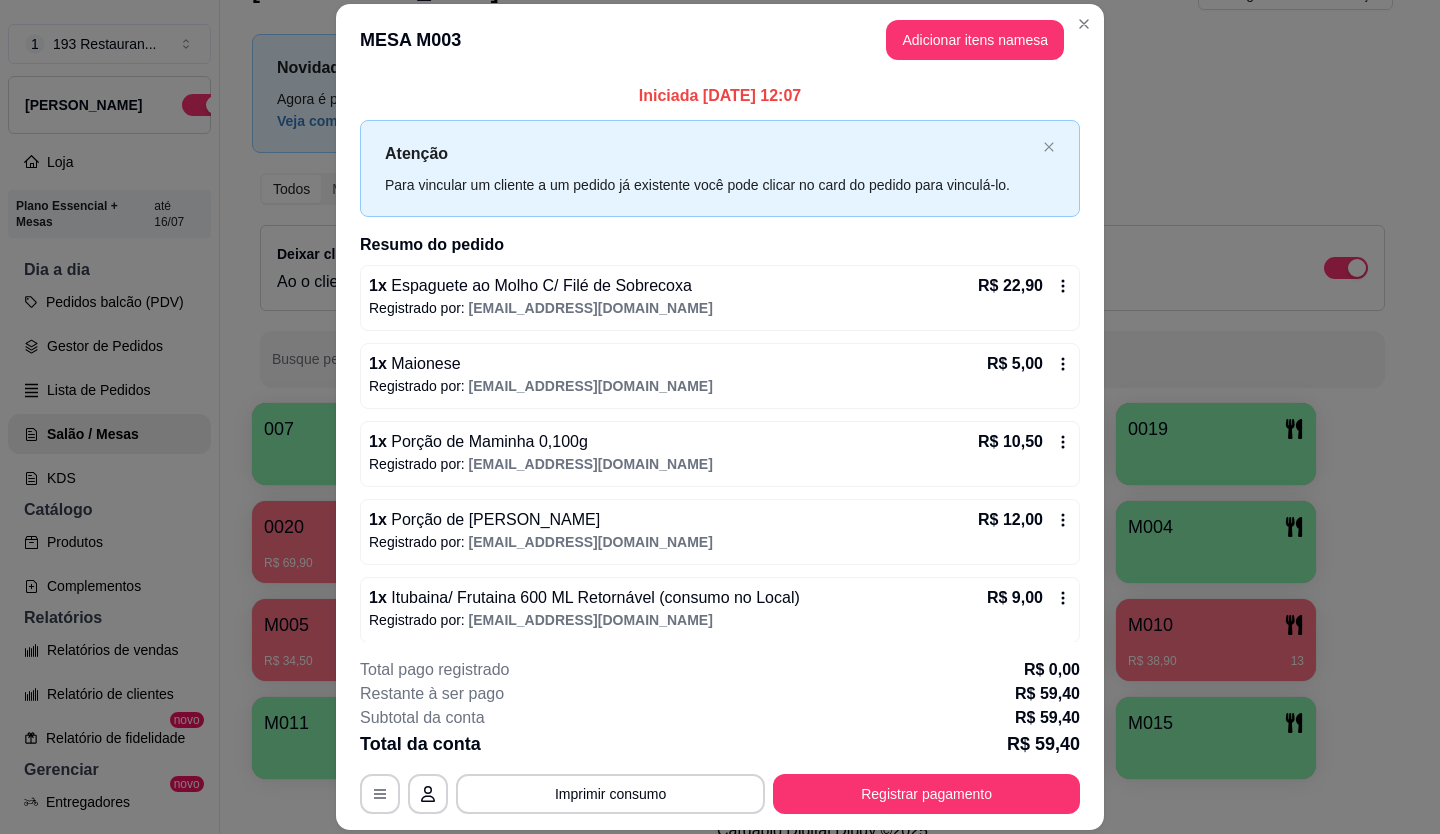 type 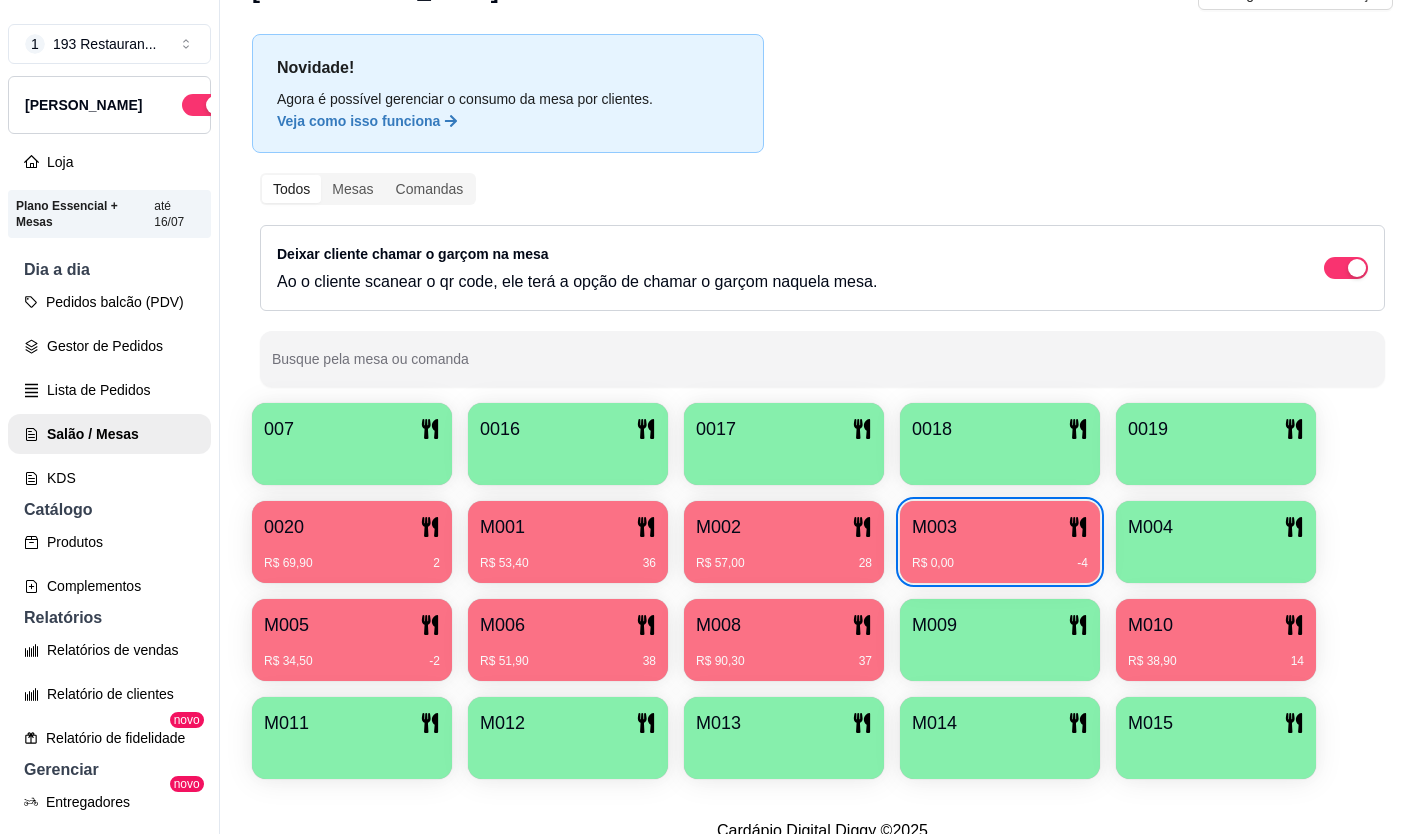 click on "M008" at bounding box center [784, 625] 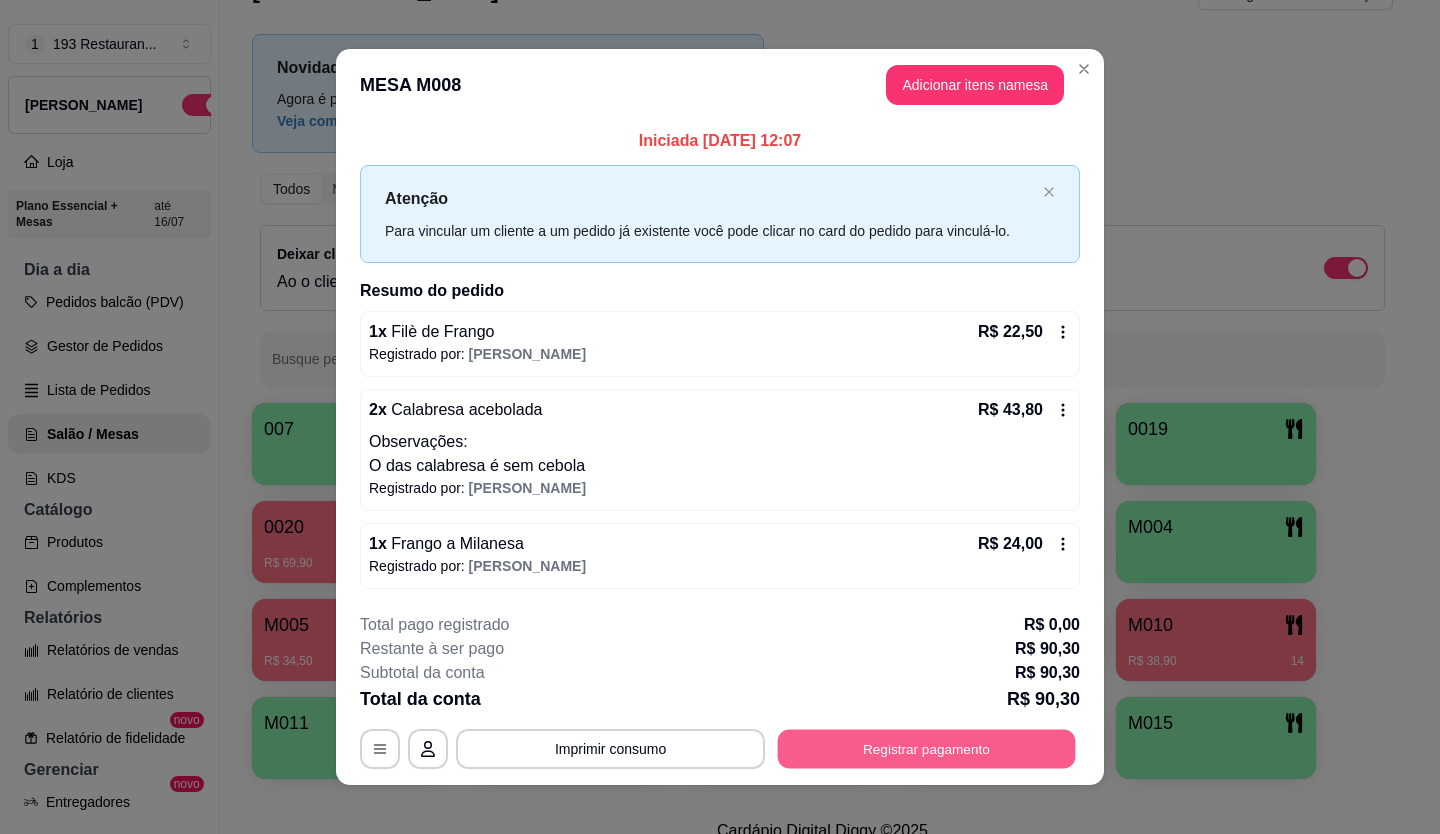 click on "Registrar pagamento" at bounding box center [927, 748] 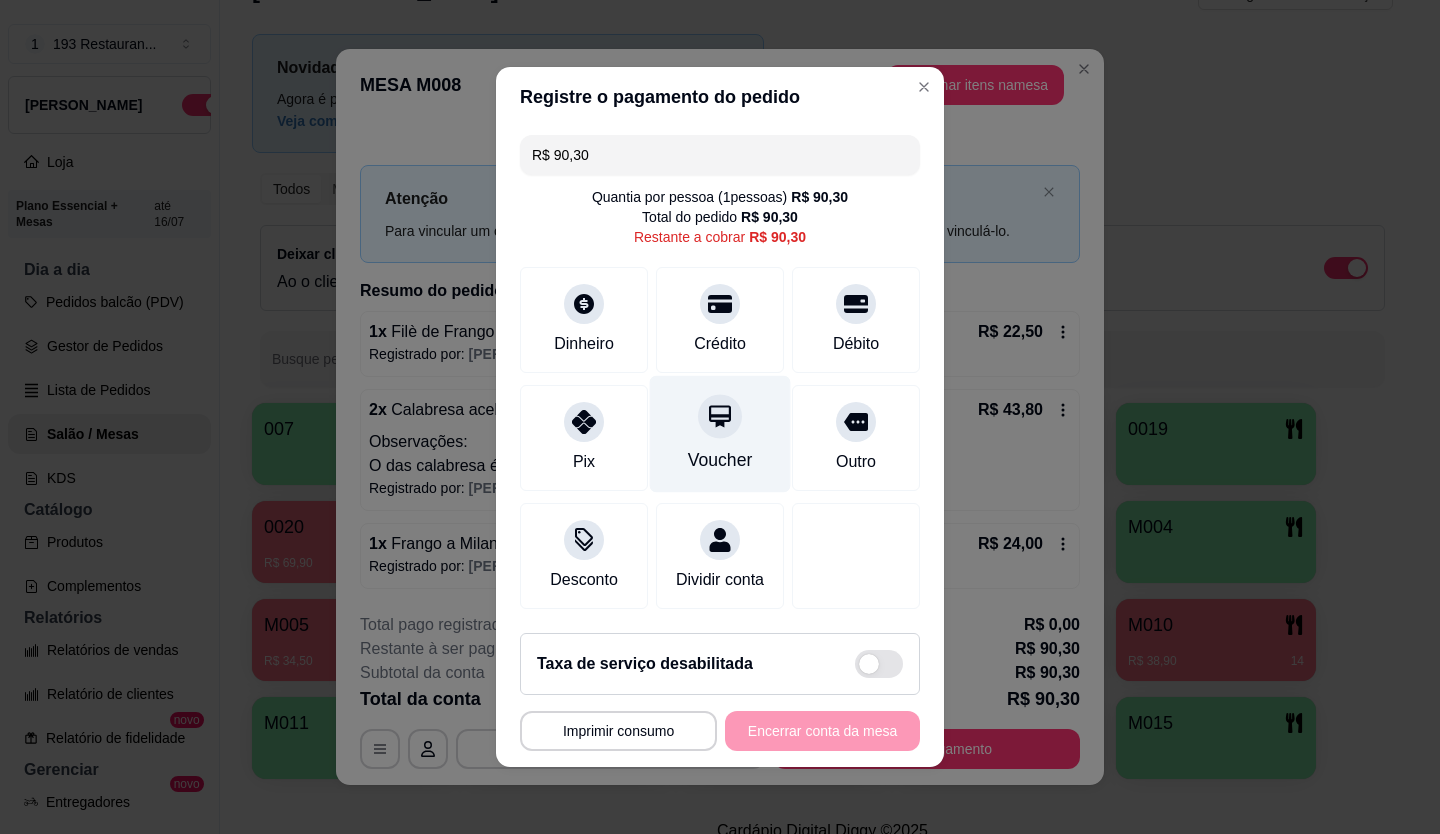 click on "Voucher" at bounding box center [720, 460] 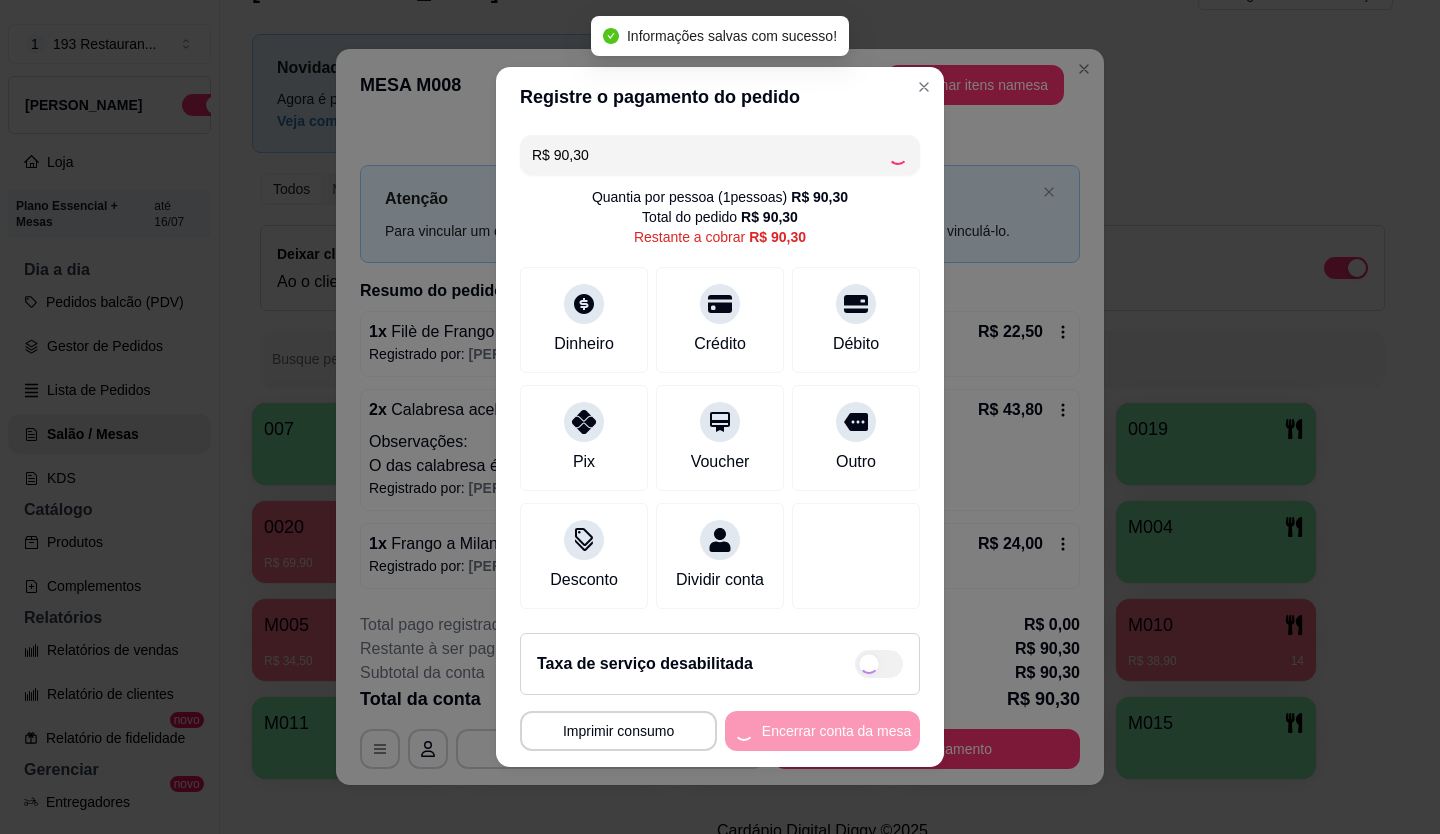 type on "R$ 0,00" 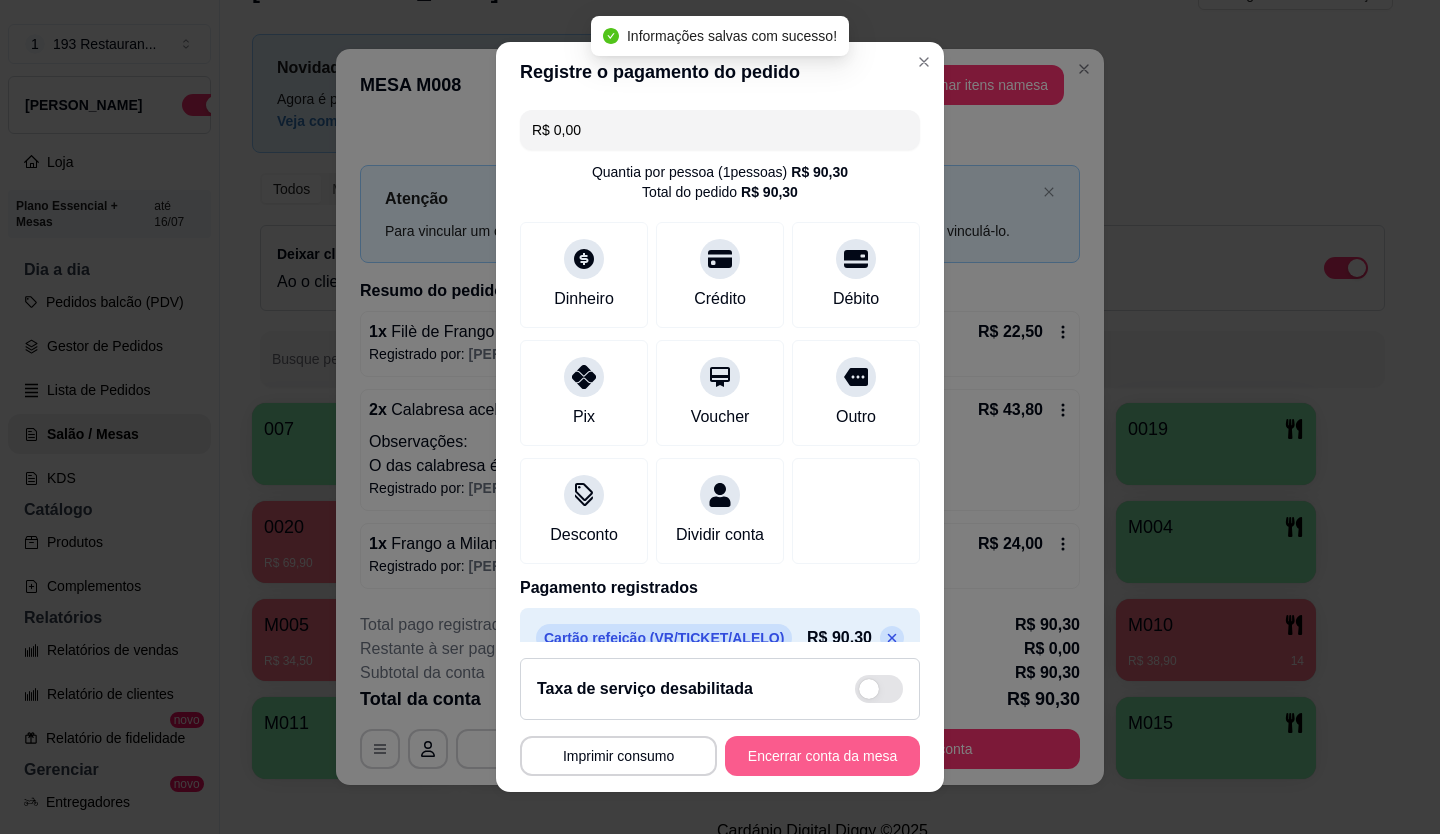 click on "Encerrar conta da mesa" at bounding box center [822, 756] 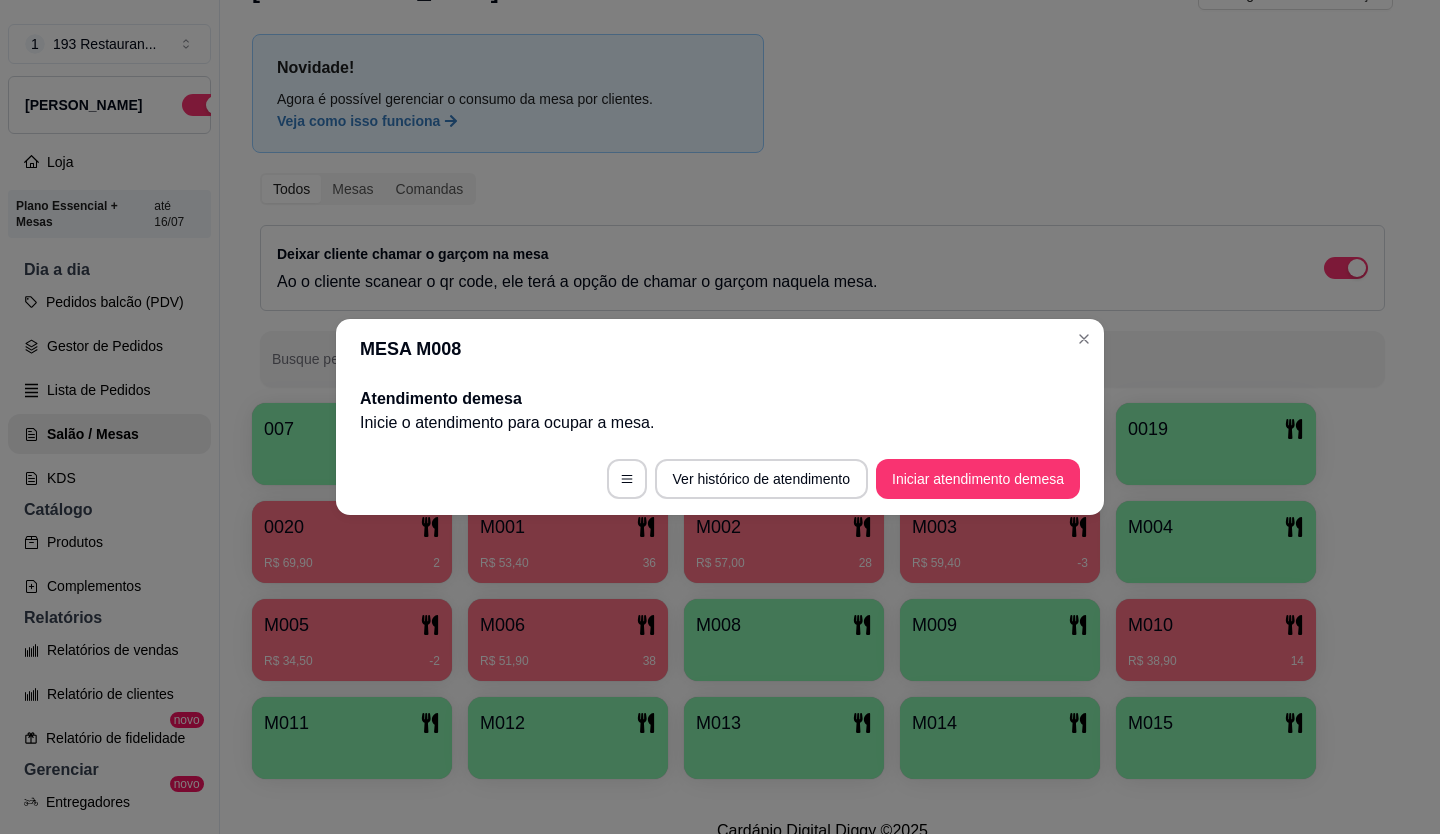 click on "MESA M008" at bounding box center [720, 349] 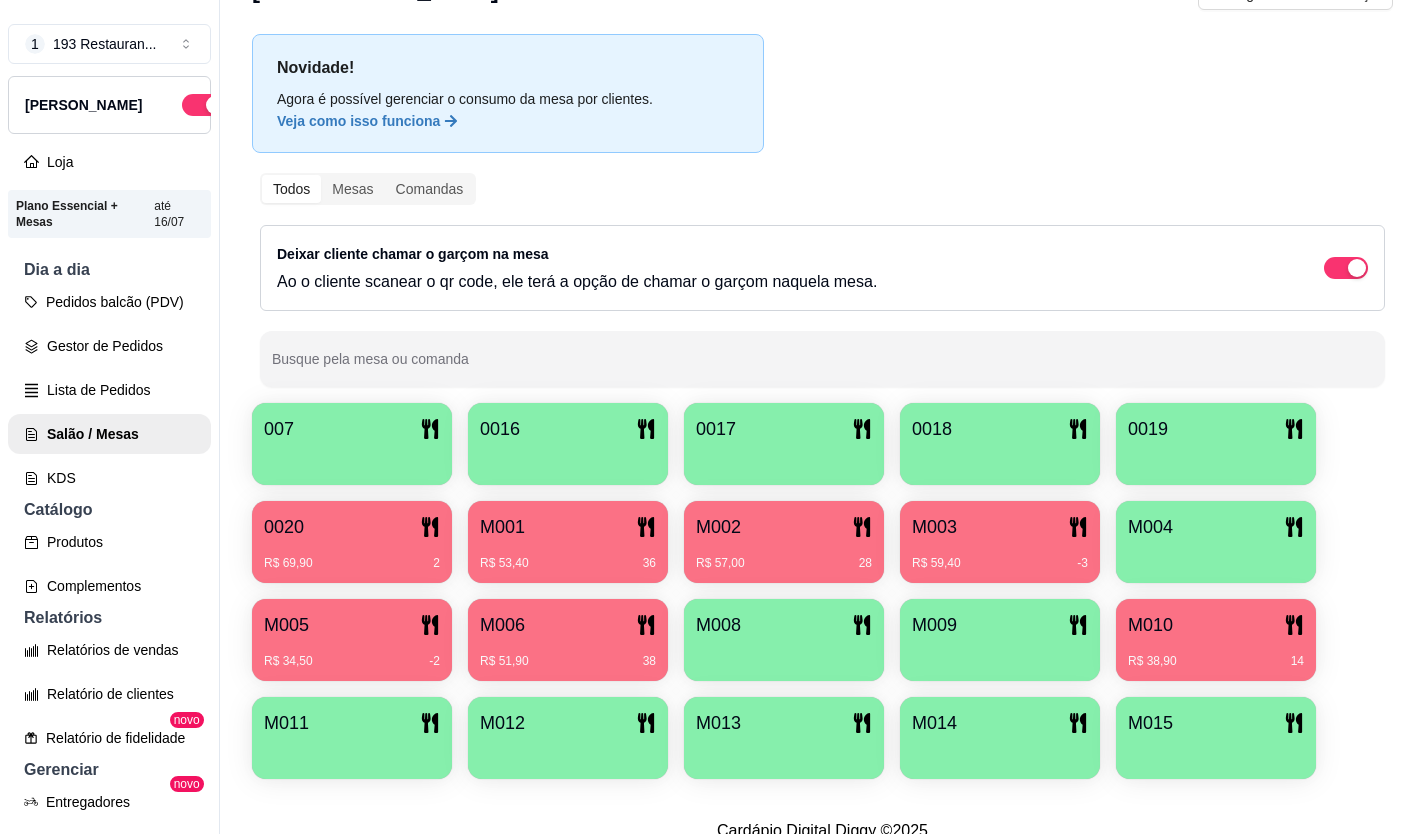 click at bounding box center (784, 752) 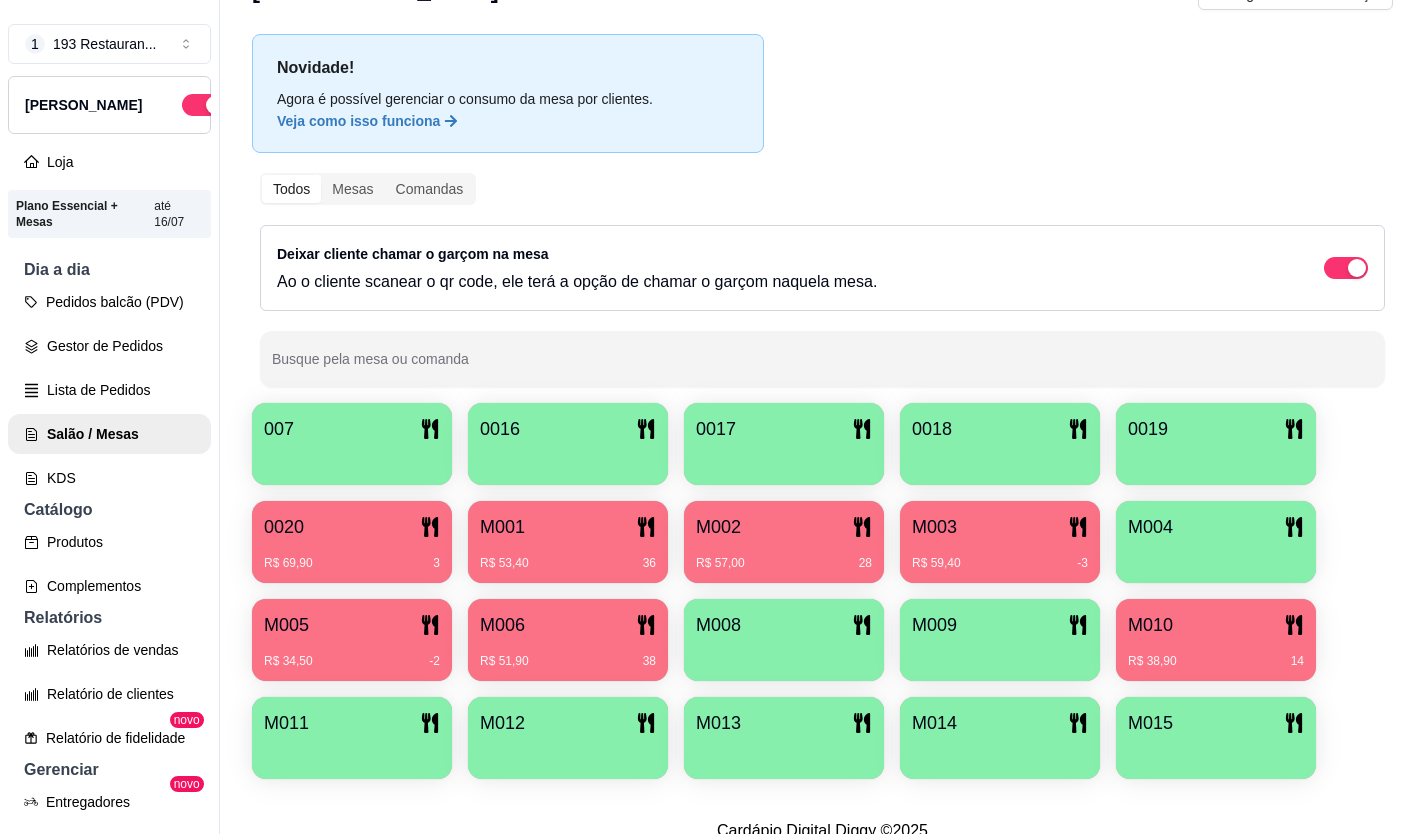 click at bounding box center [784, 654] 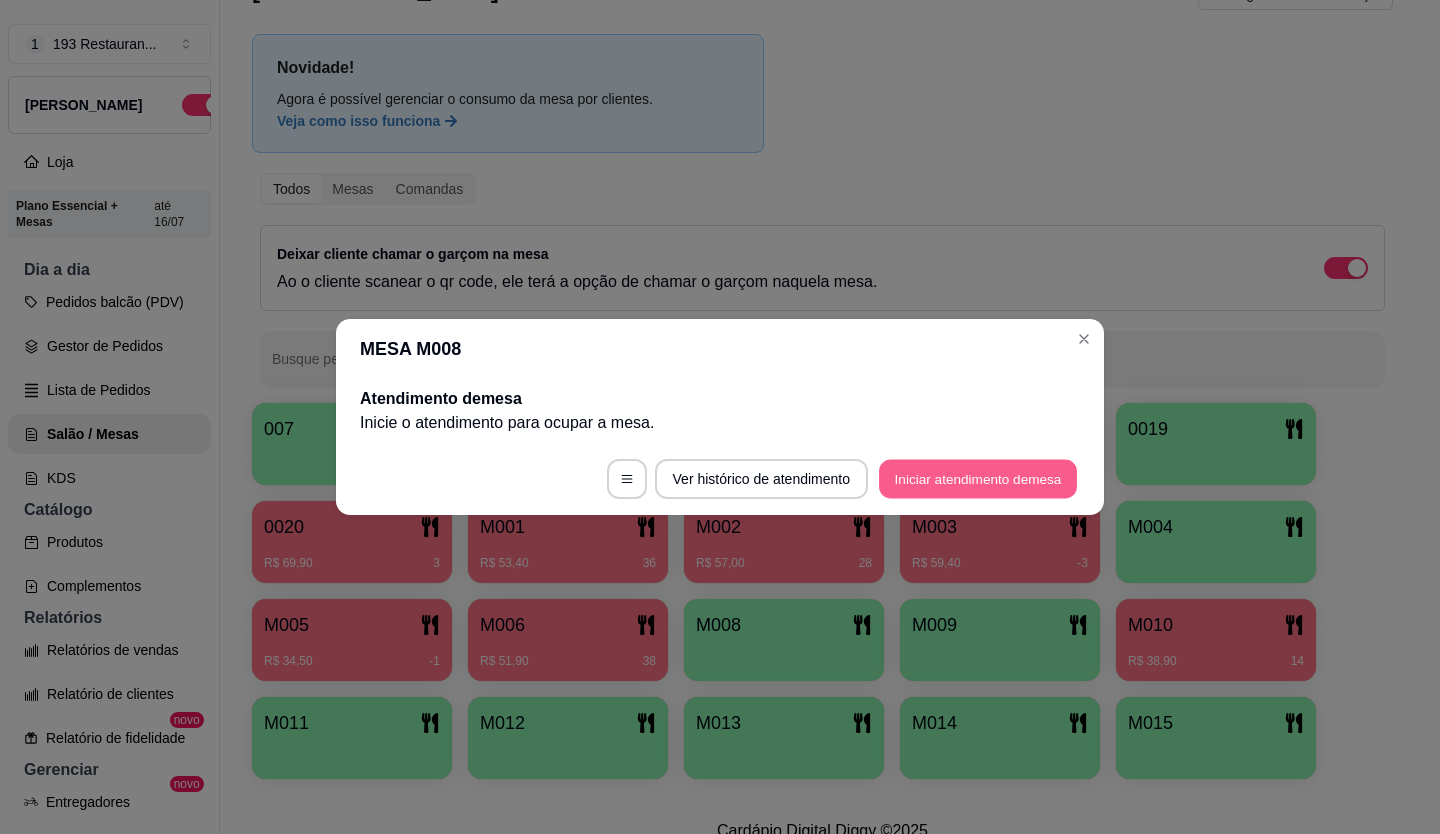 click on "Iniciar atendimento de  mesa" at bounding box center [978, 479] 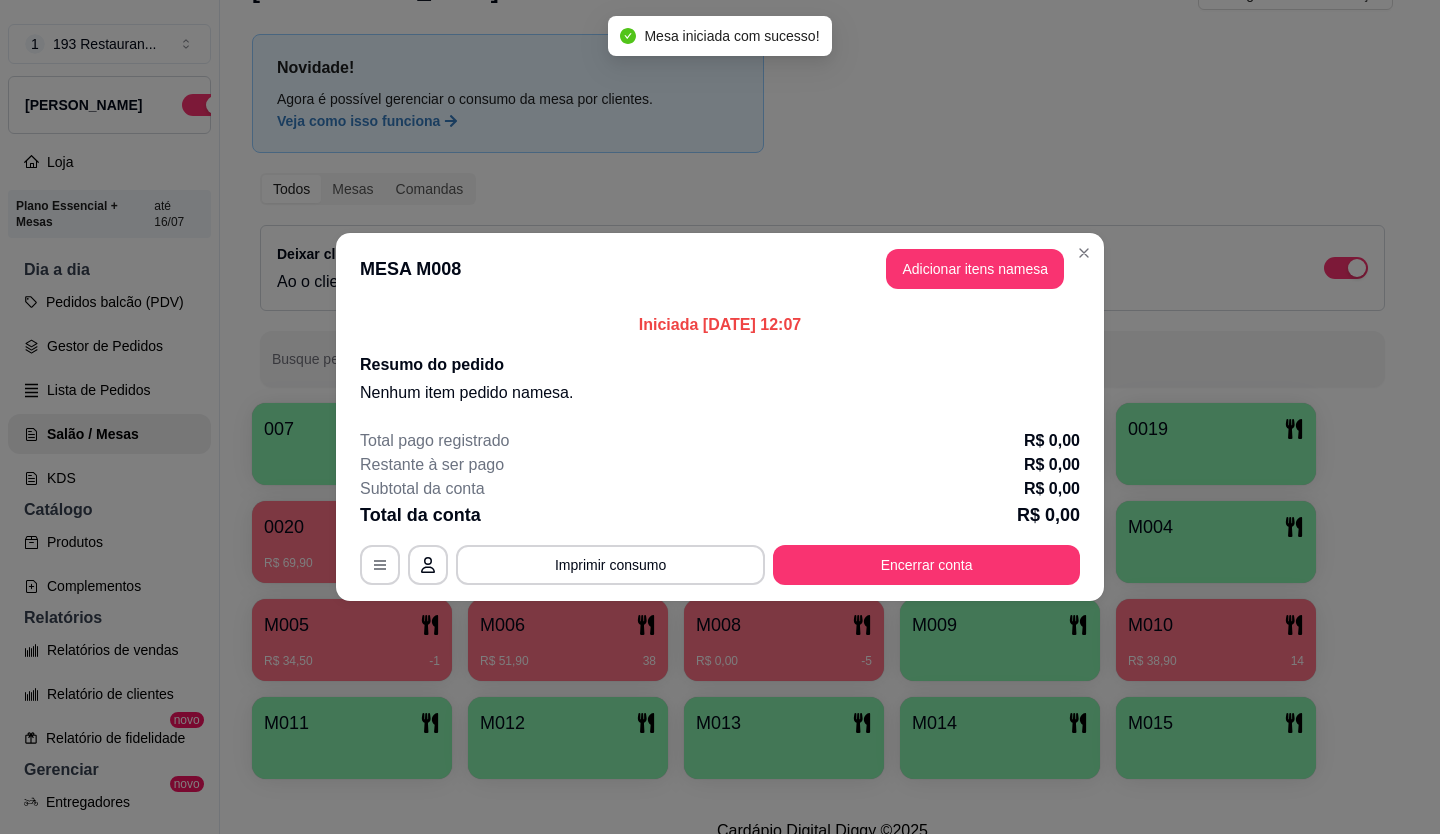 click on "Adicionar itens na  mesa" at bounding box center [975, 269] 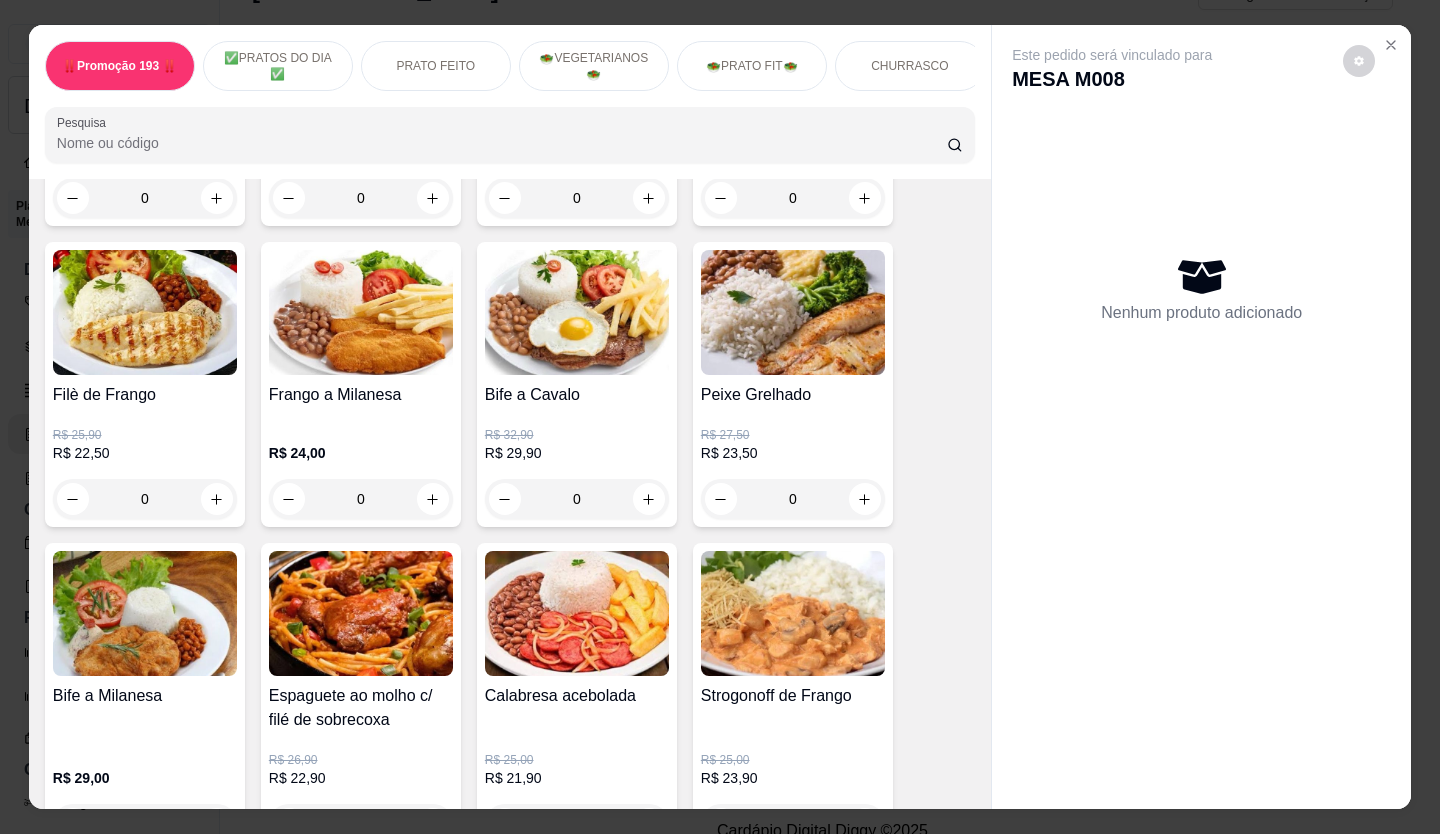 scroll, scrollTop: 900, scrollLeft: 0, axis: vertical 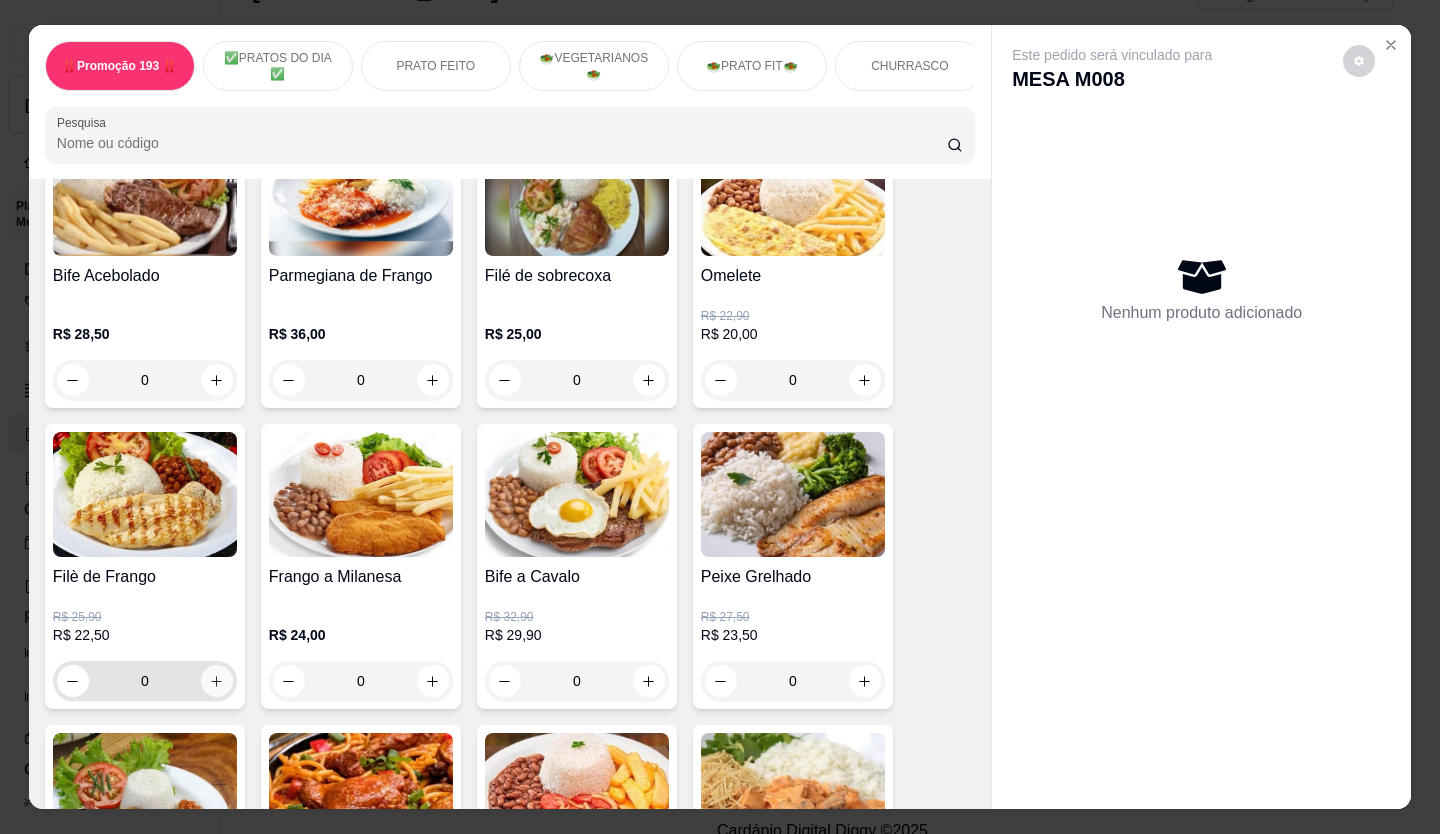 click 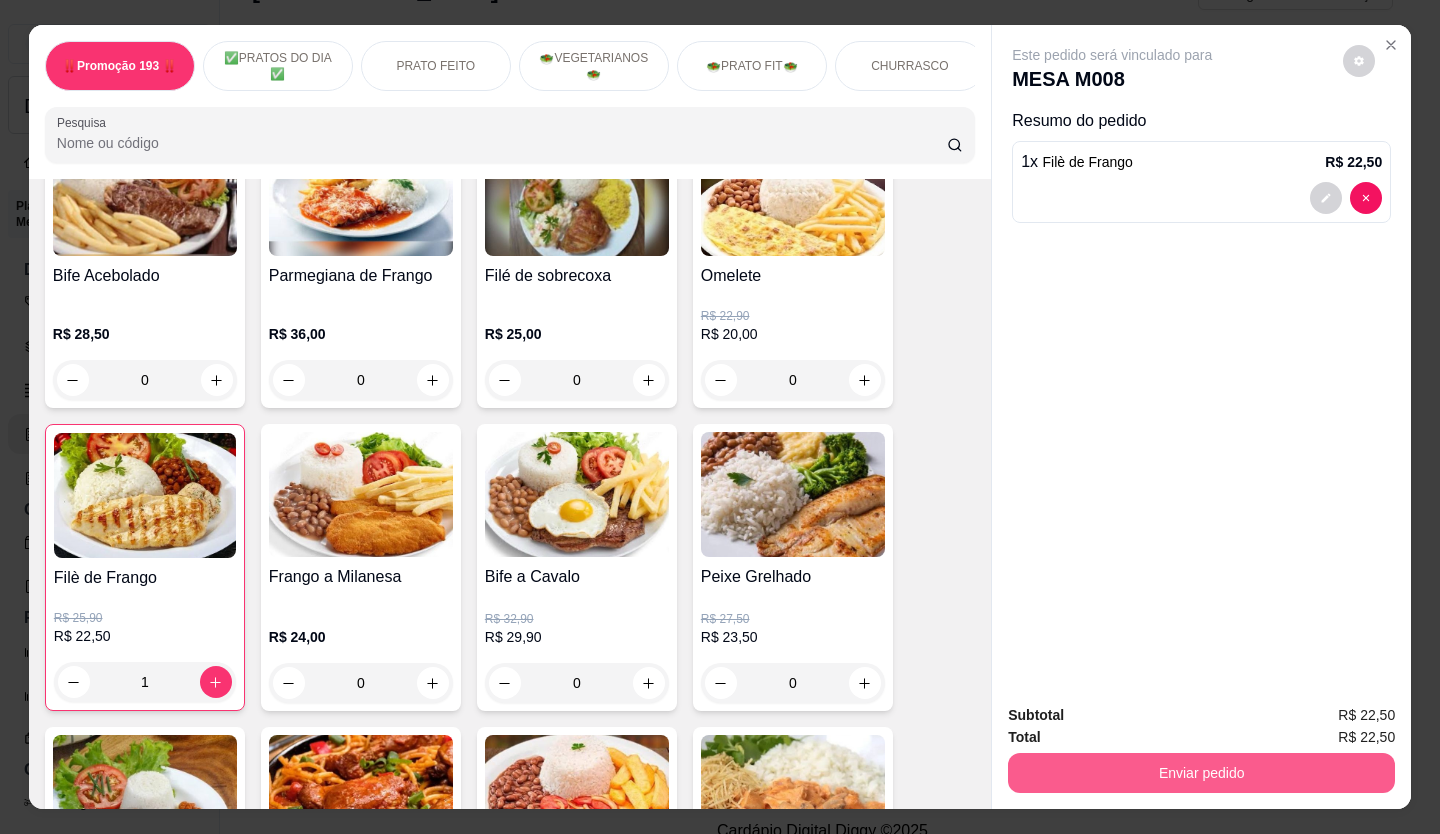 click on "Enviar pedido" at bounding box center [1201, 773] 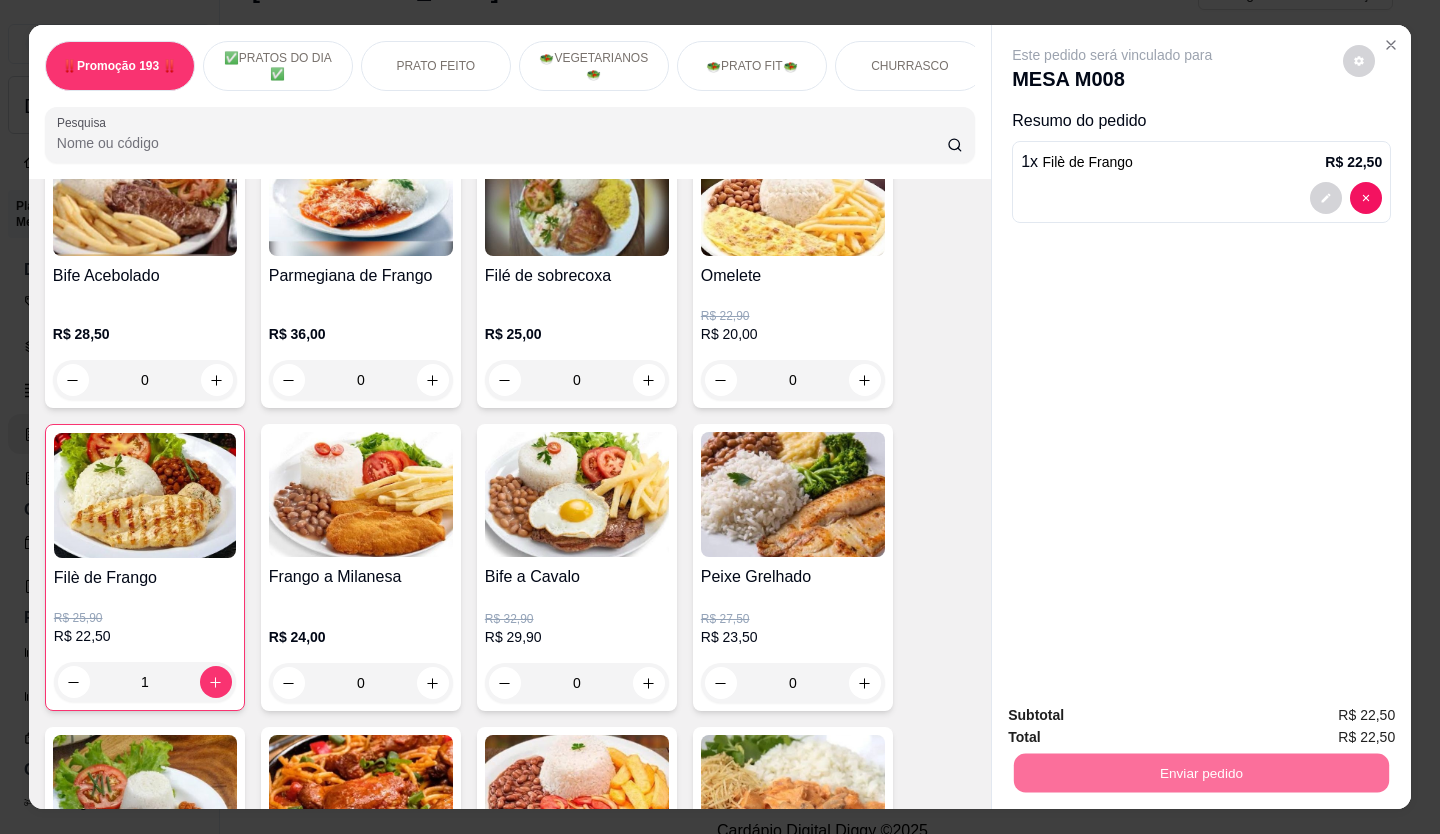 click on "Não registrar e enviar pedido" at bounding box center (1135, 716) 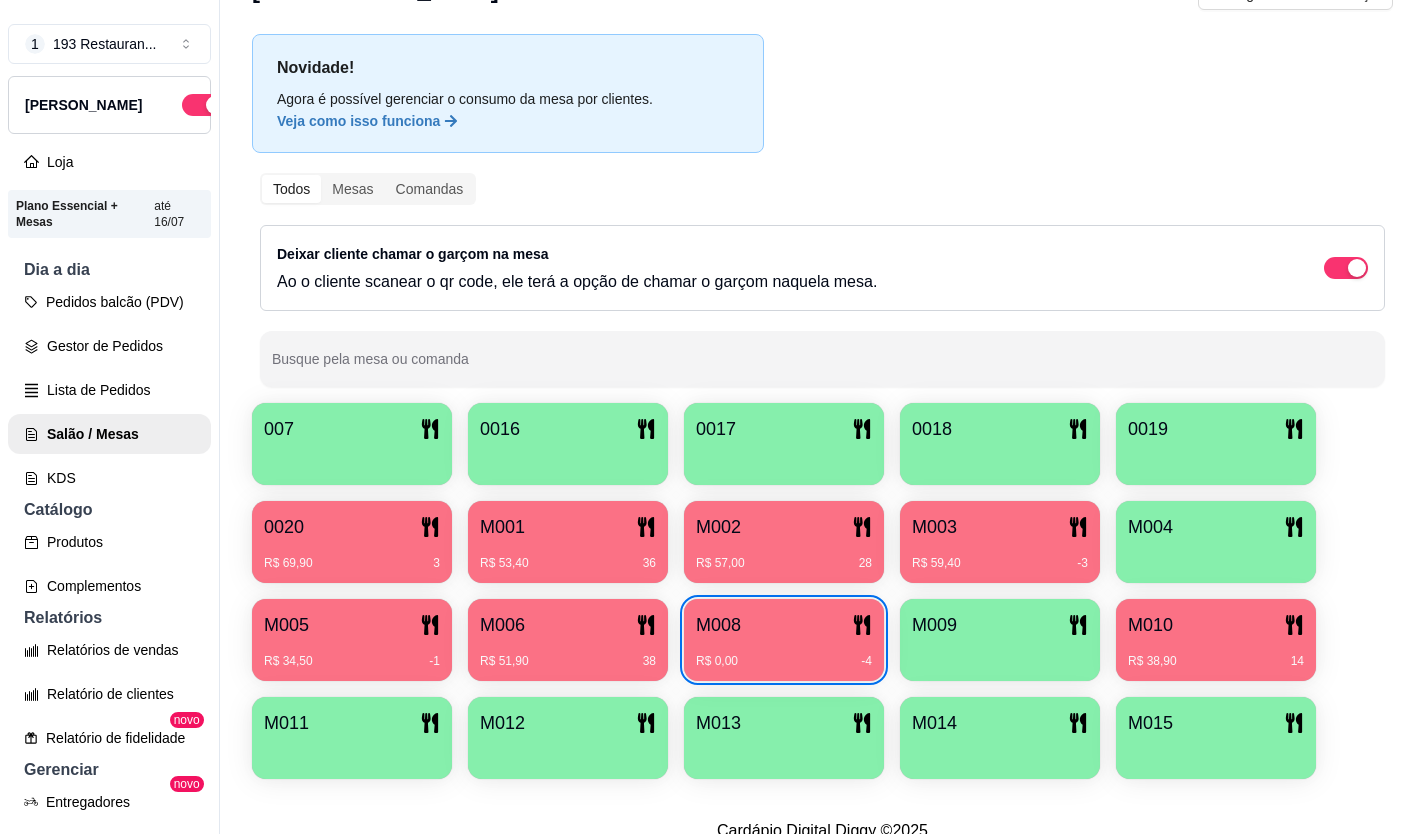 click on "M003" at bounding box center [1000, 527] 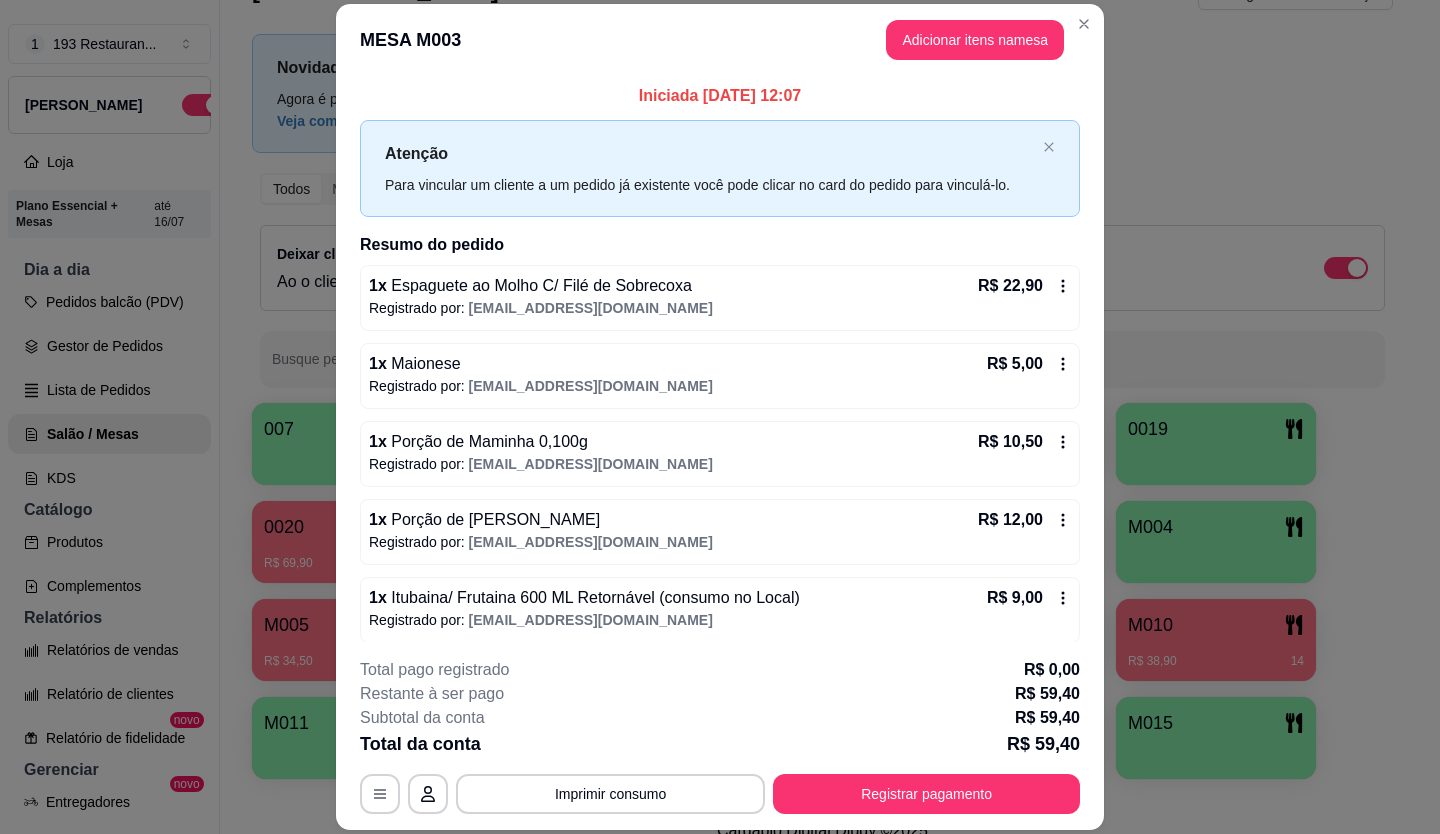 scroll, scrollTop: 9, scrollLeft: 0, axis: vertical 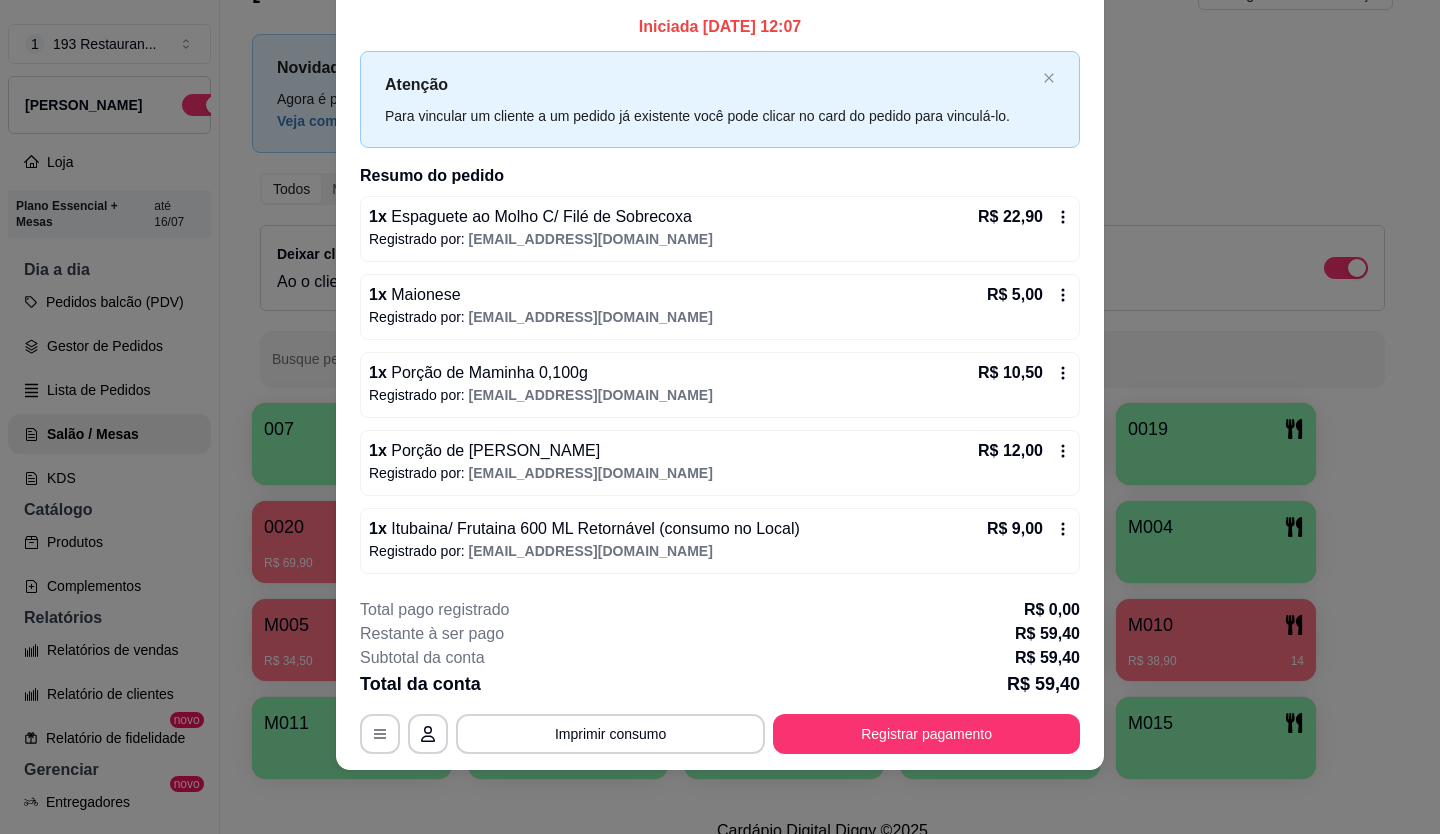 click 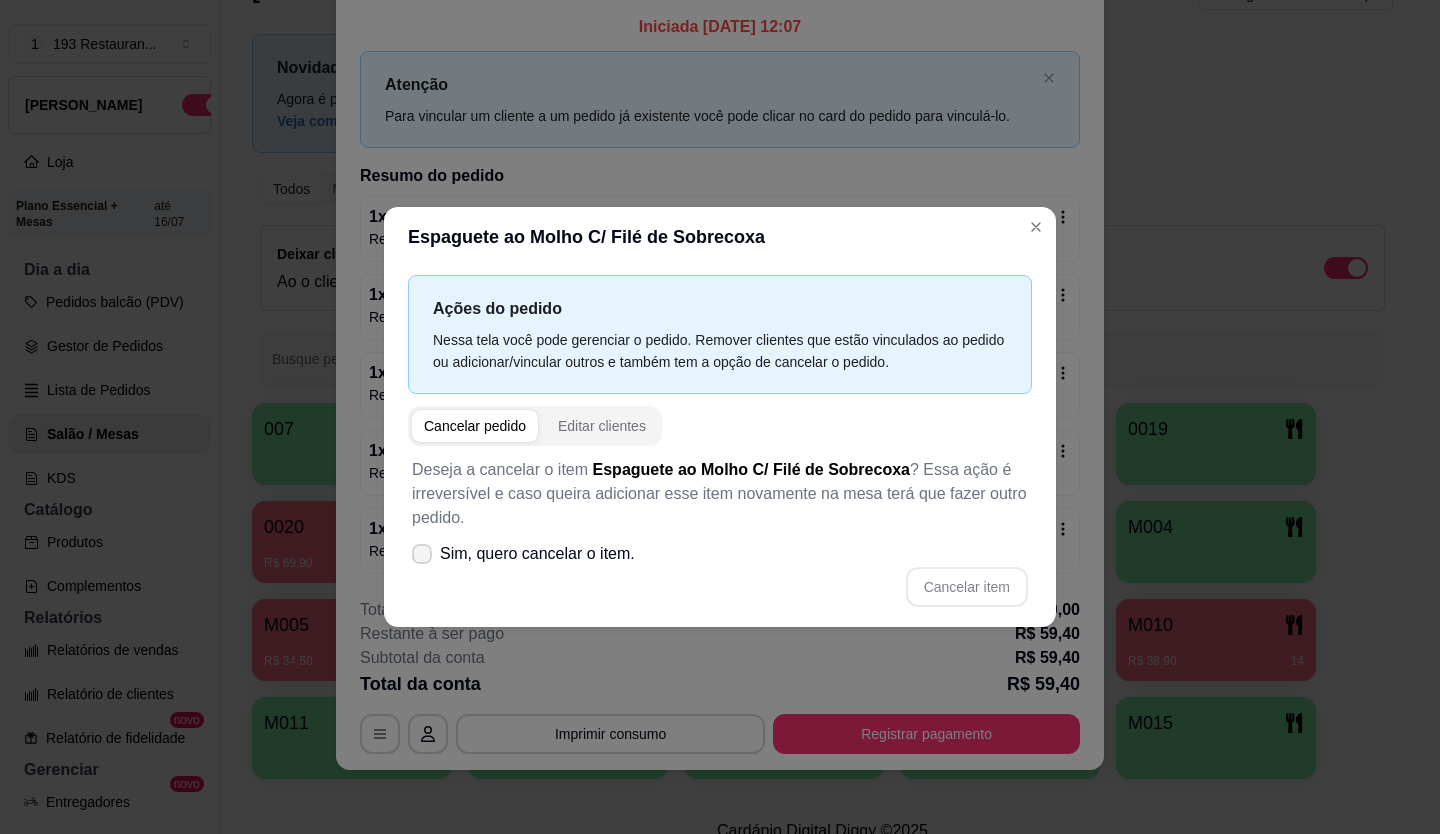 click on "Sim, quero cancelar o item." at bounding box center (523, 554) 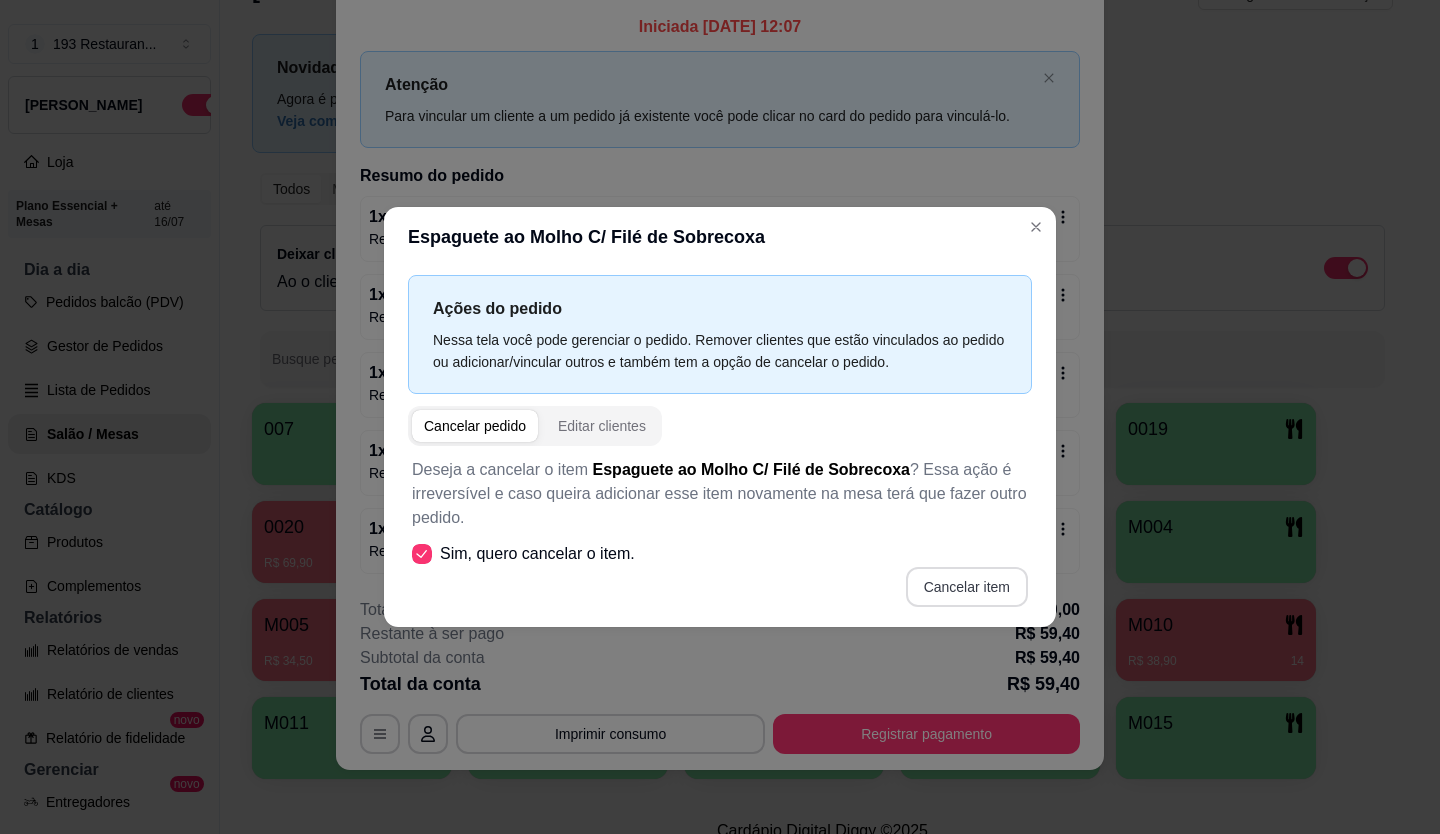 click on "Cancelar item" at bounding box center [967, 587] 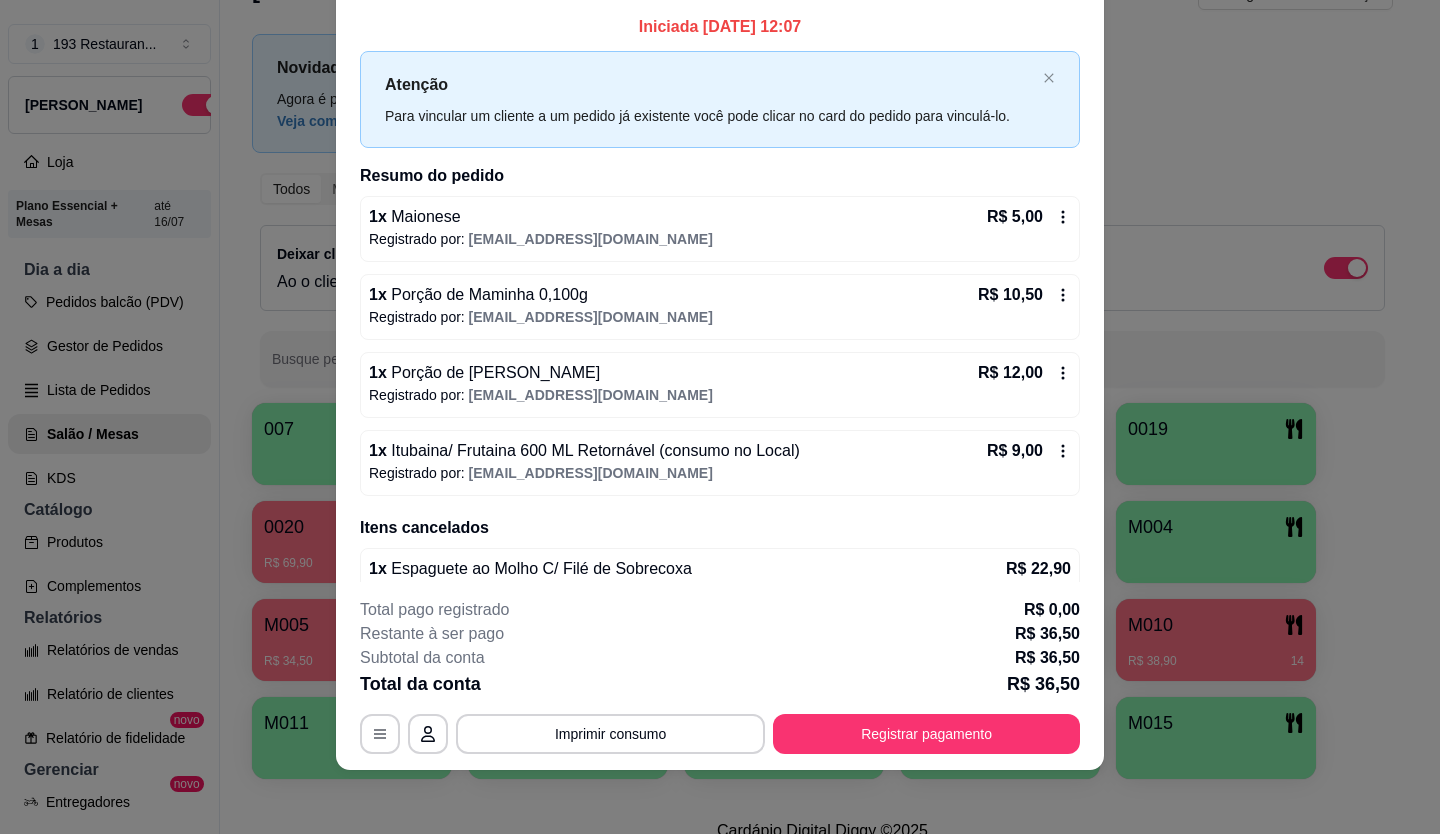 click 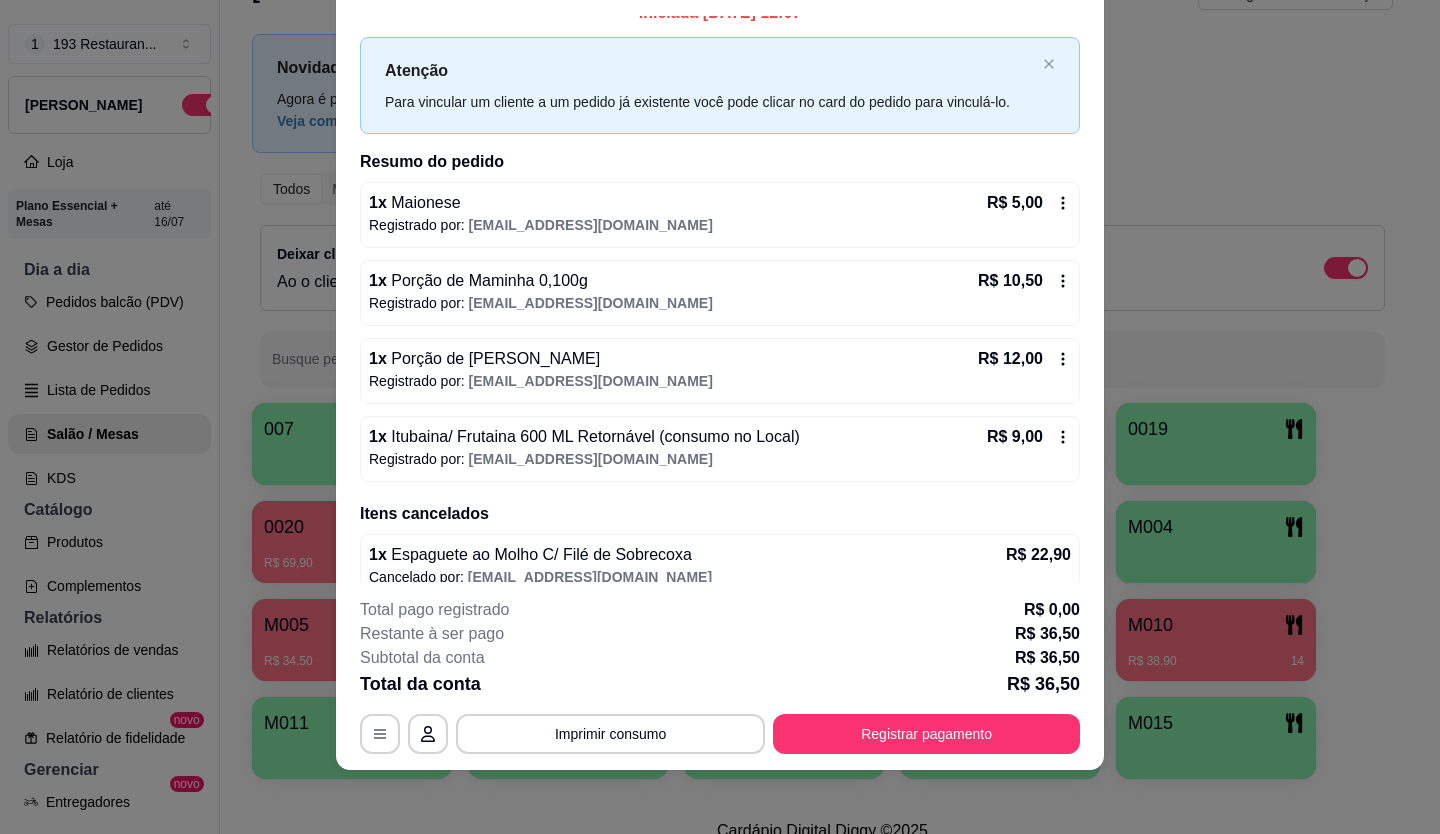 scroll, scrollTop: 45, scrollLeft: 0, axis: vertical 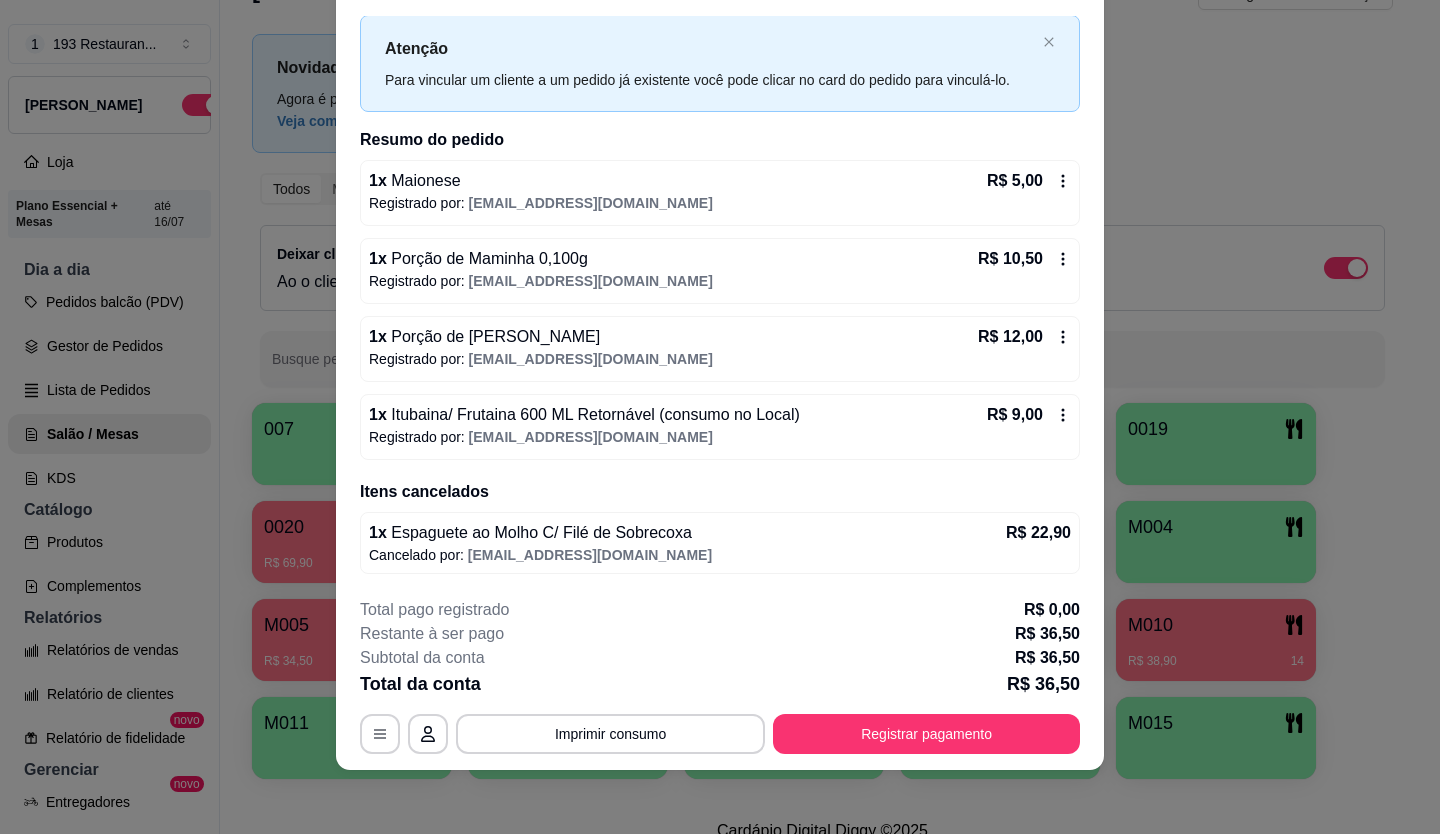 click on "[EMAIL_ADDRESS][DOMAIN_NAME]" at bounding box center (591, 281) 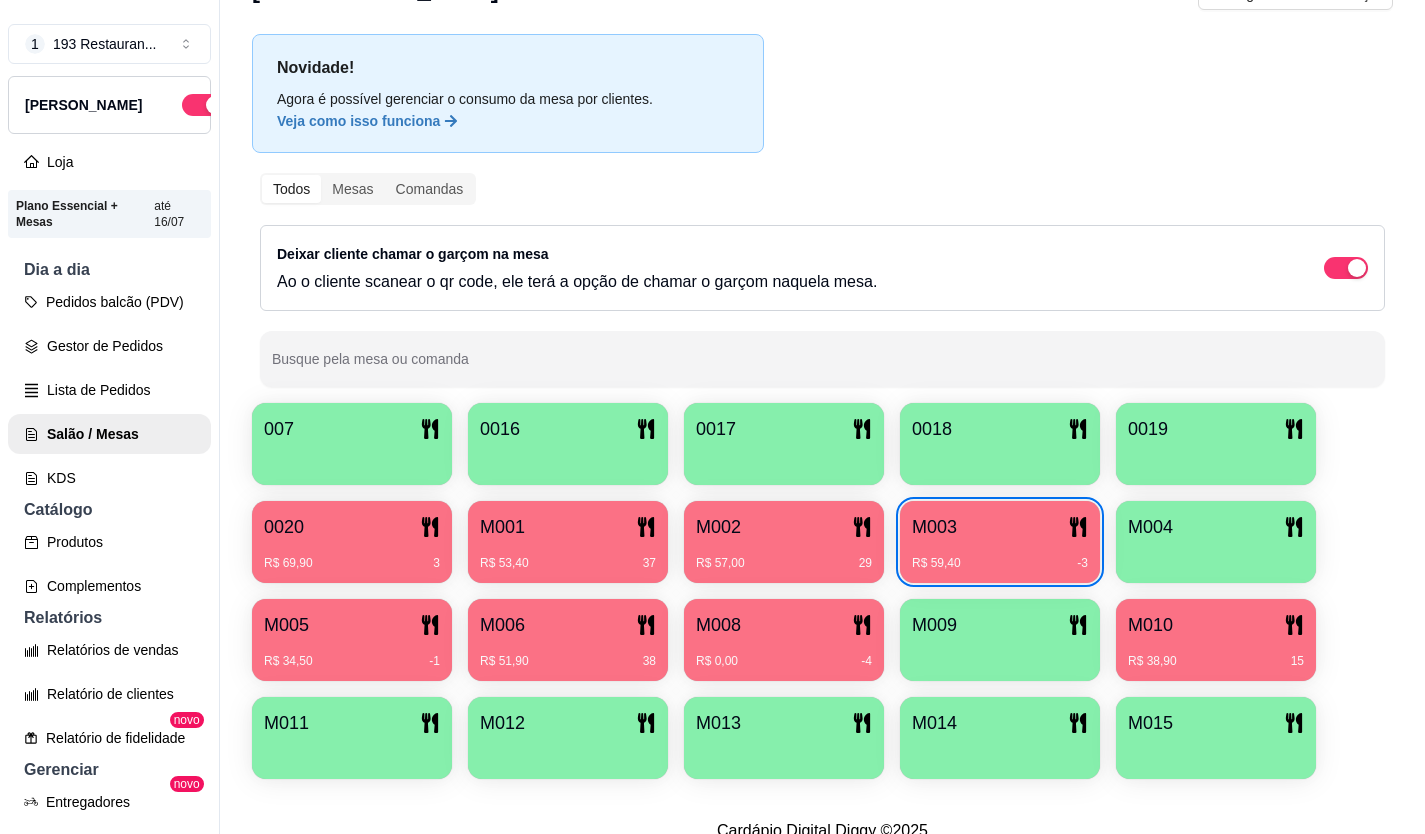 click on "R$ 59,40 -3" at bounding box center [1000, 556] 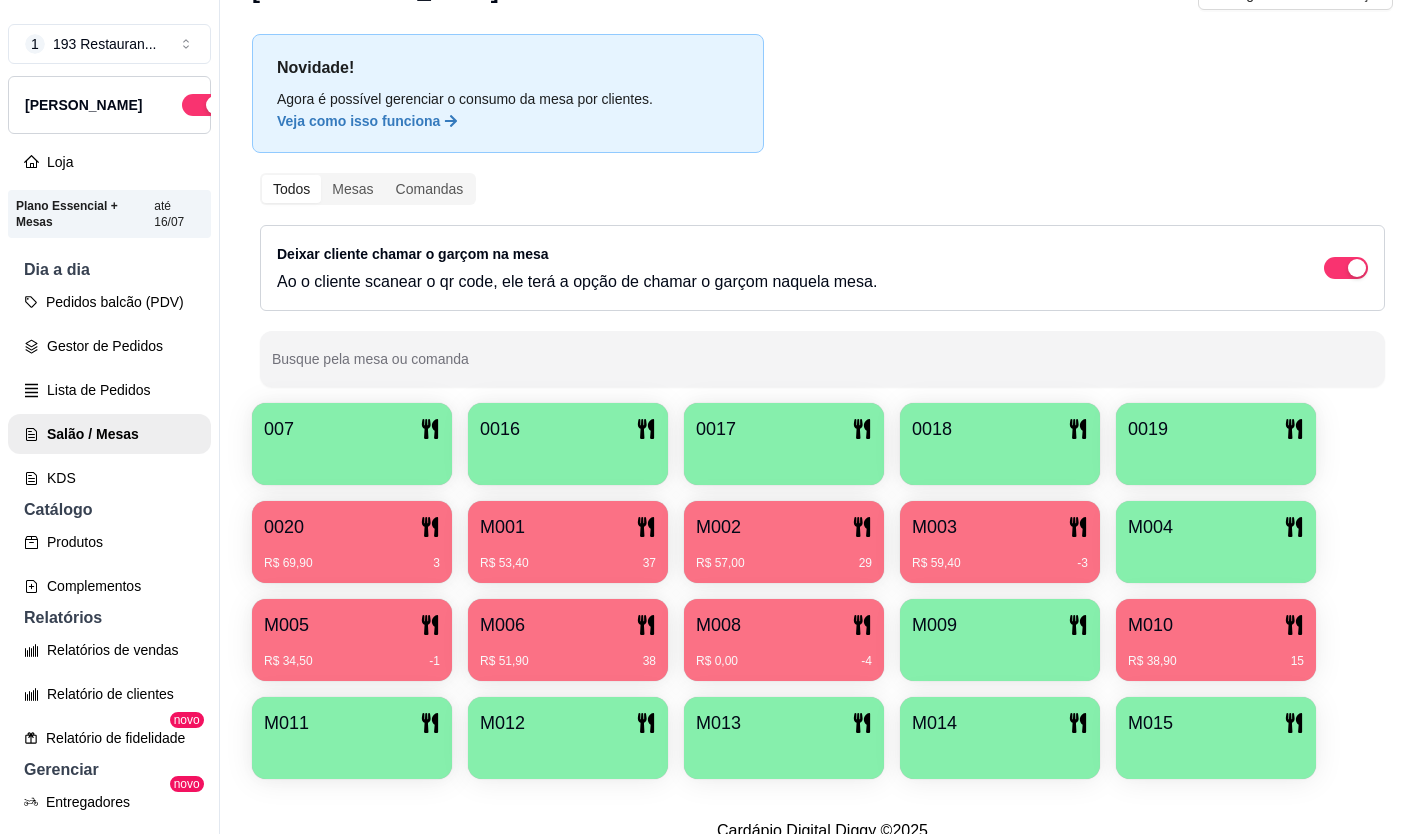 click on "1 193 Restauran ... Loja Aberta Loja Plano Essencial + Mesas até 16/07   Dia a dia Pedidos balcão (PDV) Gestor de Pedidos Lista de Pedidos Salão / Mesas KDS Catálogo Produtos Complementos Relatórios Relatórios de vendas Relatório de clientes Relatório de fidelidade novo Gerenciar Entregadores novo Nota Fiscal (NFC-e) Controle de caixa Controle de fiado Cupons Clientes Estoque Configurações Diggy Planos Precisa de ajuda? Sair Salão / Mesas / Comandas Adicionar mesa / comanda Imprimir qr-codes da mesa Adicionar funcionário Configurar taxa de serviço Novidade! Agora é possível gerenciar o consumo da mesa por clientes.   Veja como isso funciona Todos Mesas Comandas Deixar cliente chamar o garçom na mesa Ao o cliente scanear o qr code, ele terá a opção de chamar o garçom naquela mesa. Busque pela mesa ou comanda
007 0016 0017 0018 0019 0020 R$ 69,90 3 M001 R$ 53,40 37 M002 R$ 57,00 29 M003 R$ 59,40 -3 M004 M005 R$ 34,50 -1 M006 R$ 51,90 38 M008 R$ 0,00 -4 M009 M010 15 M011" at bounding box center [712, 417] 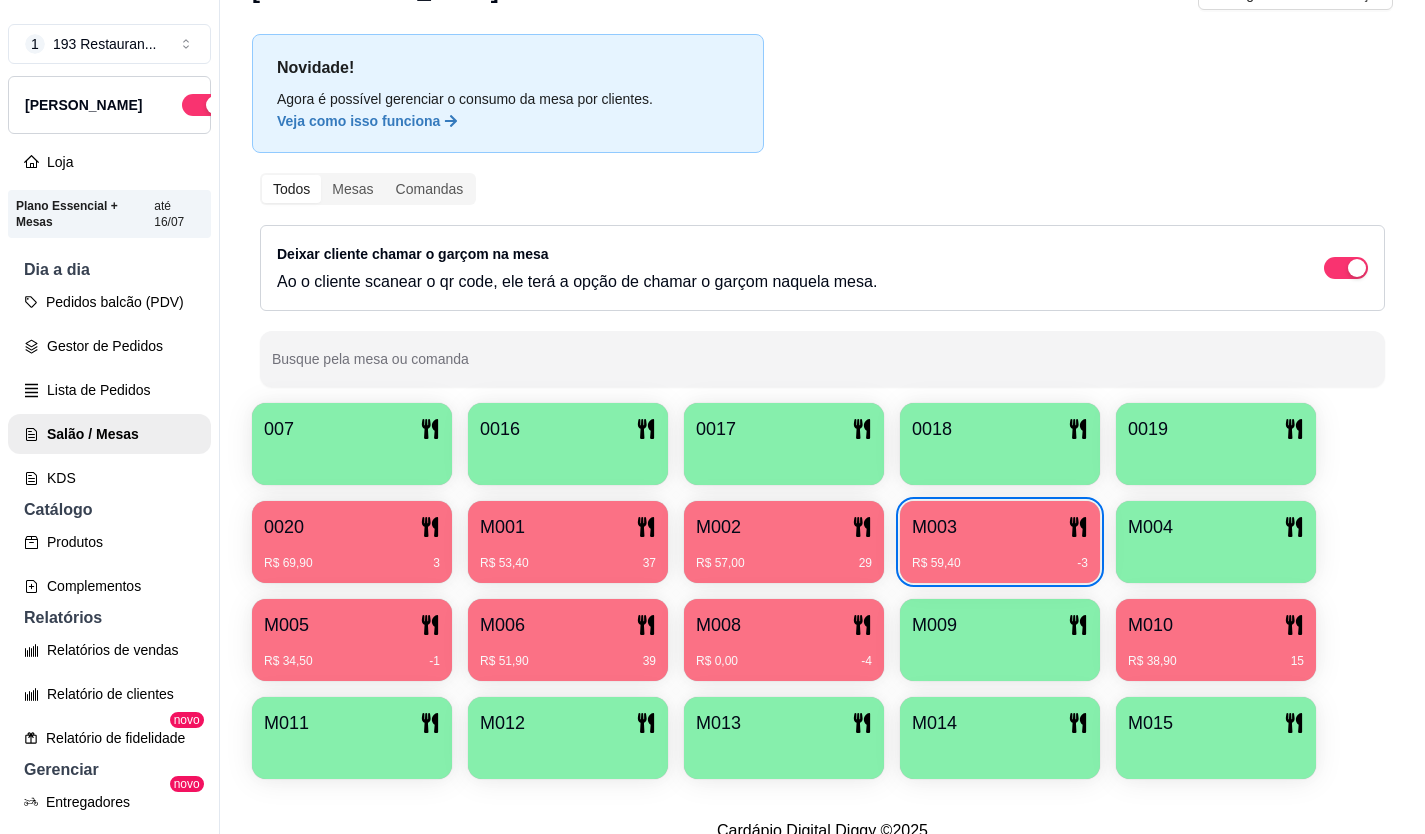 click on "M003 R$ 59,40 -3" at bounding box center [1000, 542] 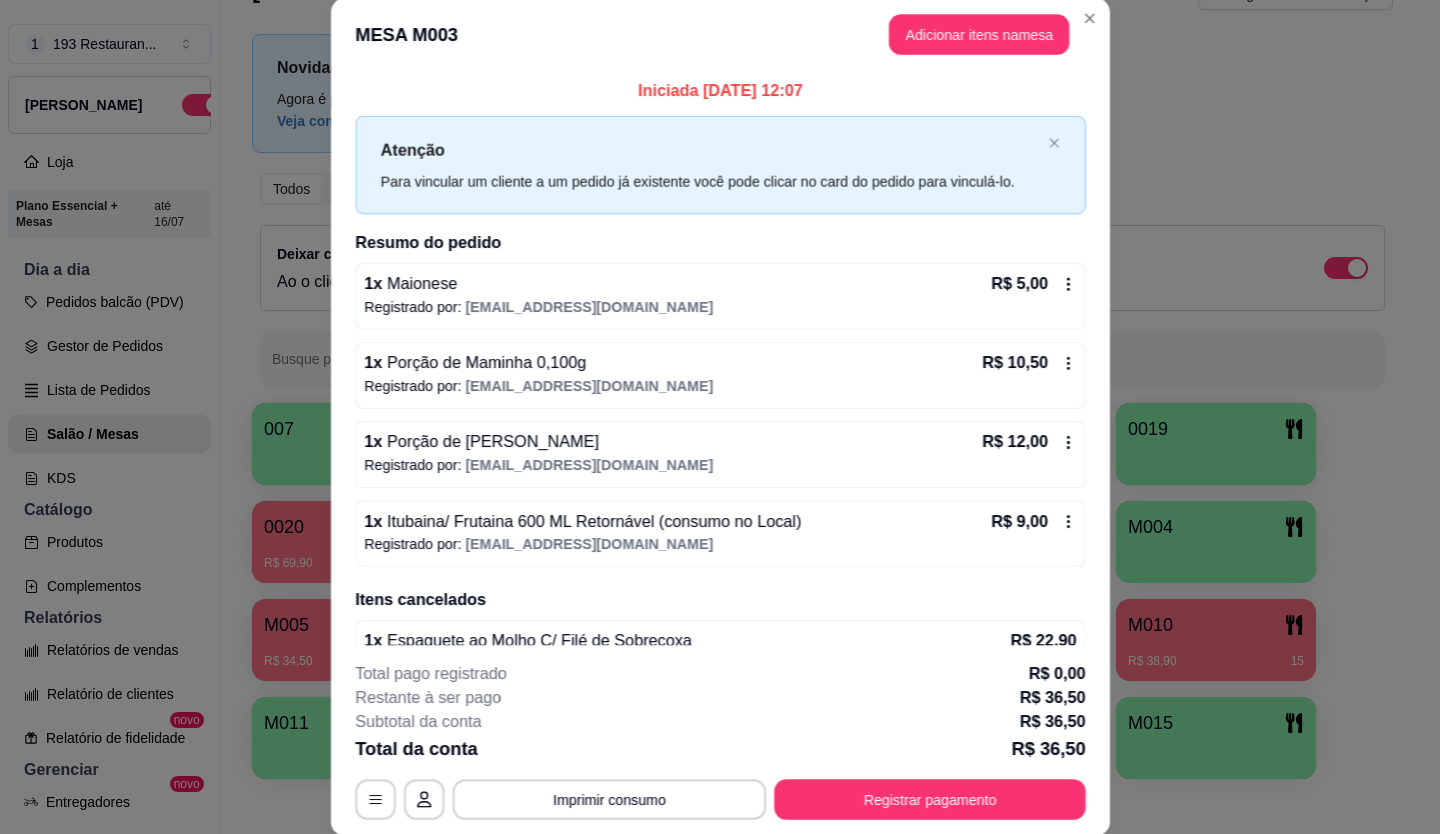click on "Registrado por:   [EMAIL_ADDRESS][DOMAIN_NAME]" at bounding box center [720, 544] 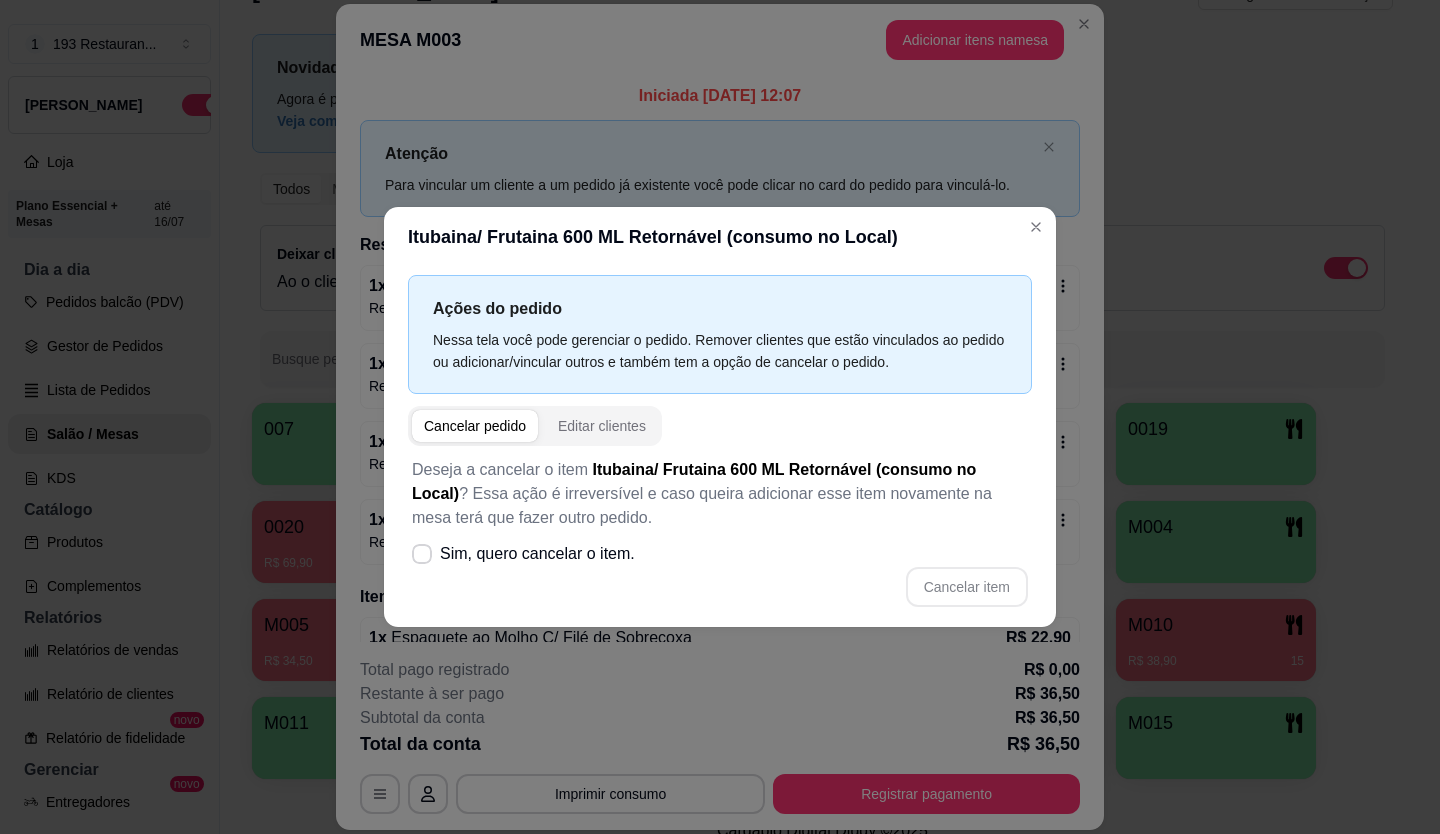 click on "Itubaina/ Frutaina 600 ML Retornável (consumo no Local)" at bounding box center (720, 237) 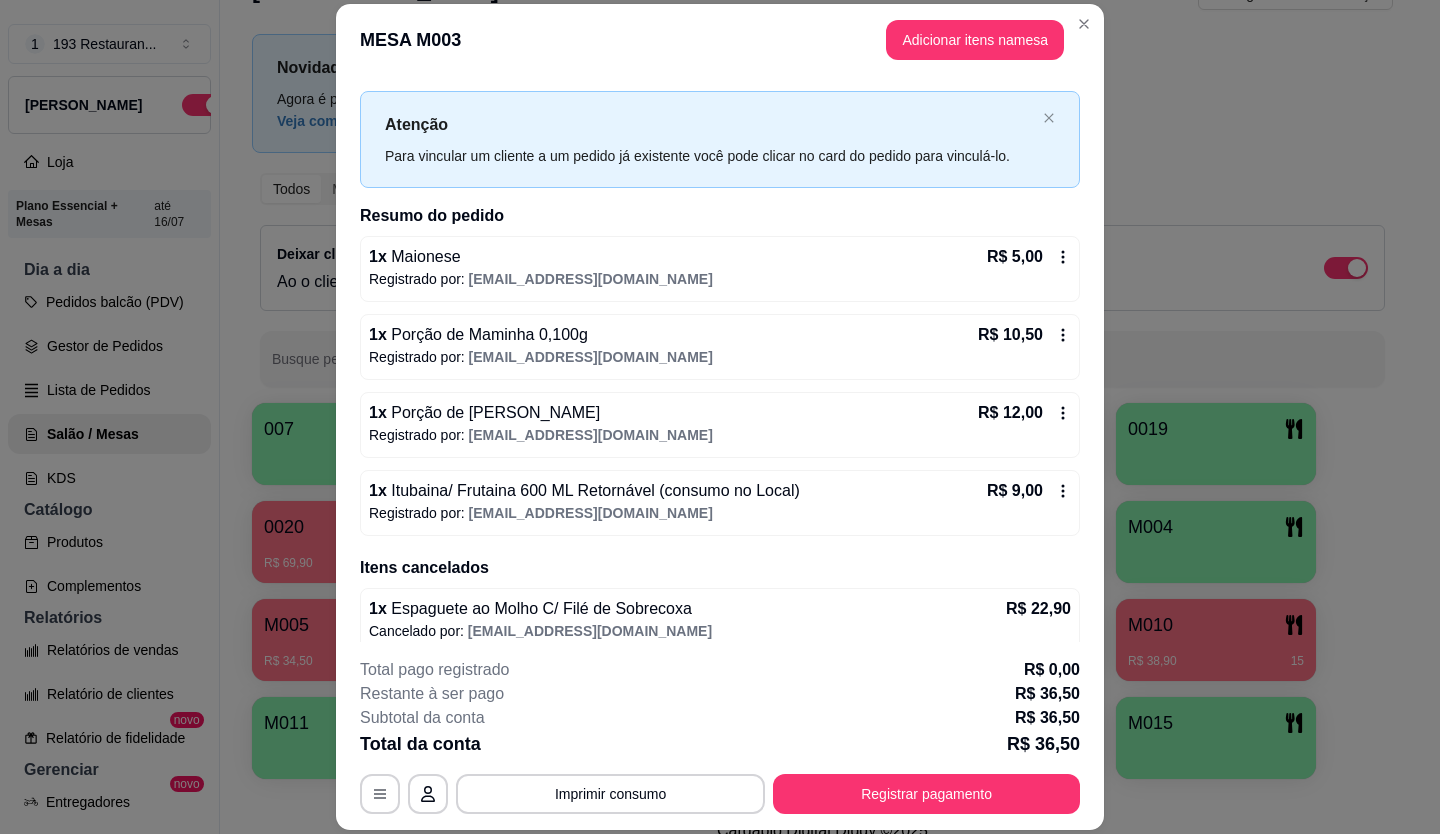 scroll, scrollTop: 45, scrollLeft: 0, axis: vertical 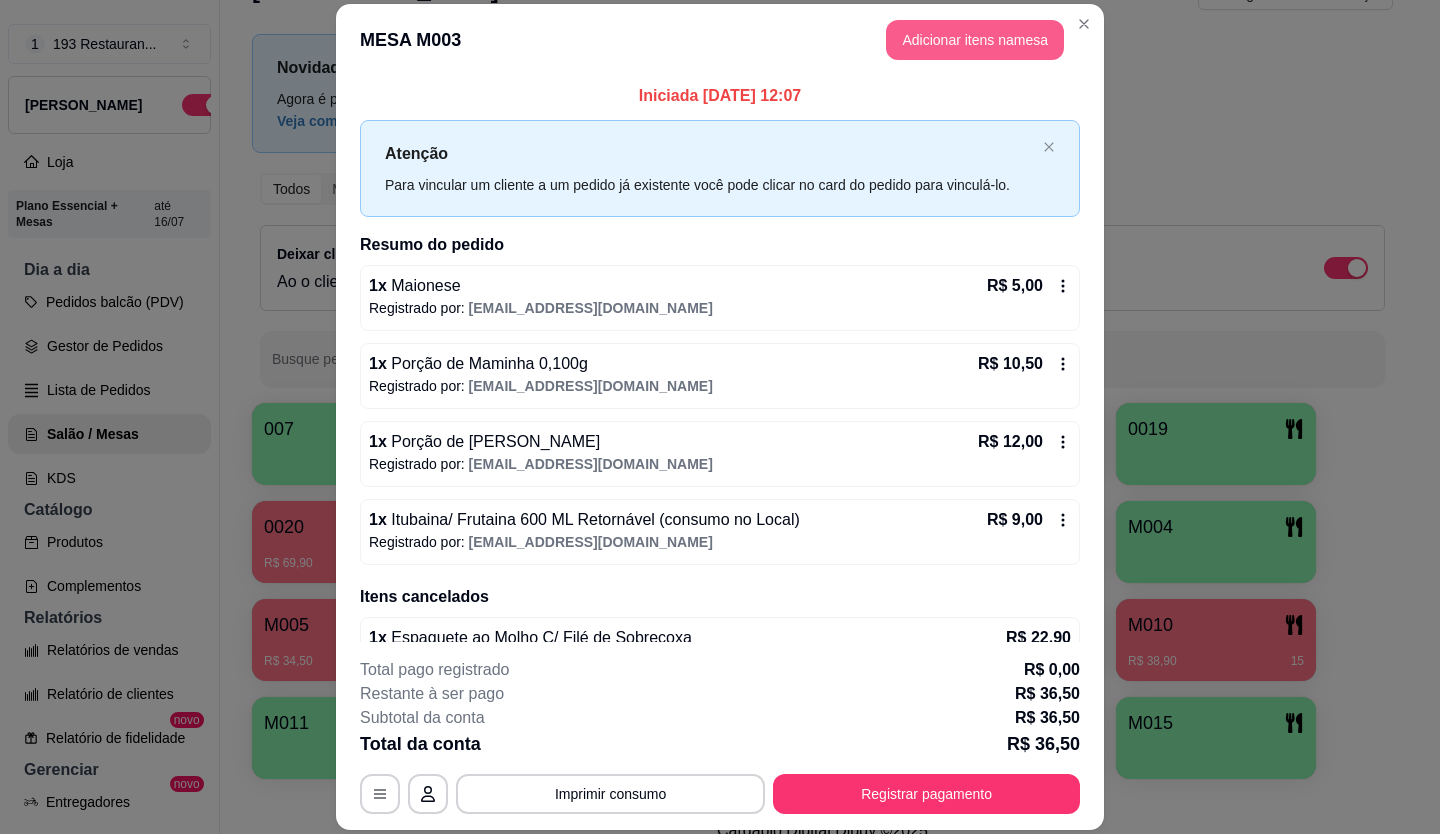 click on "Adicionar itens na  mesa" at bounding box center [975, 40] 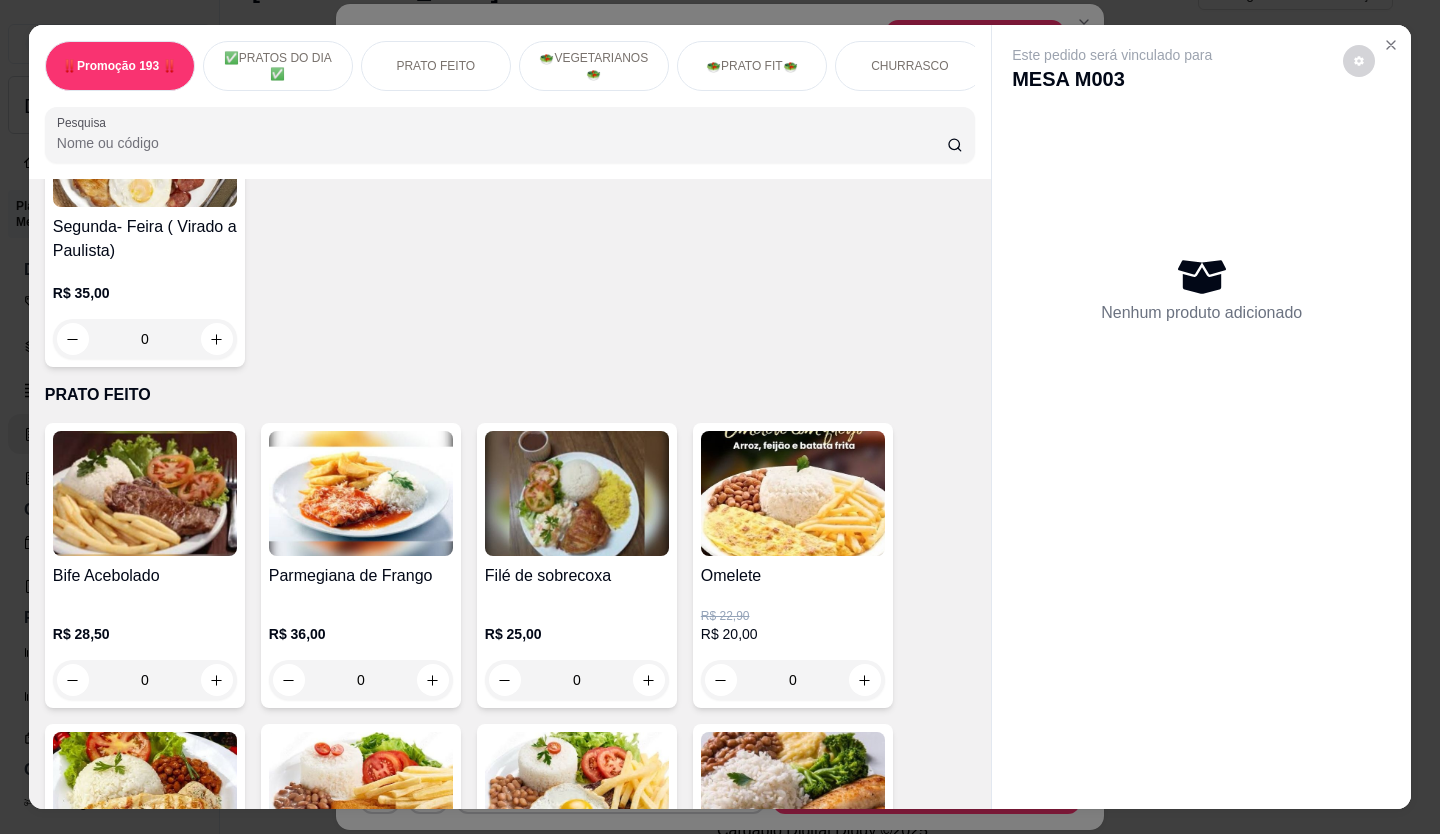 scroll, scrollTop: 0, scrollLeft: 0, axis: both 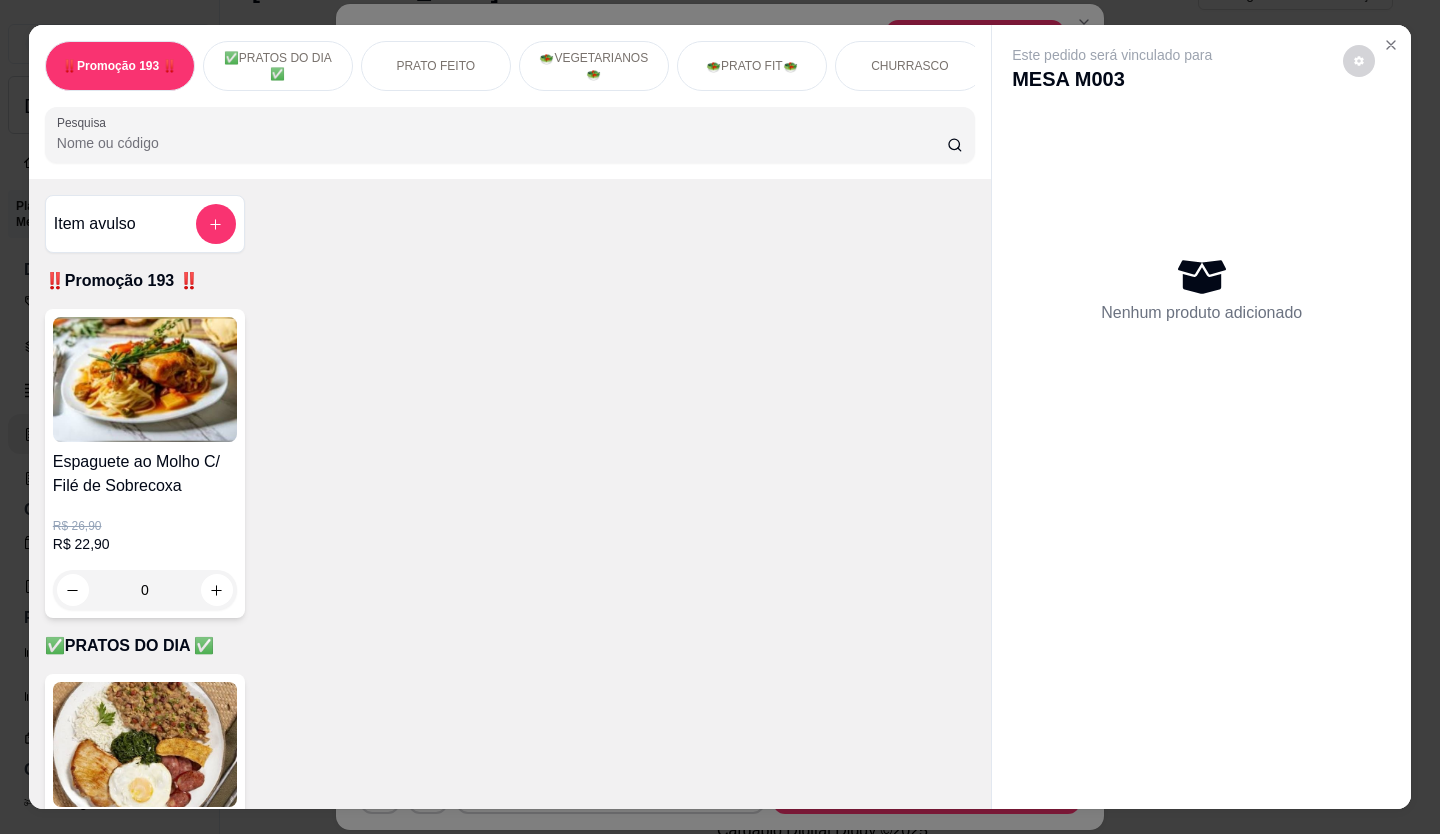 click at bounding box center (145, 379) 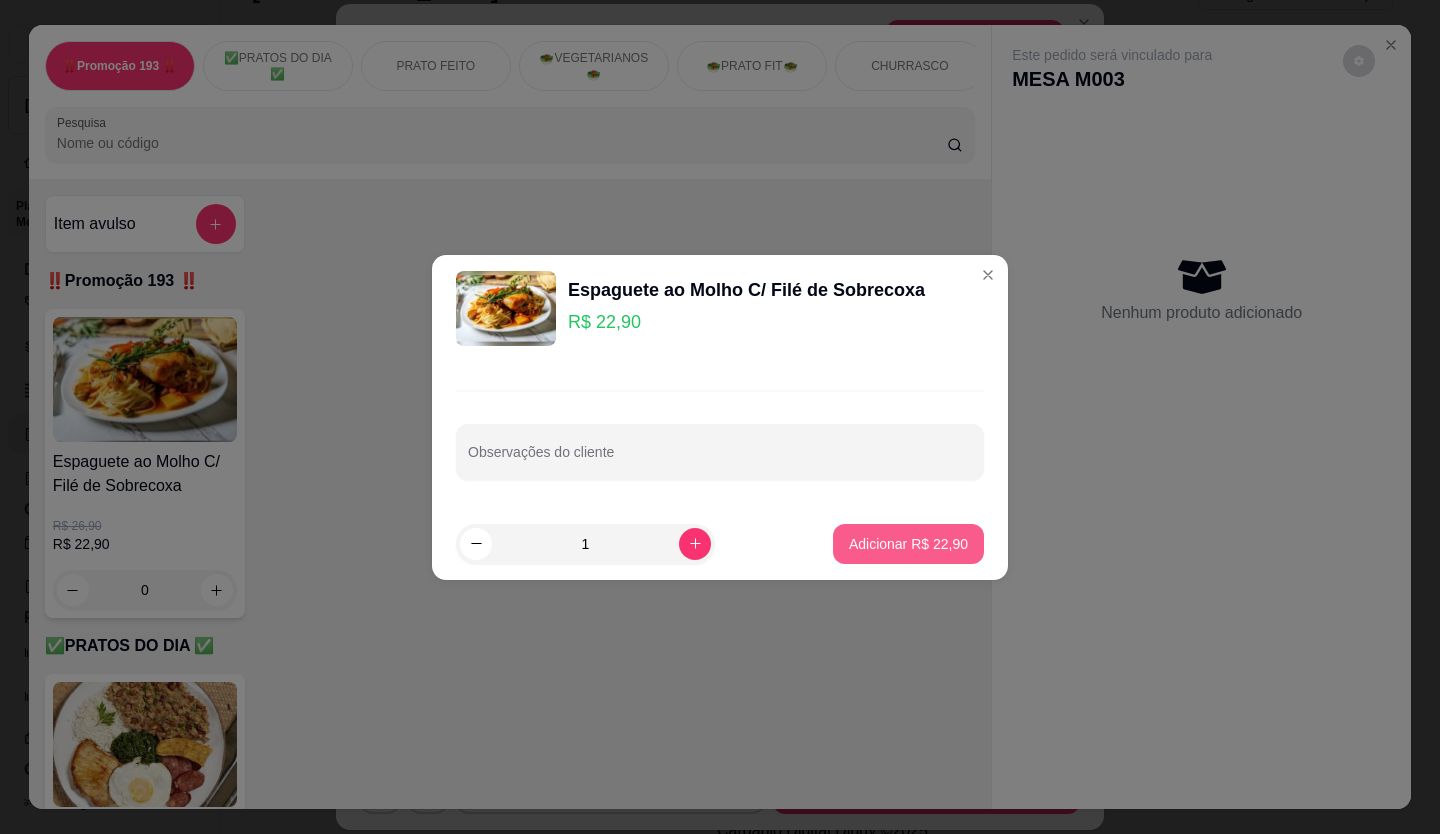 click on "Adicionar   R$ 22,90" at bounding box center (908, 544) 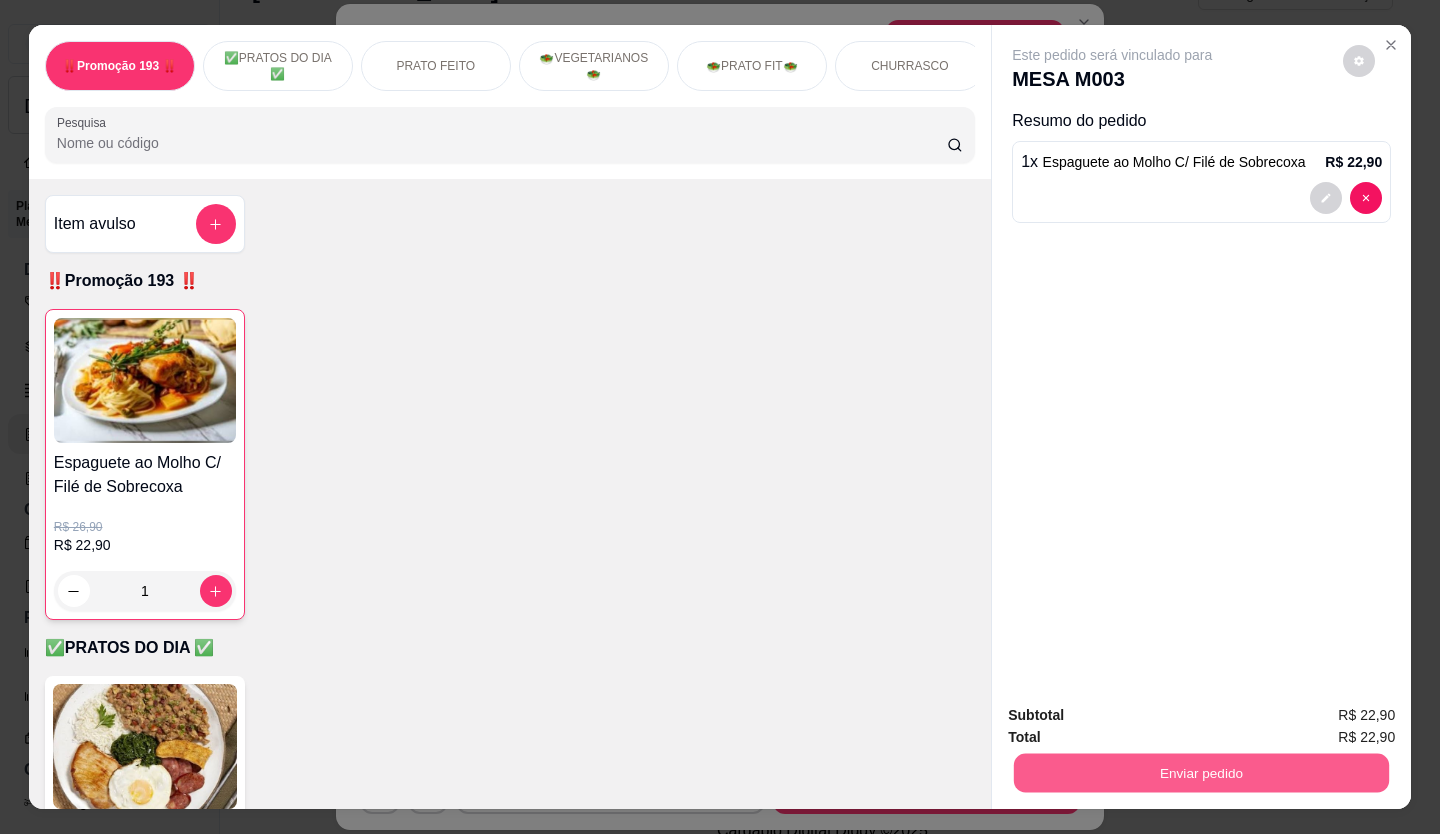 click on "Enviar pedido" at bounding box center (1201, 773) 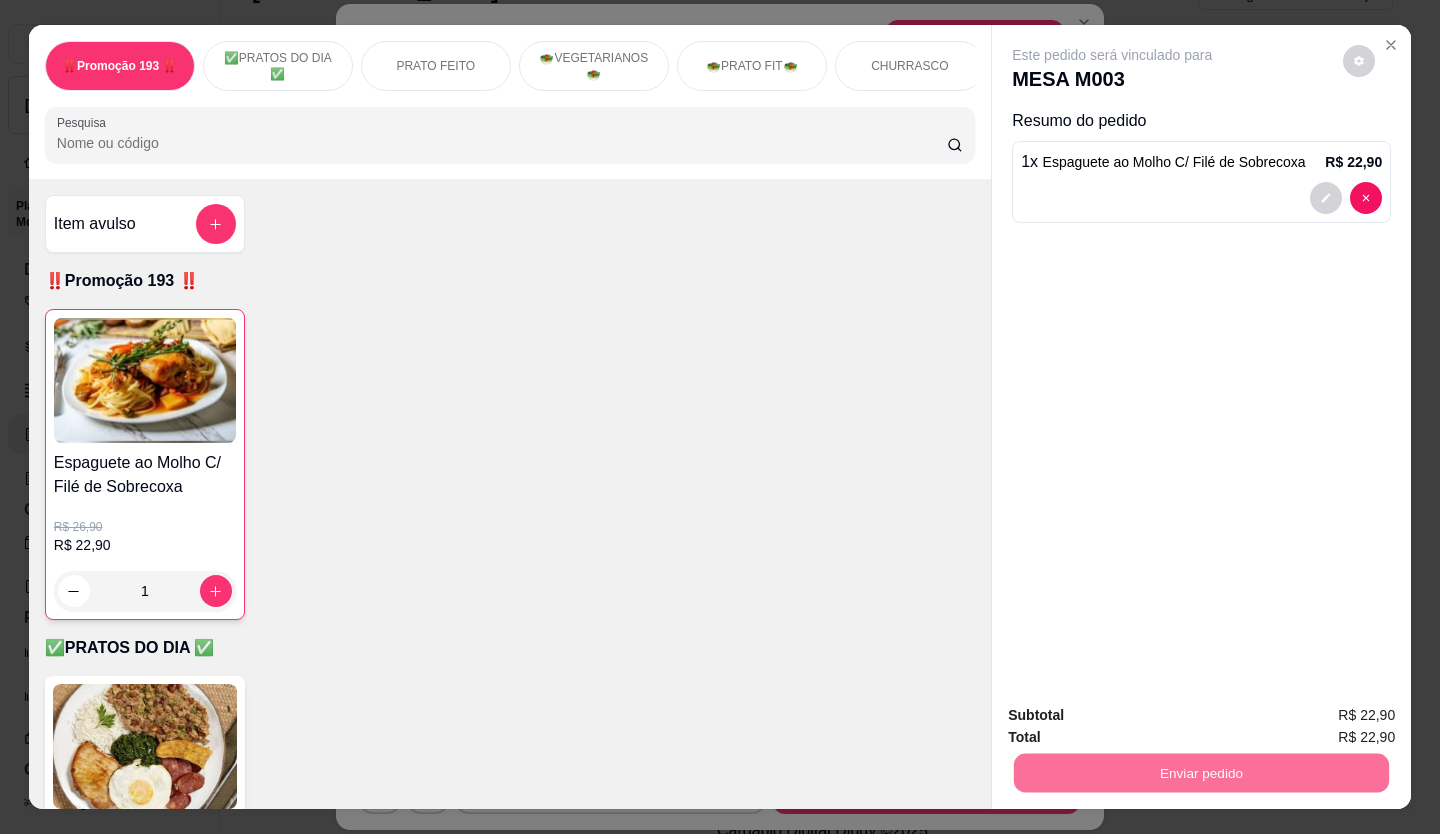 click on "Não registrar e enviar pedido" at bounding box center (1135, 716) 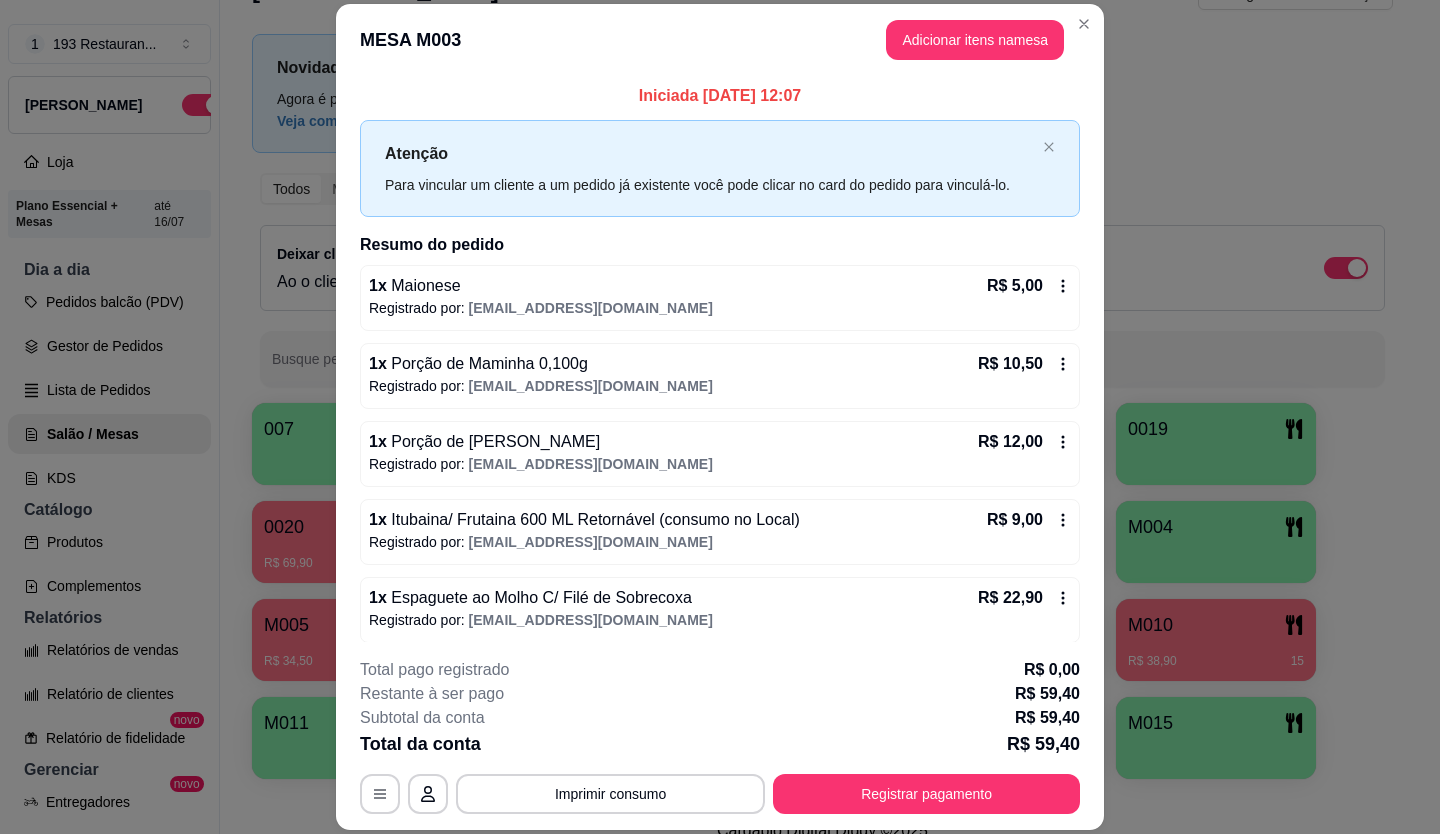 click 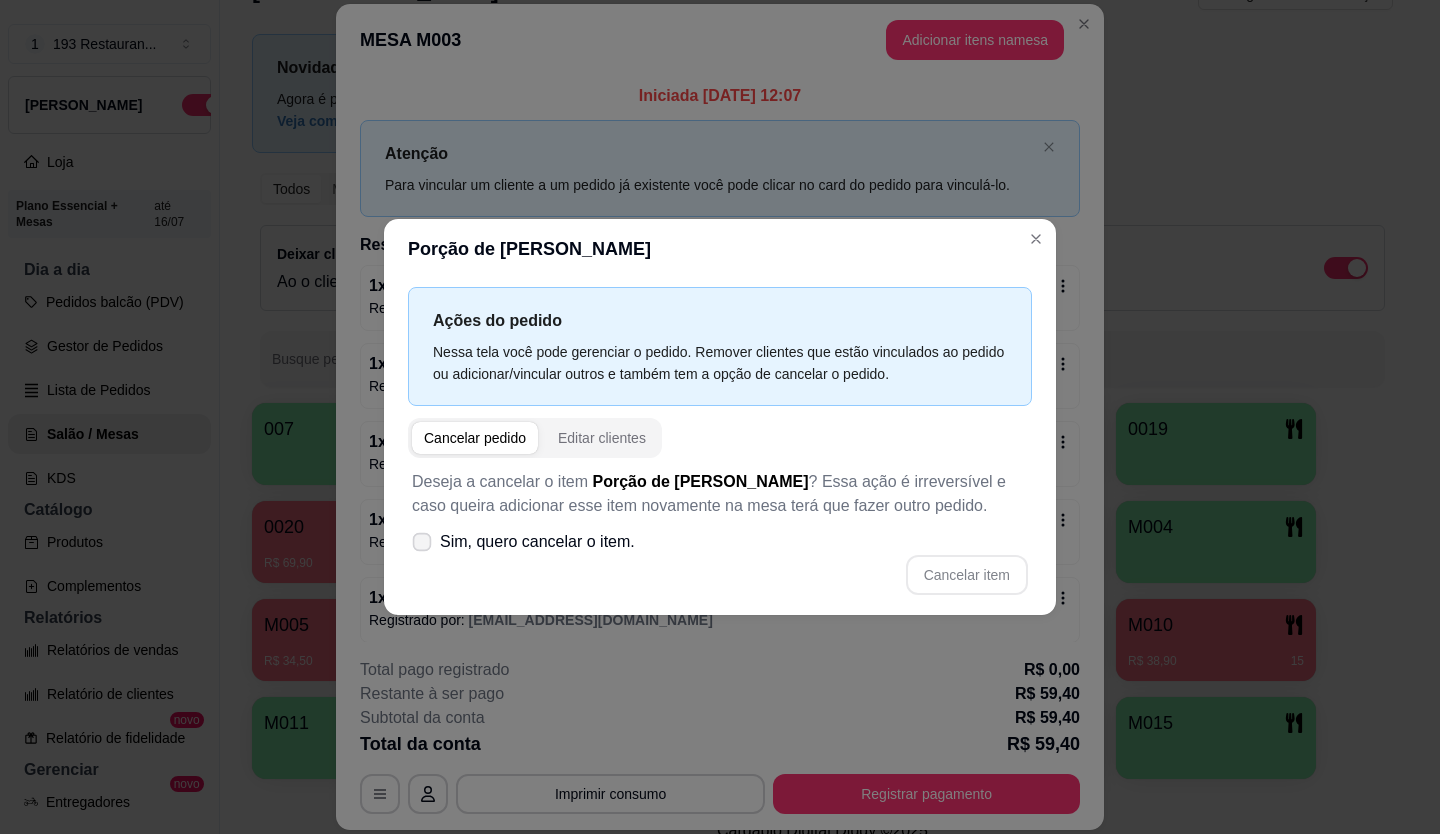click on "Sim, quero cancelar o item." at bounding box center (523, 542) 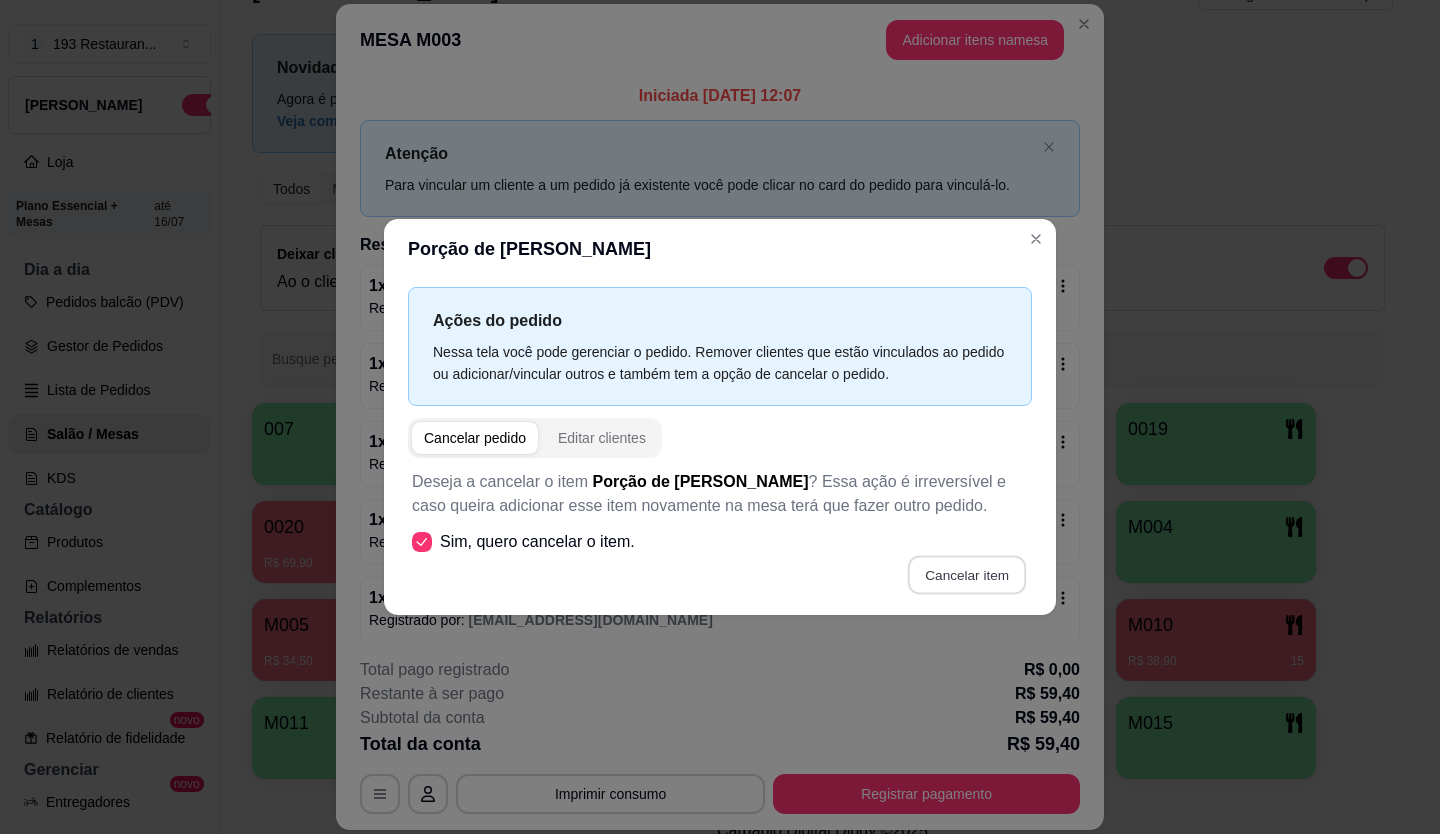 click on "Cancelar item" at bounding box center [966, 575] 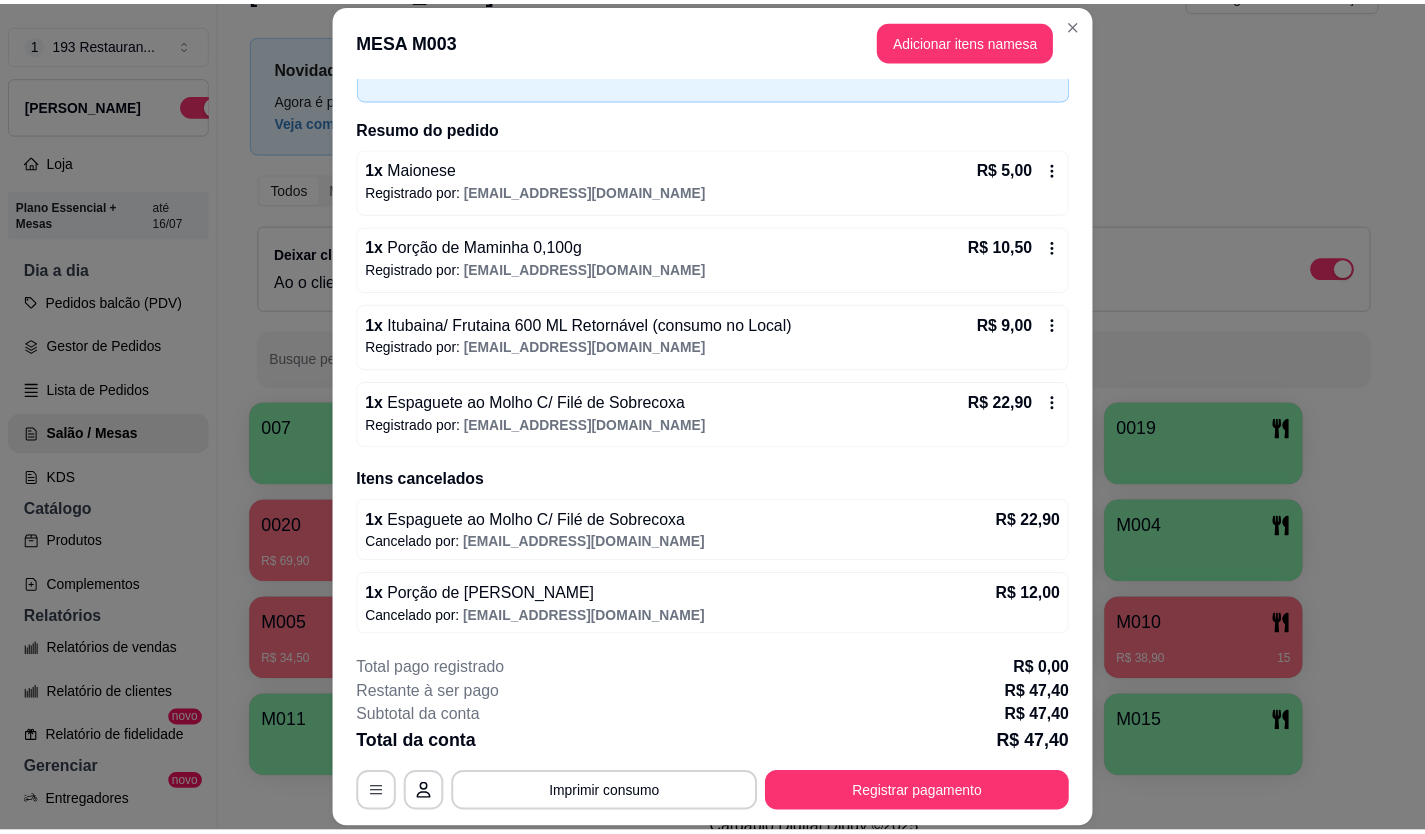 scroll, scrollTop: 119, scrollLeft: 0, axis: vertical 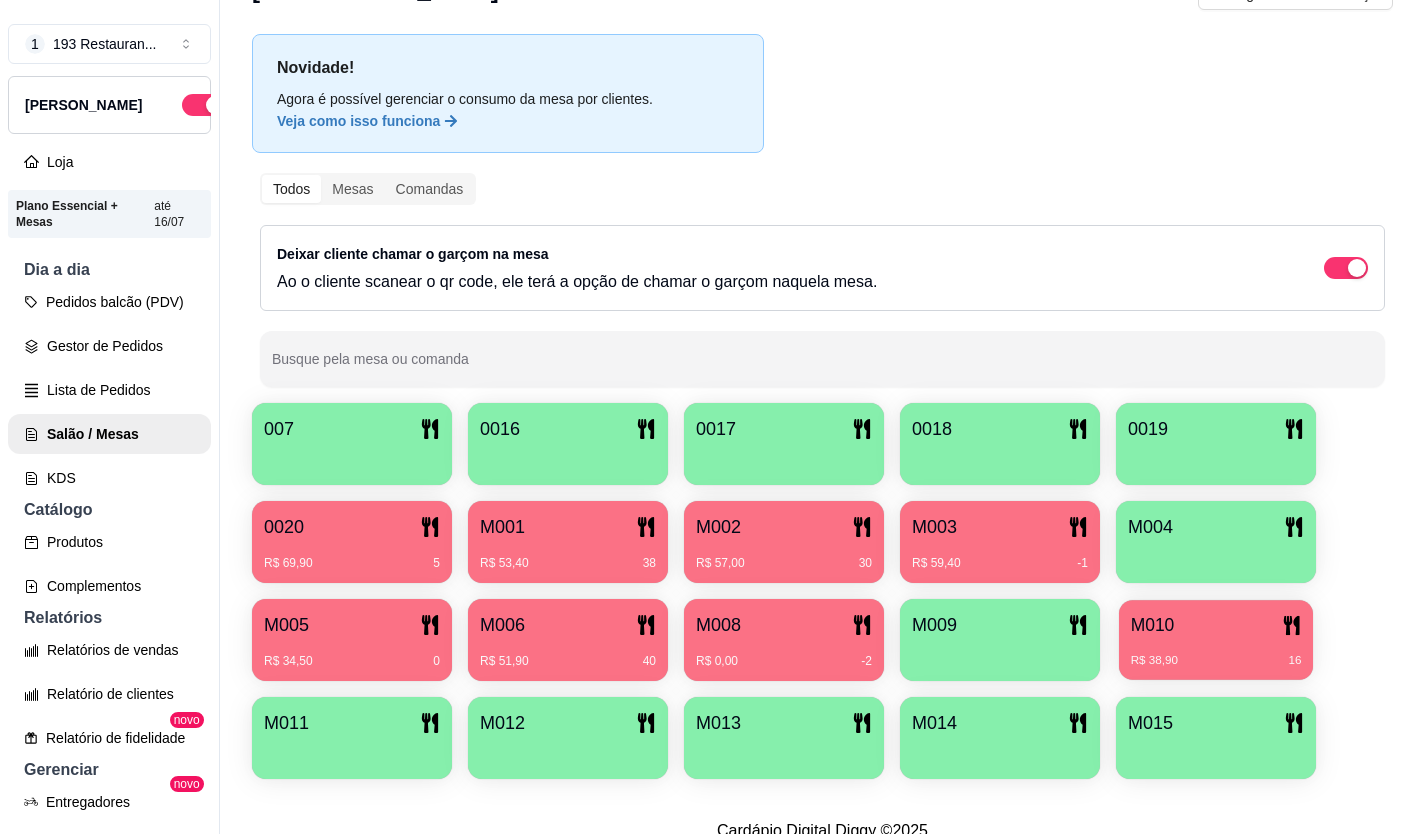 click on "R$ 38,90 16" at bounding box center [1216, 653] 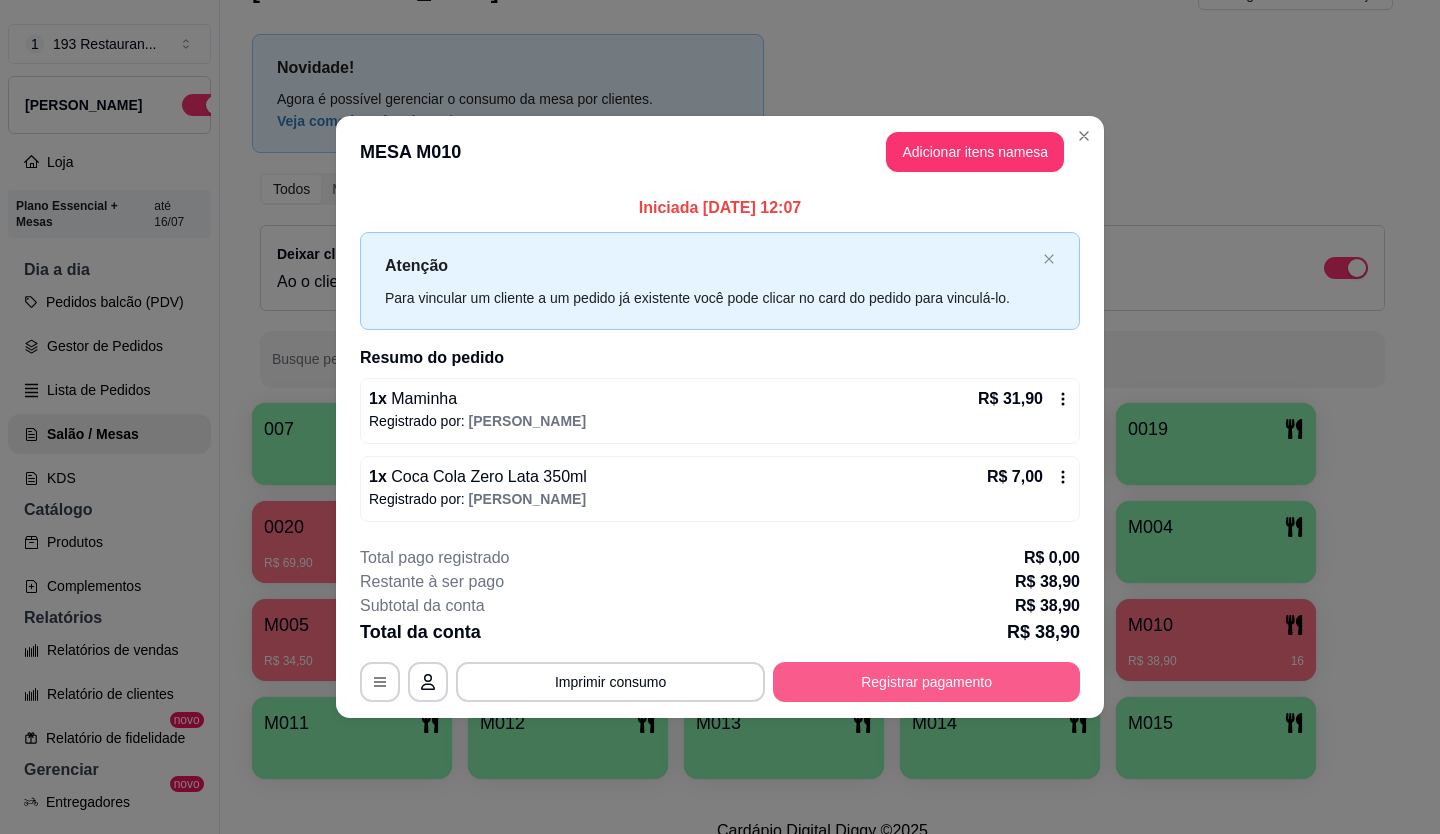 click on "Registrar pagamento" at bounding box center (926, 682) 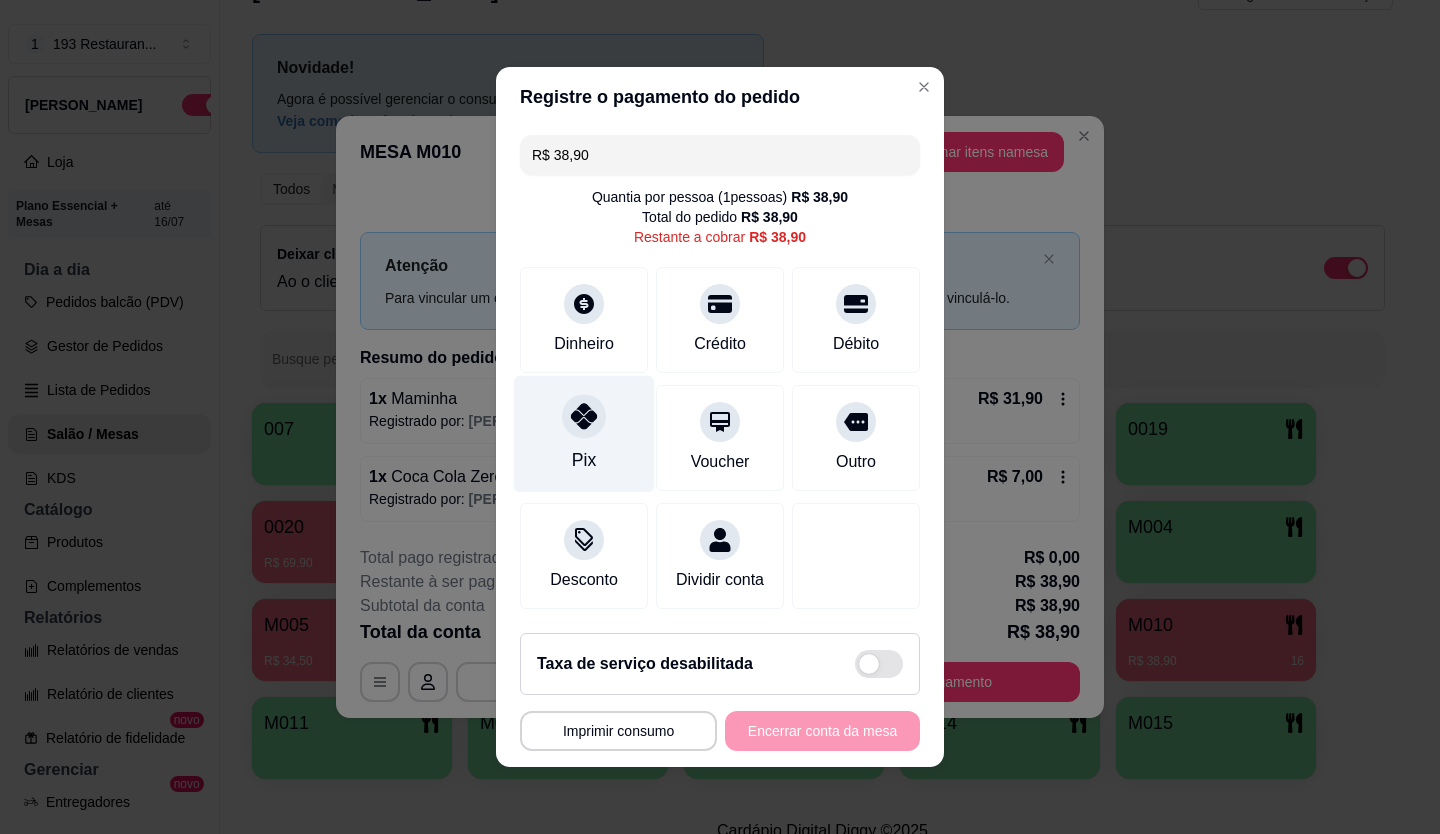 click on "Pix" at bounding box center (584, 460) 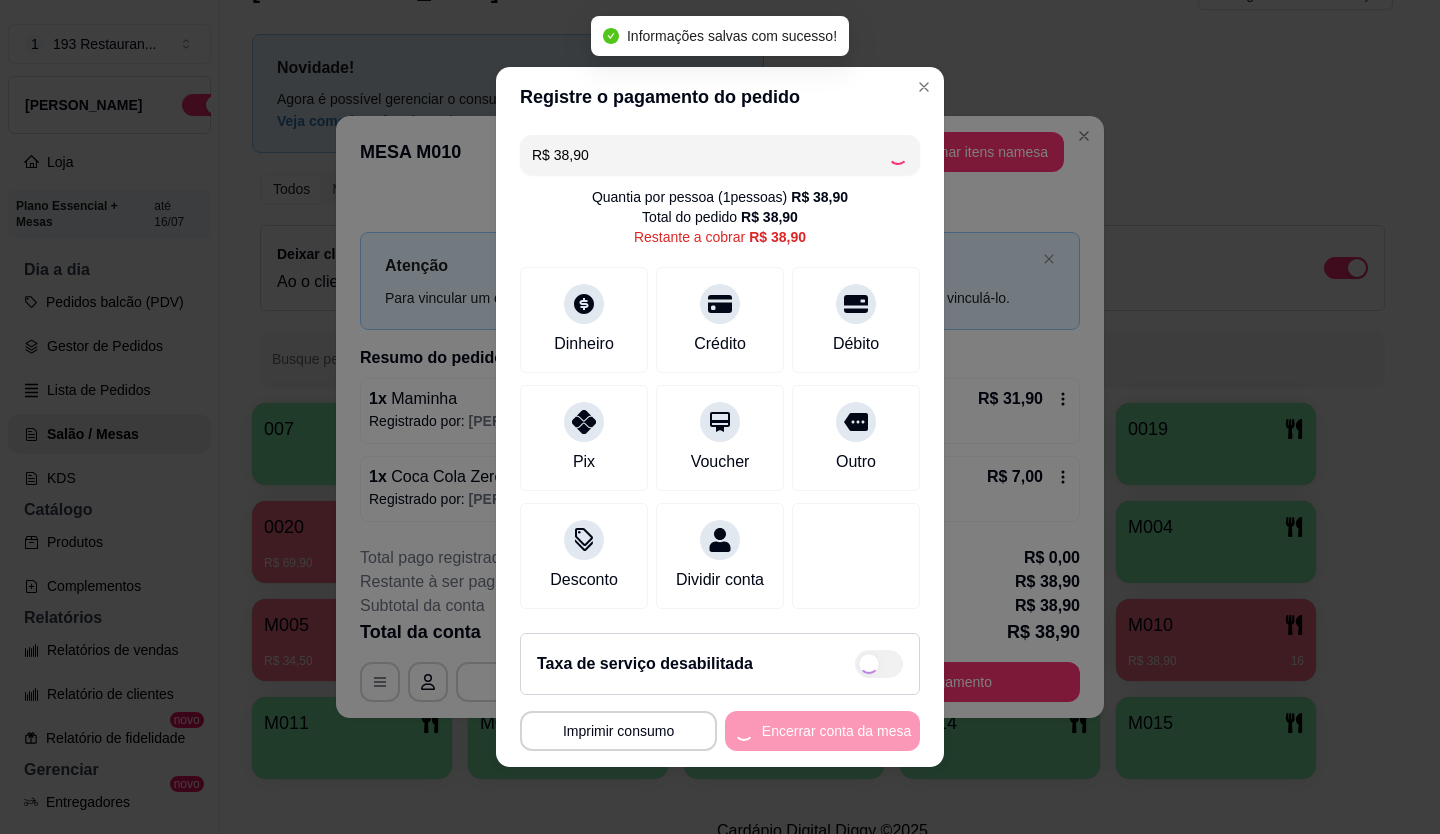 type on "R$ 0,00" 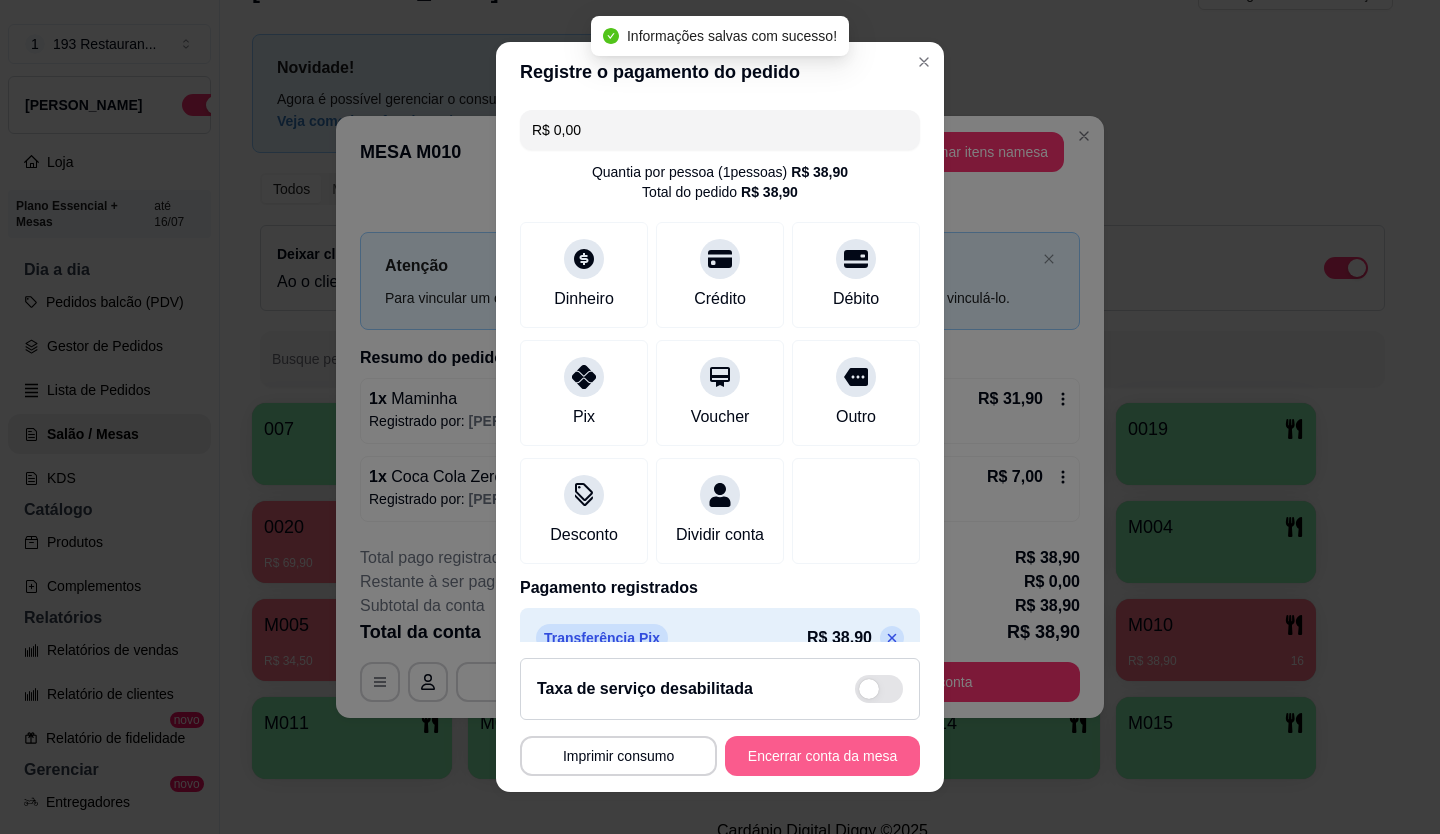 click on "Encerrar conta da mesa" at bounding box center [822, 756] 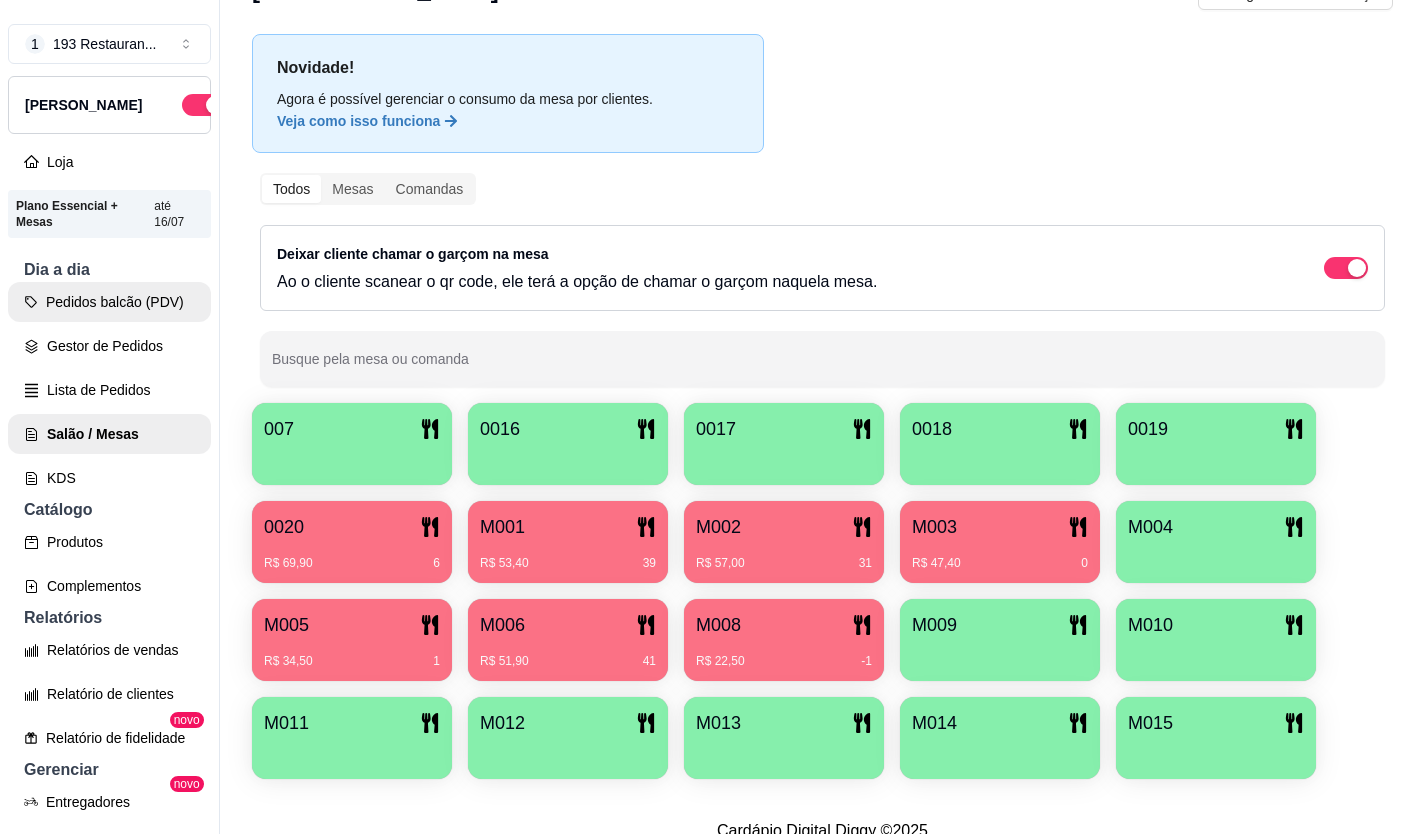click on "Pedidos balcão (PDV)" at bounding box center [109, 302] 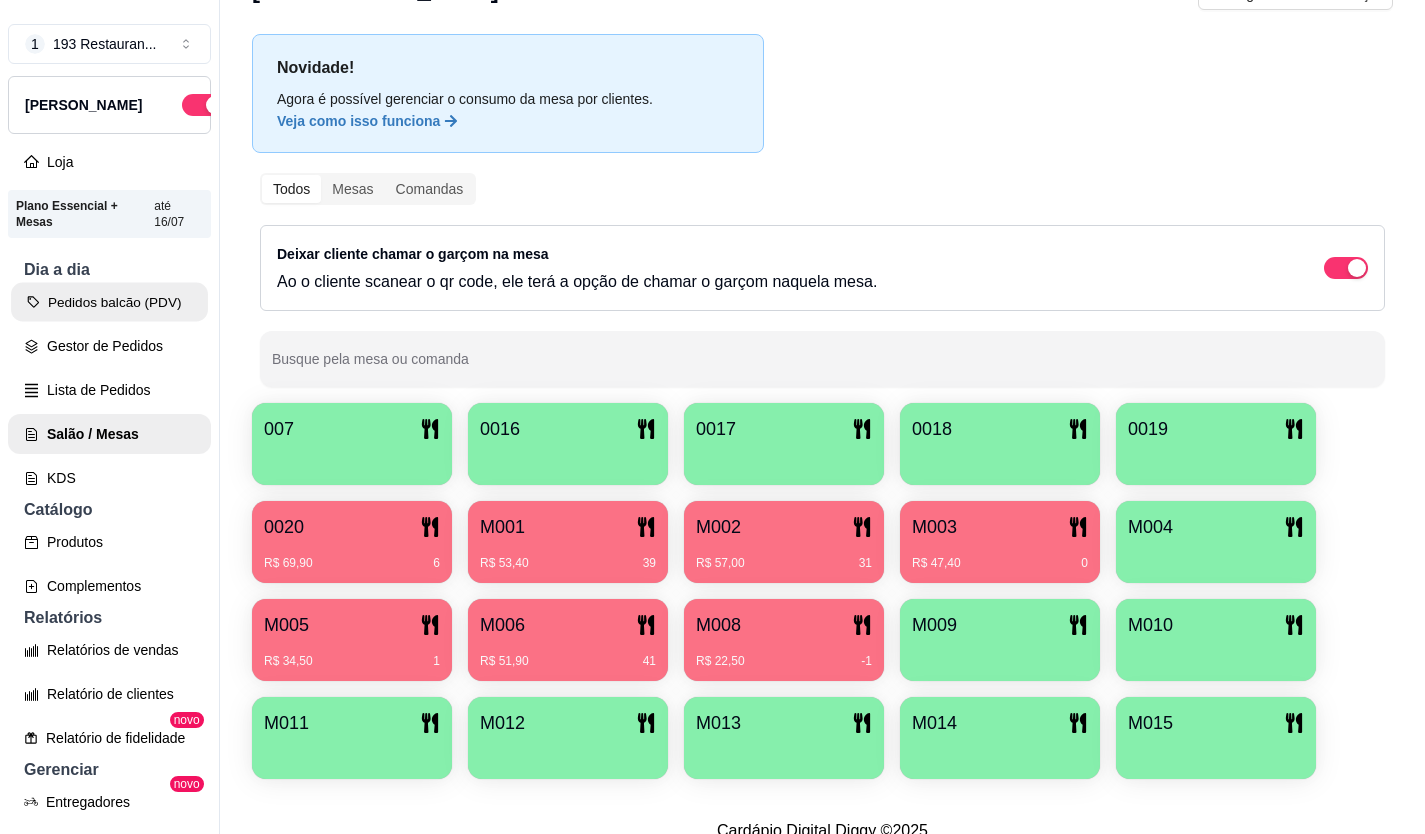 click on "Gestor de Pedidos" at bounding box center (109, 346) 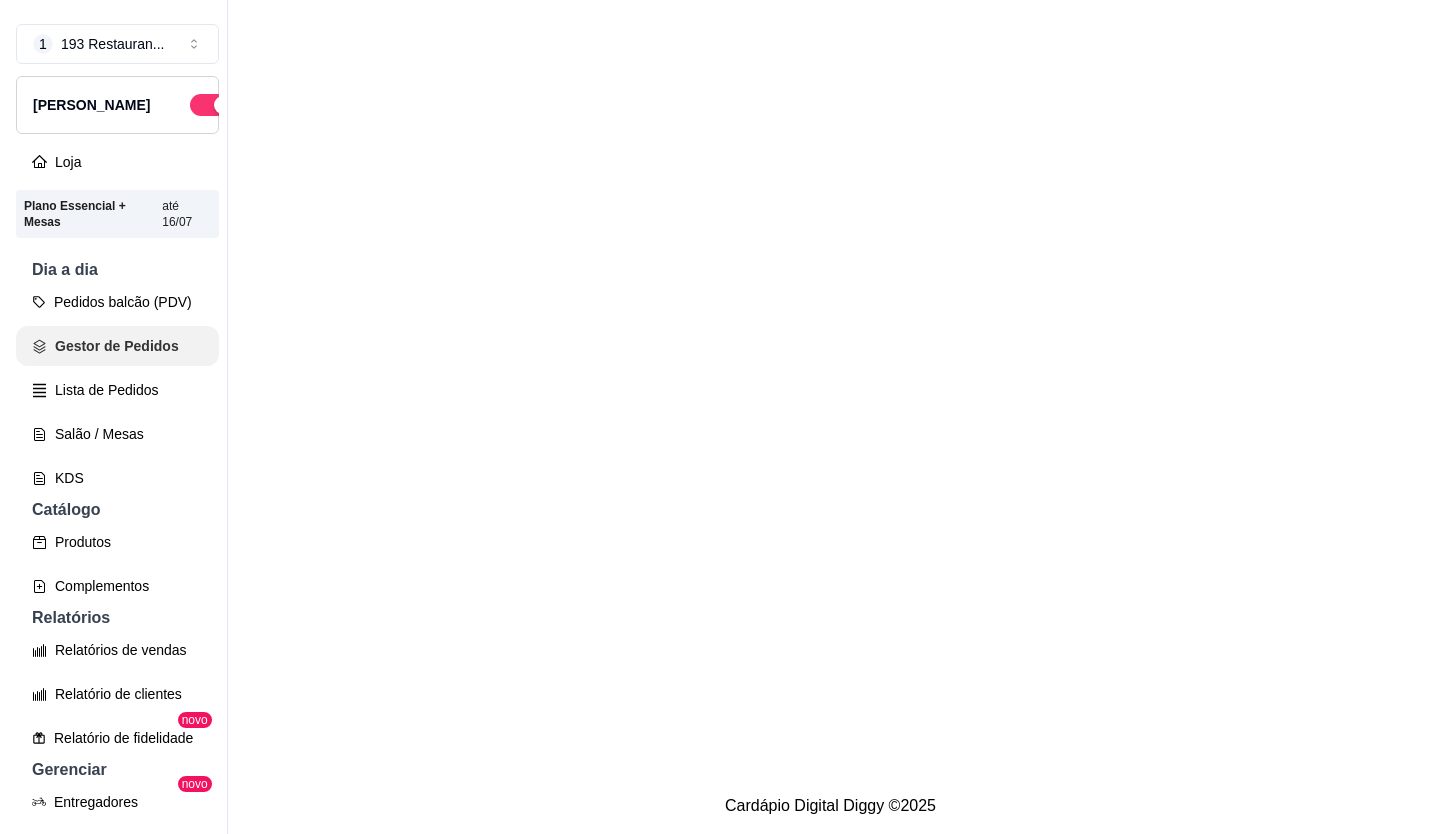 scroll, scrollTop: 0, scrollLeft: 0, axis: both 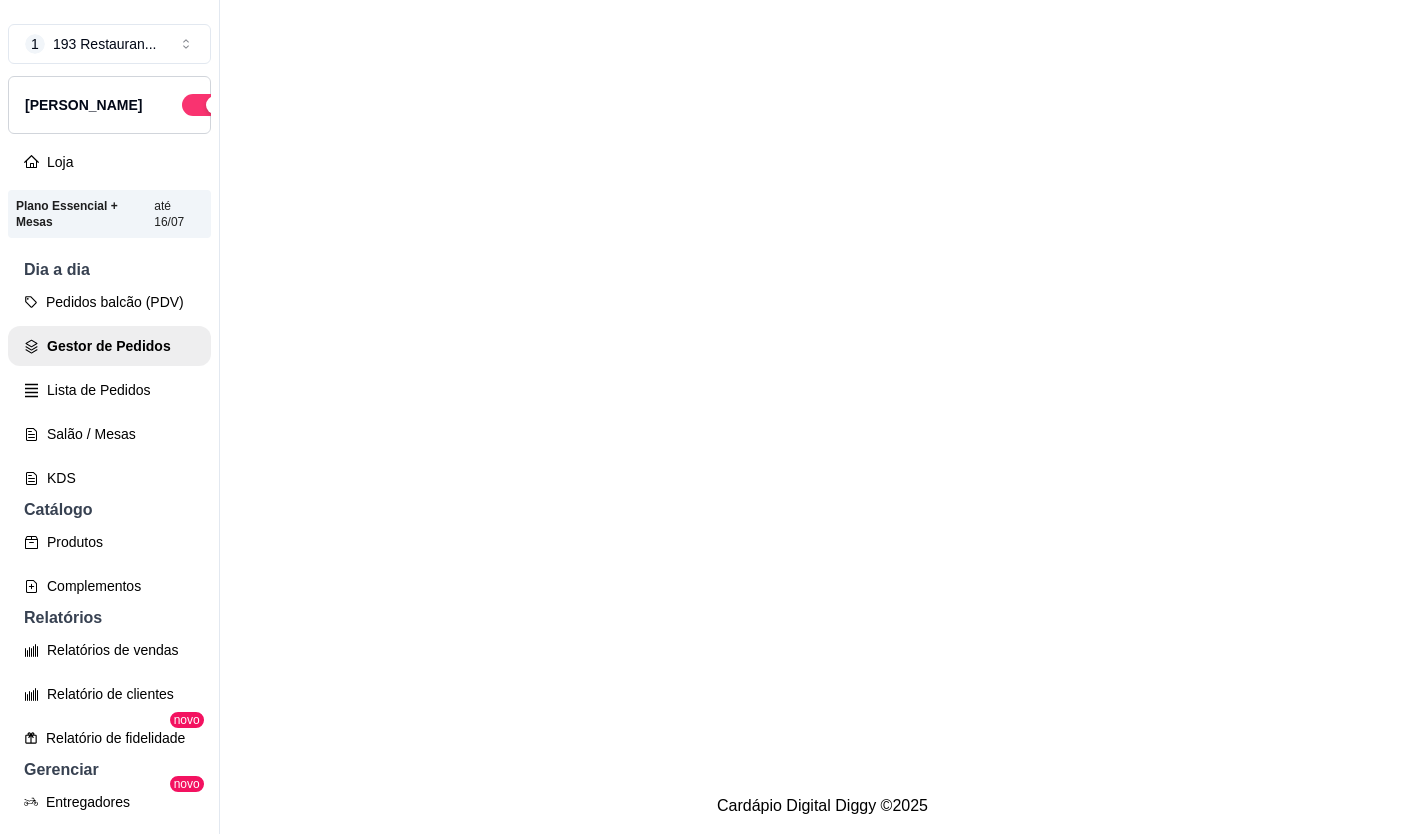 click on "Pedidos balcão (PDV)" at bounding box center (109, 302) 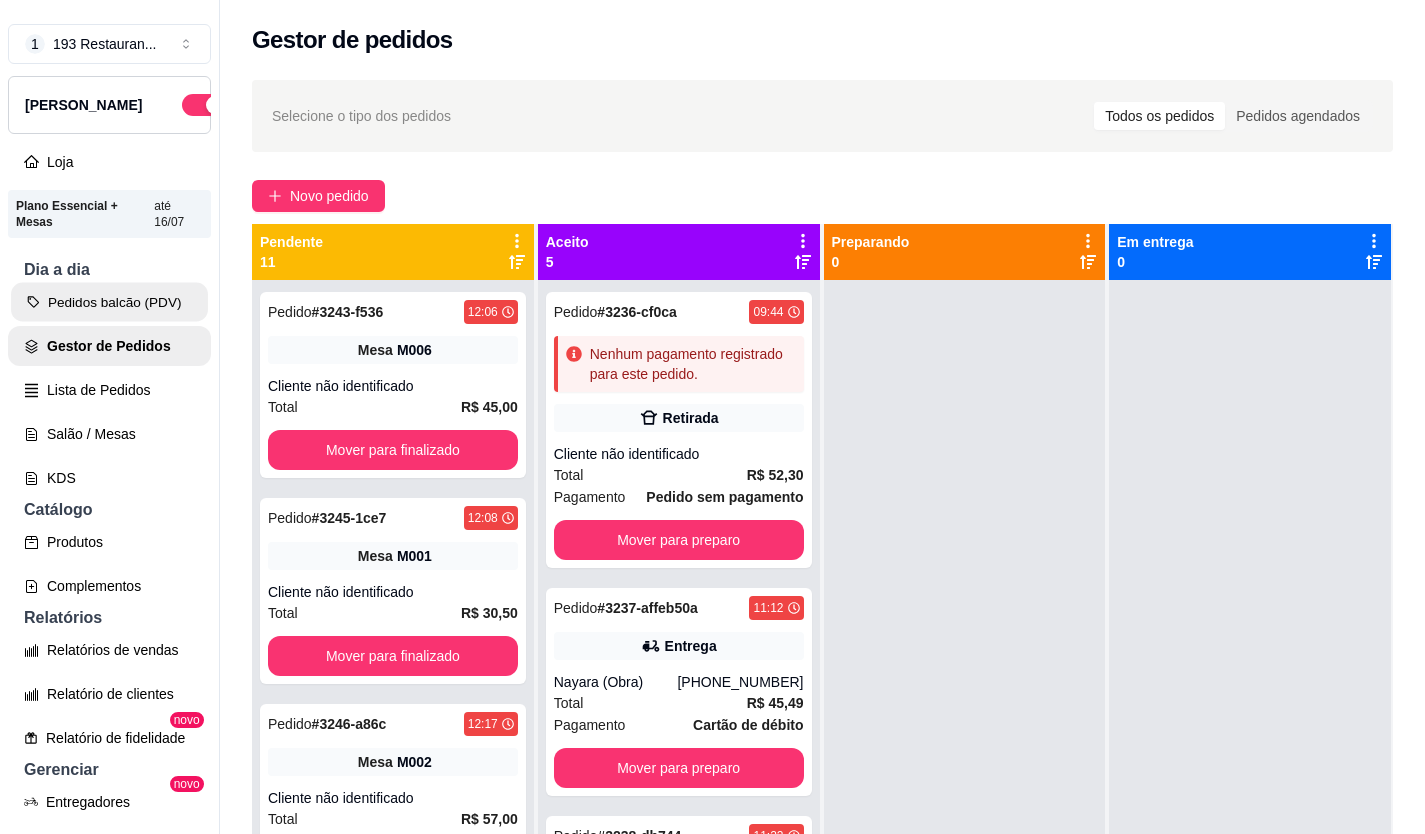 click on "Pedidos balcão (PDV)" at bounding box center [109, 302] 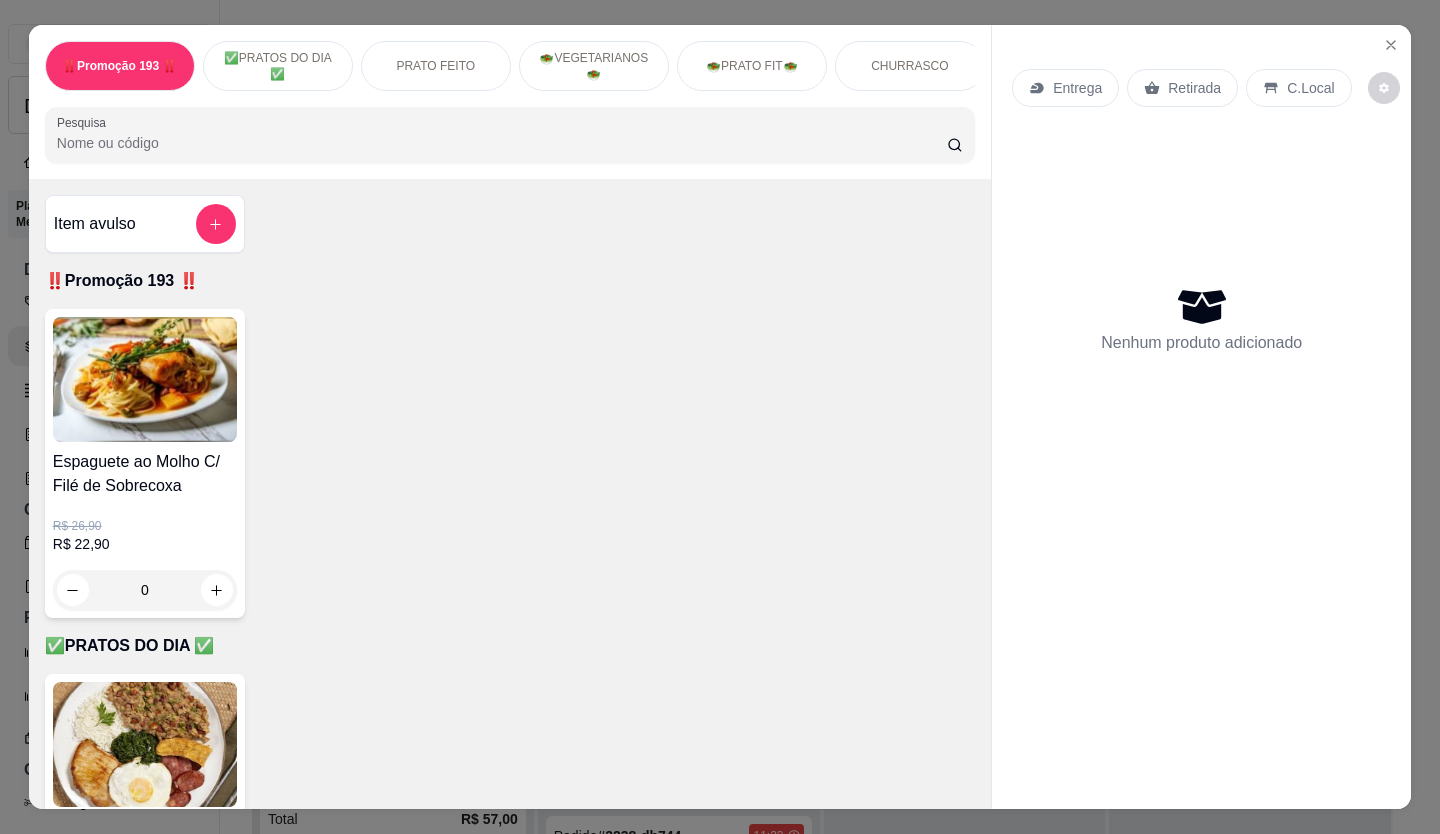 drag, startPoint x: 60, startPoint y: 328, endPoint x: 1176, endPoint y: 81, distance: 1143.007 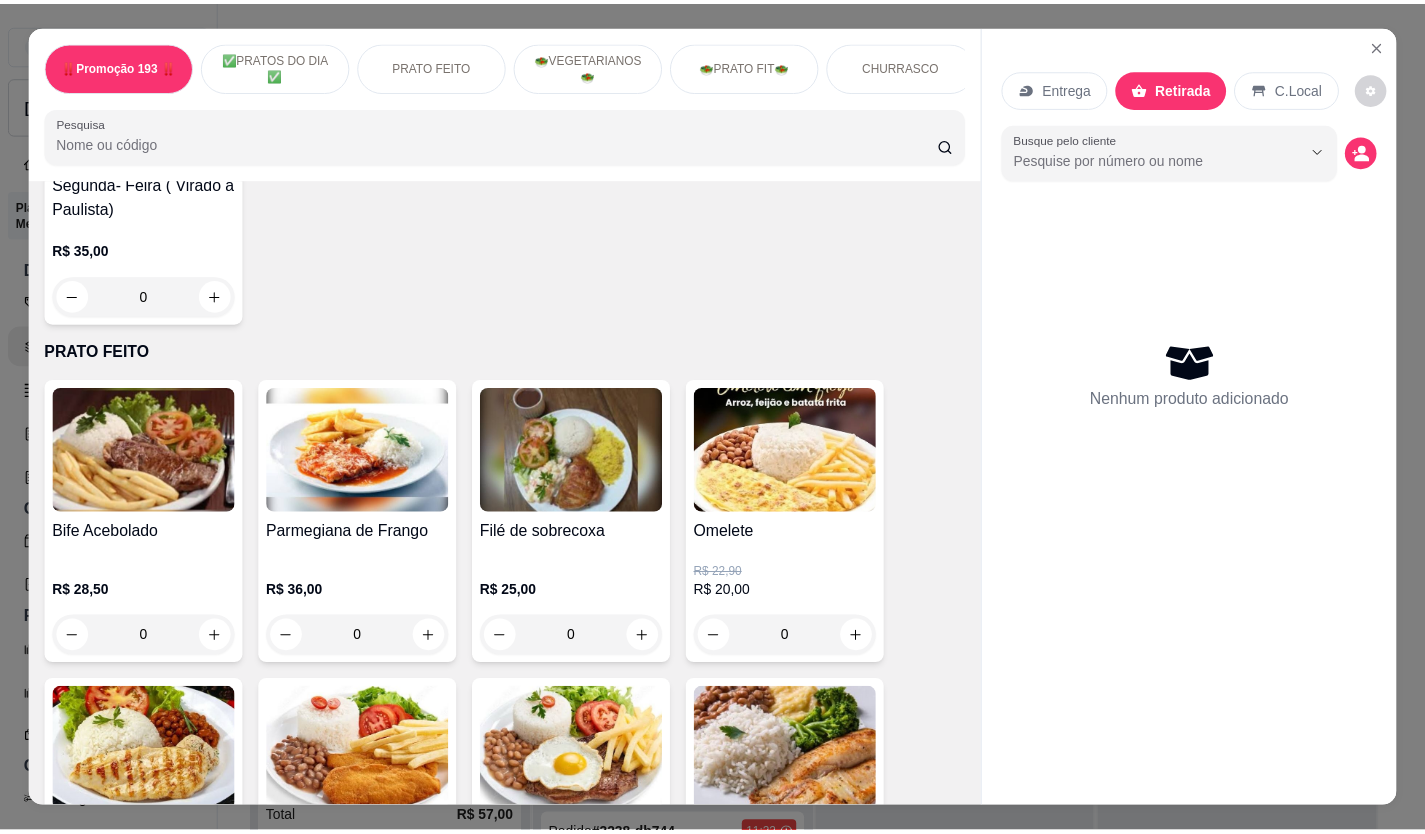 scroll, scrollTop: 800, scrollLeft: 0, axis: vertical 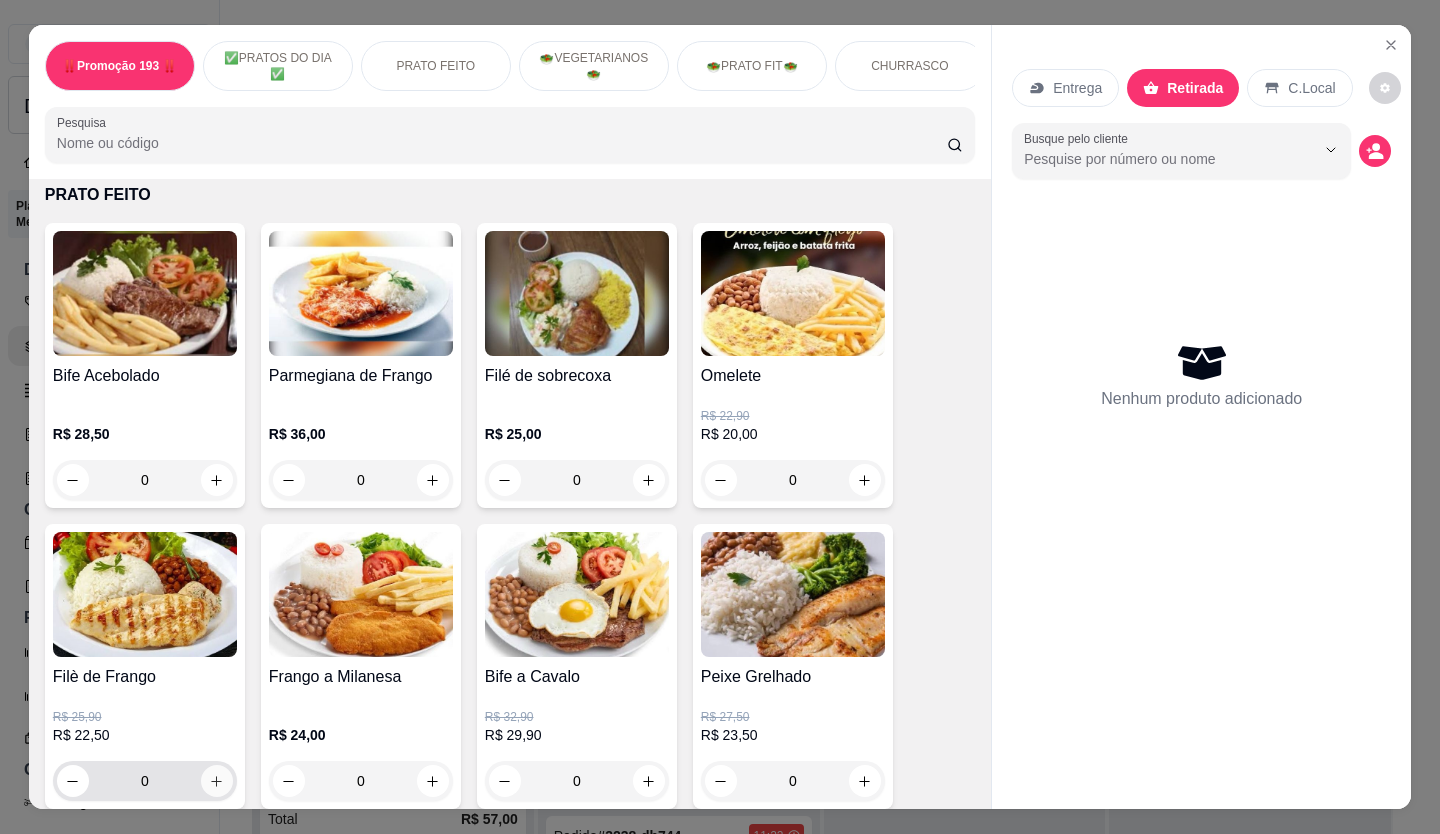 click at bounding box center (217, 781) 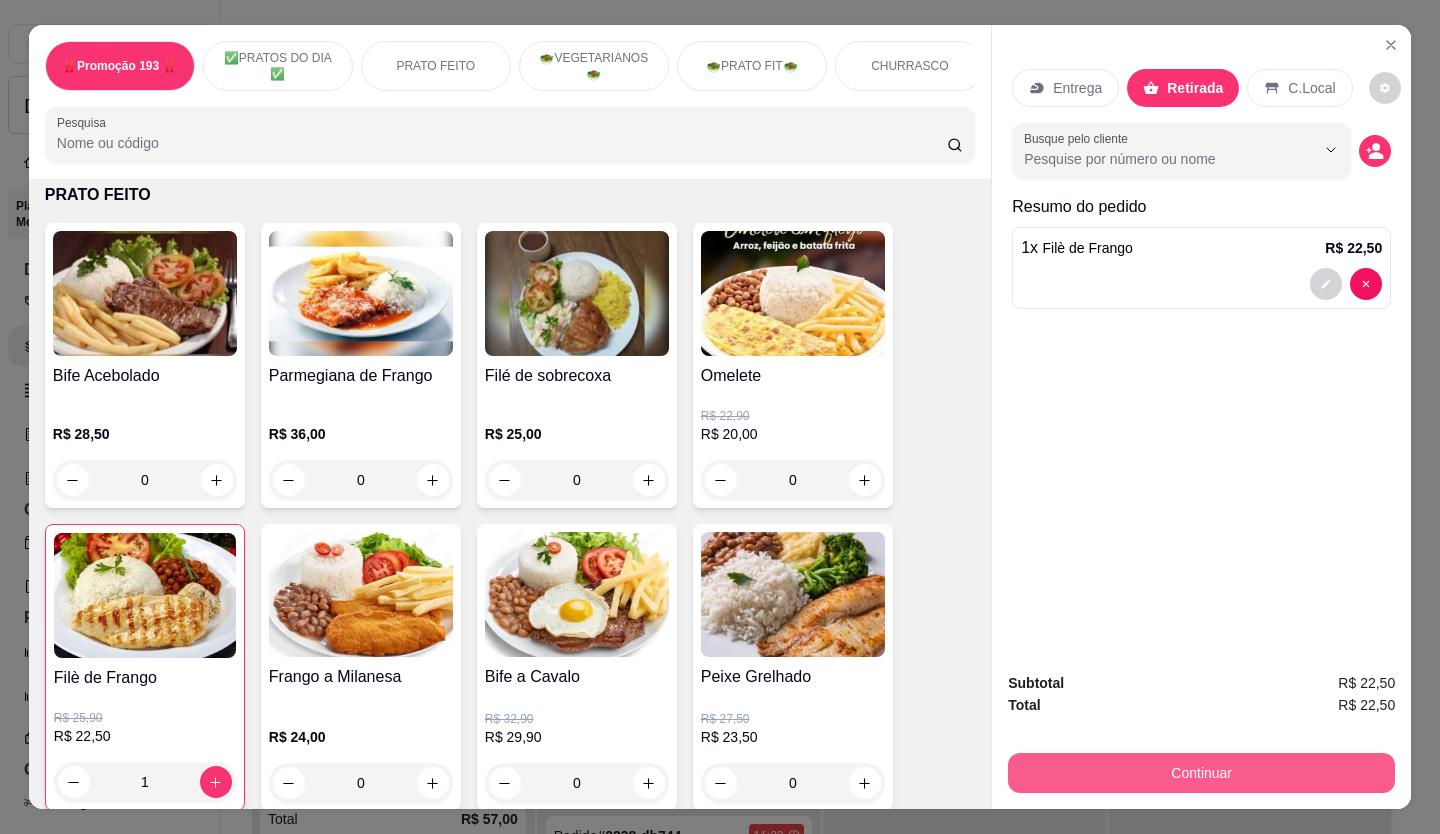 click on "Continuar" at bounding box center (1201, 773) 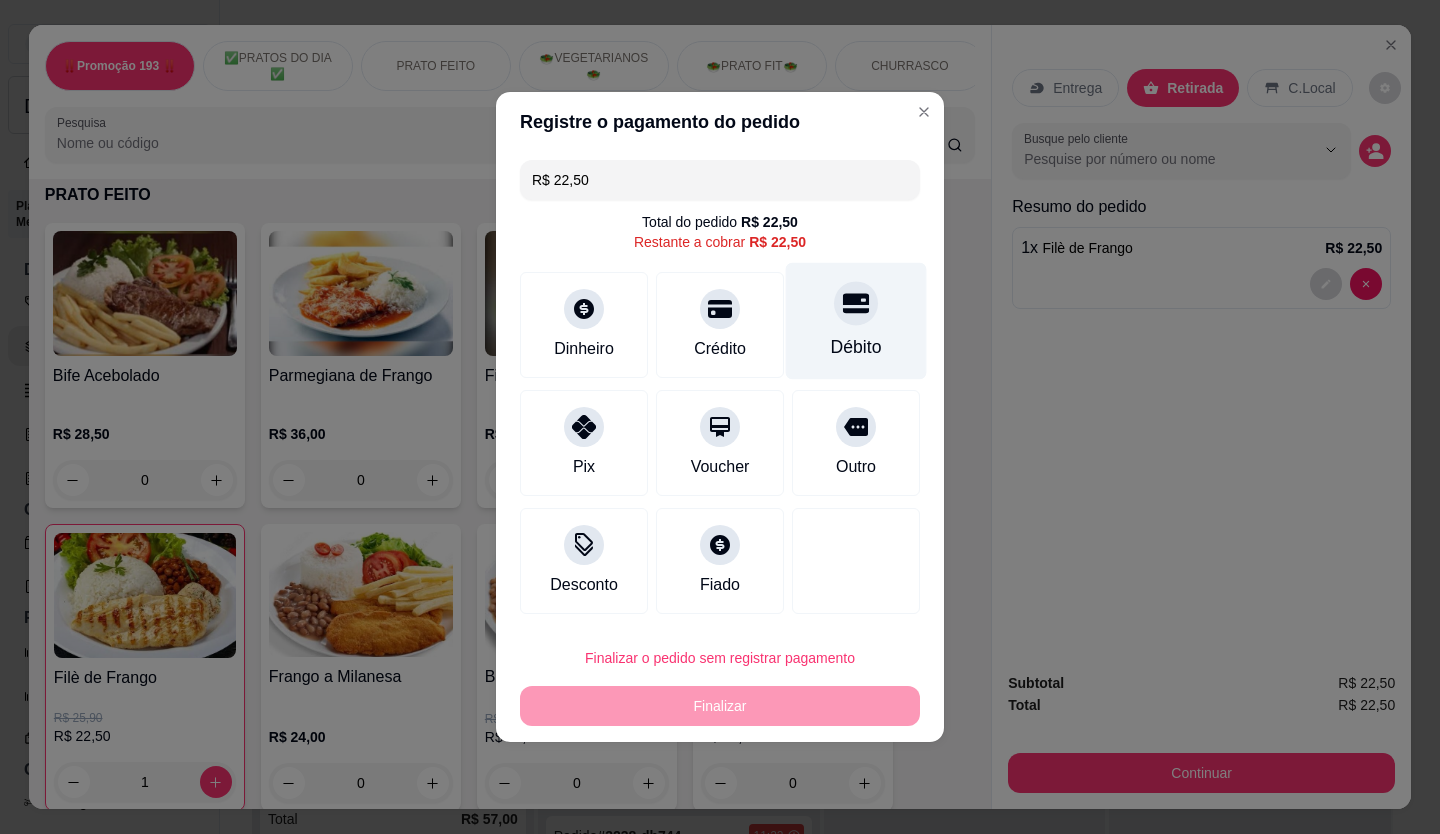 click at bounding box center (856, 303) 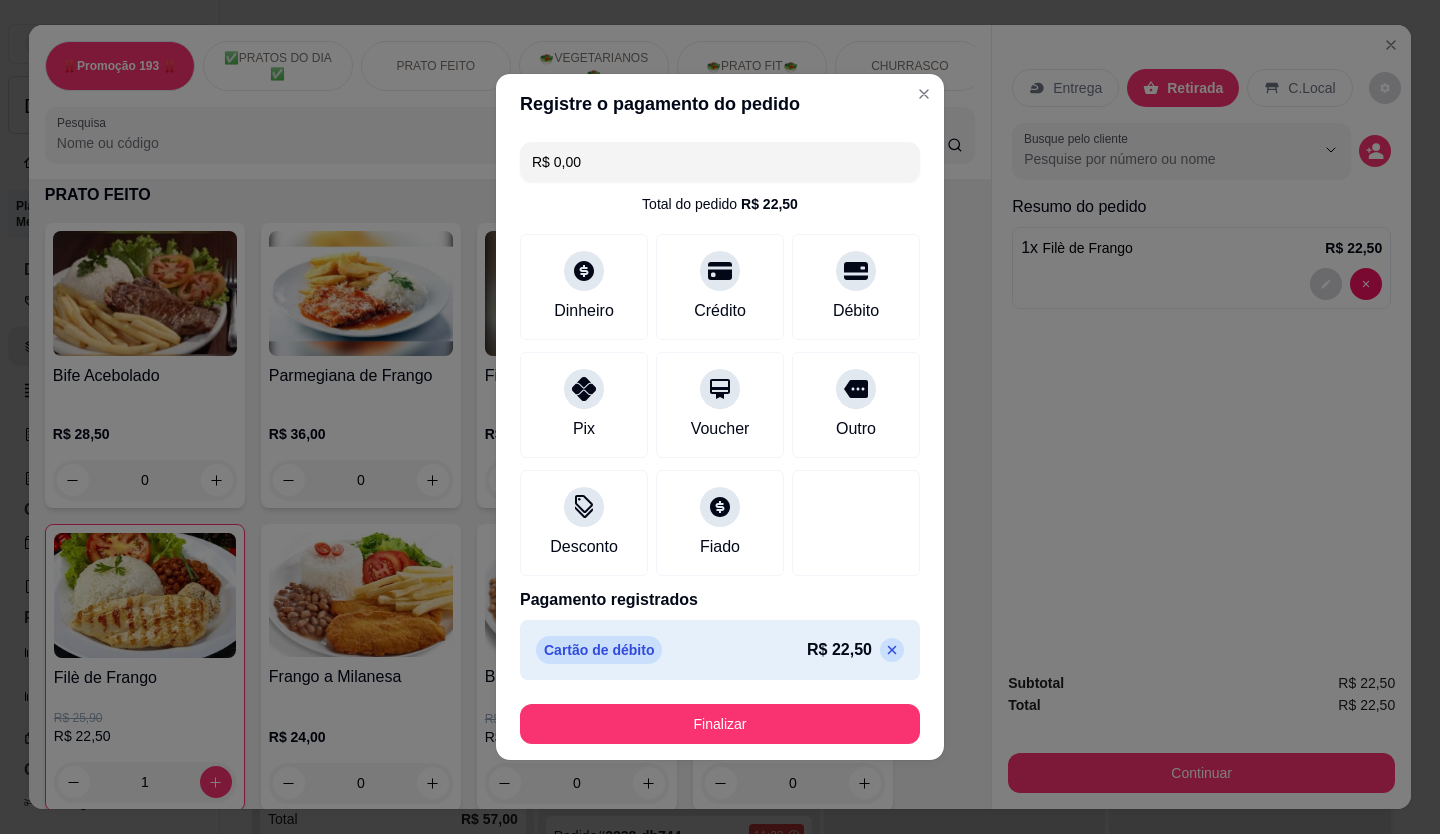 click on "Finalizar" at bounding box center (720, 724) 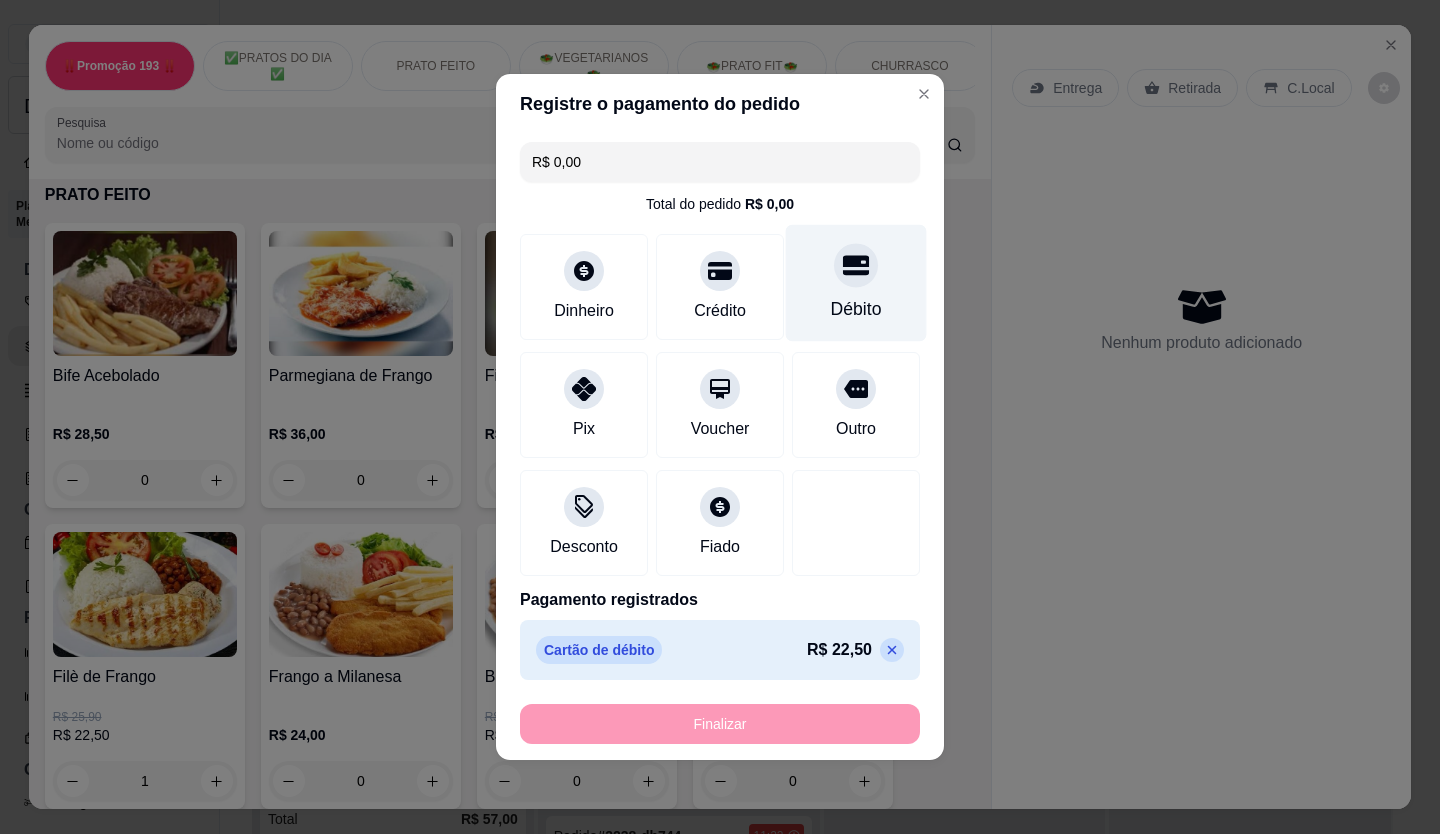 type on "0" 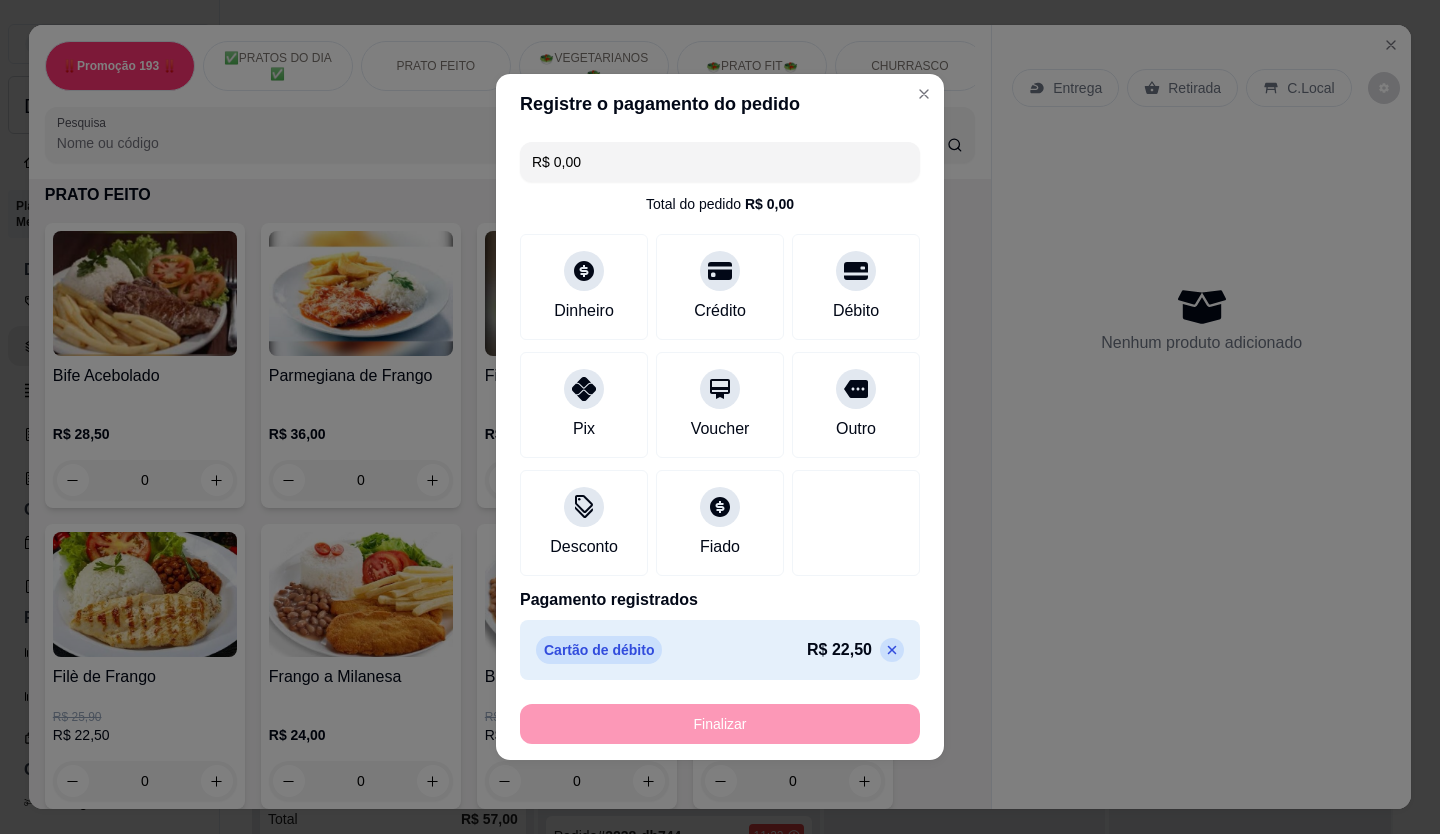 type on "-R$ 22,50" 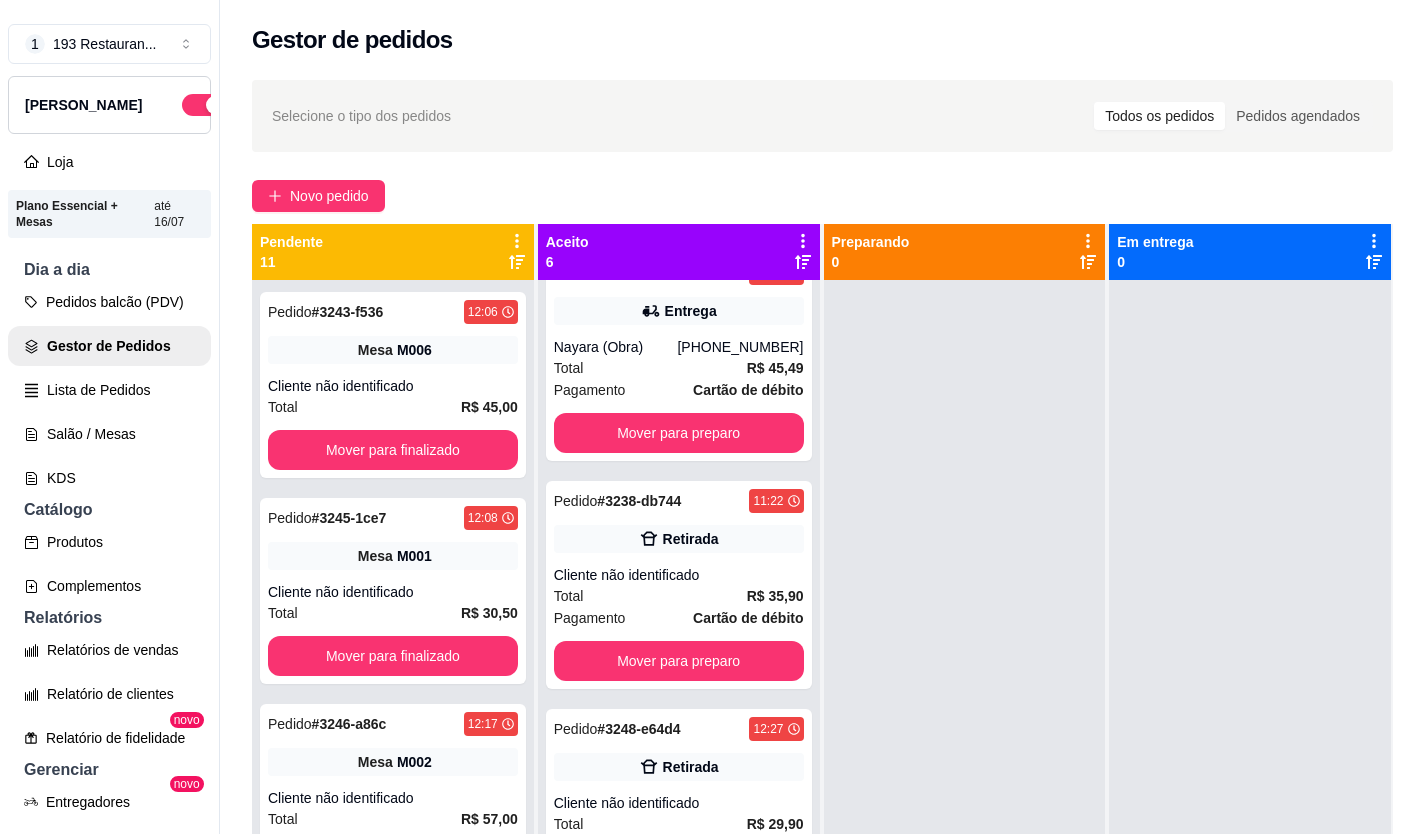 scroll, scrollTop: 400, scrollLeft: 0, axis: vertical 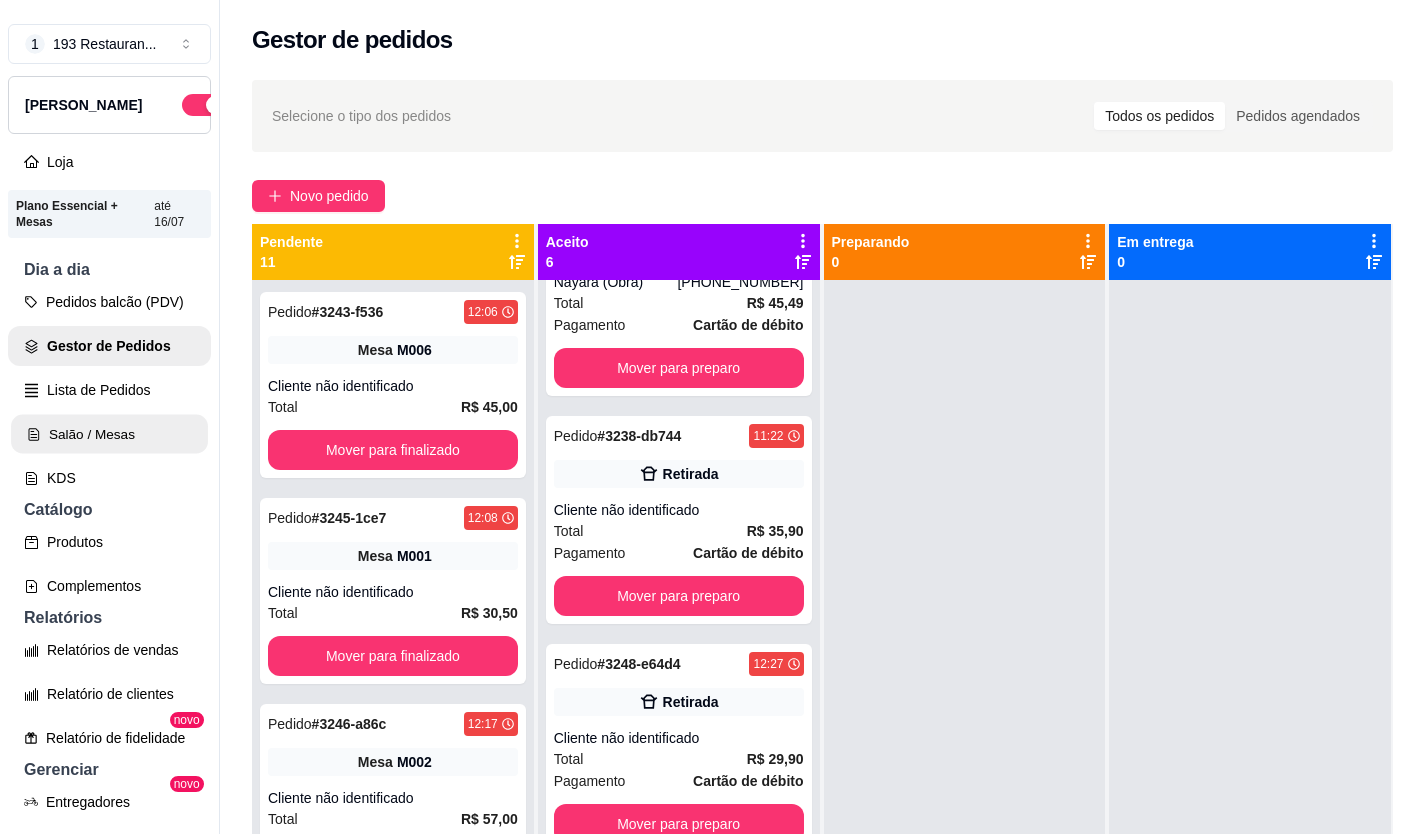 click on "Salão / Mesas" at bounding box center [109, 434] 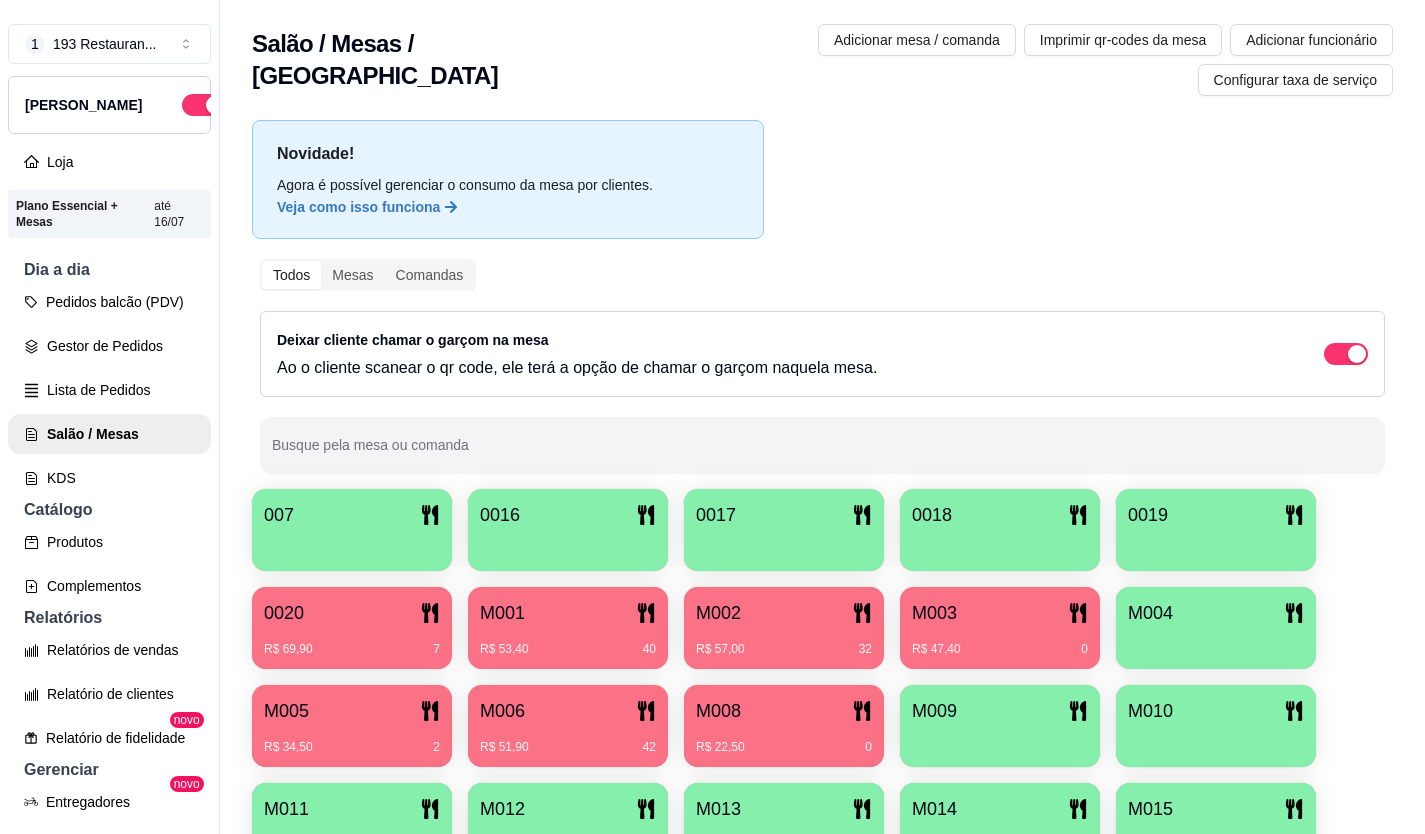 drag, startPoint x: 316, startPoint y: 765, endPoint x: 1015, endPoint y: 203, distance: 896.90857 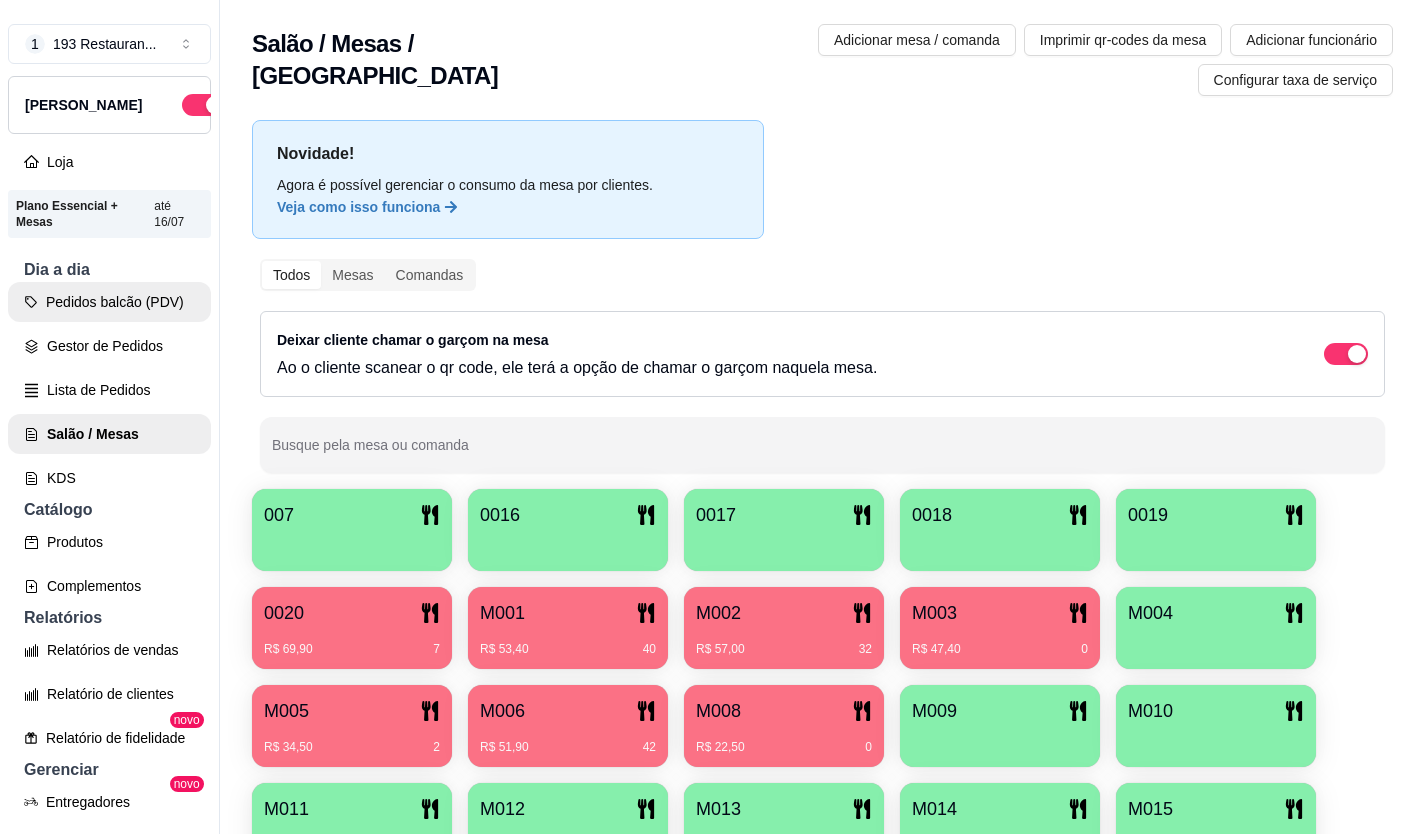 click on "Pedidos balcão (PDV)" at bounding box center (109, 302) 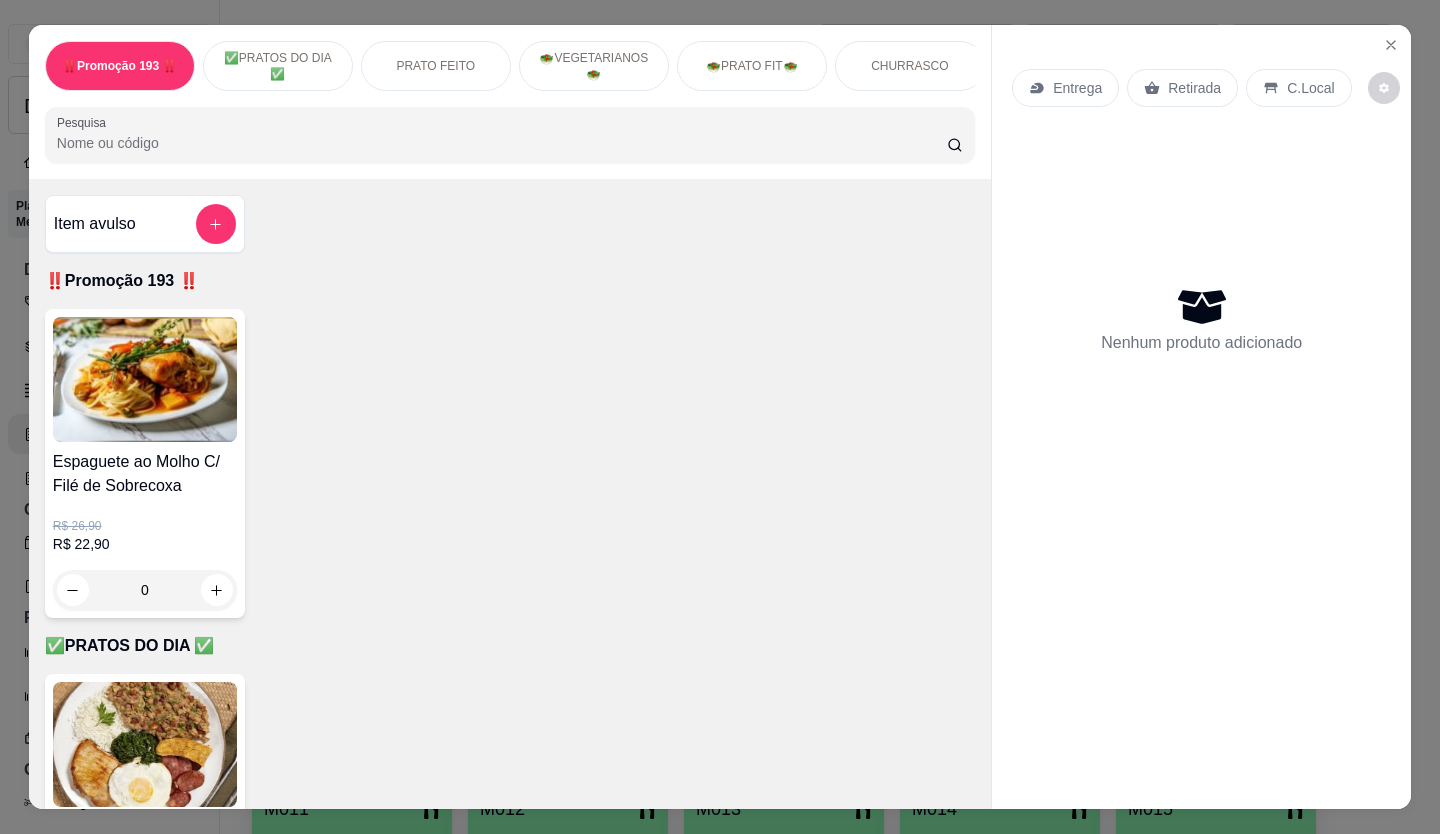 click on "‼️Promoção 193 ‼️ ✅PRATOS DO DIA ✅ PRATO FEITO  🥗VEGETARIANOS🥗 🥗PRATO FIT🥗 CHURRASCO  Acompanhamentos Extras Sobremesa Sucos, Águas e Refrigerantes 🍻BEBIDAS ÁLCOOLICAS🍻  DOCES DO CAIXA  VALOR DA MARMITA PARA ENTREGA Pesquisa Item avulso ‼️Promoção 193 ‼️ Espaguete ao Molho C/ Filé de Sobrecoxa   R$ 26,90 R$ 22,90 0 ✅PRATOS DO DIA ✅ Segunda- Feira ( Virado a Paulista)    R$ 35,00 0 PRATO FEITO  Bife Acebolado    R$ 28,50 0  Parmegiana de Frango    R$ 36,00 0 Filé de sobrecoxa    R$ 25,00 0 Omelete   R$ 22,90 R$ 20,00 0 Filè de Frango    R$ 25,90 R$ 22,50 0 Frango a Milanesa   R$ 24,00 0 Bife a Cavalo   R$ 32,90 R$ 29,90 0 Peixe Grelhado    R$ 27,50 R$ 23,50 0 Bife a Milanesa    R$ 29,00 0 Espaguete ao molho c/ filé de sobrecoxa   R$ 26,90 R$ 22,90 0 Calabresa acebolada   R$ 25,00 R$ 21,90 0 Strogonoff de Frango    R$ 25,00 R$ 23,90 0 Parmegiana de contra Filé   R$ 40,00 0 Contra filé acebolado   R$ 35,90 0 Contra Filè com ovo   0" at bounding box center [720, 417] 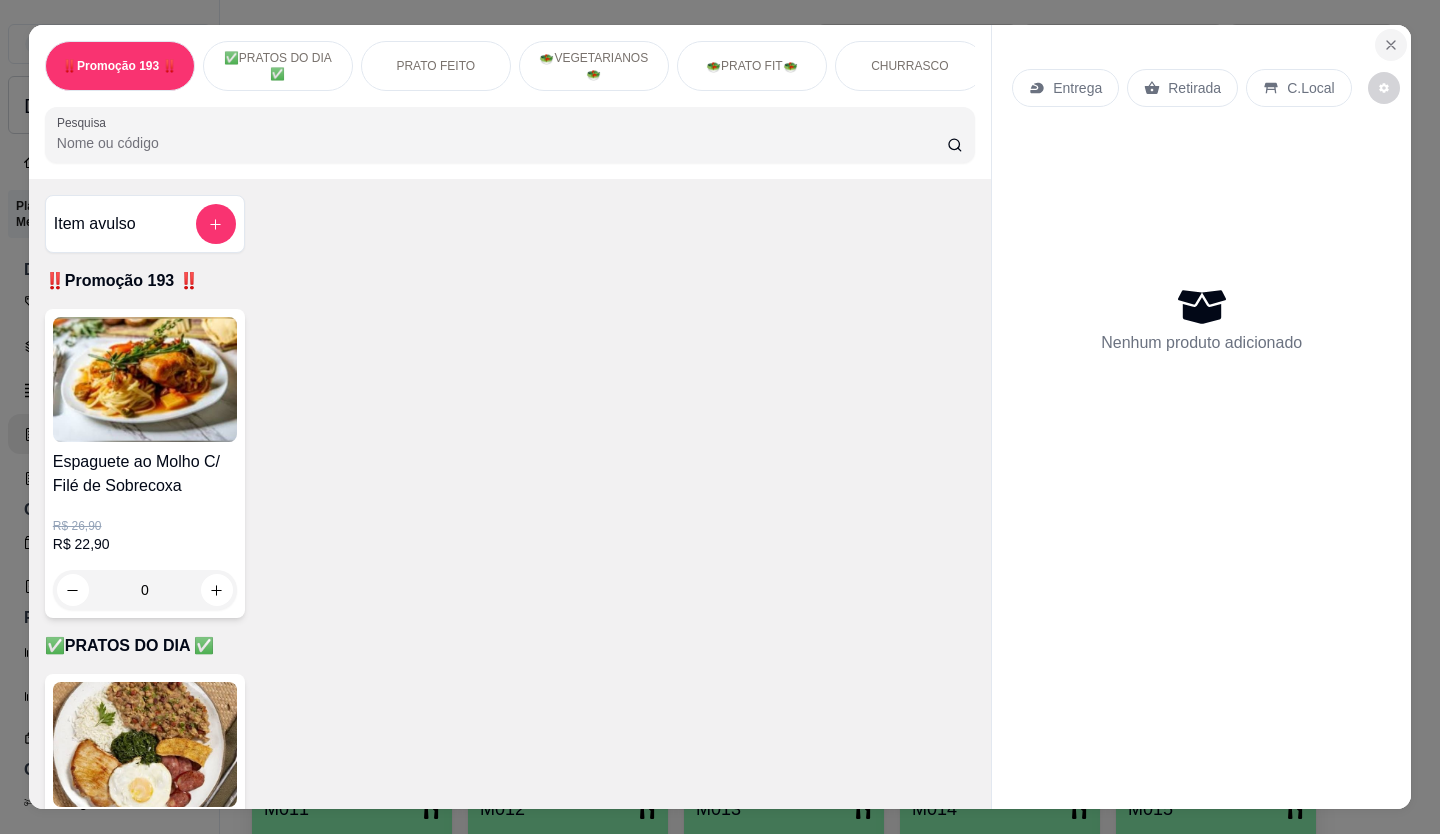 click 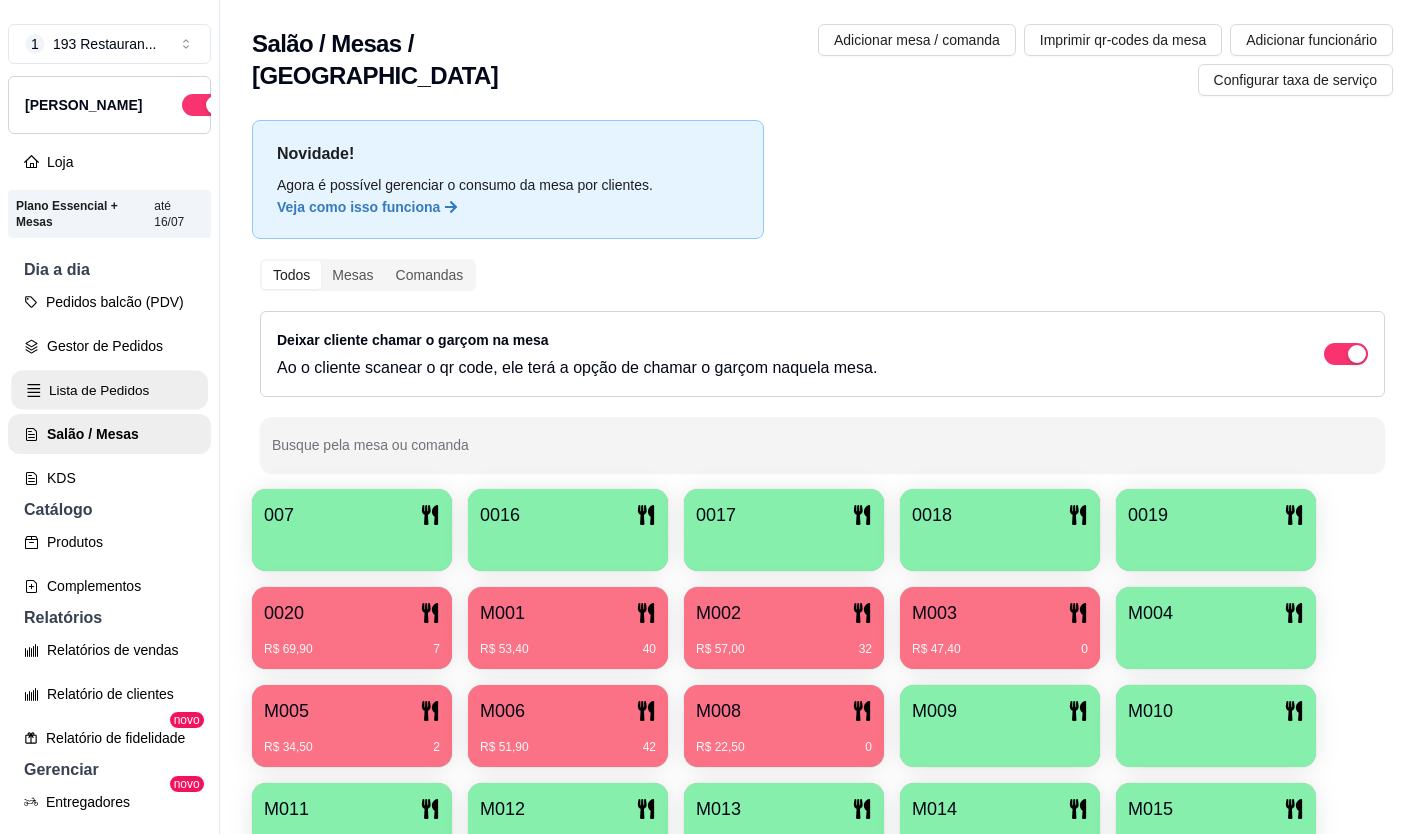 click on "Lista de Pedidos" at bounding box center [109, 390] 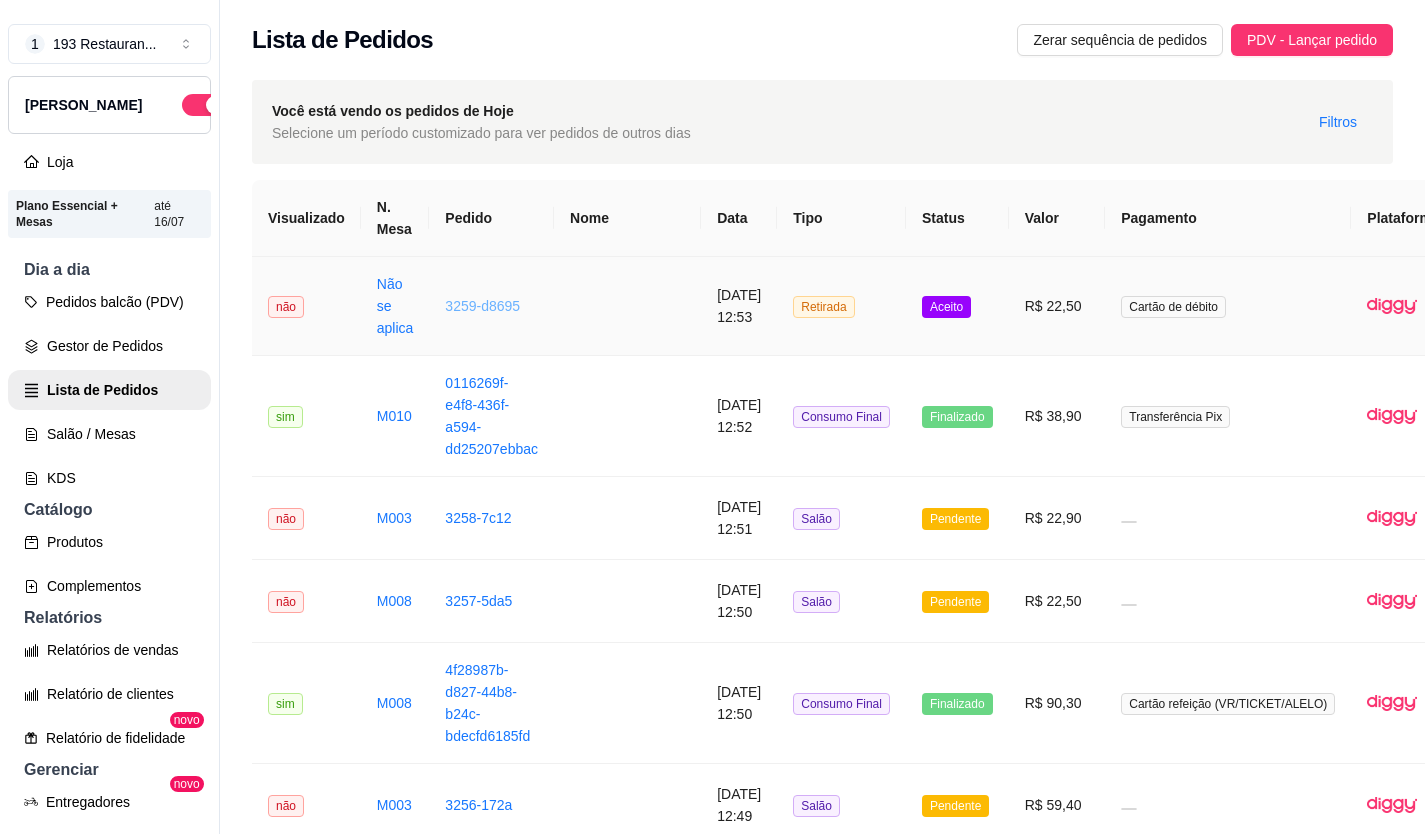 click on "3259-d8695" at bounding box center (482, 306) 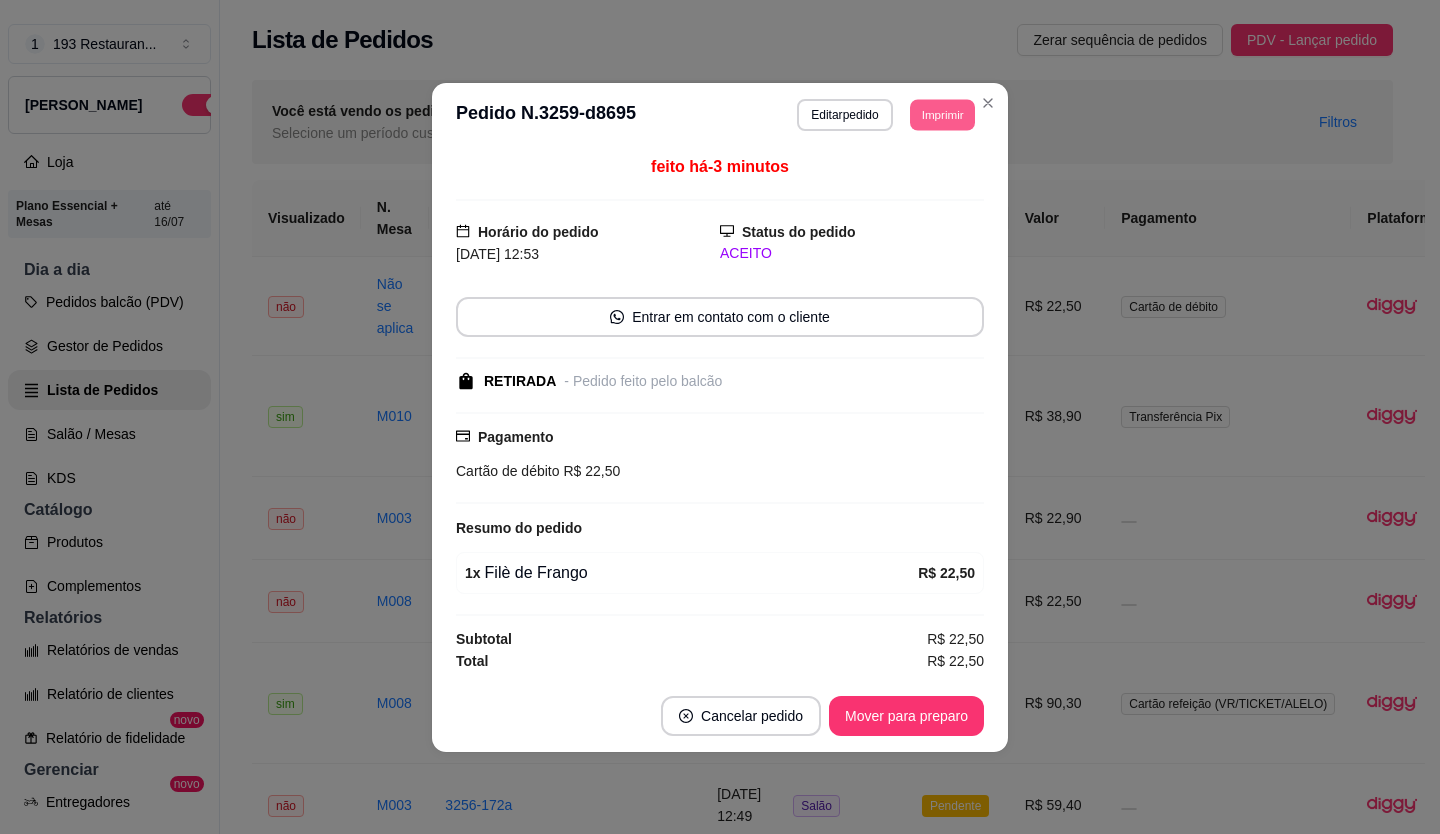 click on "Imprimir" at bounding box center [942, 114] 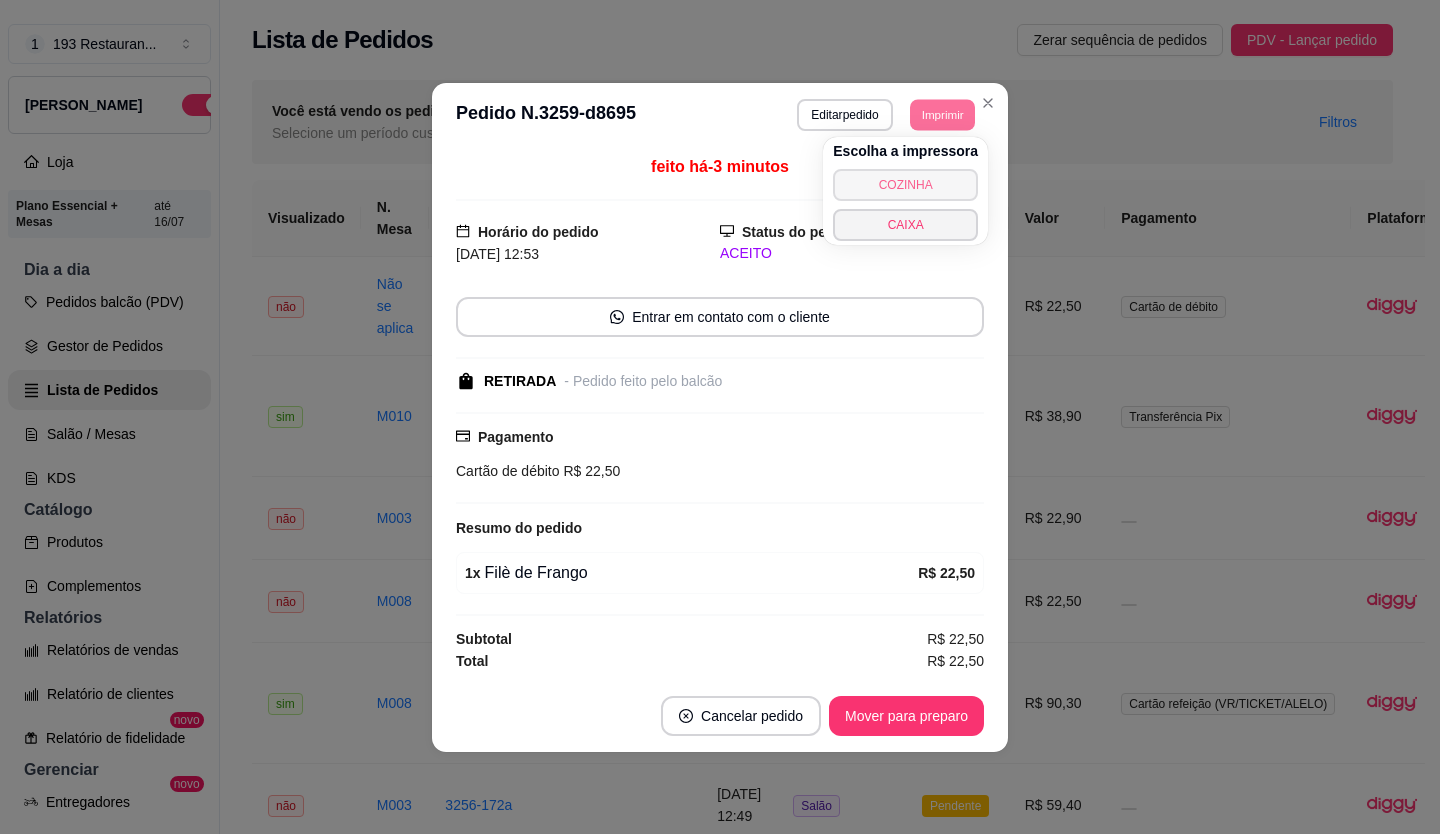 click on "COZINHA" at bounding box center (905, 185) 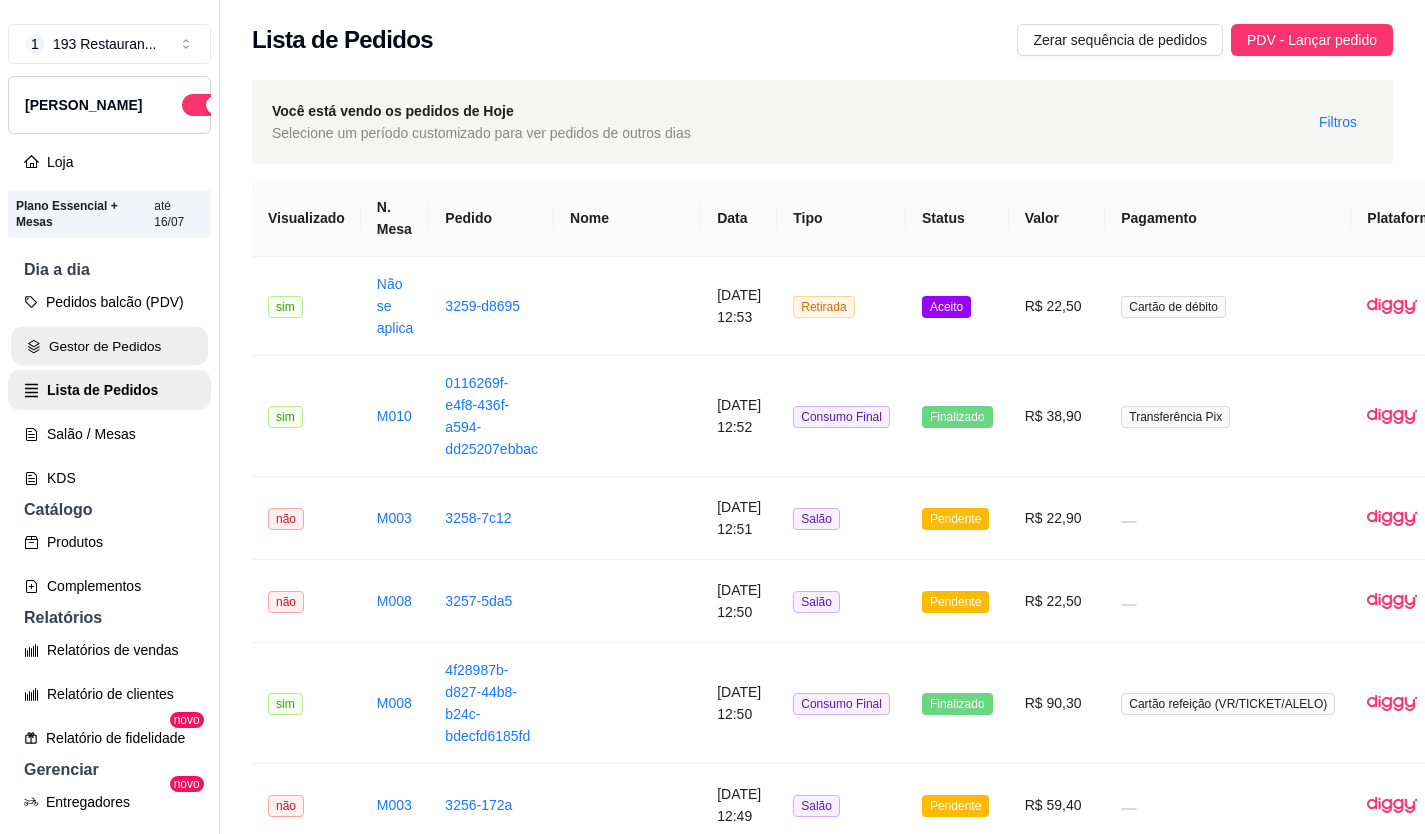 click on "Gestor de Pedidos" at bounding box center (109, 346) 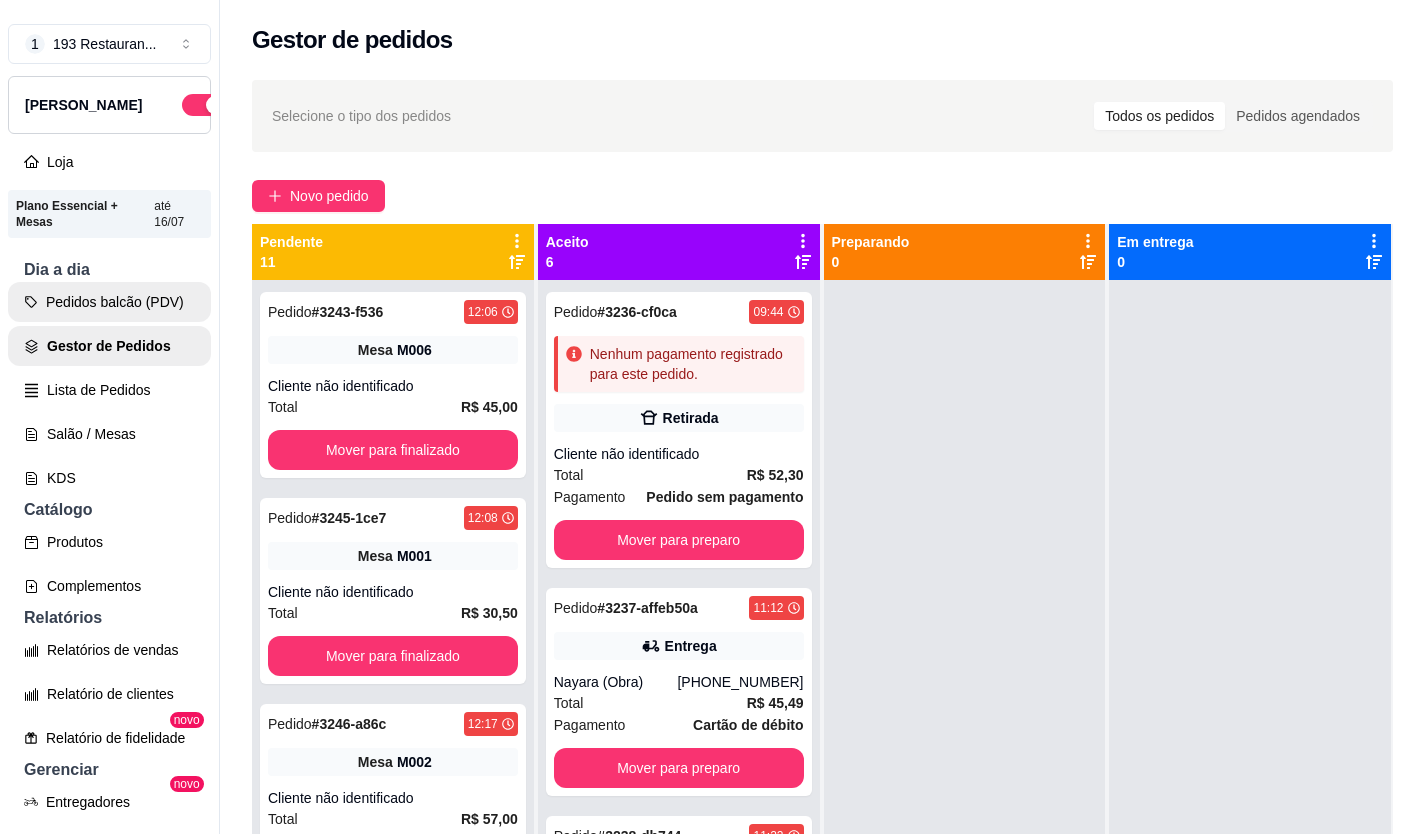 click on "Pedidos balcão (PDV)" at bounding box center [109, 302] 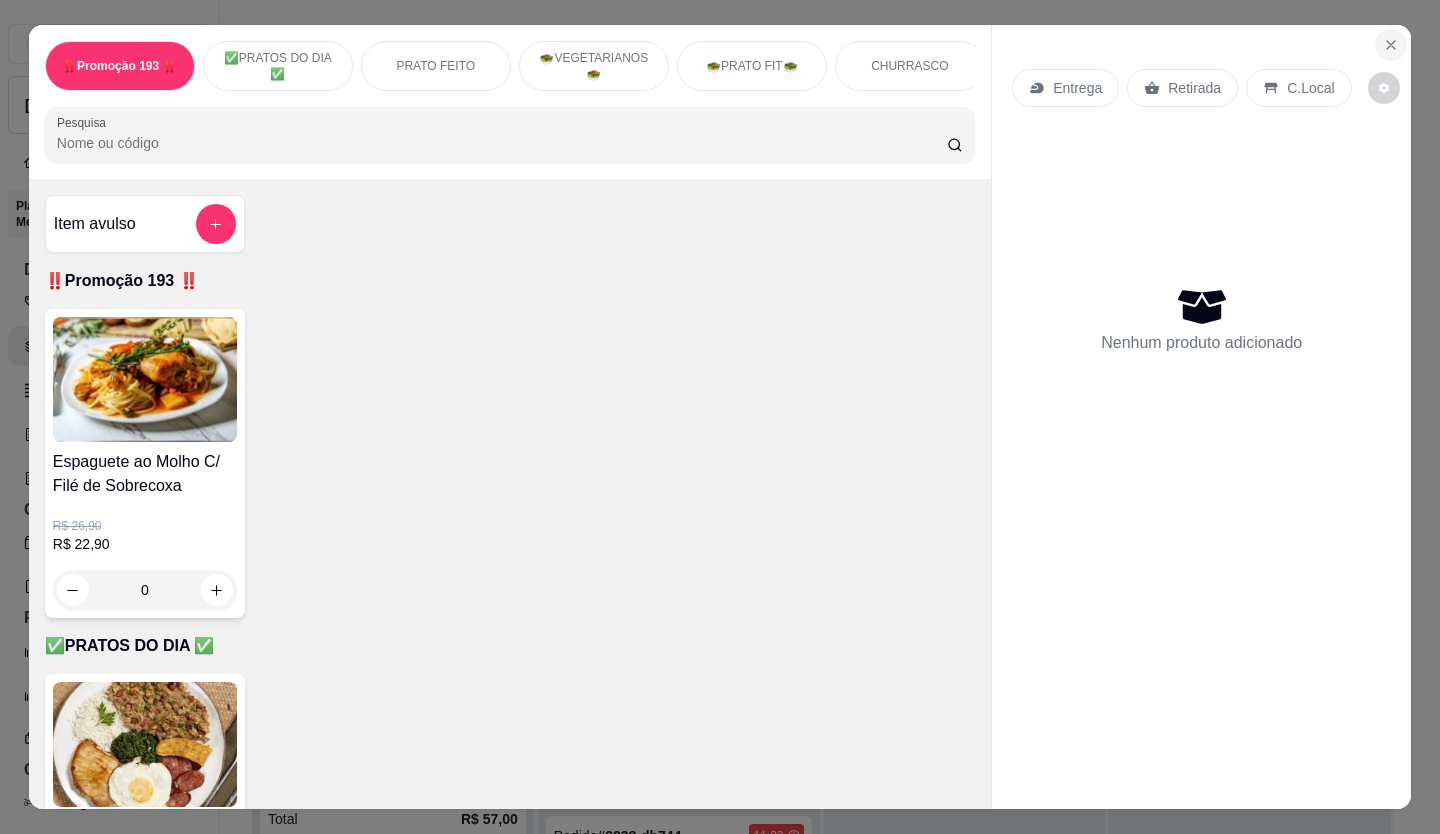 click 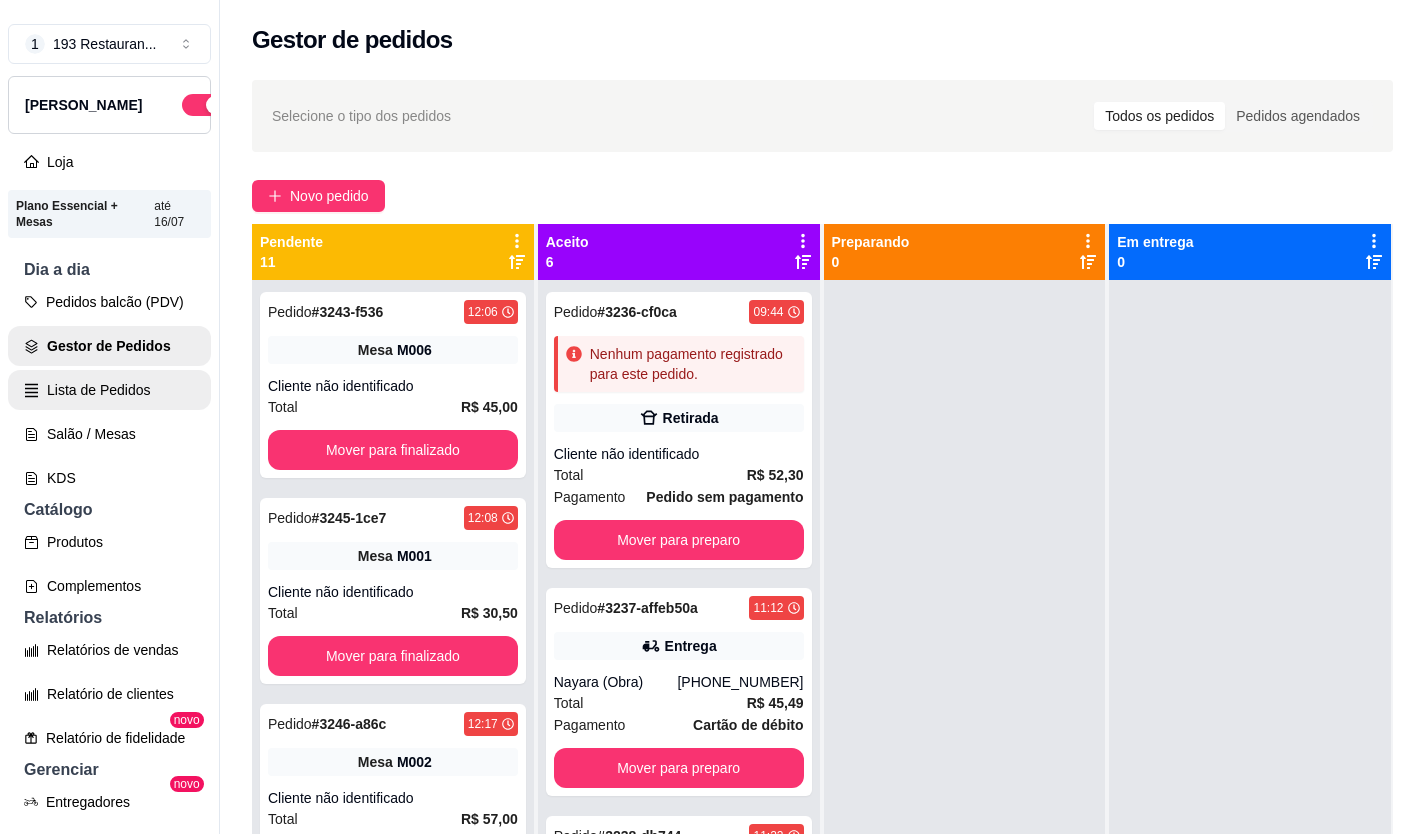 click on "Lista de Pedidos" at bounding box center (109, 390) 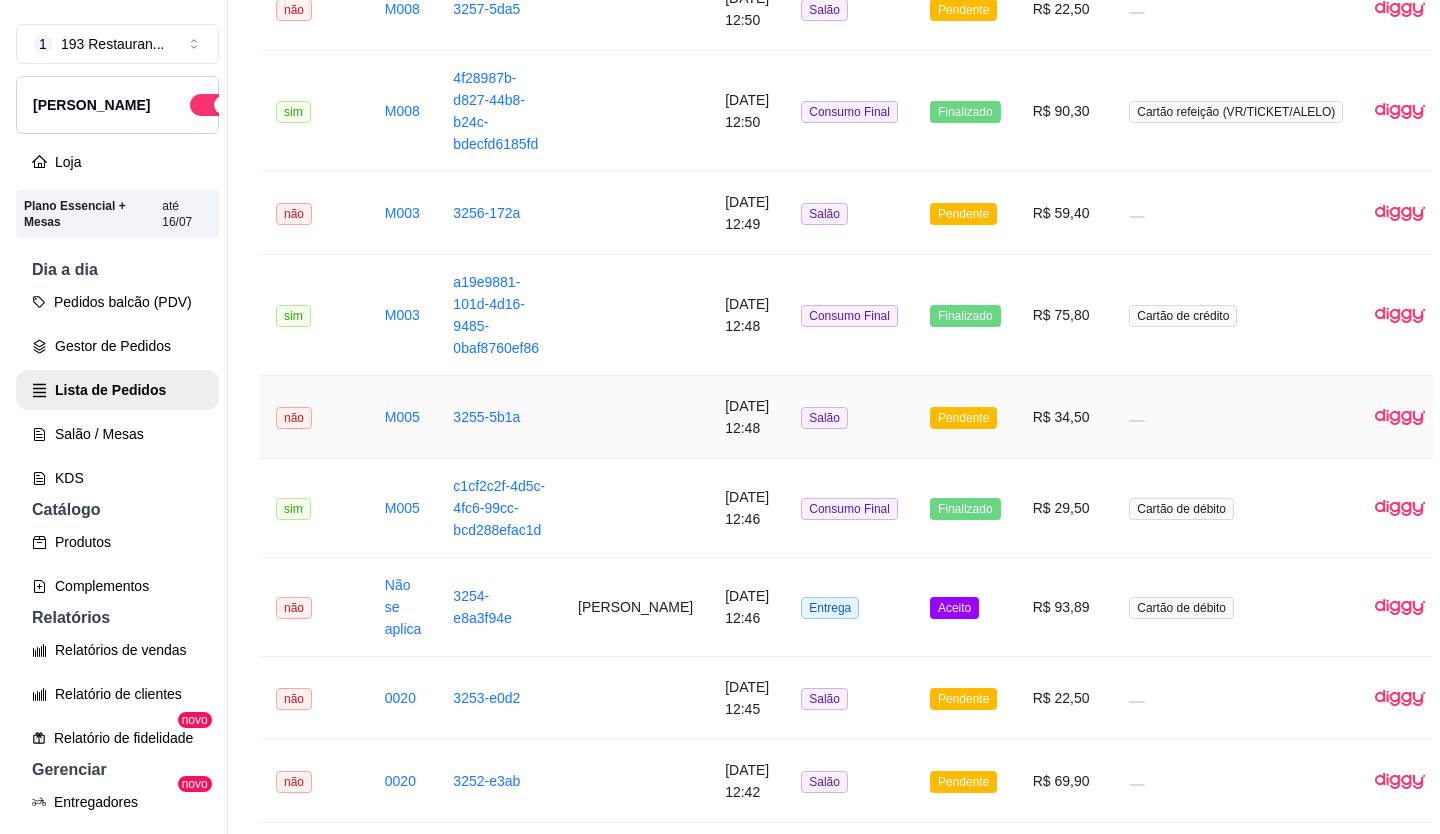 scroll, scrollTop: 700, scrollLeft: 0, axis: vertical 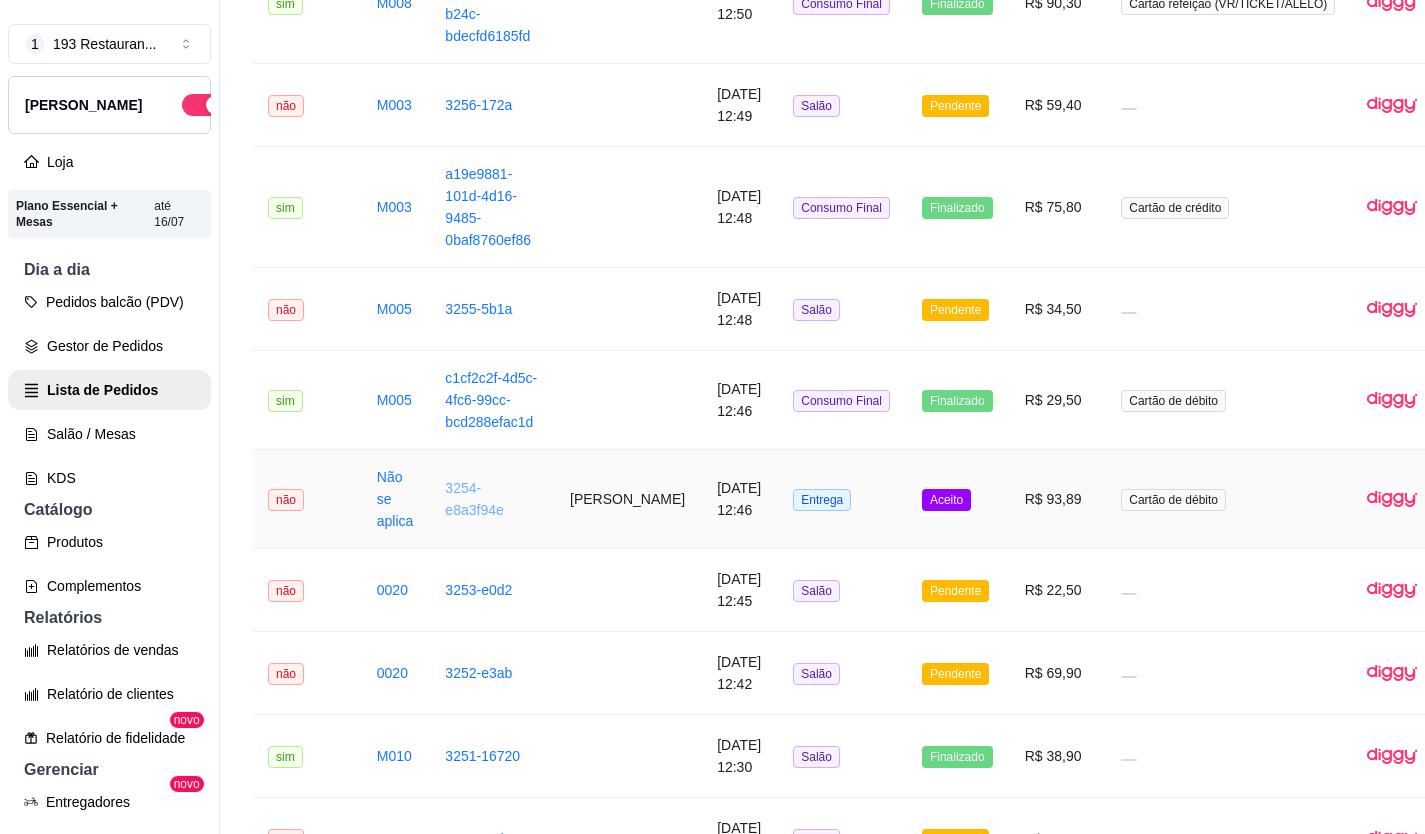click on "3254-e8a3f94e" at bounding box center [474, 499] 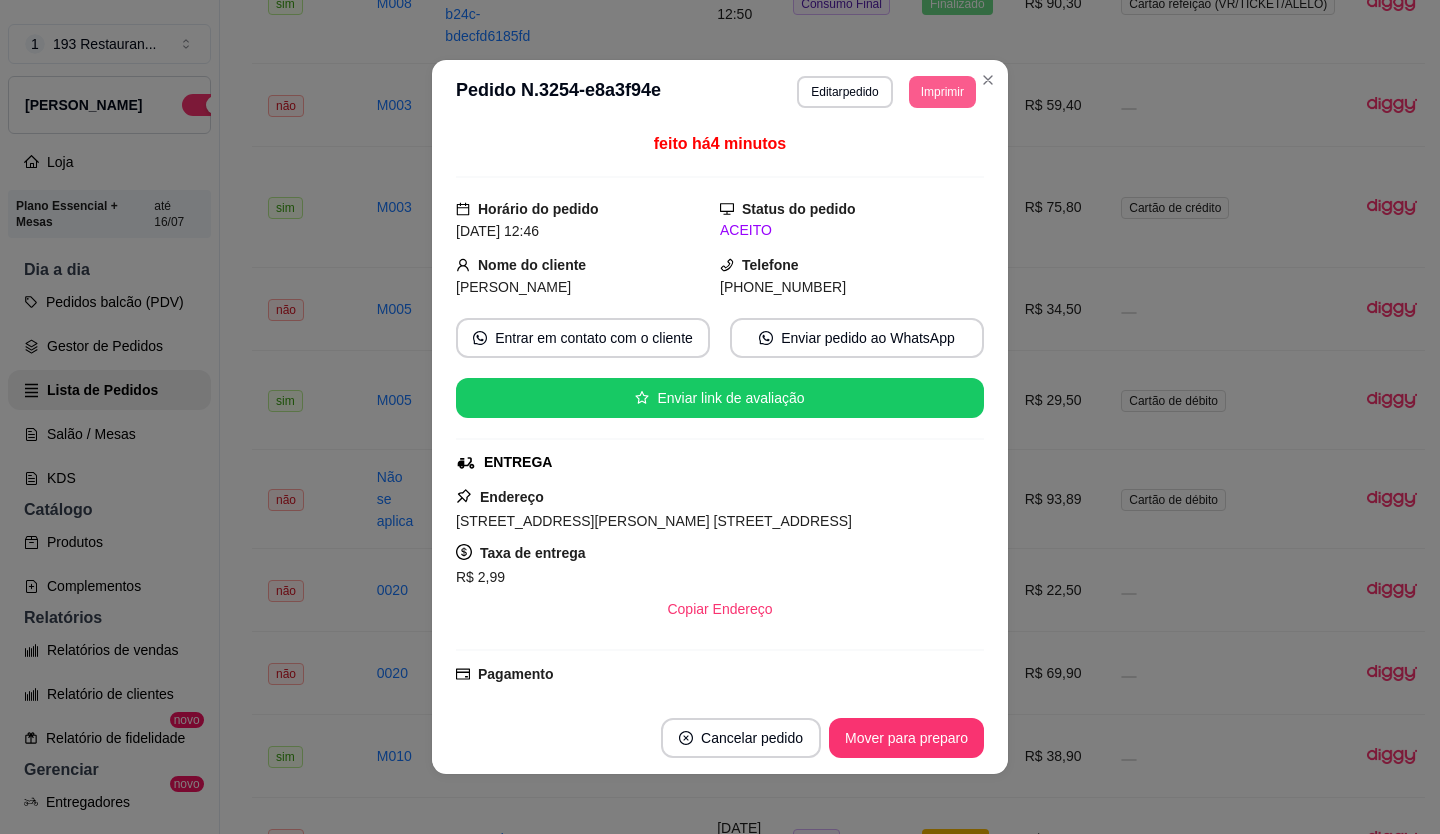 click on "Imprimir" at bounding box center (942, 92) 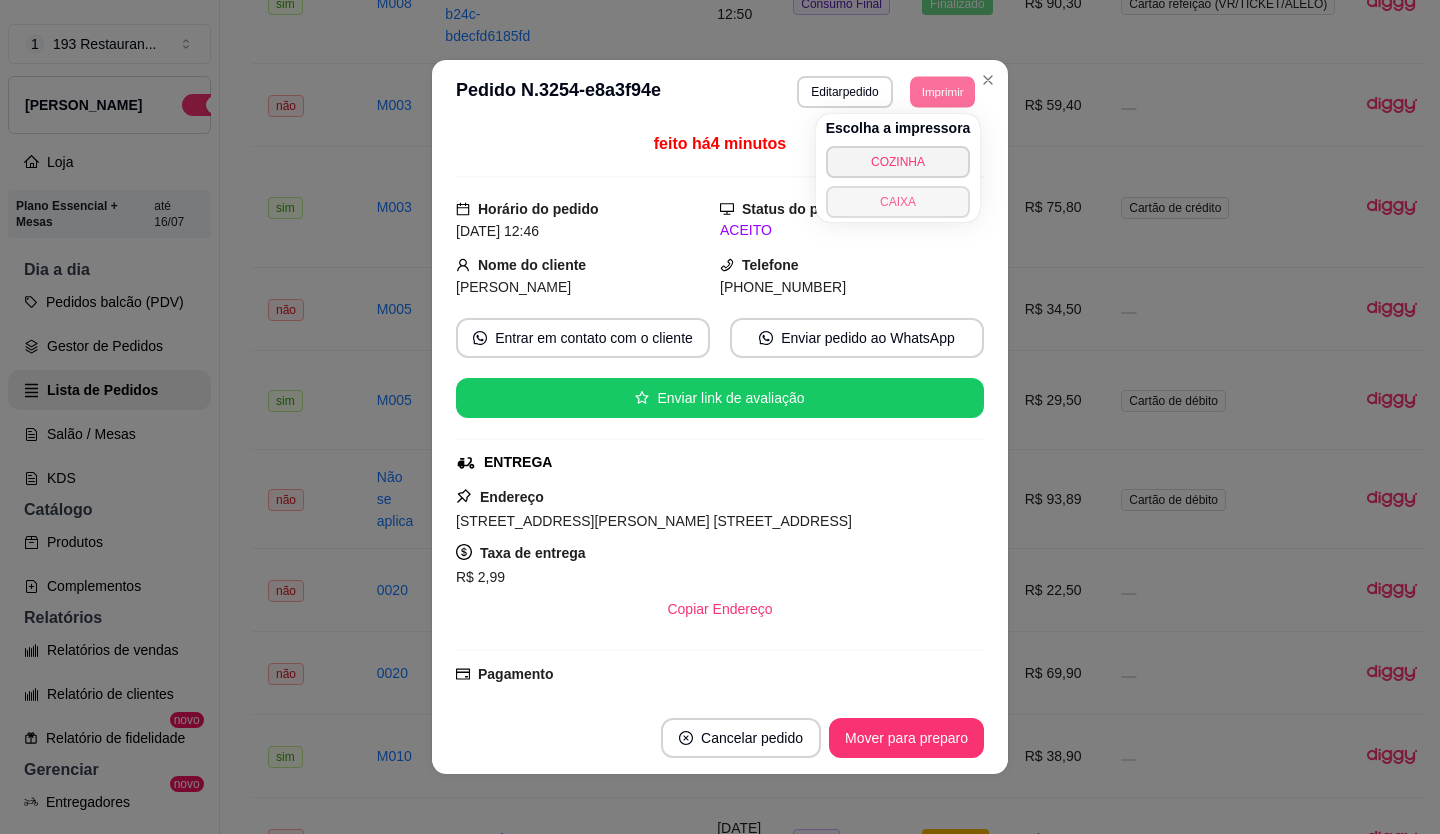 click on "CAIXA" at bounding box center (898, 202) 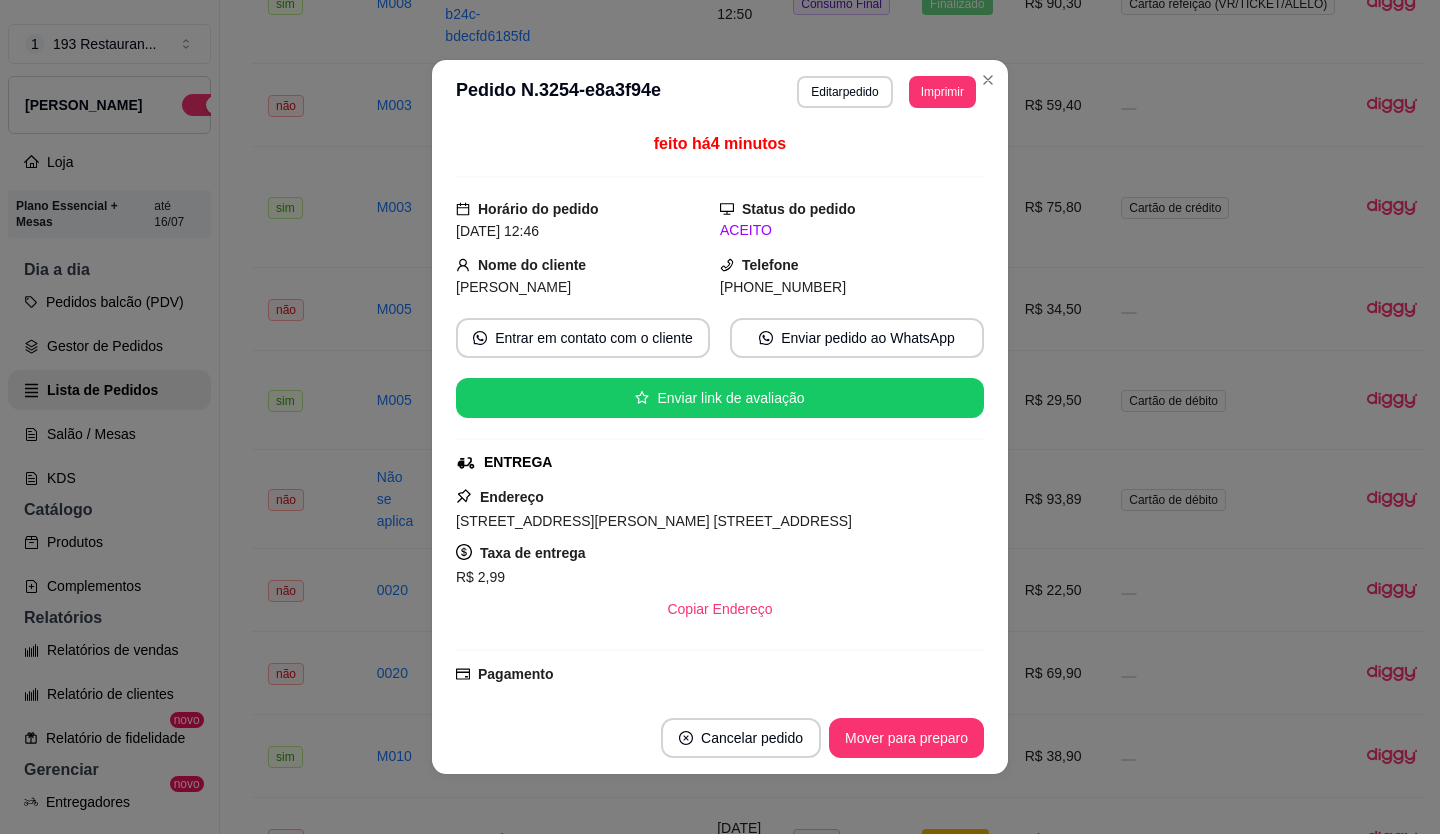 click on "Imprimir" at bounding box center (942, 92) 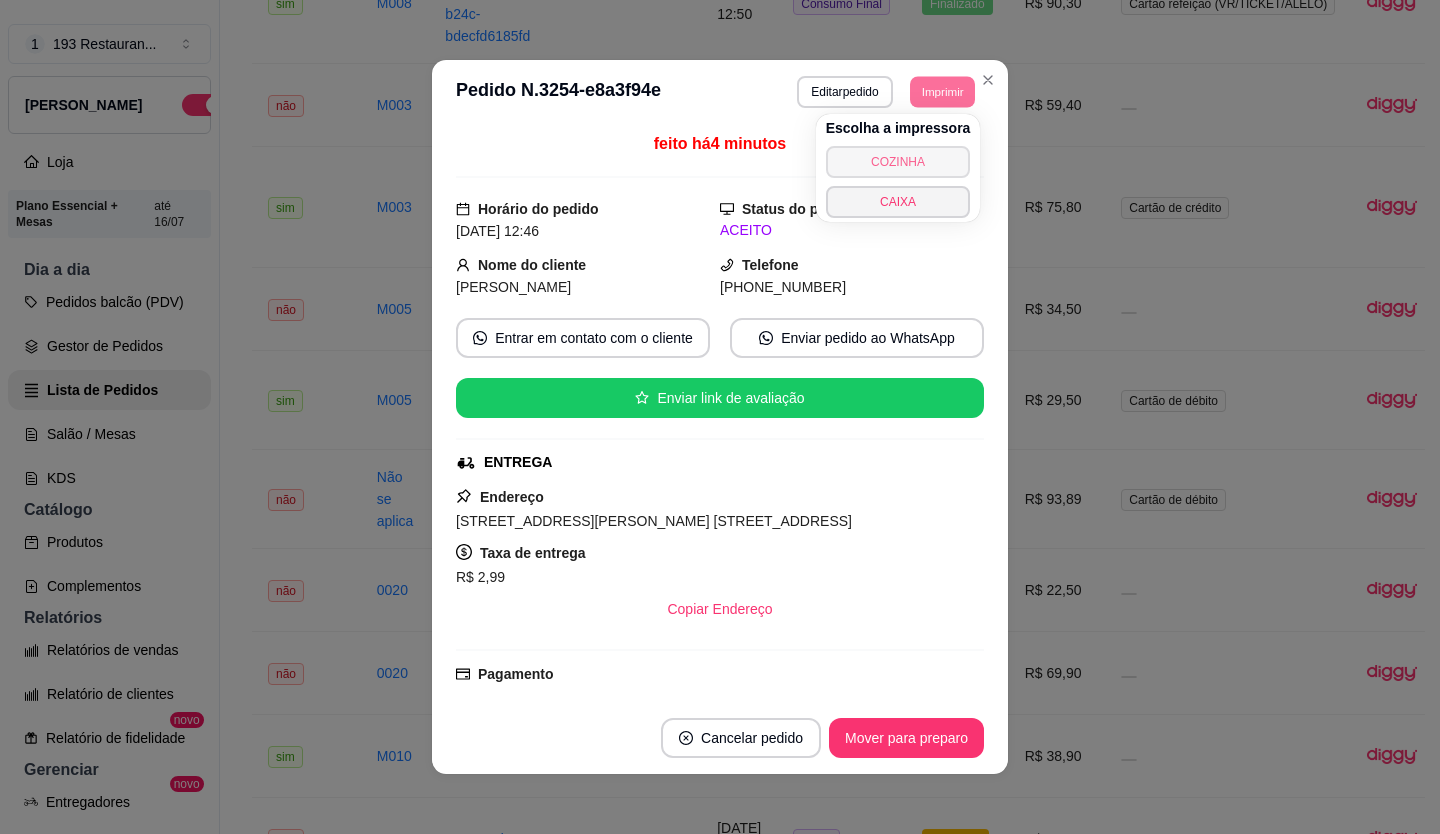 click on "COZINHA" at bounding box center [898, 162] 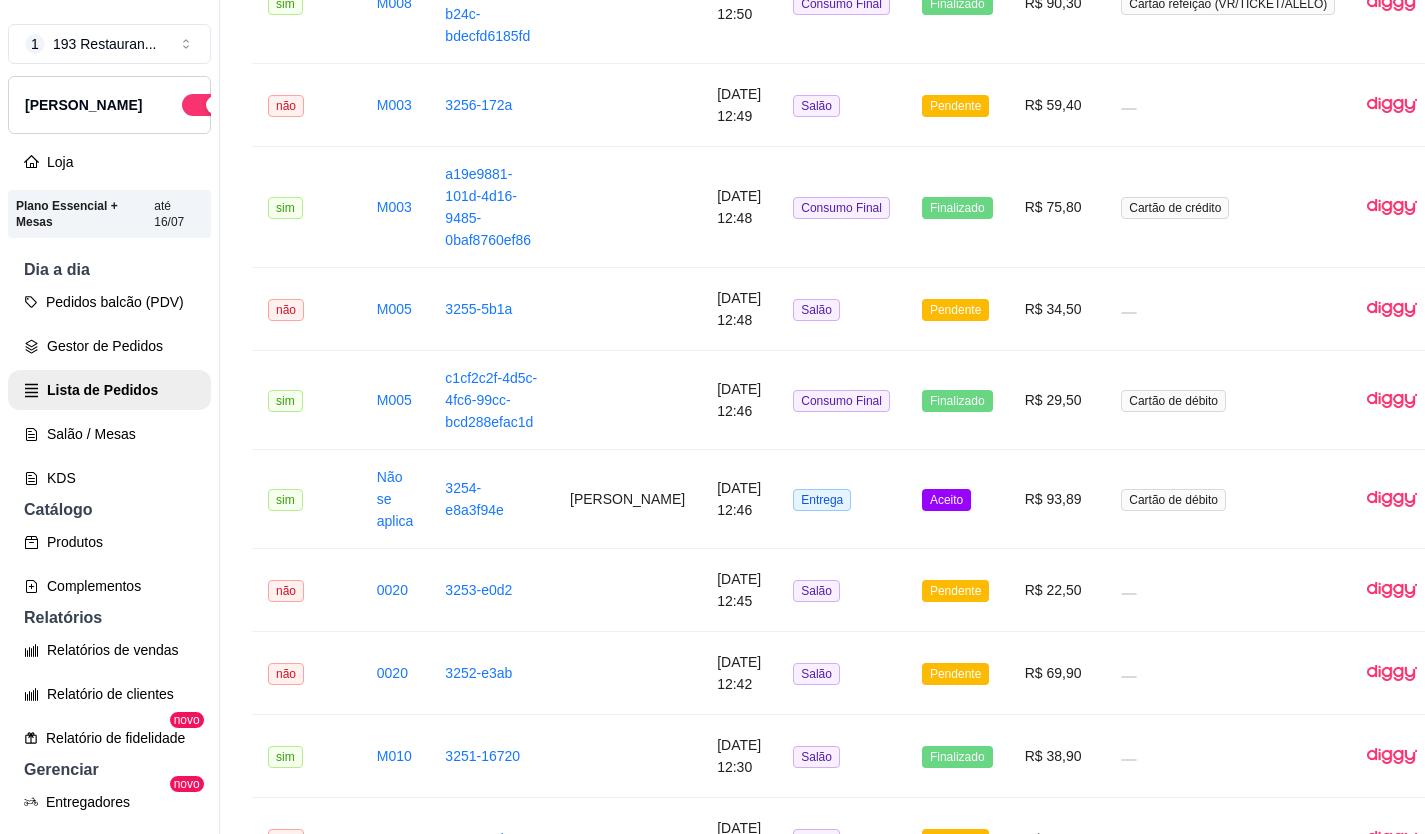 click on "Pedidos balcão (PDV)" at bounding box center (109, 302) 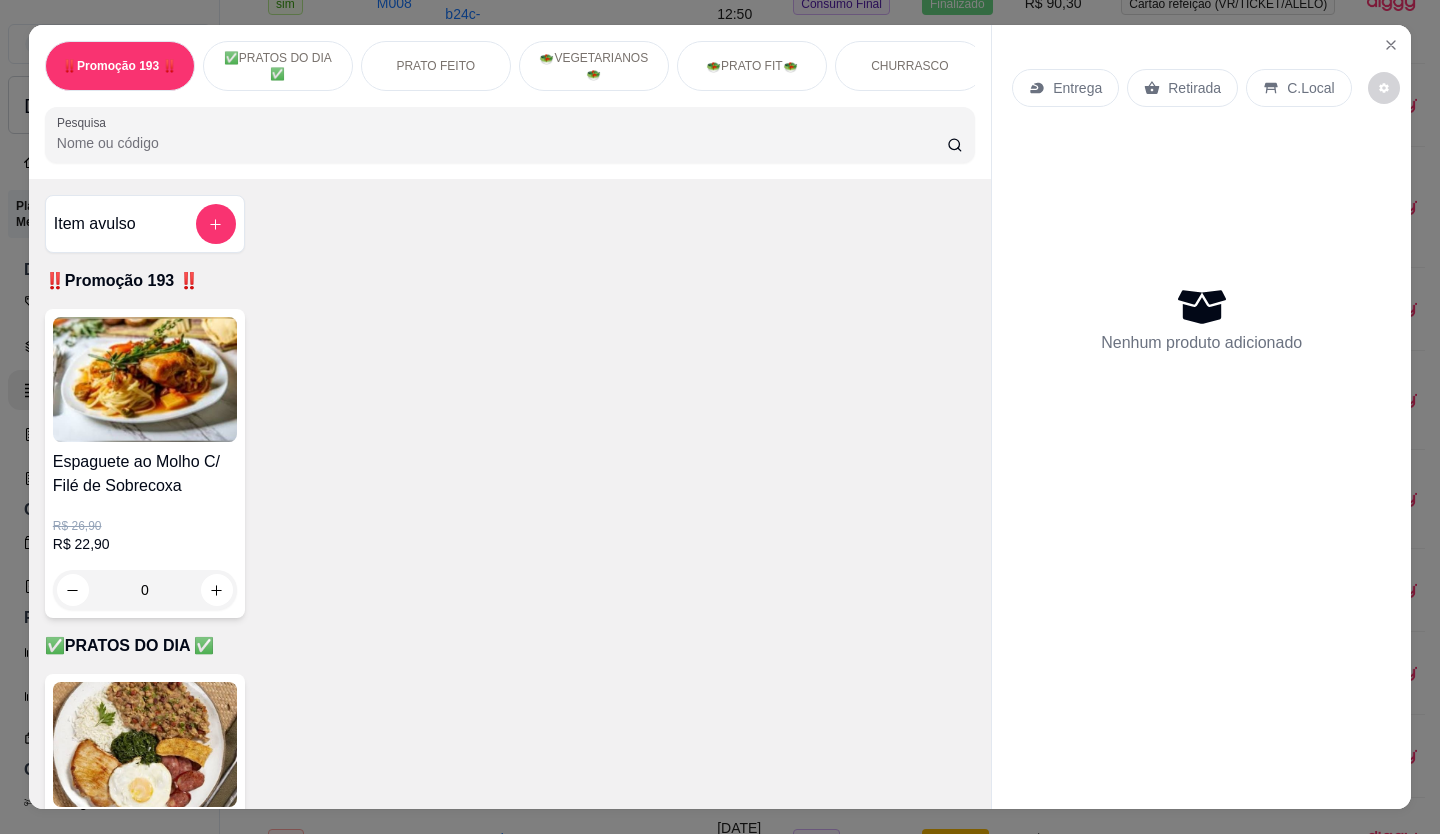 click on "Retirada" at bounding box center [1182, 88] 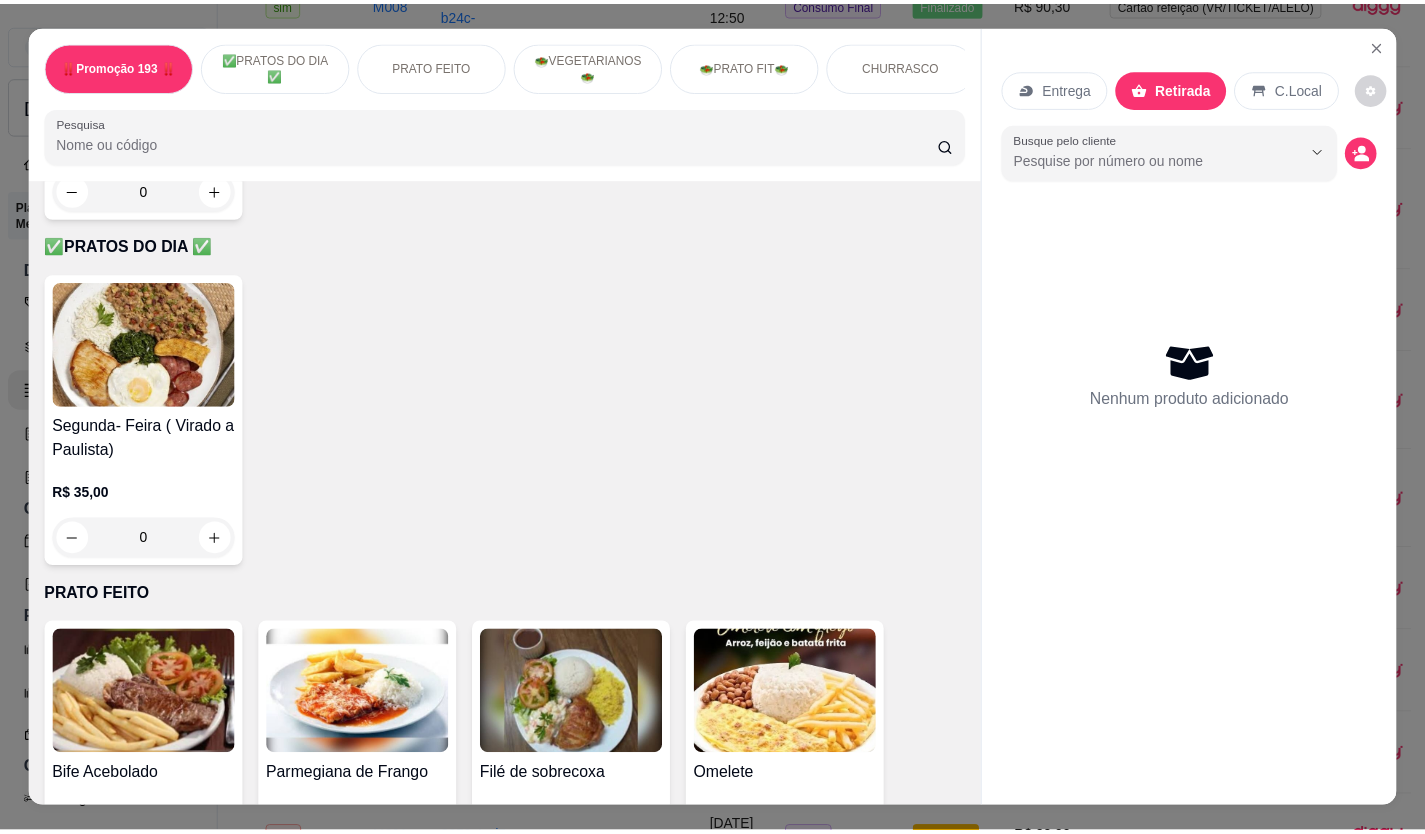 scroll, scrollTop: 800, scrollLeft: 0, axis: vertical 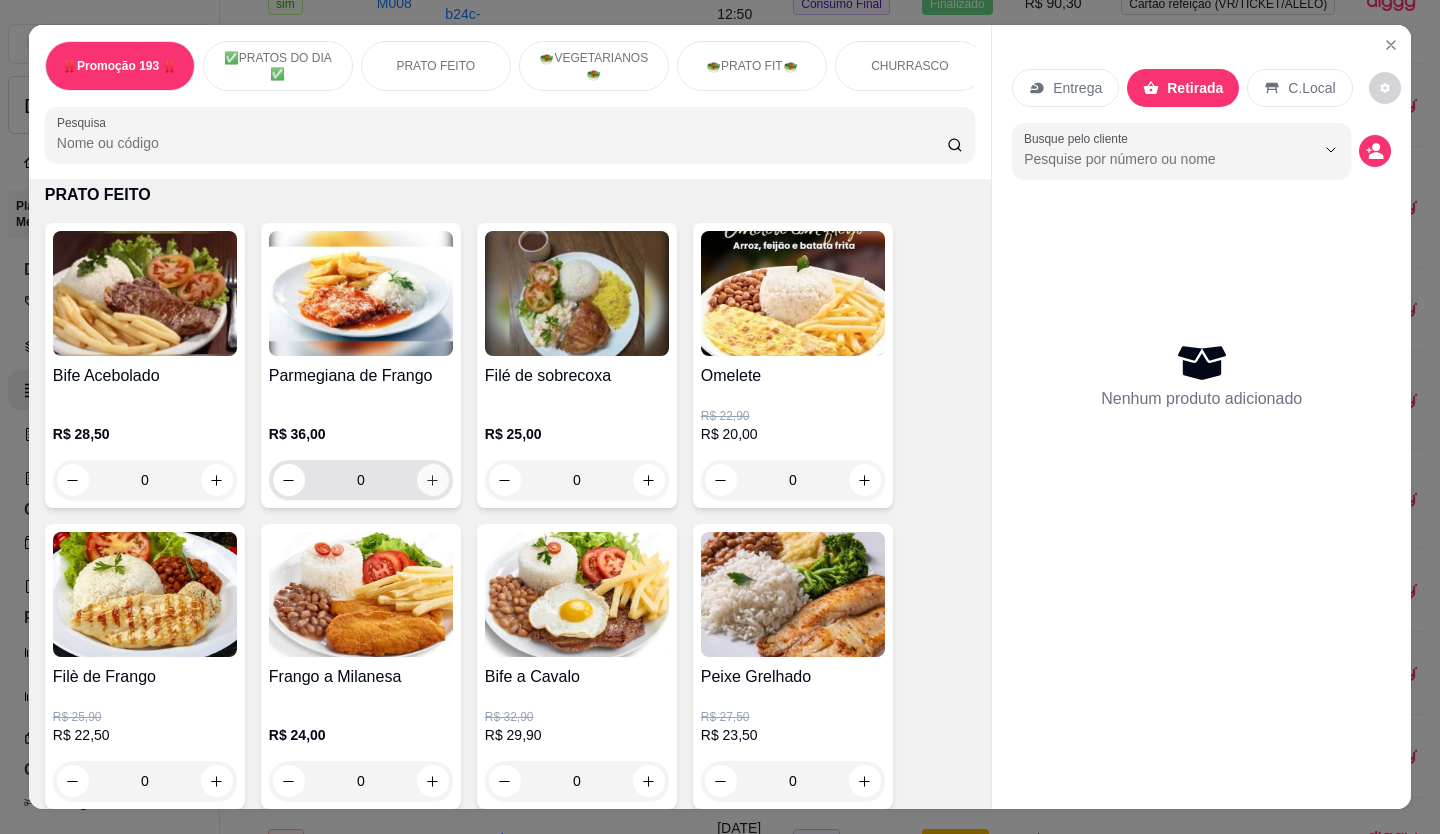 click at bounding box center [433, 480] 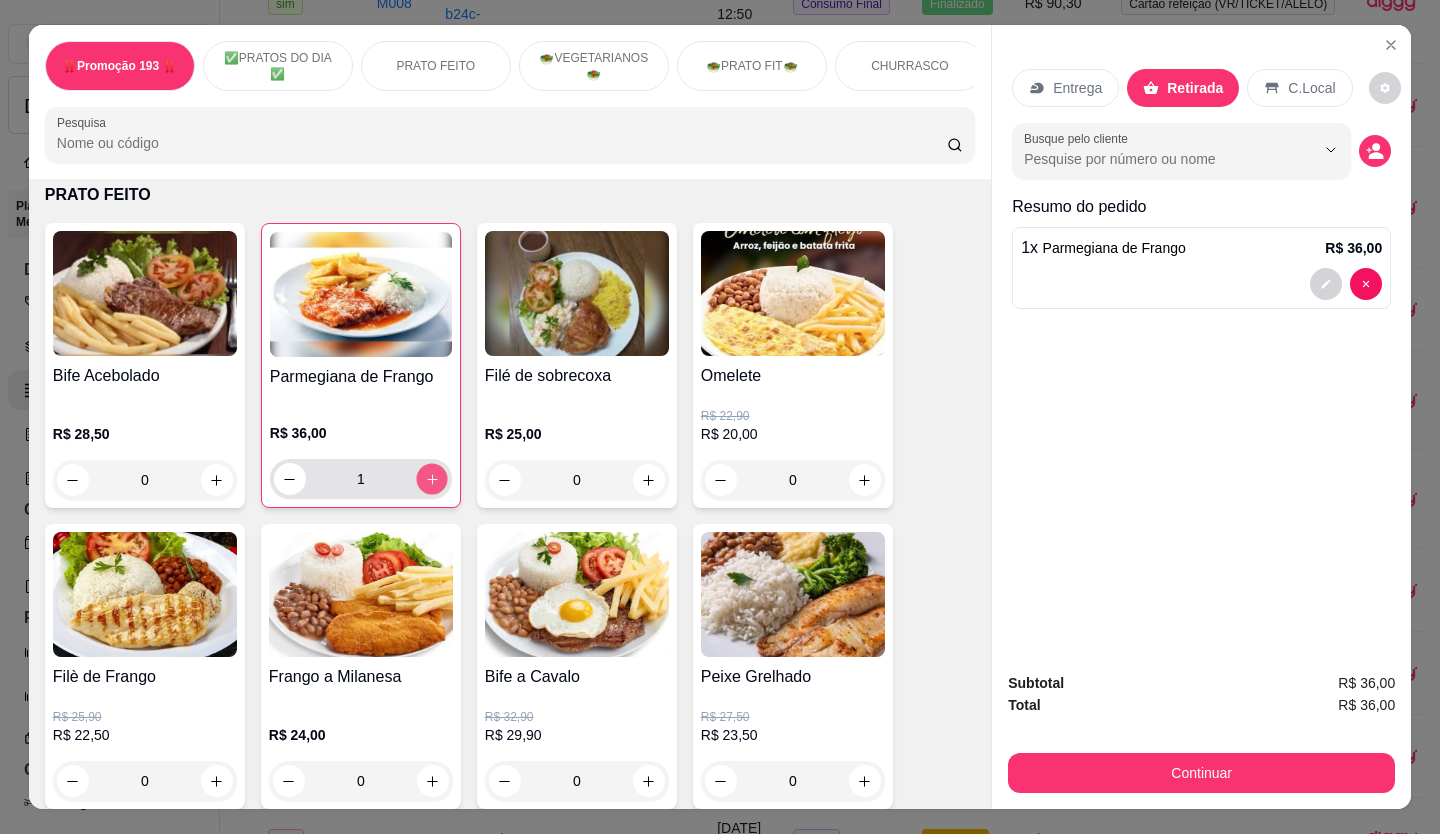 click at bounding box center (431, 479) 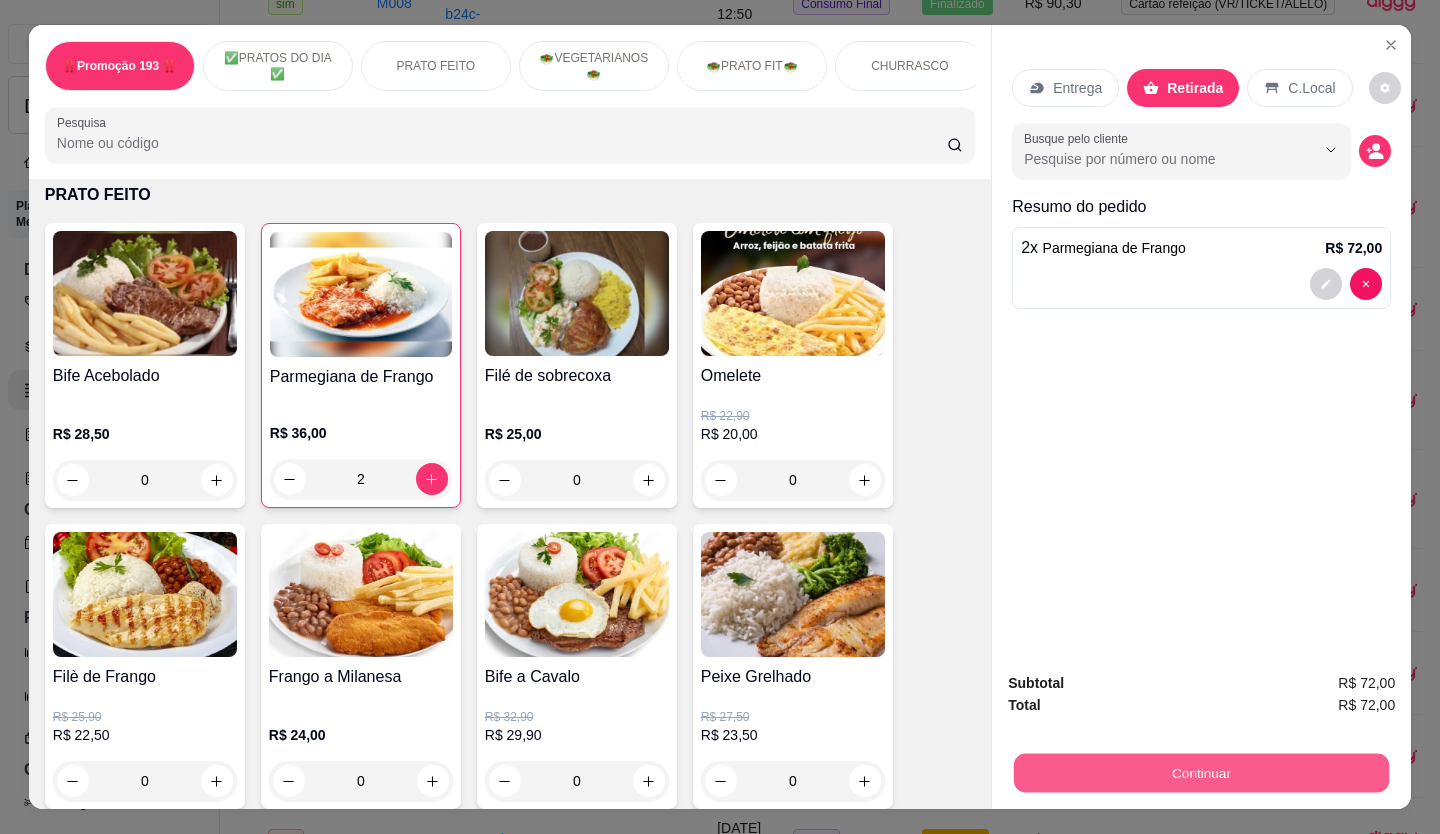 click on "Continuar" at bounding box center (1201, 773) 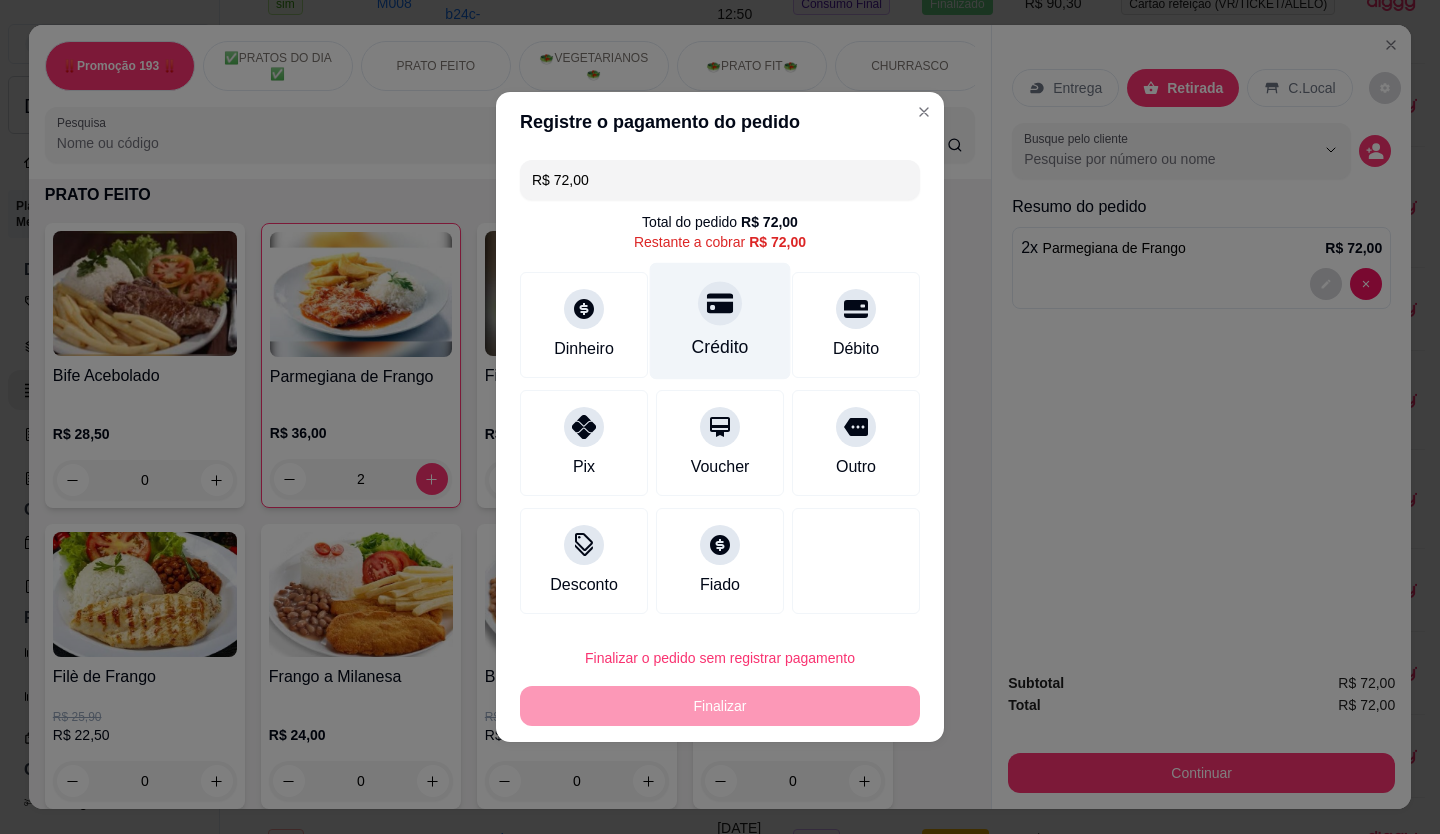 click on "Crédito" at bounding box center [720, 321] 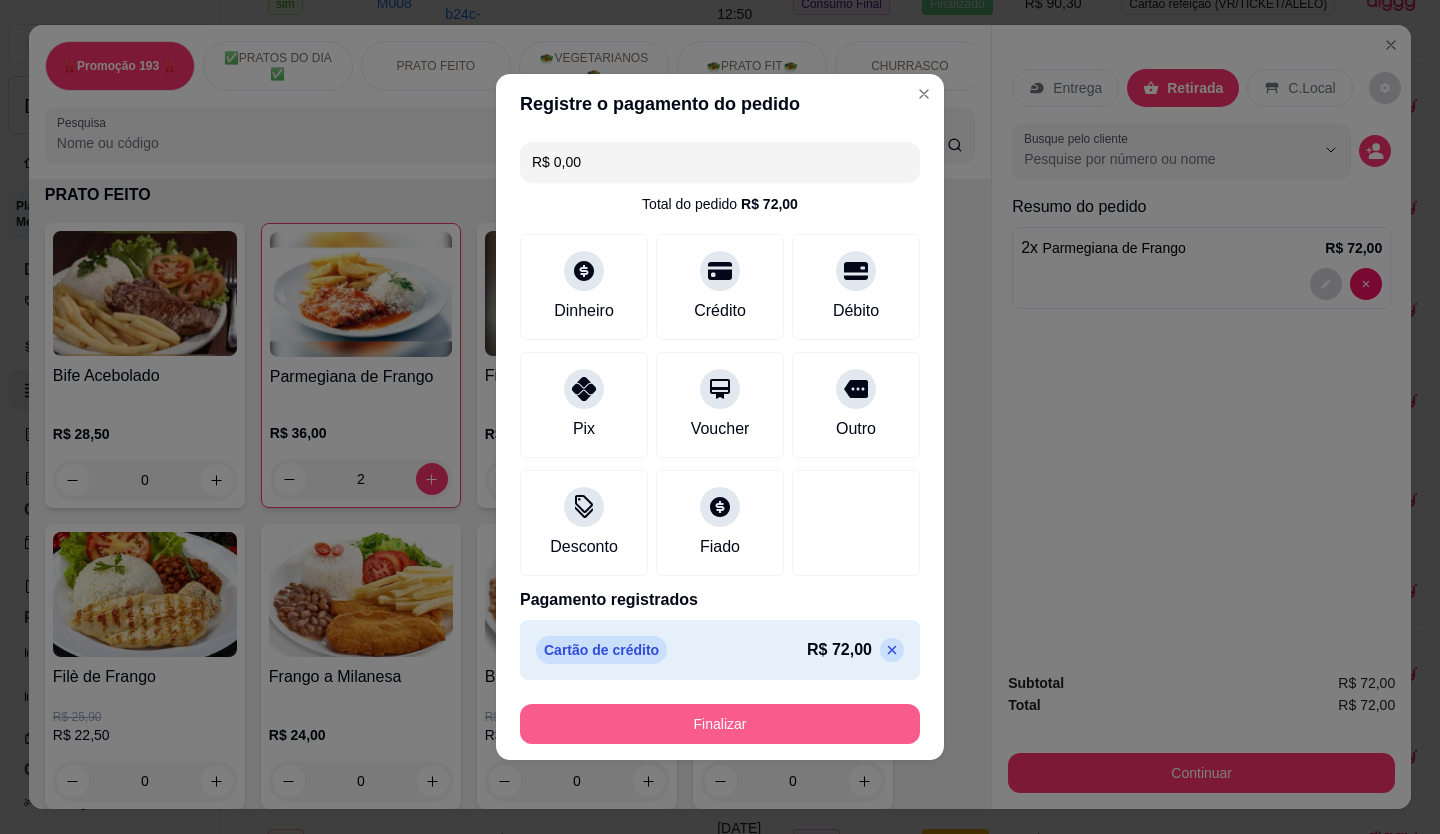 click on "Finalizar" at bounding box center [720, 724] 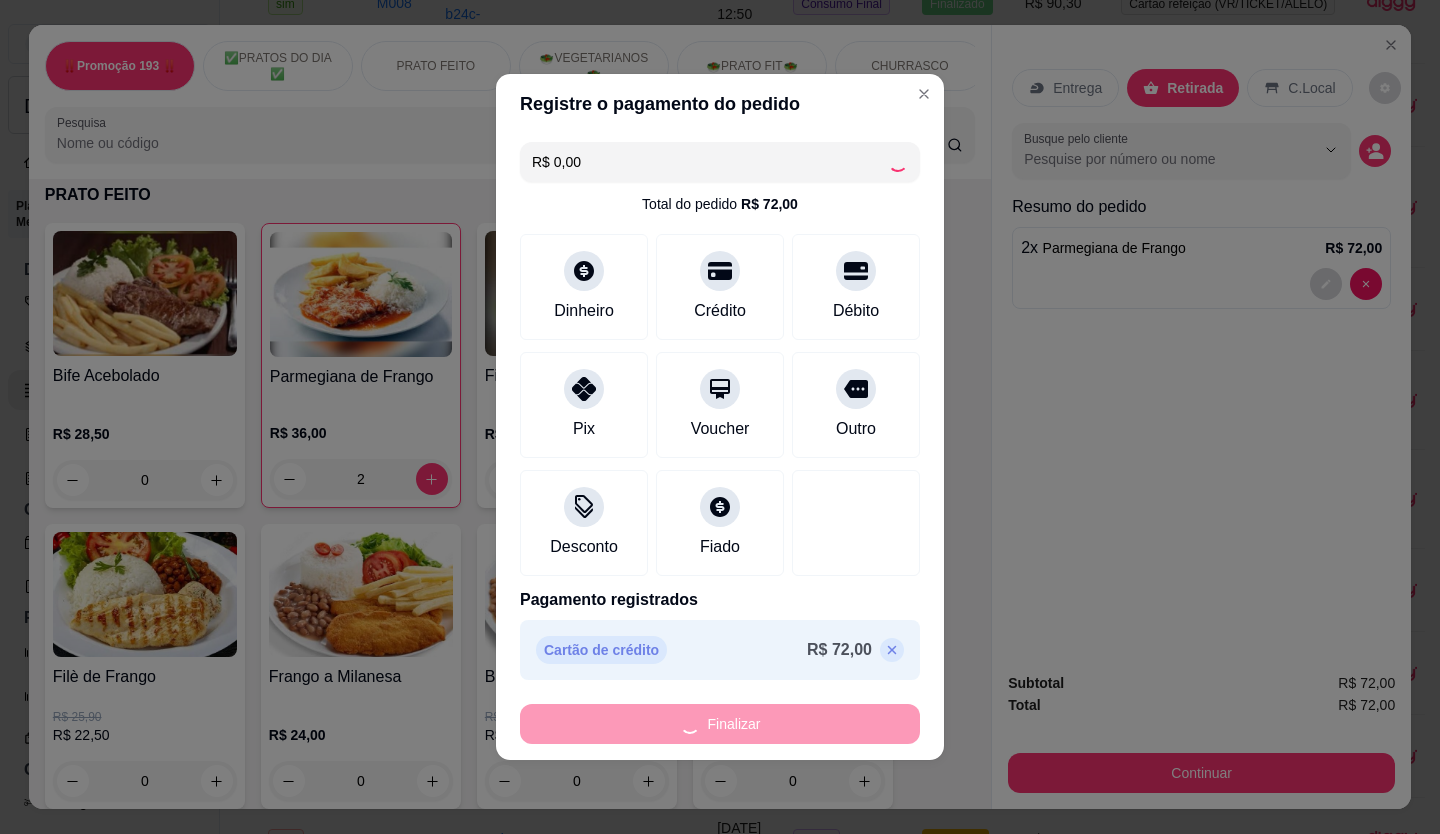 type on "0" 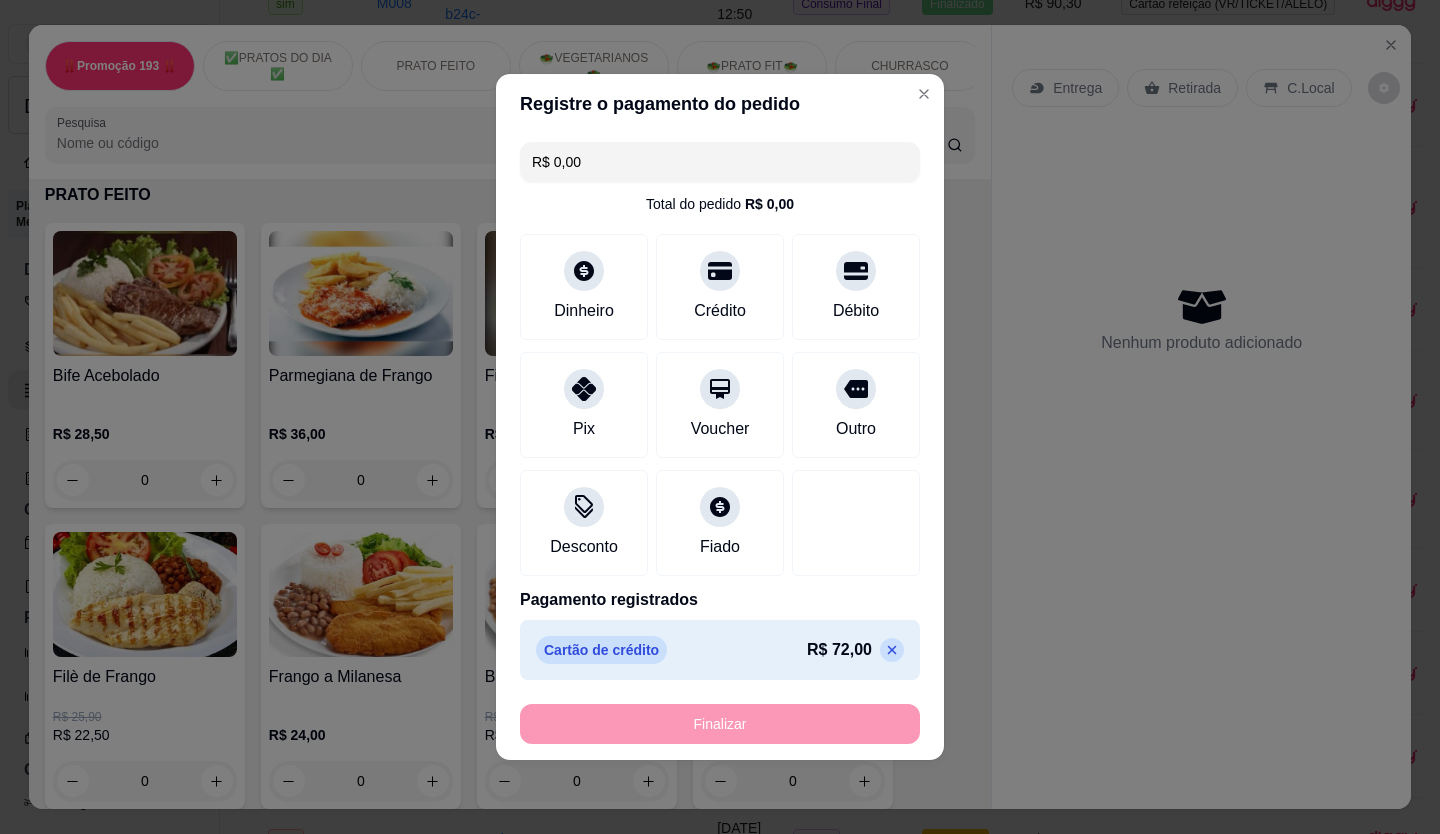 type on "-R$ 72,00" 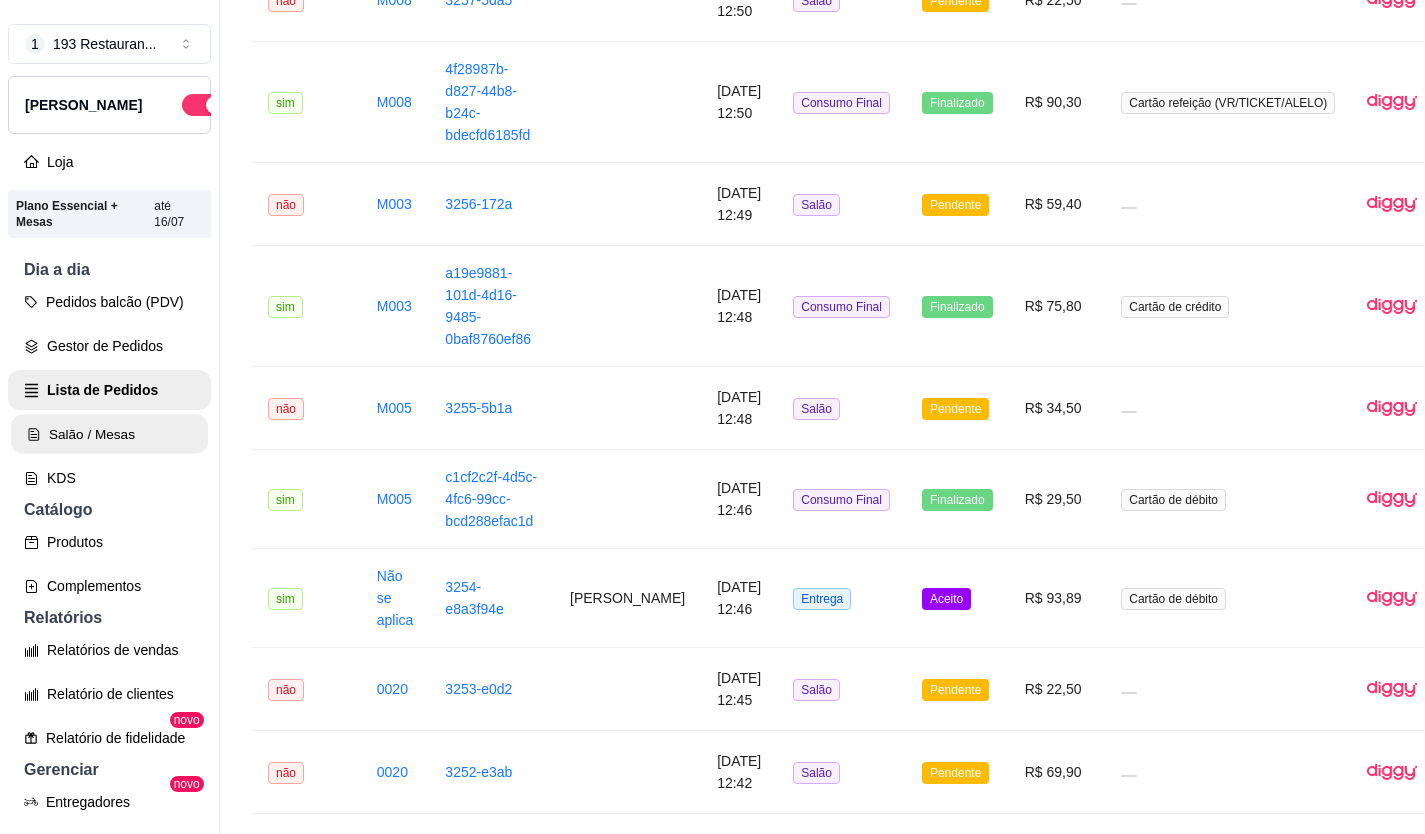 click on "Salão / Mesas" at bounding box center (109, 434) 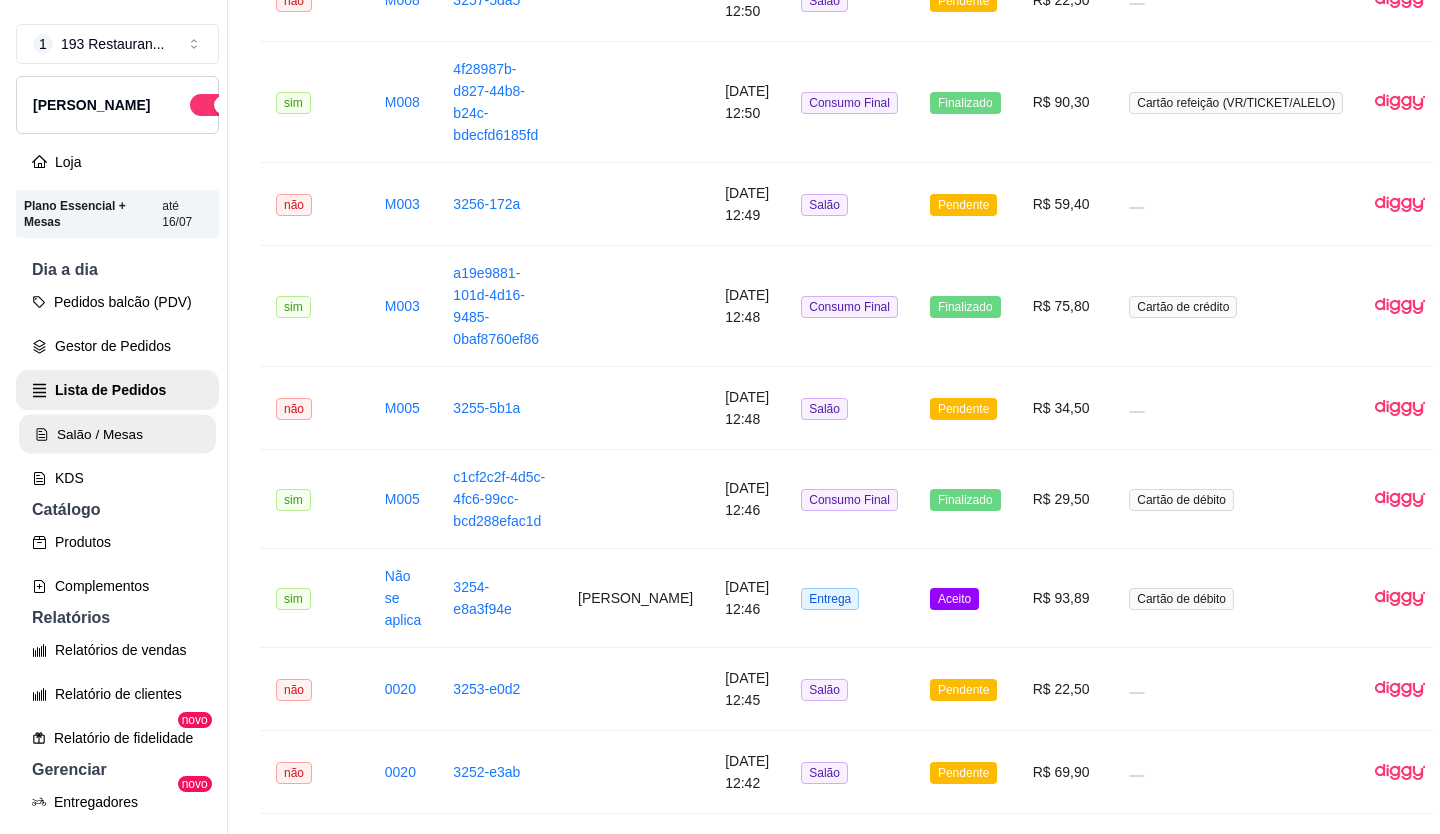 scroll, scrollTop: 0, scrollLeft: 0, axis: both 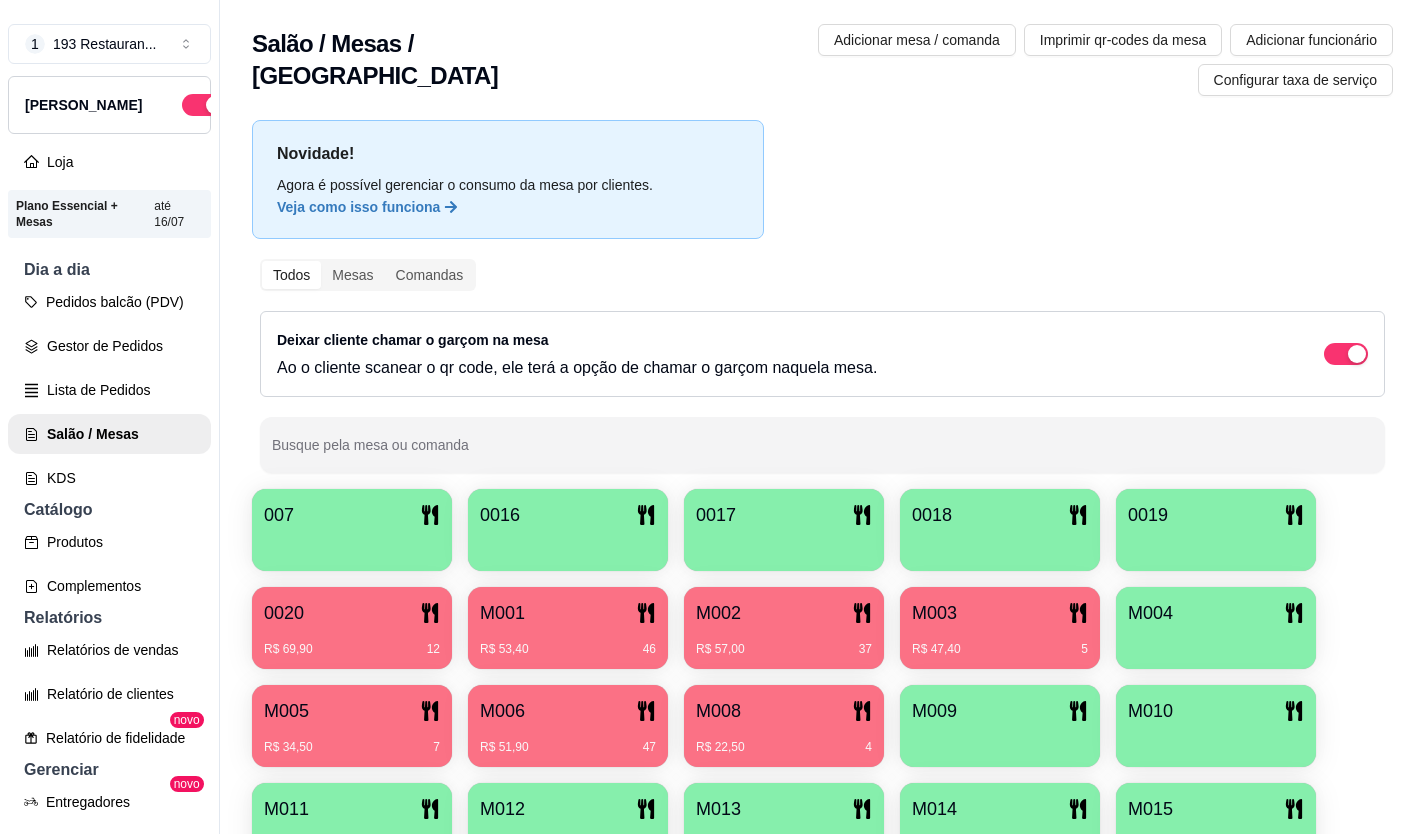 click on "R$ 47,40 5" at bounding box center (1000, 642) 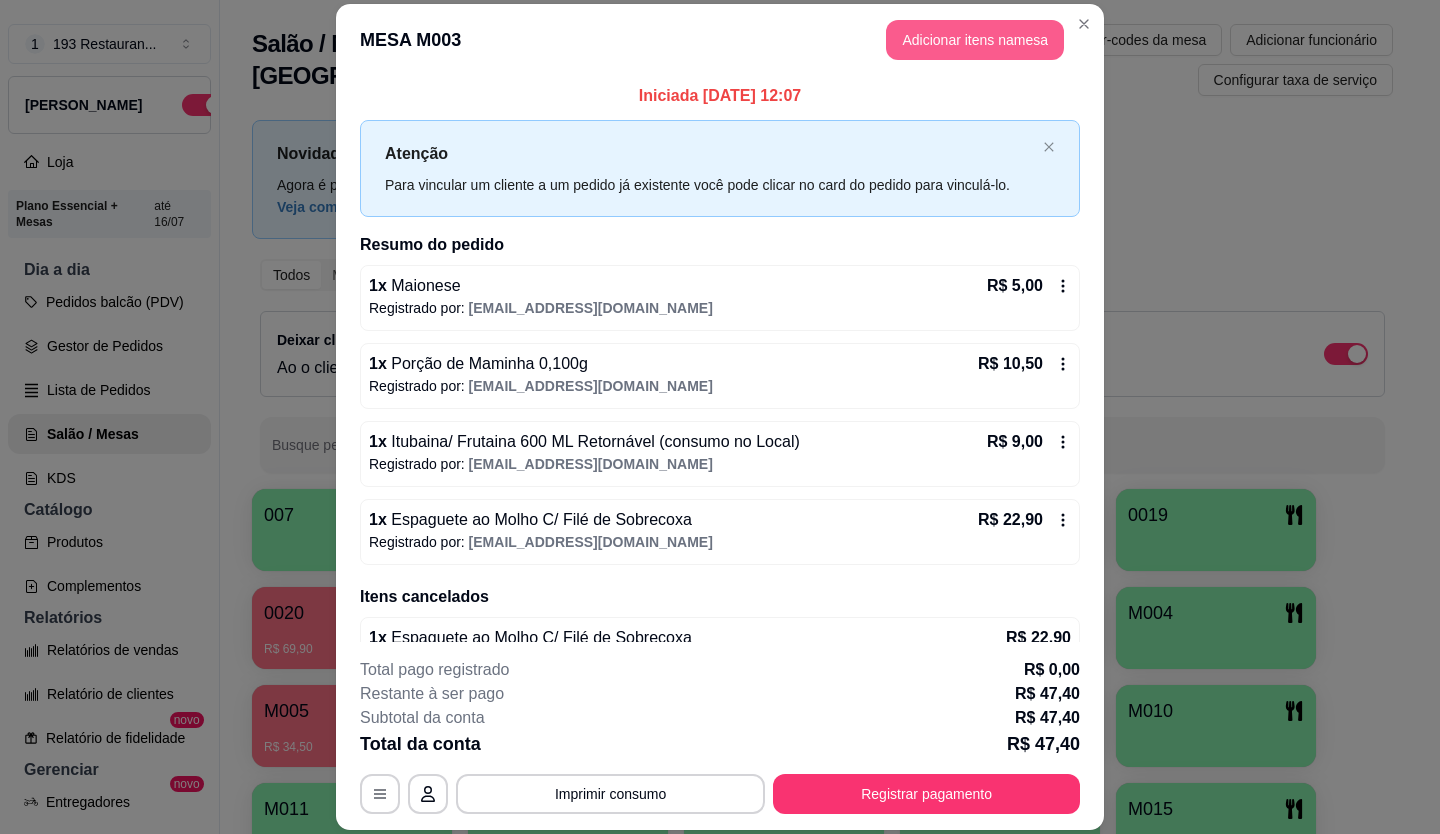 click on "Adicionar itens na  mesa" at bounding box center [975, 40] 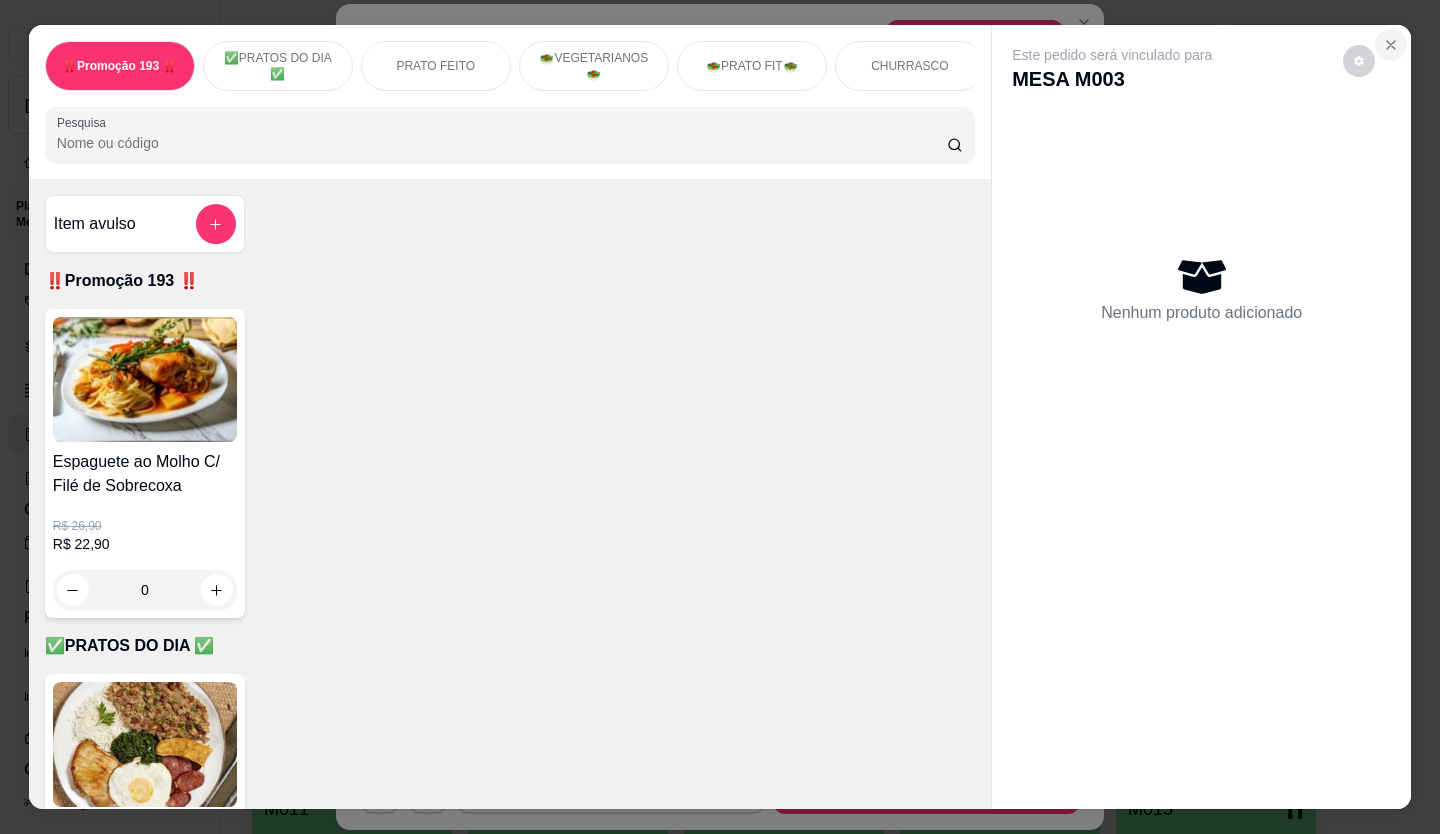 click 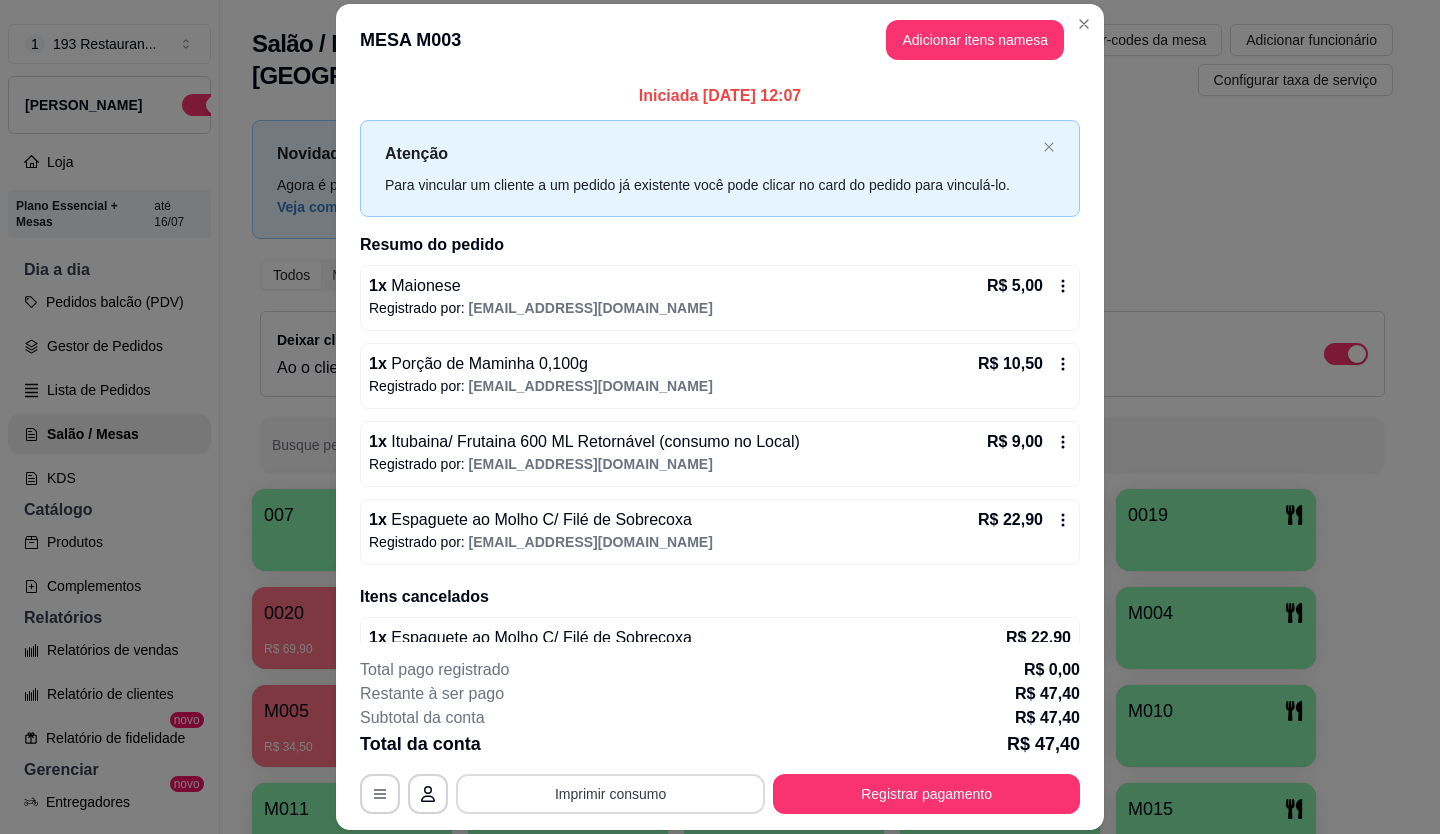 click on "Imprimir consumo" at bounding box center (610, 794) 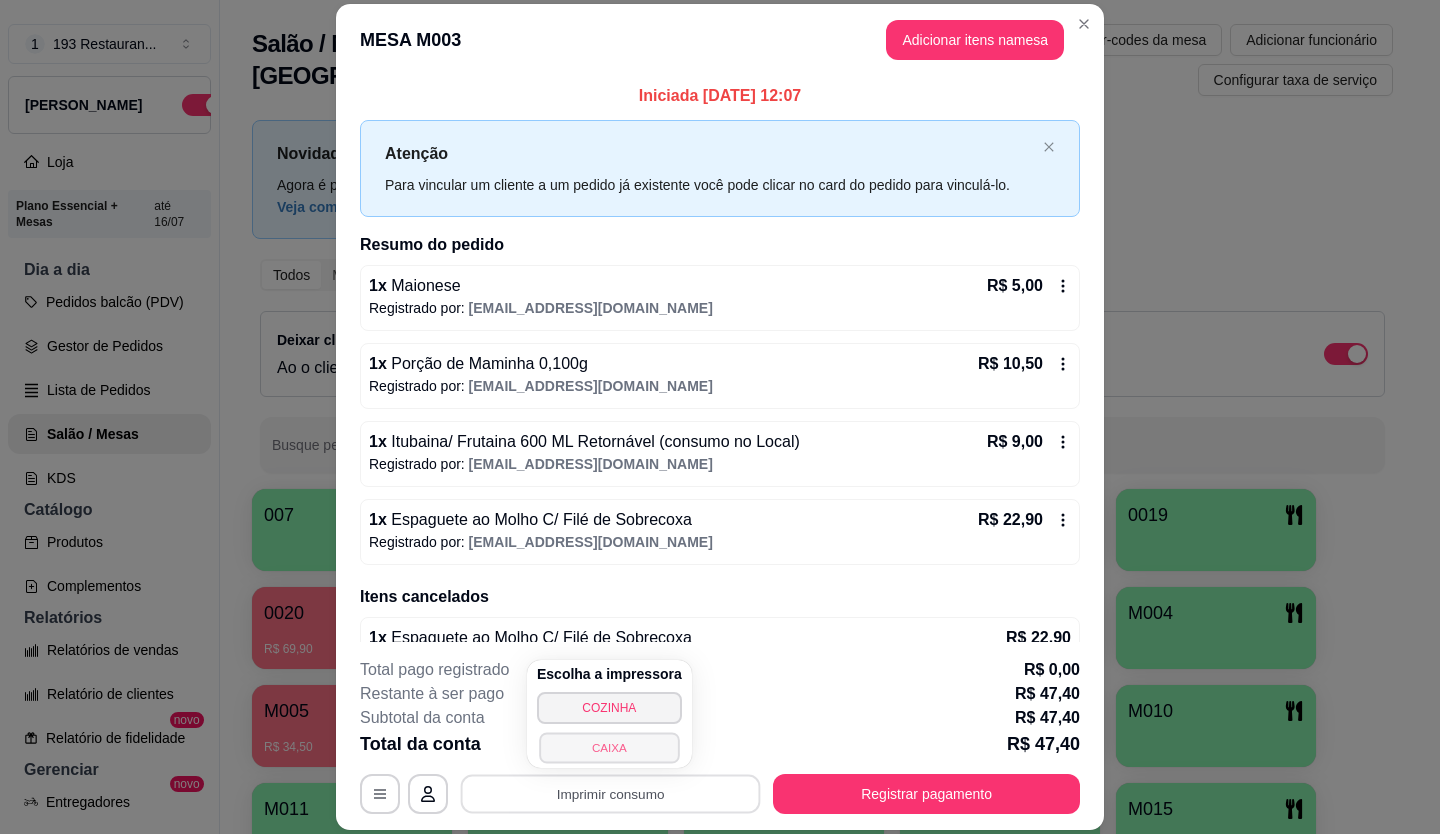 click on "CAIXA" at bounding box center [609, 747] 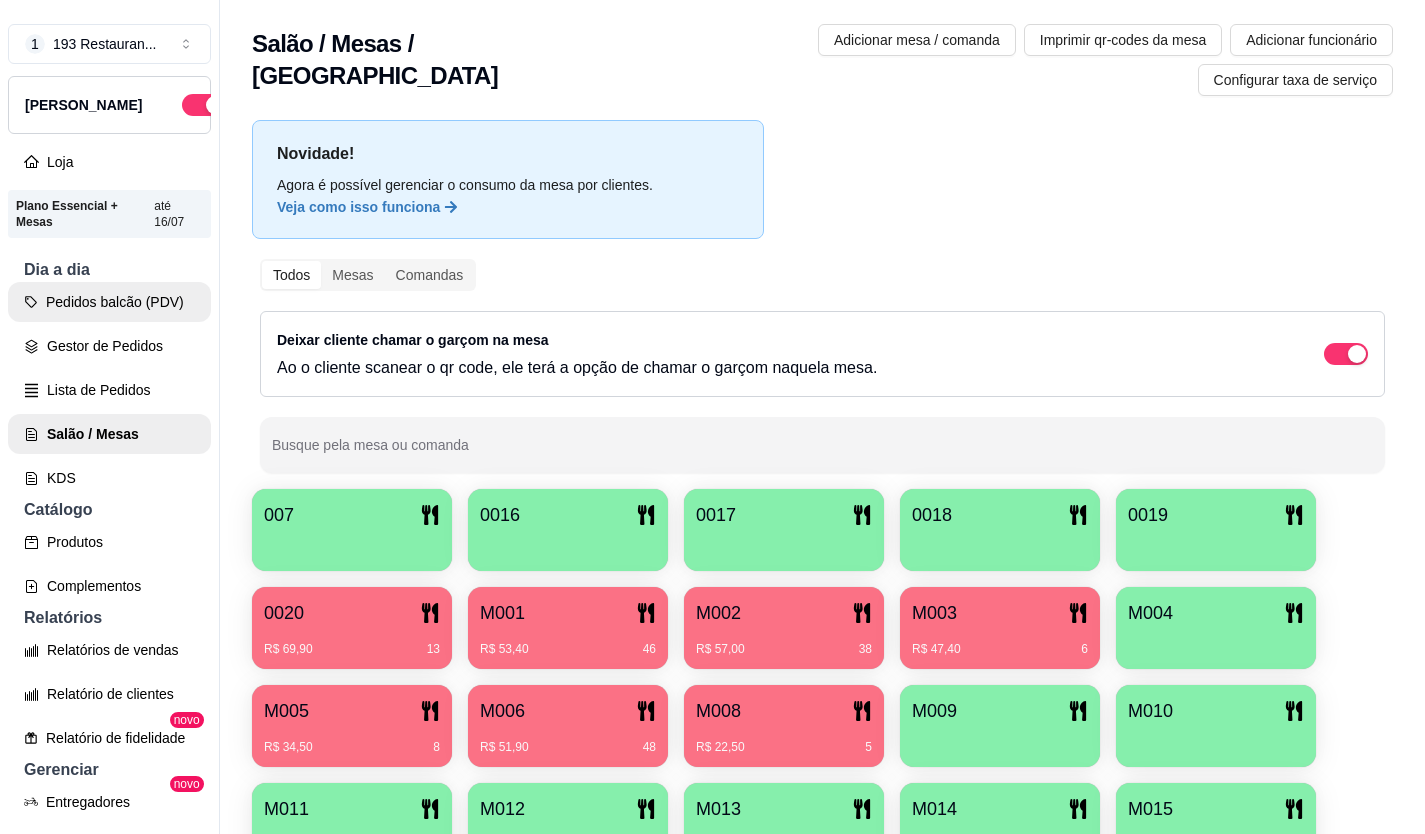 click on "Pedidos balcão (PDV)" at bounding box center [109, 302] 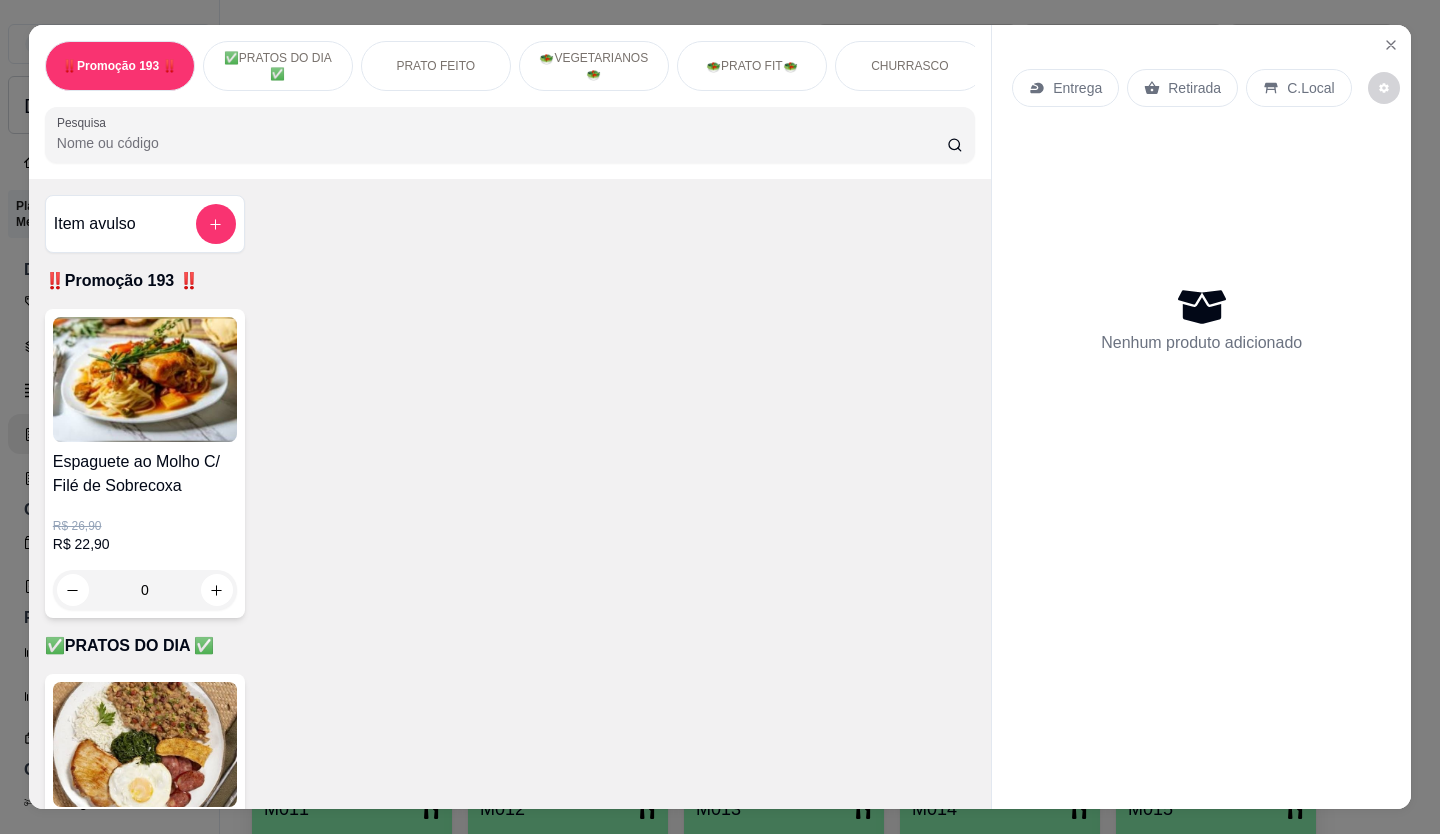 click on "Retirada" at bounding box center [1194, 88] 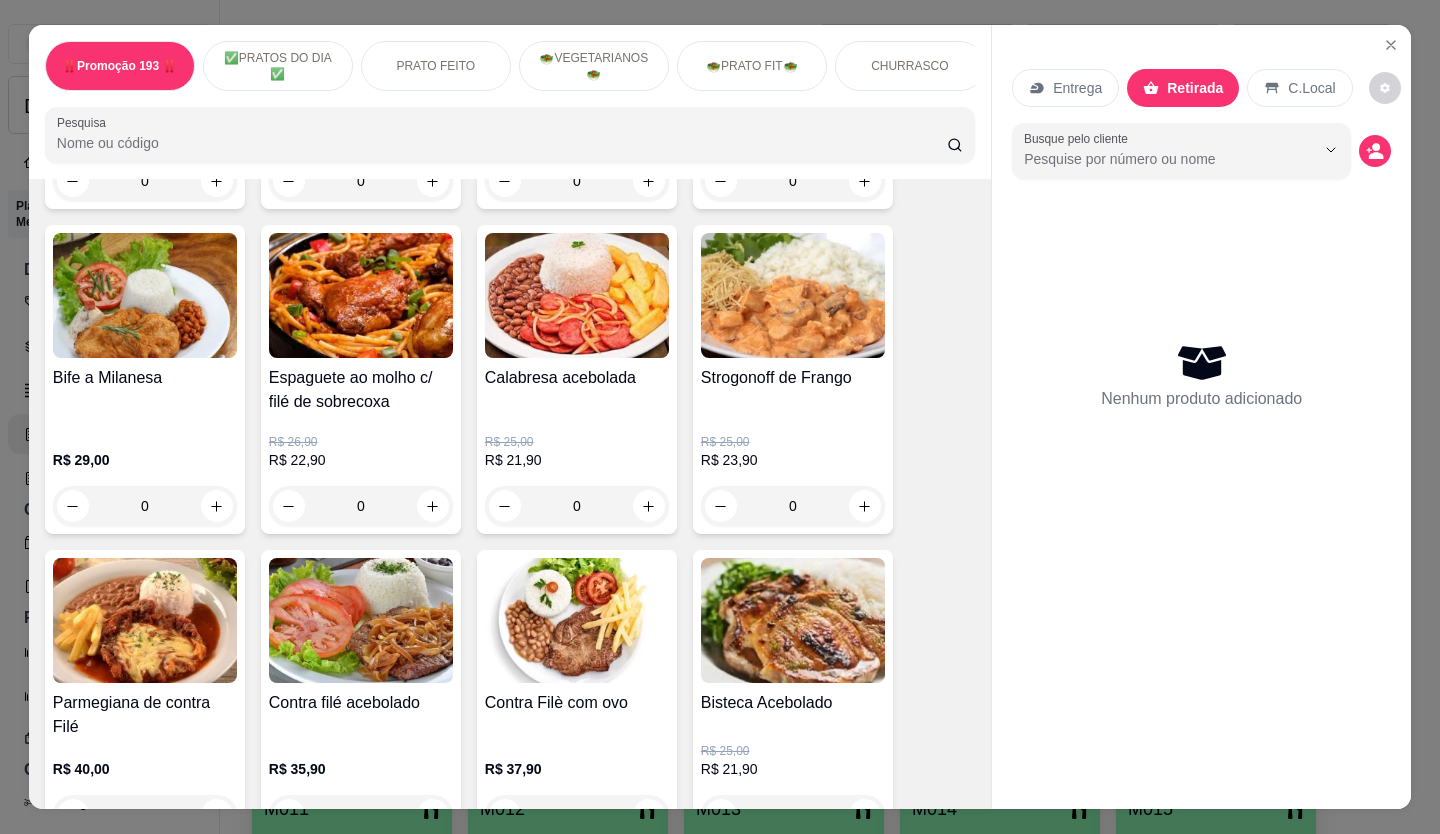 scroll, scrollTop: 800, scrollLeft: 0, axis: vertical 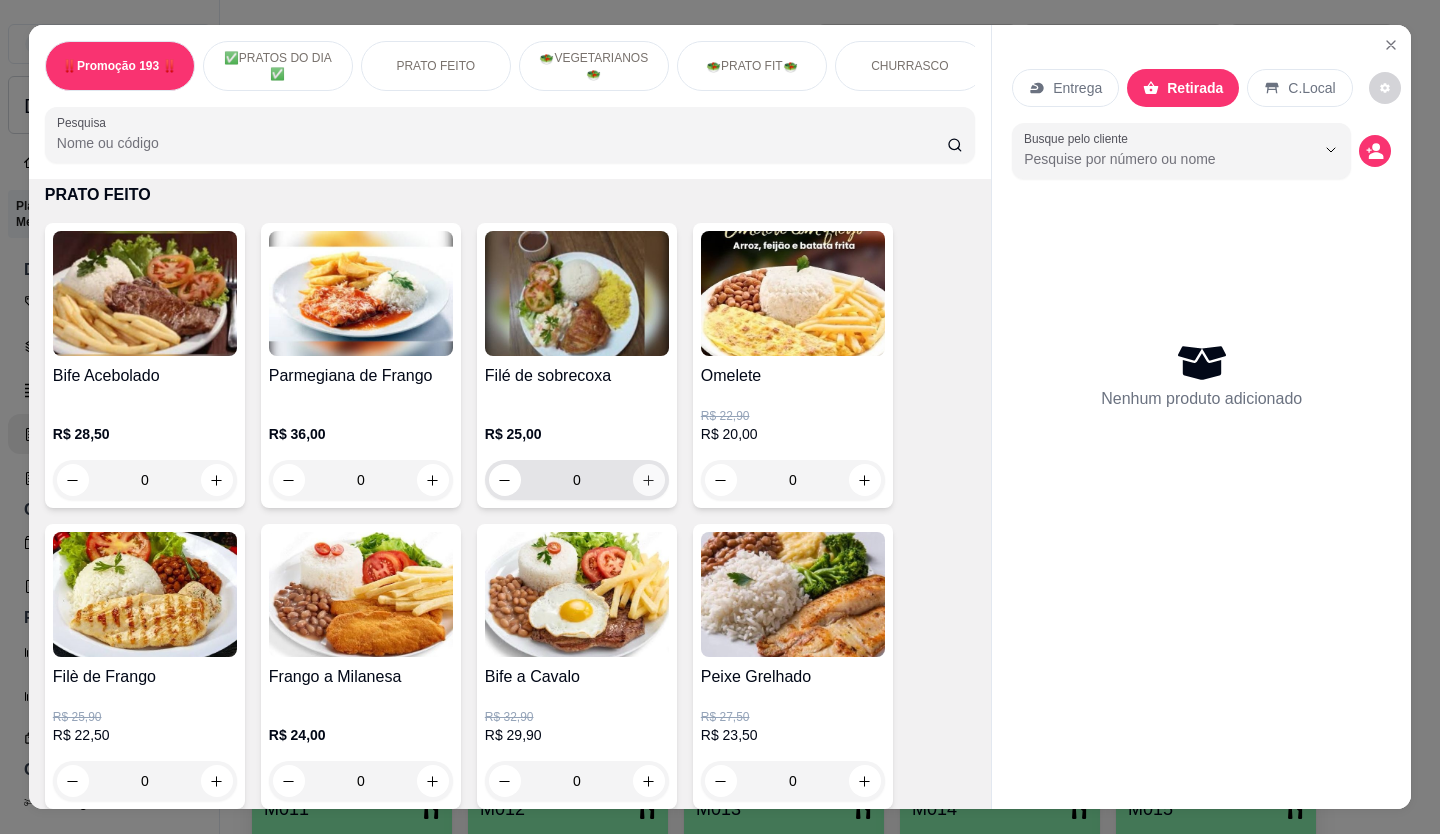 click 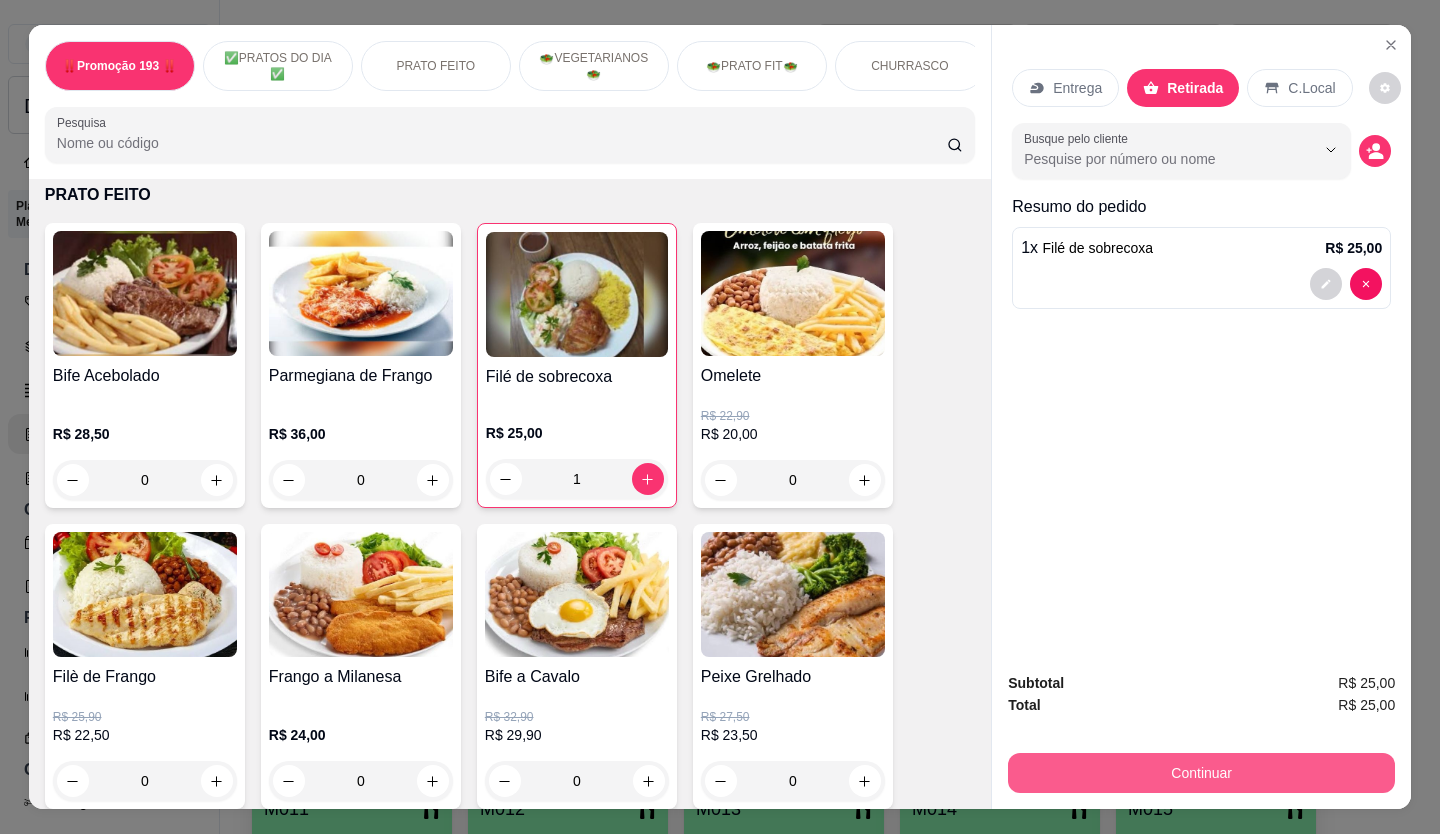 click on "Continuar" at bounding box center [1201, 773] 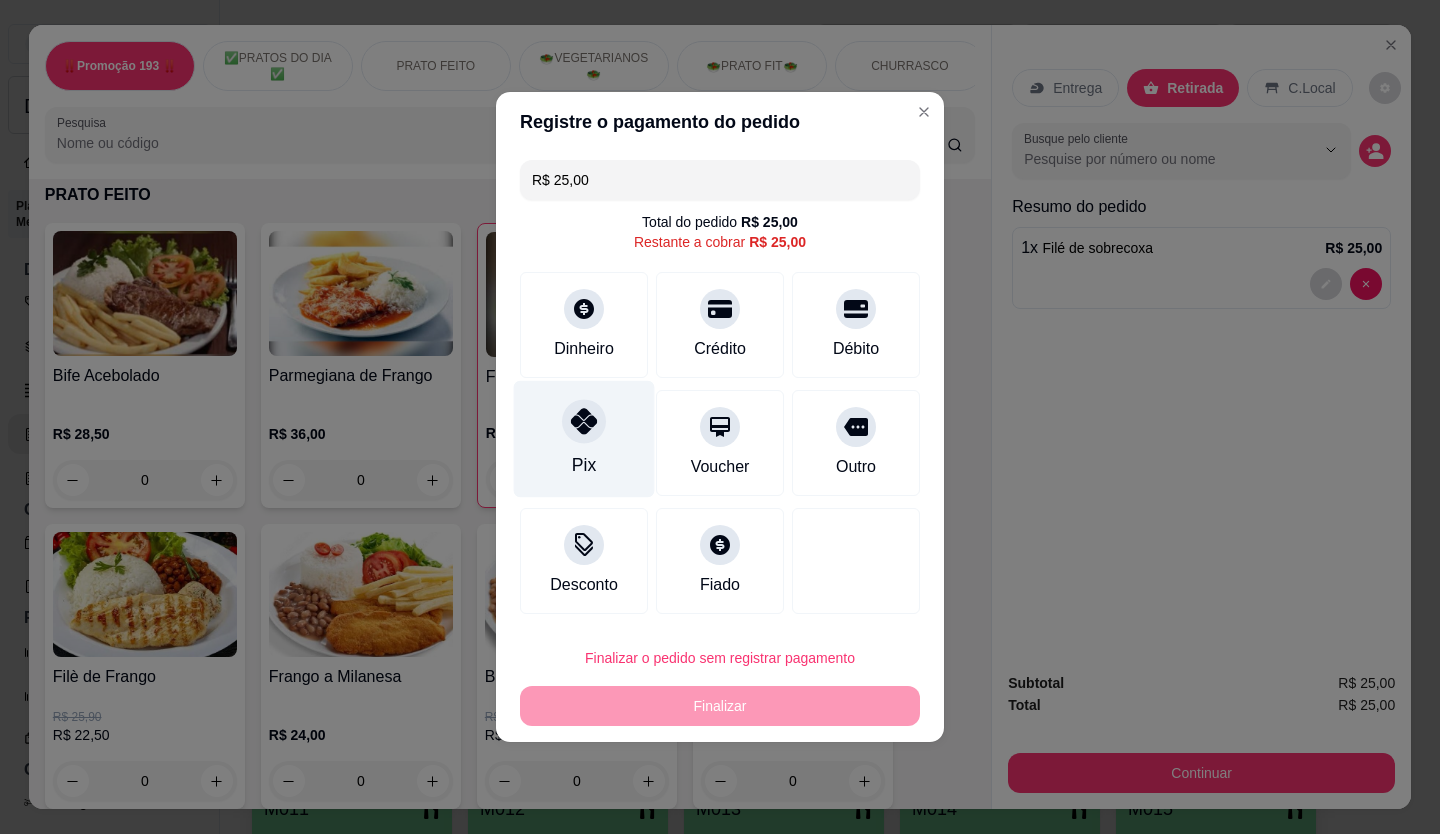 click at bounding box center (584, 421) 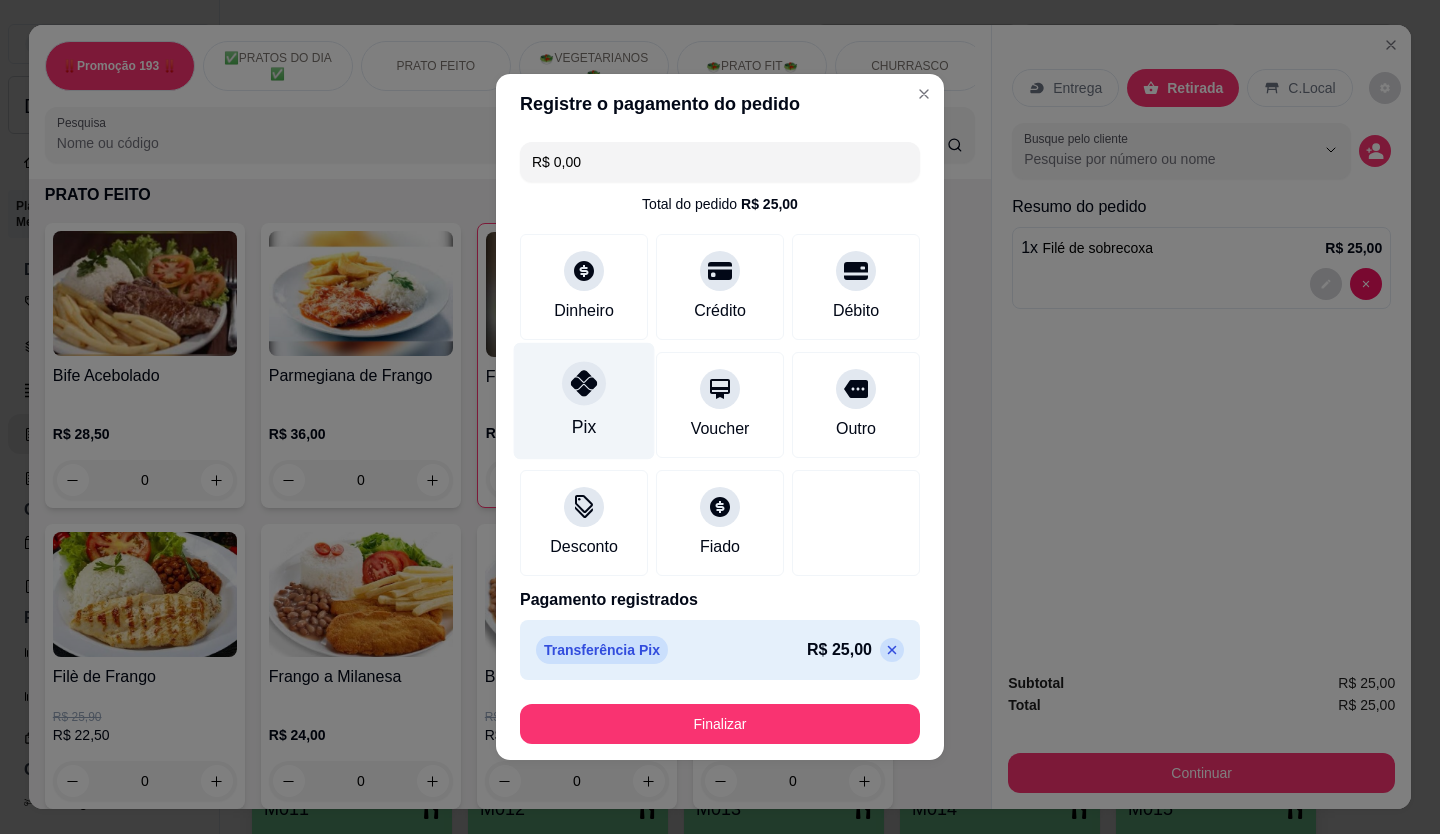 click at bounding box center (584, 383) 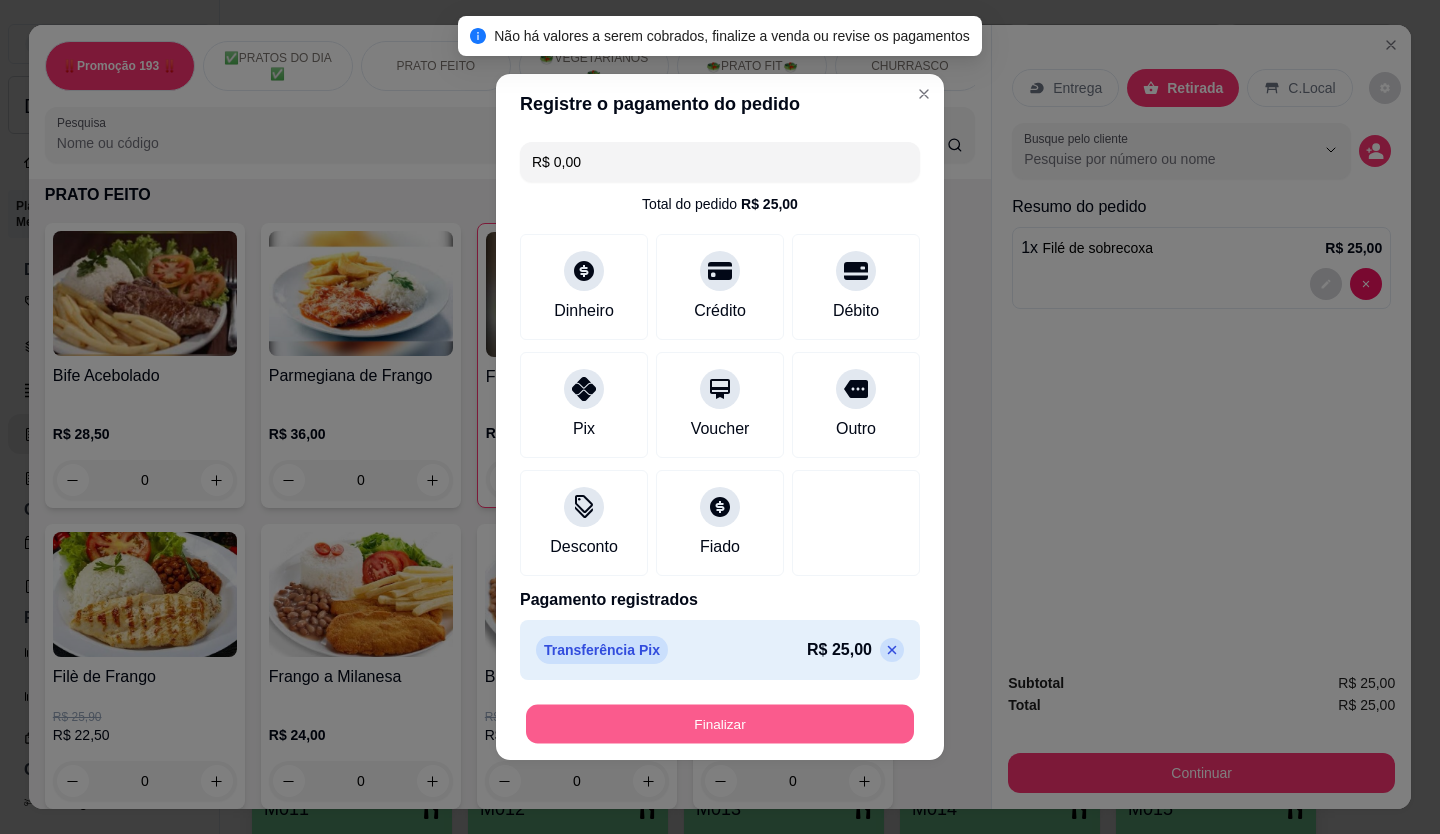 click on "Finalizar" at bounding box center [720, 724] 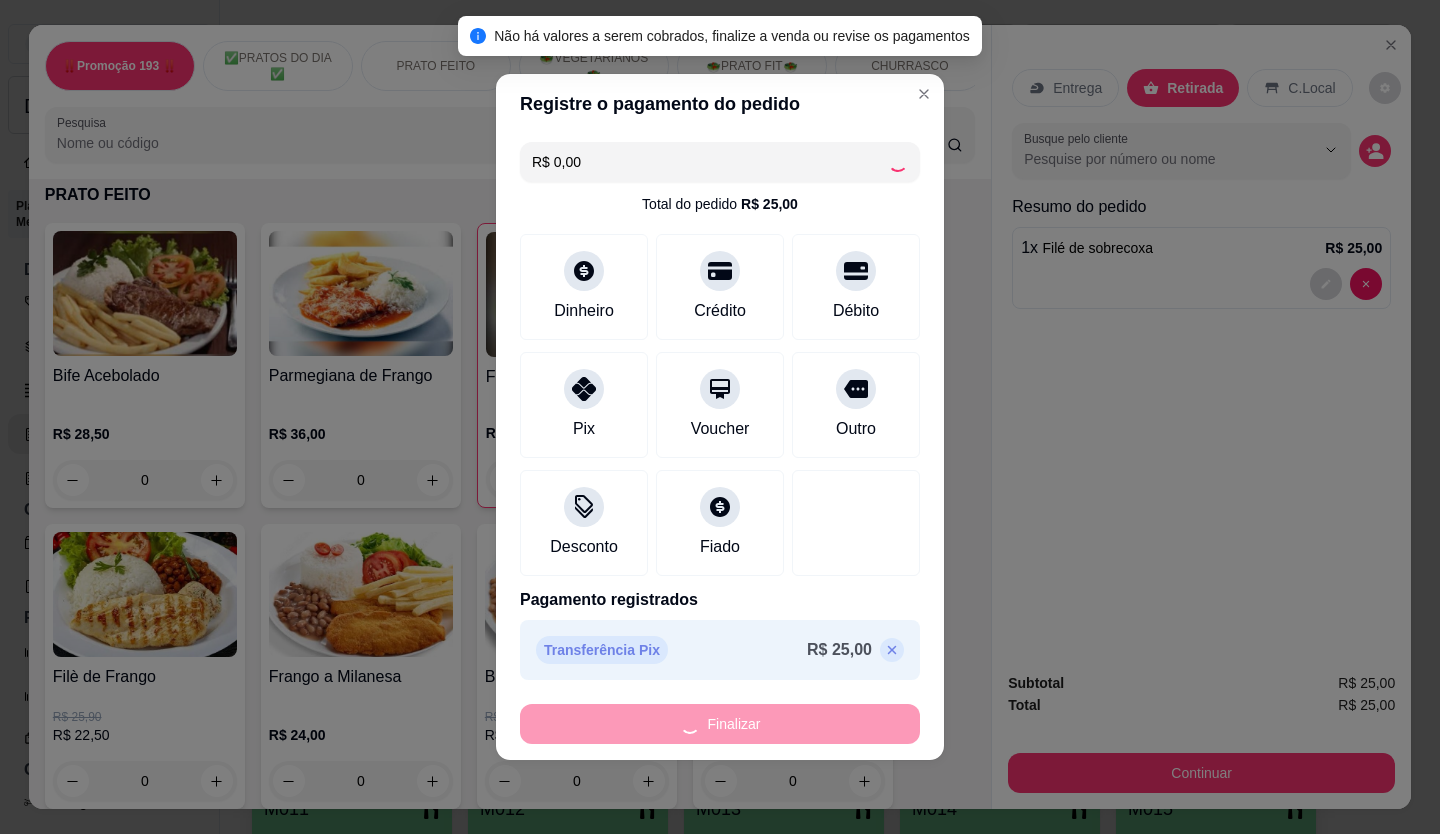 type on "0" 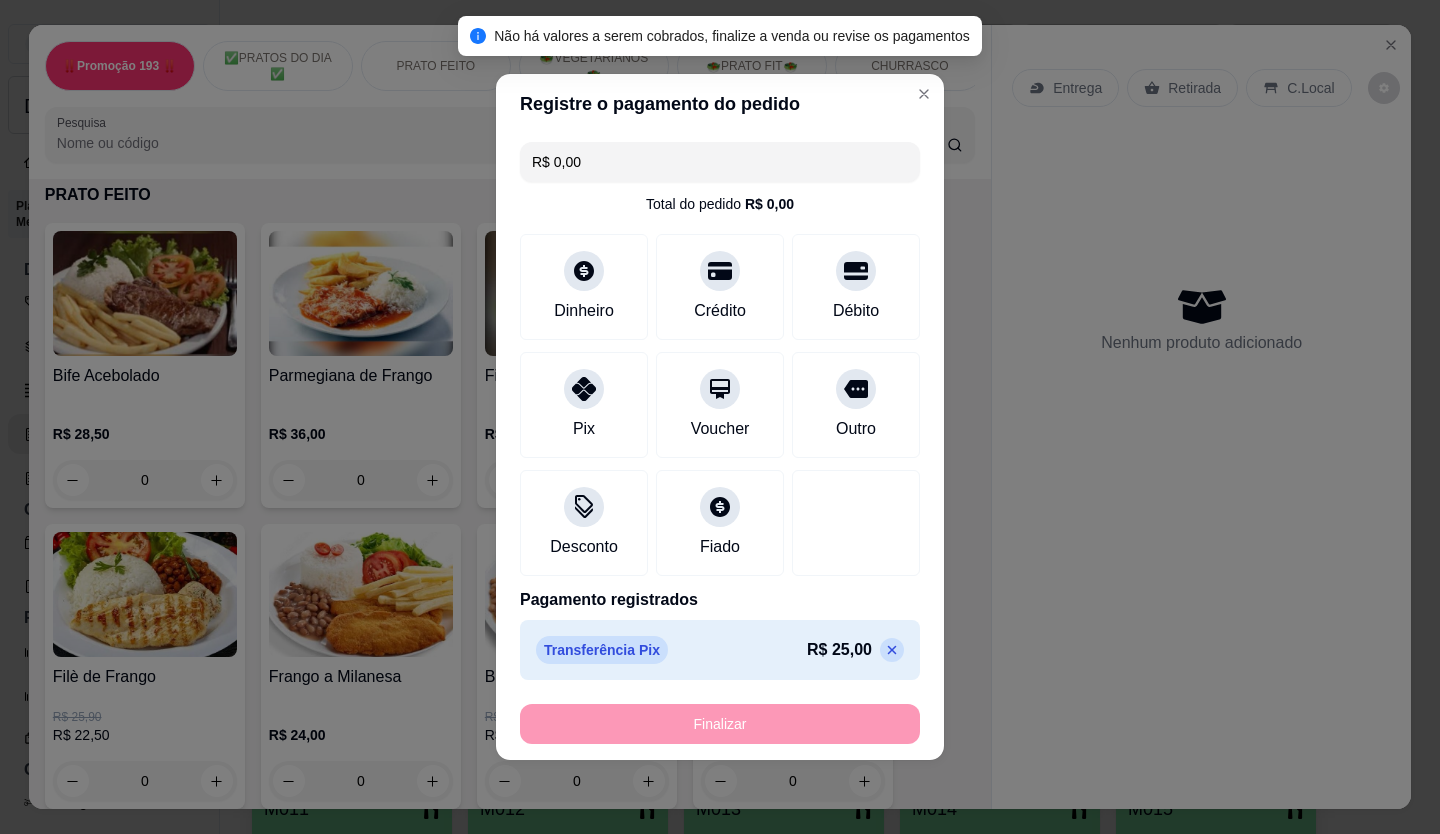 type on "-R$ 25,00" 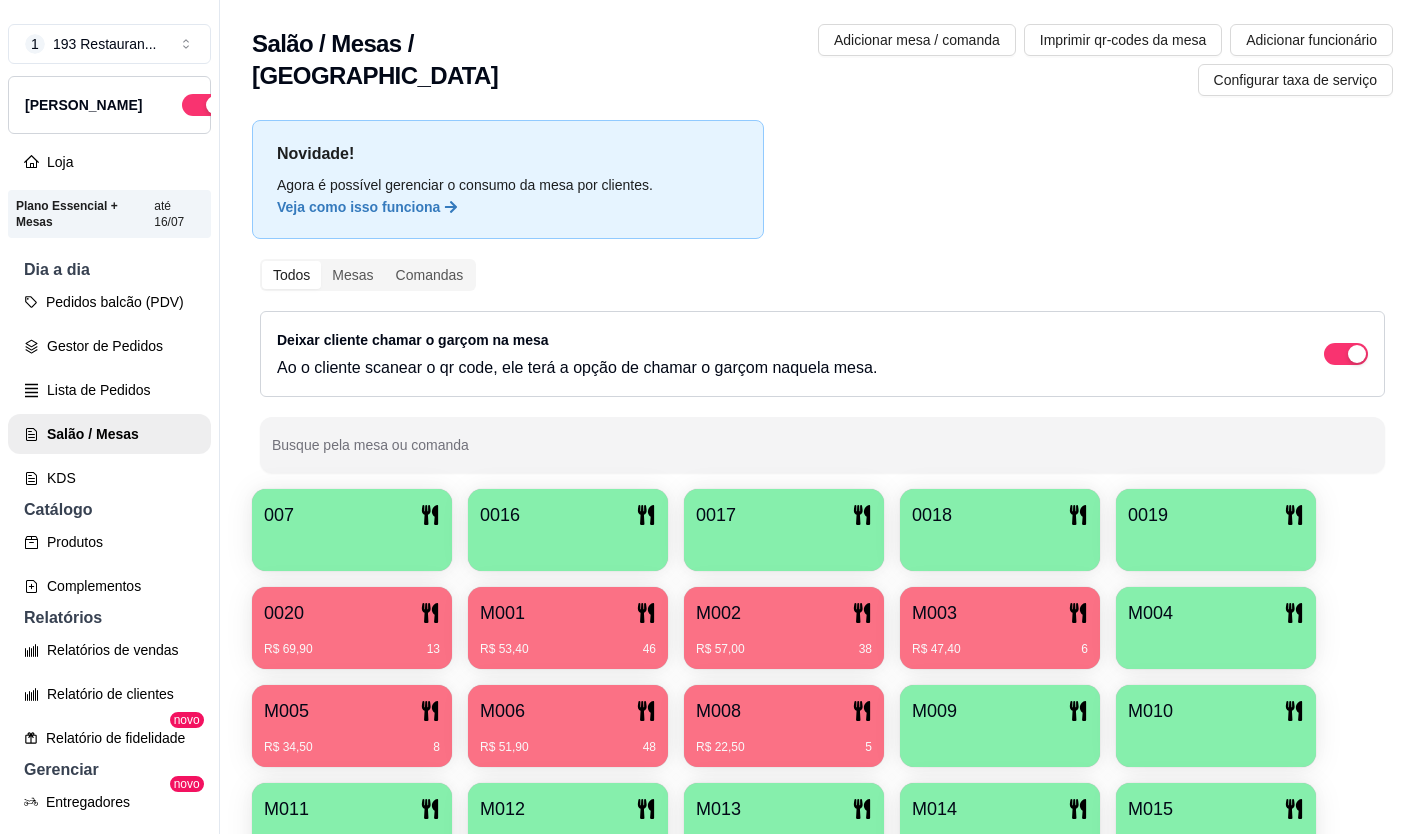 click on "R$ 47,40 6" at bounding box center [1000, 642] 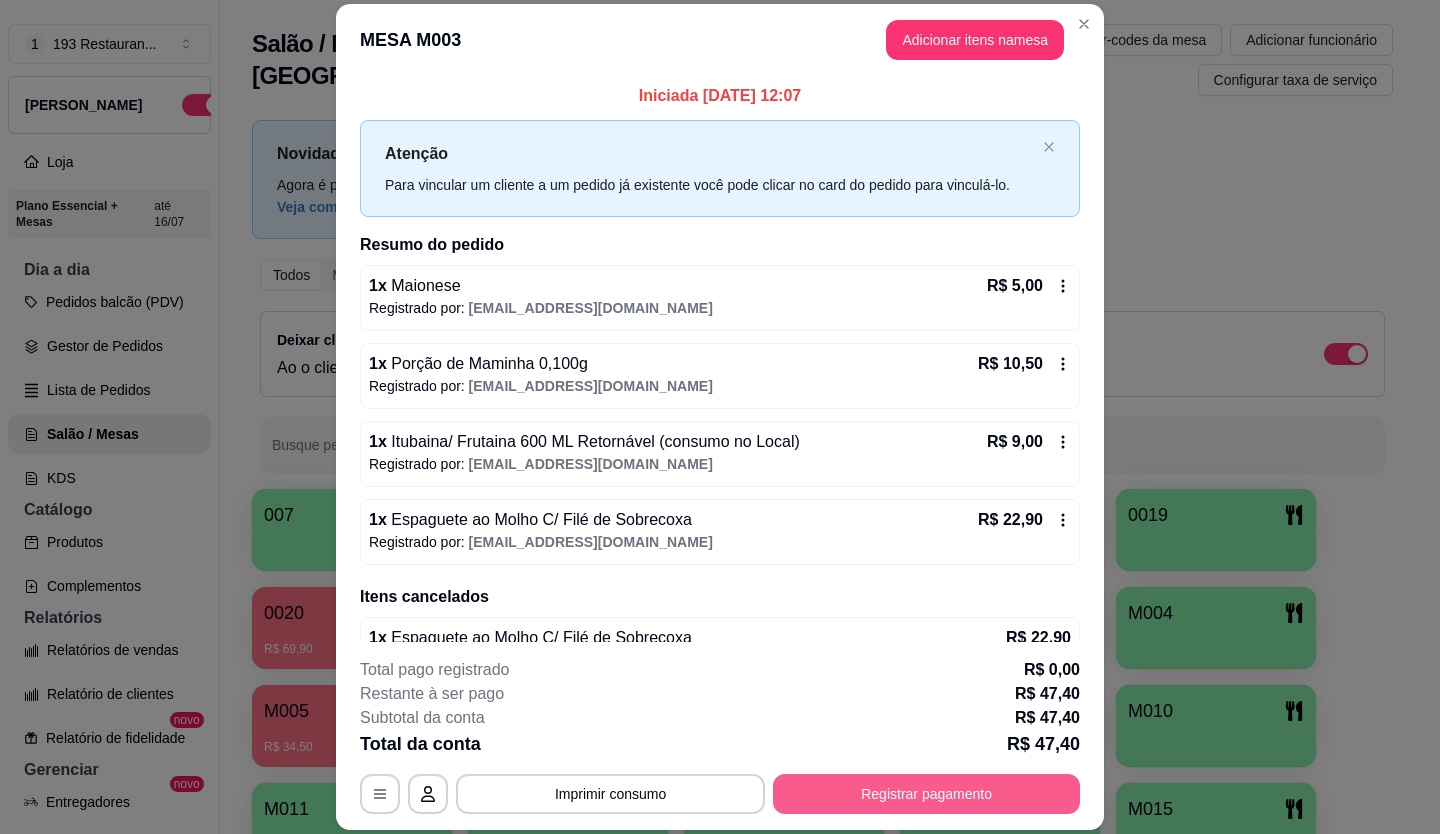 click on "Registrar pagamento" at bounding box center (926, 794) 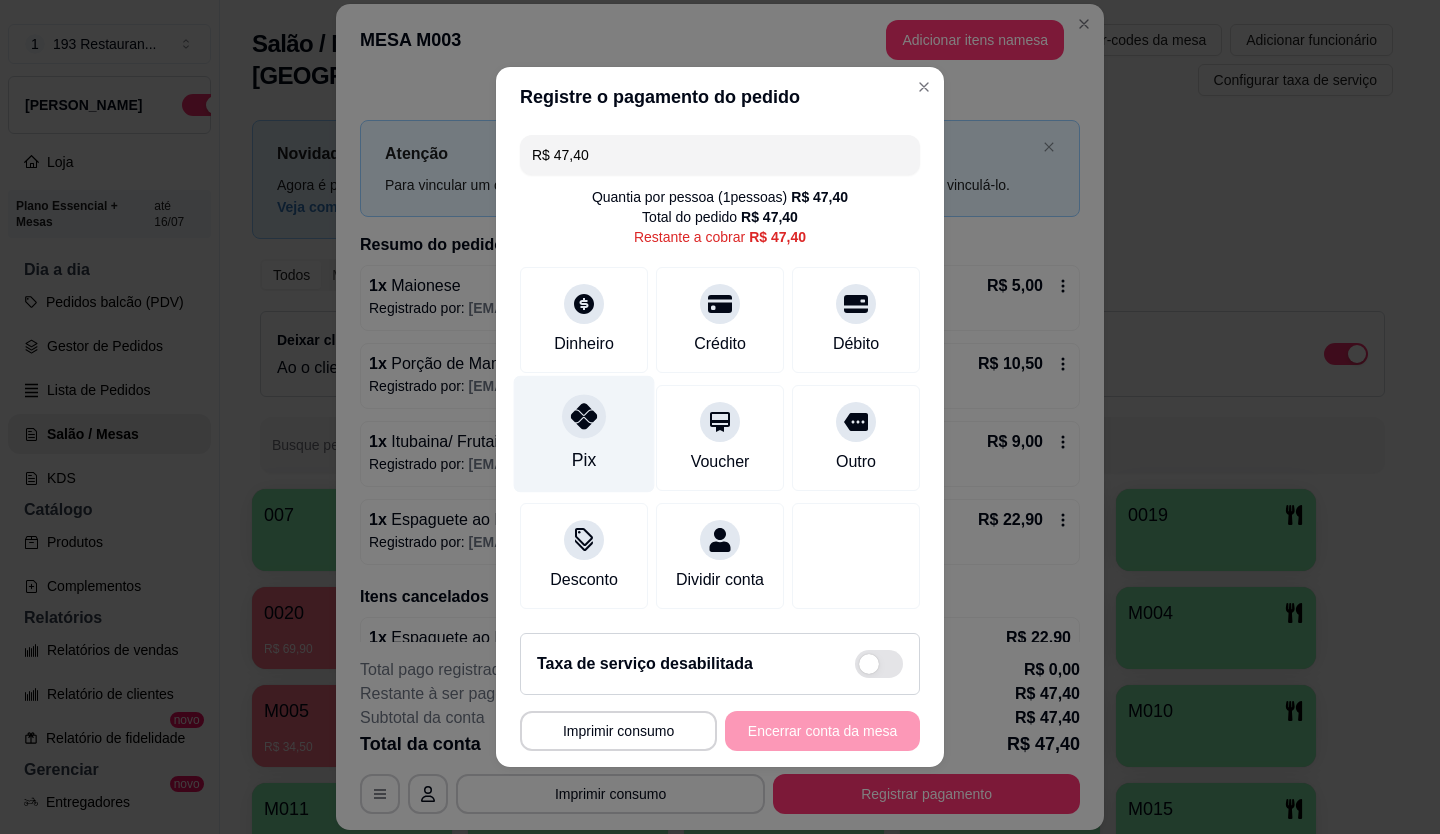 click on "Pix" at bounding box center [584, 434] 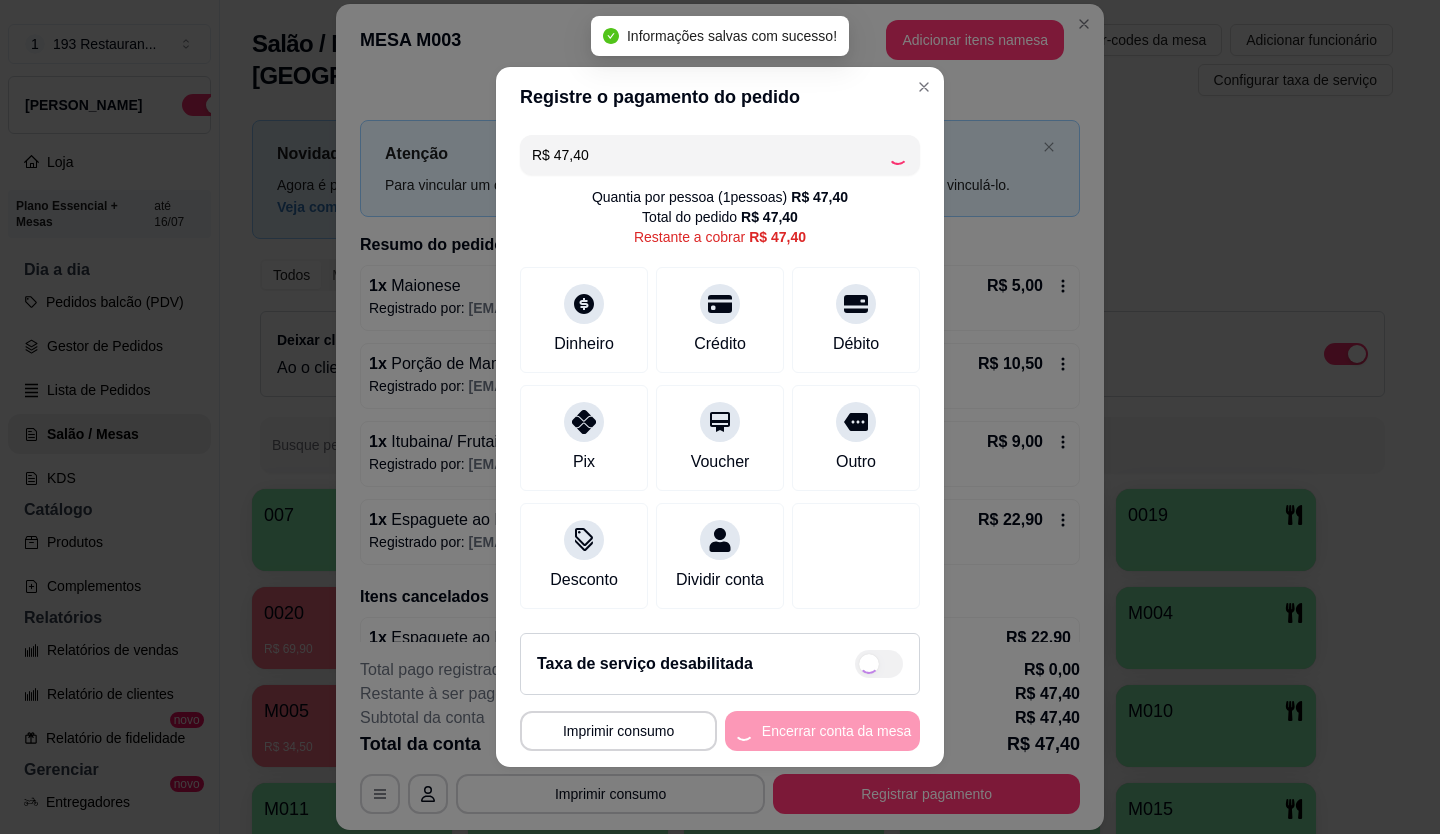 type on "R$ 0,00" 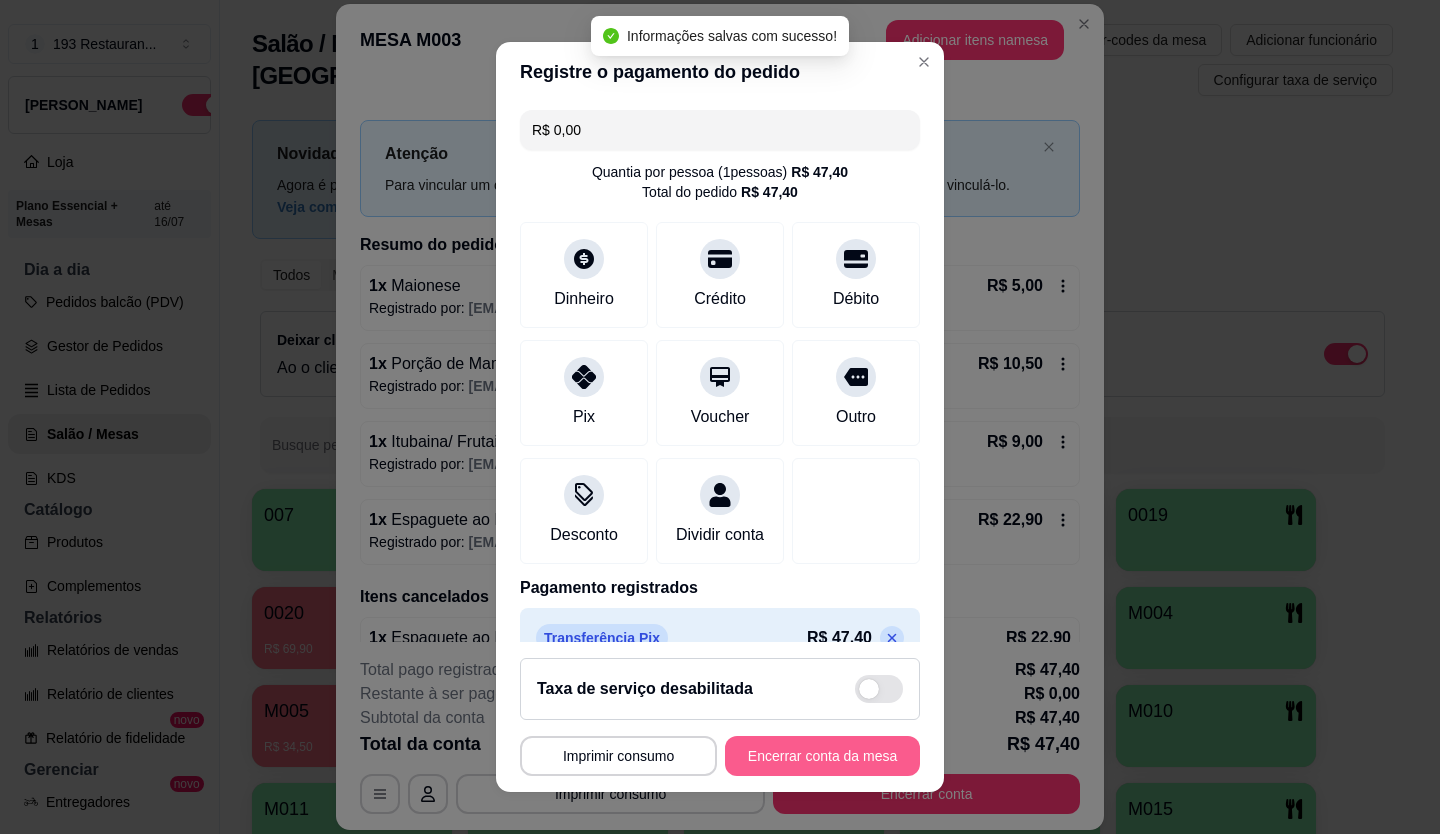 click on "Encerrar conta da mesa" at bounding box center (822, 756) 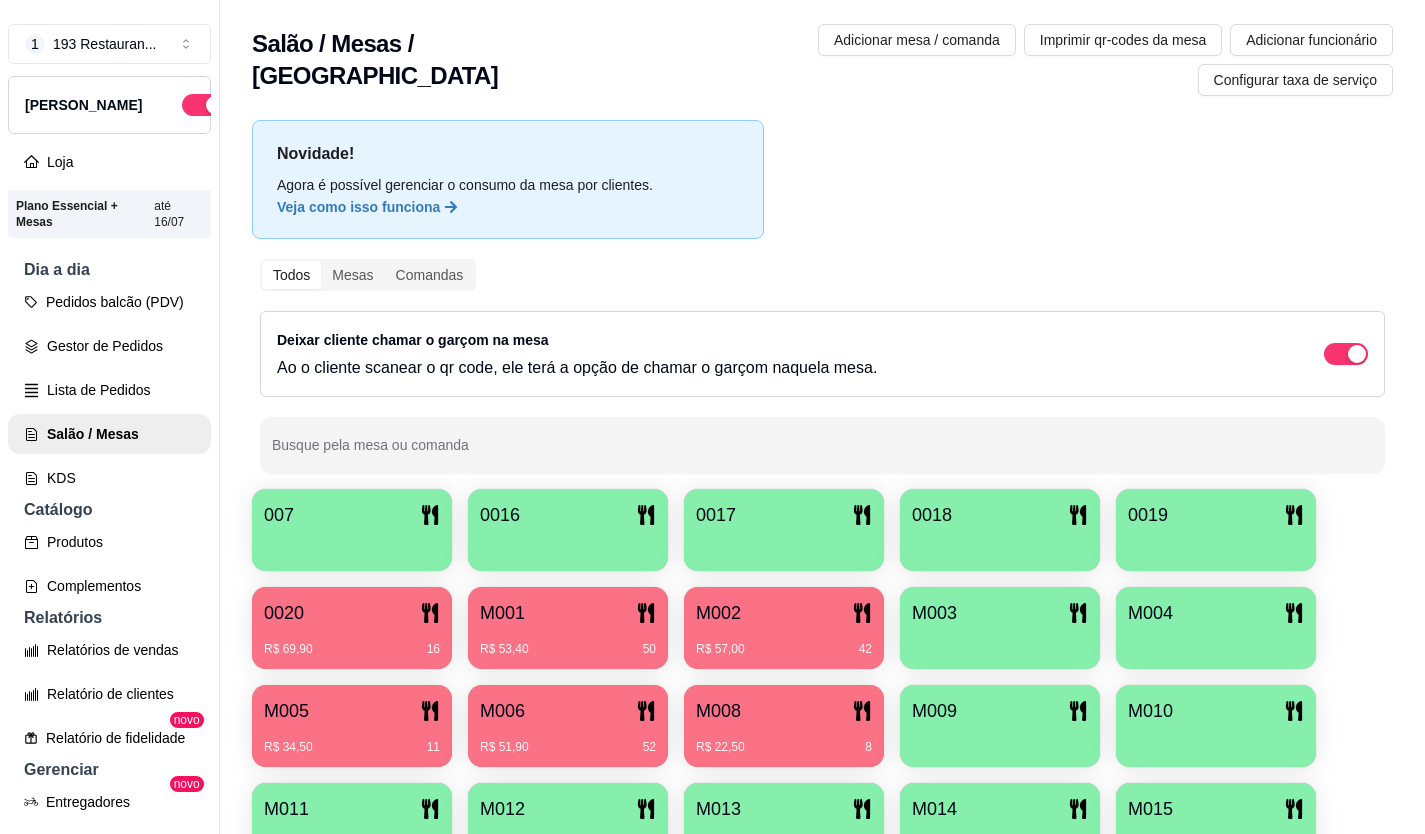 click on "M001" at bounding box center (568, 613) 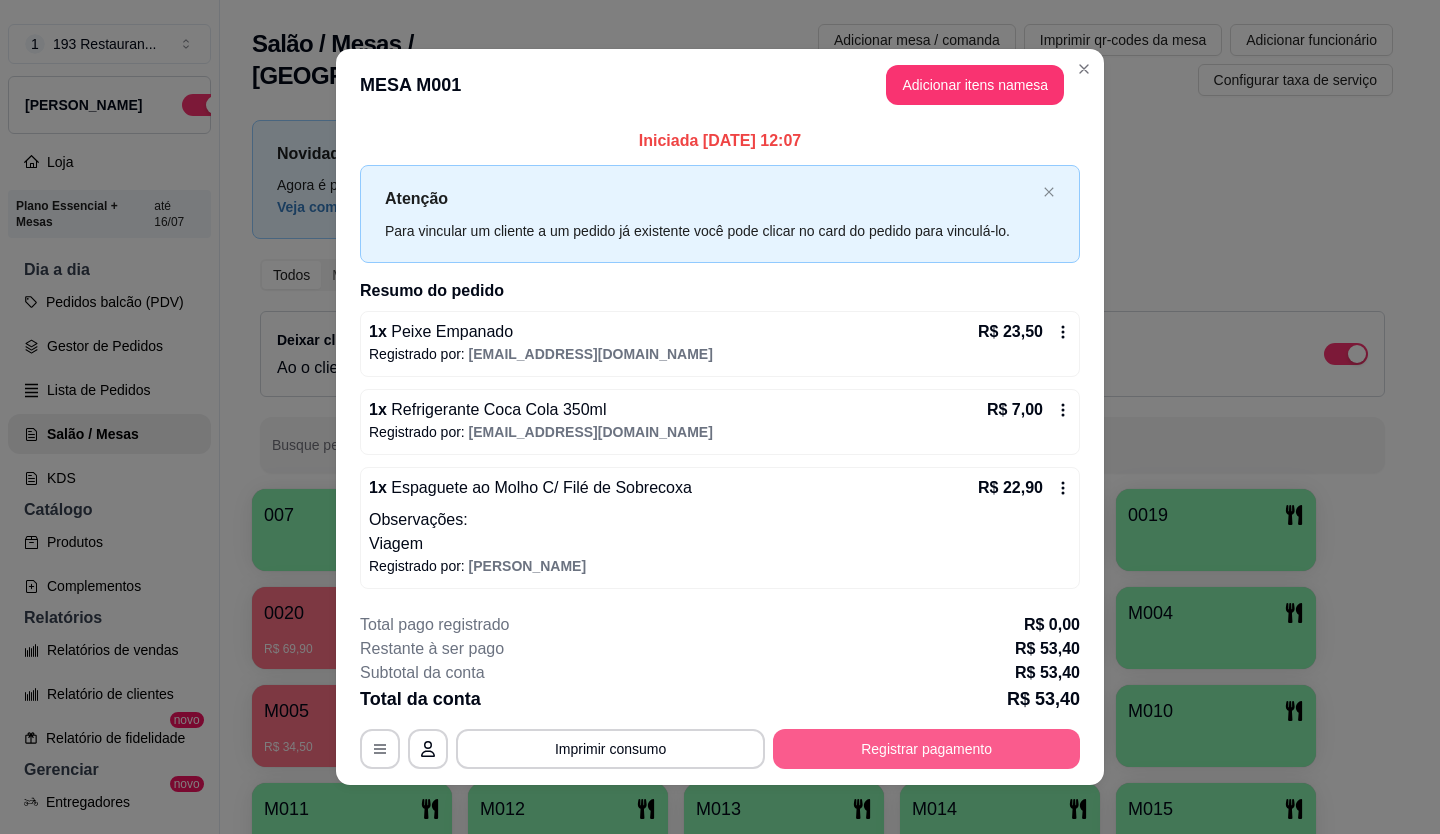 click on "Registrar pagamento" at bounding box center [926, 749] 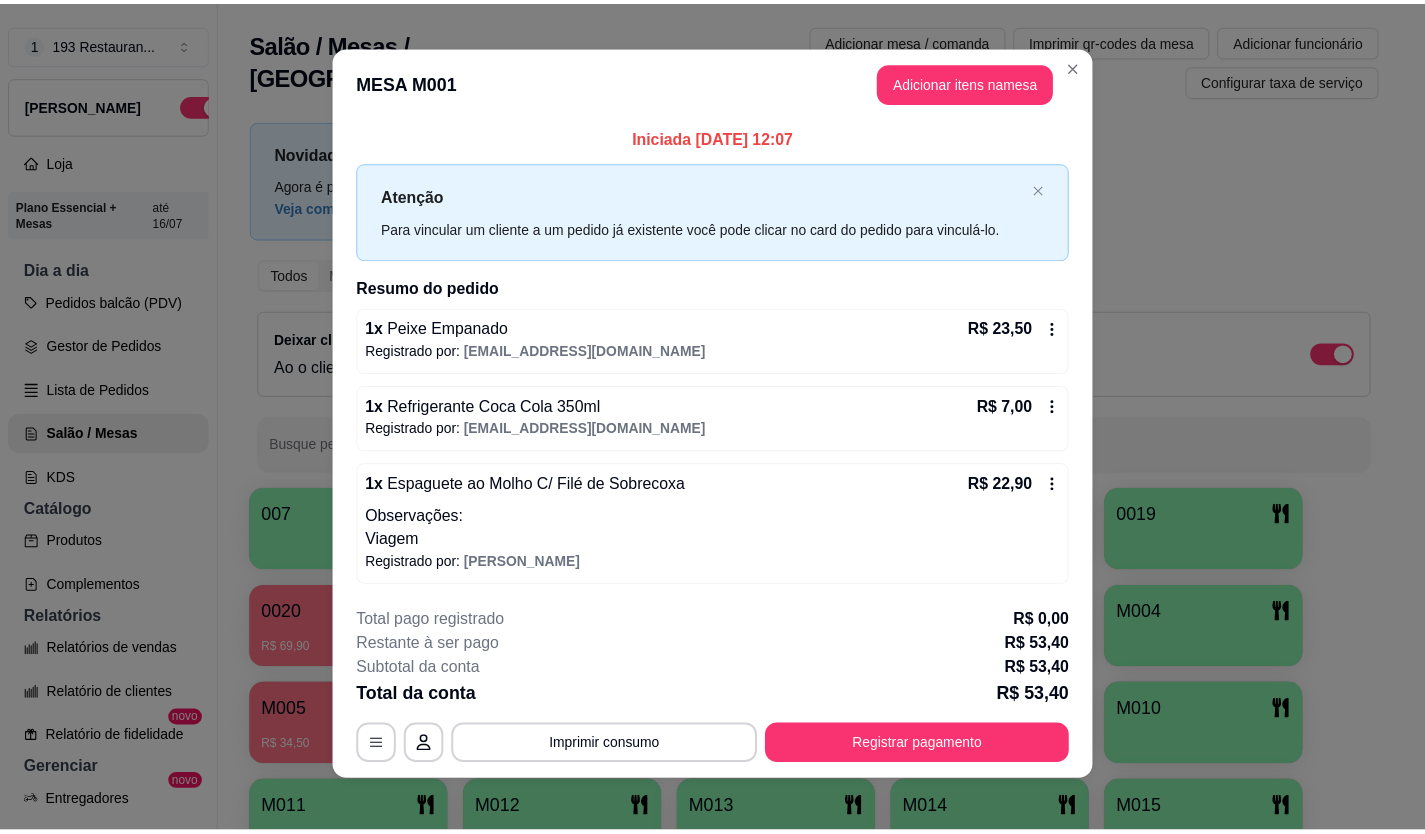 scroll, scrollTop: 0, scrollLeft: 0, axis: both 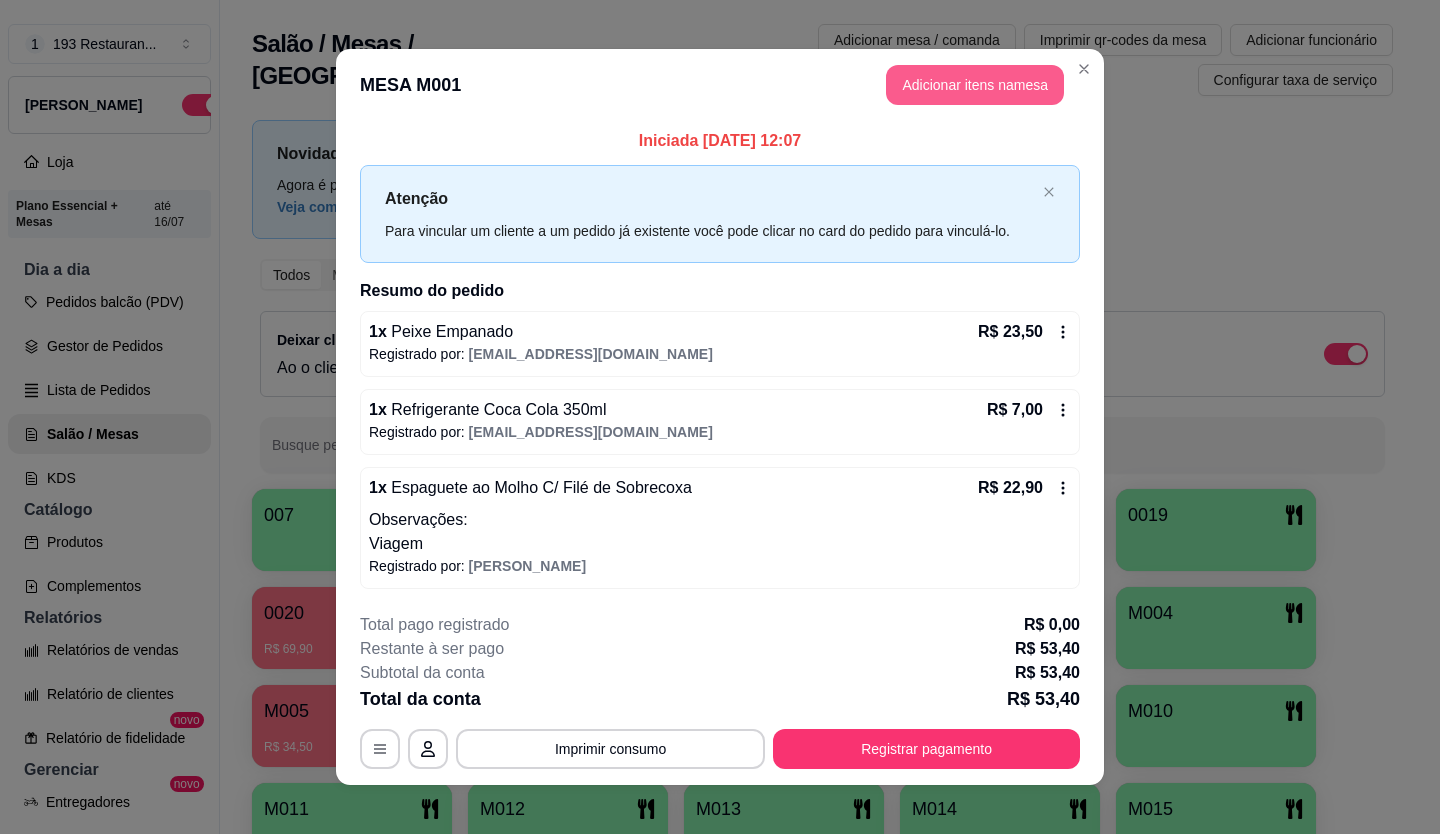 click on "Adicionar itens na  mesa" at bounding box center [975, 85] 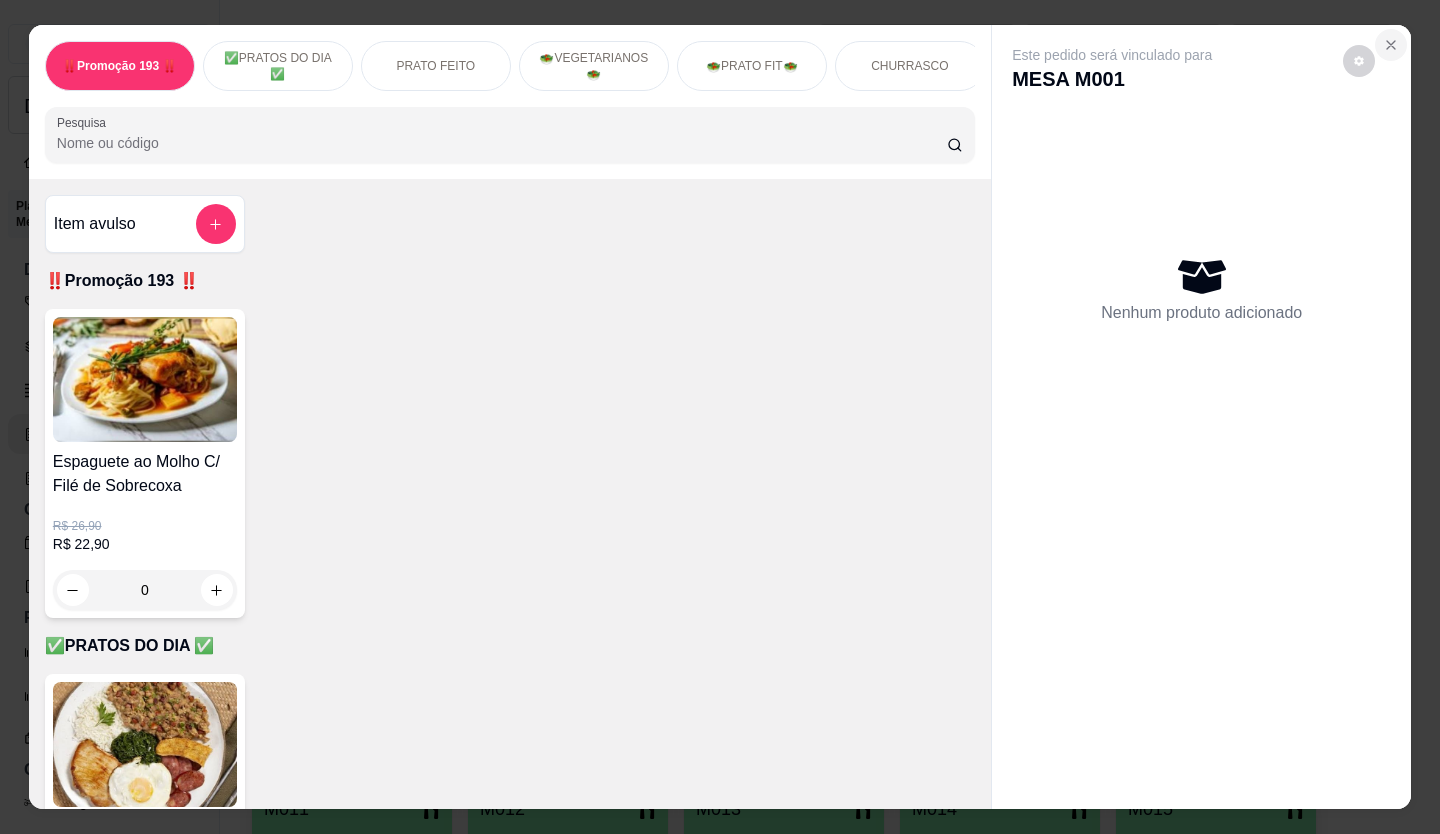 click at bounding box center (1391, 45) 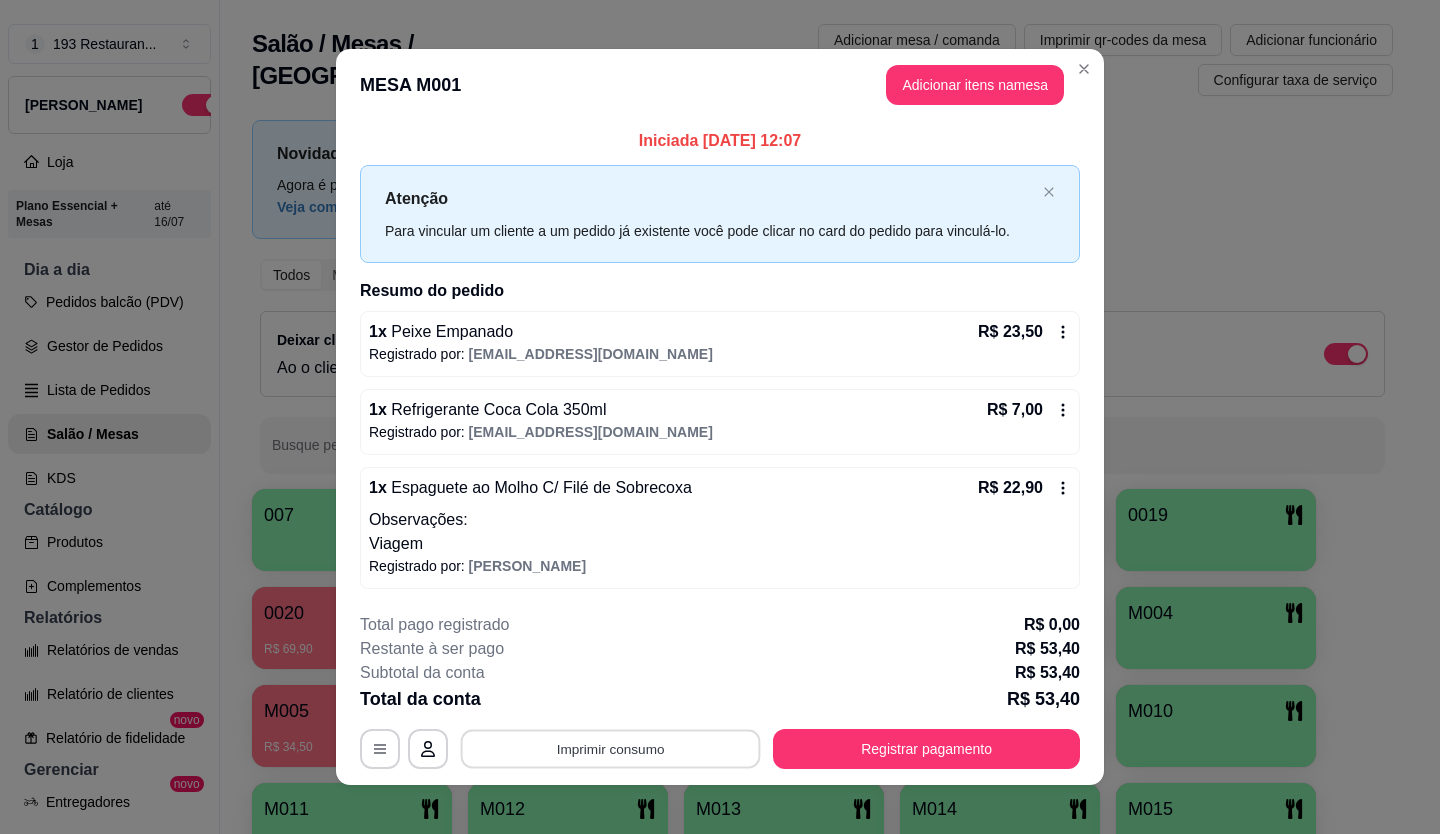 click on "Imprimir consumo" at bounding box center [611, 748] 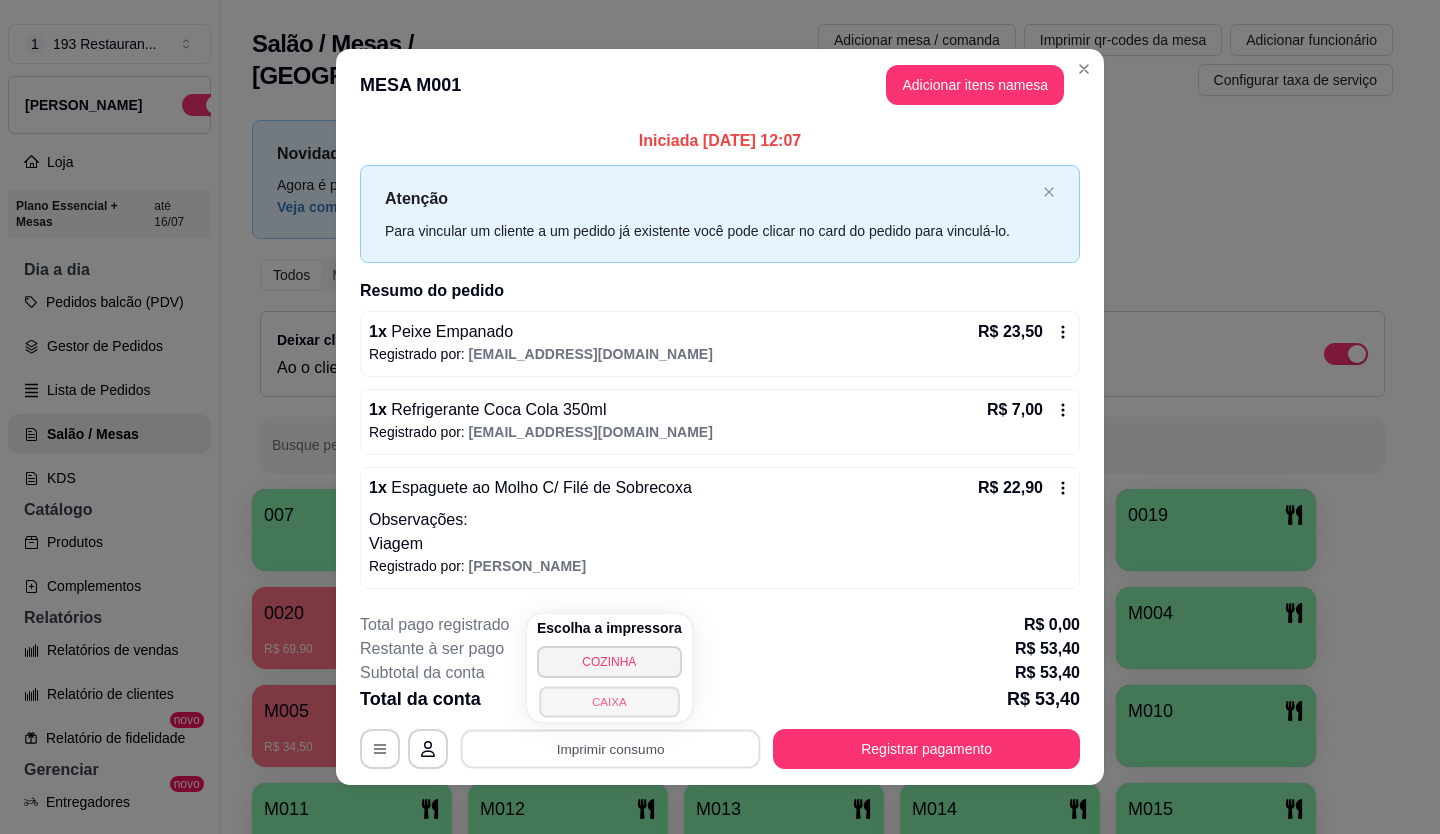 click on "CAIXA" at bounding box center [609, 701] 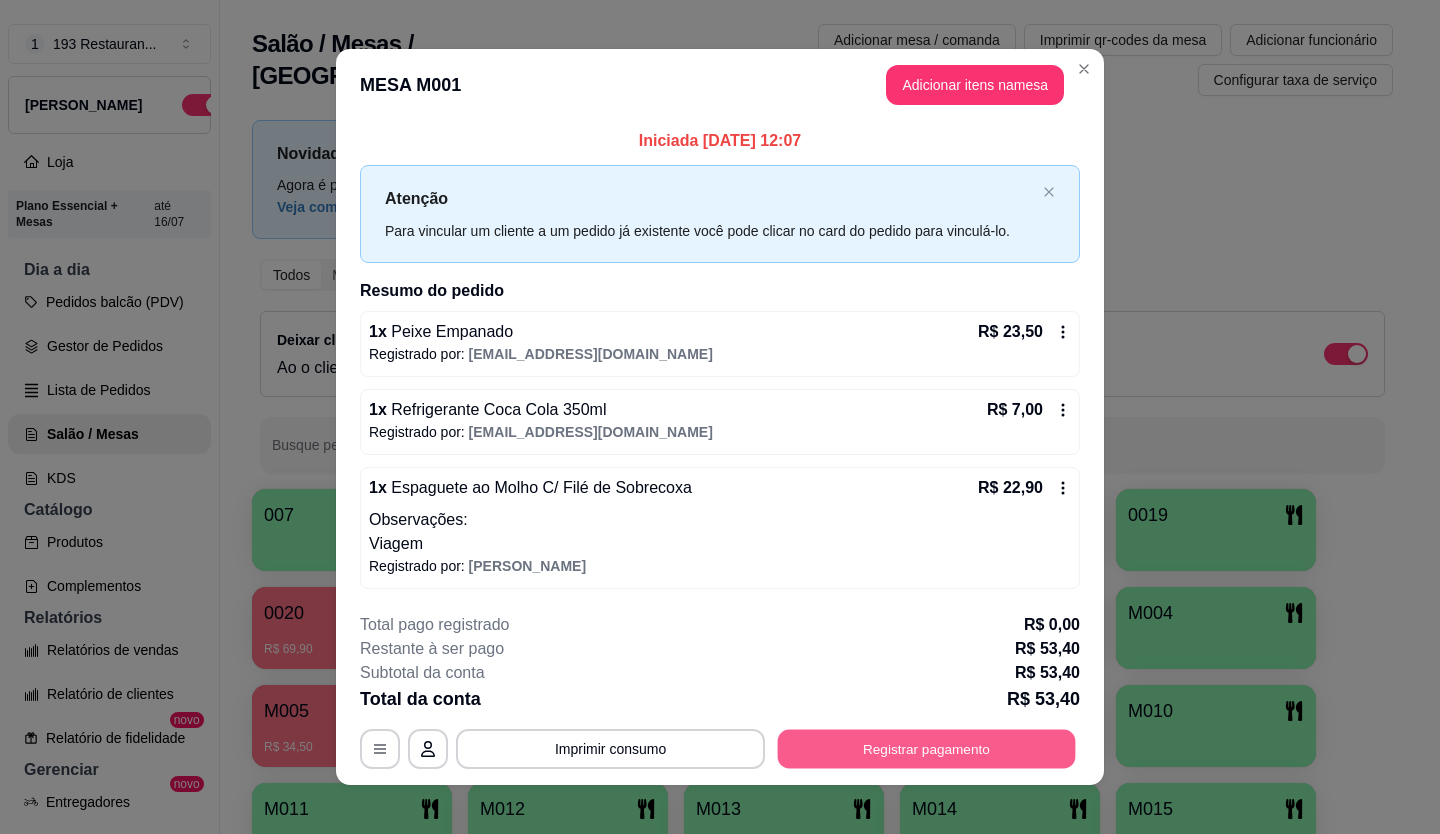 click on "Registrar pagamento" at bounding box center (927, 748) 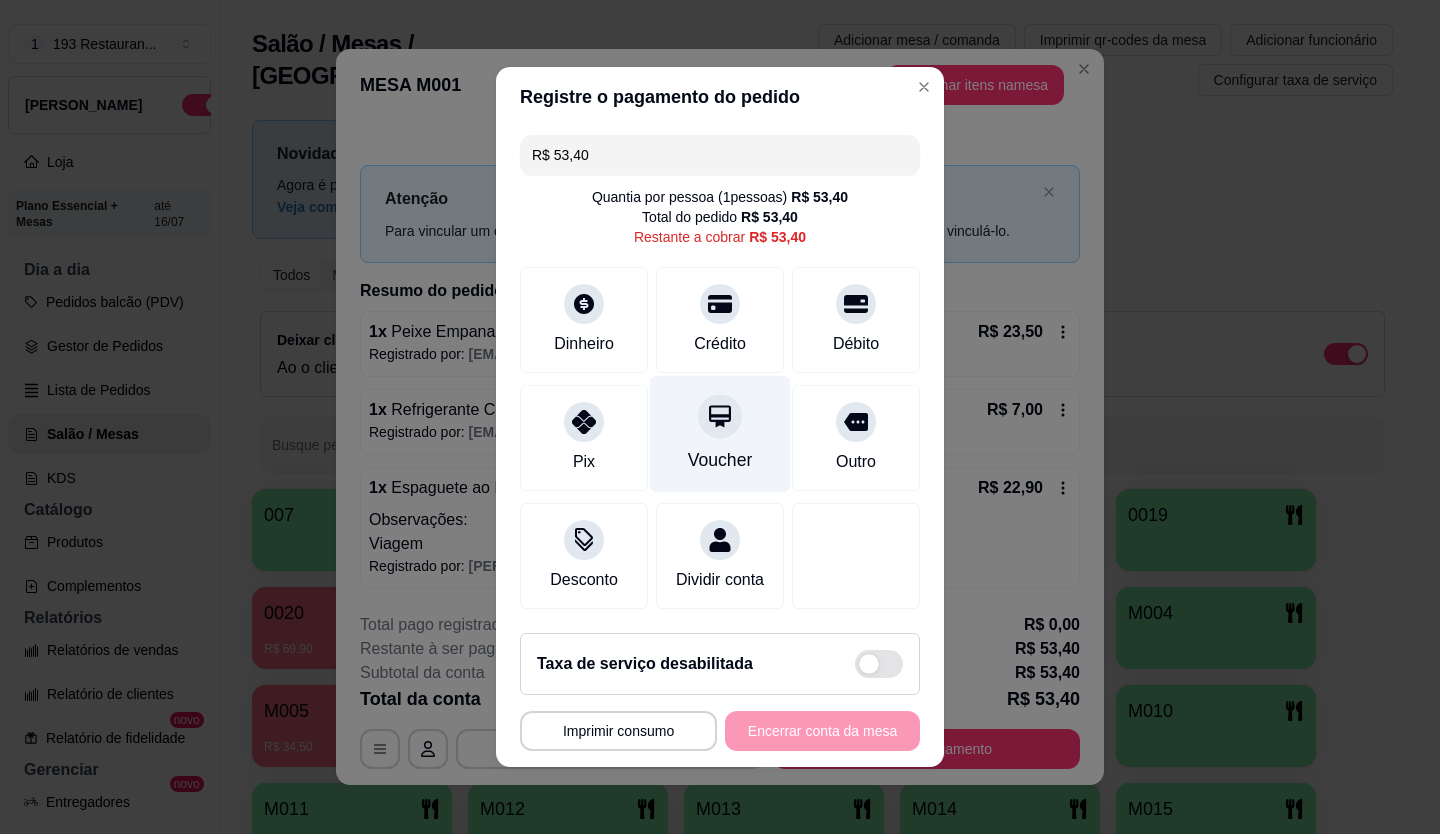 click at bounding box center [720, 416] 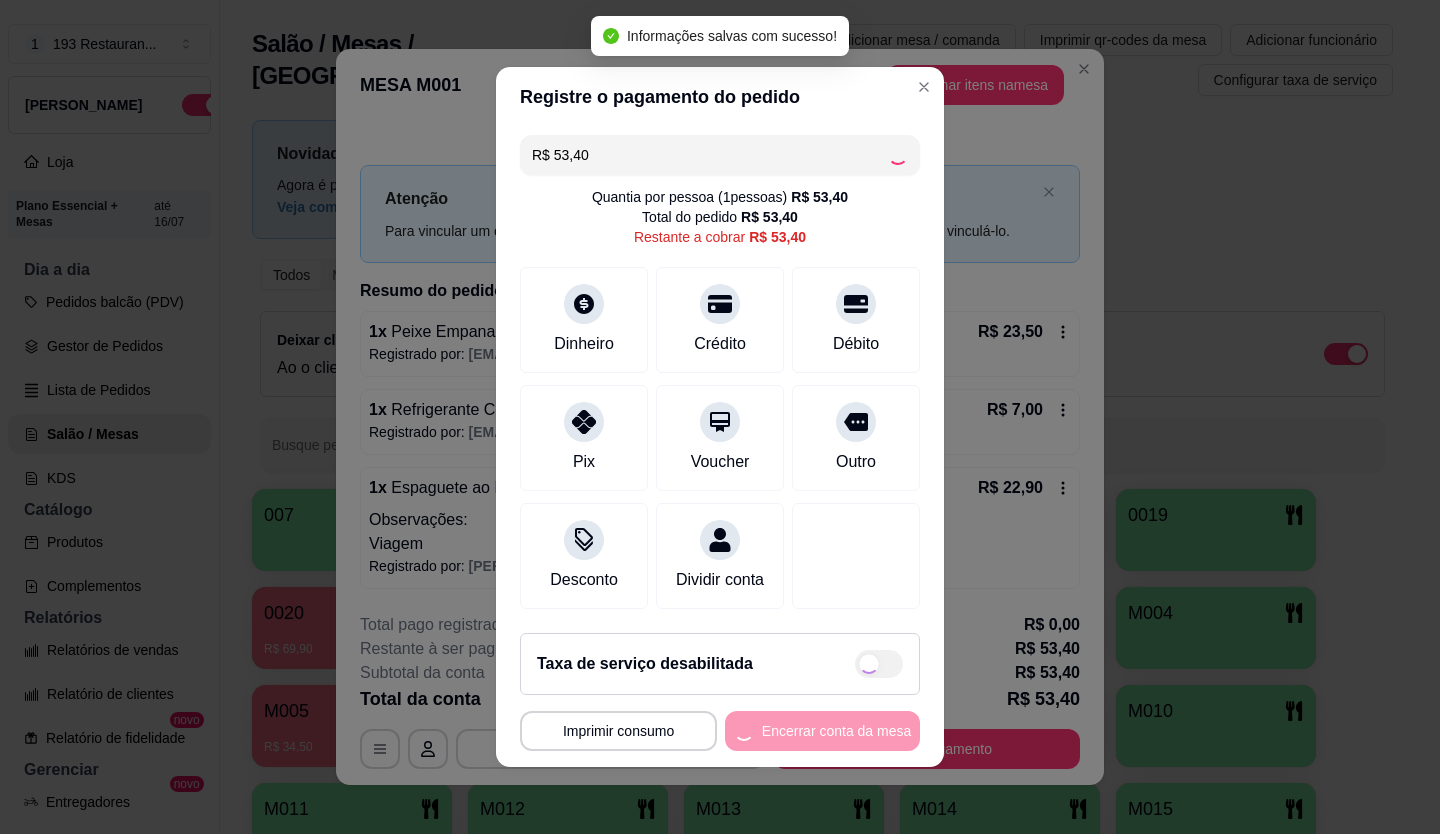 type on "R$ 0,00" 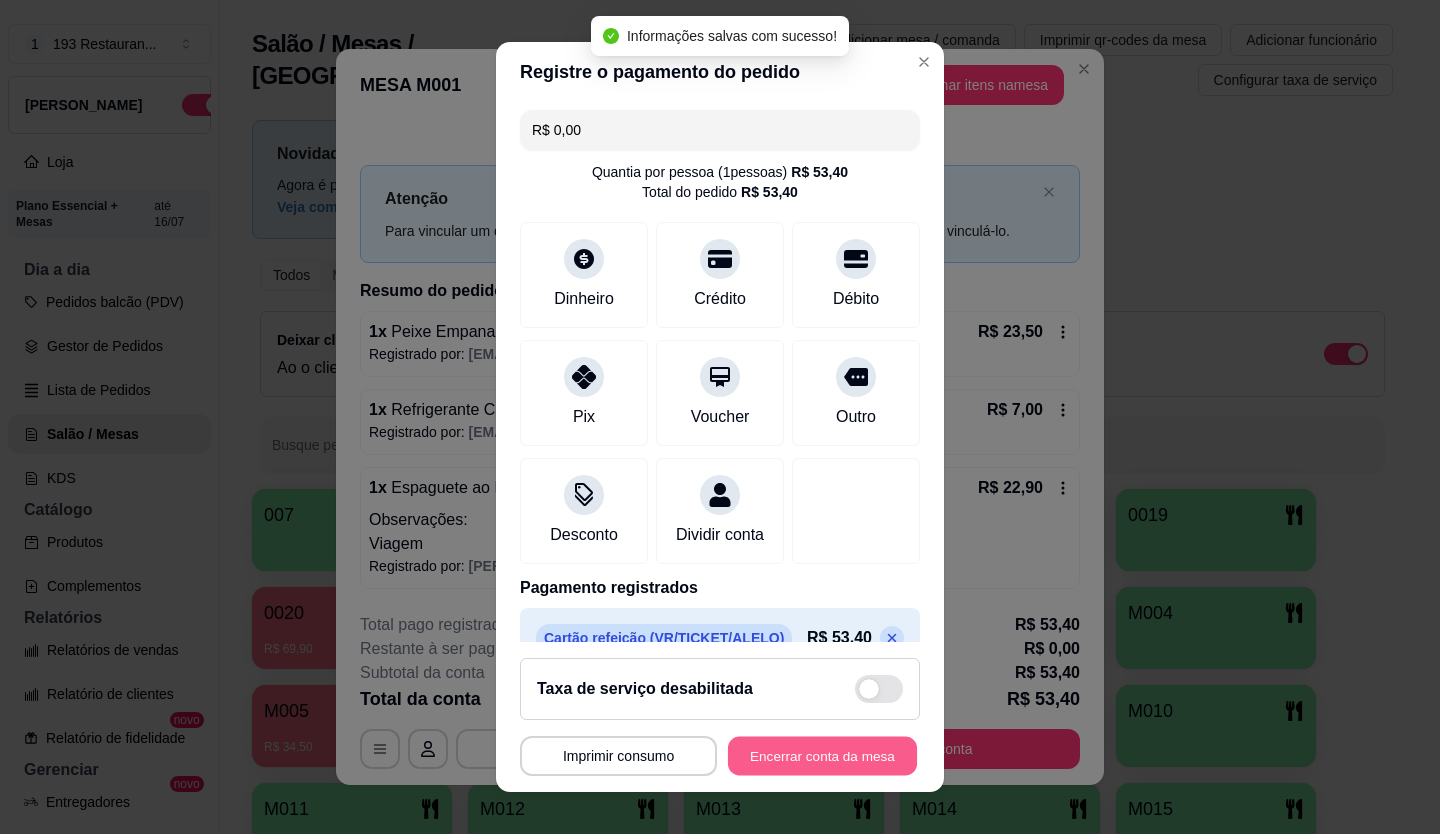 click on "Encerrar conta da mesa" at bounding box center [822, 756] 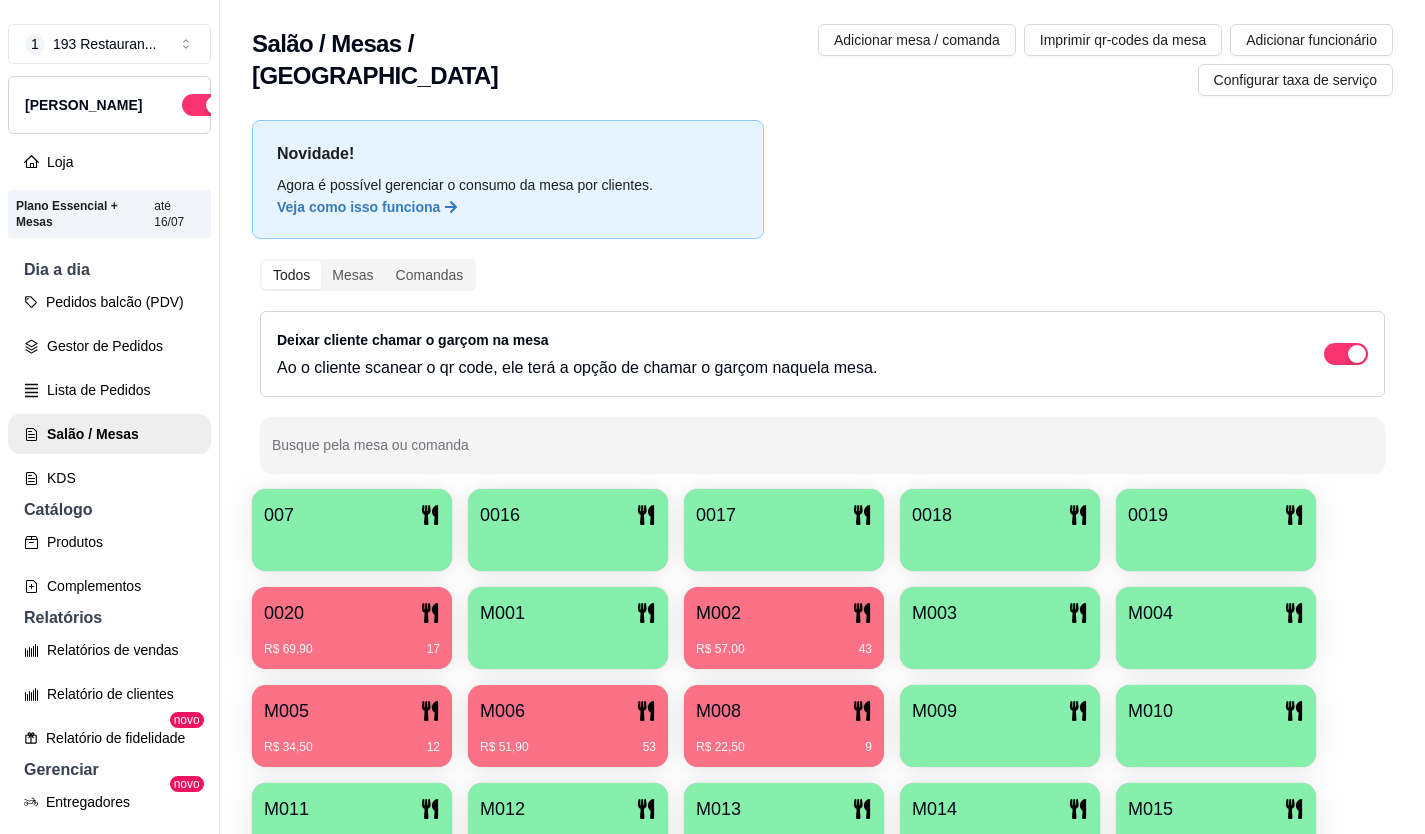 click on "Pedidos balcão (PDV) Gestor de Pedidos Lista de Pedidos Salão / Mesas KDS" at bounding box center [109, 390] 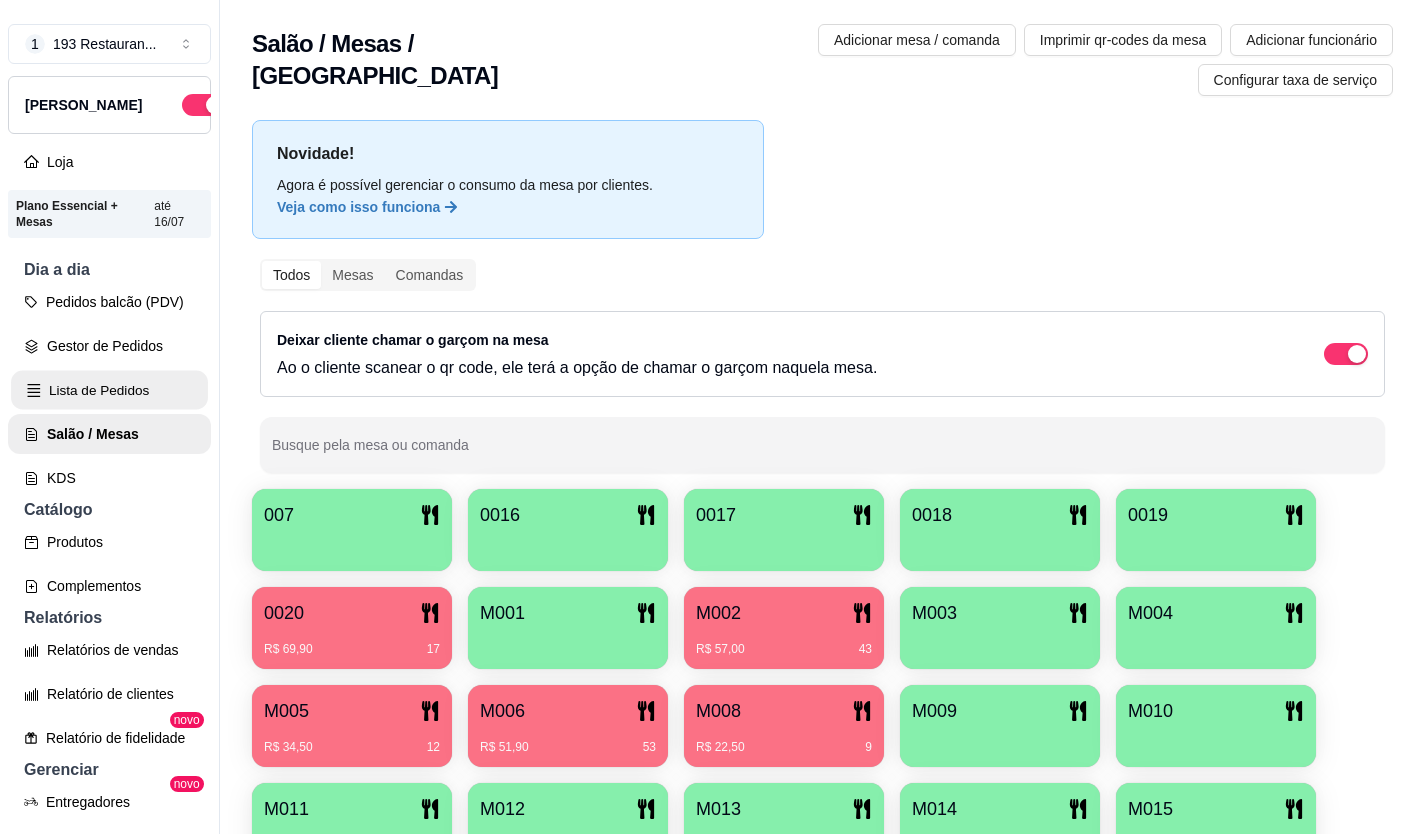 click on "Lista de Pedidos" at bounding box center [109, 390] 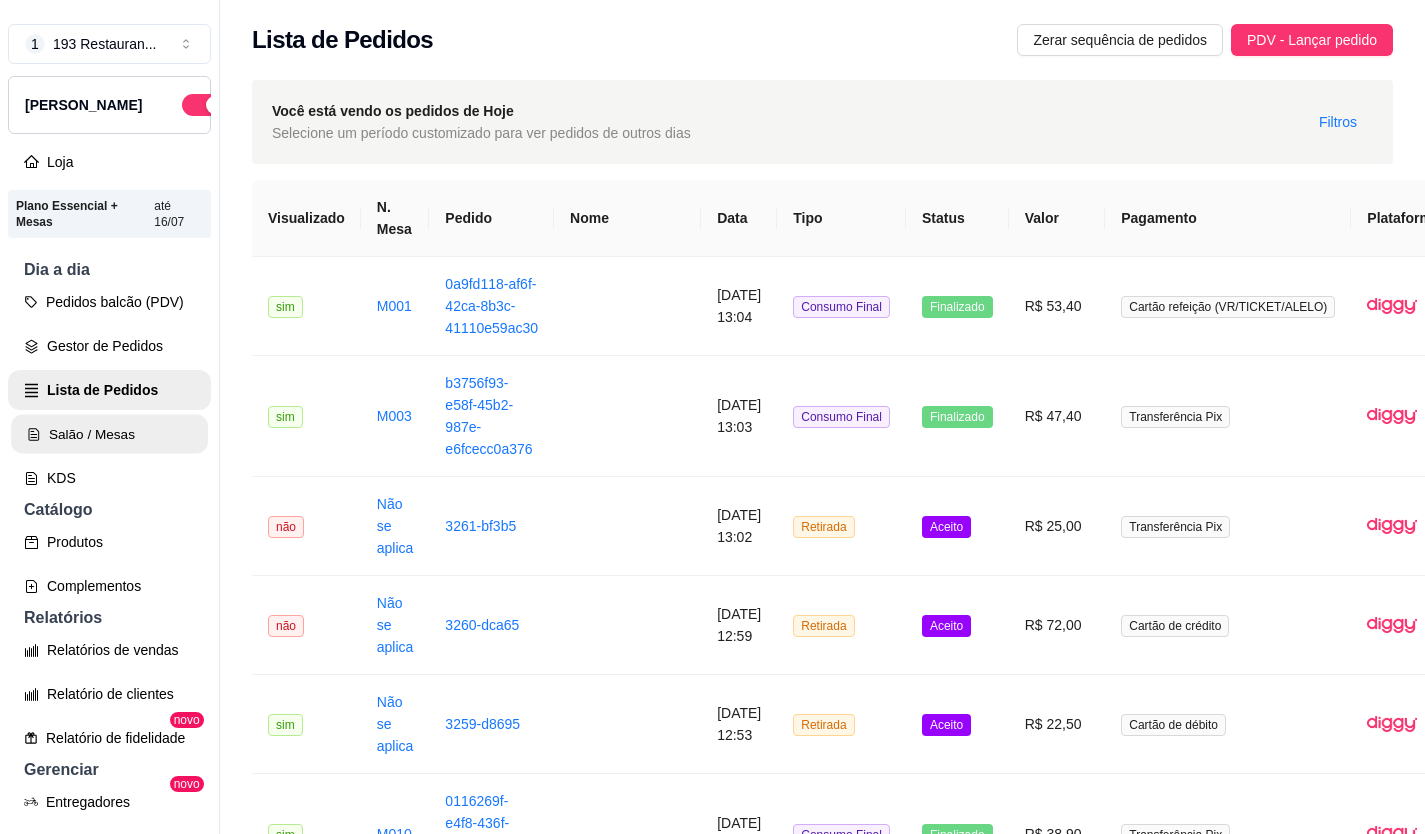 click on "Salão / Mesas" at bounding box center (109, 434) 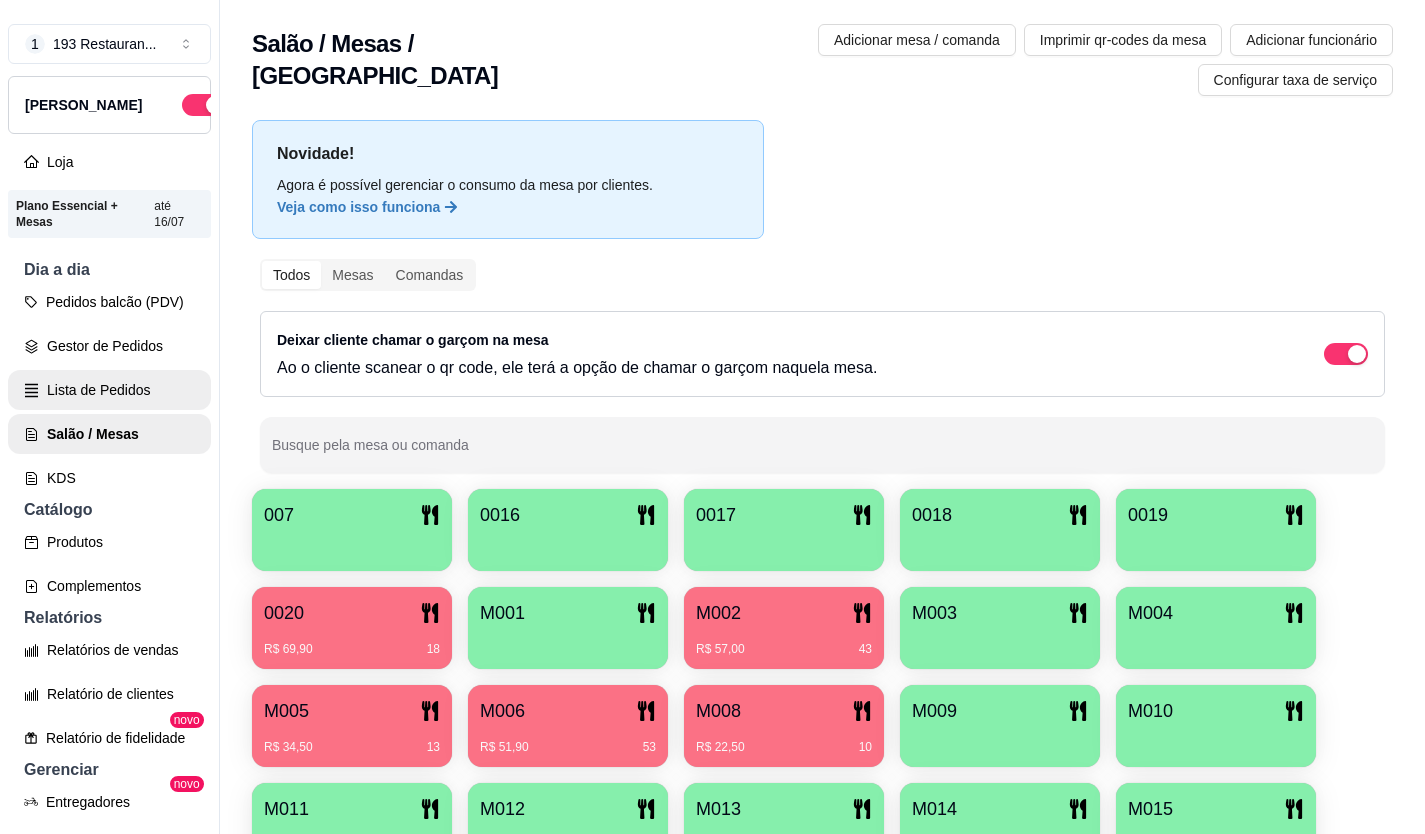 click on "Lista de Pedidos" at bounding box center [109, 390] 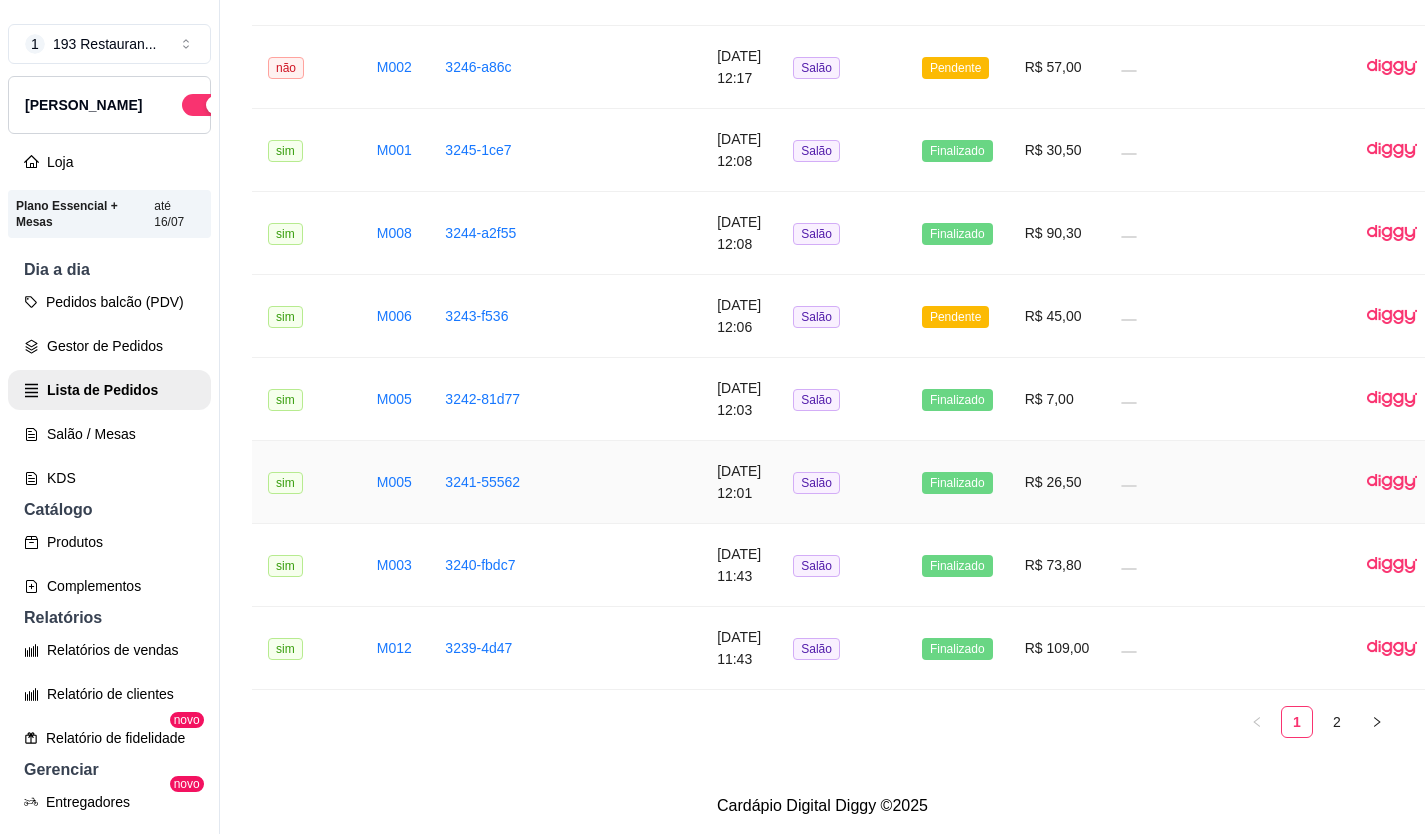 scroll, scrollTop: 2440, scrollLeft: 0, axis: vertical 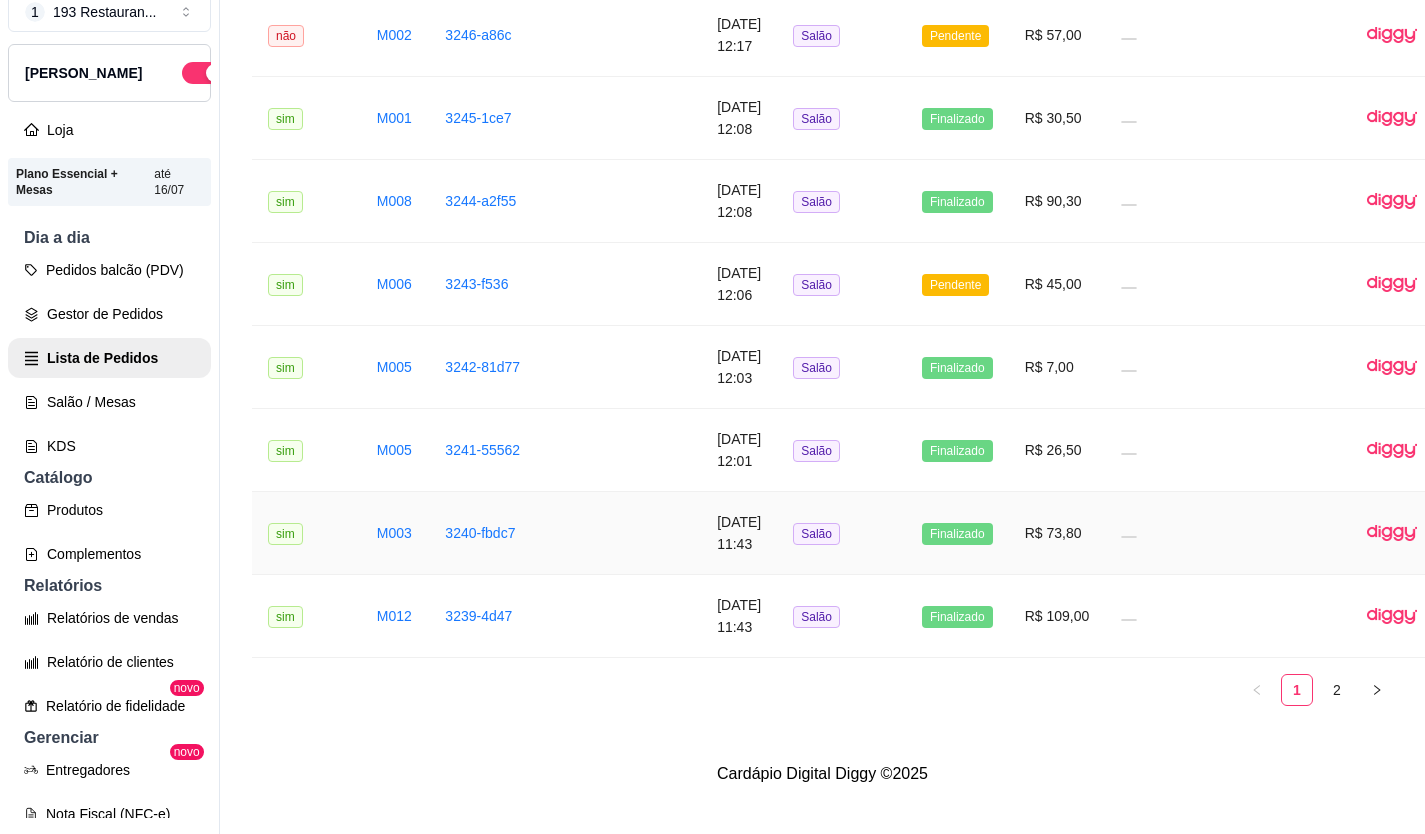 click on "R$ 73,80" at bounding box center (1057, 533) 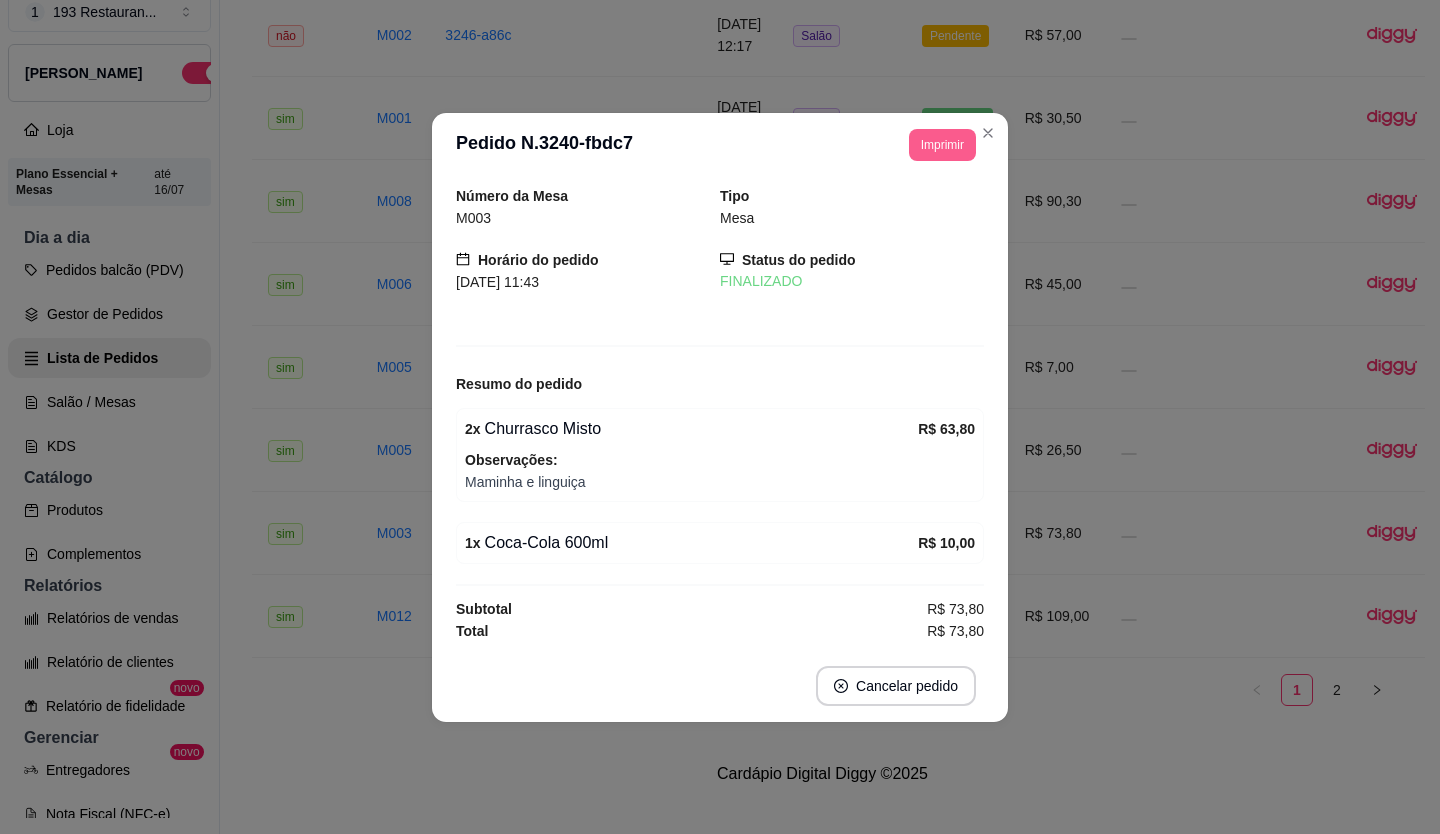 click on "Imprimir" at bounding box center (942, 145) 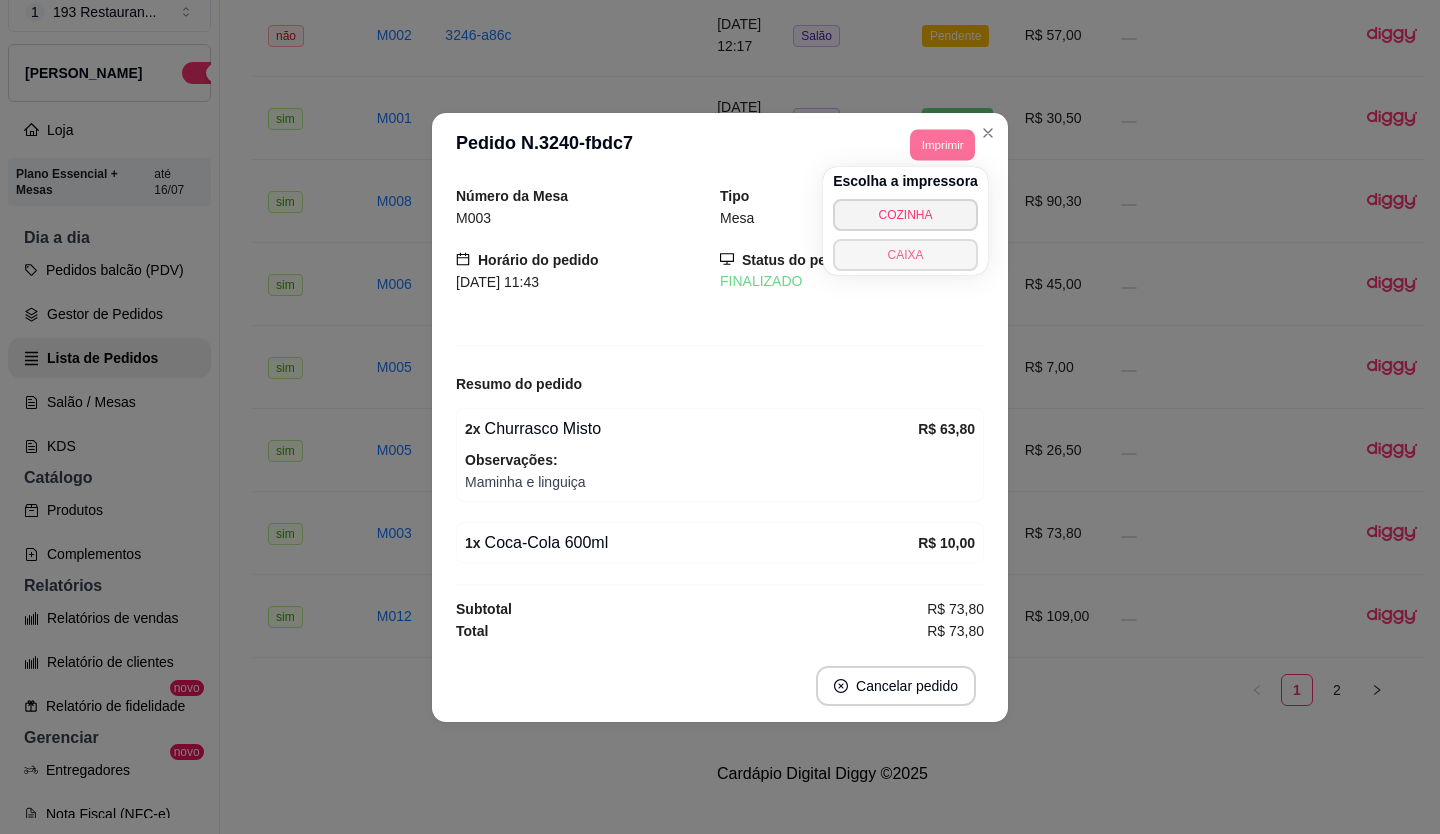 click on "CAIXA" at bounding box center (905, 255) 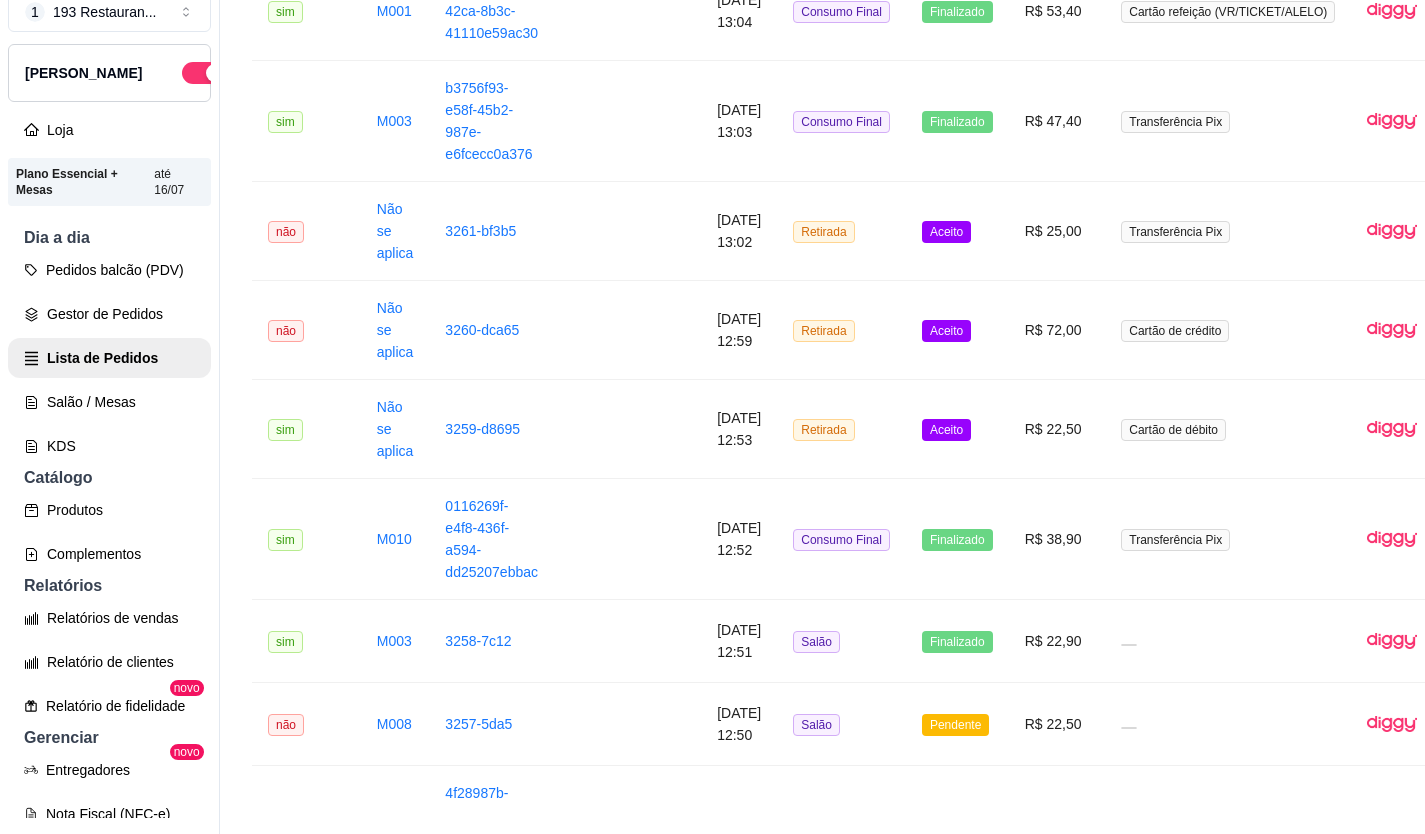 scroll, scrollTop: 240, scrollLeft: 0, axis: vertical 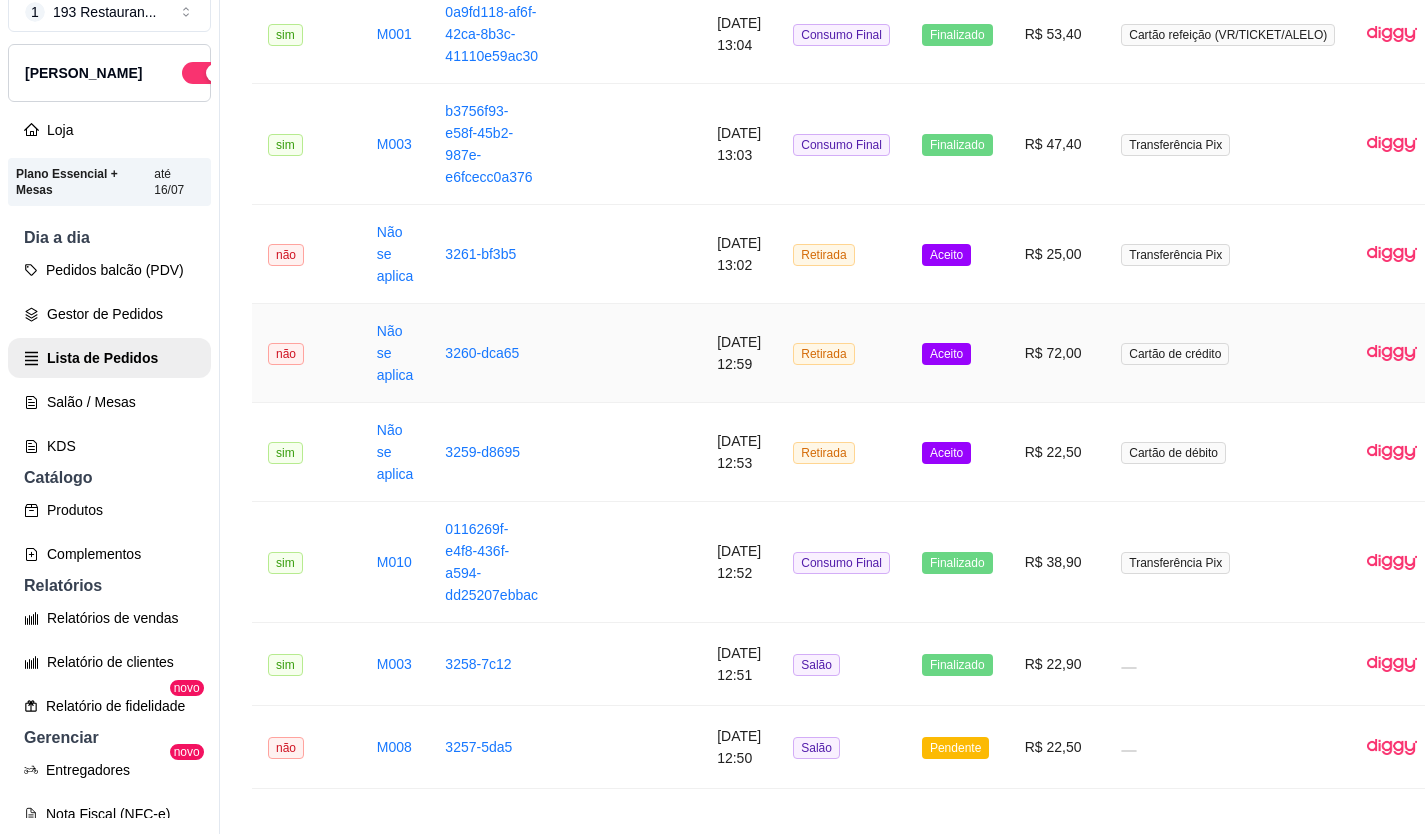 click on "R$ 72,00" at bounding box center [1057, 353] 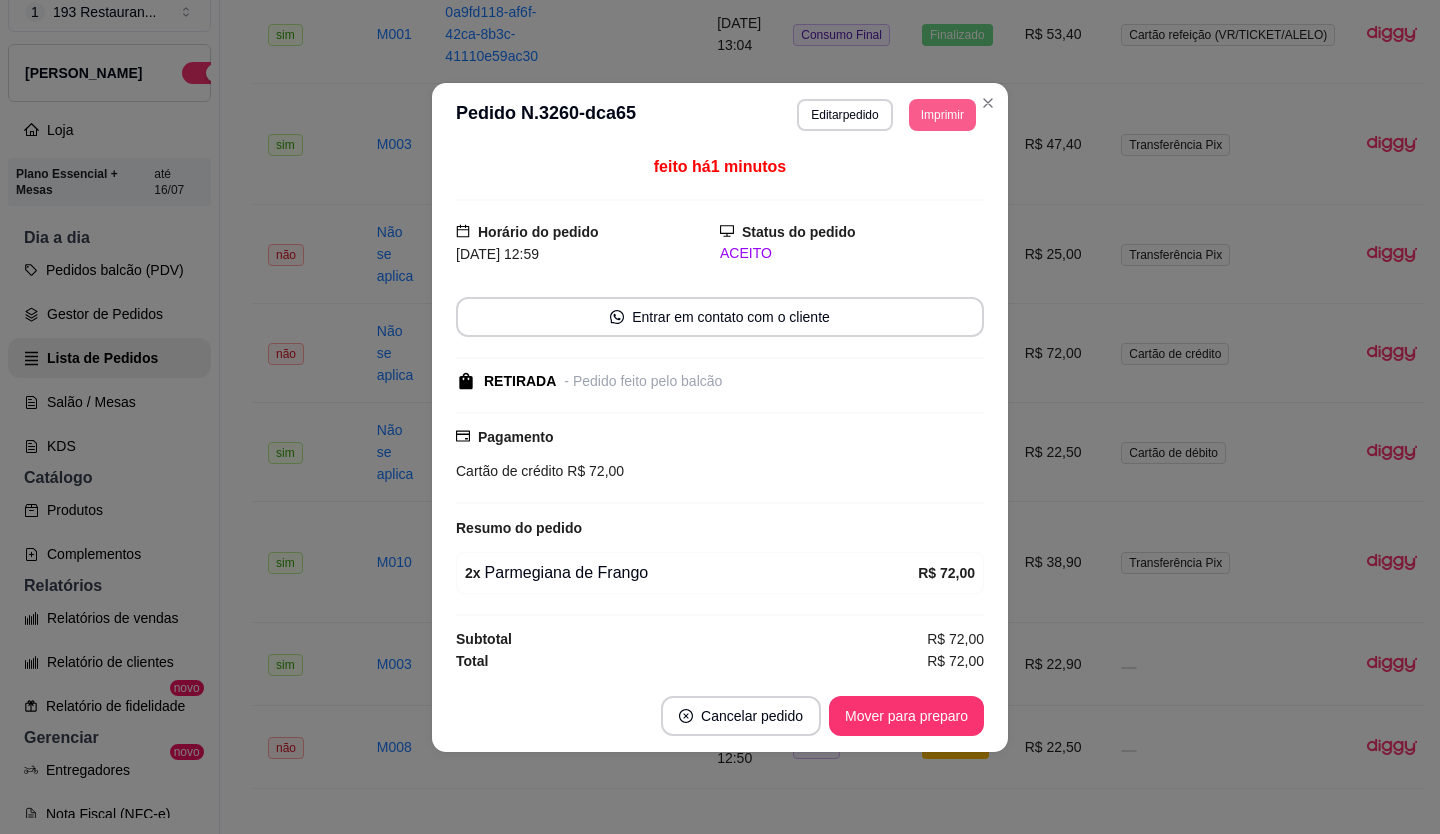 click on "Imprimir" at bounding box center [942, 115] 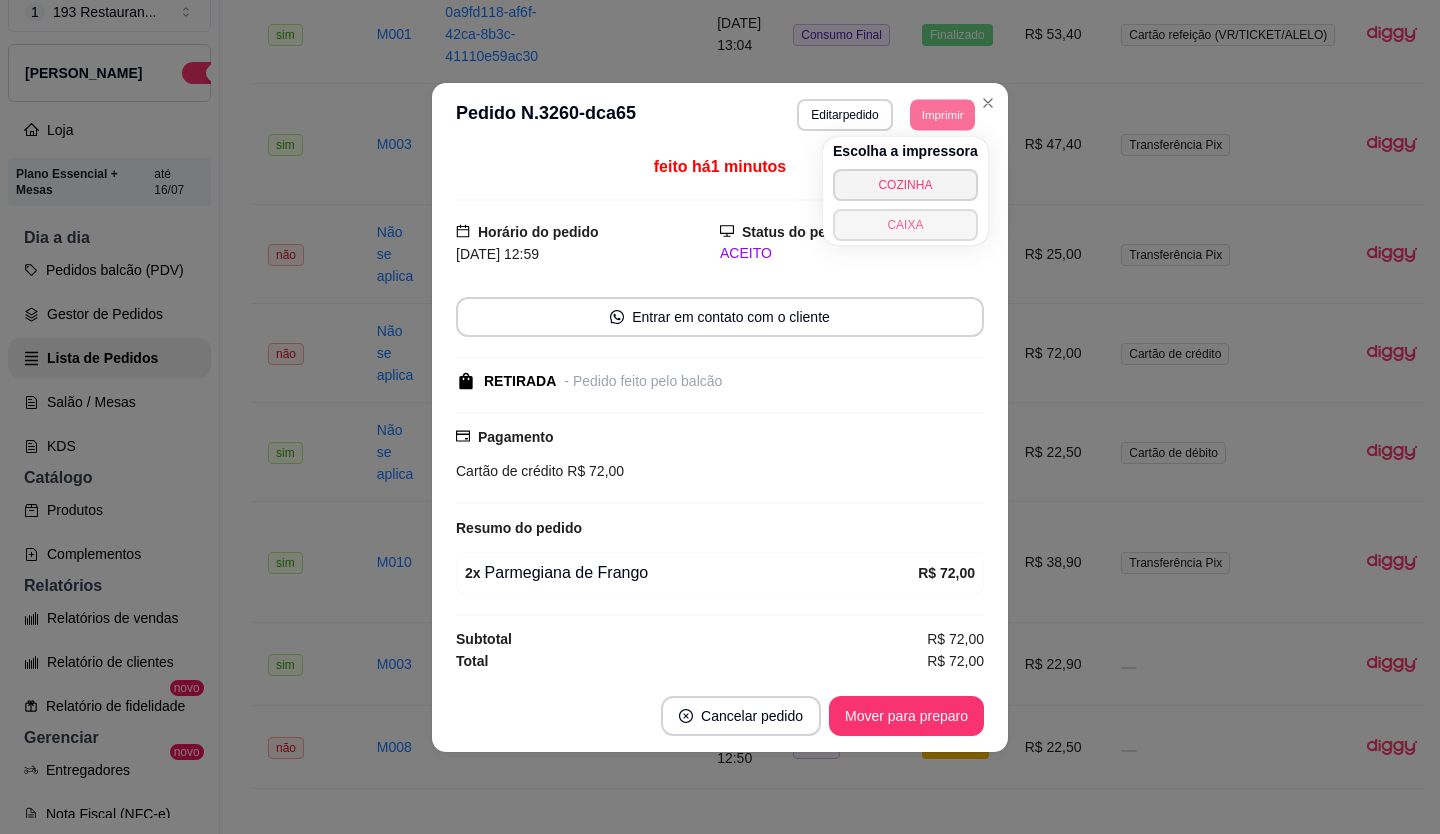 click on "CAIXA" at bounding box center (905, 225) 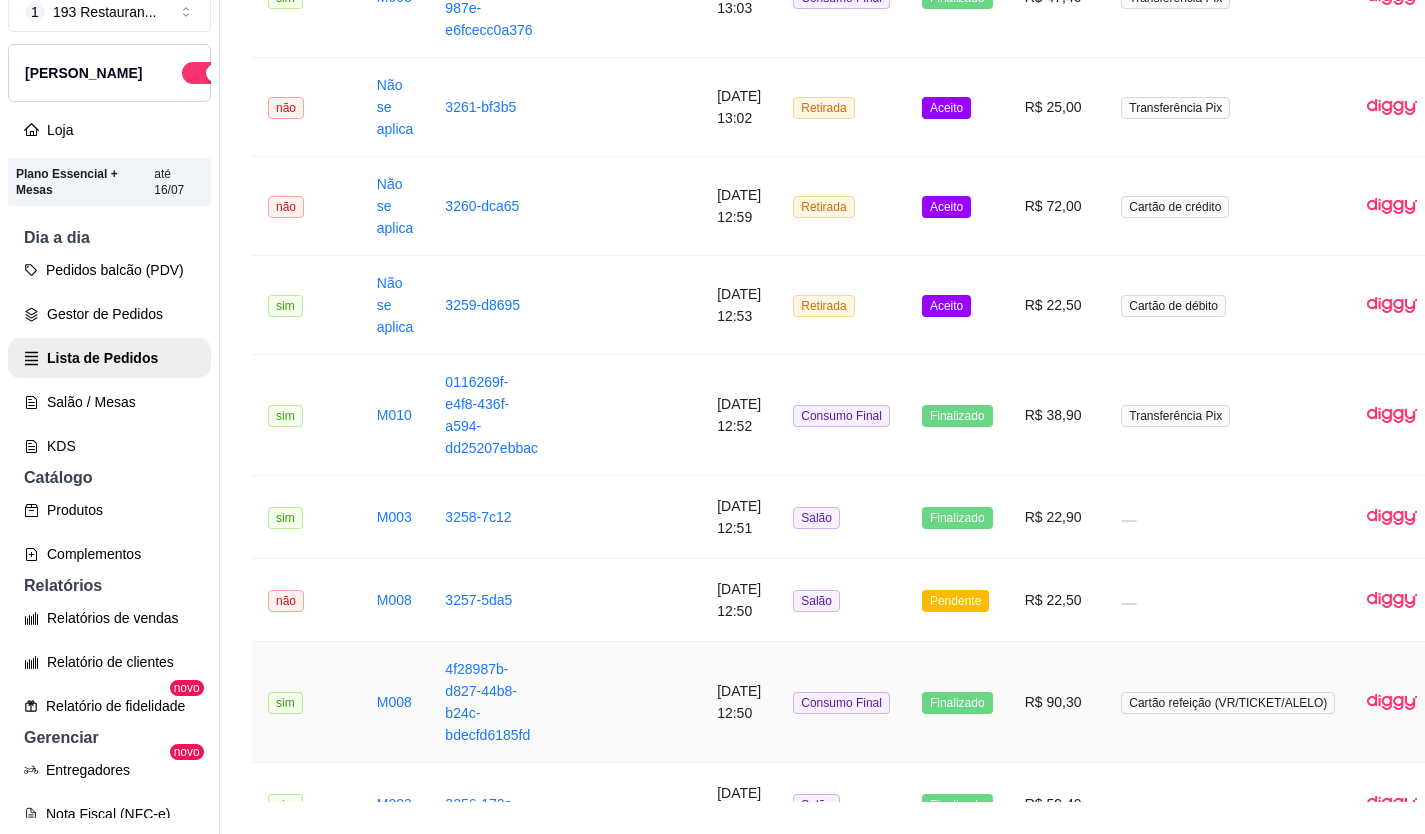 scroll, scrollTop: 340, scrollLeft: 0, axis: vertical 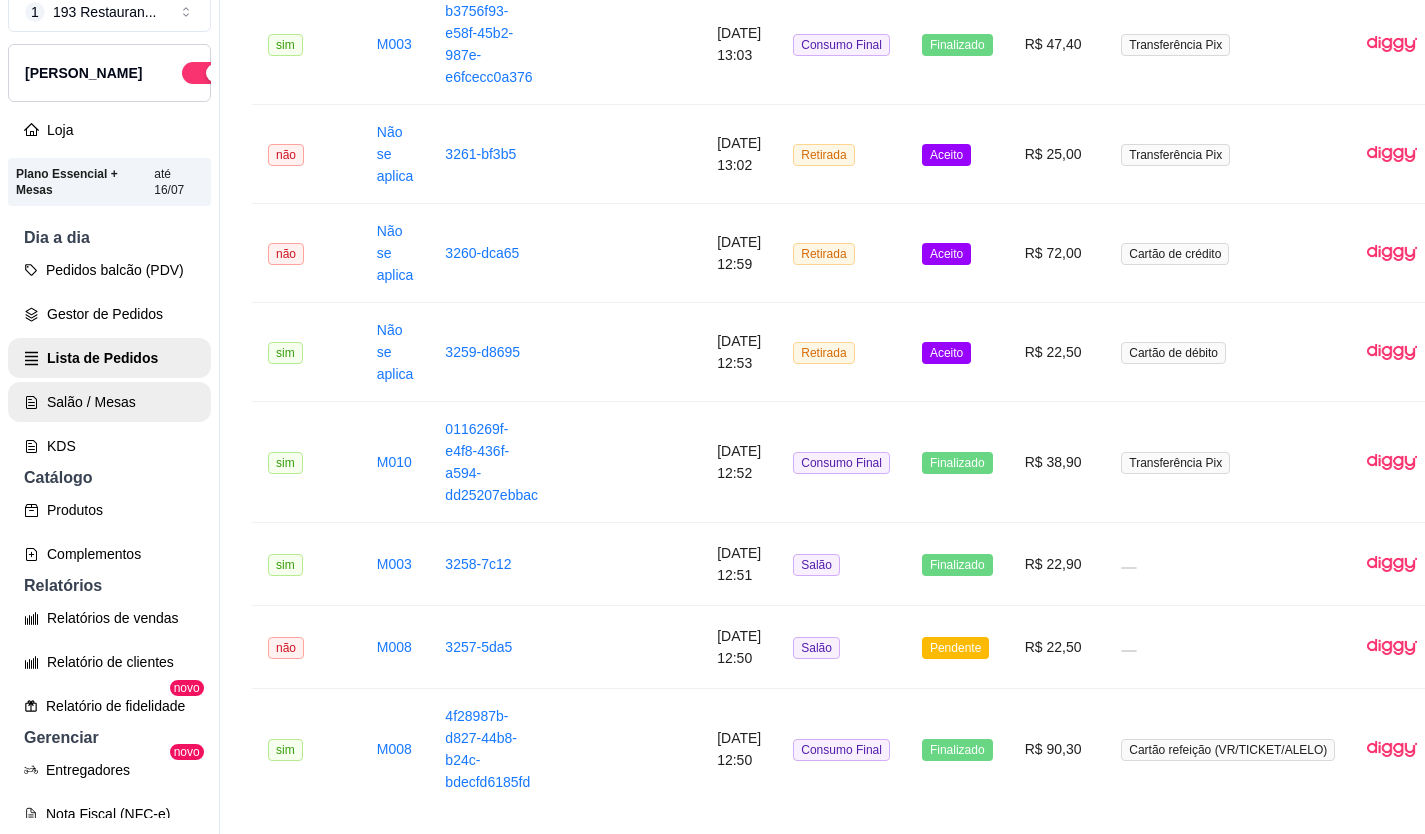 click on "Salão / Mesas" at bounding box center (109, 402) 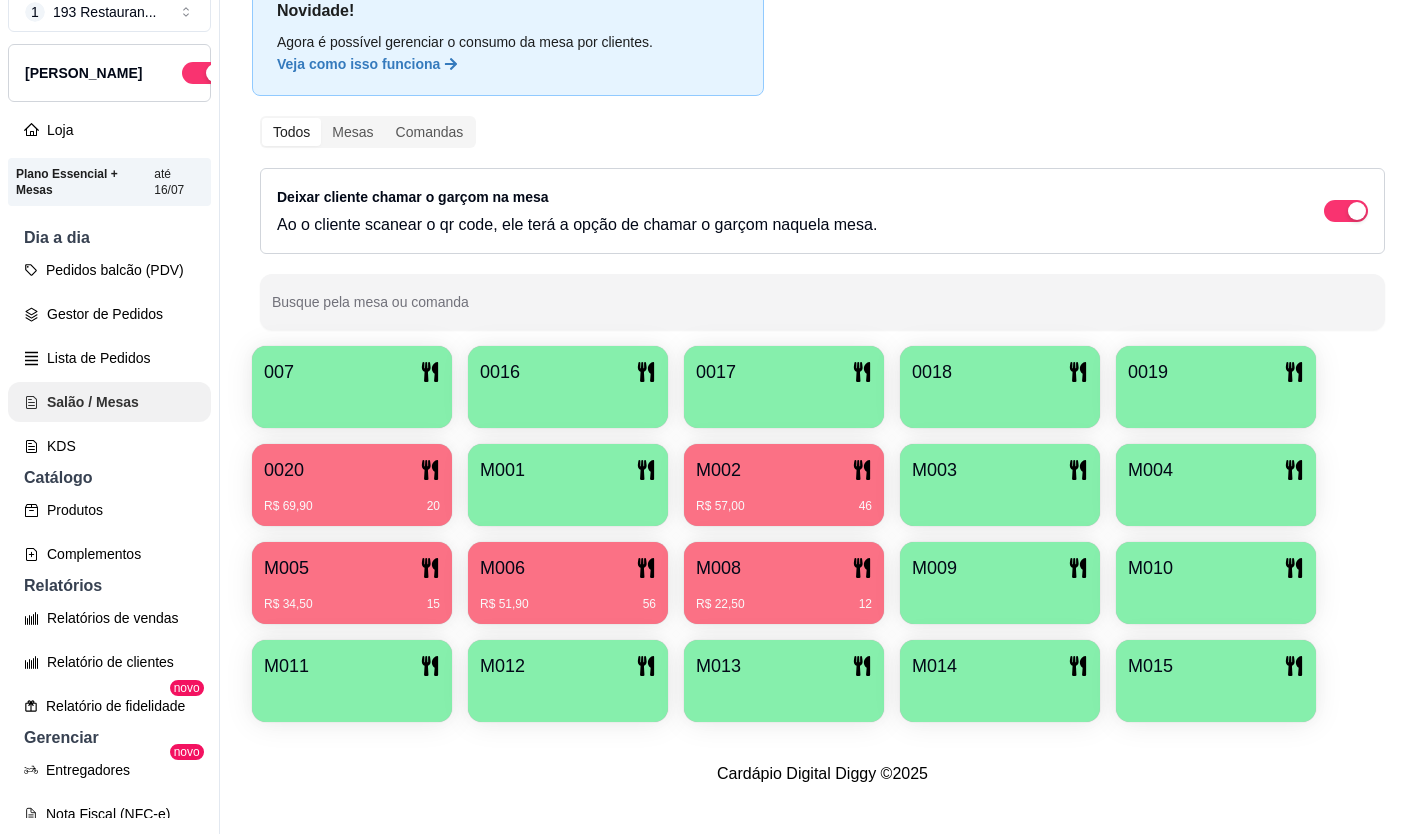 scroll, scrollTop: 0, scrollLeft: 0, axis: both 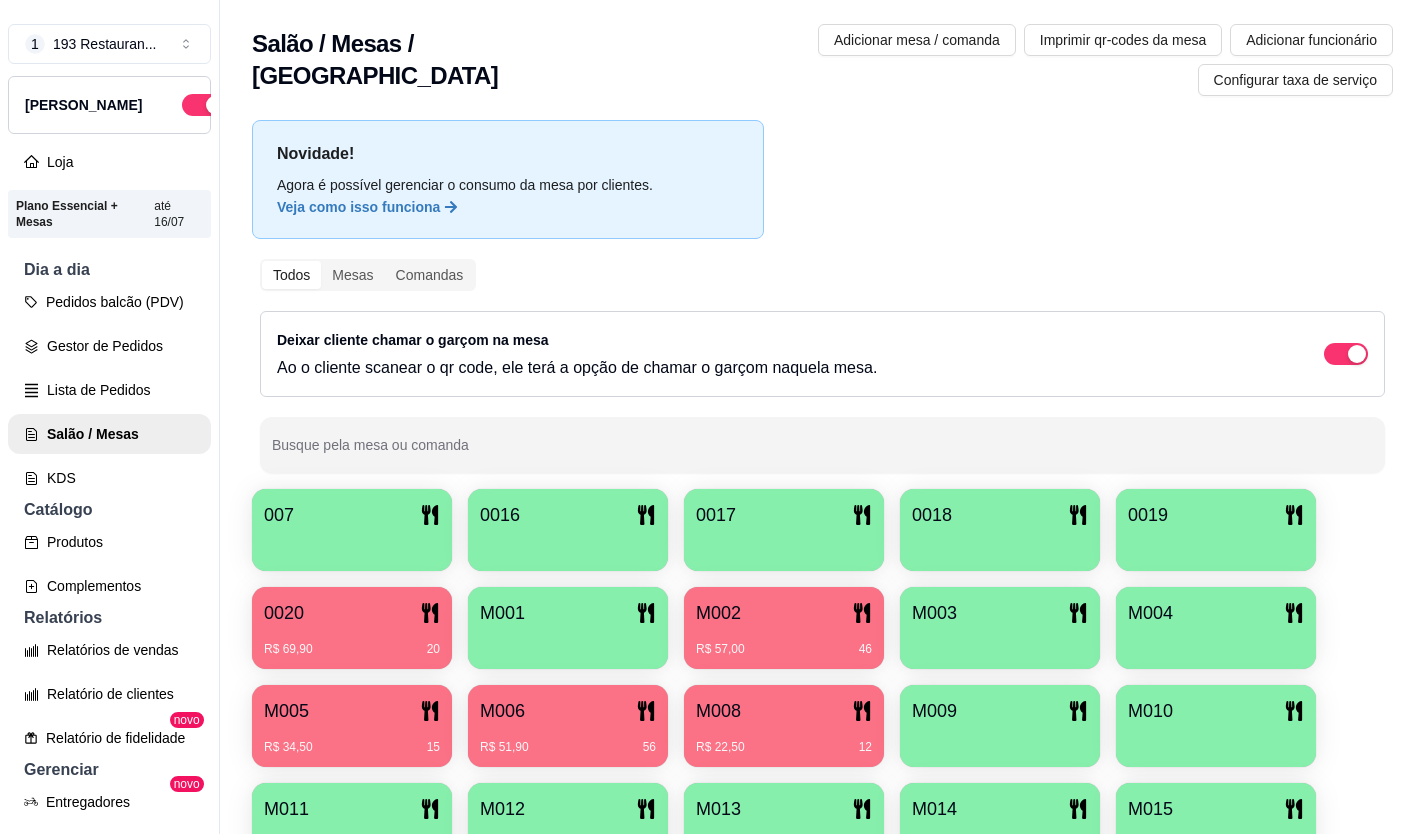 click on "R$ 69,90 20" at bounding box center (352, 642) 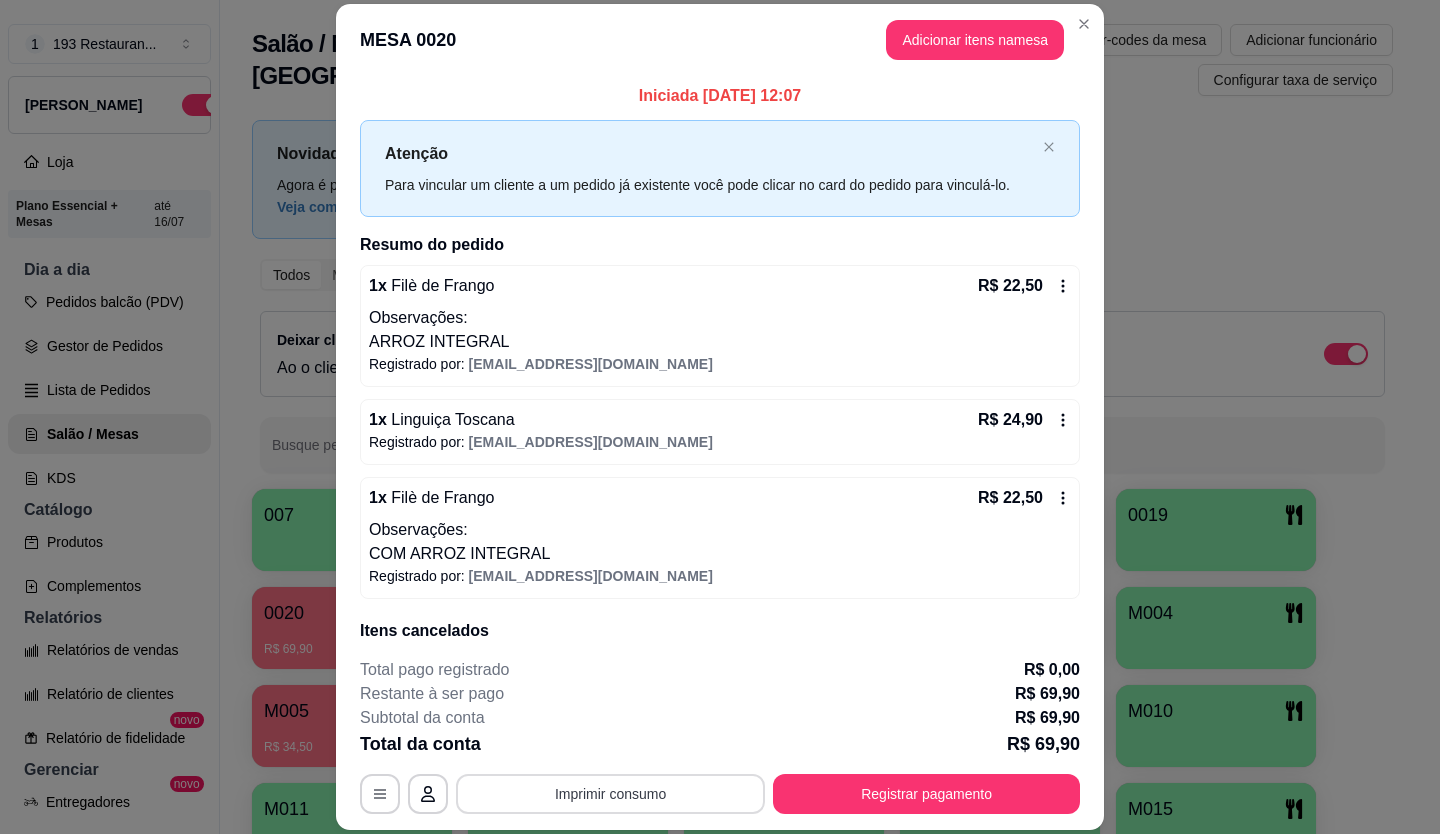 click on "Imprimir consumo" at bounding box center [610, 794] 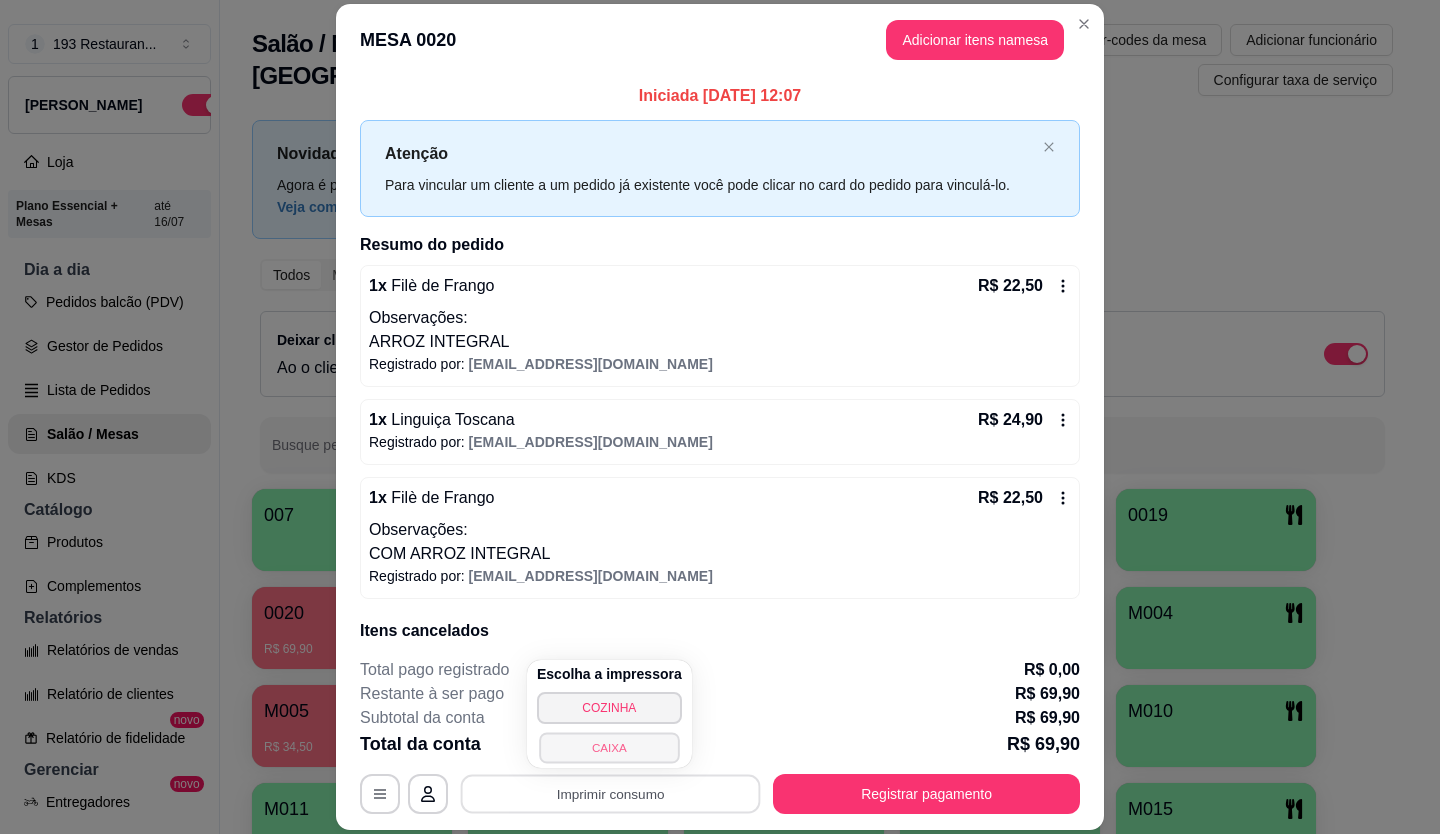 click on "CAIXA" at bounding box center (609, 747) 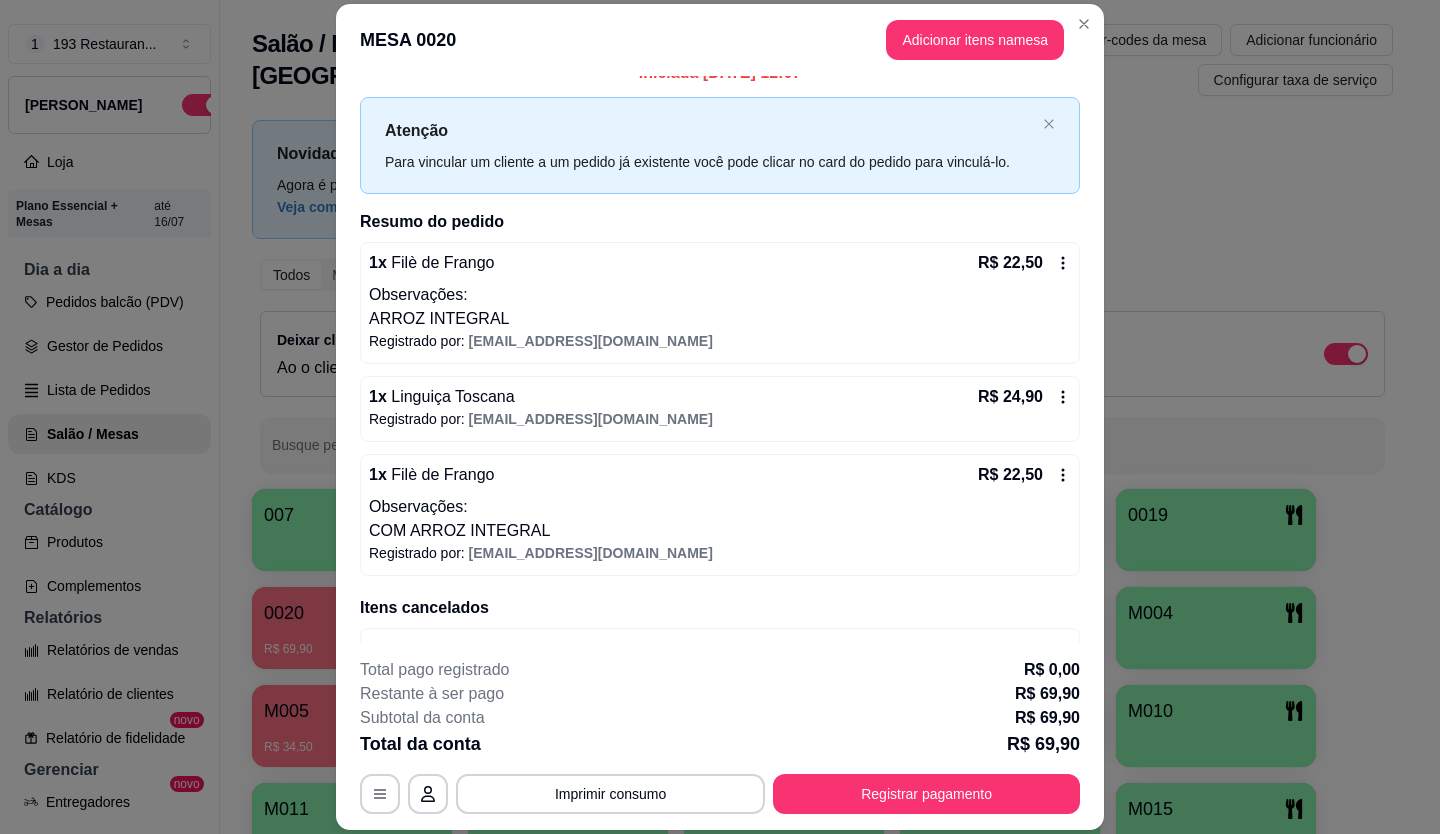 scroll, scrollTop: 0, scrollLeft: 0, axis: both 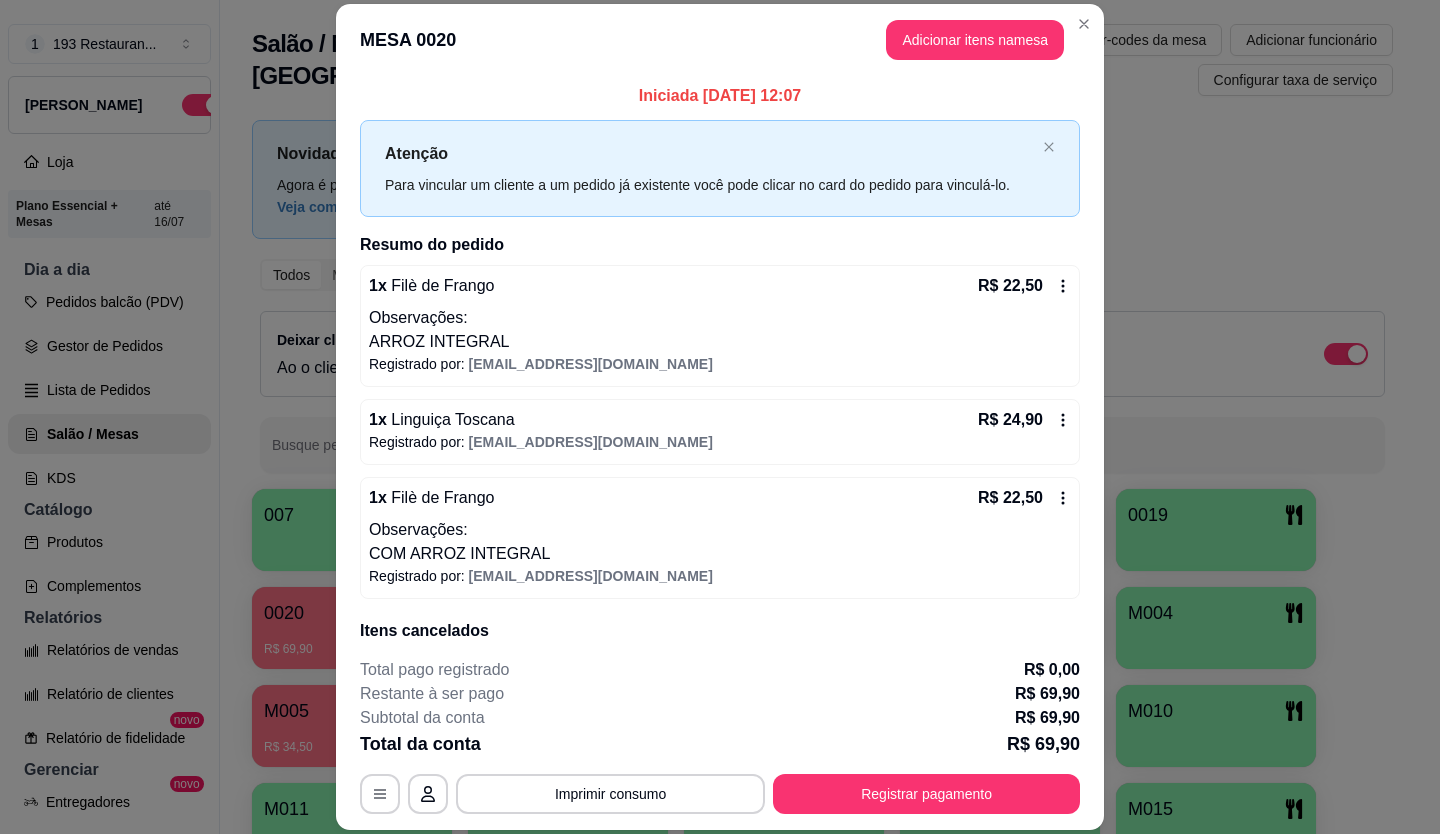 click 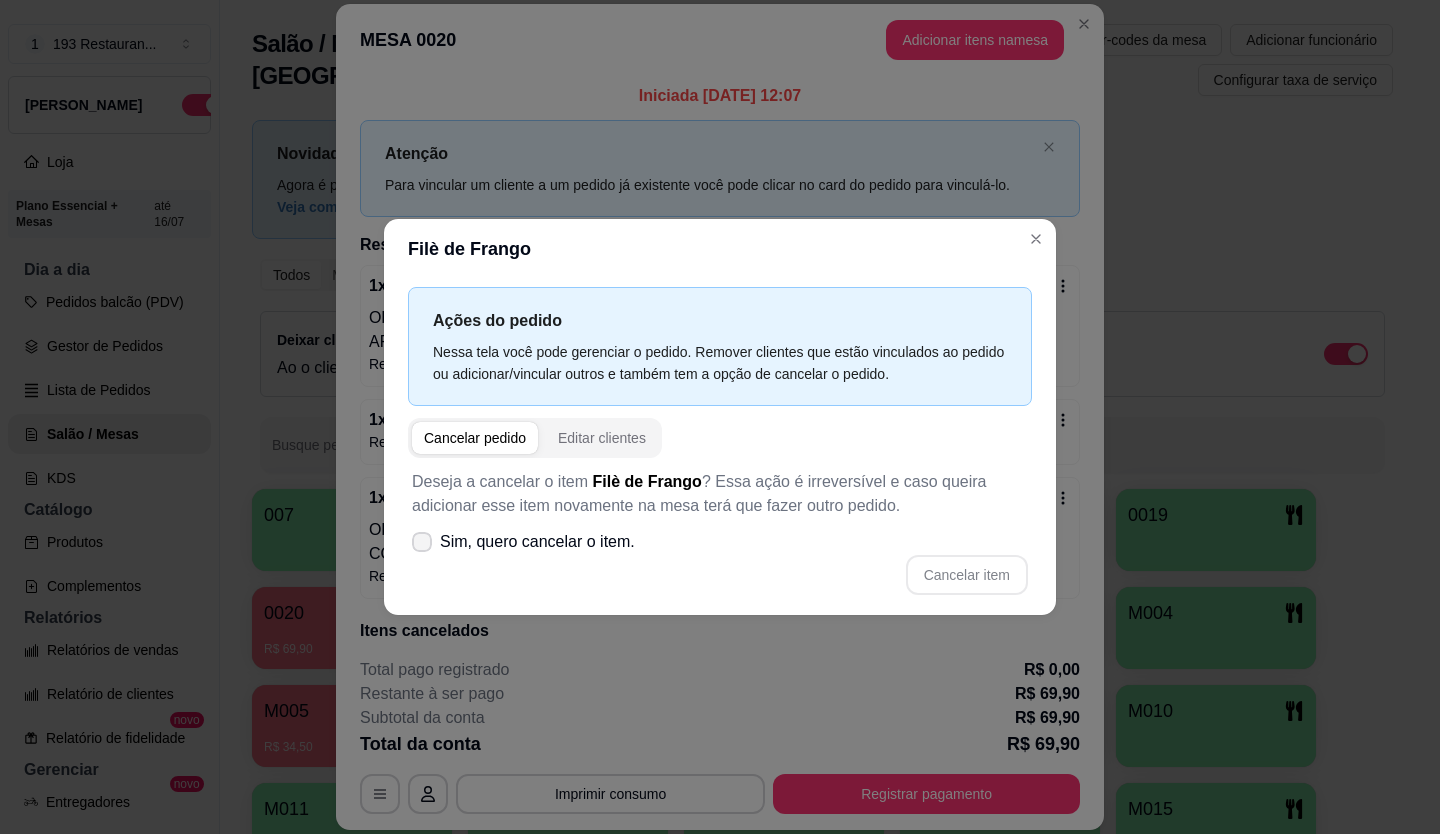 click on "Sim, quero cancelar o item." at bounding box center (523, 542) 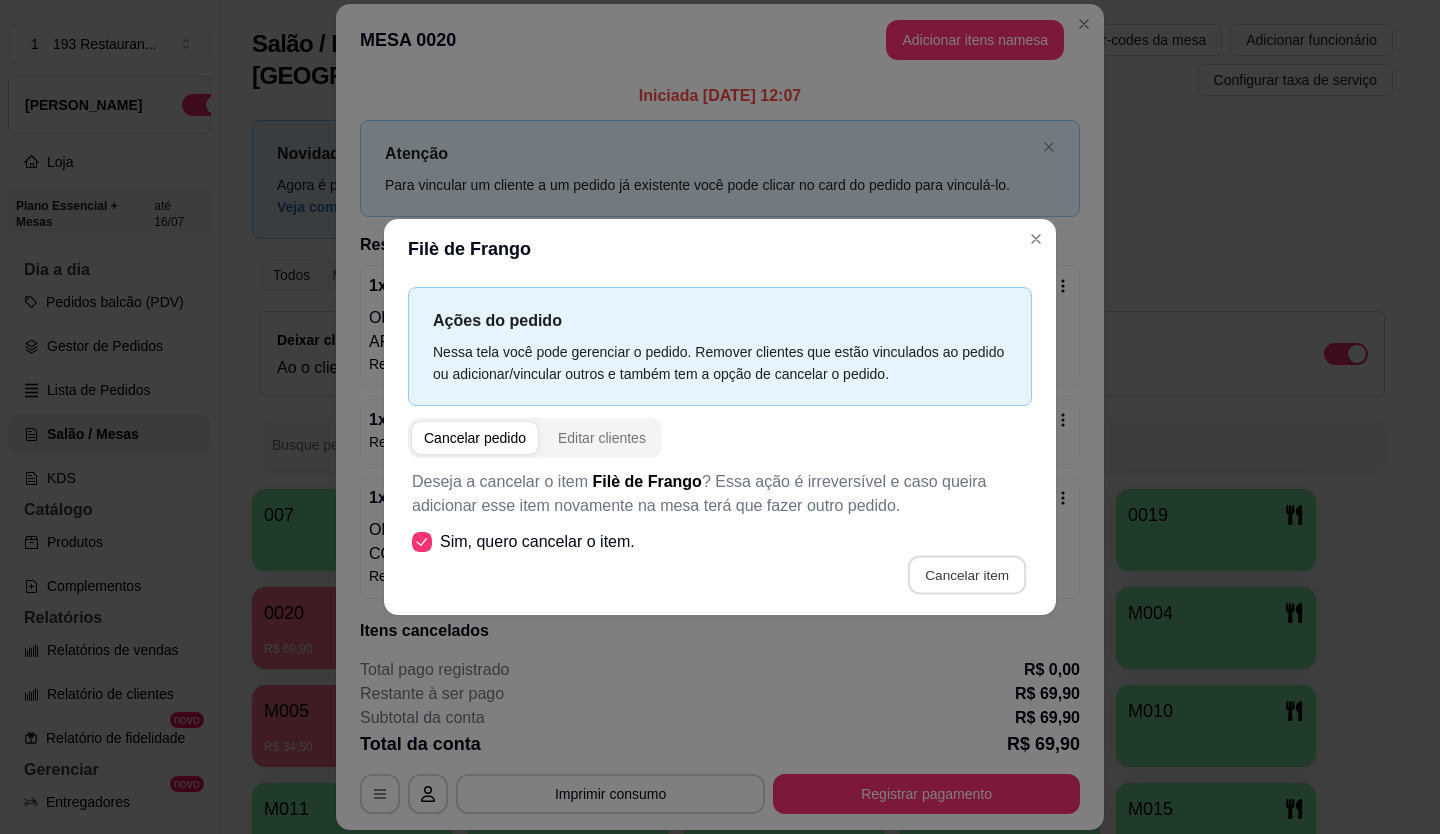 click on "Cancelar item" at bounding box center [966, 575] 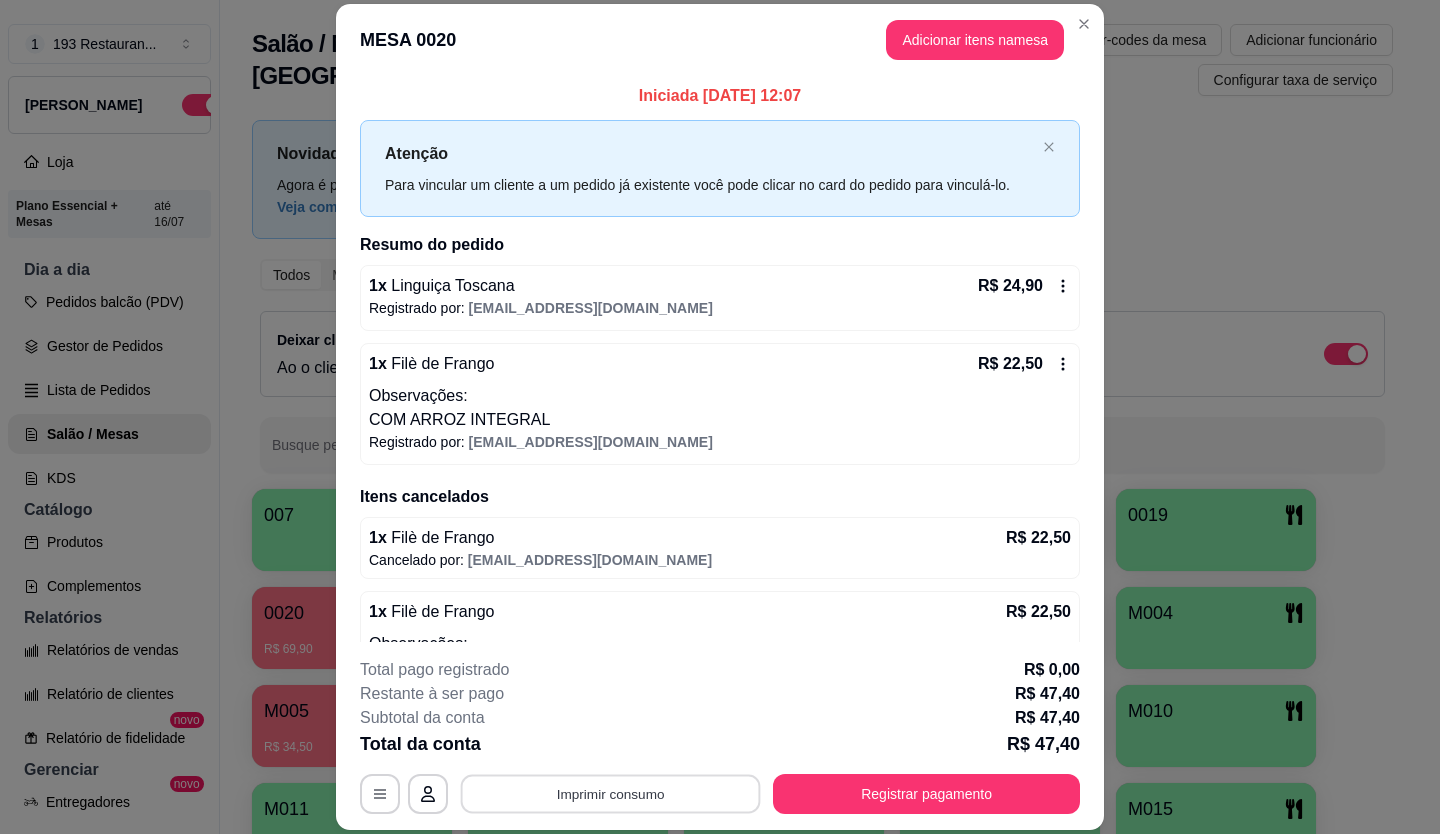 click on "Imprimir consumo" at bounding box center [611, 793] 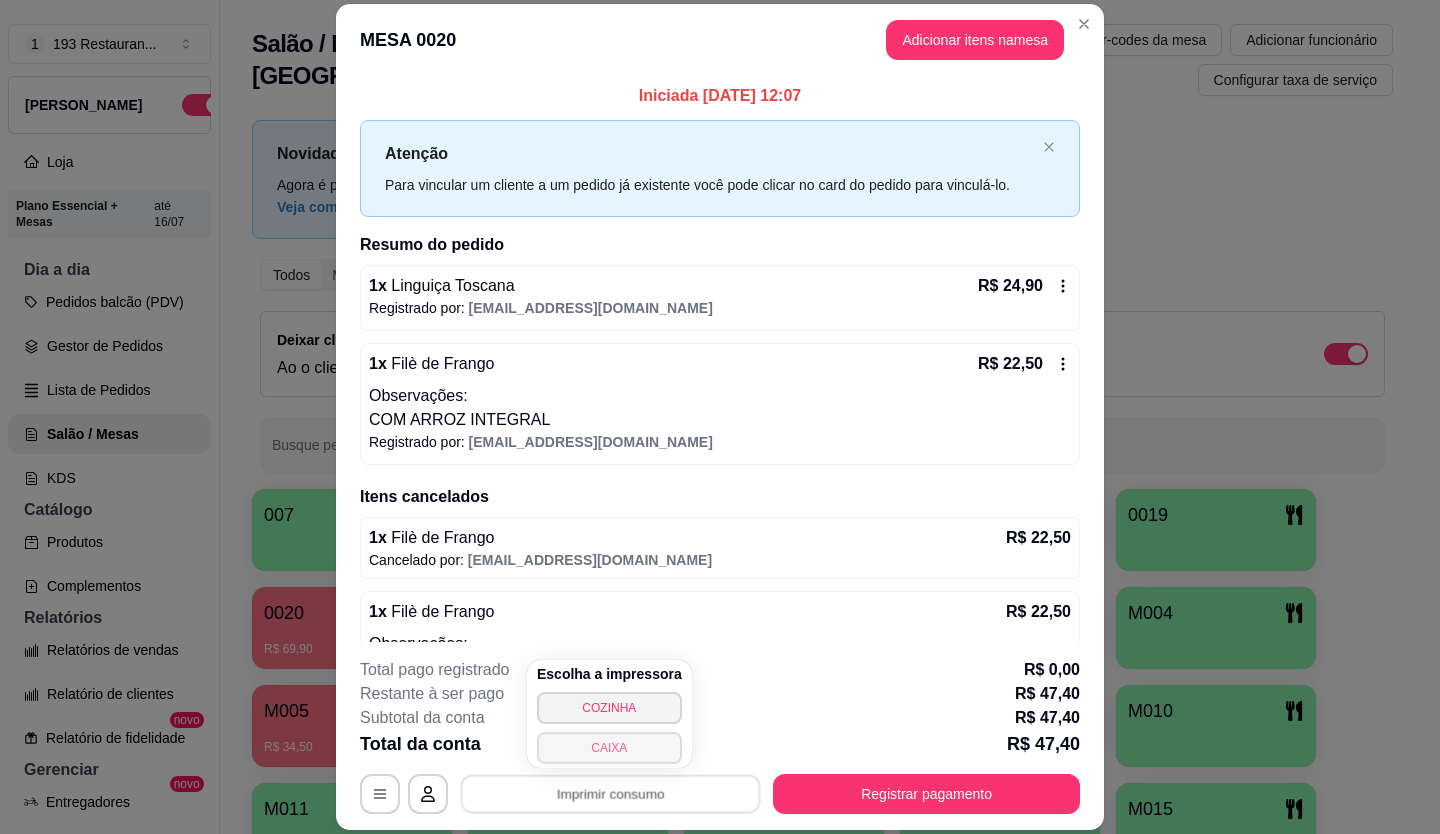 click on "CAIXA" at bounding box center [609, 748] 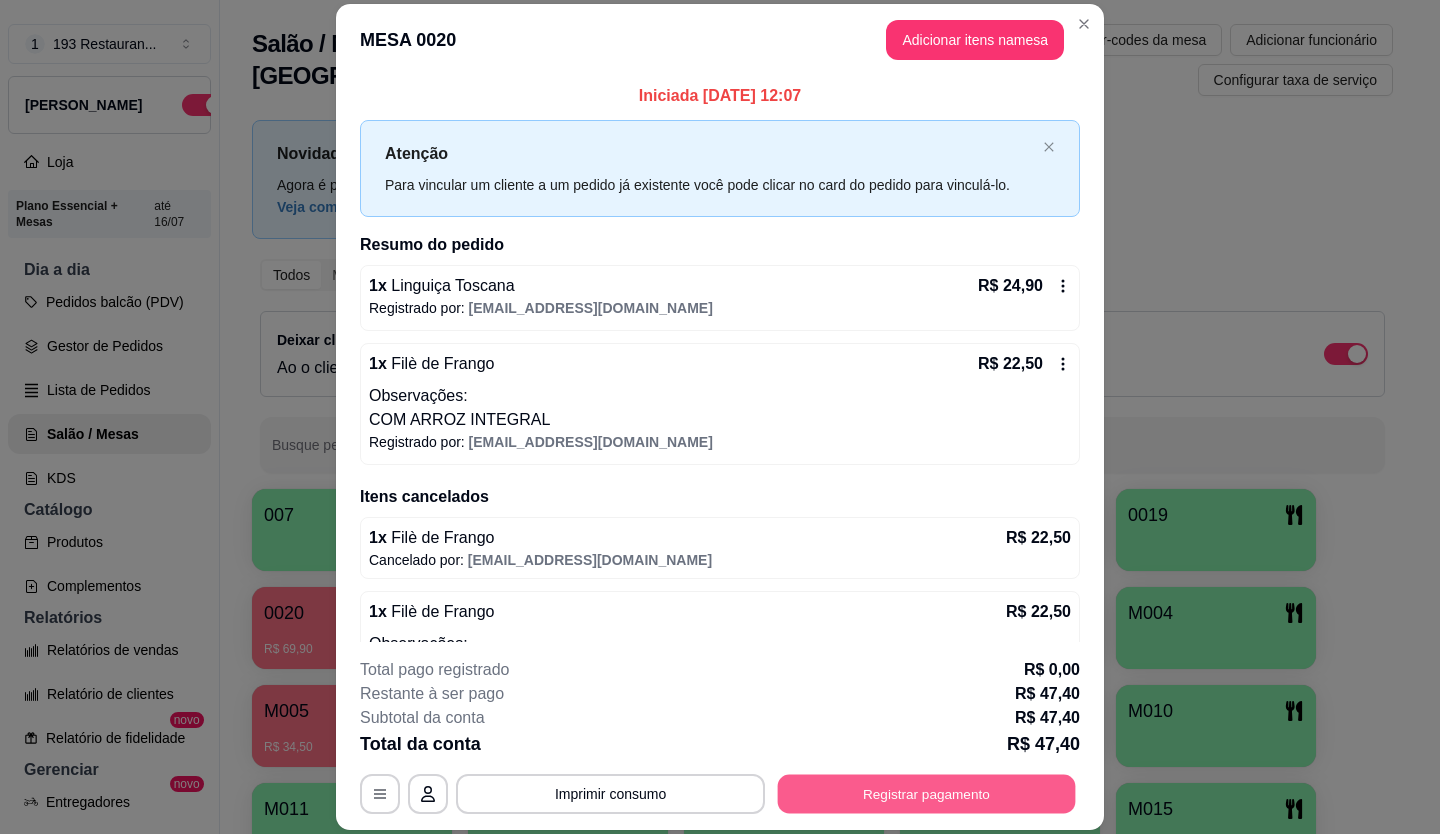 click on "Registrar pagamento" at bounding box center (927, 793) 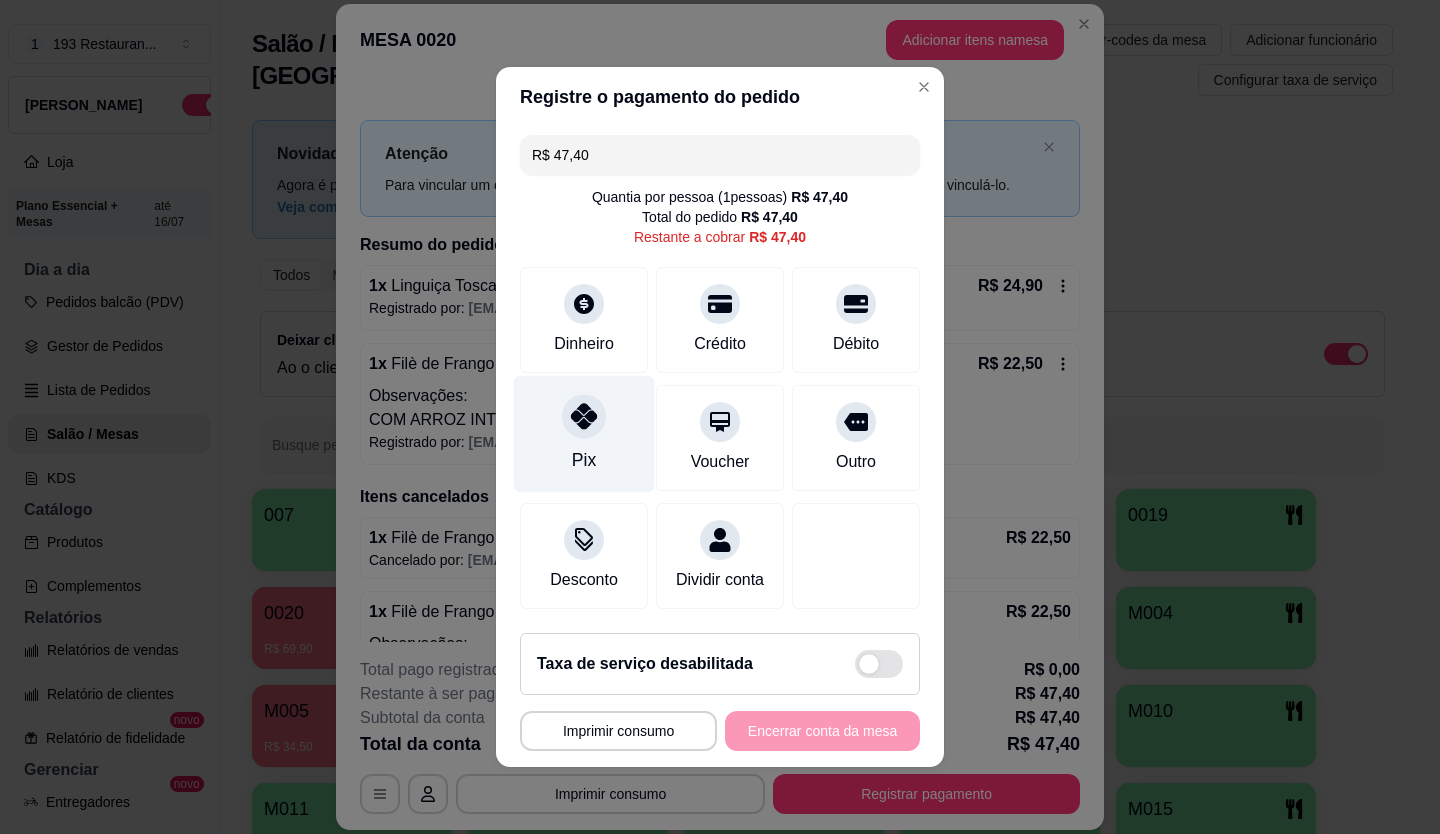 click at bounding box center (584, 416) 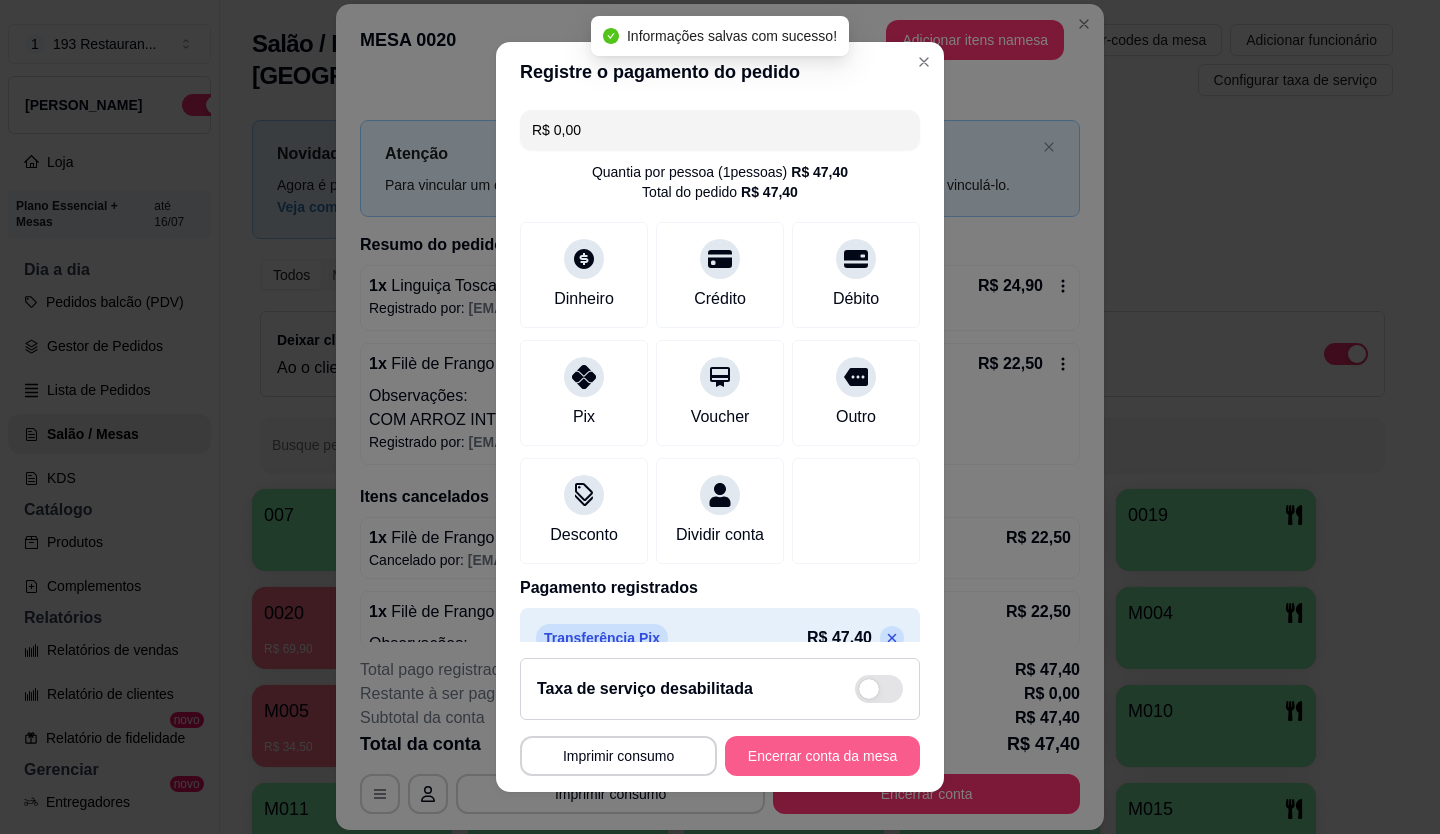 type on "R$ 0,00" 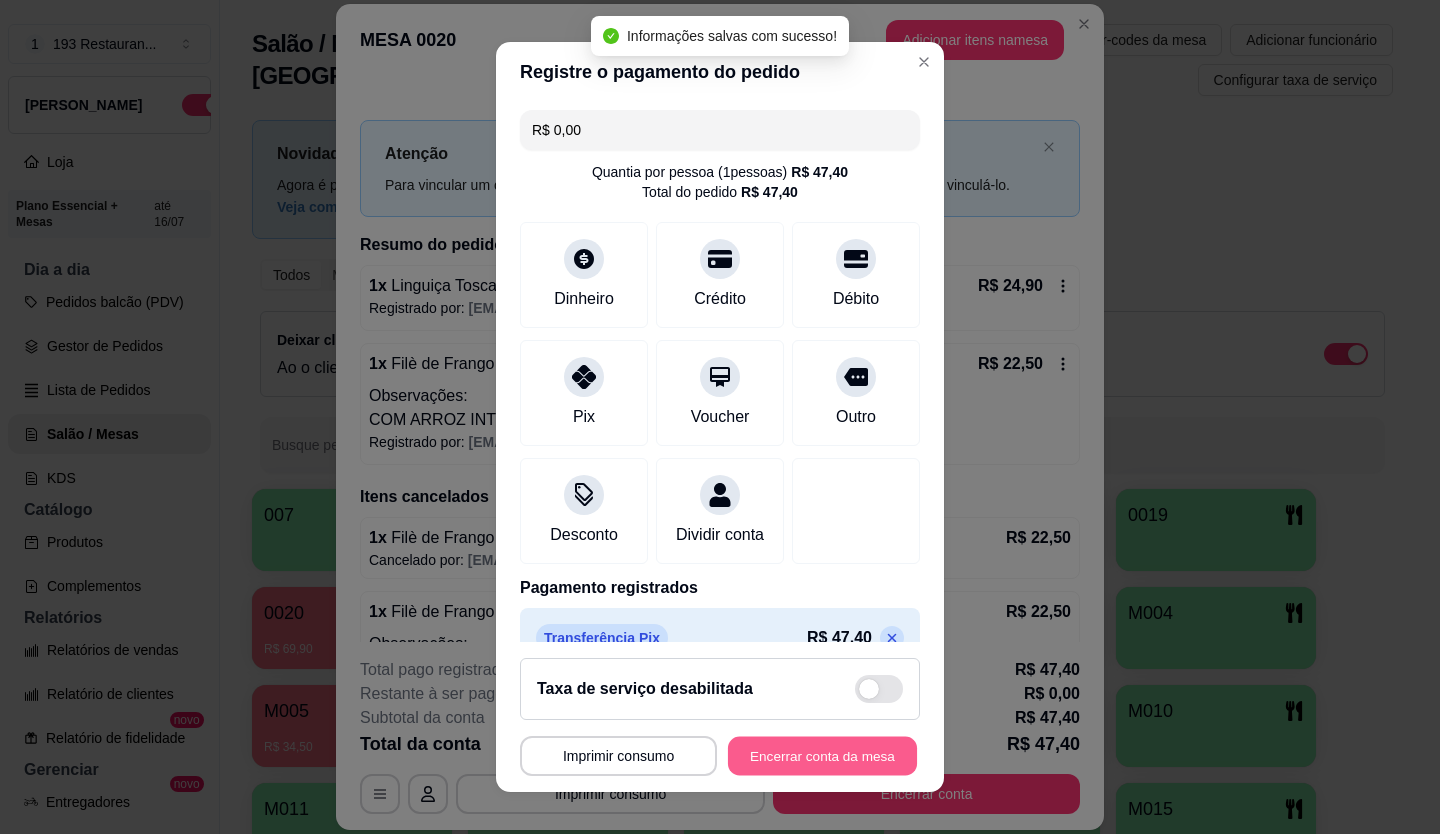 click on "Encerrar conta da mesa" at bounding box center (822, 756) 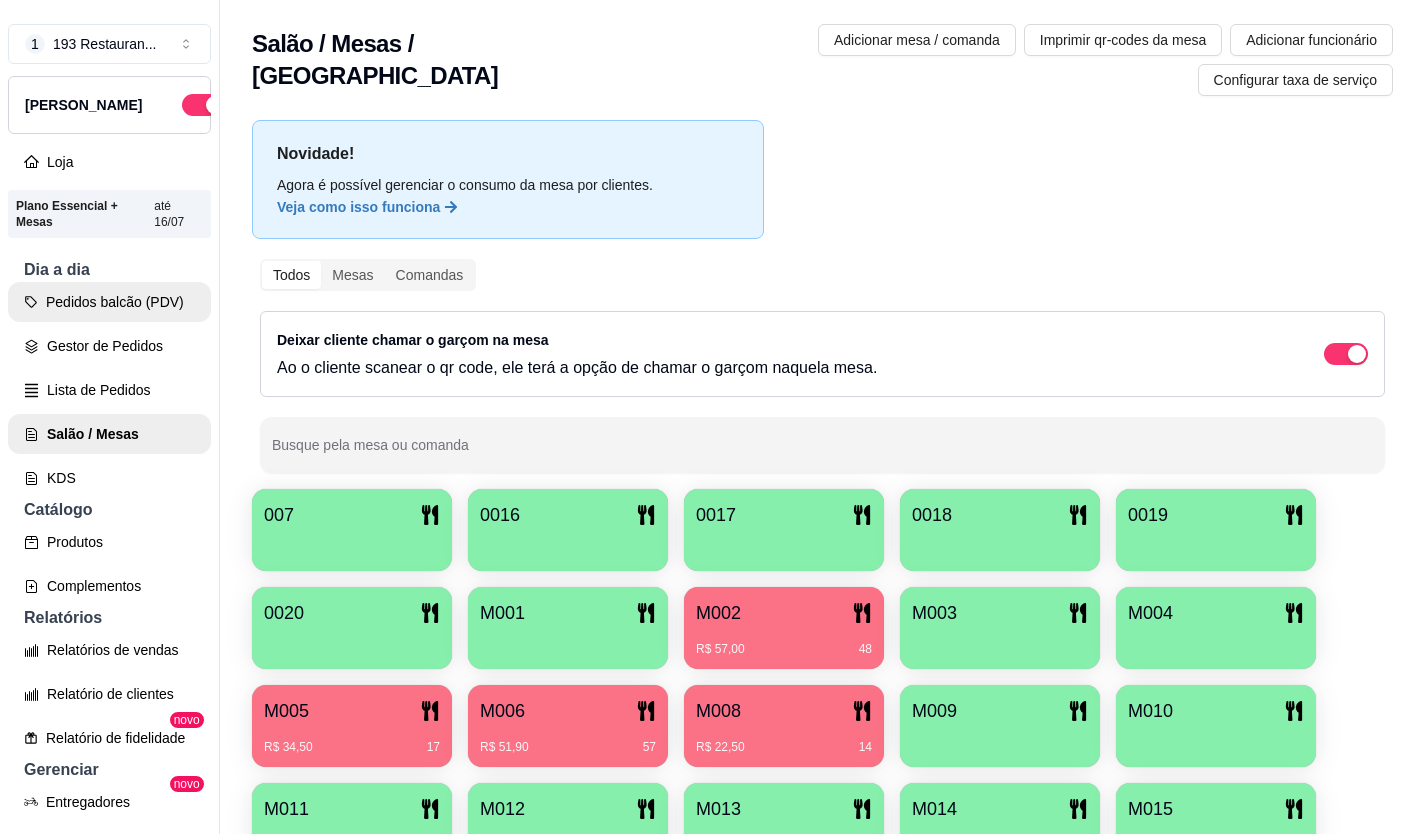 click on "Pedidos balcão (PDV)" at bounding box center [109, 302] 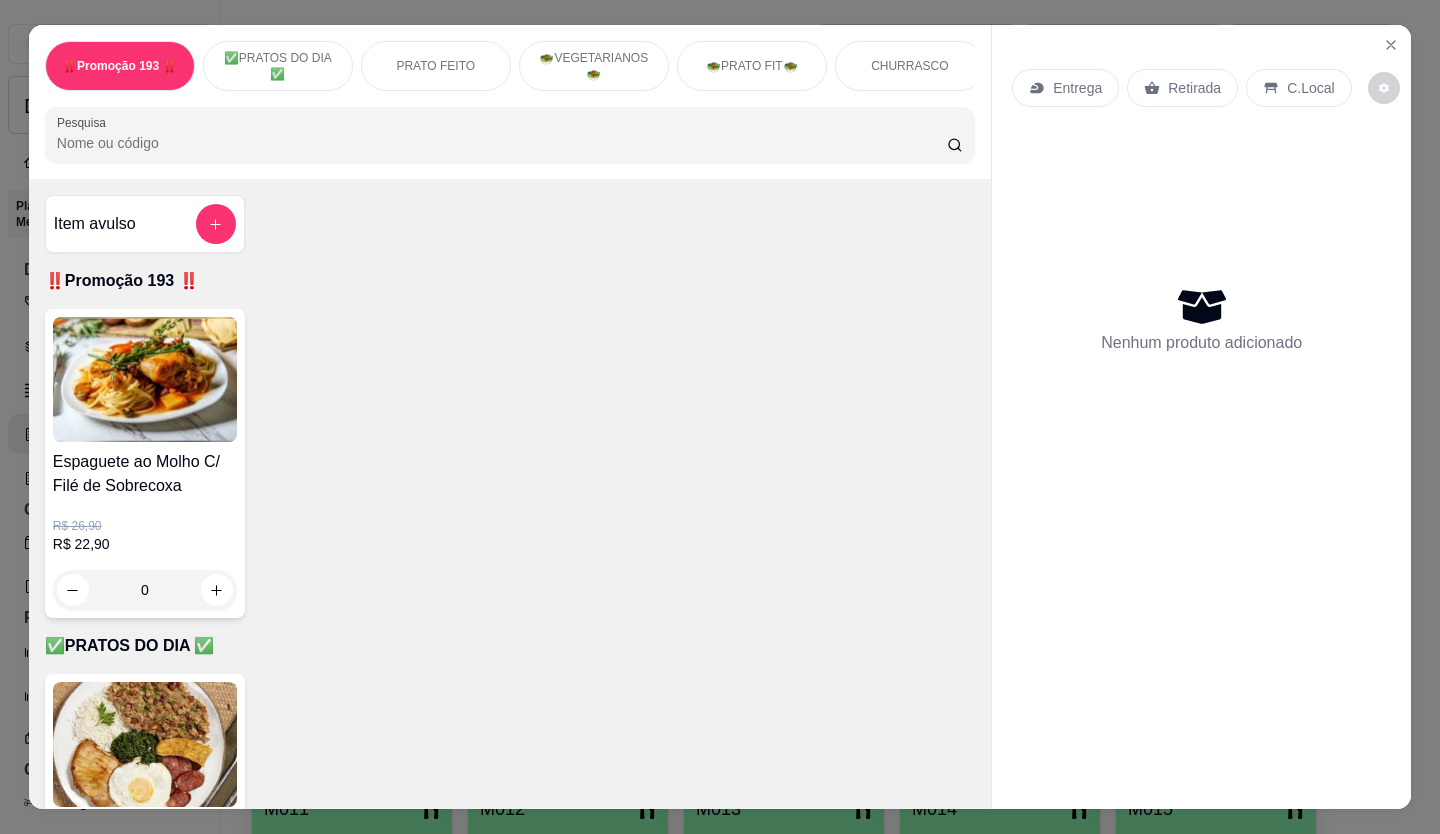 click on "Retirada" at bounding box center (1194, 88) 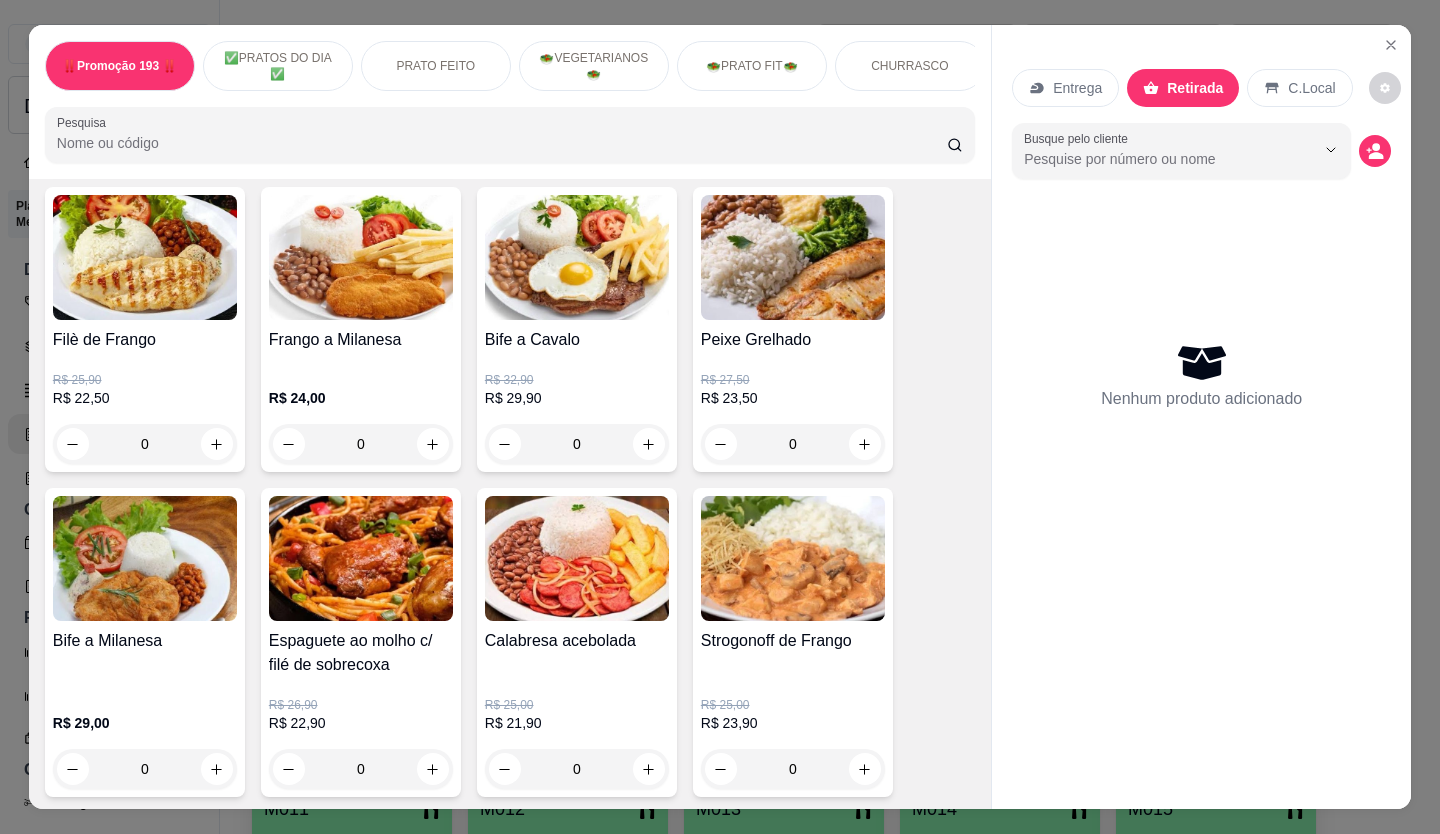 scroll, scrollTop: 1100, scrollLeft: 0, axis: vertical 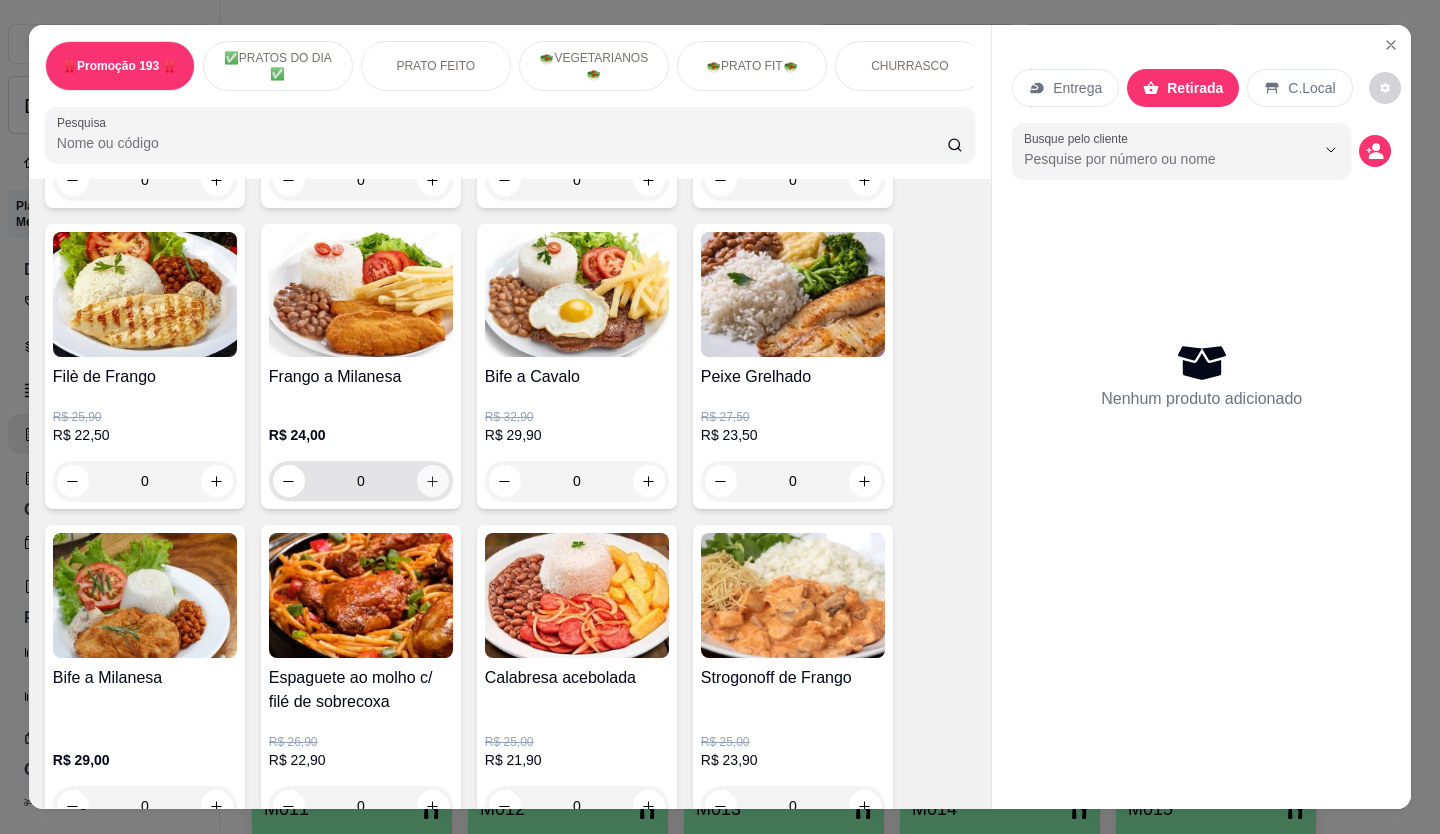 click at bounding box center [433, 481] 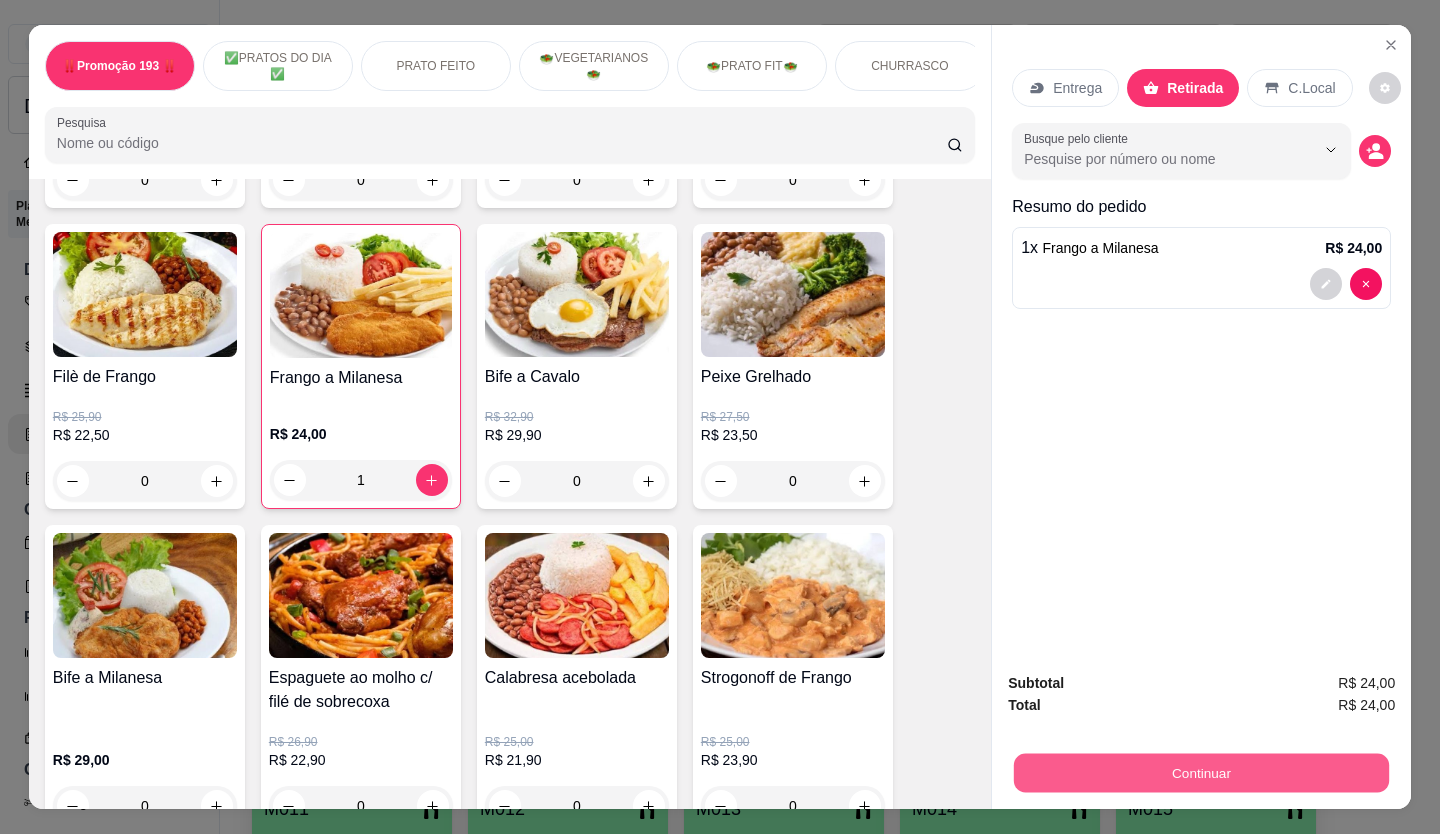 click on "Continuar" at bounding box center [1201, 773] 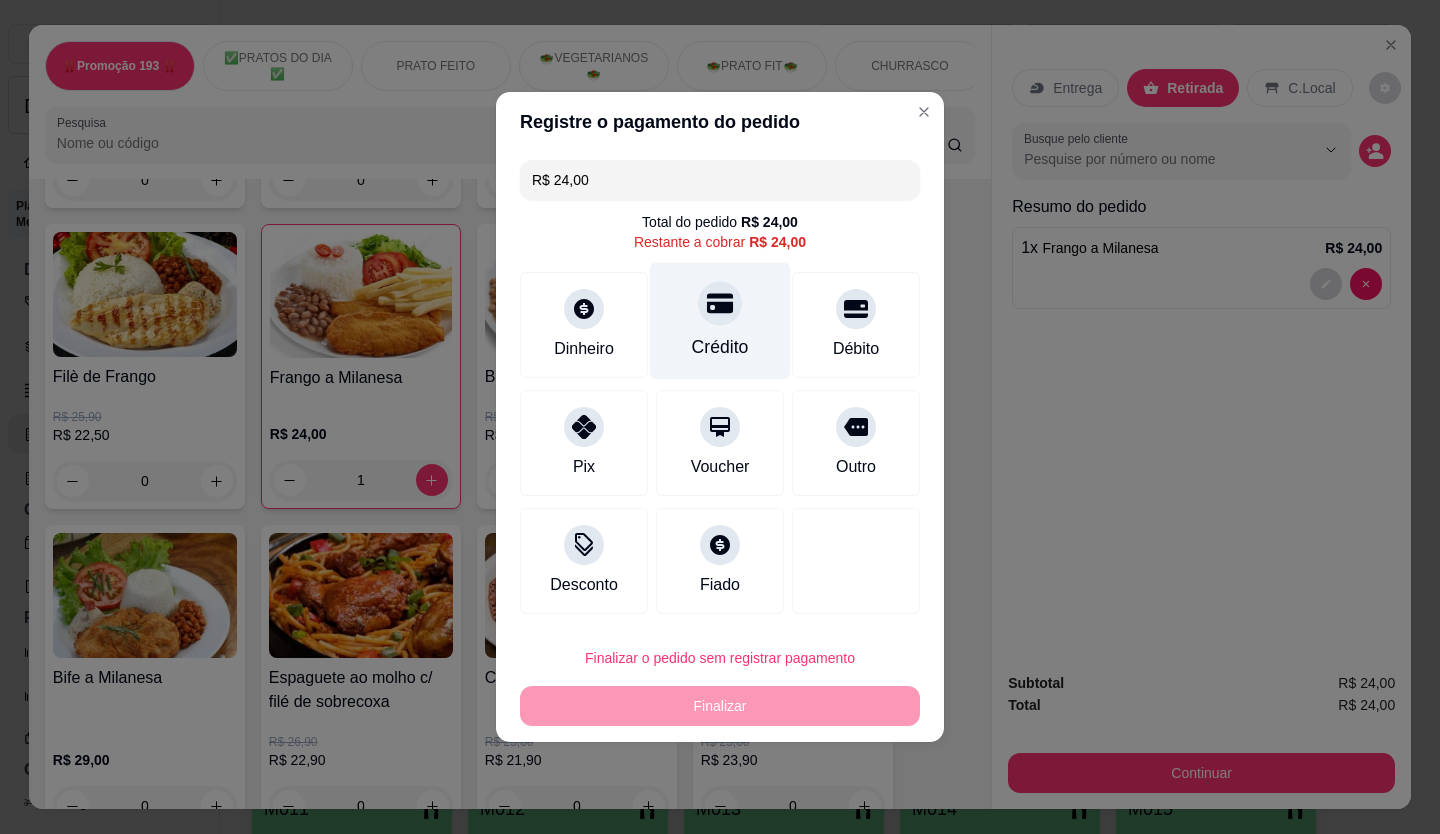 click at bounding box center [720, 303] 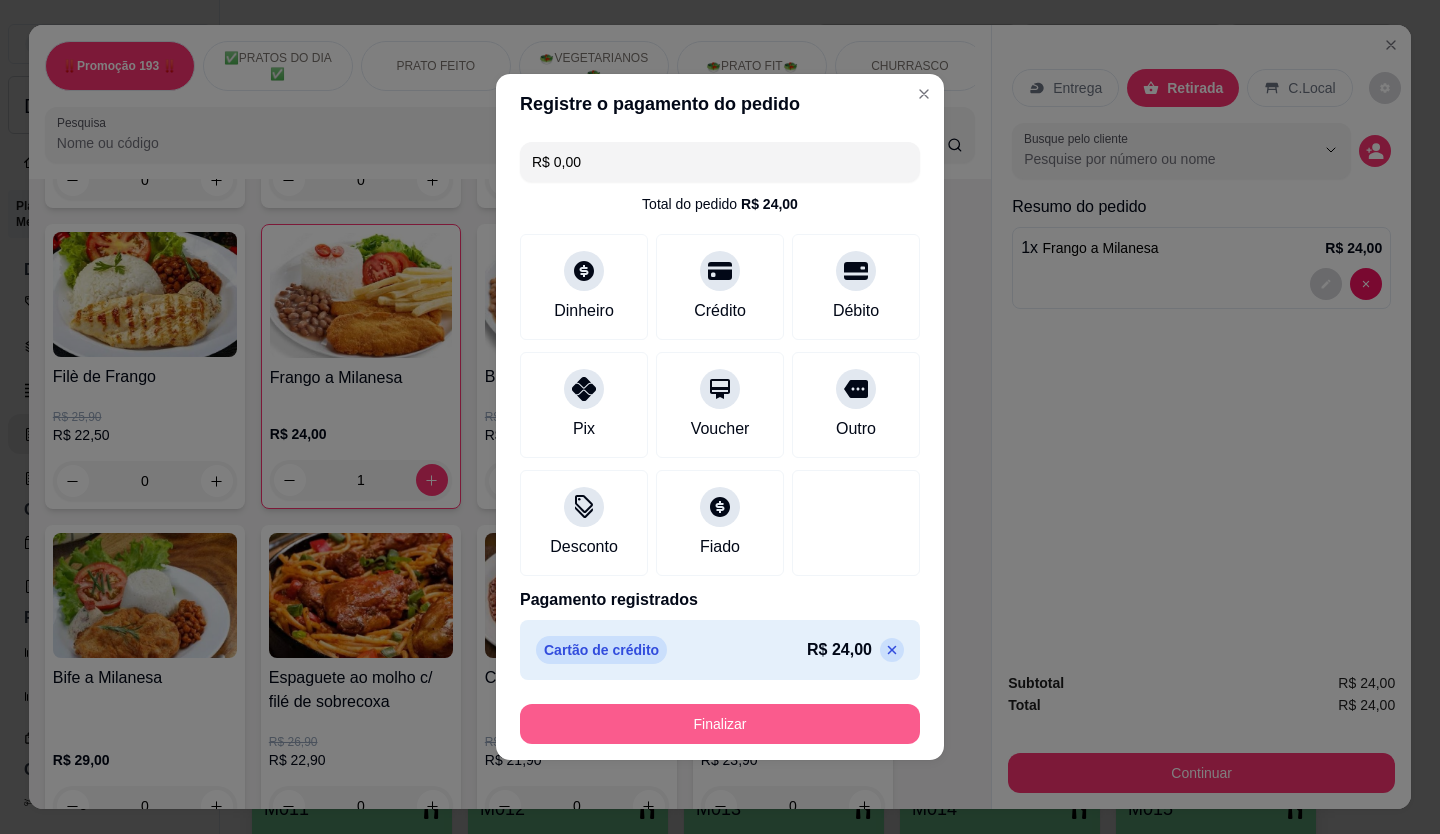 click on "Finalizar" at bounding box center [720, 724] 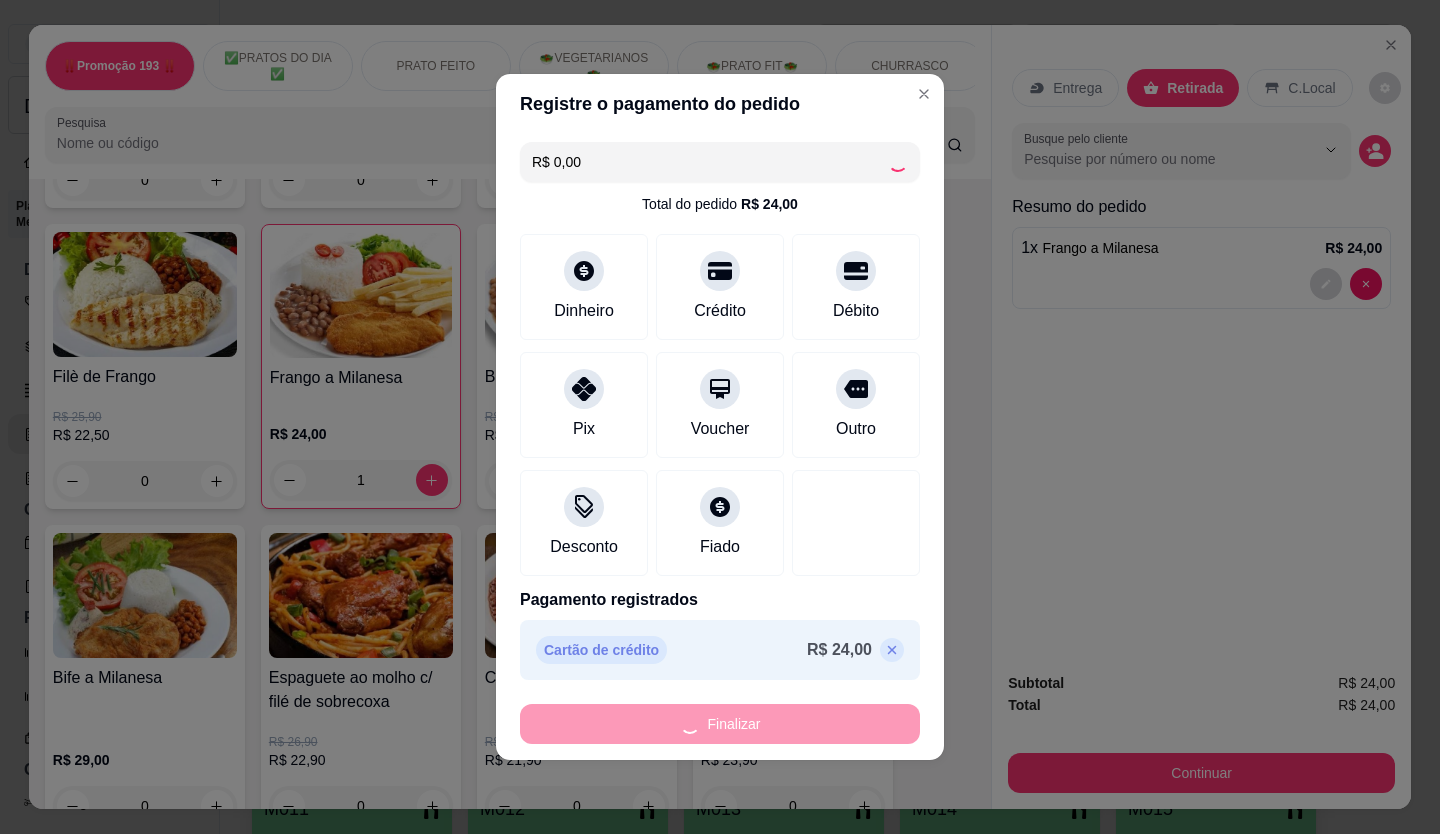 type on "0" 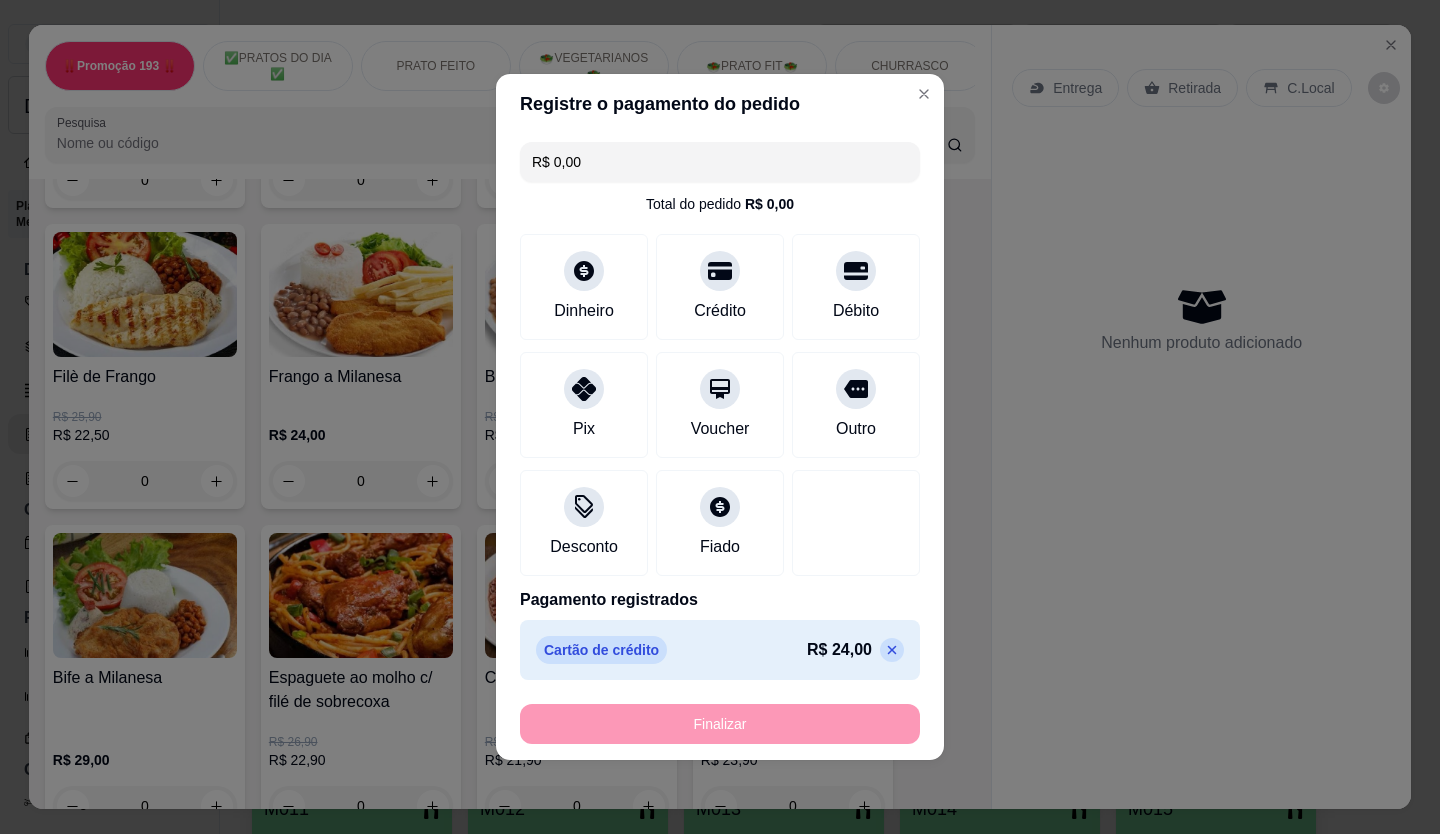 type on "-R$ 24,00" 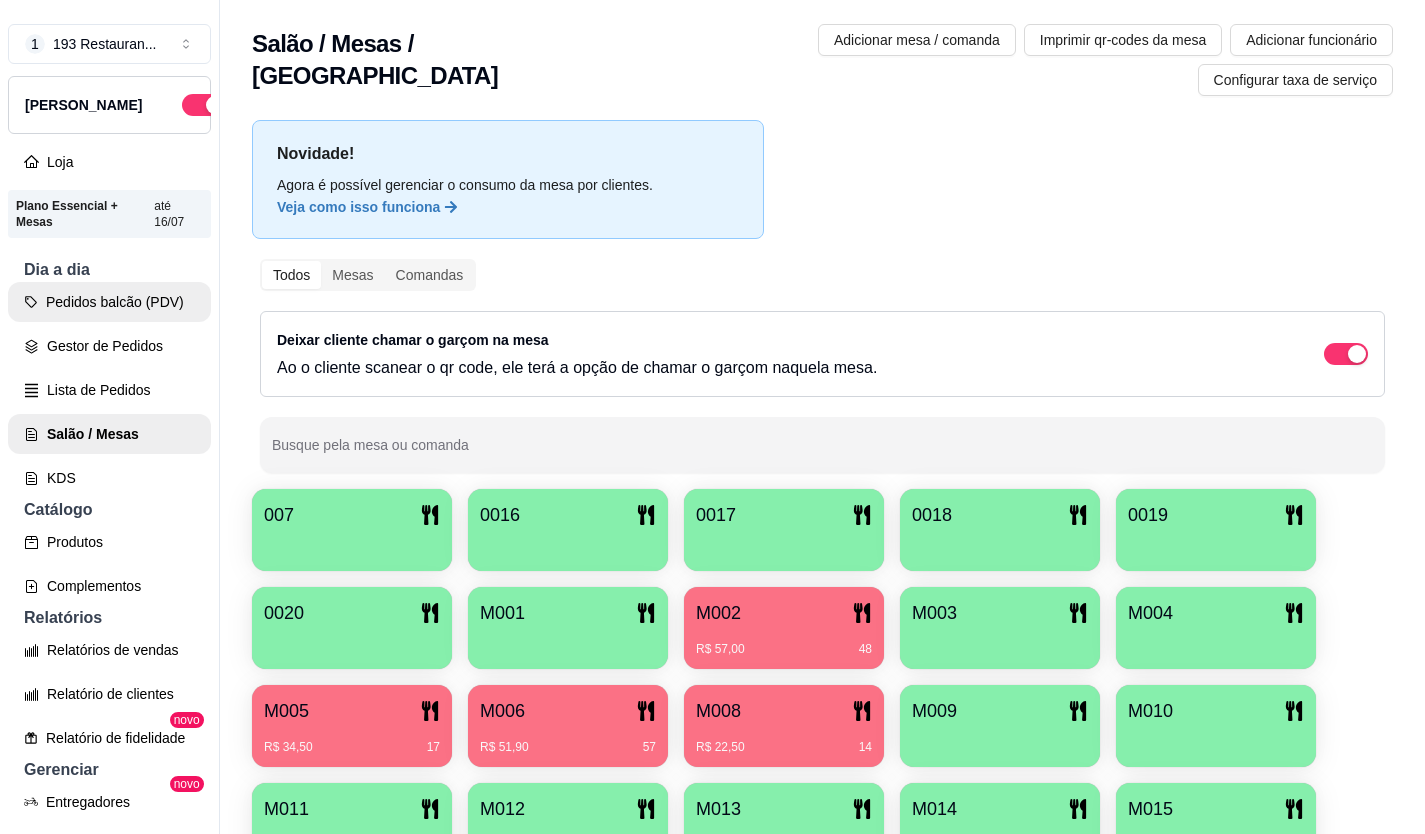 click on "Pedidos balcão (PDV)" at bounding box center (109, 302) 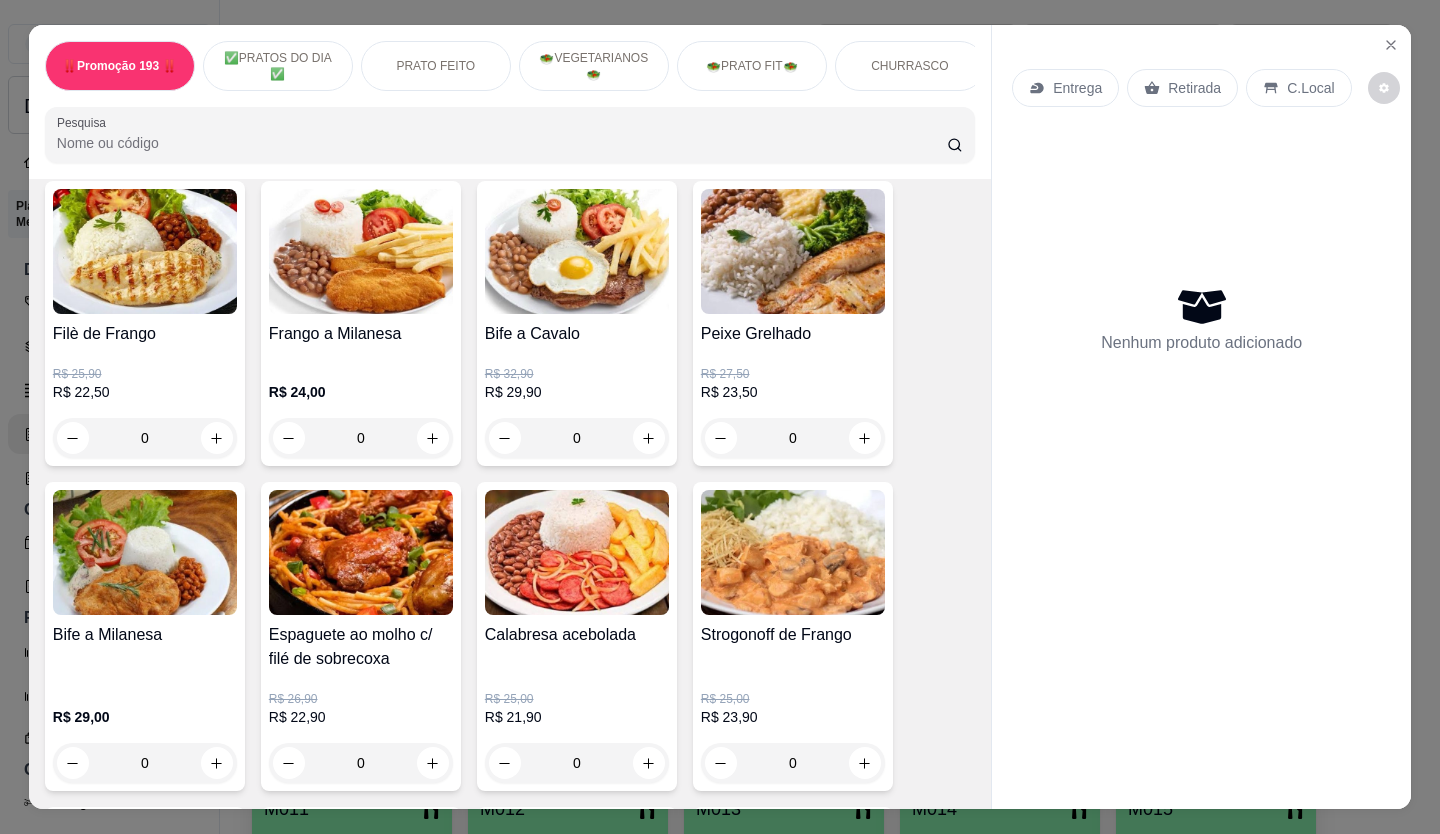 scroll, scrollTop: 1000, scrollLeft: 0, axis: vertical 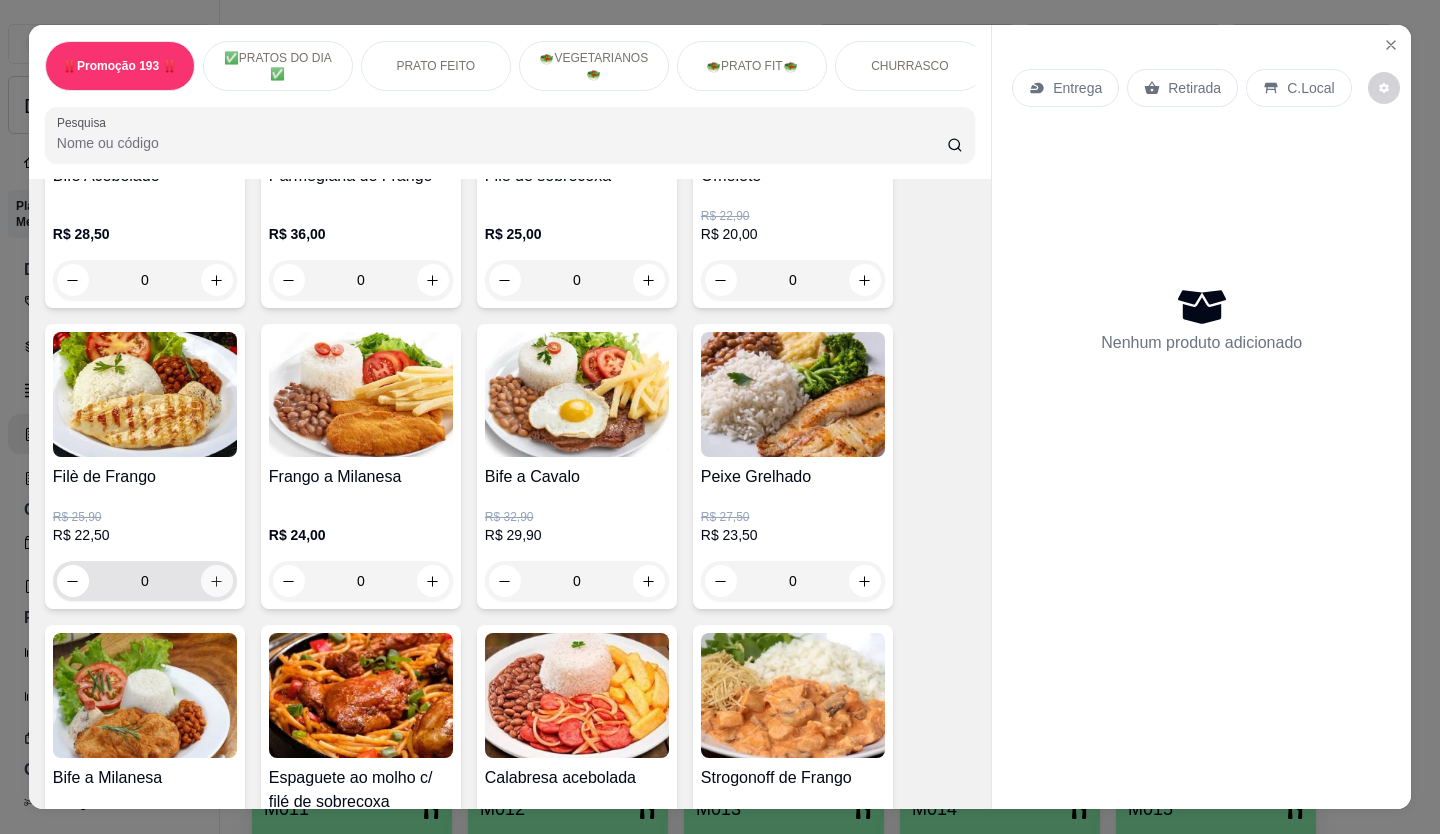 click 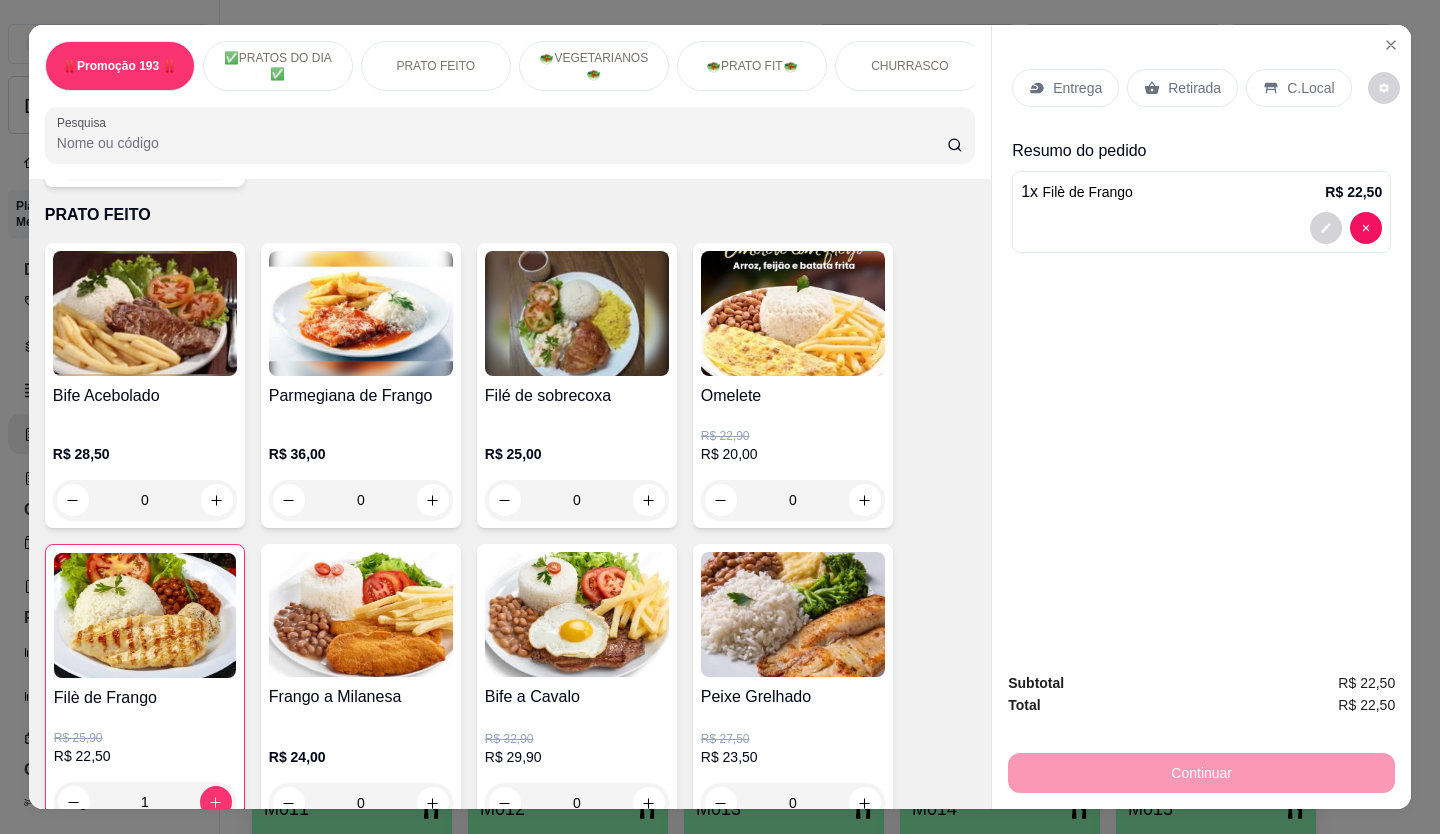 scroll, scrollTop: 800, scrollLeft: 0, axis: vertical 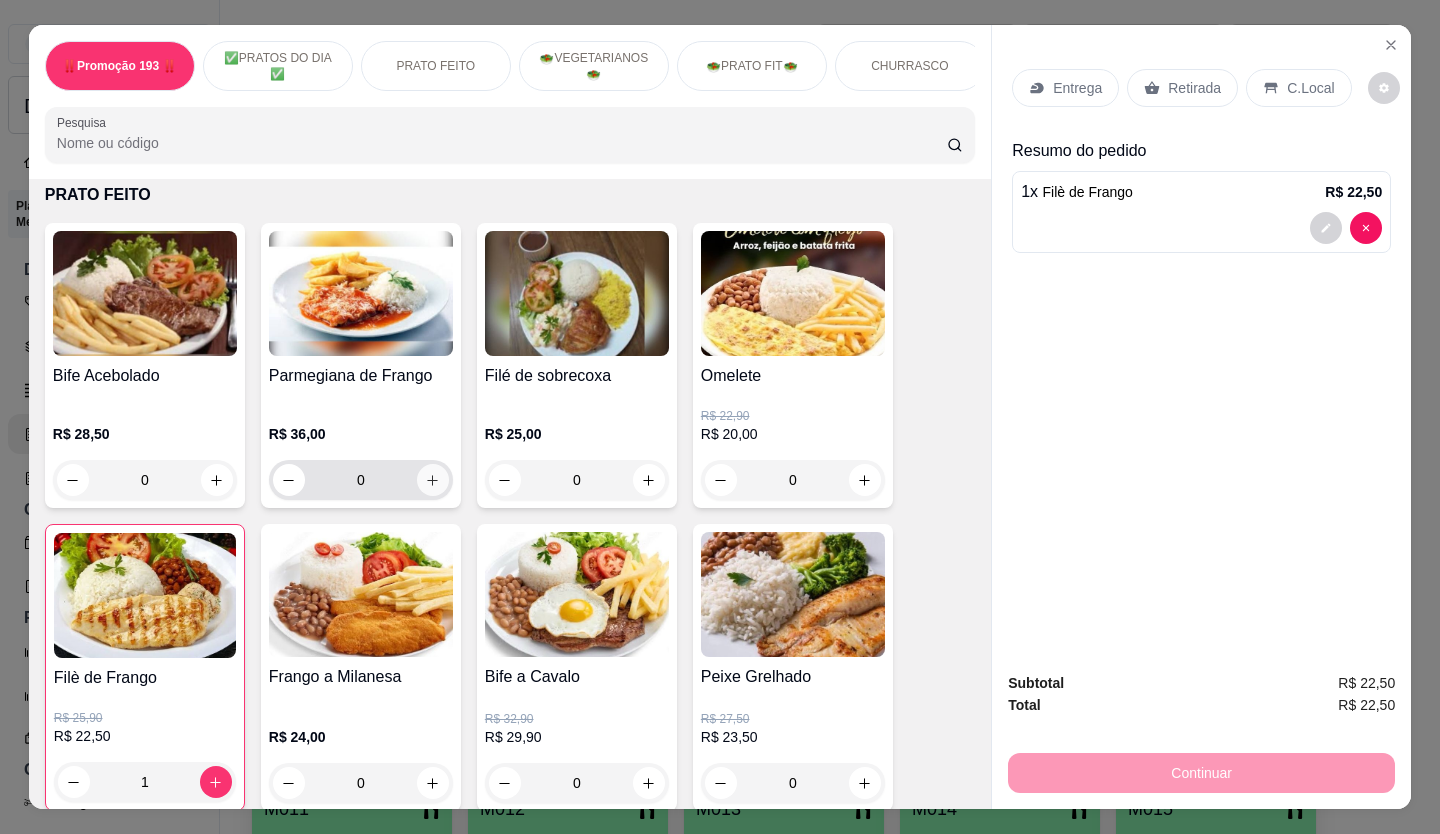 click at bounding box center [433, 480] 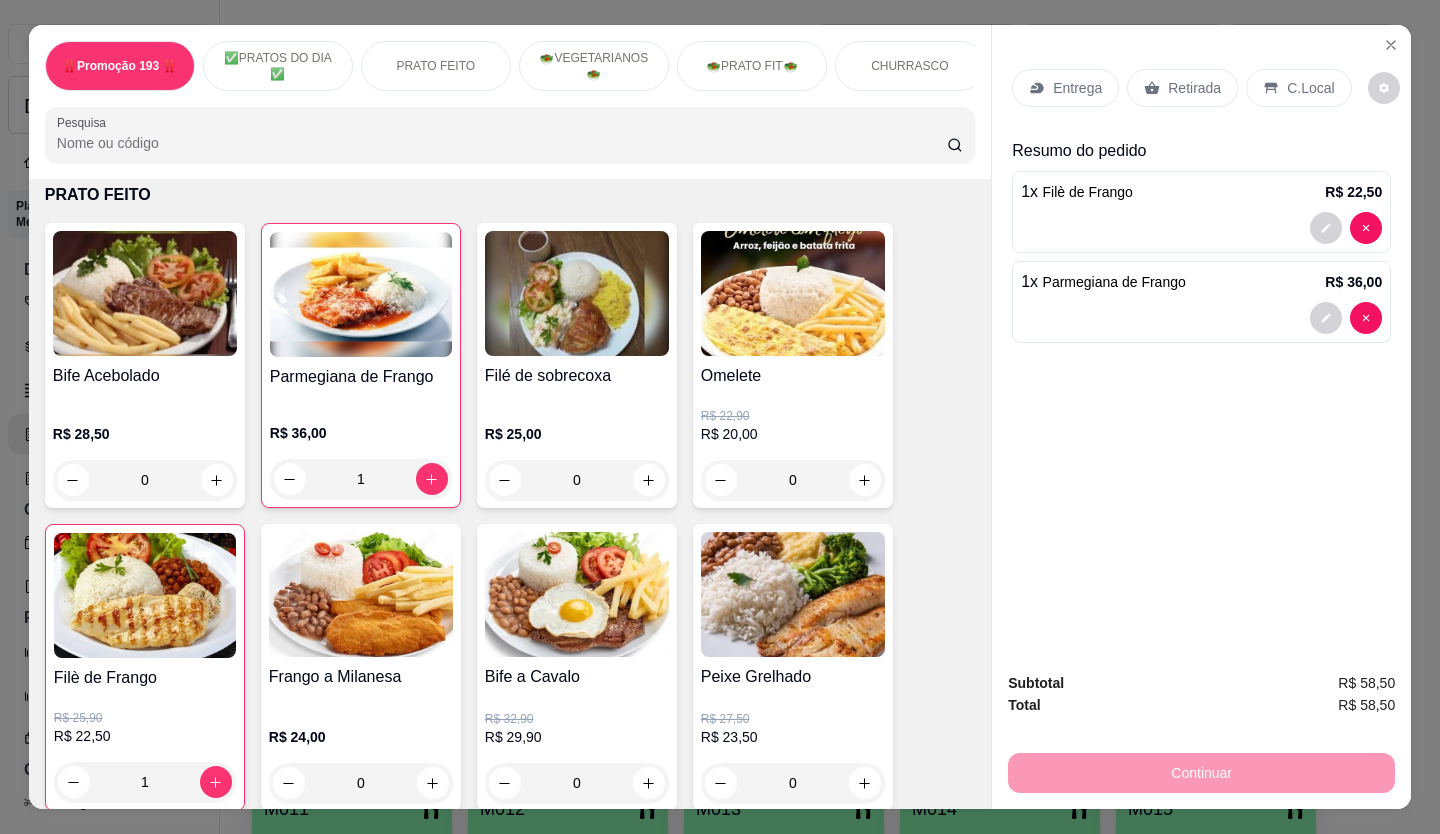 drag, startPoint x: 1184, startPoint y: 78, endPoint x: 1187, endPoint y: 98, distance: 20.22375 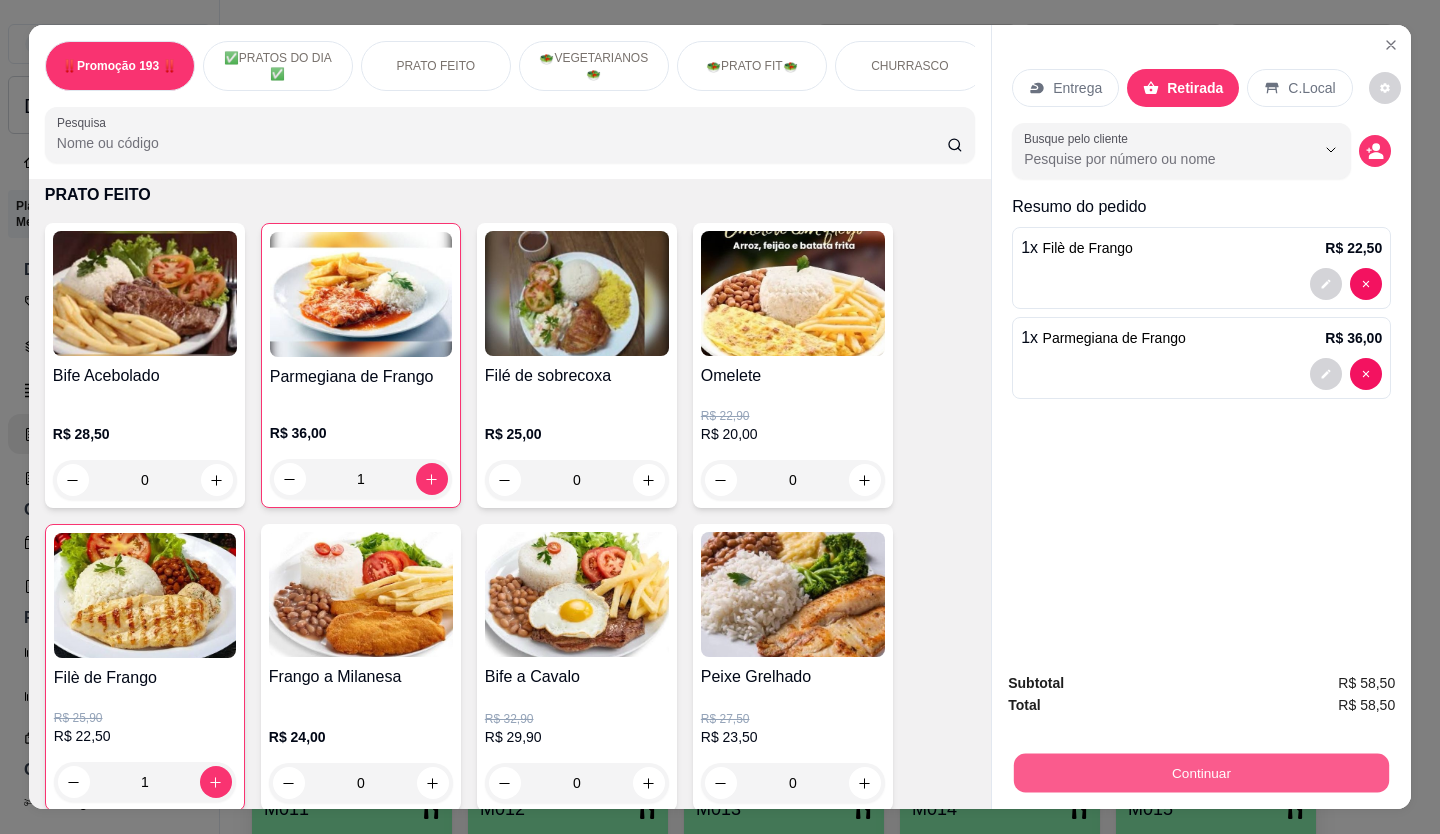 click on "Continuar" at bounding box center (1201, 773) 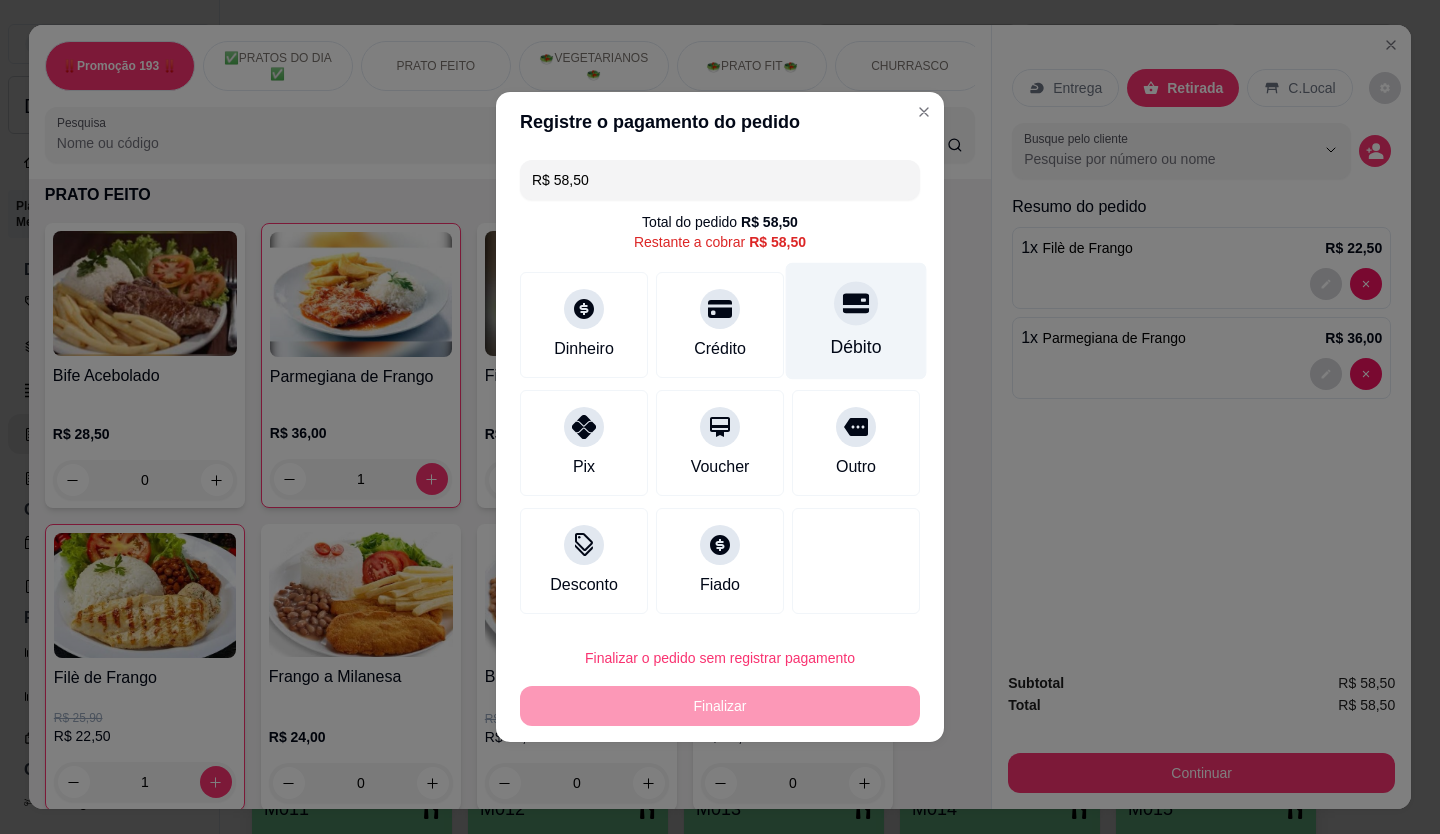 click on "Débito" at bounding box center [856, 347] 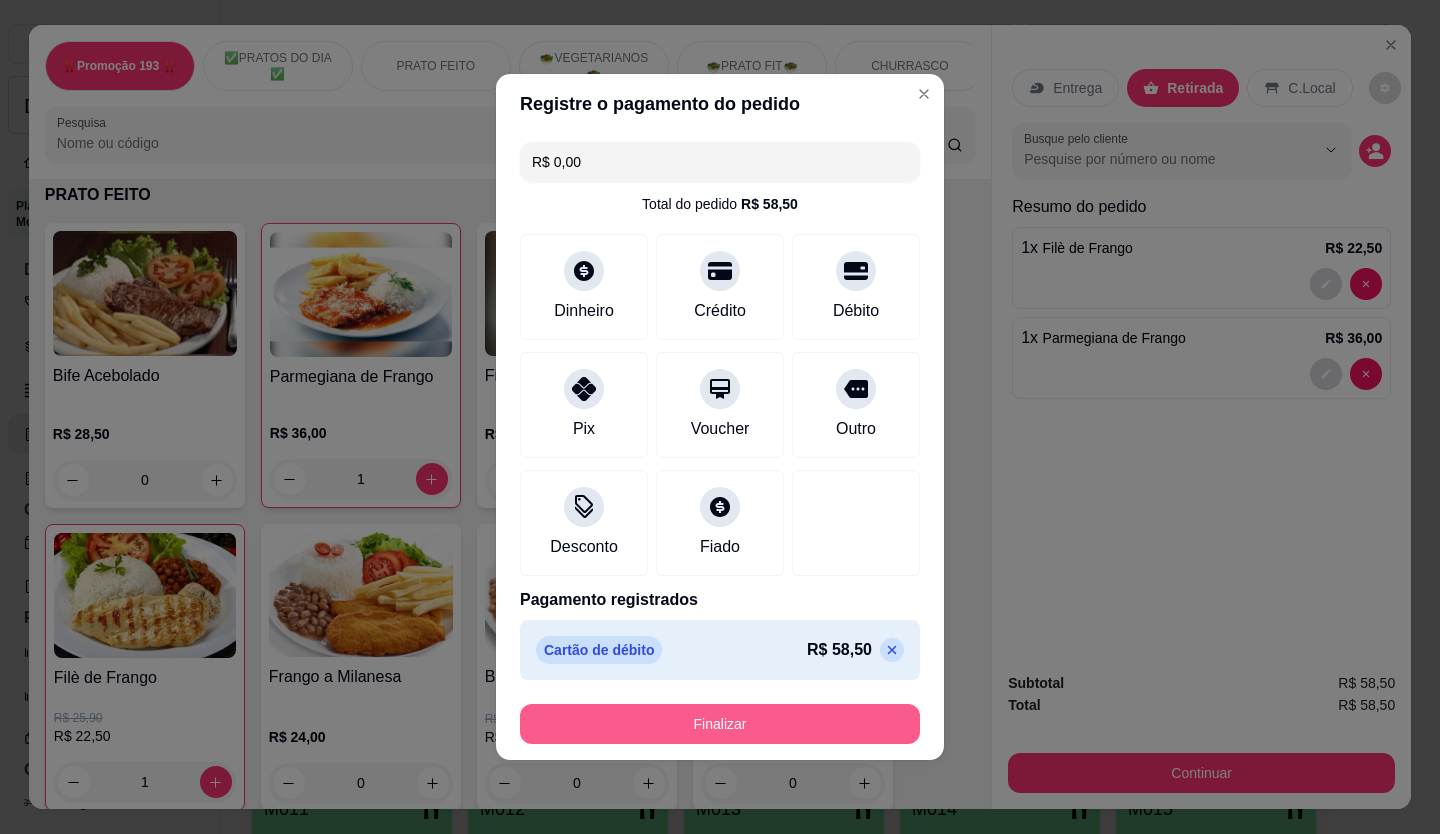 click on "Finalizar" at bounding box center (720, 724) 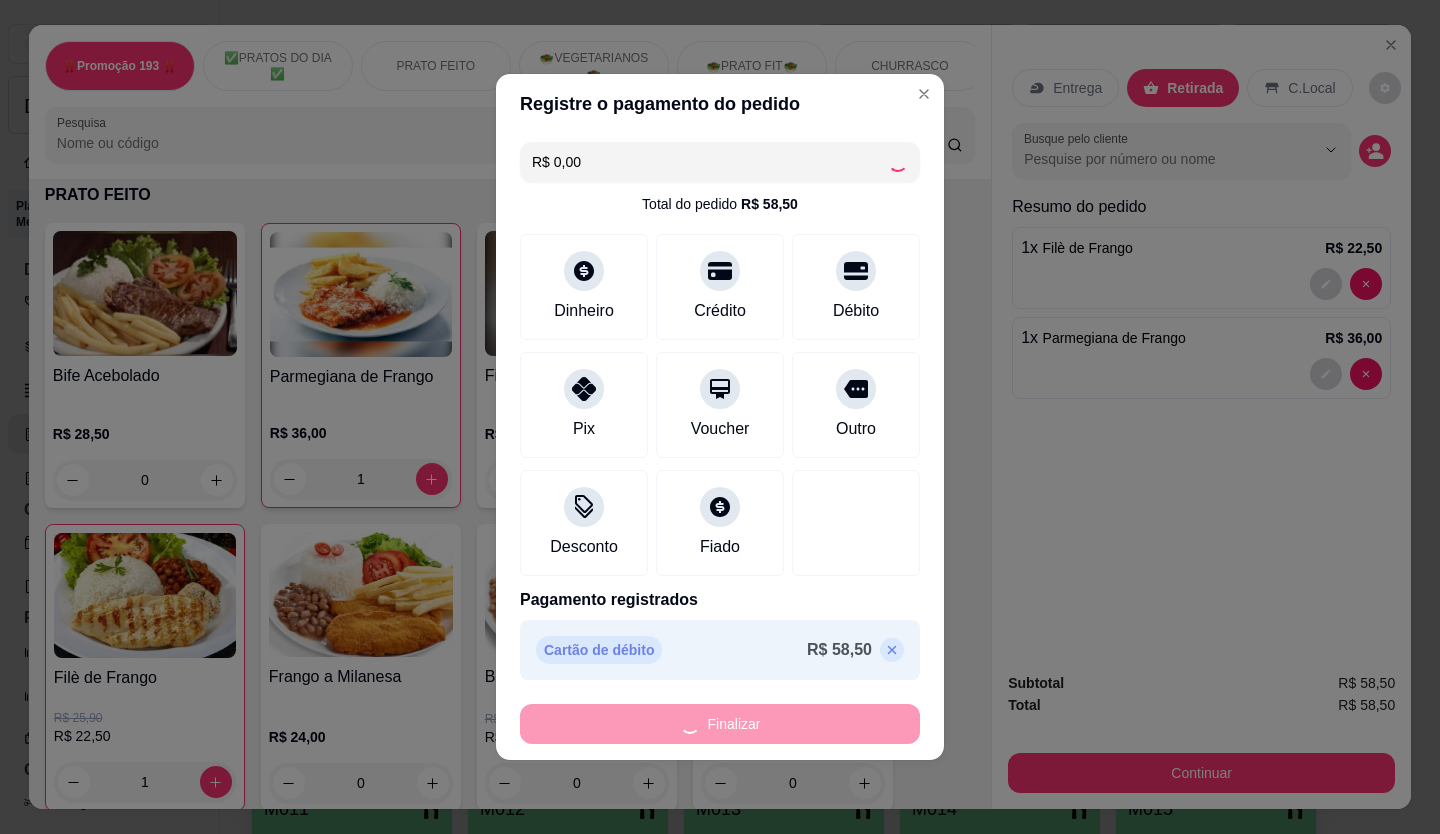 type on "0" 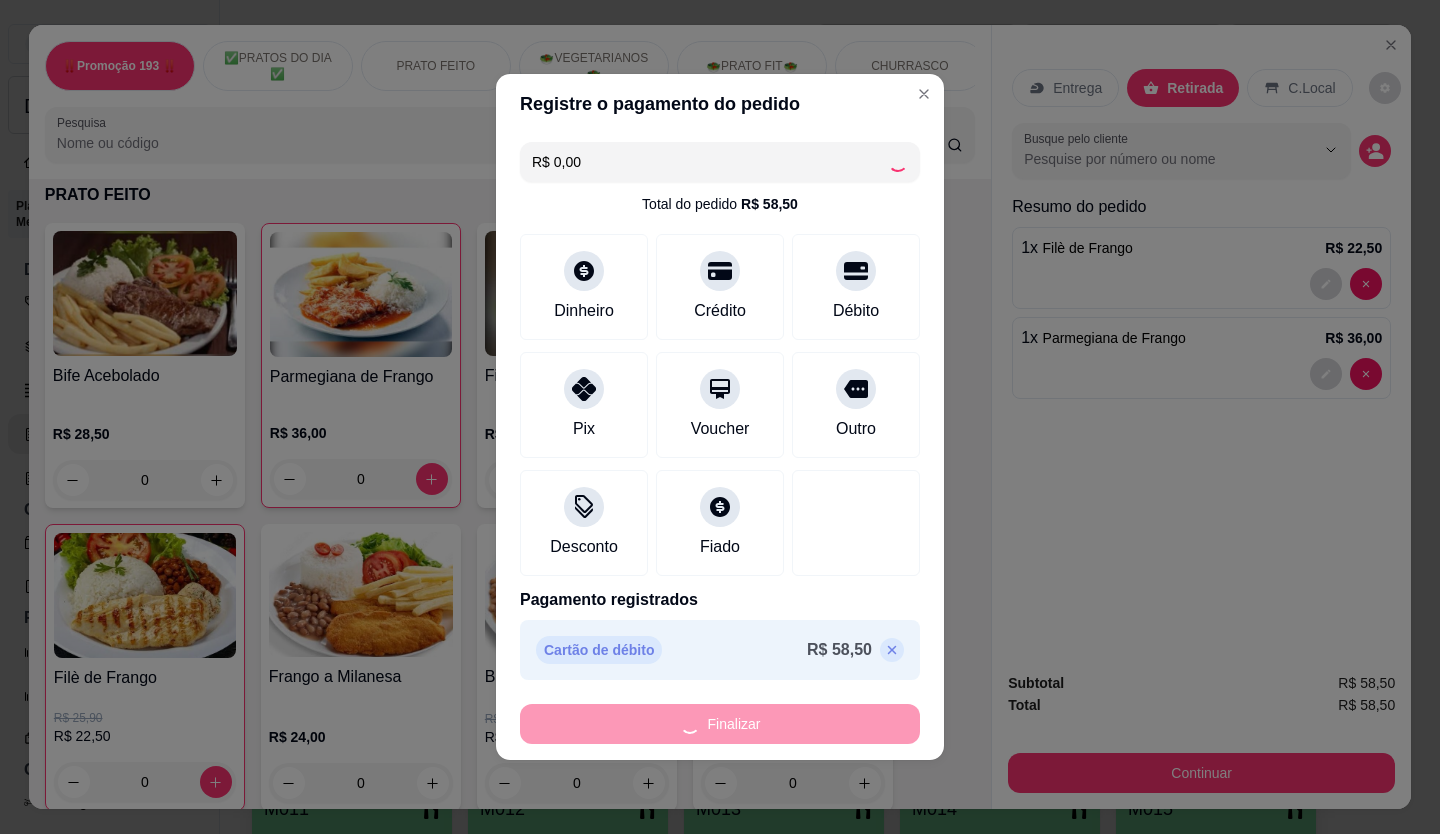type on "-R$ 58,50" 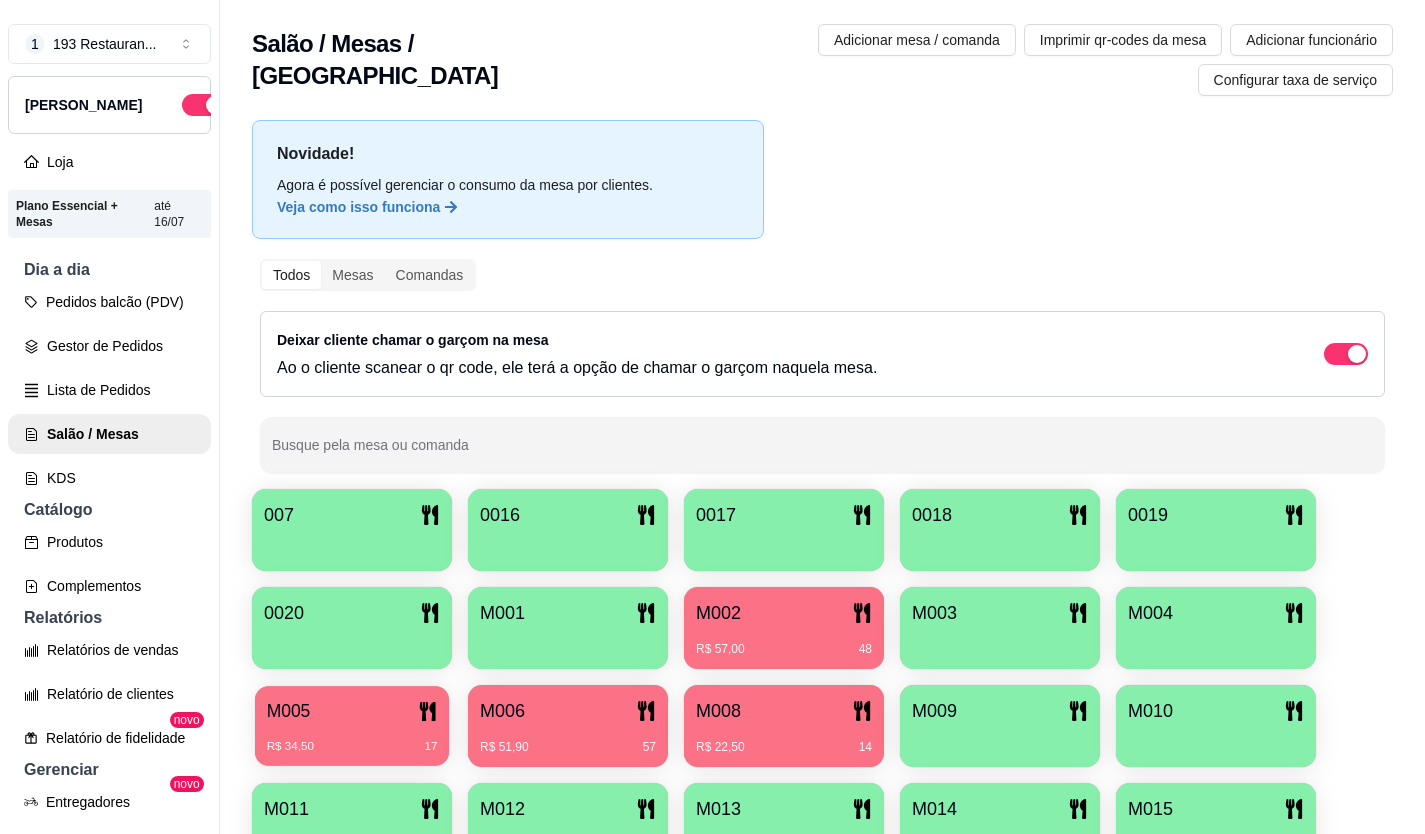 click on "M005" at bounding box center [352, 711] 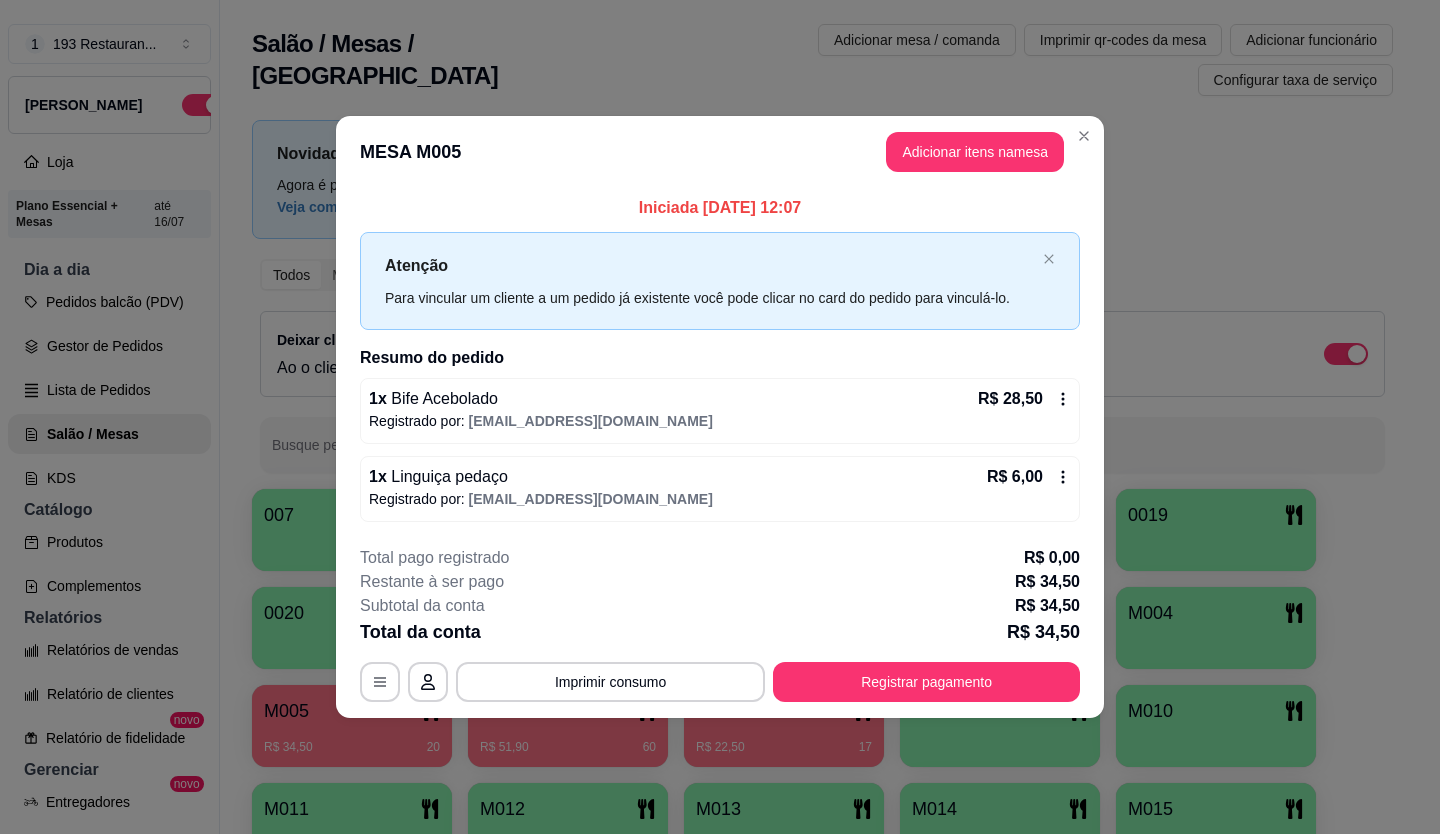 click 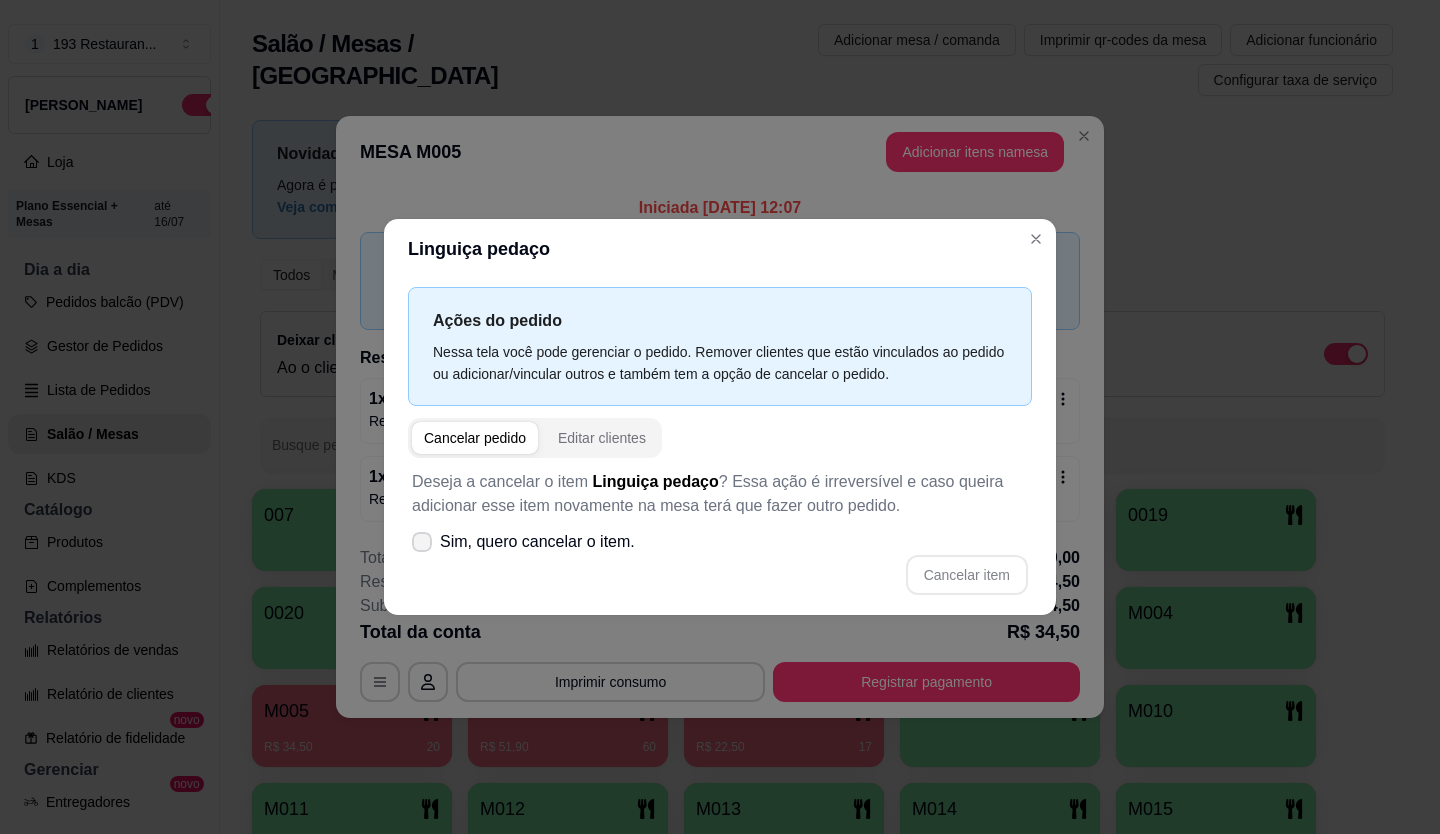click on "Sim, quero cancelar o item." at bounding box center [537, 542] 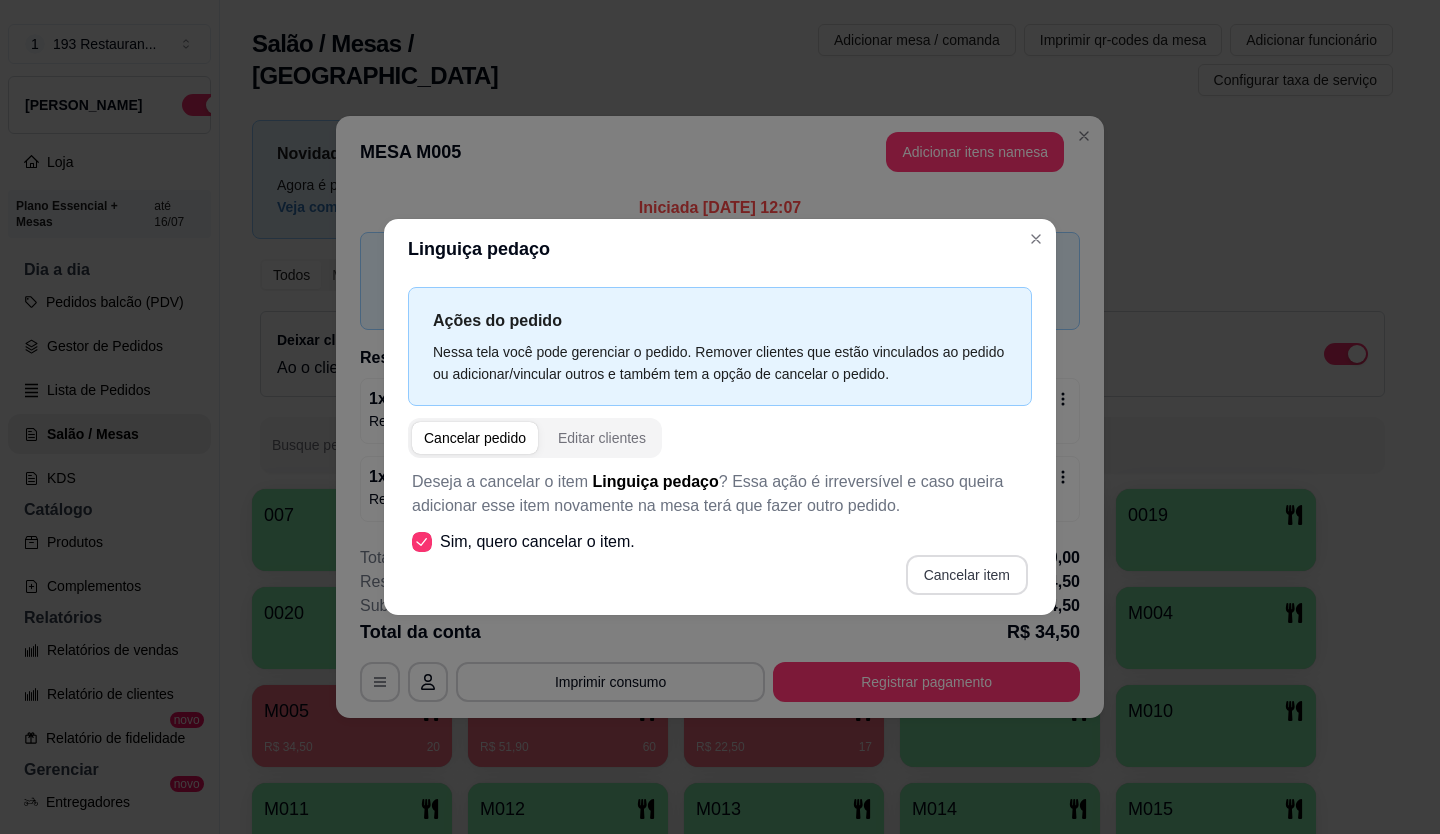 click on "Cancelar item" at bounding box center (967, 575) 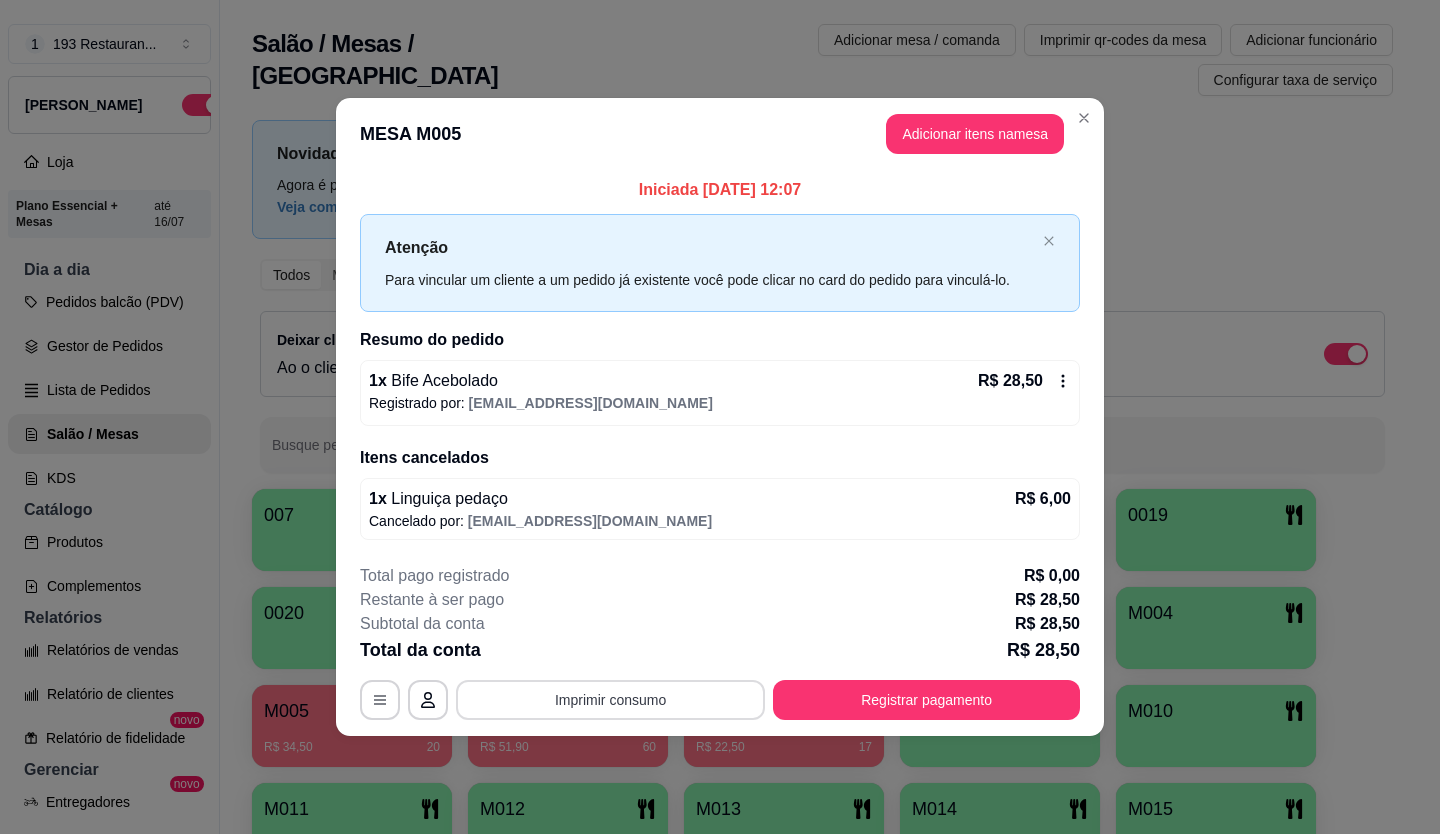 click on "Imprimir consumo" at bounding box center [610, 700] 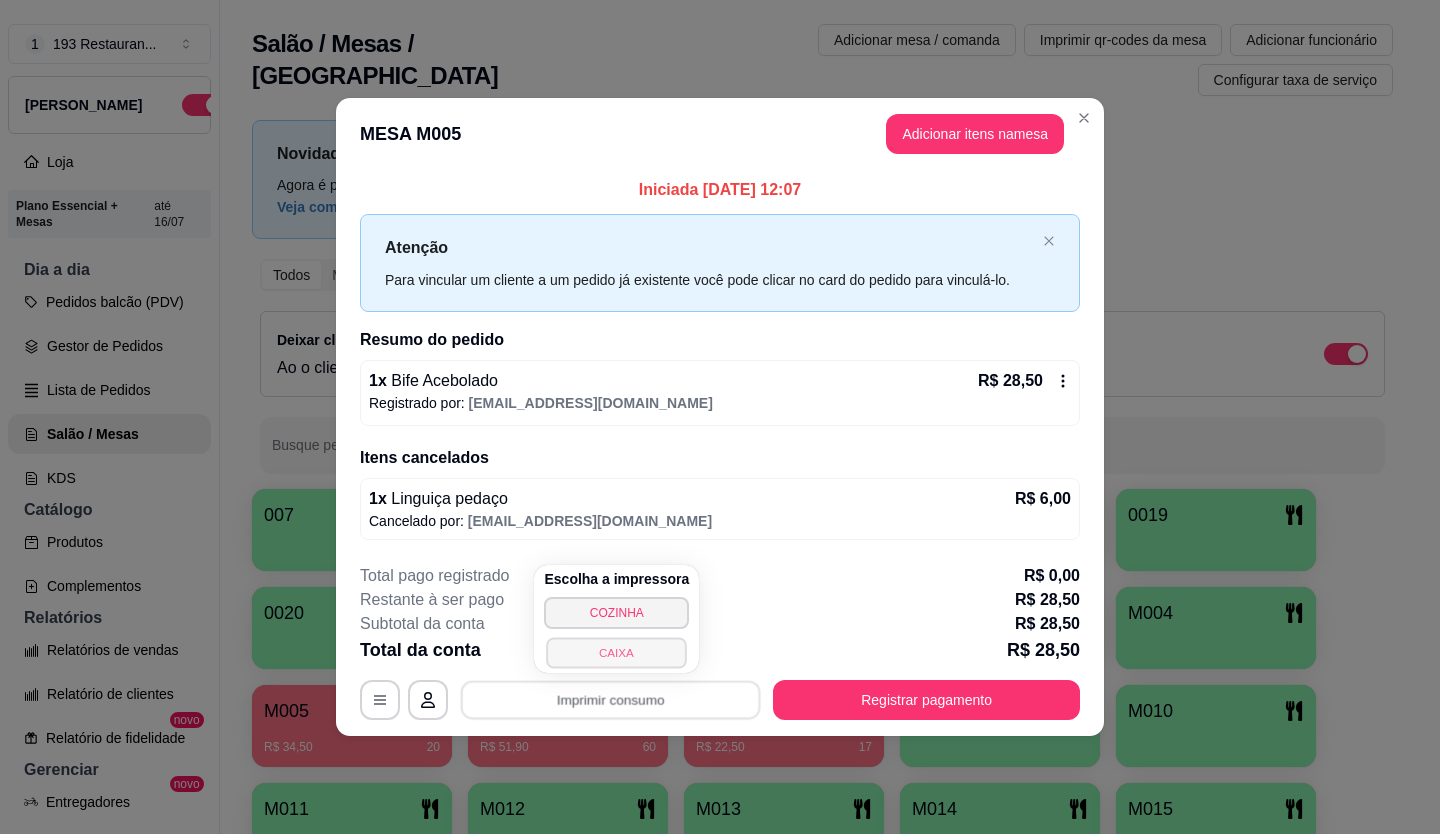 click on "CAIXA" at bounding box center [617, 652] 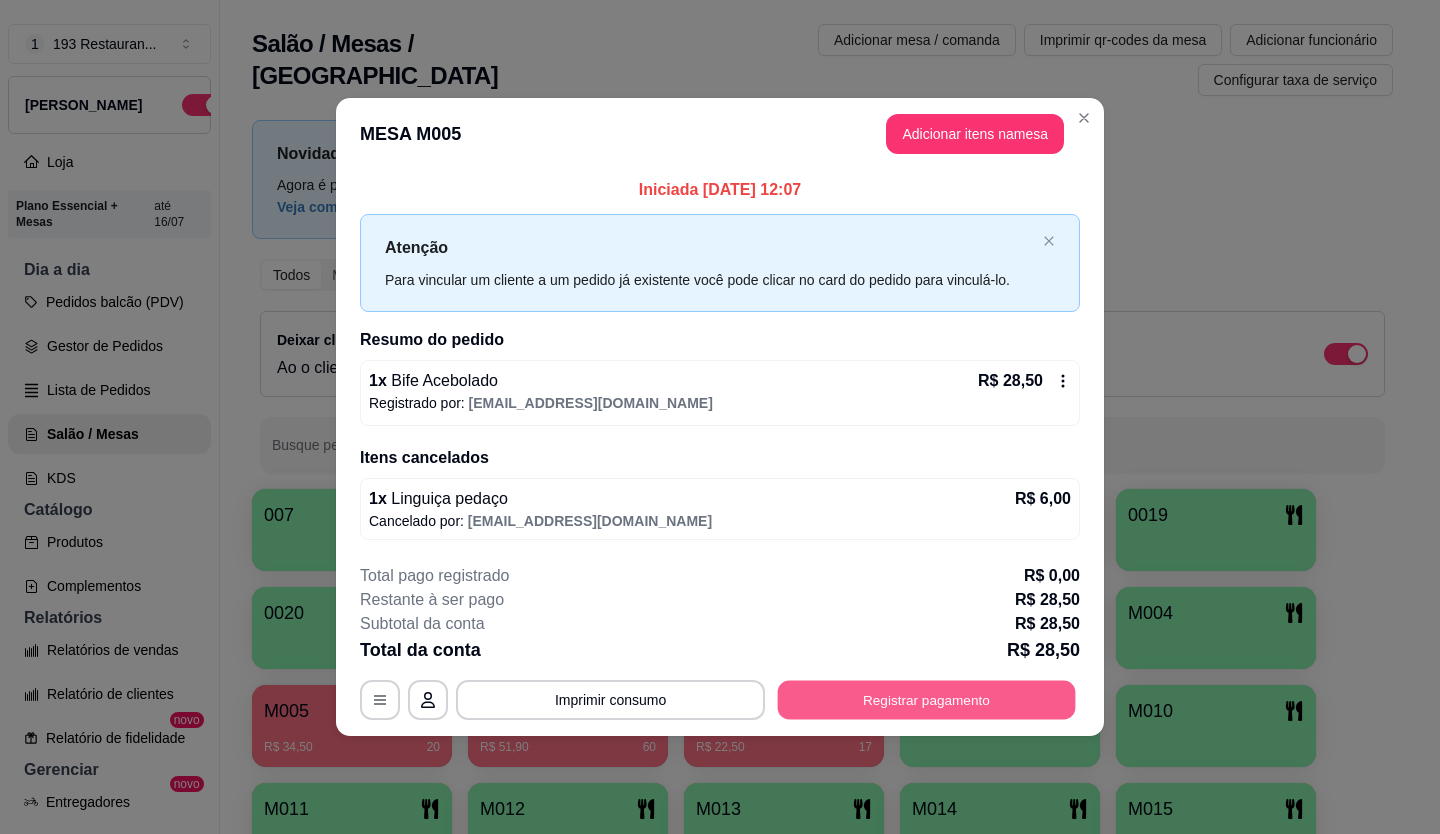 click on "Registrar pagamento" at bounding box center (927, 699) 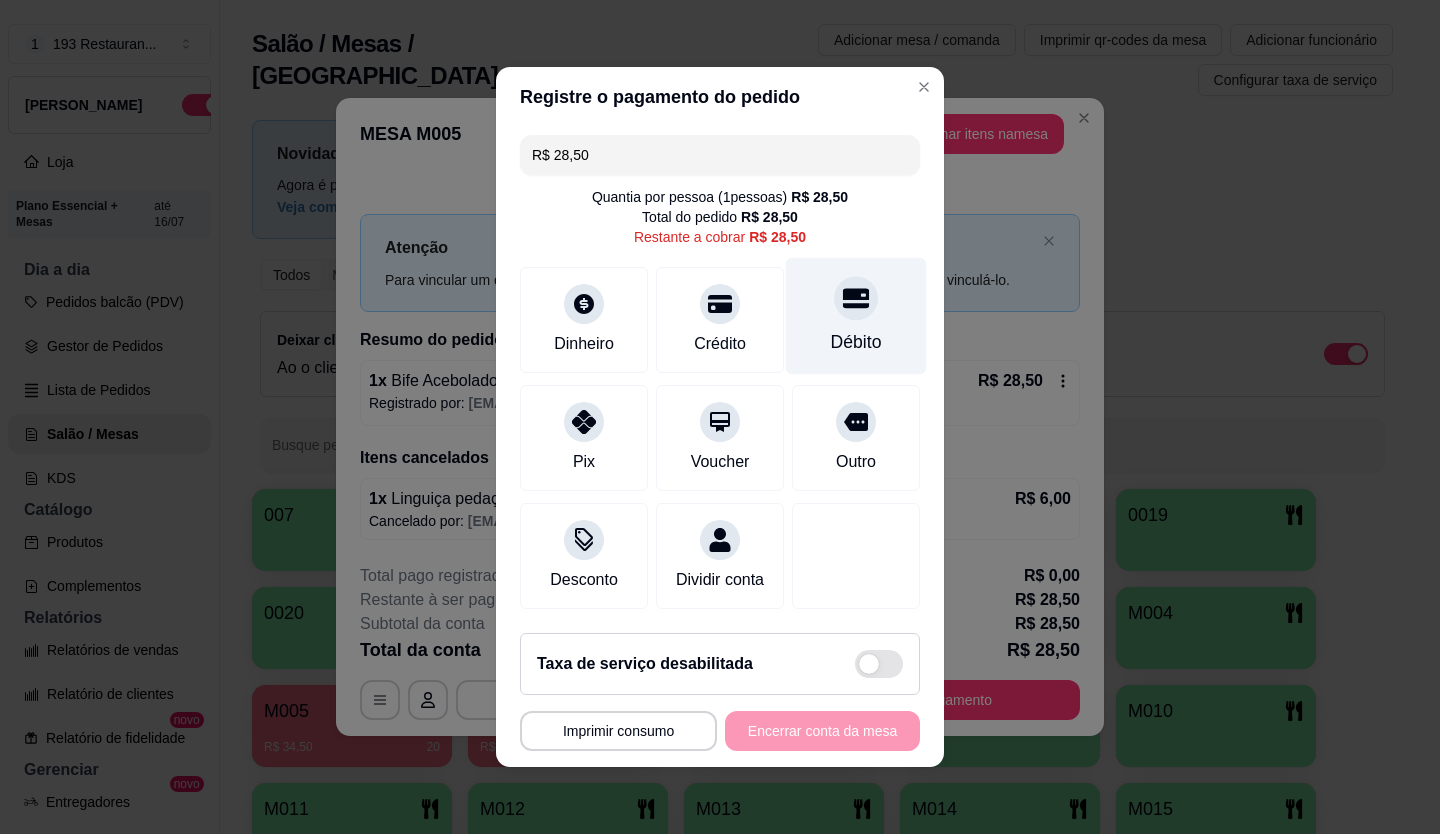 click on "Débito" at bounding box center [856, 316] 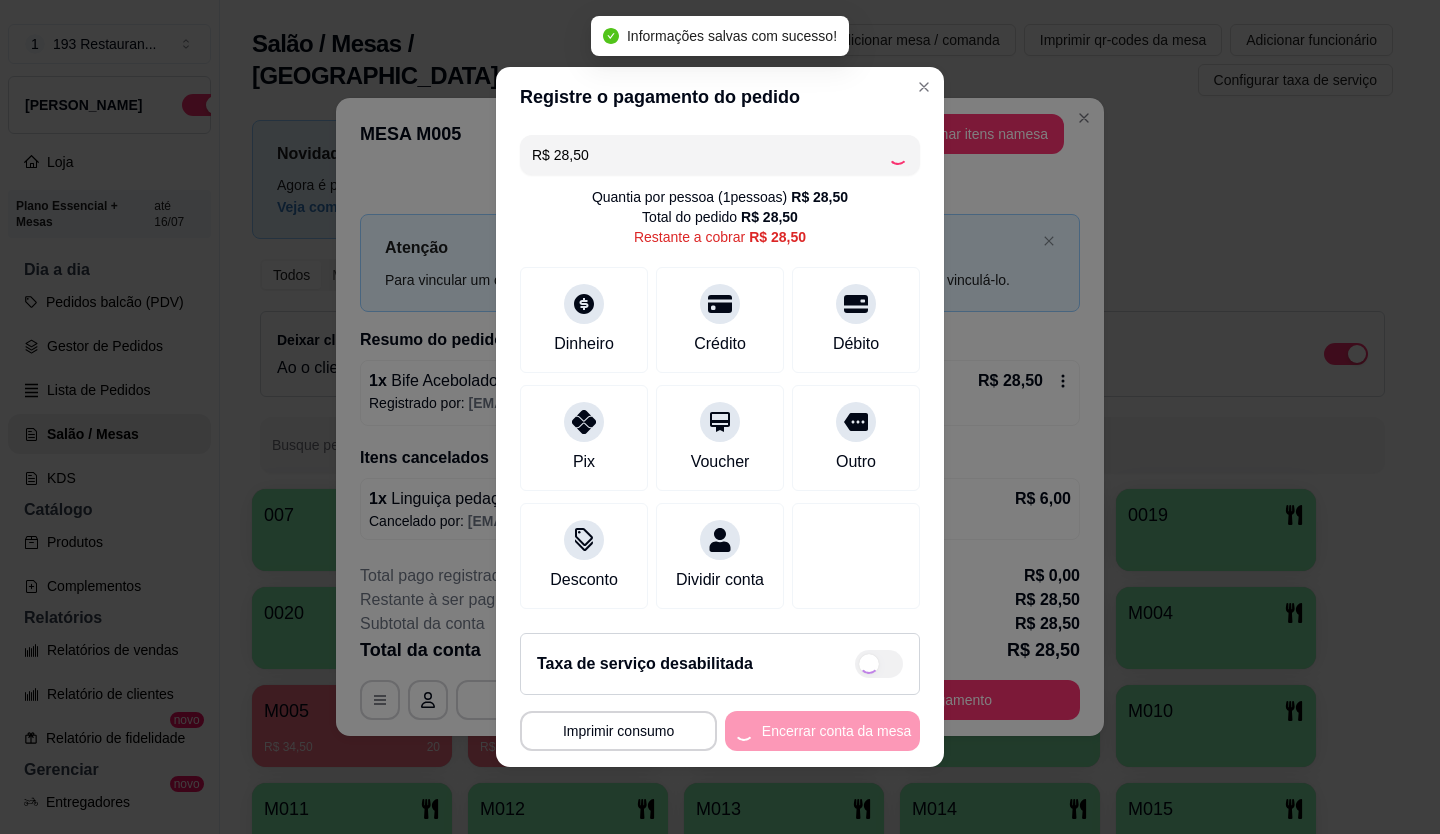 type on "R$ 0,00" 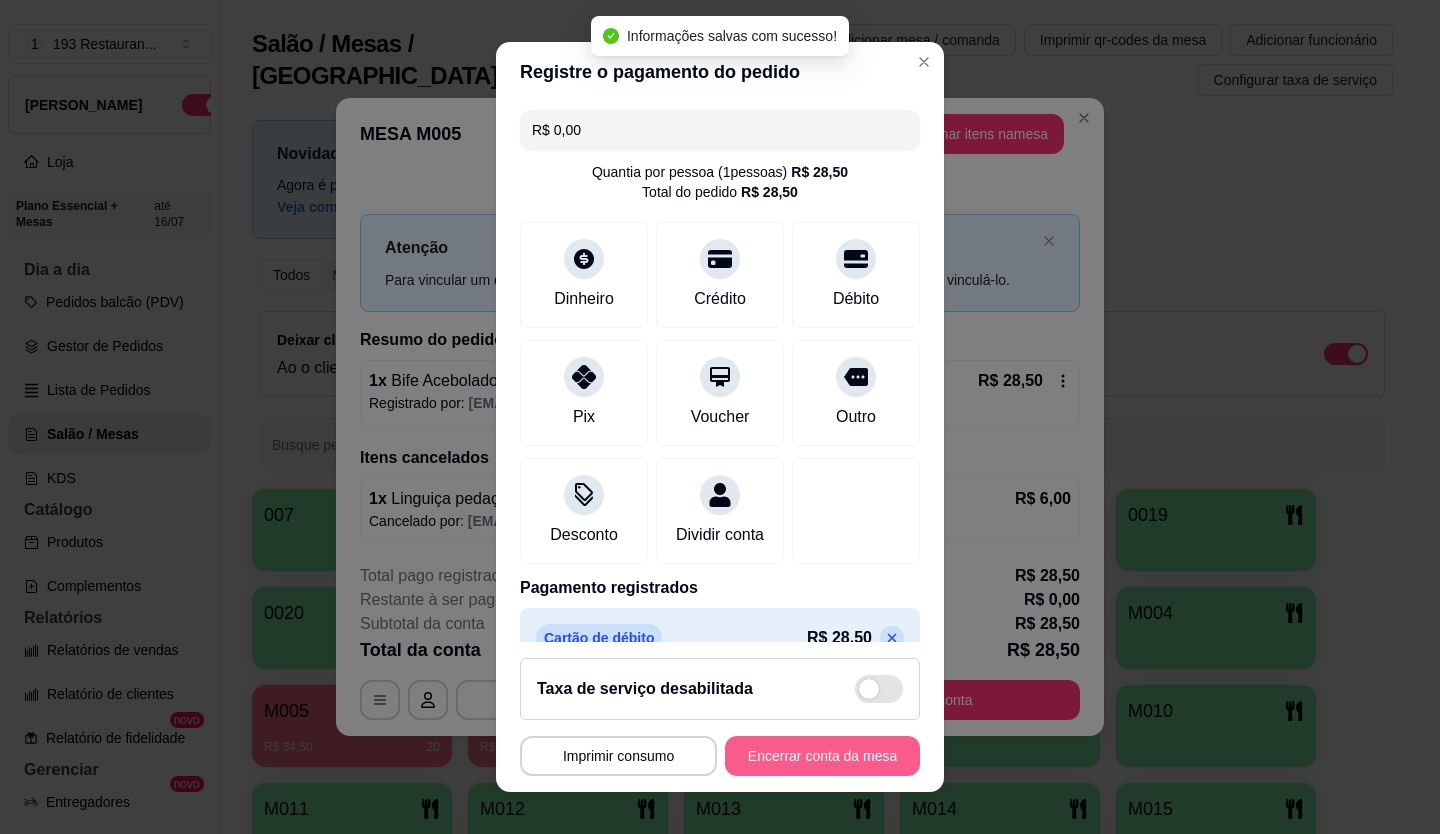 click on "Encerrar conta da mesa" at bounding box center [822, 756] 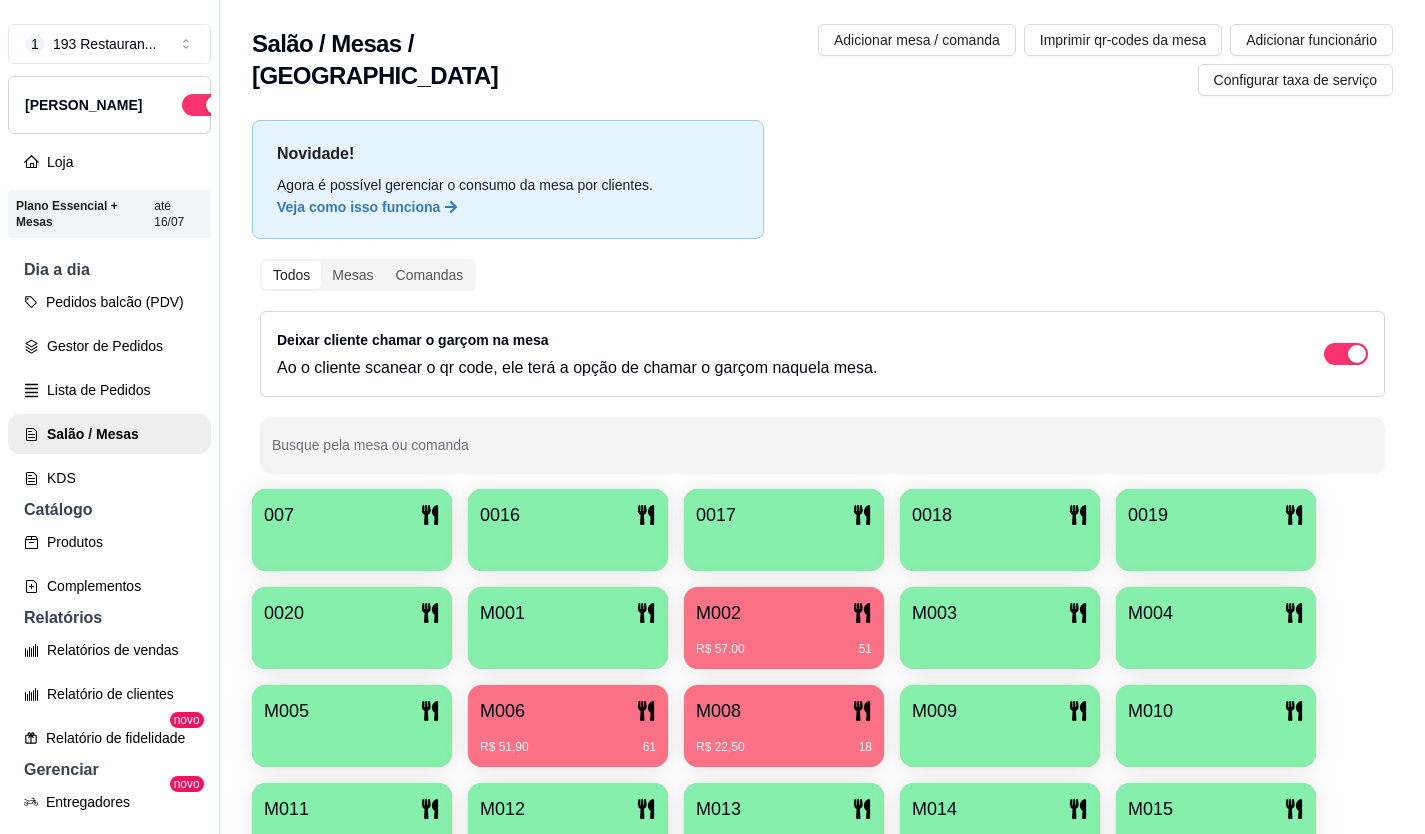 click on "M008" at bounding box center [784, 711] 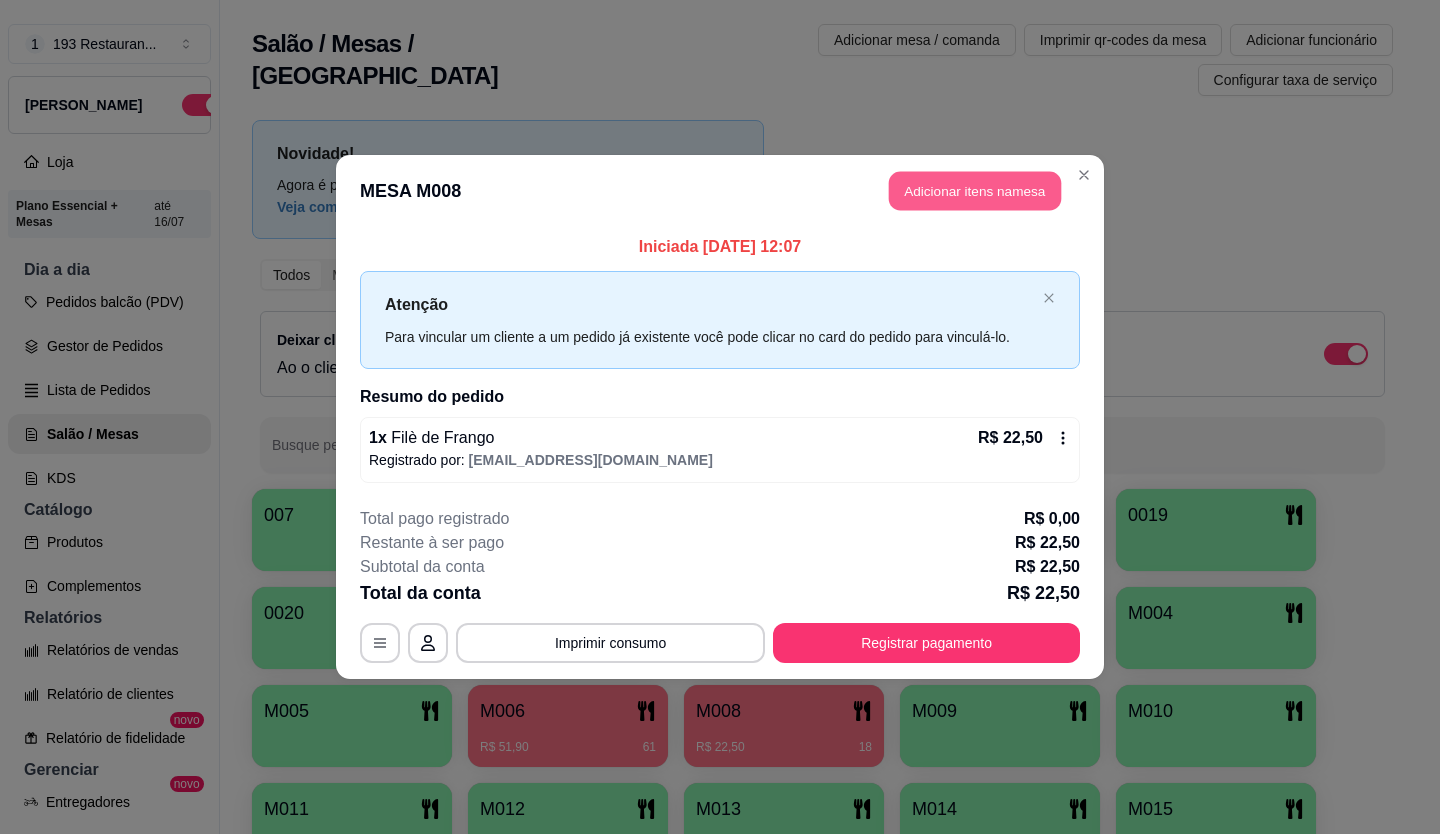 click on "Adicionar itens na  mesa" at bounding box center (975, 191) 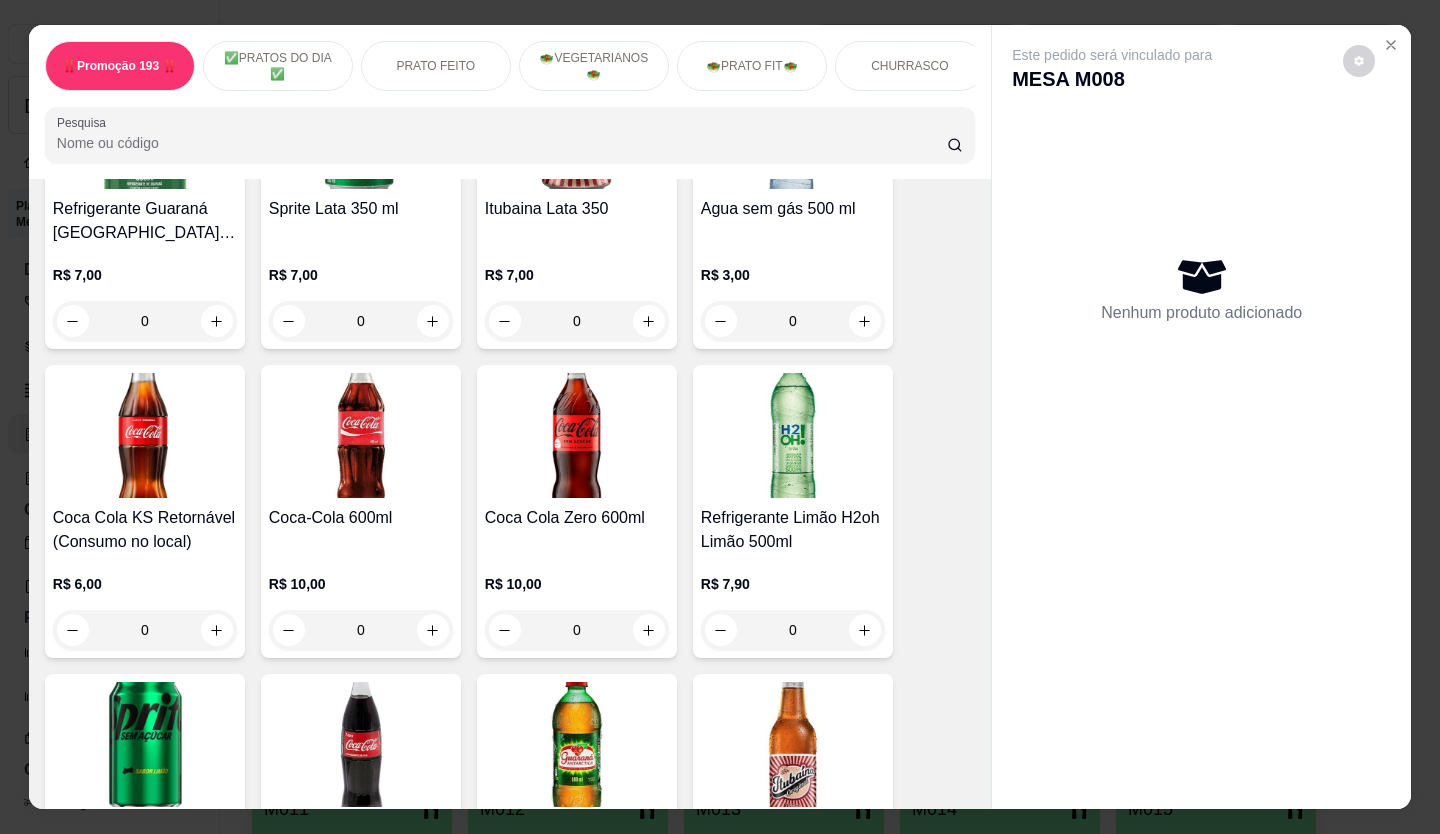 scroll, scrollTop: 5800, scrollLeft: 0, axis: vertical 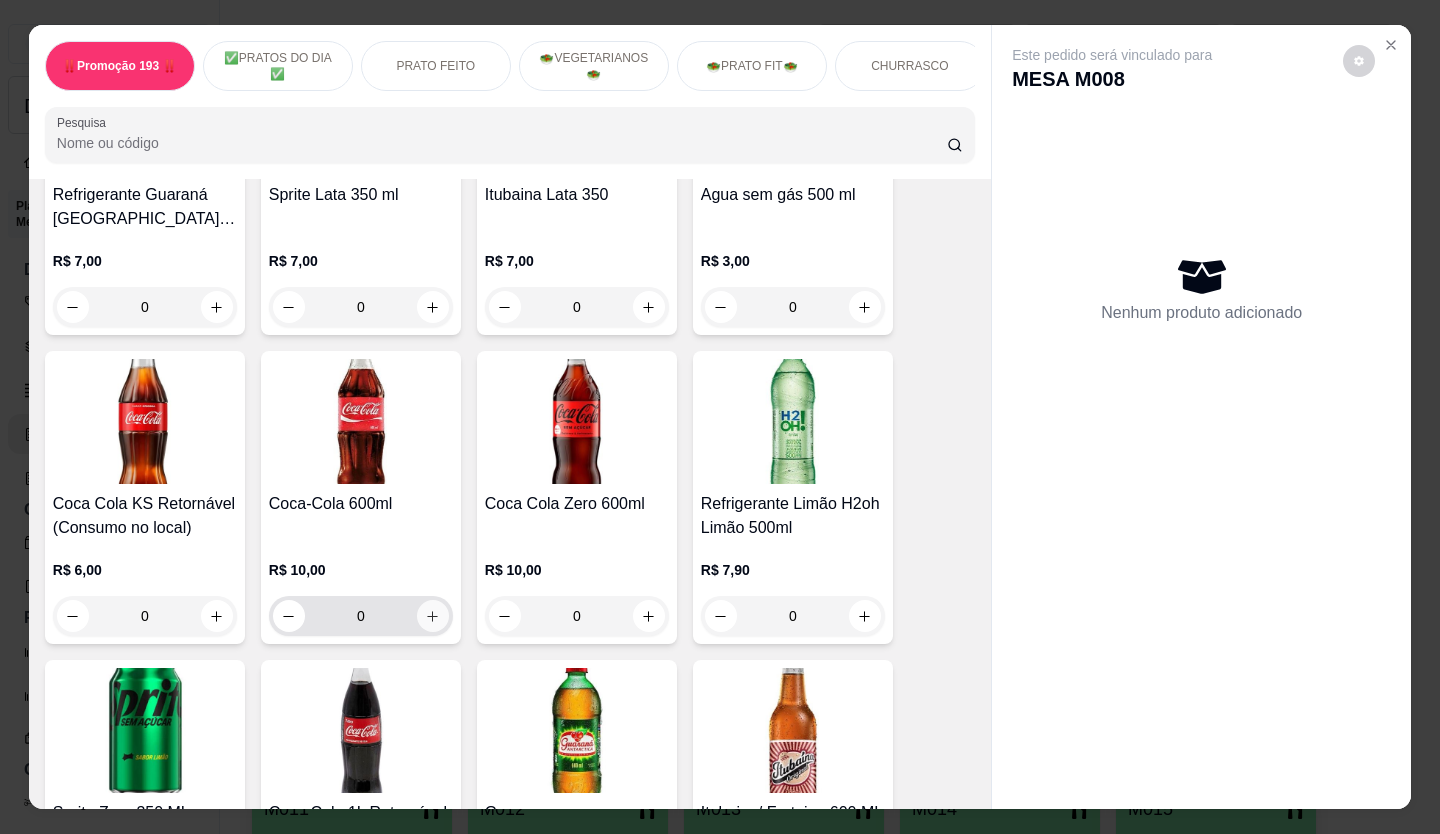 click 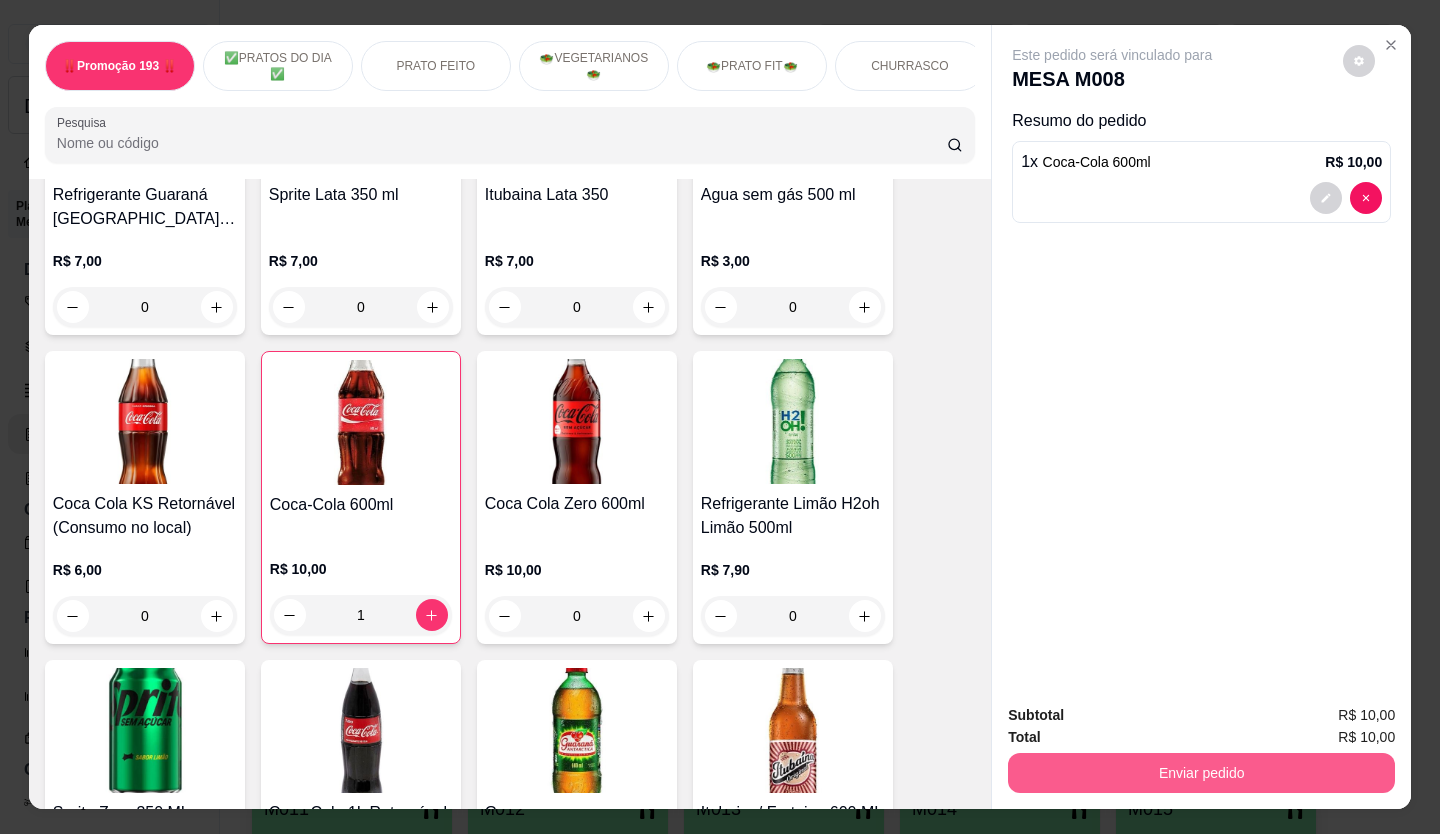 click on "Enviar pedido" at bounding box center (1201, 773) 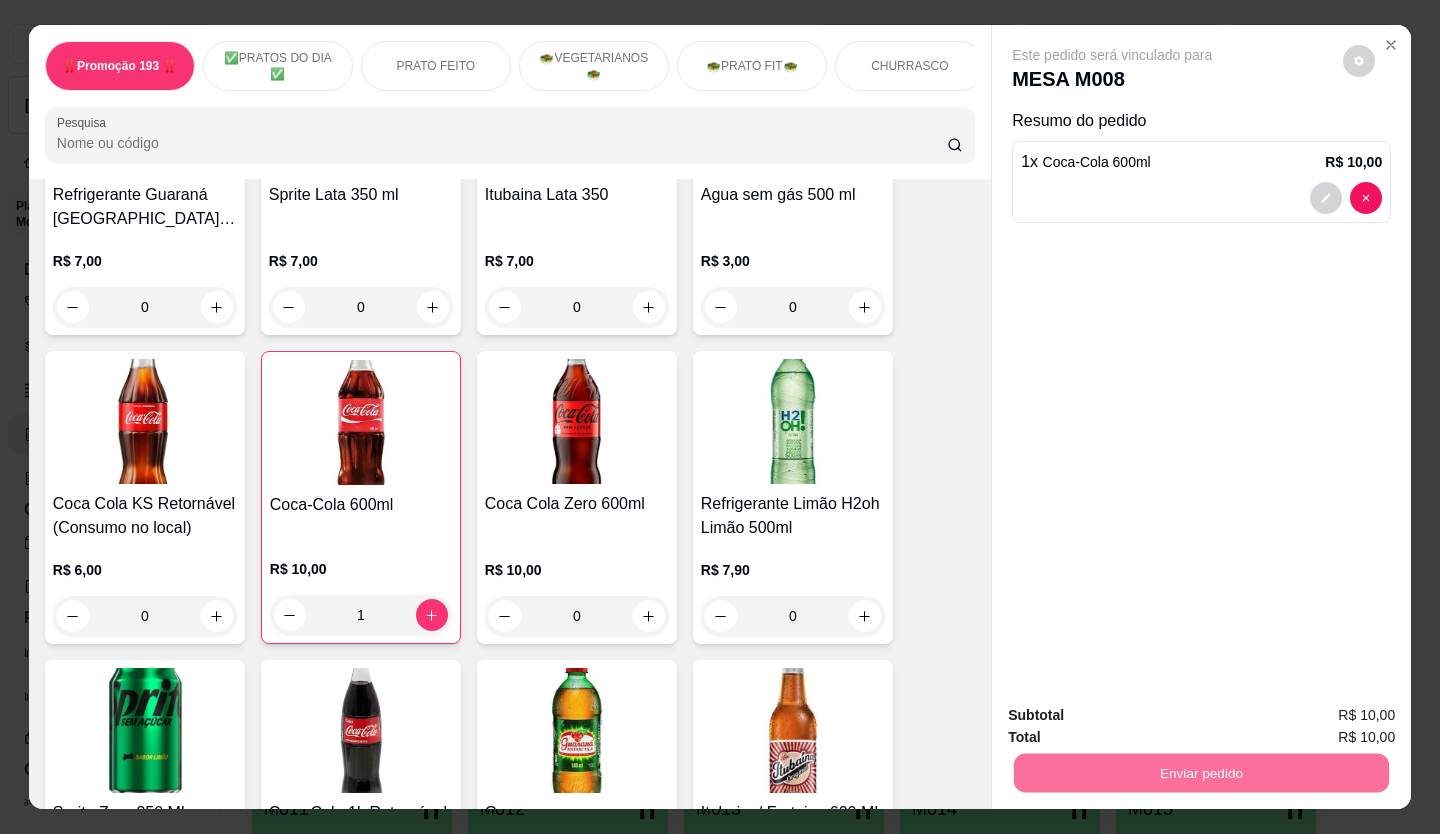 click on "Não registrar e enviar pedido" at bounding box center (1135, 716) 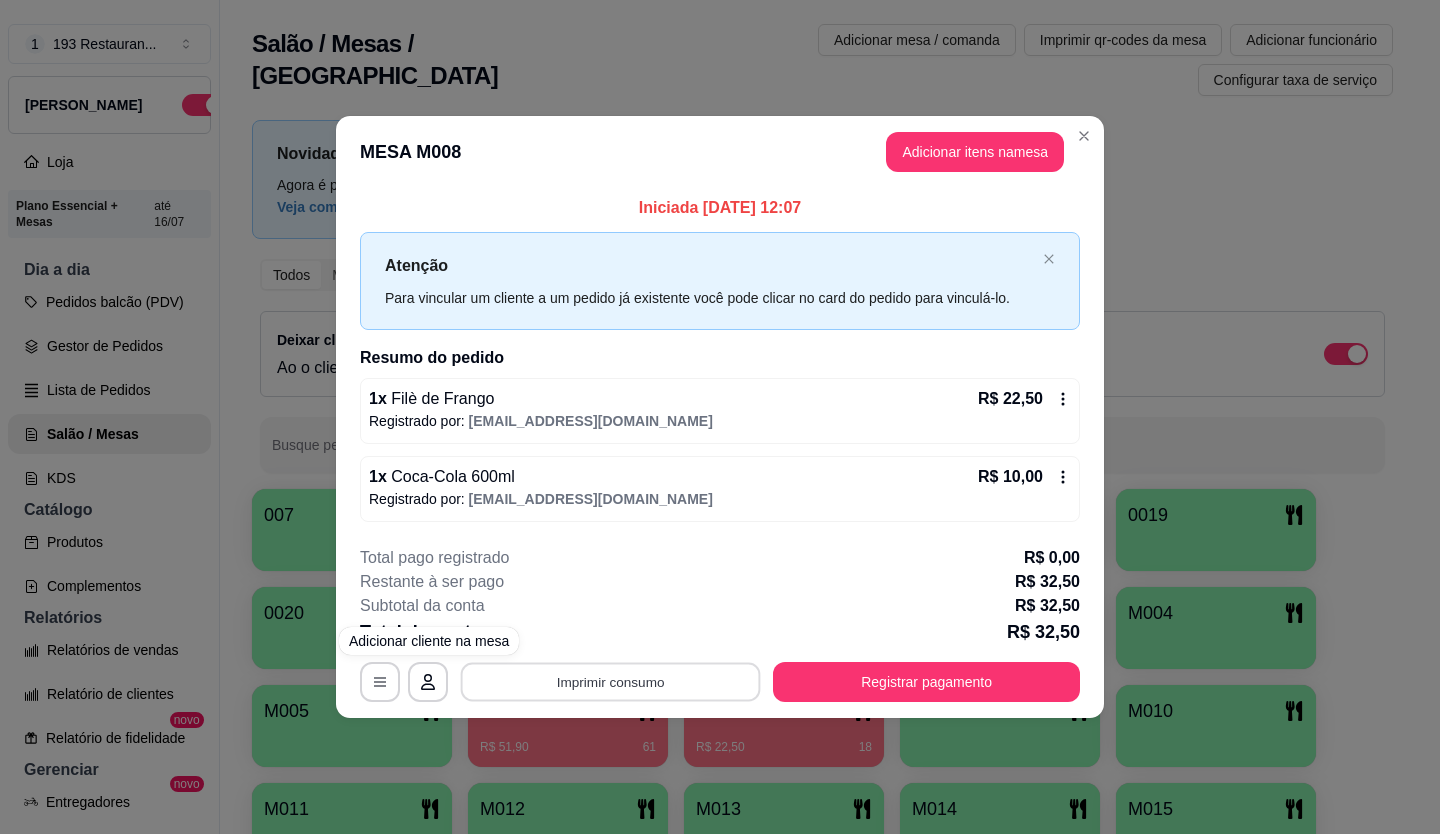 click on "Imprimir consumo" at bounding box center [611, 681] 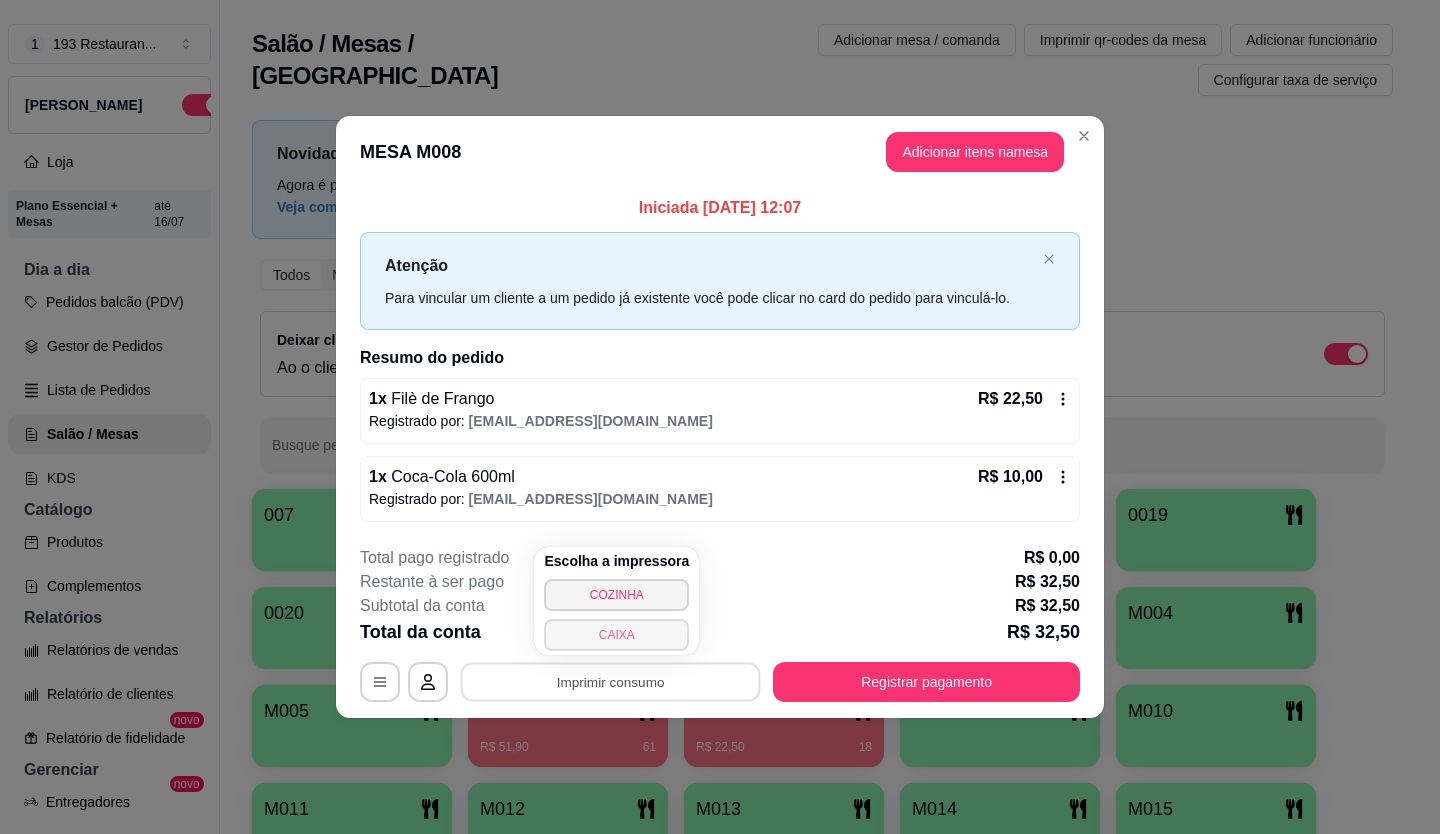 click on "CAIXA" at bounding box center [616, 635] 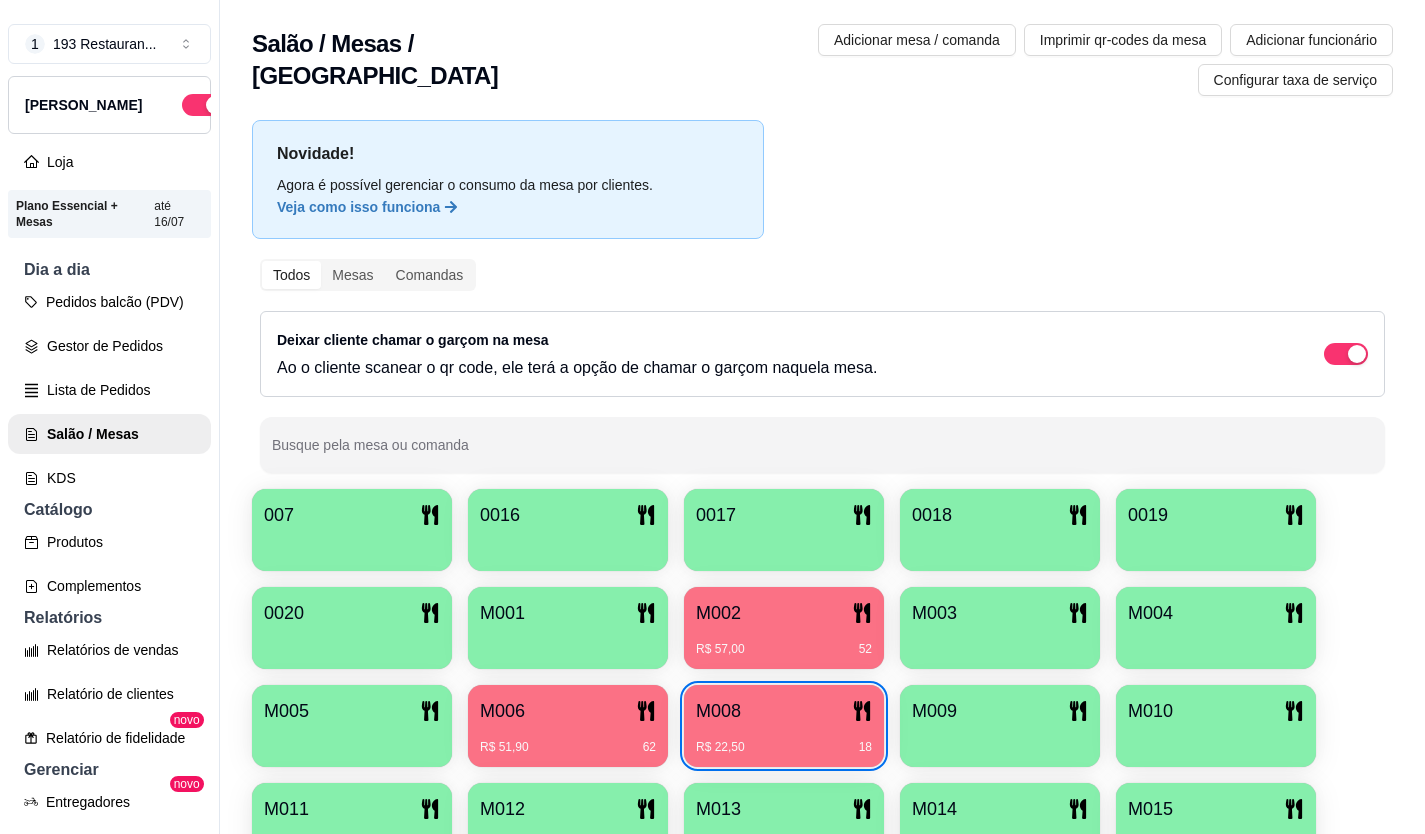 click on "R$ 22,50 18" at bounding box center [784, 747] 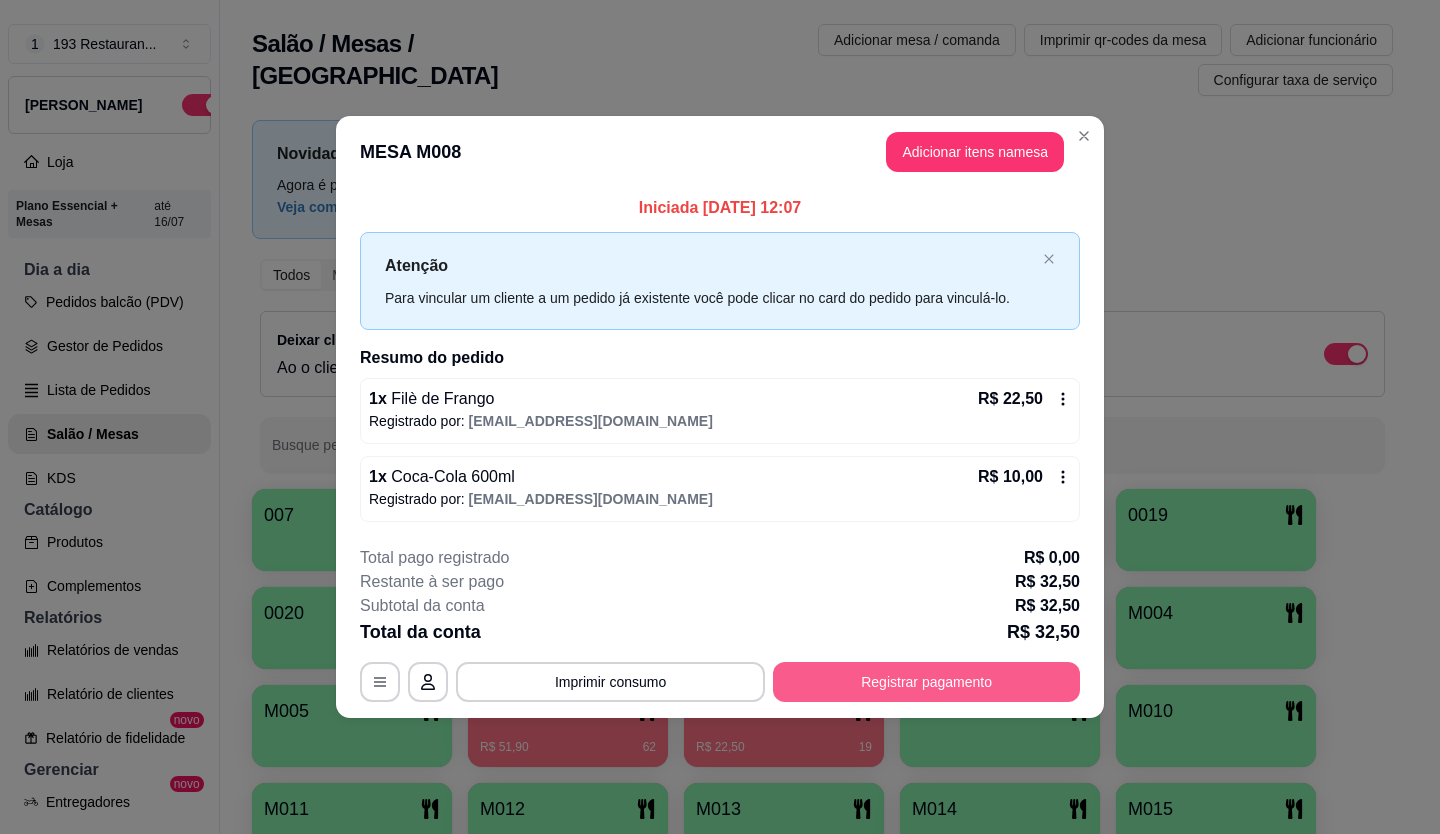 click on "Registrar pagamento" at bounding box center [926, 682] 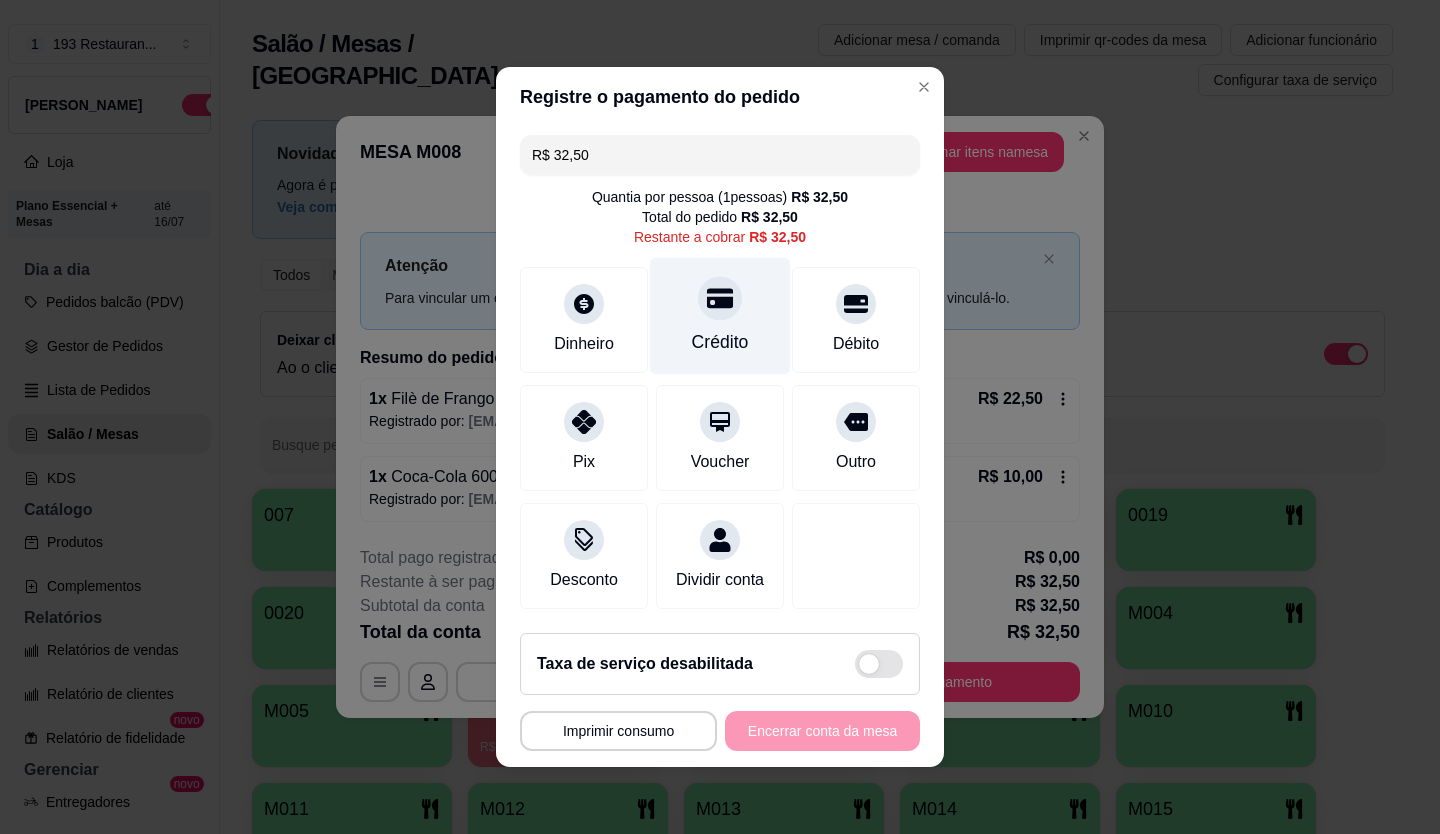 click on "Crédito" at bounding box center [720, 316] 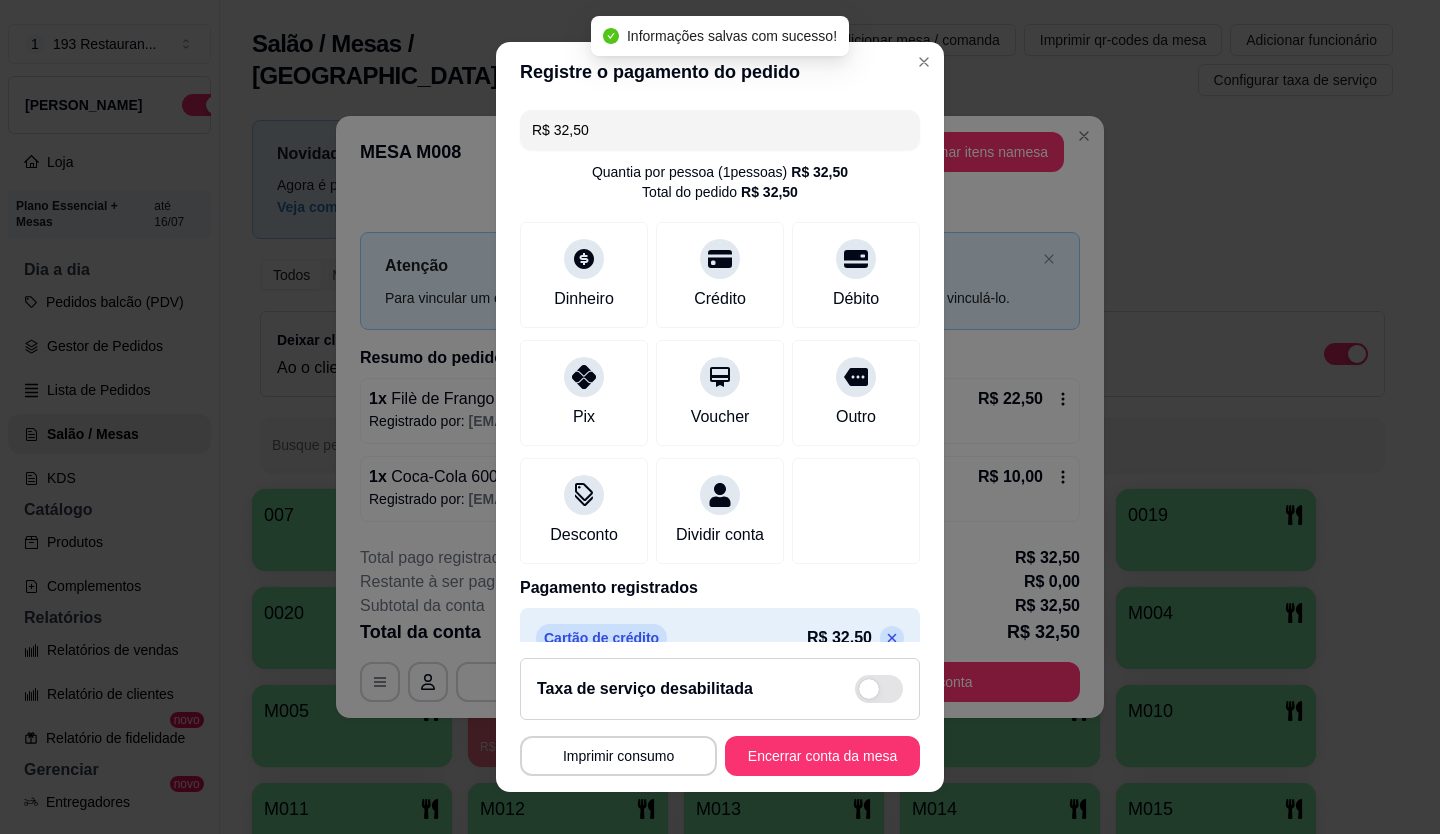 type on "R$ 0,00" 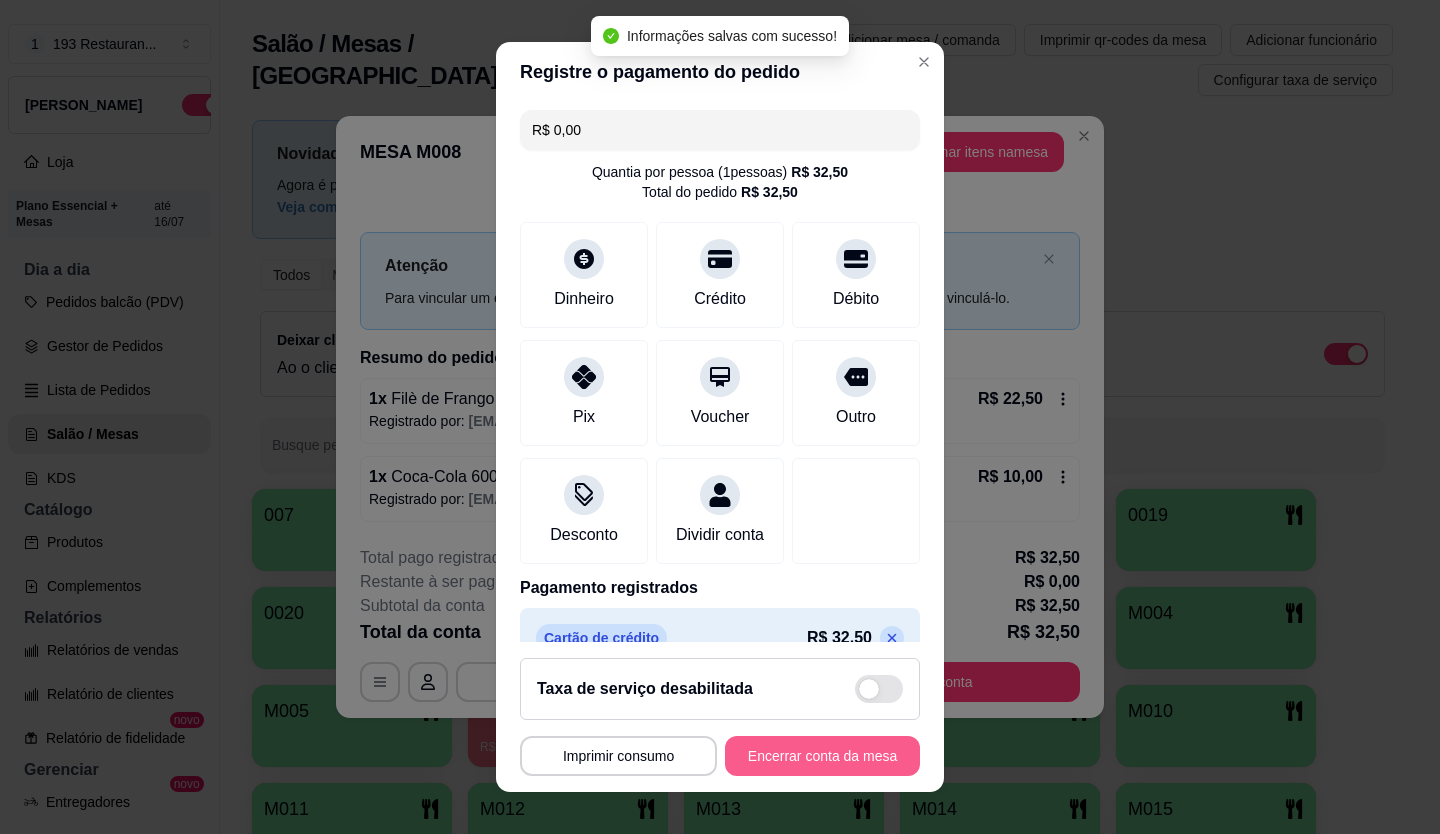 click on "Encerrar conta da mesa" at bounding box center (822, 756) 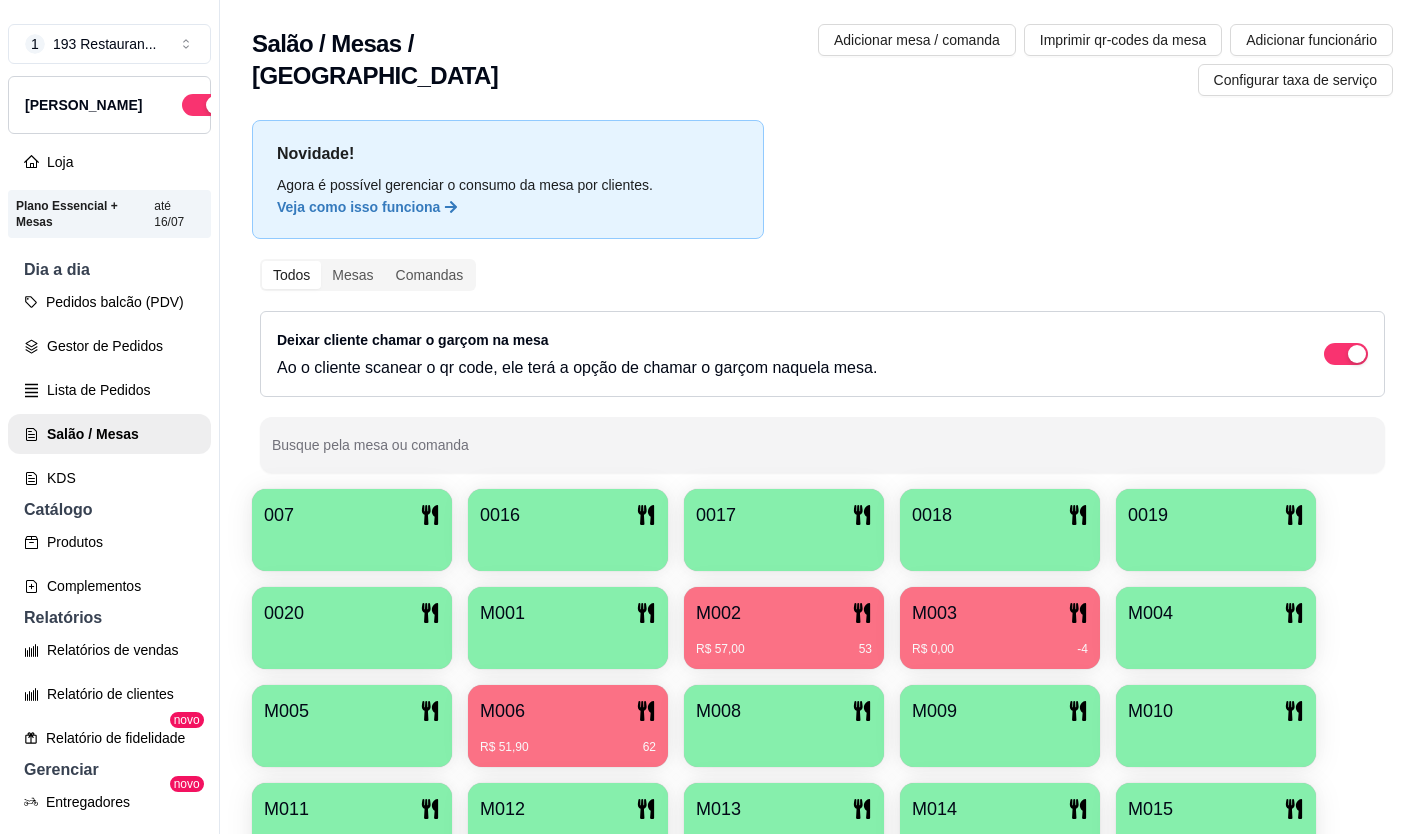 click on "R$ 57,00 53" at bounding box center [784, 642] 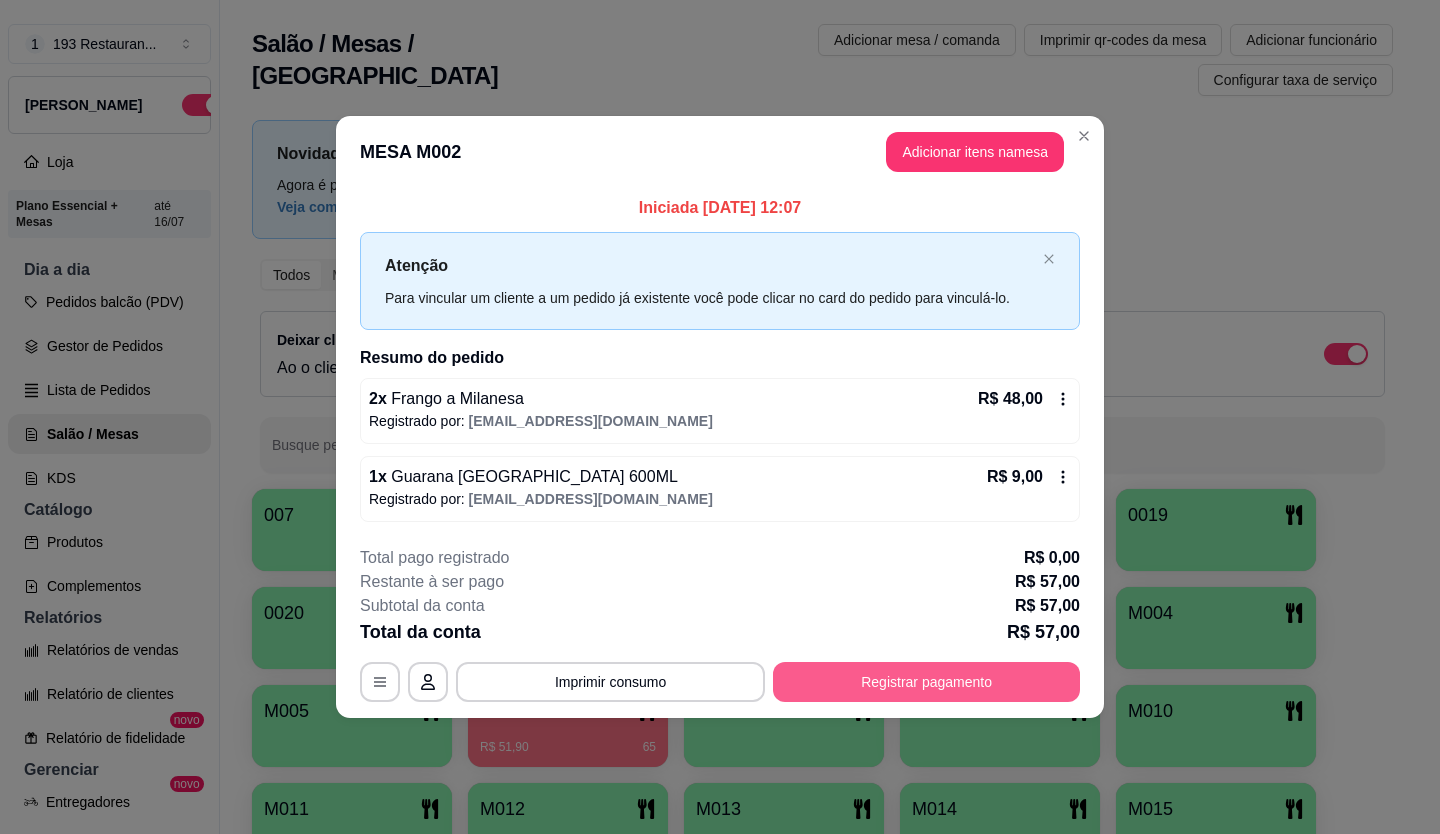 click on "Registrar pagamento" at bounding box center (926, 682) 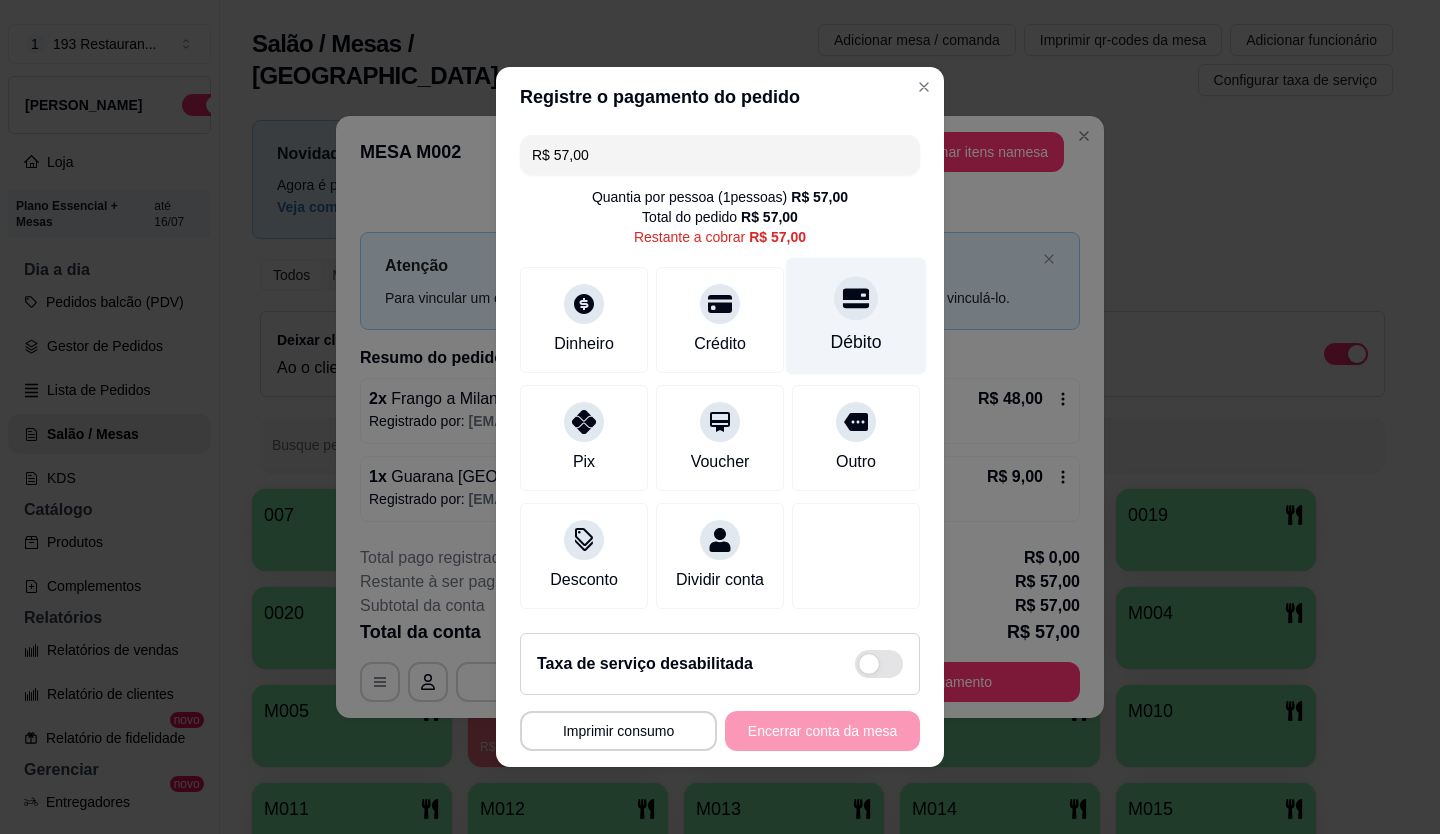 click on "Débito" at bounding box center (856, 342) 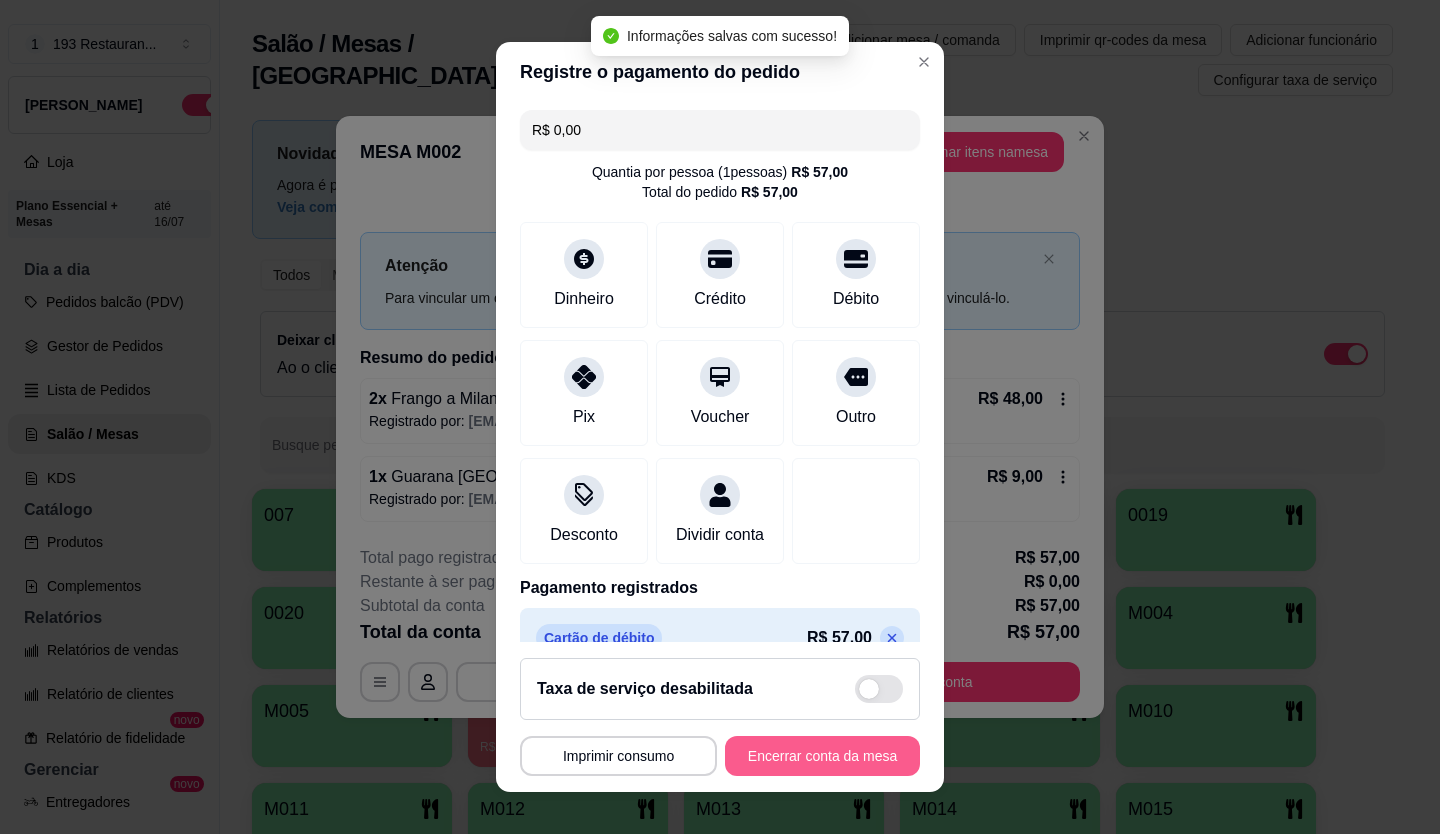 type on "R$ 0,00" 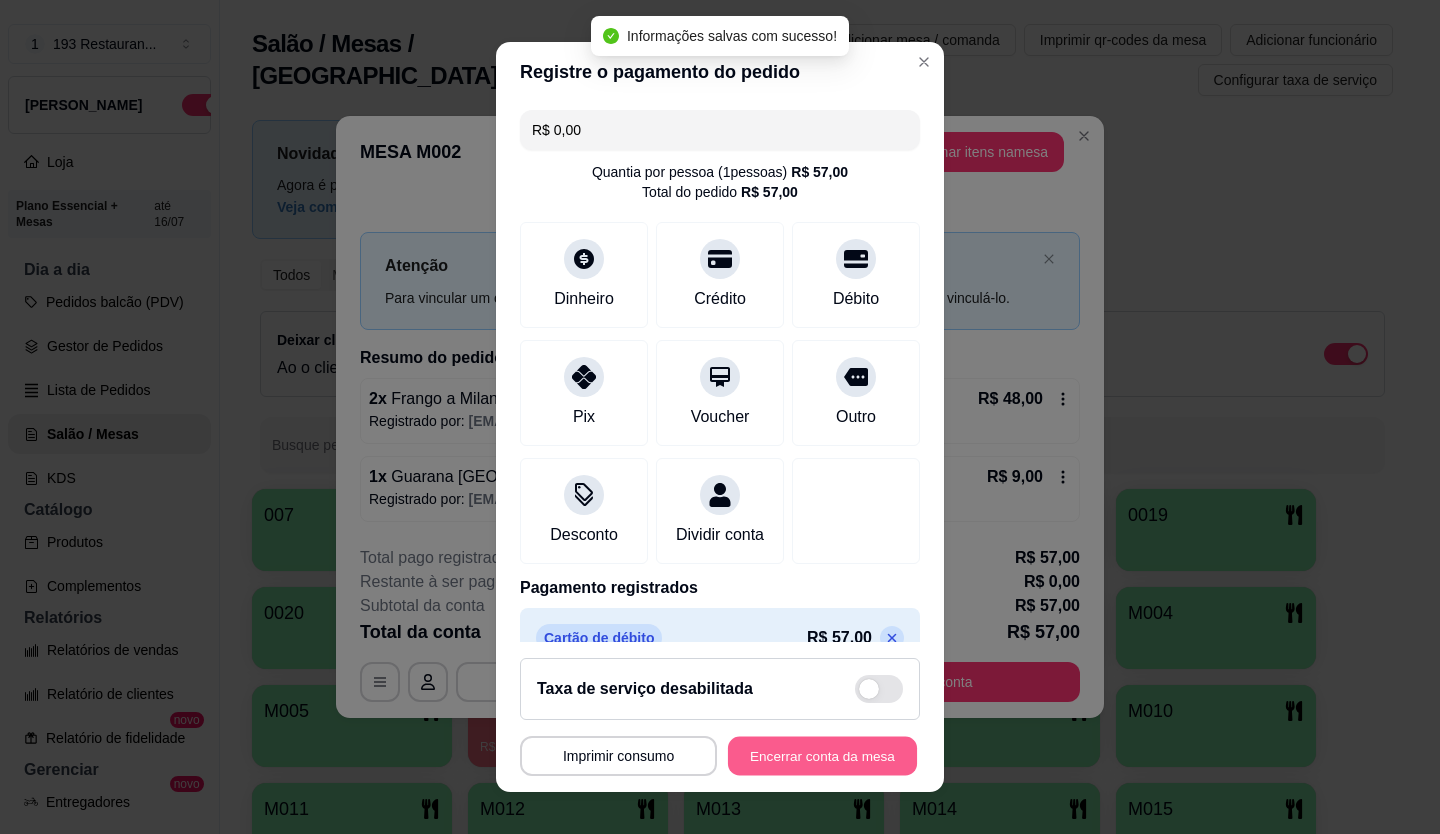 click on "Encerrar conta da mesa" at bounding box center [822, 756] 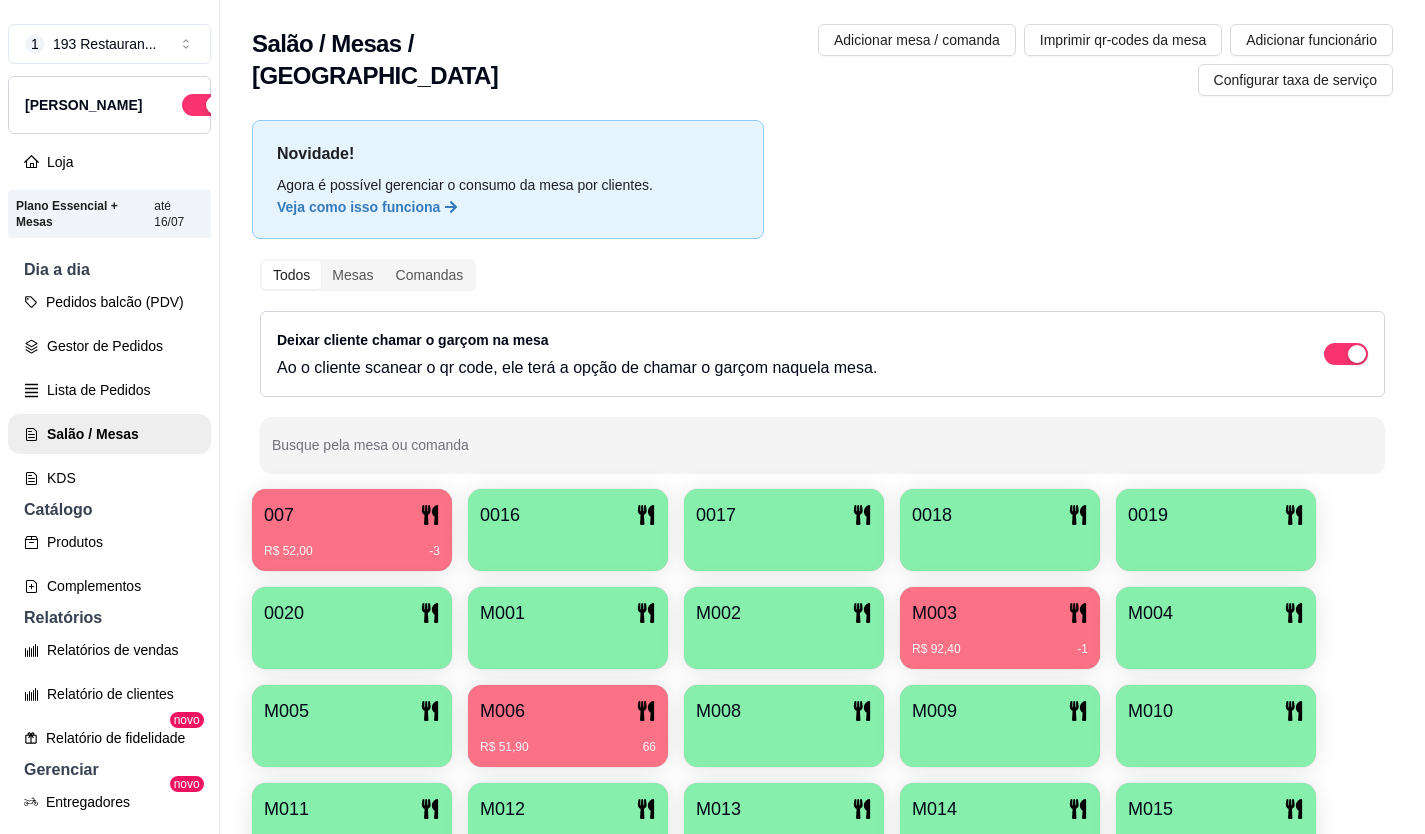 click on "M005" at bounding box center (352, 711) 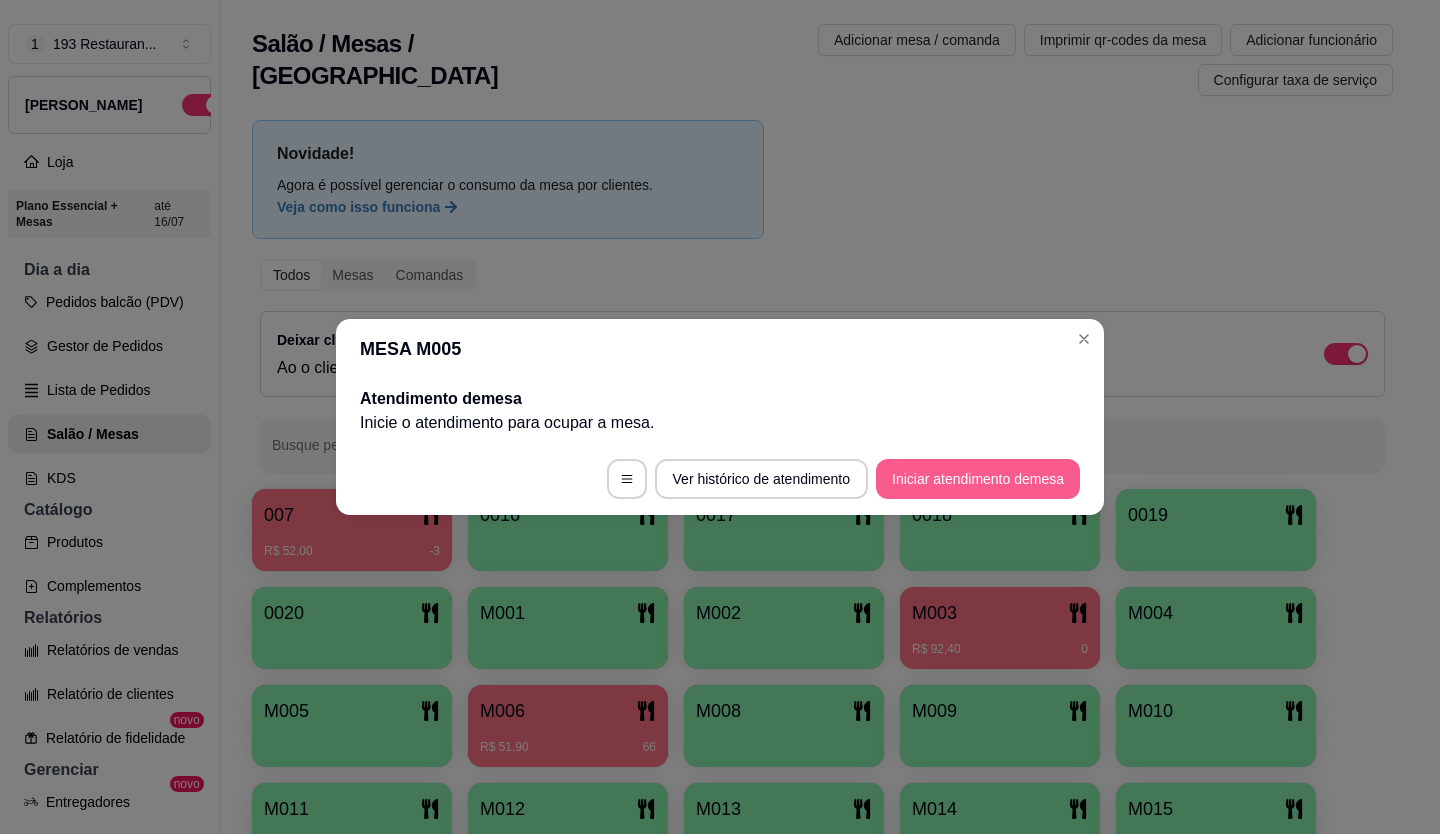 click on "Iniciar atendimento de  mesa" at bounding box center (978, 479) 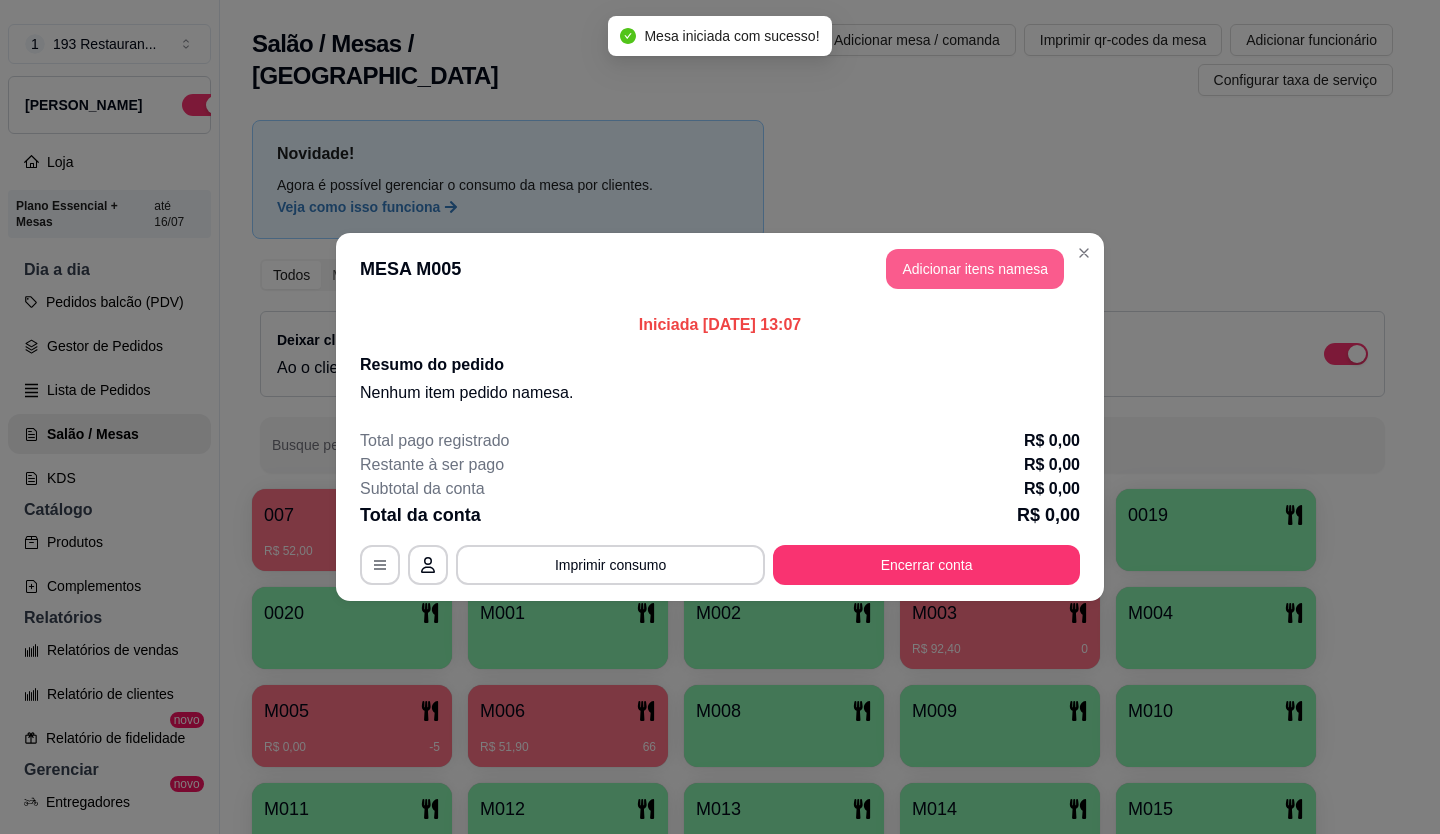 click on "Adicionar itens na  mesa" at bounding box center [975, 269] 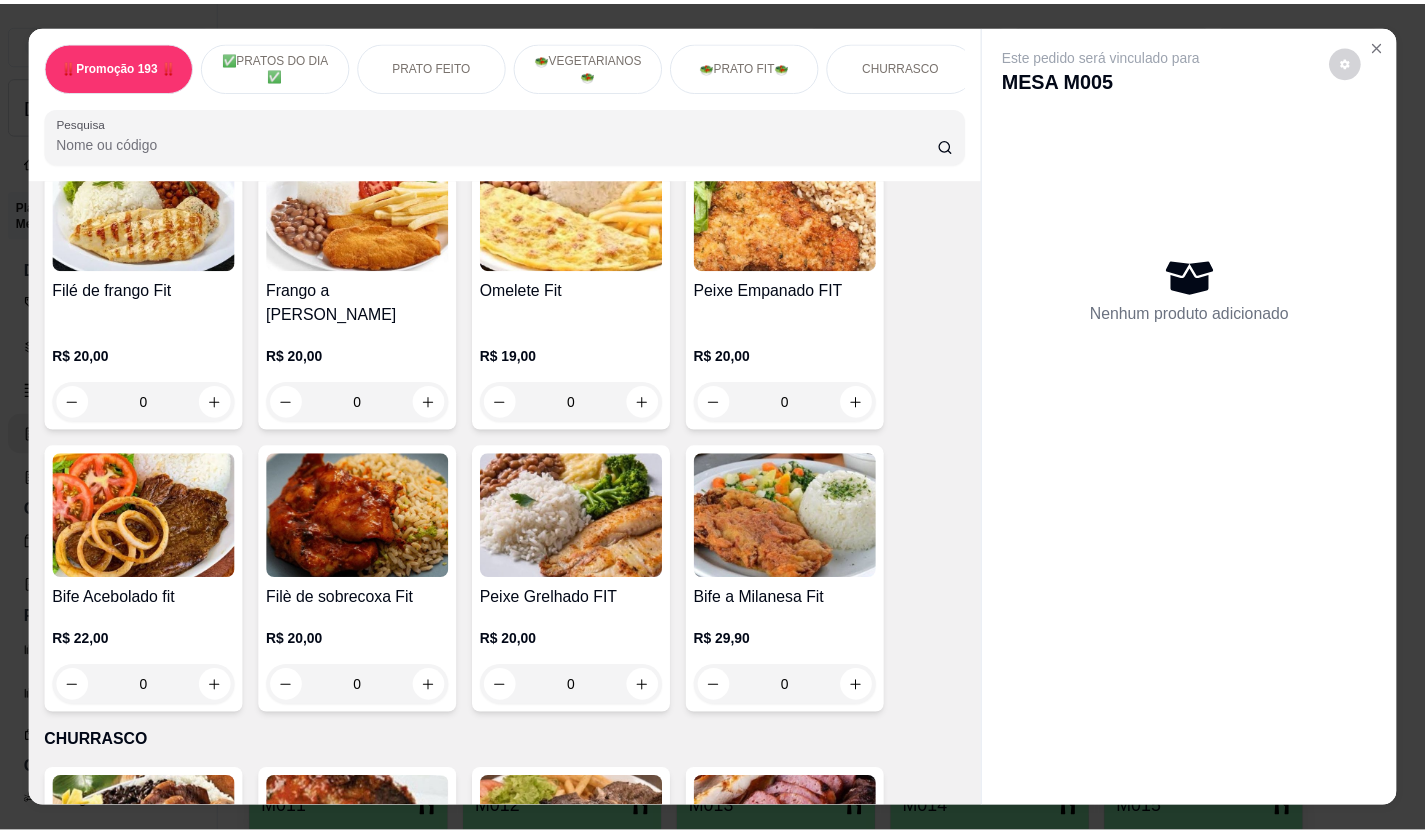 scroll, scrollTop: 2800, scrollLeft: 0, axis: vertical 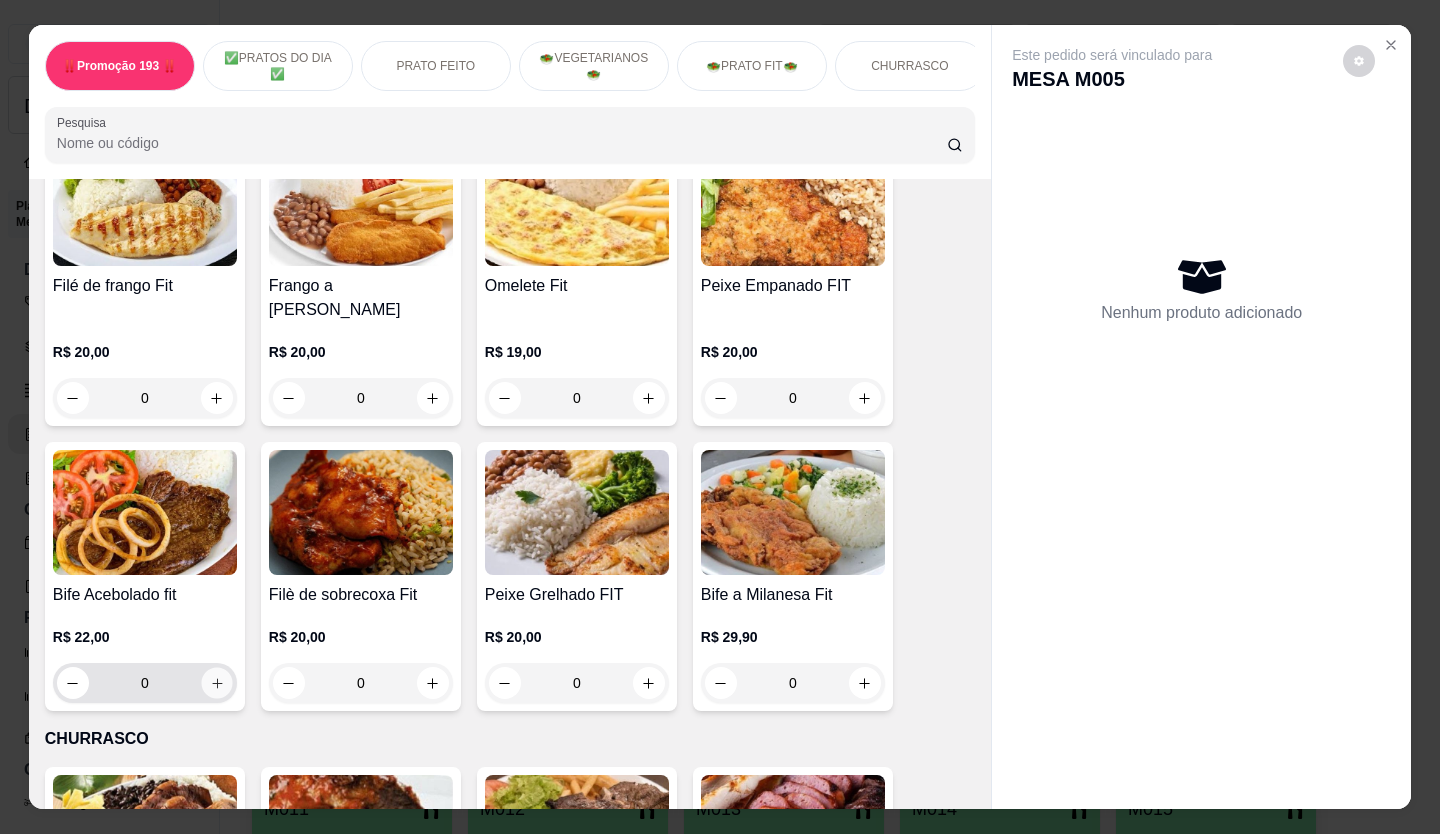 click 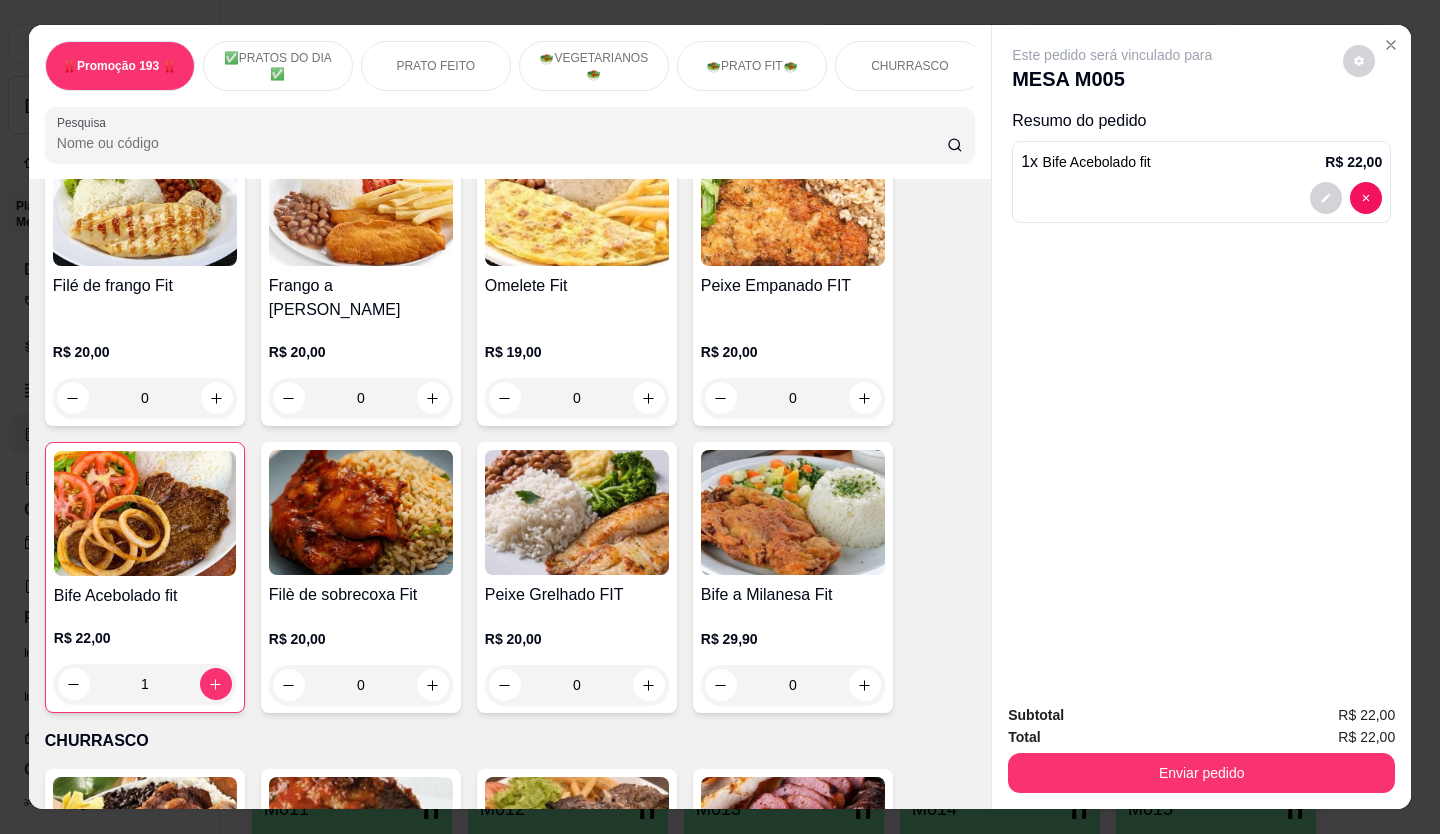 click on "Enviar pedido" at bounding box center (1201, 773) 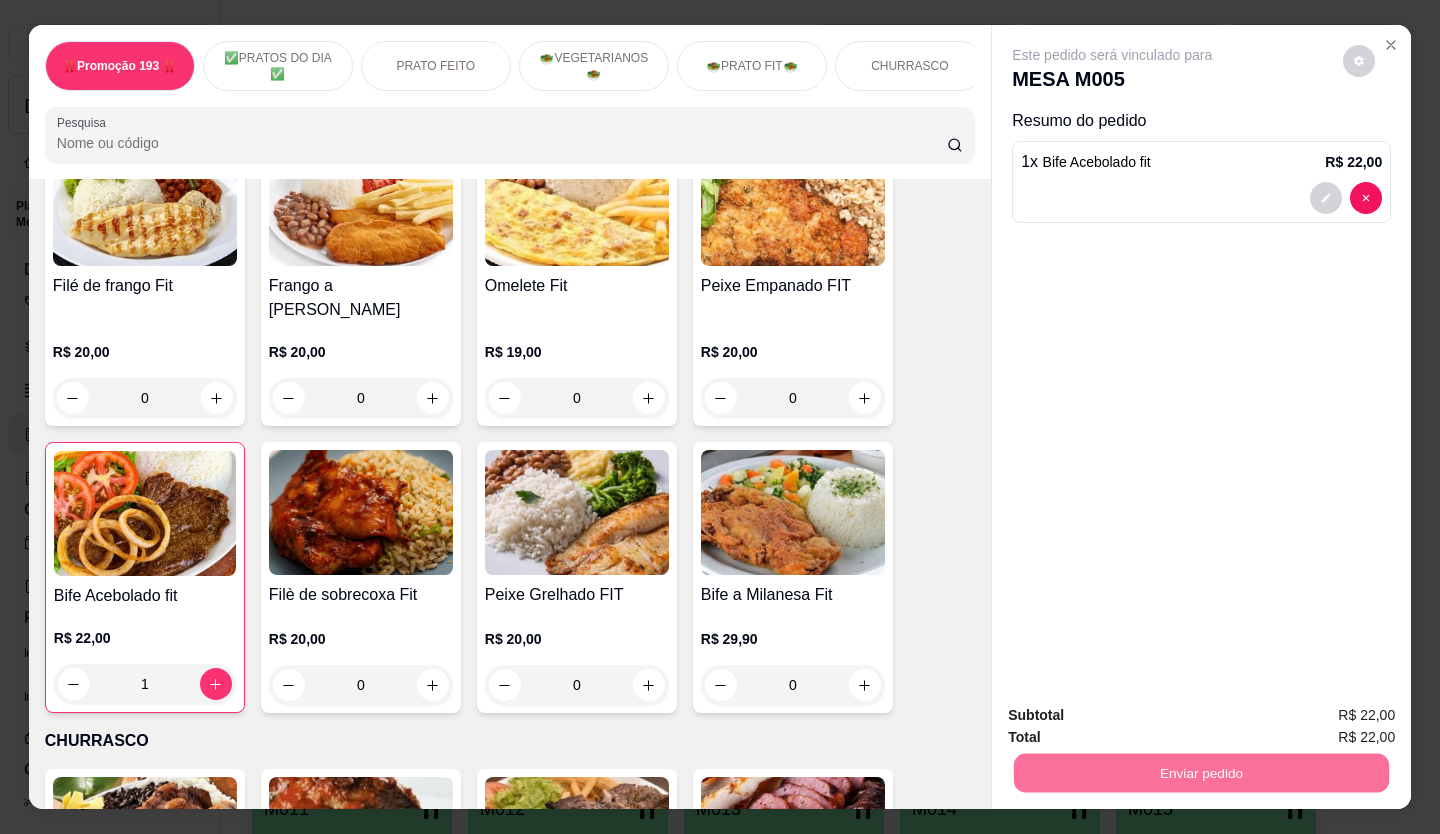 click on "Não registrar e enviar pedido" at bounding box center [1135, 716] 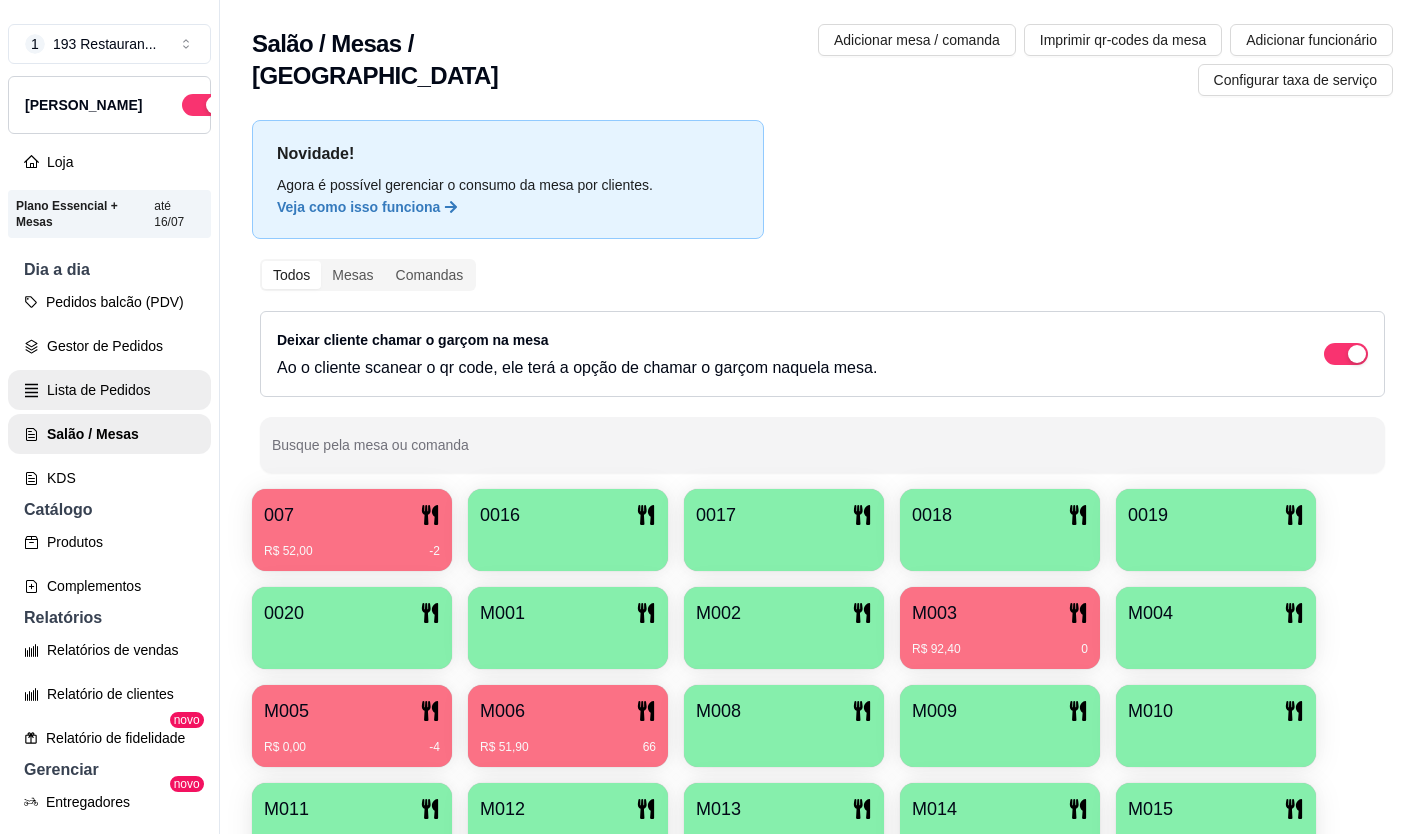 click on "Lista de Pedidos" at bounding box center [109, 390] 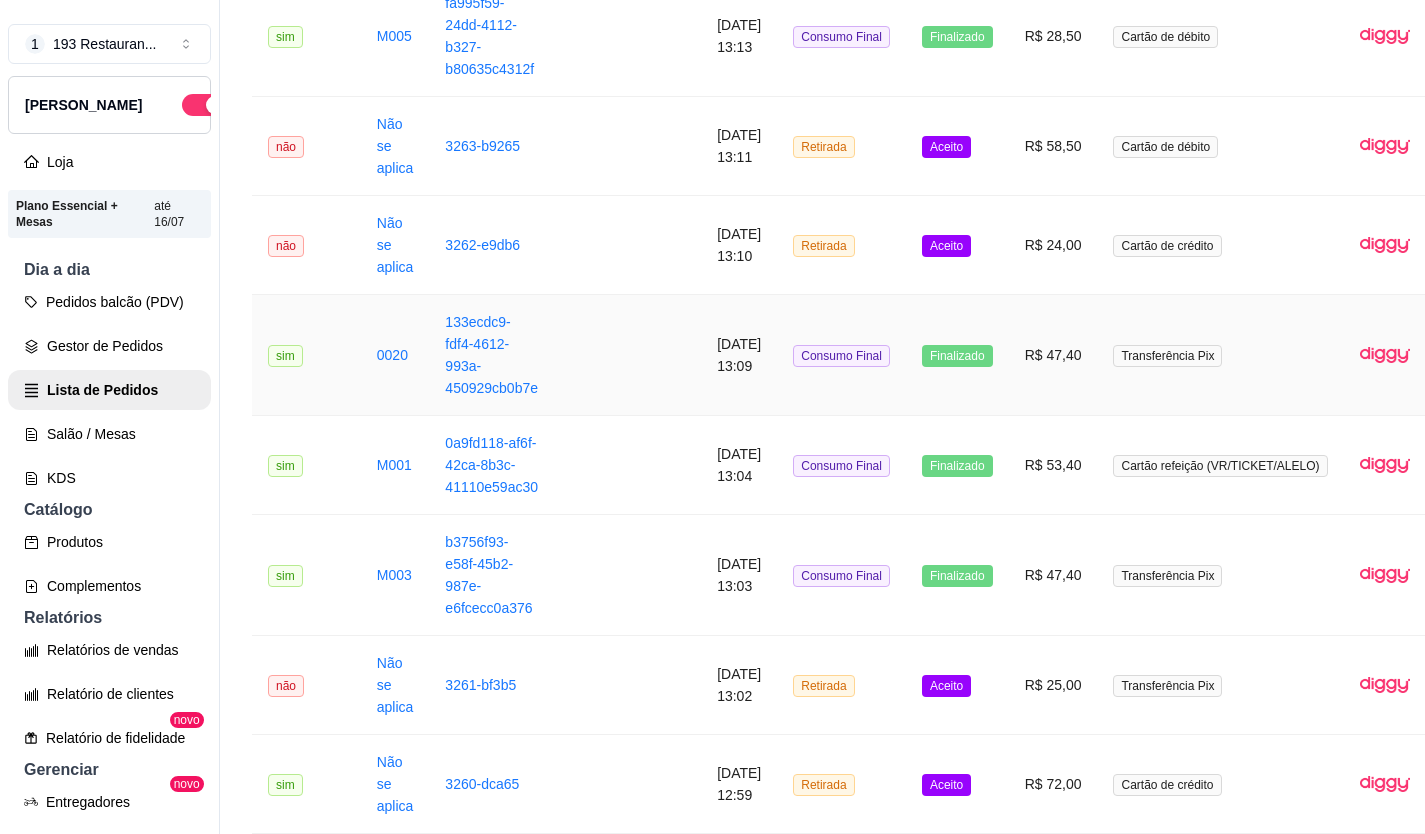 scroll, scrollTop: 1100, scrollLeft: 0, axis: vertical 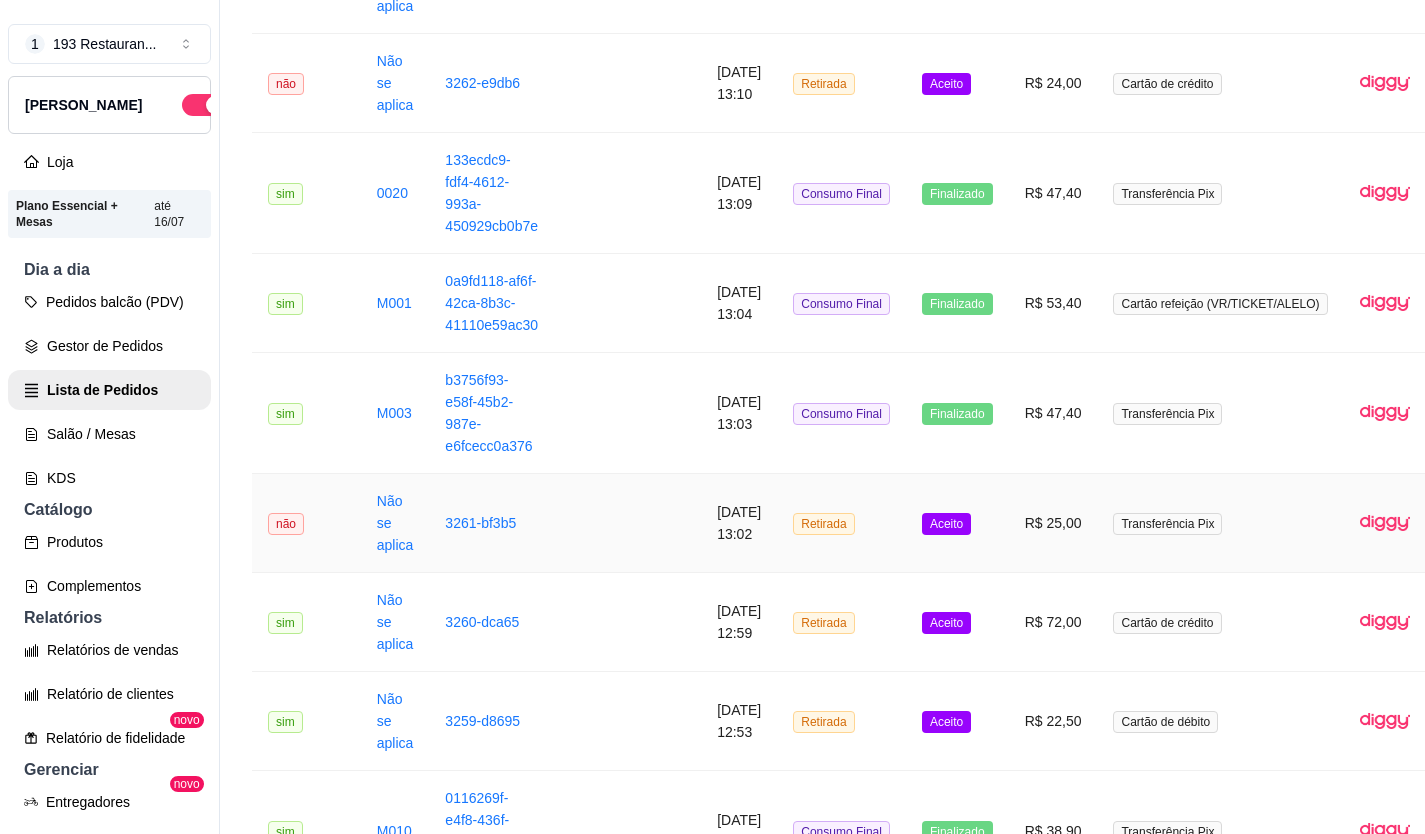click on "R$ 25,00" at bounding box center (1053, 523) 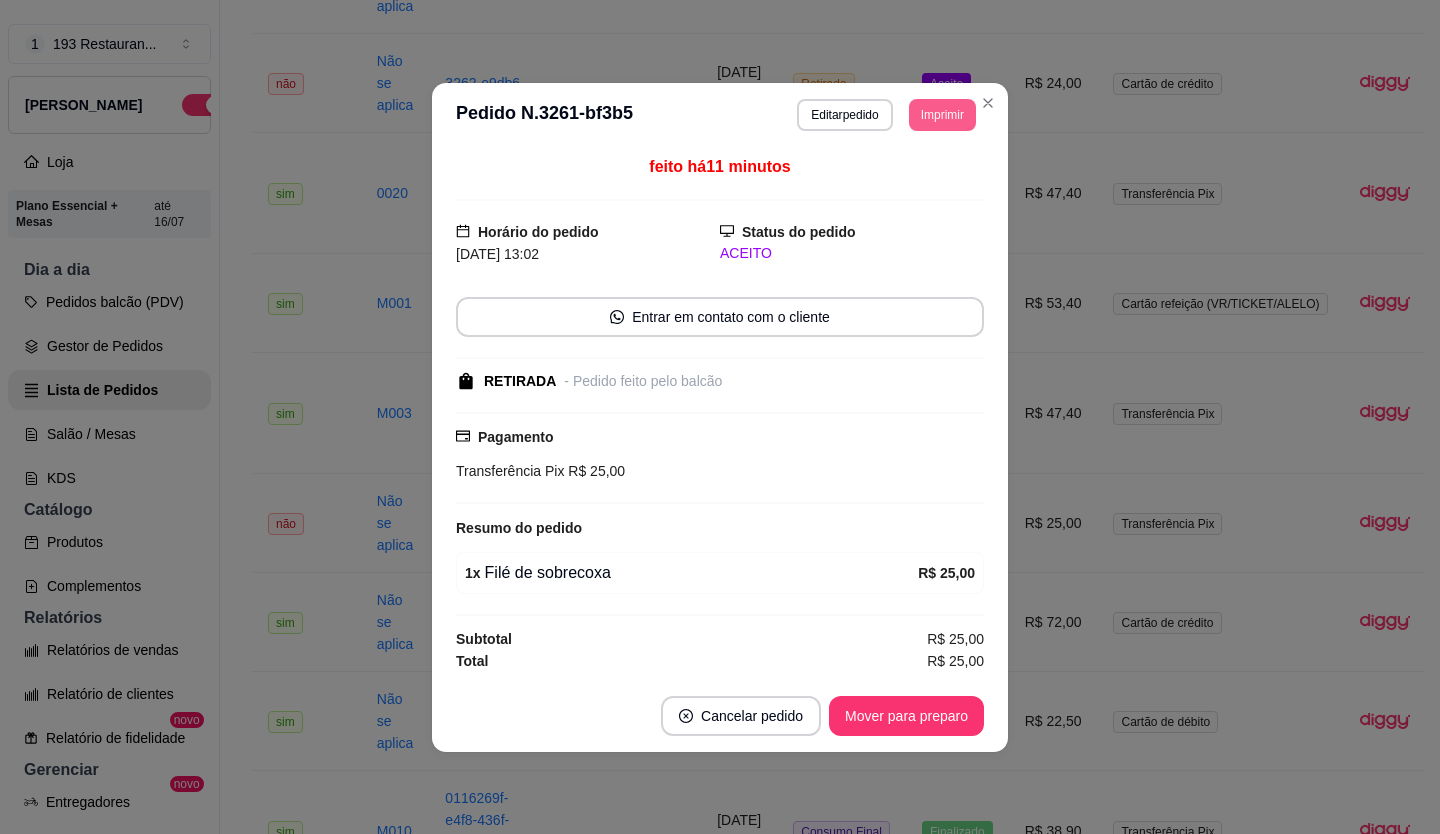 click on "Imprimir" at bounding box center [942, 115] 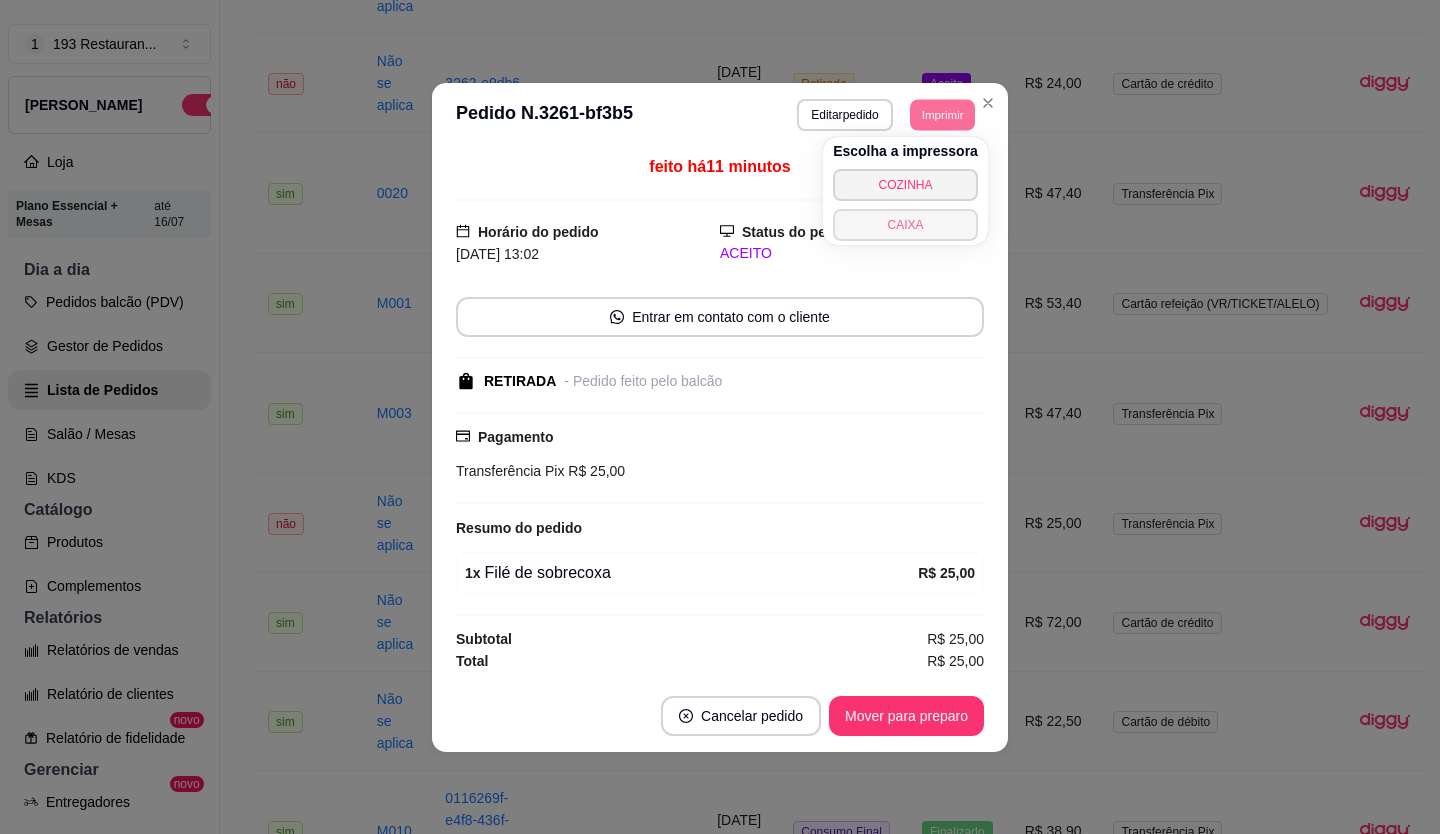 click on "CAIXA" at bounding box center (905, 225) 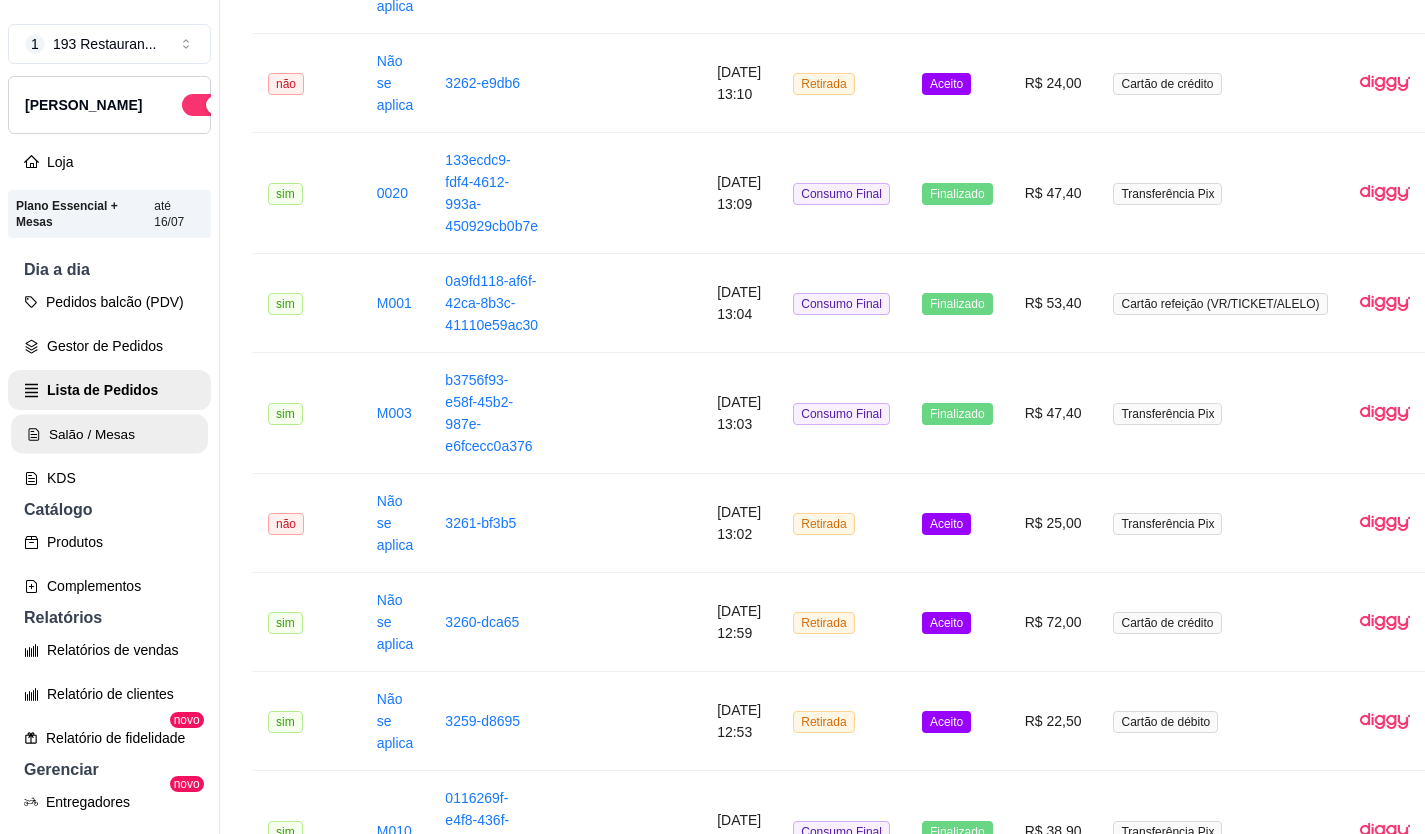 click on "Salão / Mesas" at bounding box center [109, 434] 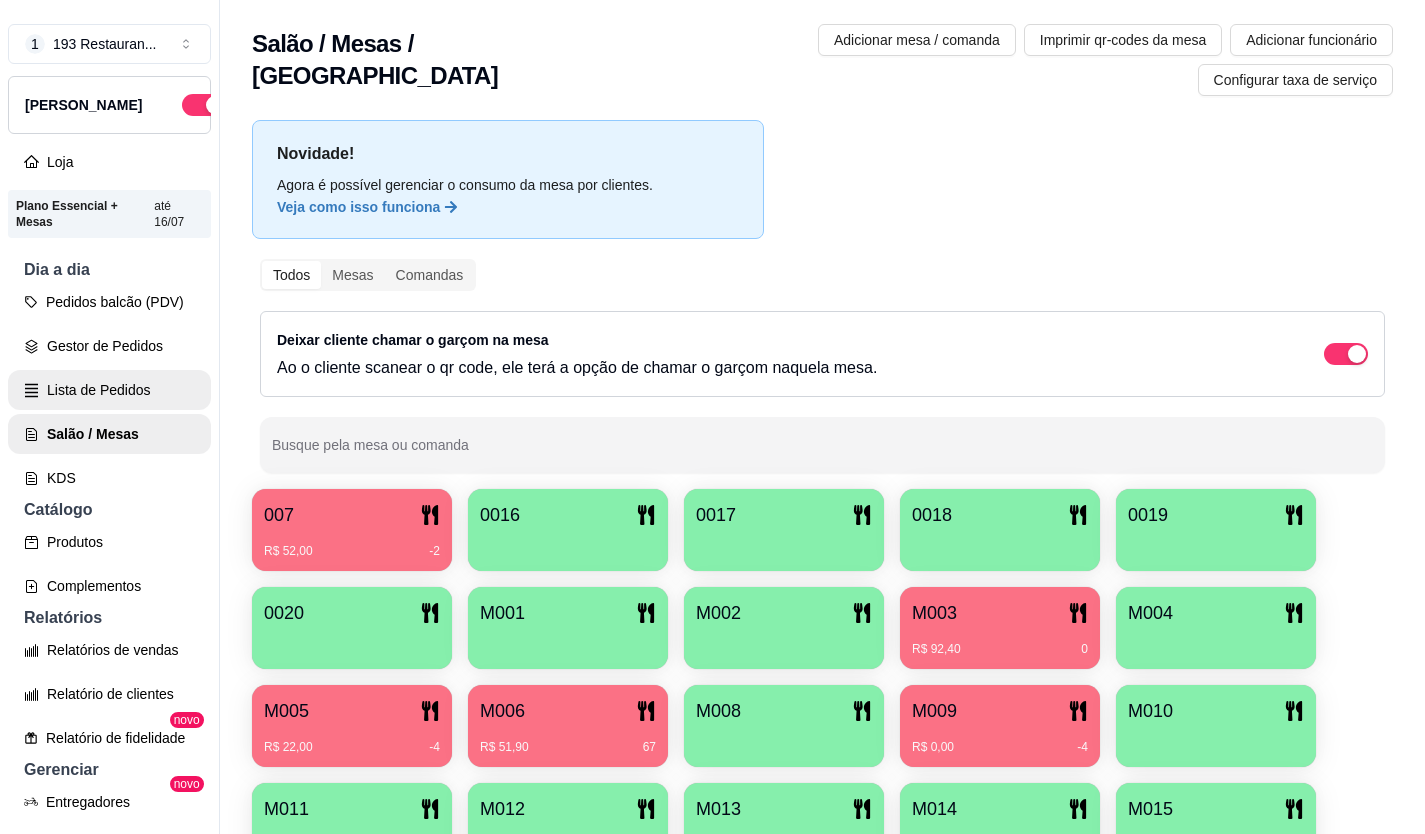 click on "Lista de Pedidos" at bounding box center [109, 390] 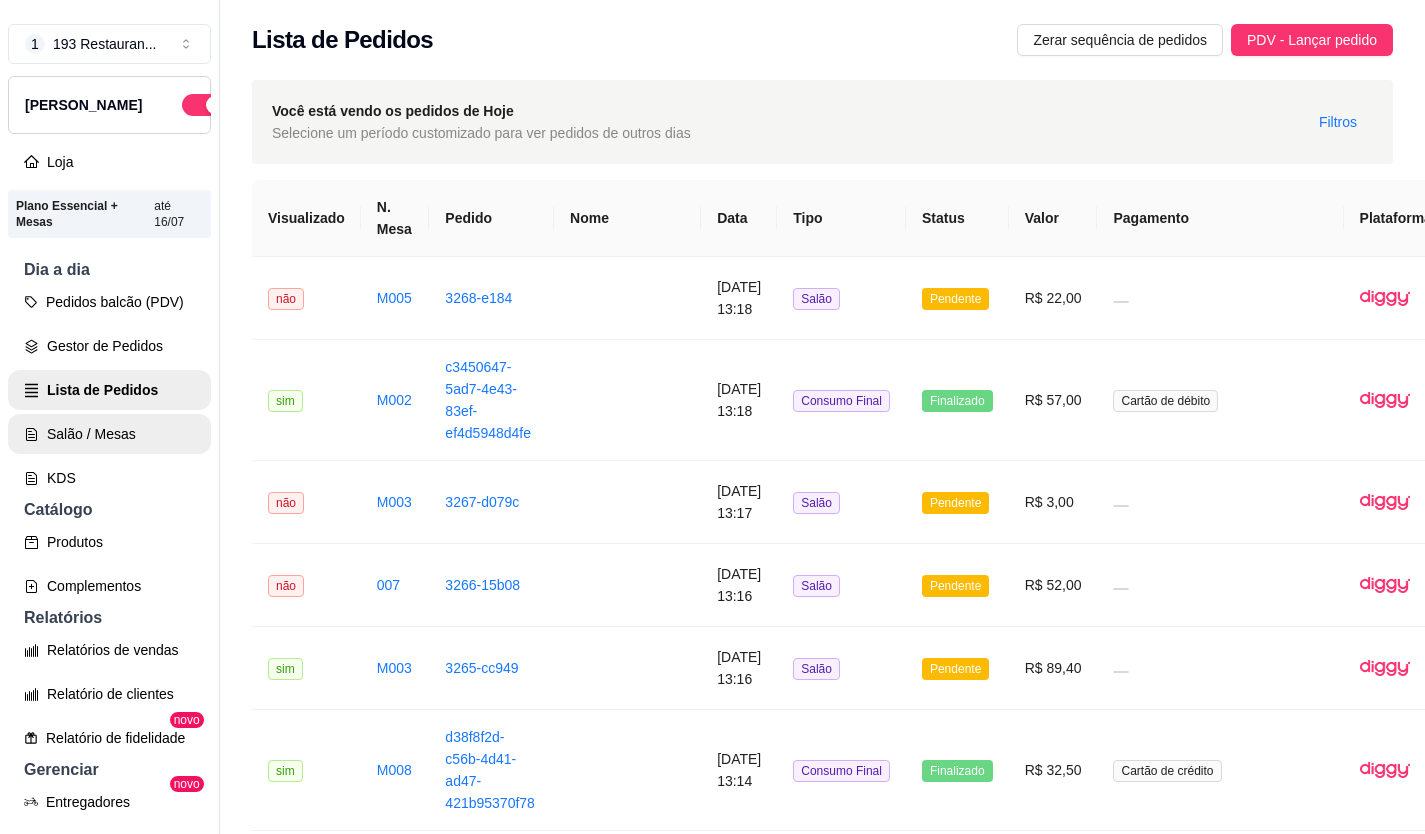 click on "Salão / Mesas" at bounding box center [109, 434] 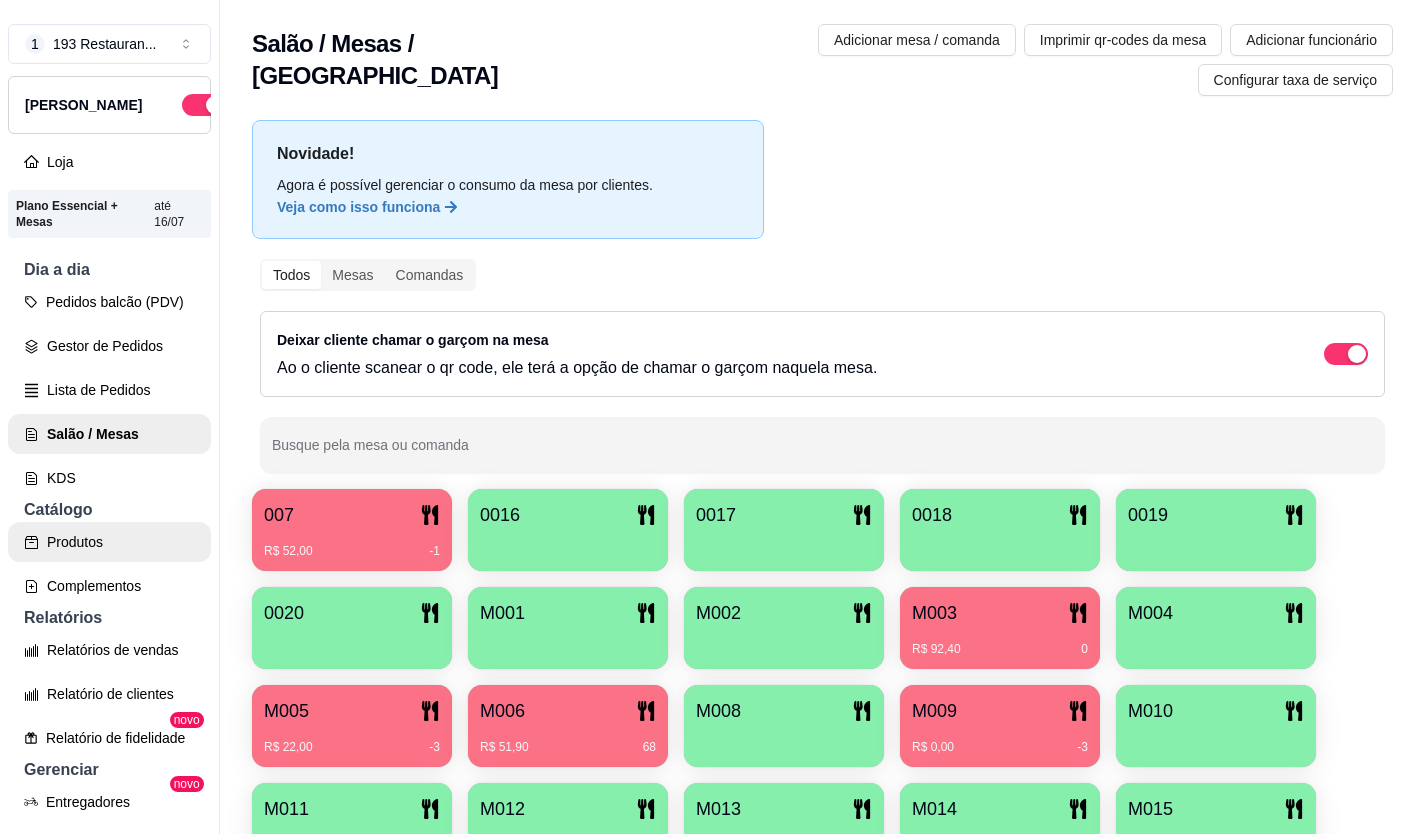 click on "Produtos" at bounding box center [109, 542] 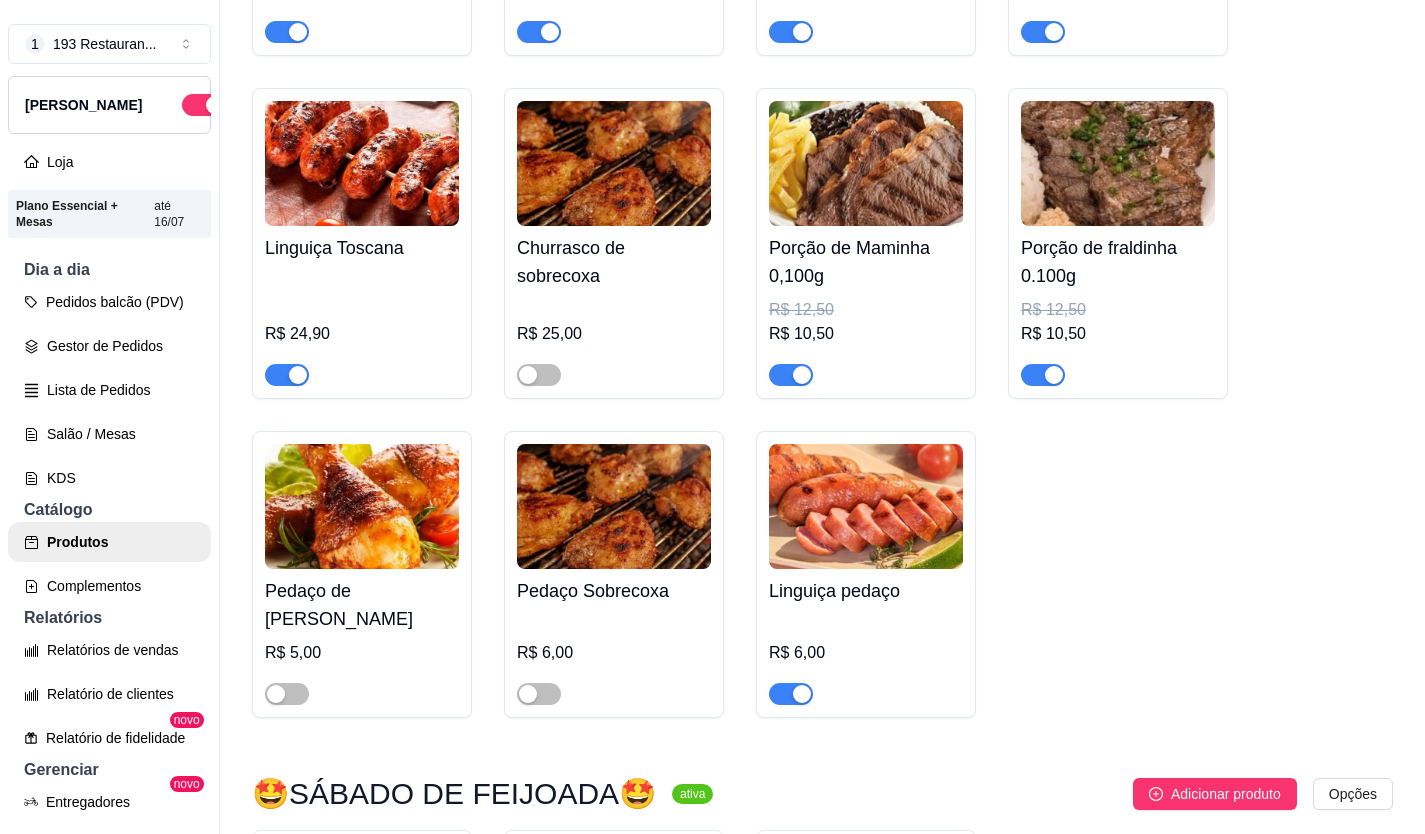 scroll, scrollTop: 4600, scrollLeft: 0, axis: vertical 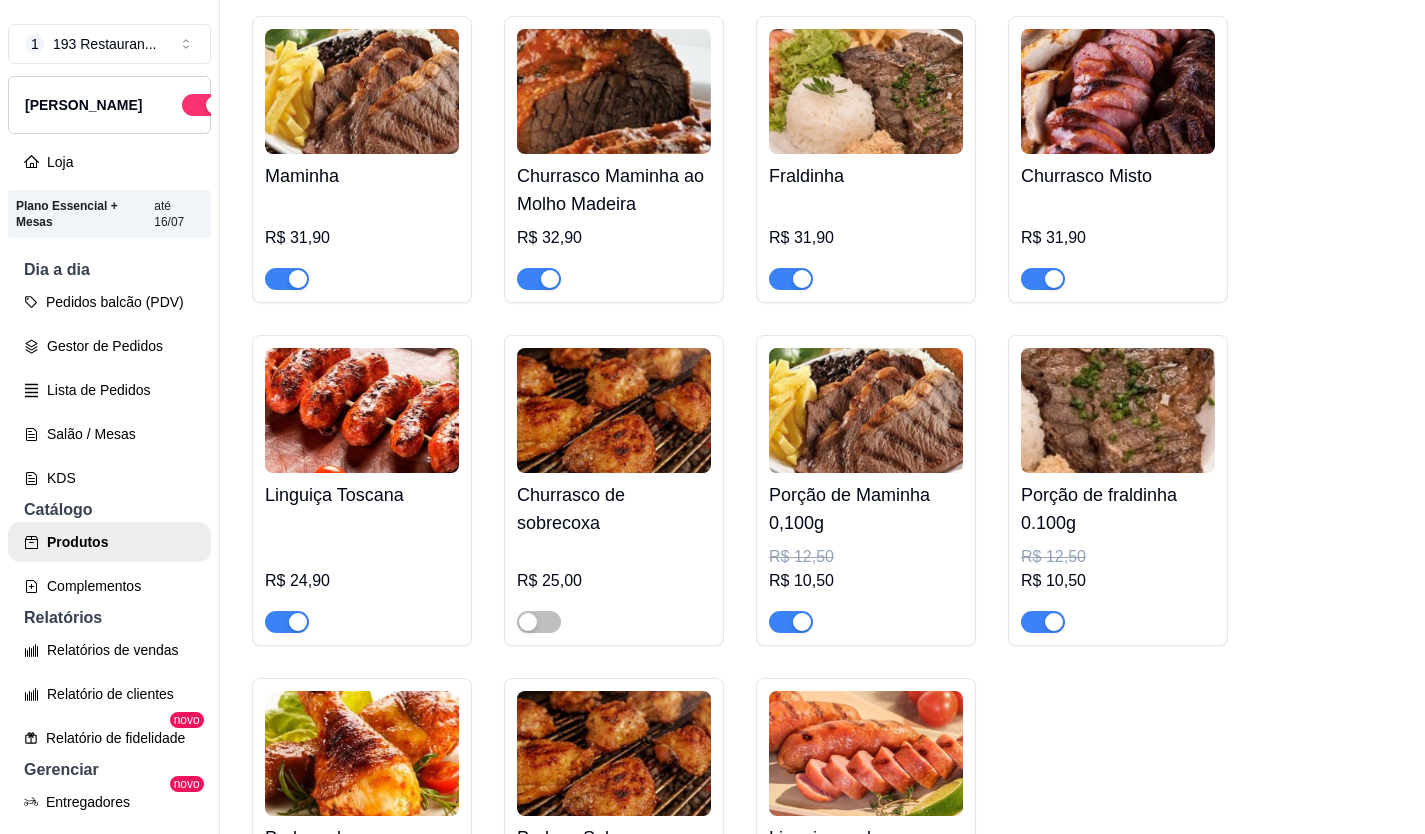 click at bounding box center [287, 622] 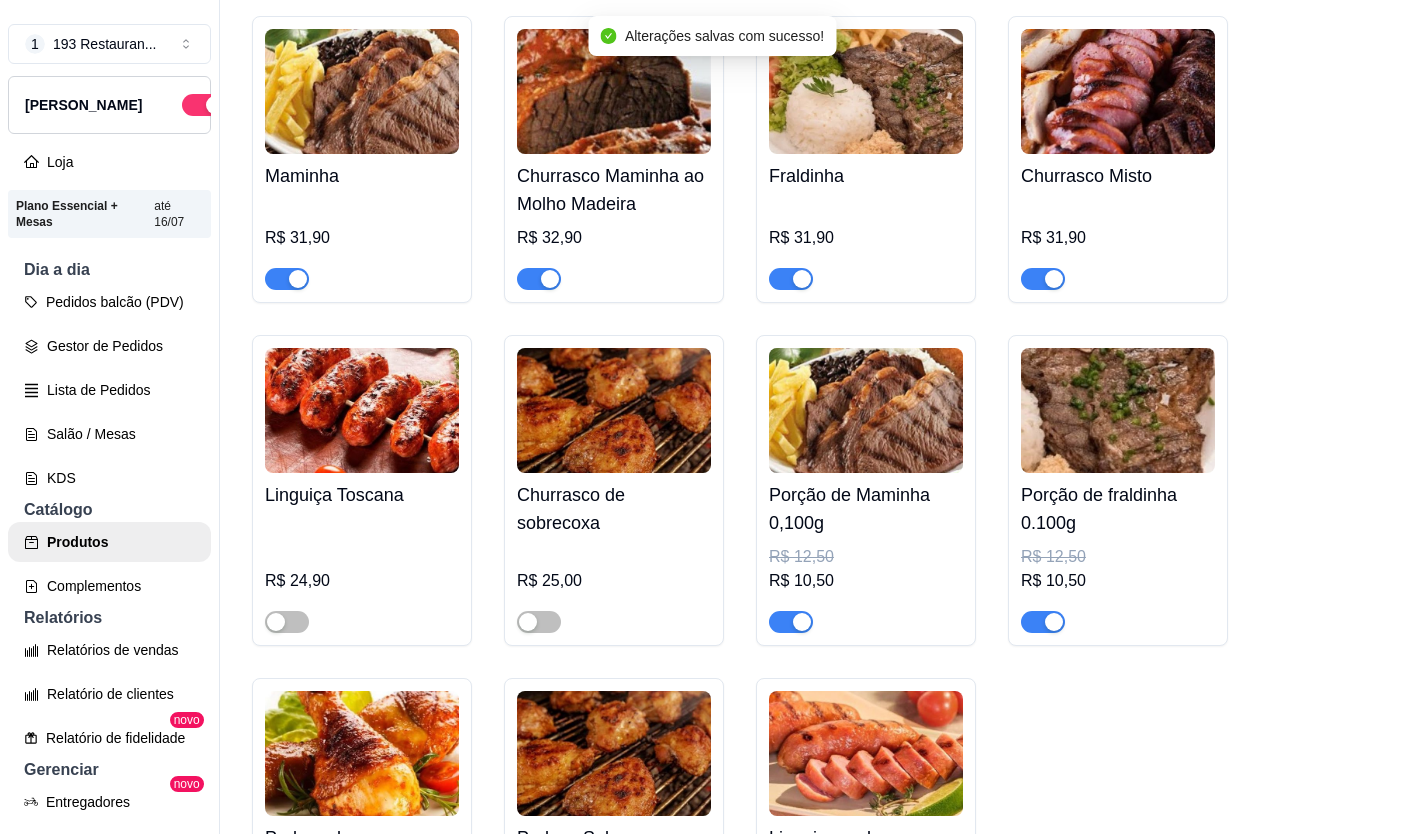 click at bounding box center (1054, 279) 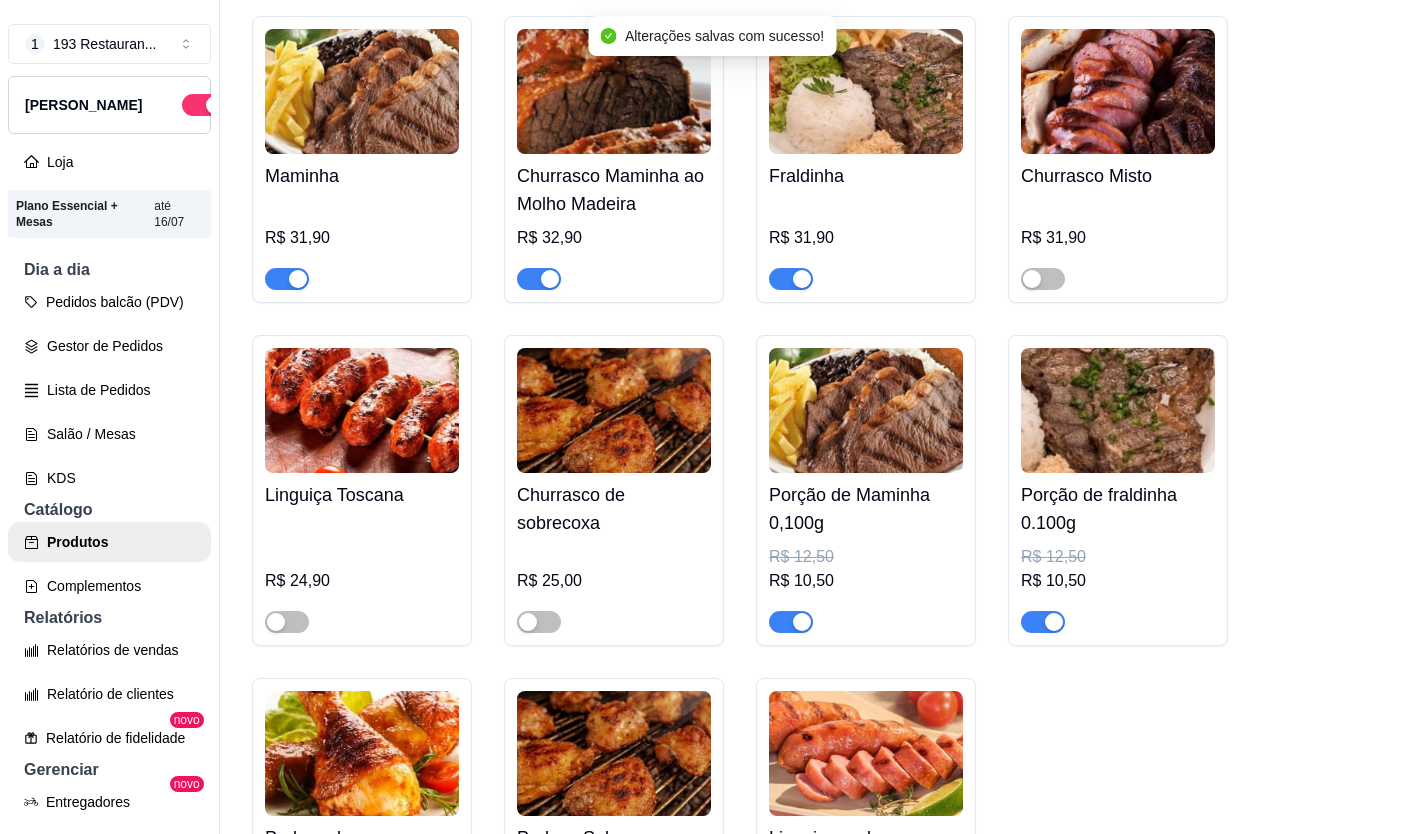 click at bounding box center [614, 410] 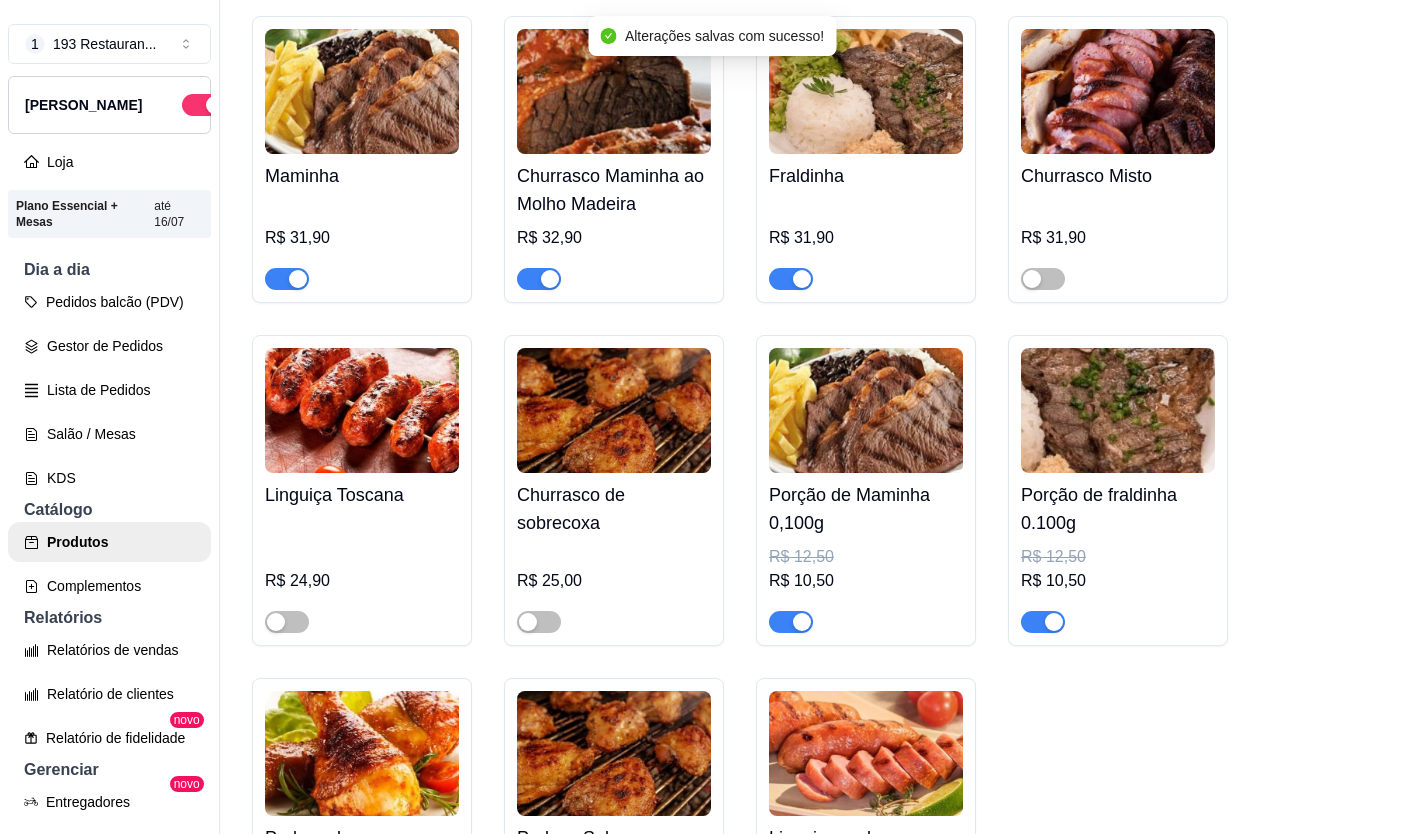 type 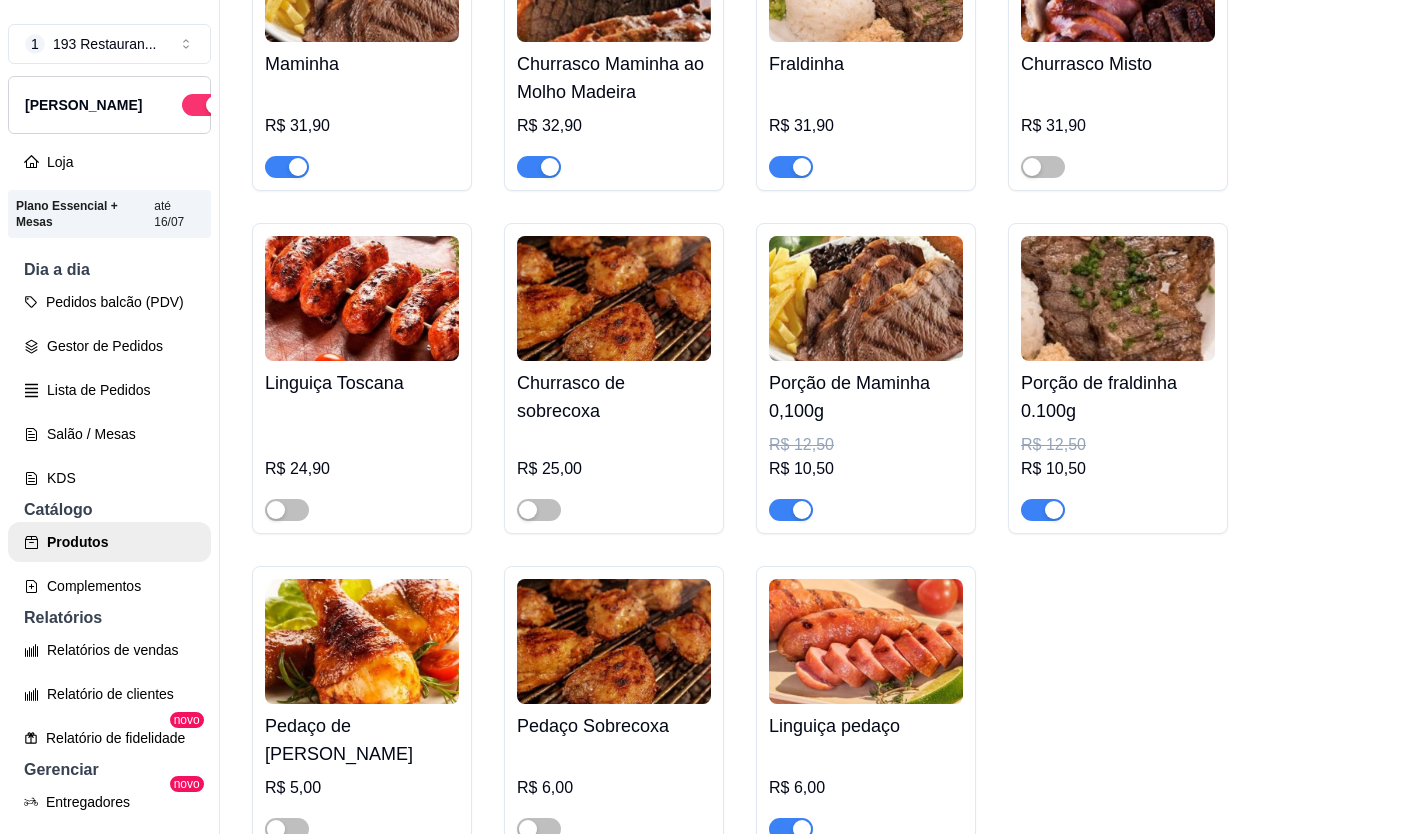 scroll, scrollTop: 4900, scrollLeft: 0, axis: vertical 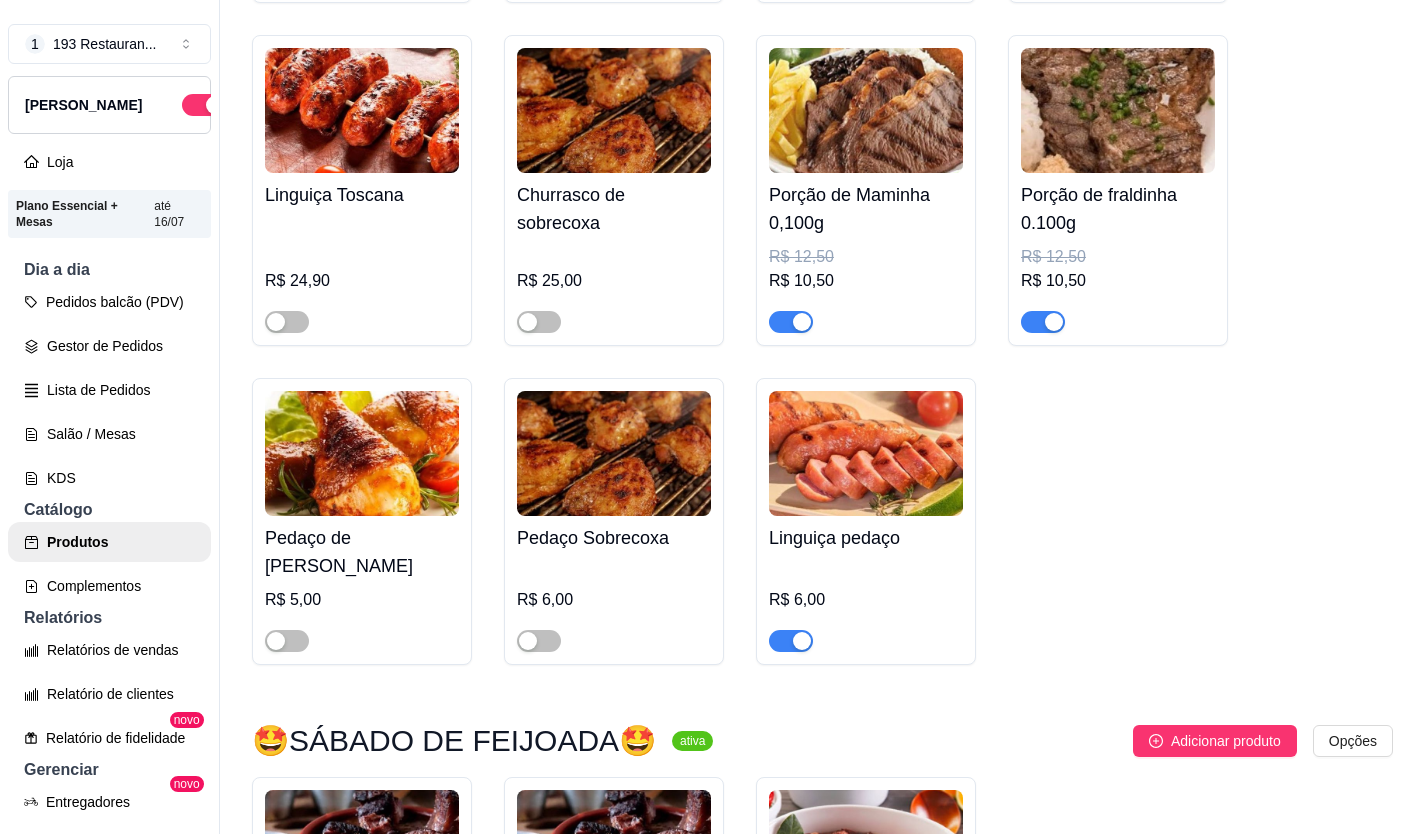 click at bounding box center [791, 641] 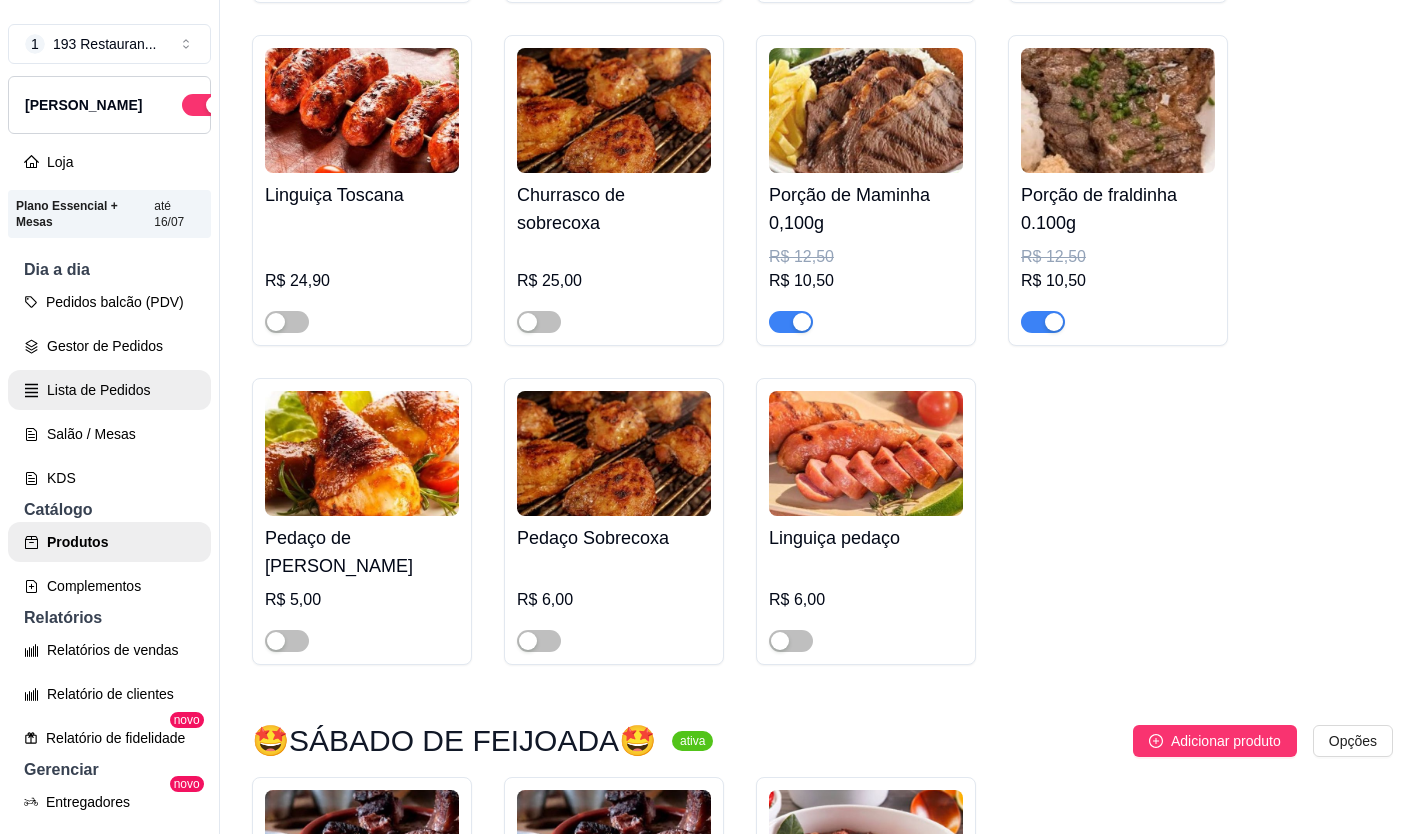 click on "Lista de Pedidos" at bounding box center [109, 390] 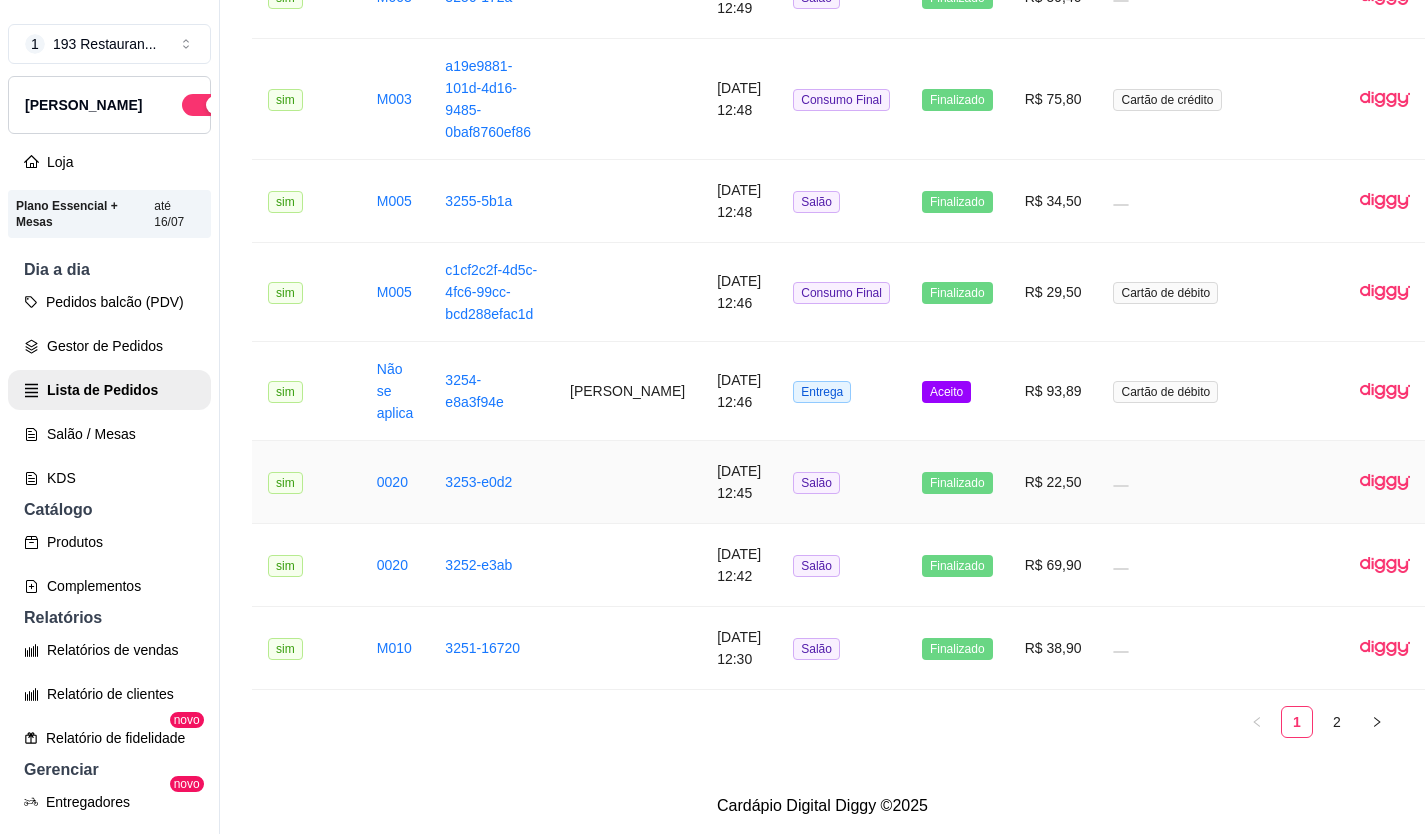 scroll, scrollTop: 2586, scrollLeft: 0, axis: vertical 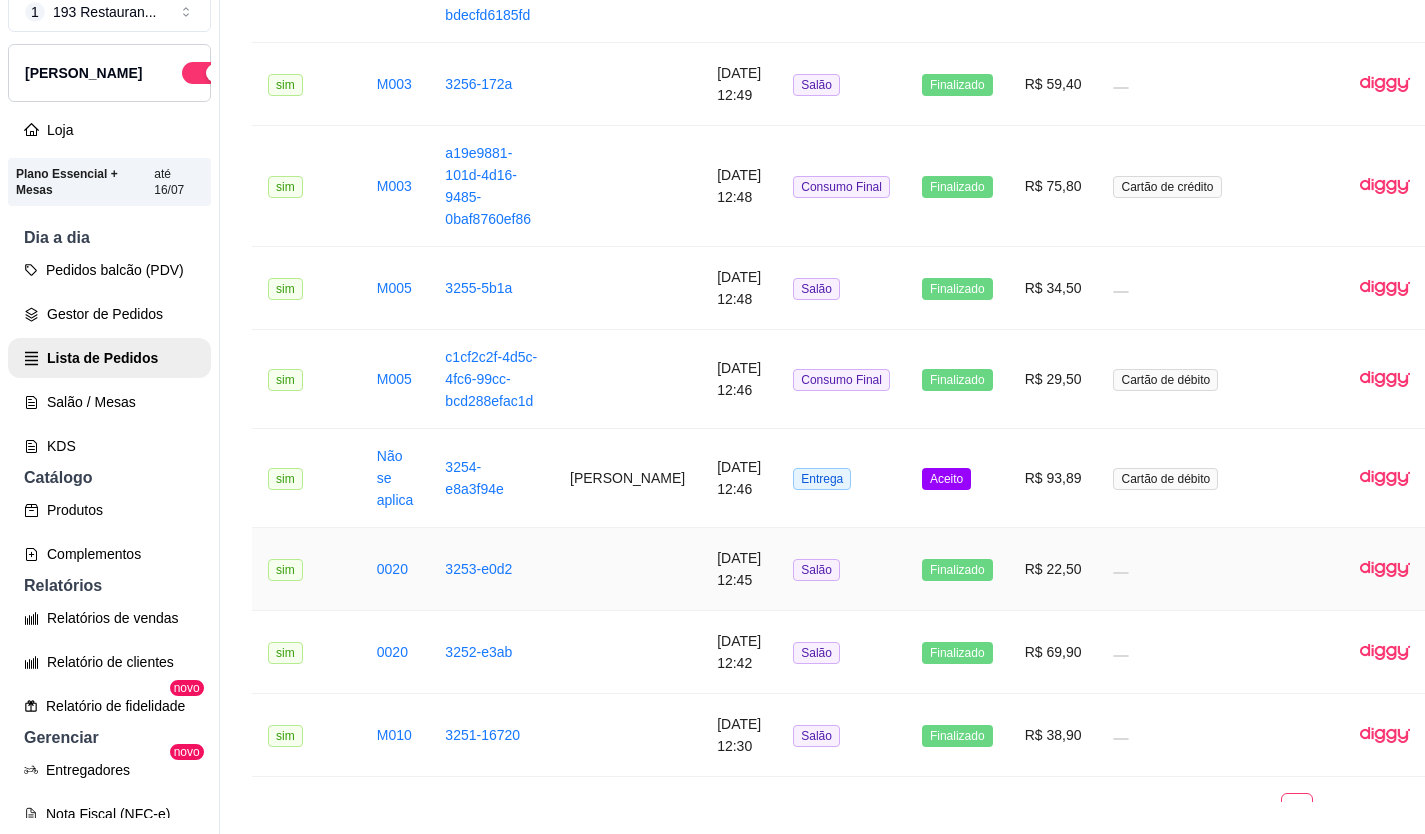 click on "R$ 22,50" at bounding box center [1053, 569] 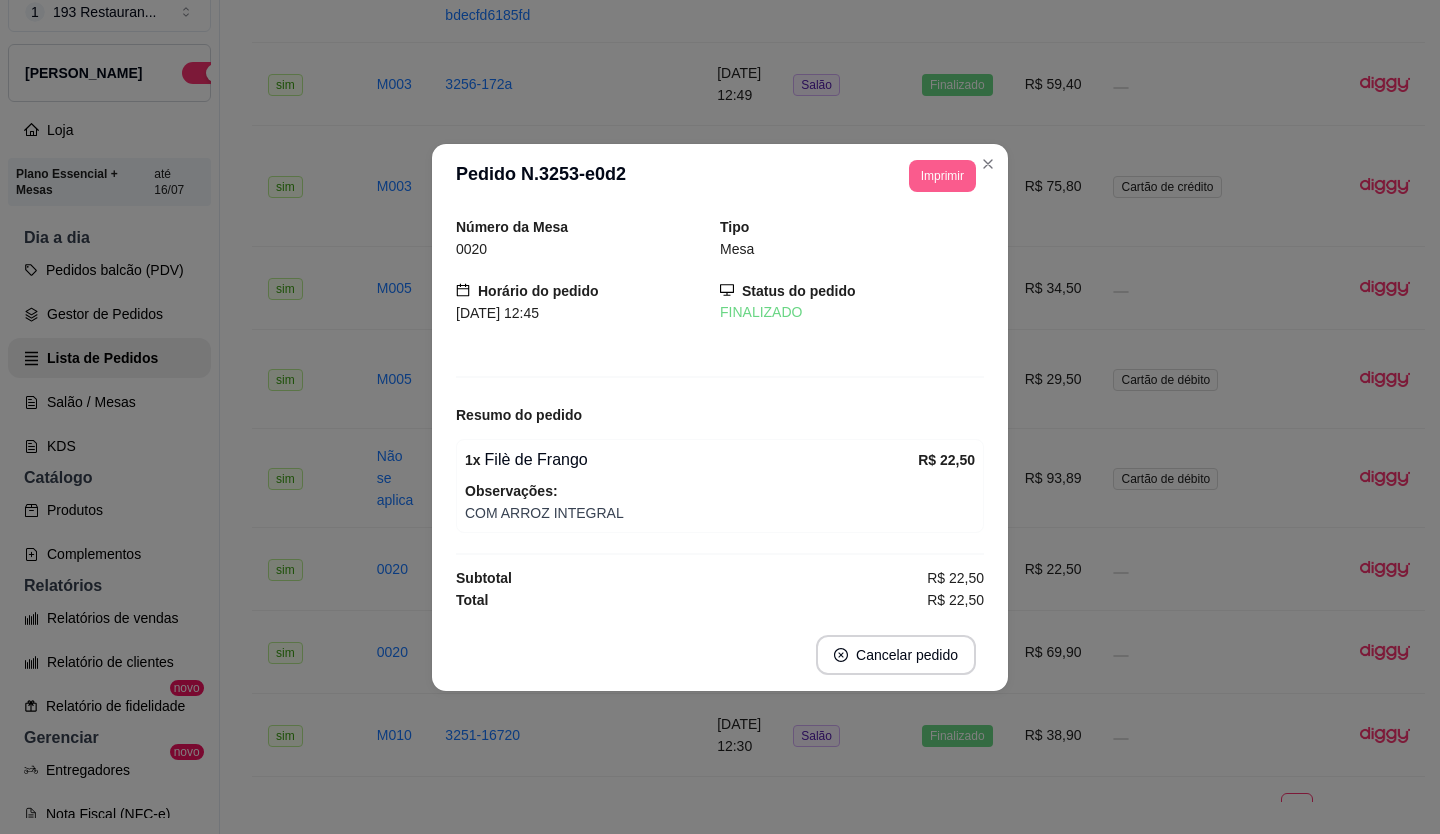 click on "Imprimir" at bounding box center [942, 176] 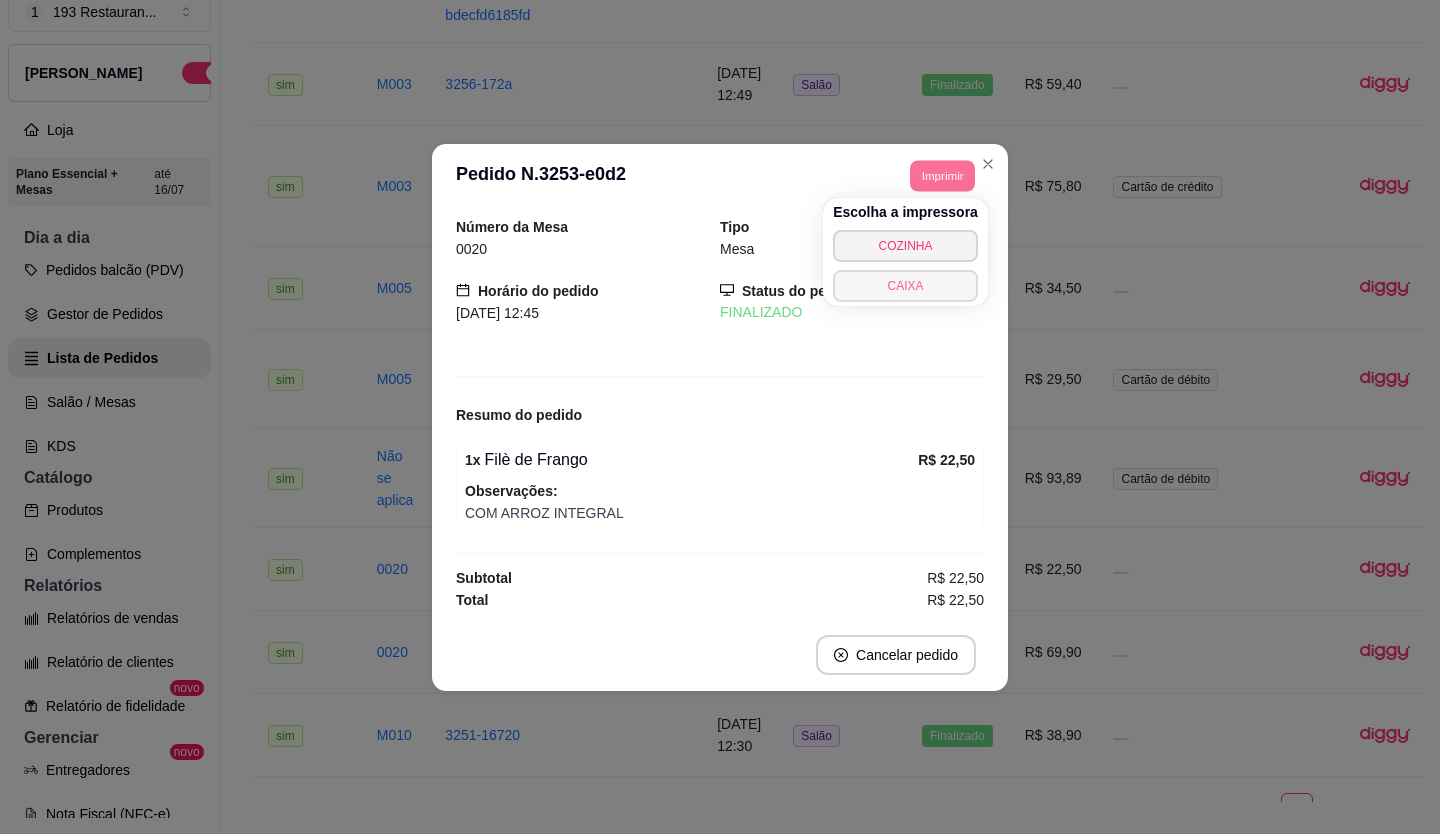 click on "CAIXA" at bounding box center (905, 286) 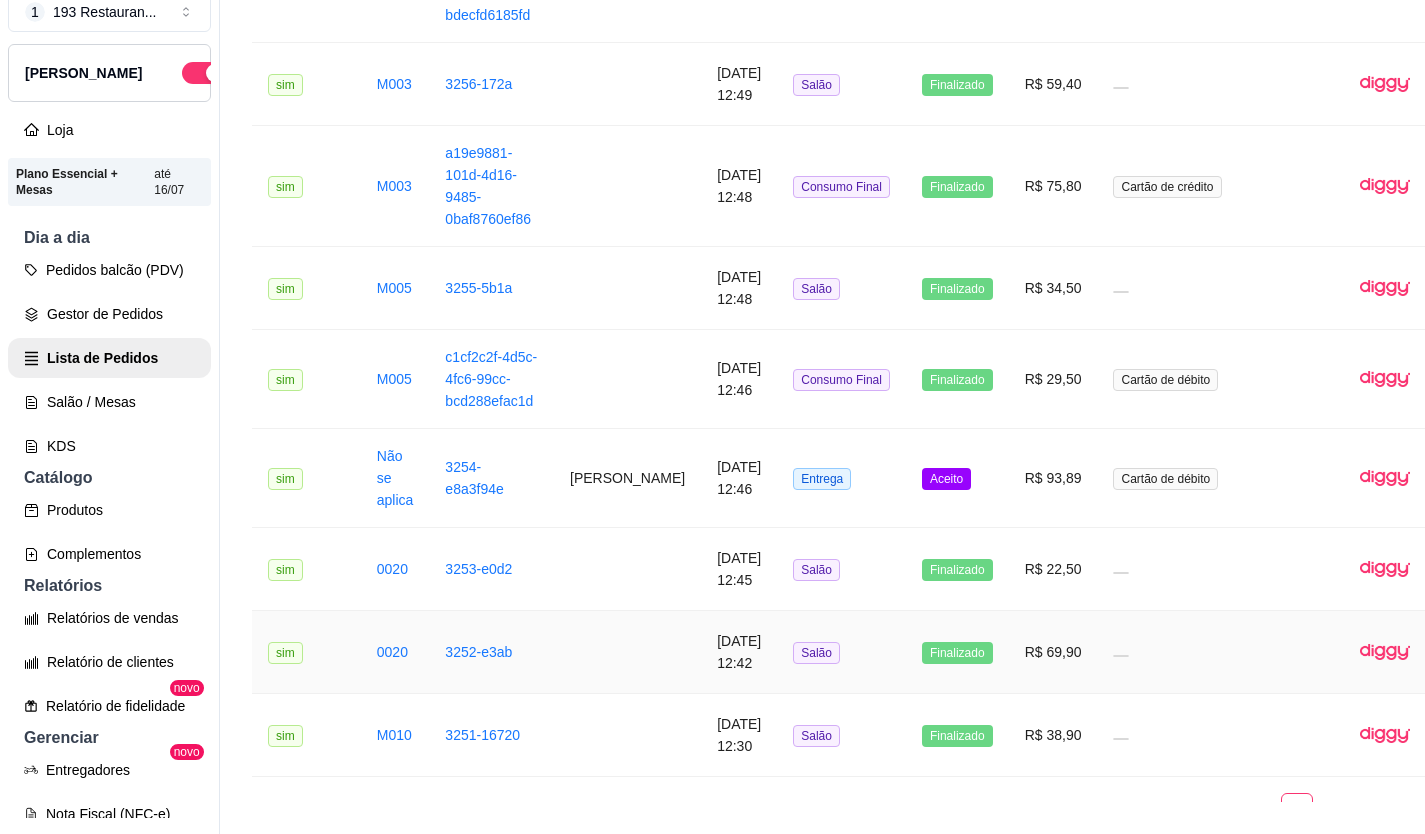 scroll, scrollTop: 2586, scrollLeft: 0, axis: vertical 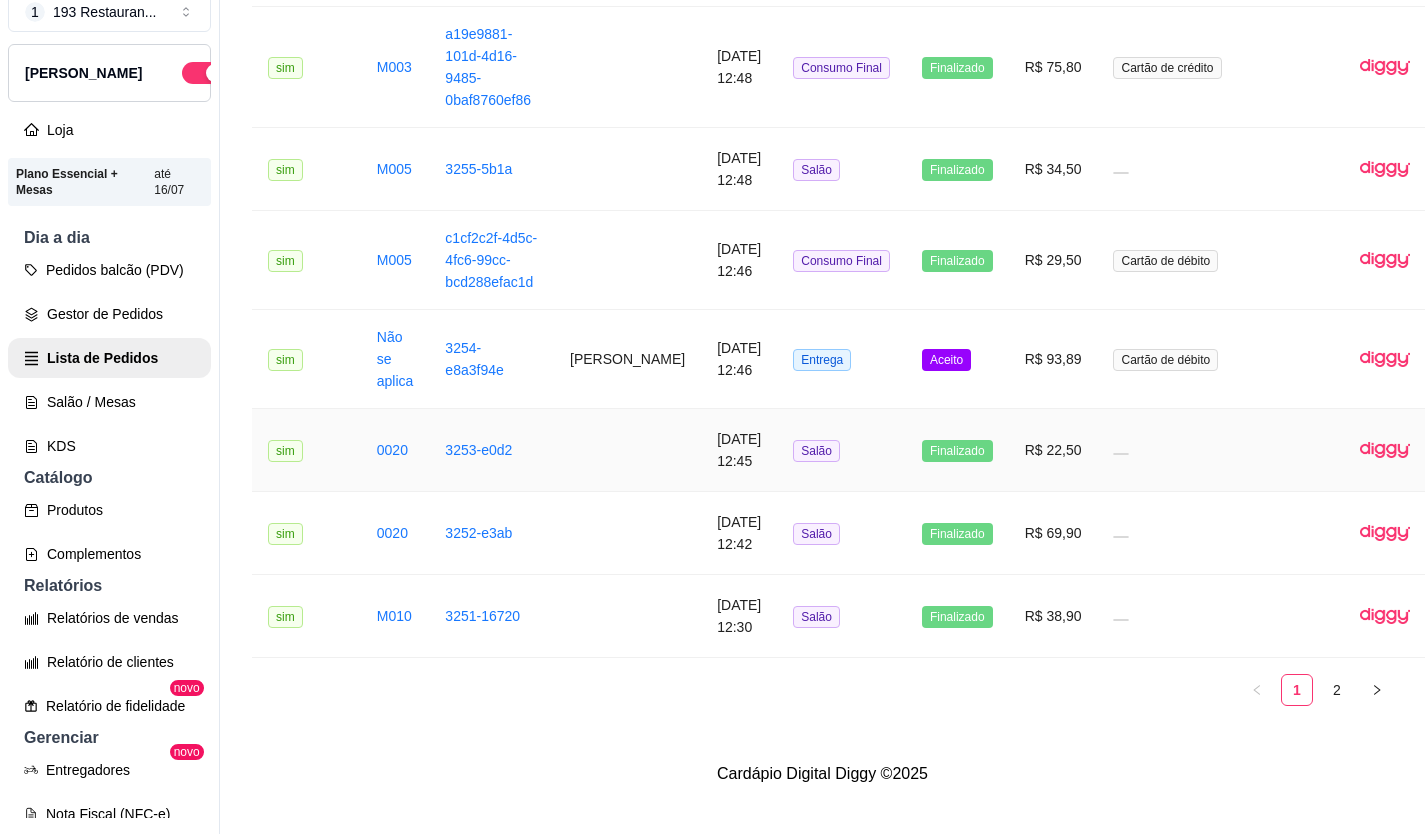 click on "R$ 22,50" at bounding box center (1053, 450) 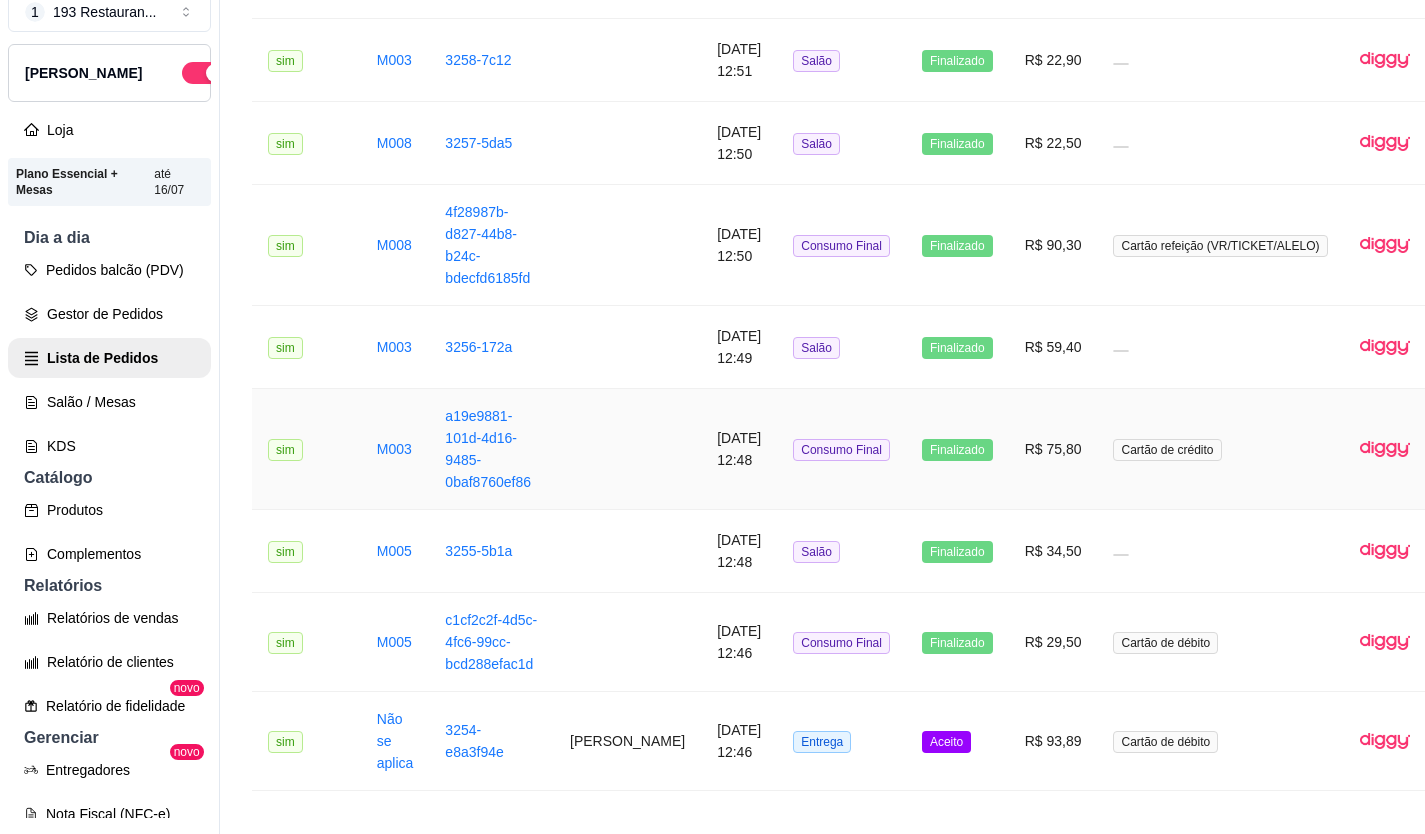 scroll, scrollTop: 2086, scrollLeft: 0, axis: vertical 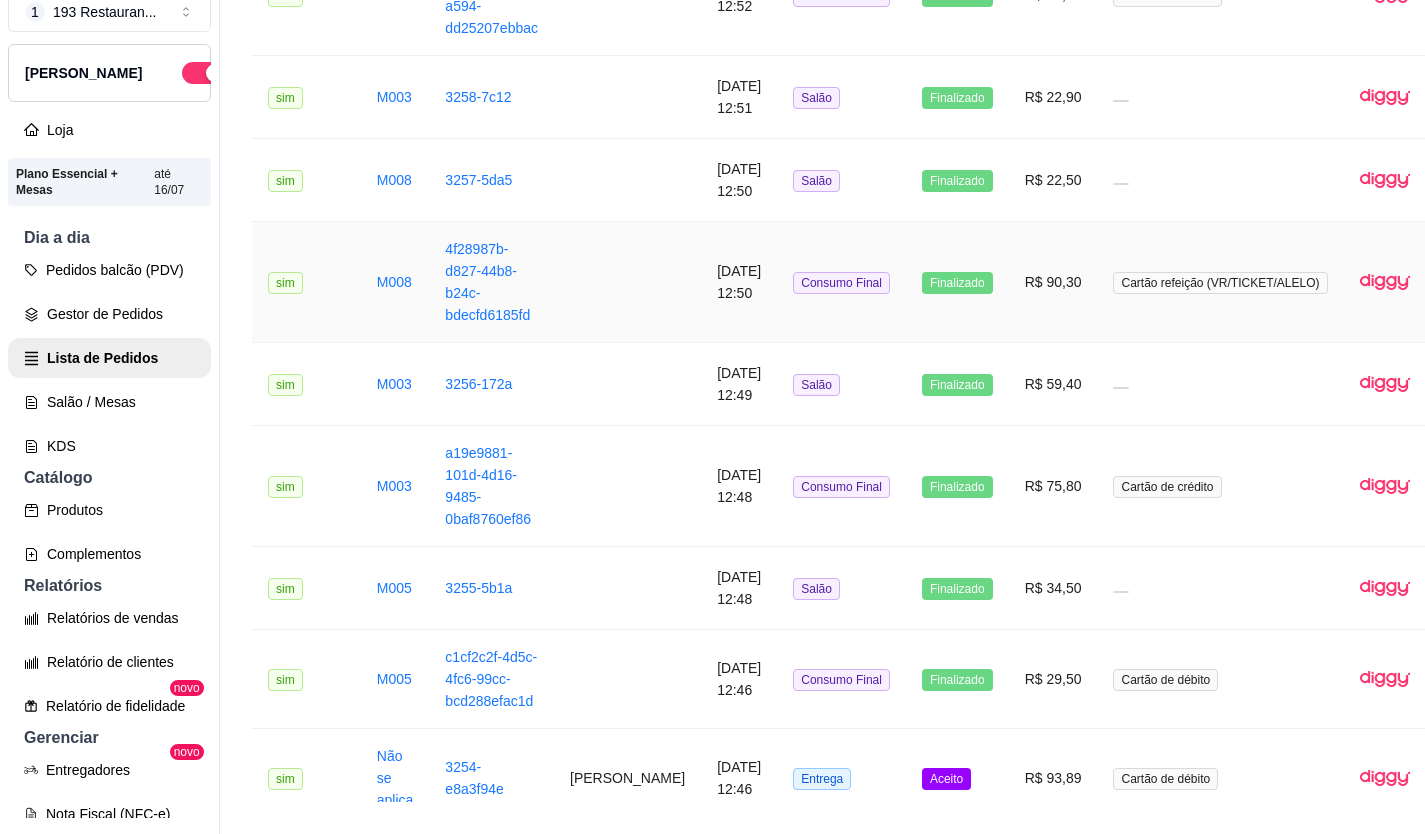 click on "R$ 90,30" at bounding box center (1053, 282) 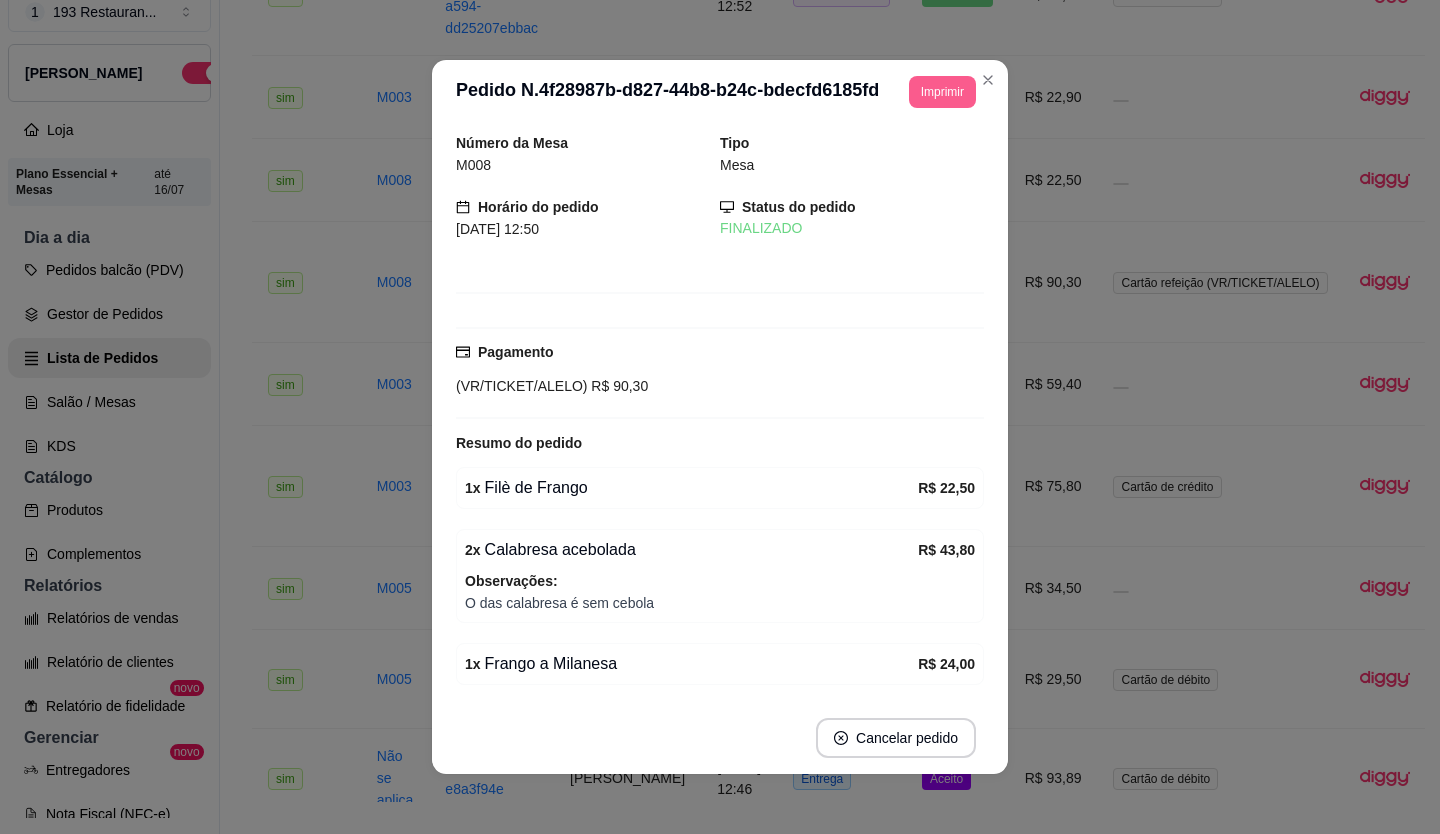 click on "Imprimir" at bounding box center (942, 92) 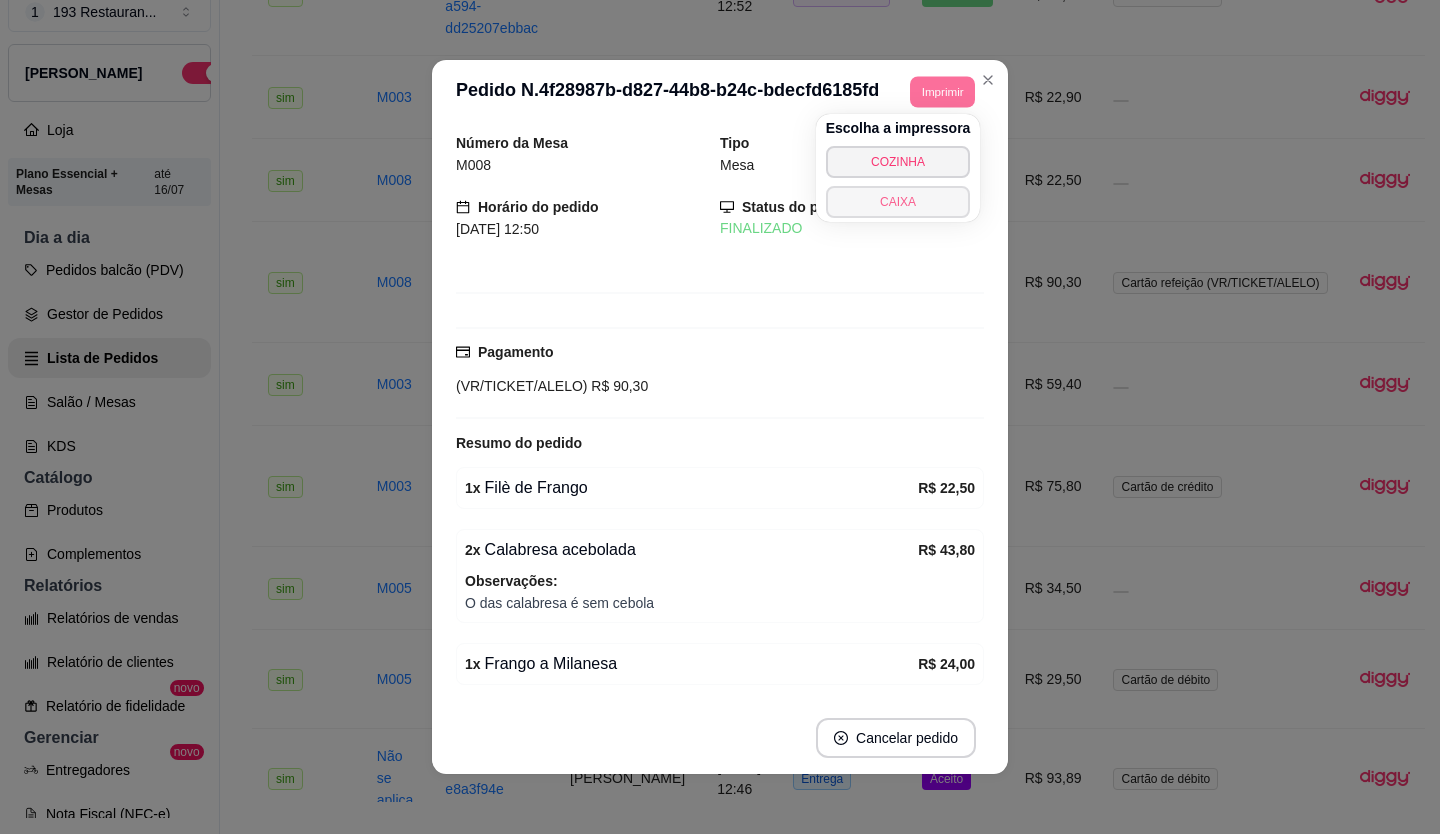 click on "CAIXA" at bounding box center [898, 202] 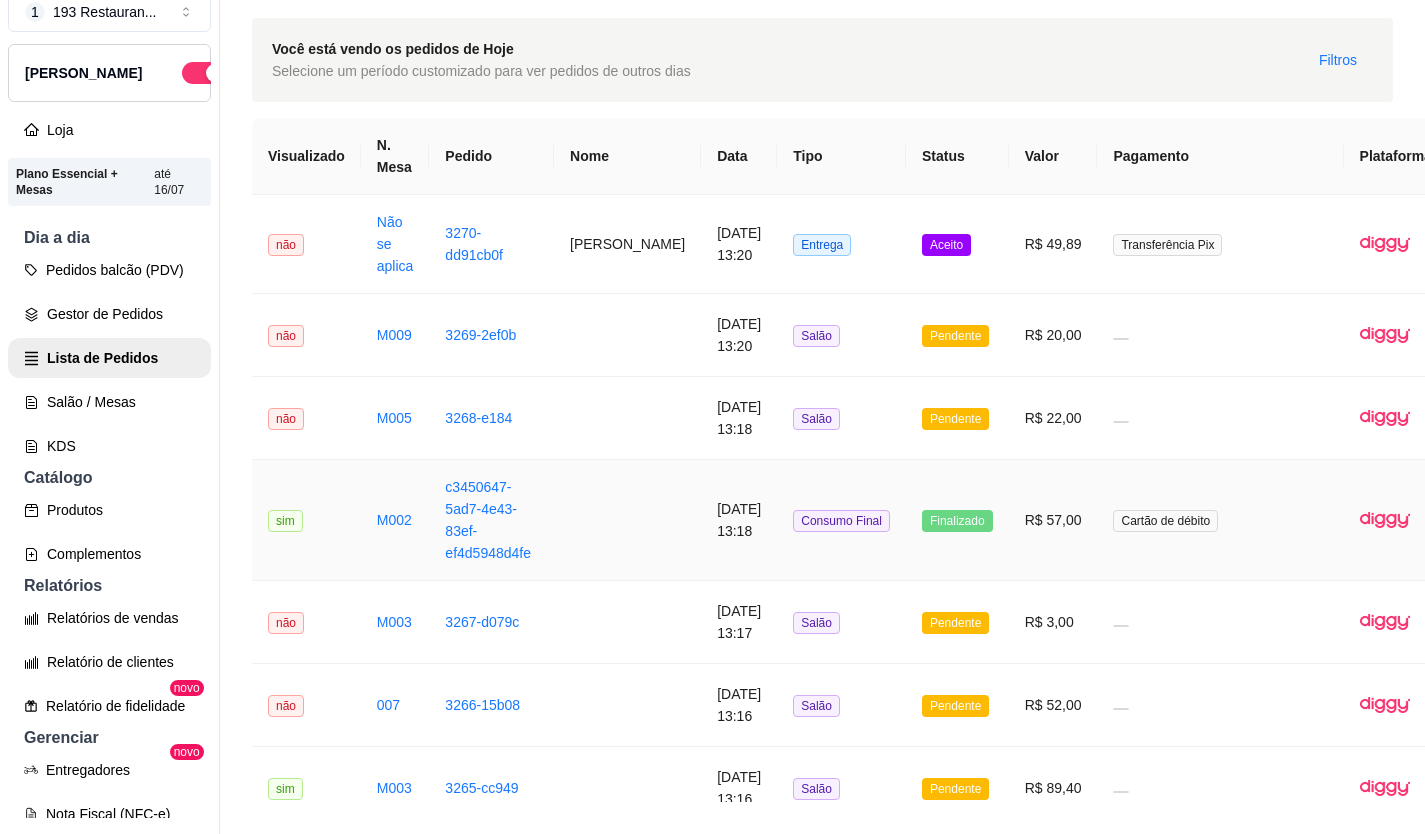 scroll, scrollTop: 0, scrollLeft: 0, axis: both 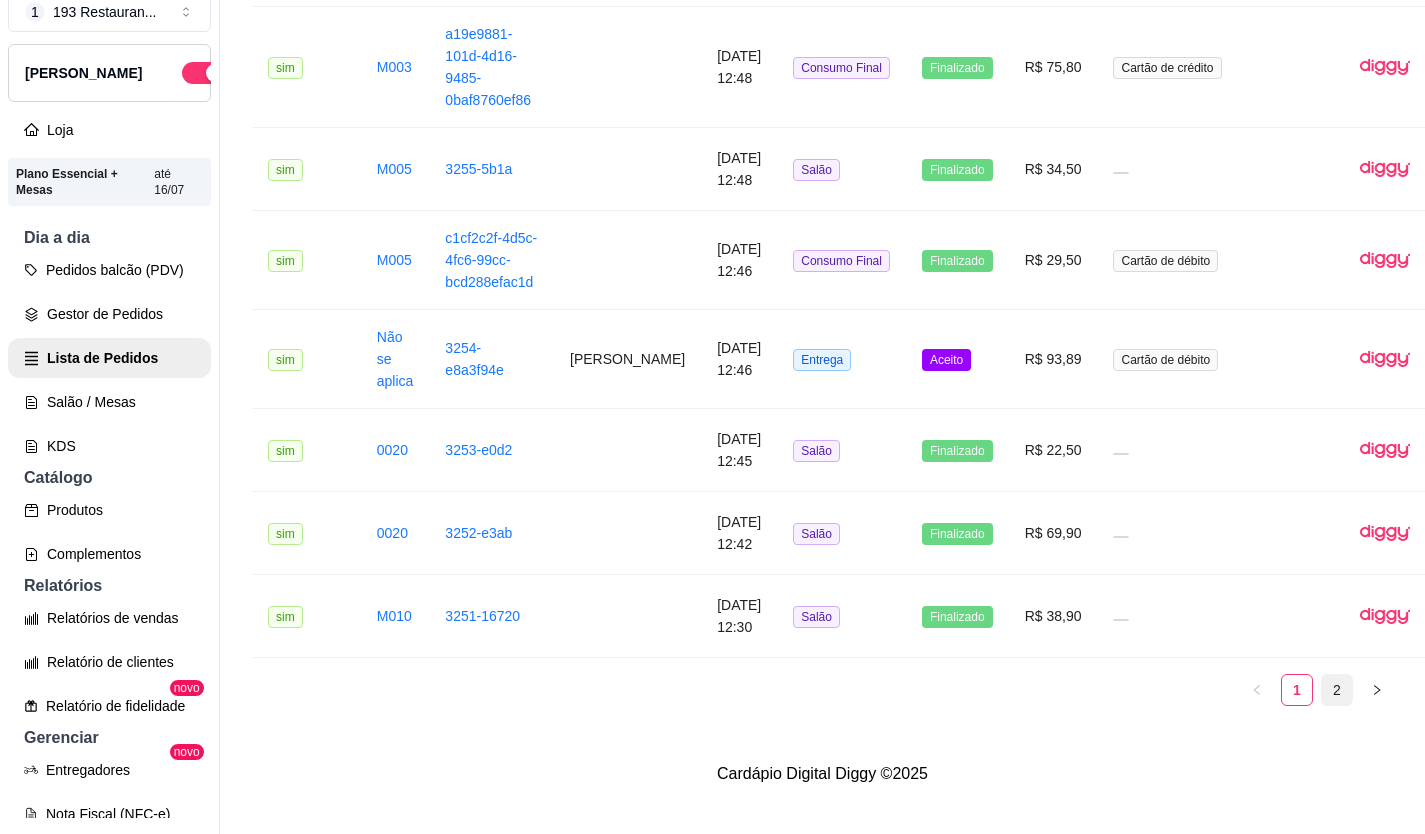click on "2" at bounding box center (1337, 690) 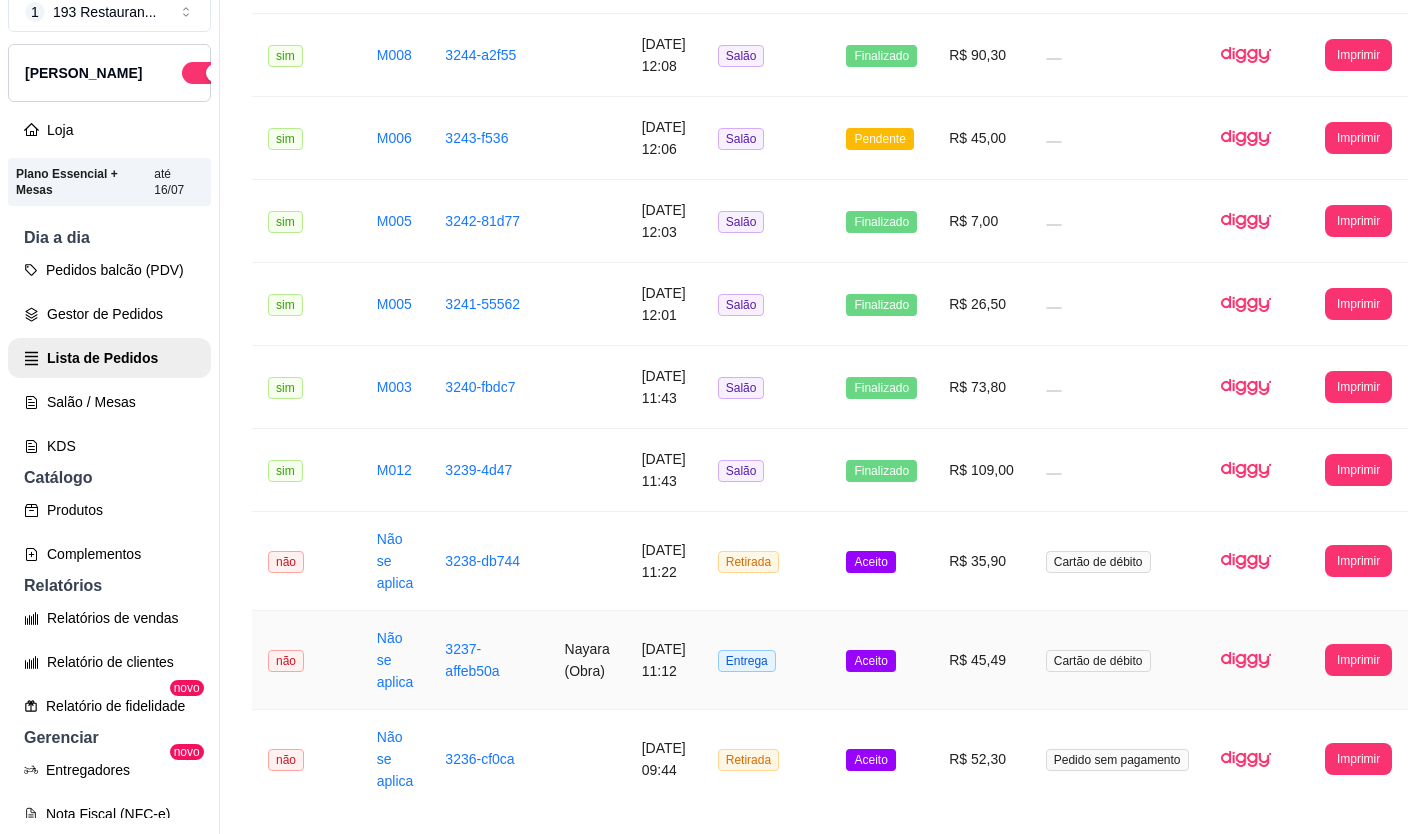 scroll, scrollTop: 1012, scrollLeft: 0, axis: vertical 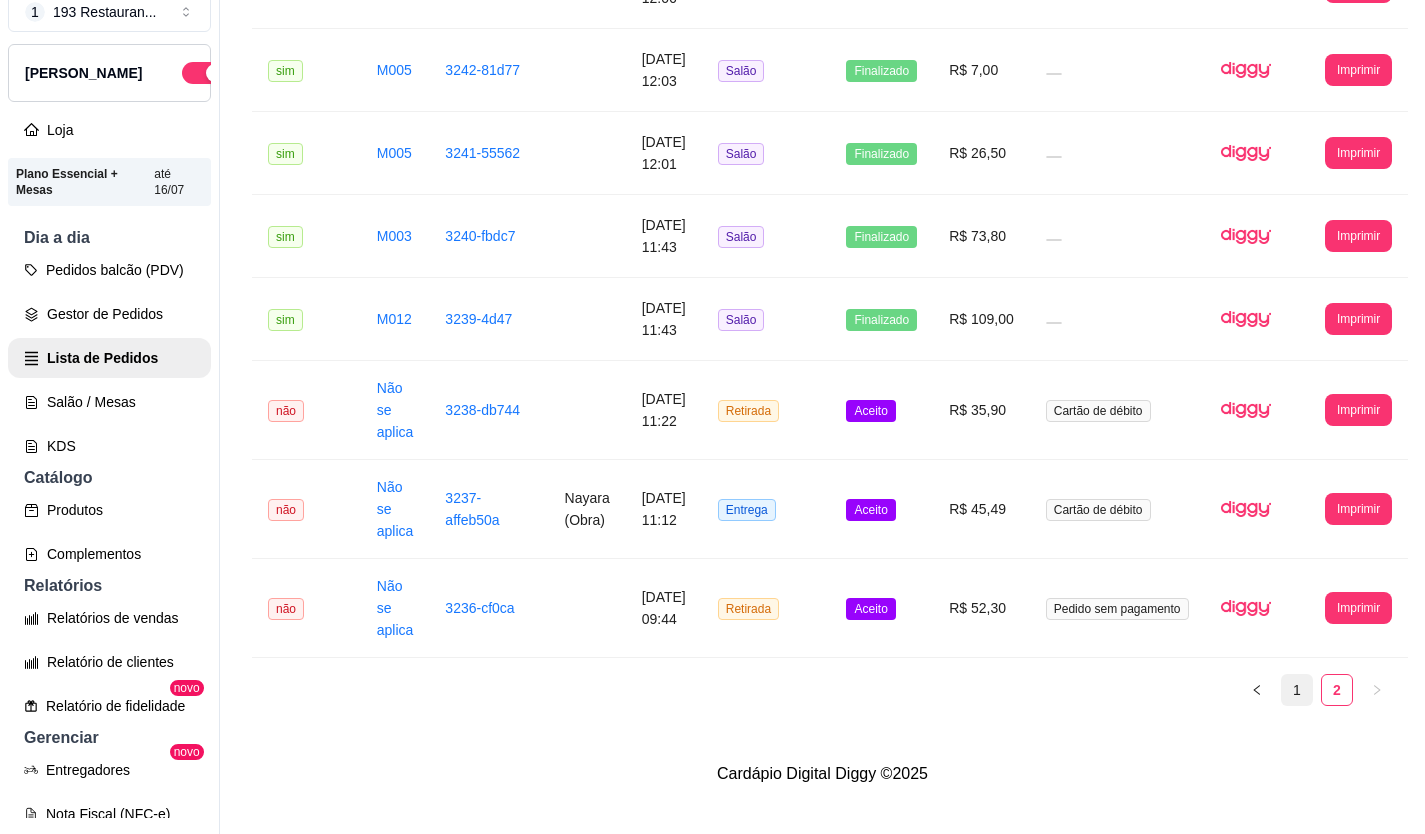 click on "1" at bounding box center (1297, 690) 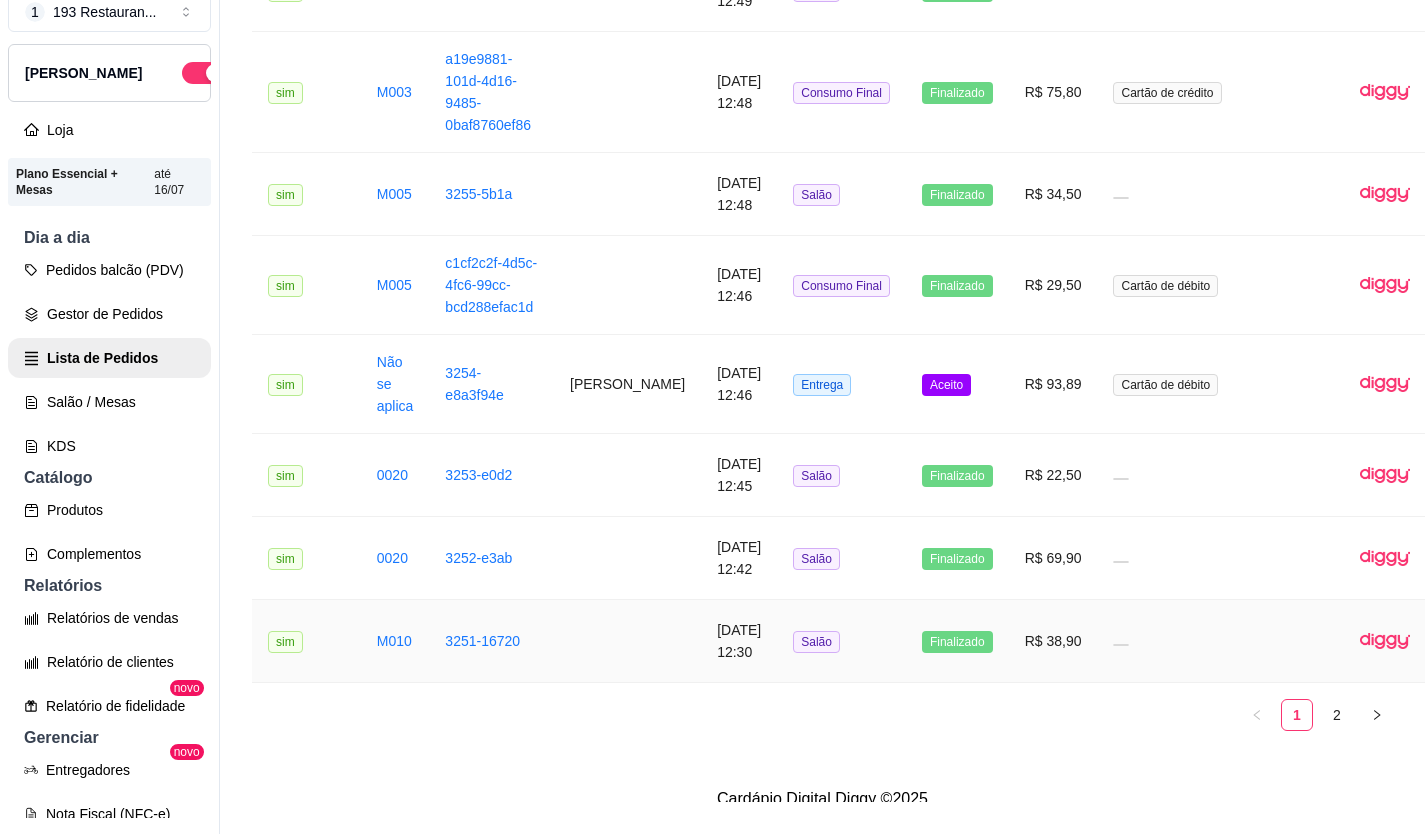 scroll, scrollTop: 2386, scrollLeft: 0, axis: vertical 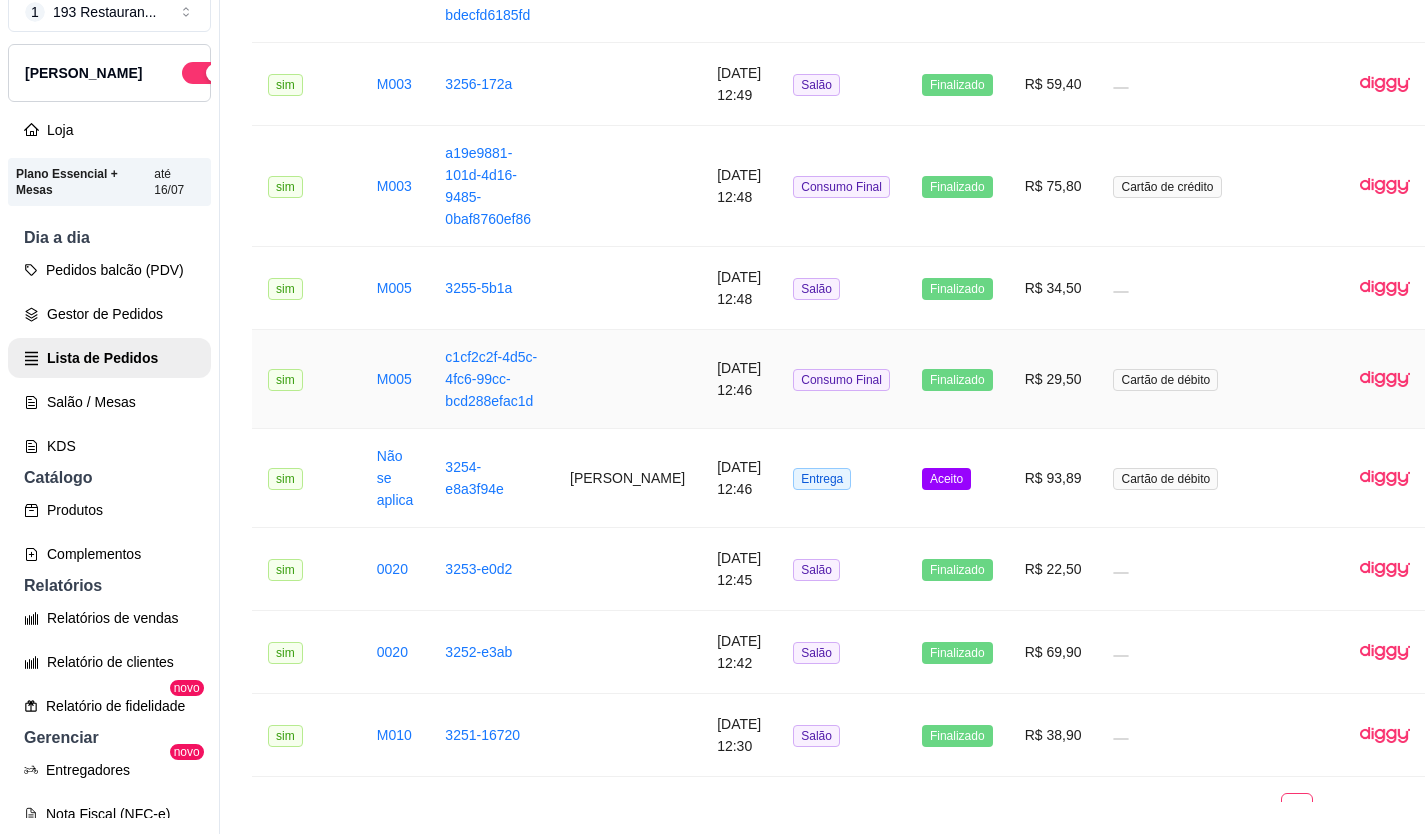 click on "R$ 29,50" at bounding box center (1053, 379) 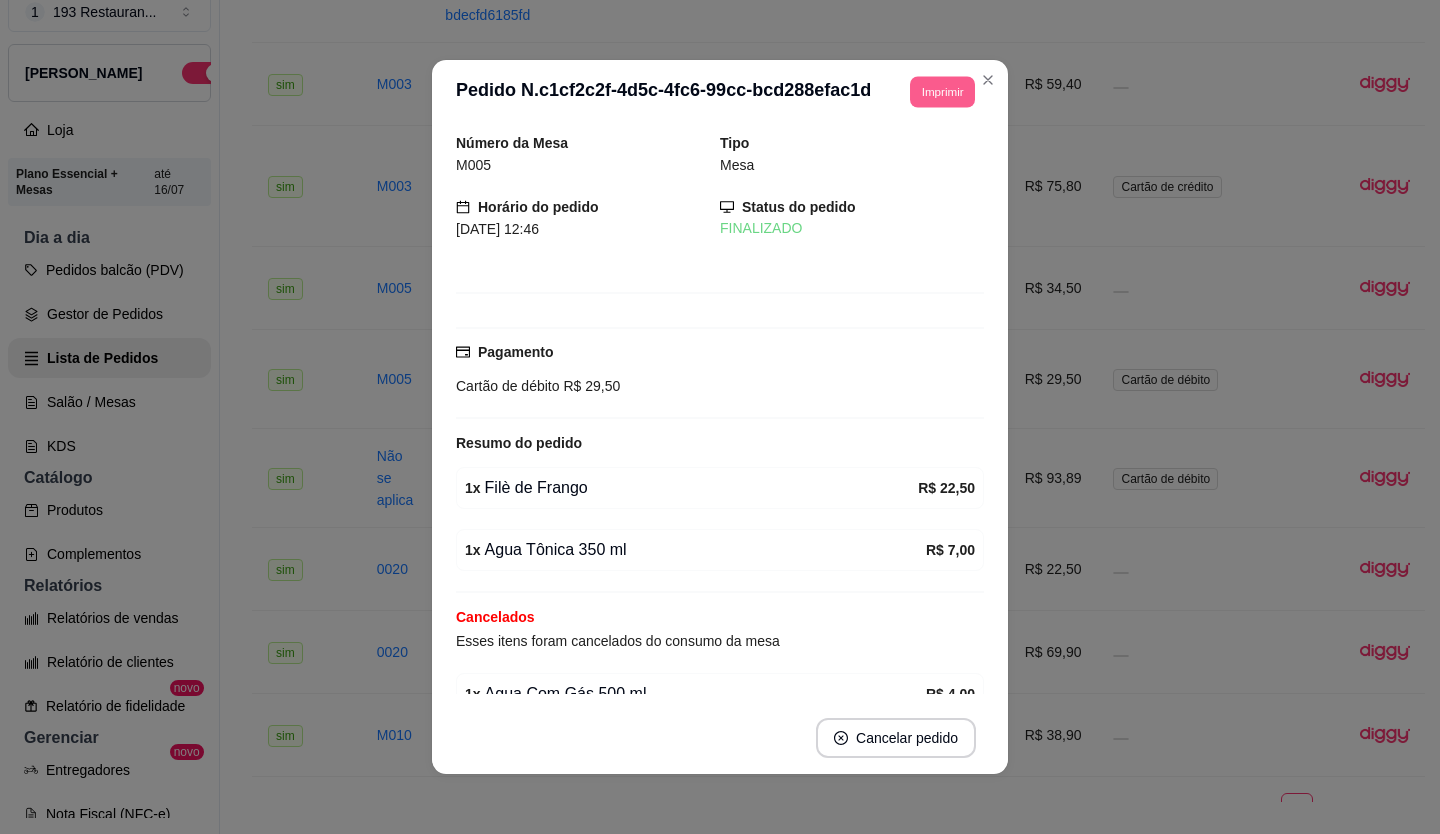 click on "Imprimir" at bounding box center [942, 91] 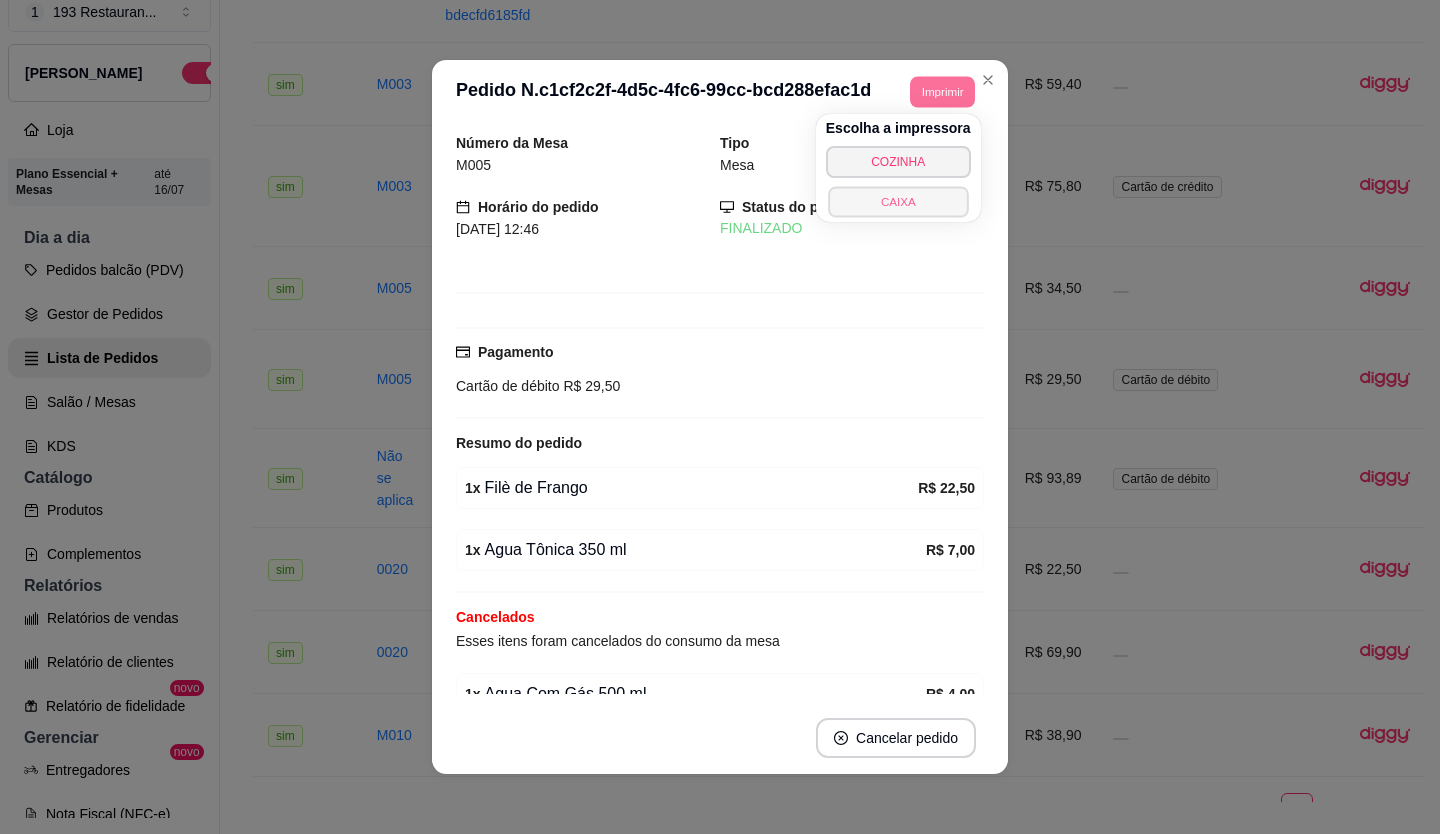 click on "CAIXA" at bounding box center (898, 201) 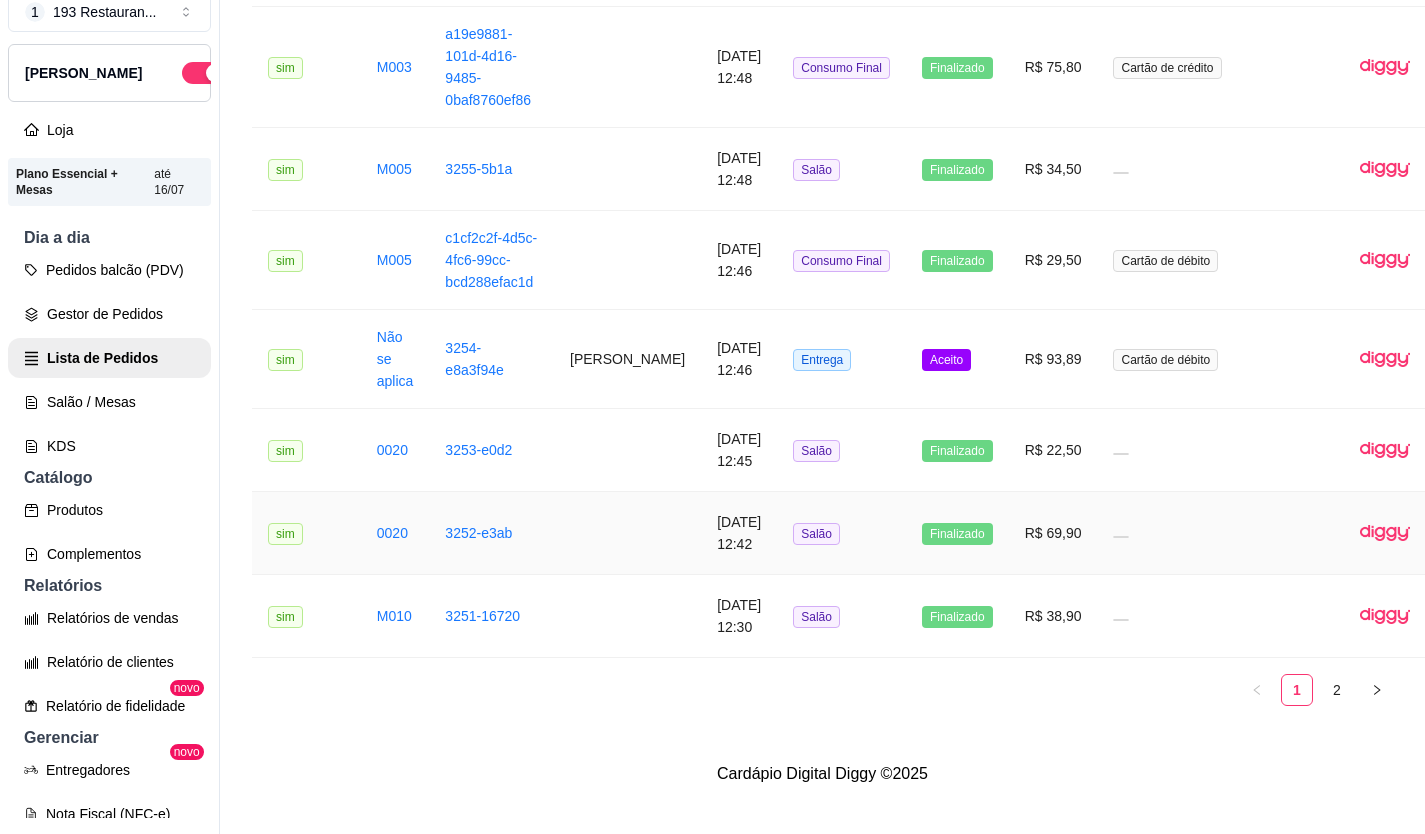 scroll, scrollTop: 2586, scrollLeft: 0, axis: vertical 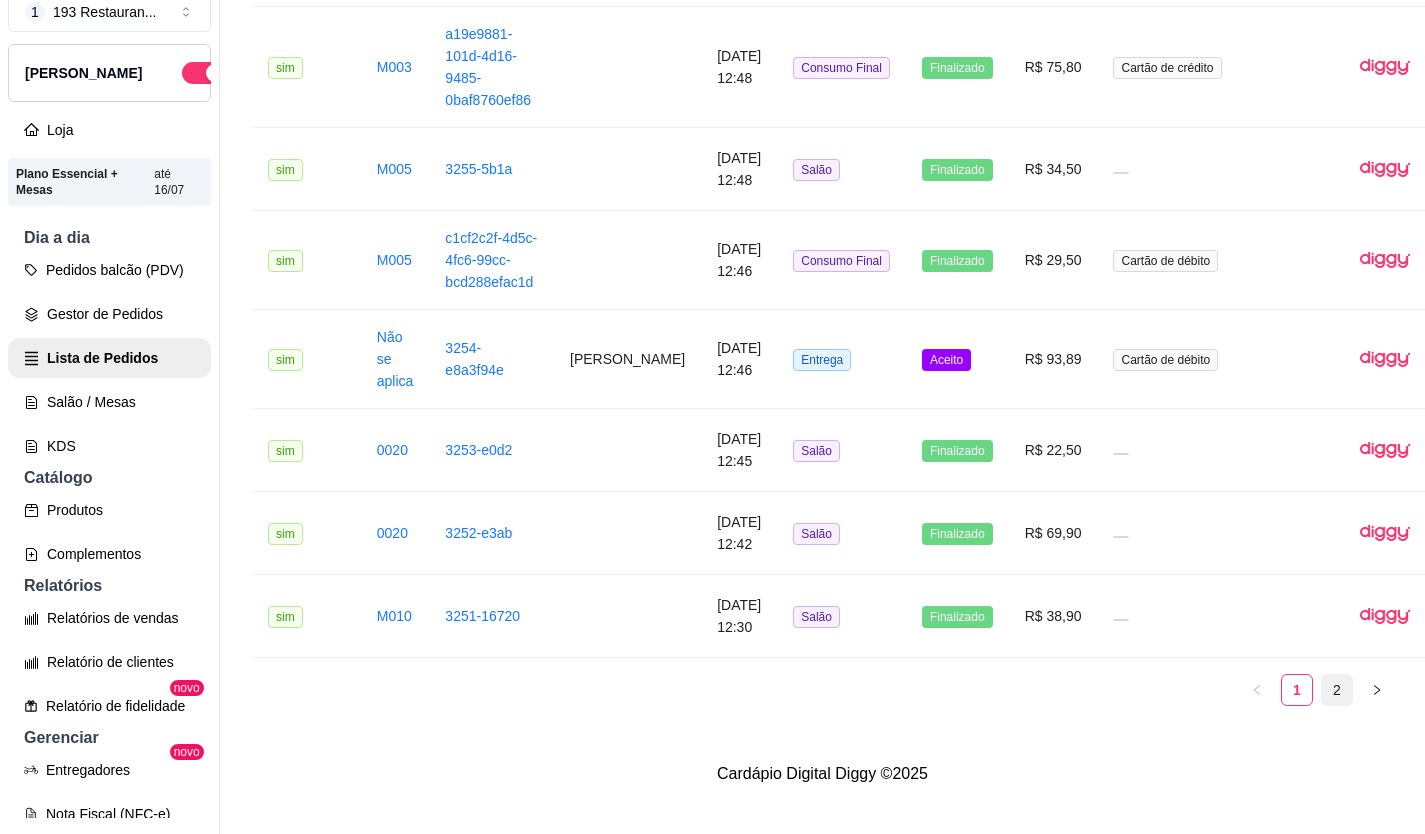click on "2" at bounding box center (1337, 690) 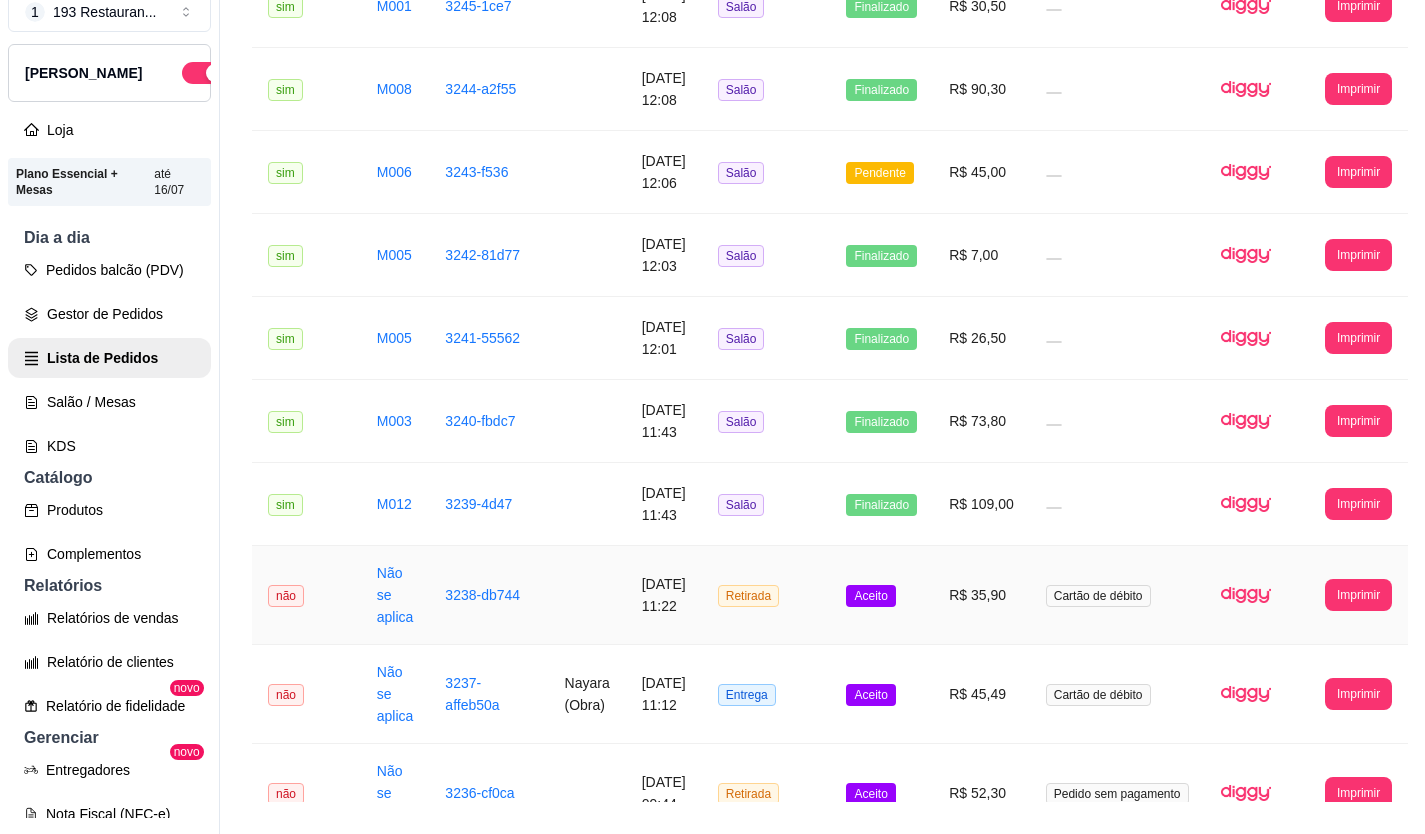 scroll, scrollTop: 1012, scrollLeft: 0, axis: vertical 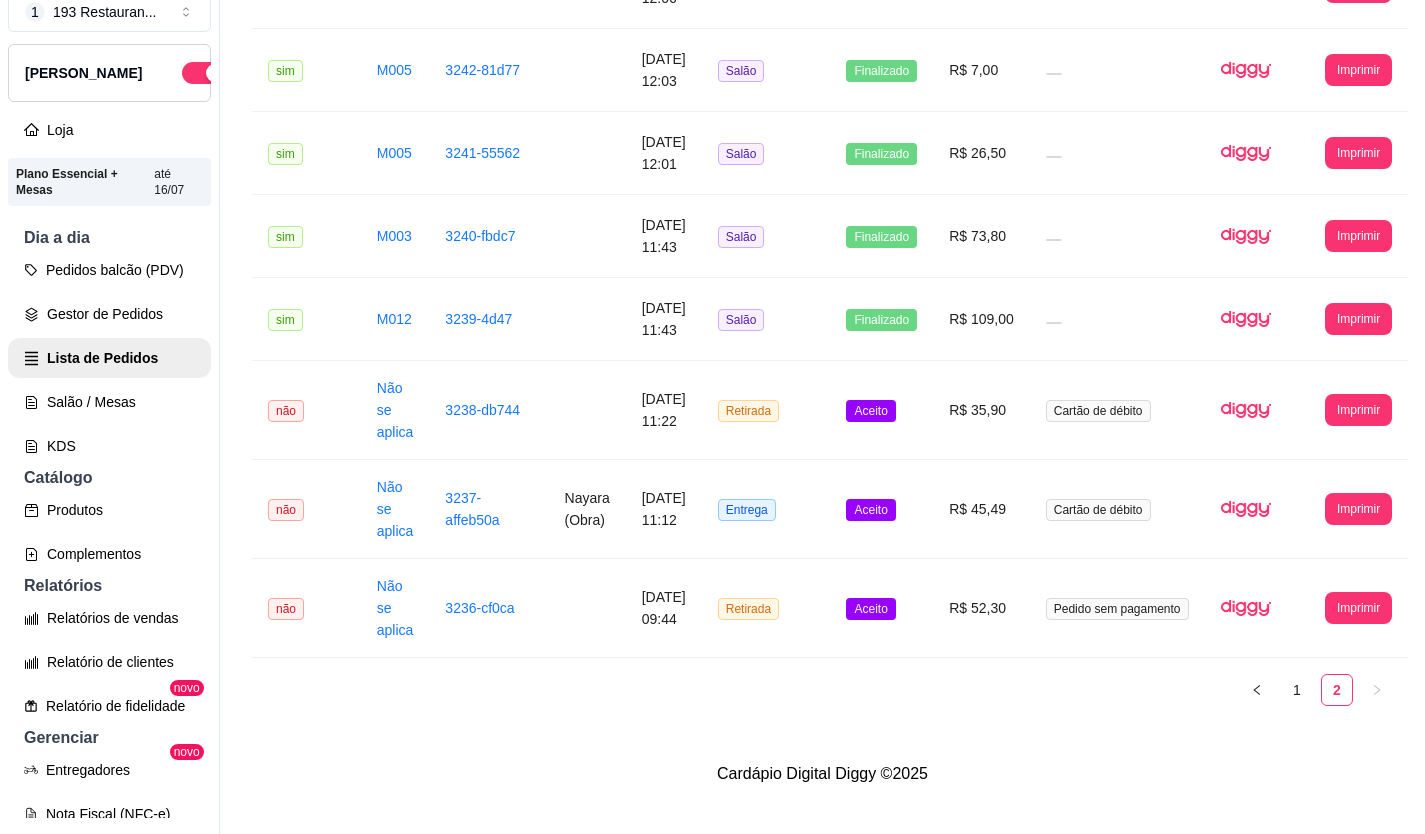 click on "**********" at bounding box center (822, -64) 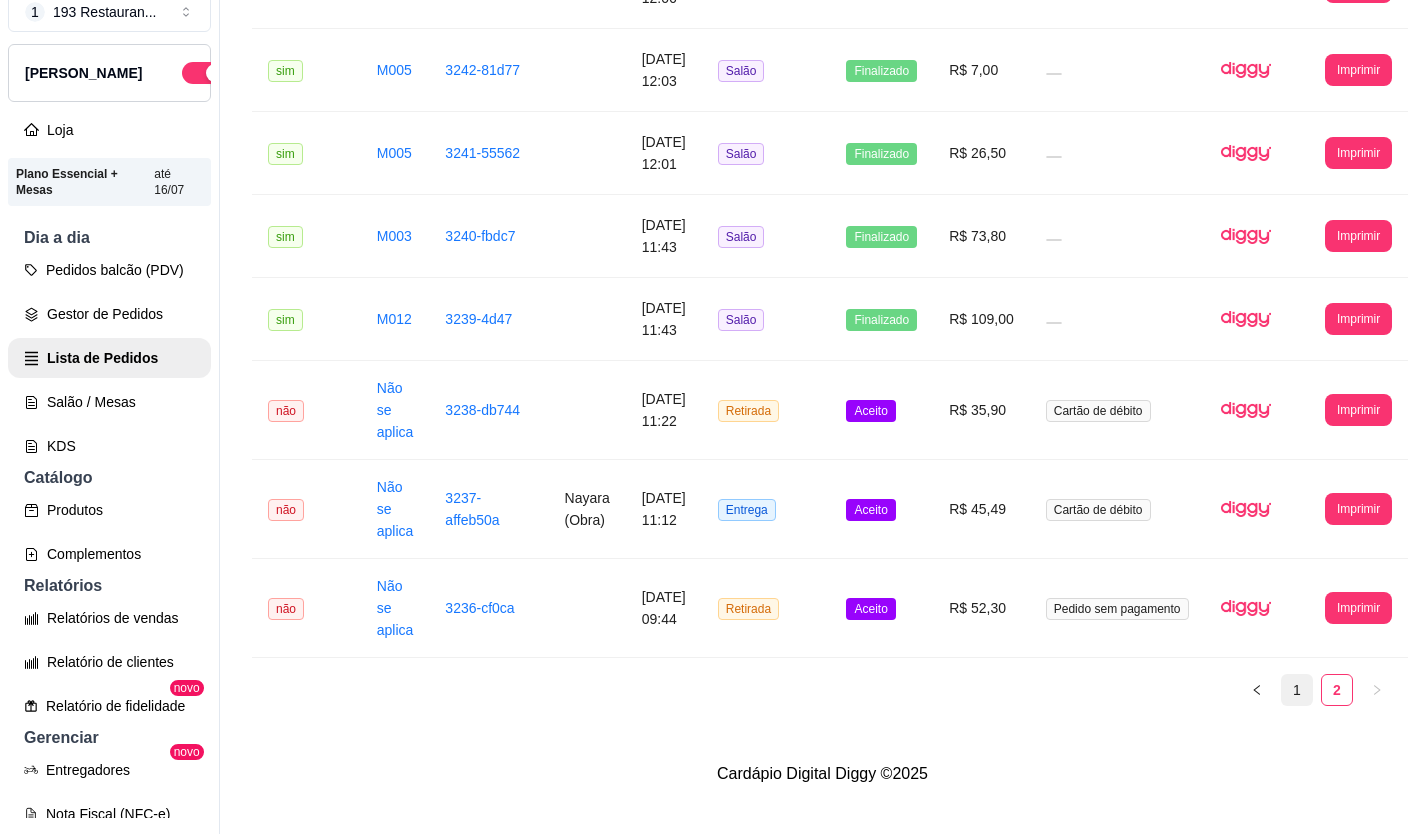 click on "1" at bounding box center (1297, 690) 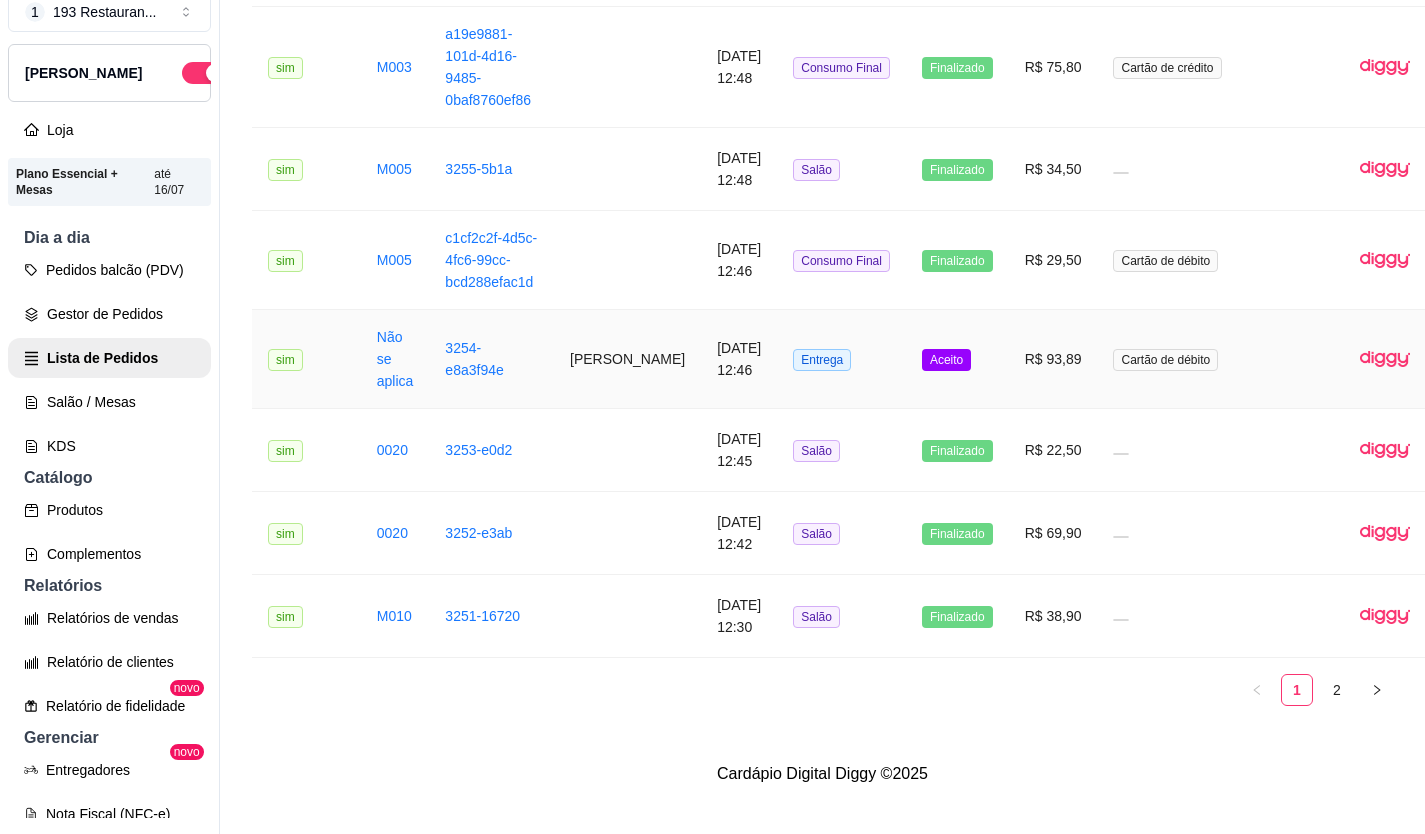 scroll, scrollTop: 2586, scrollLeft: 0, axis: vertical 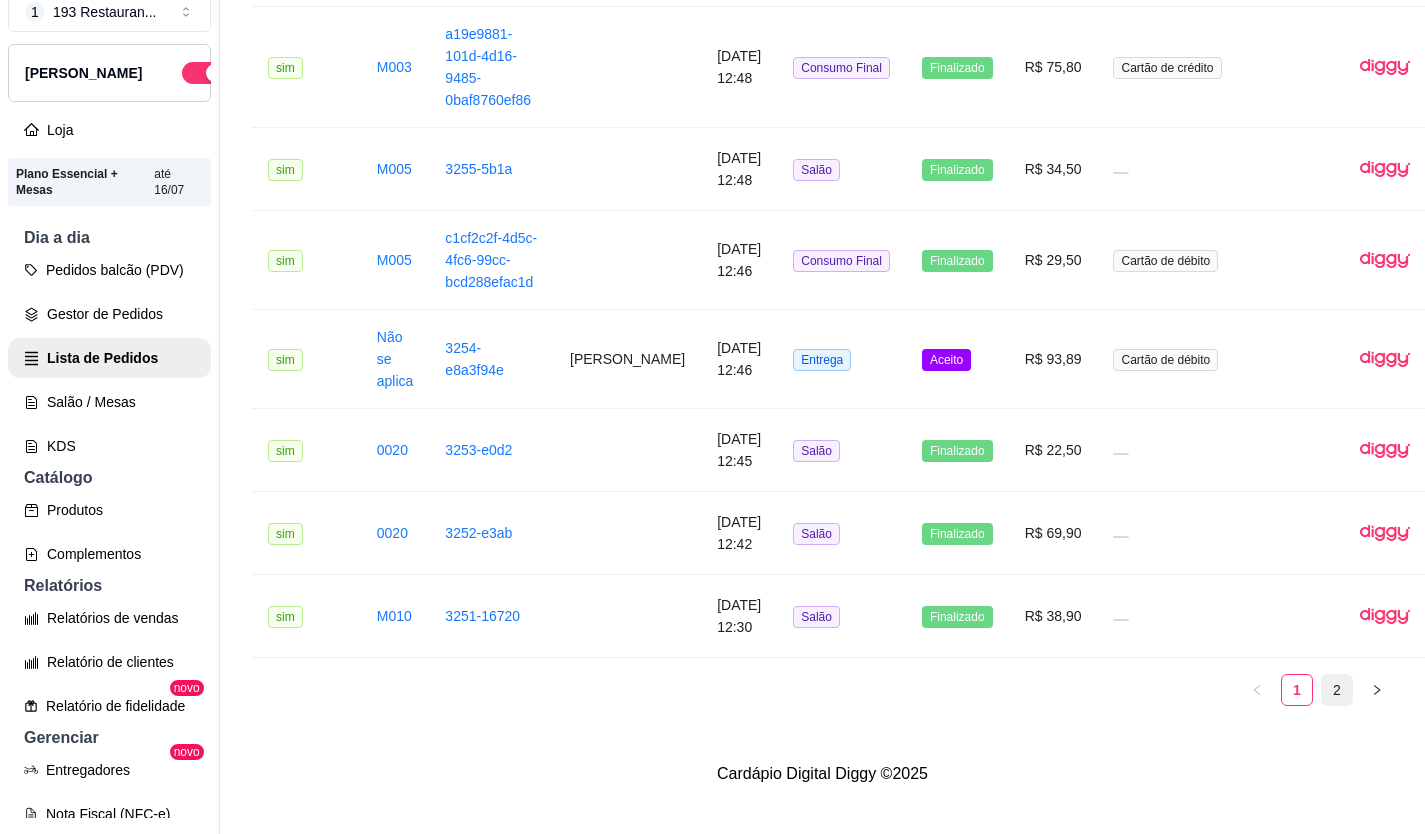 click on "2" at bounding box center [1337, 690] 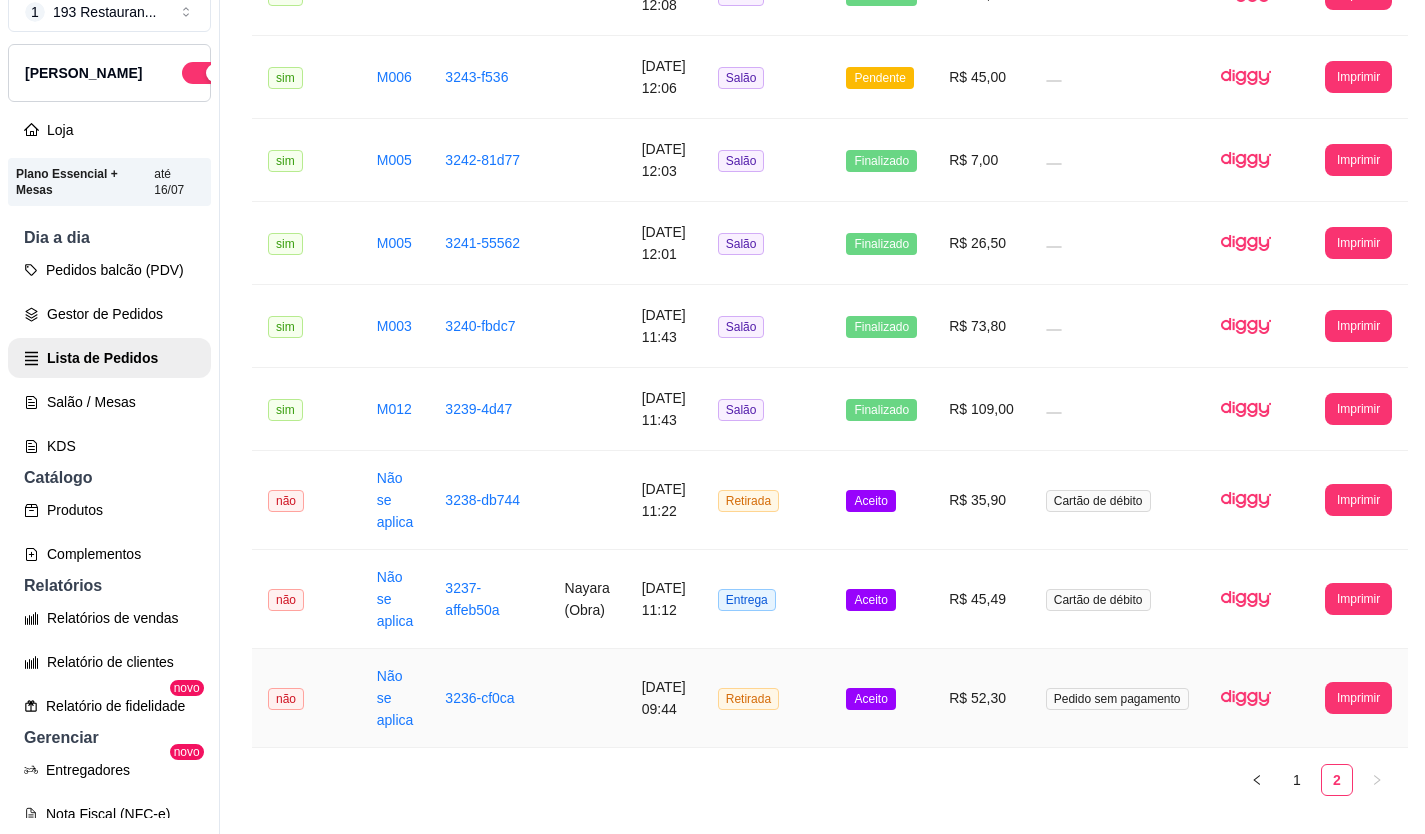 scroll, scrollTop: 1012, scrollLeft: 0, axis: vertical 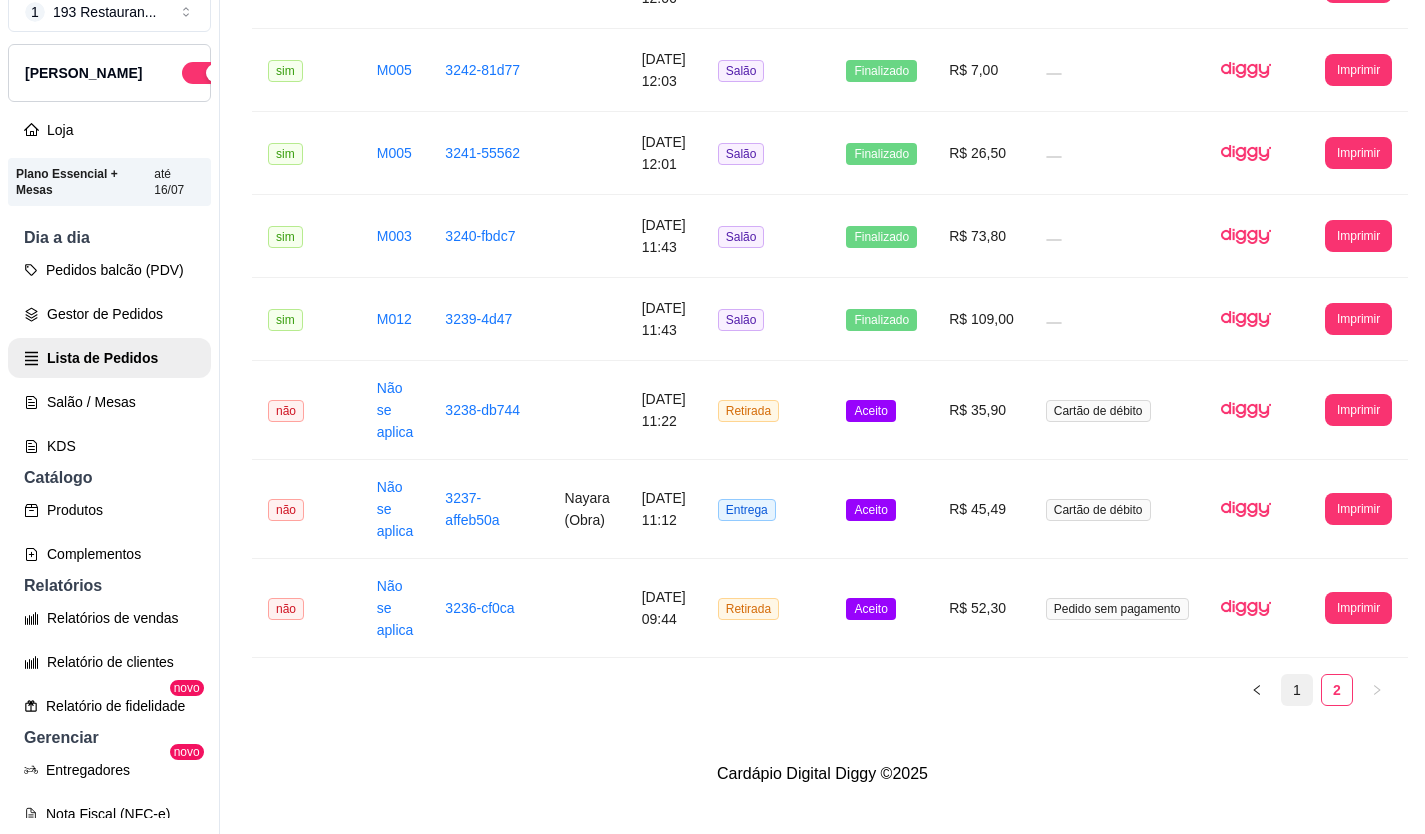click on "1" at bounding box center (1297, 690) 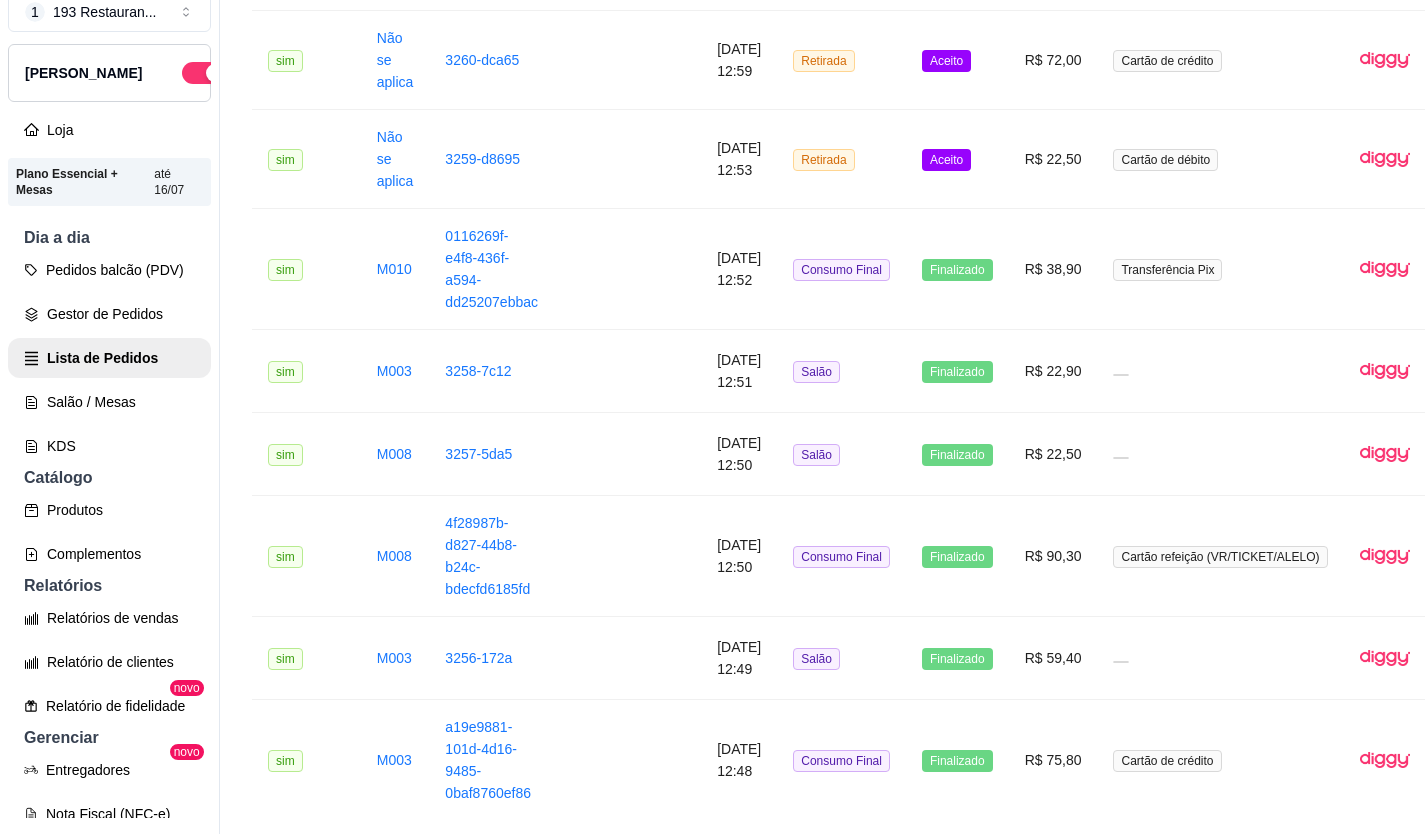 scroll, scrollTop: 2586, scrollLeft: 0, axis: vertical 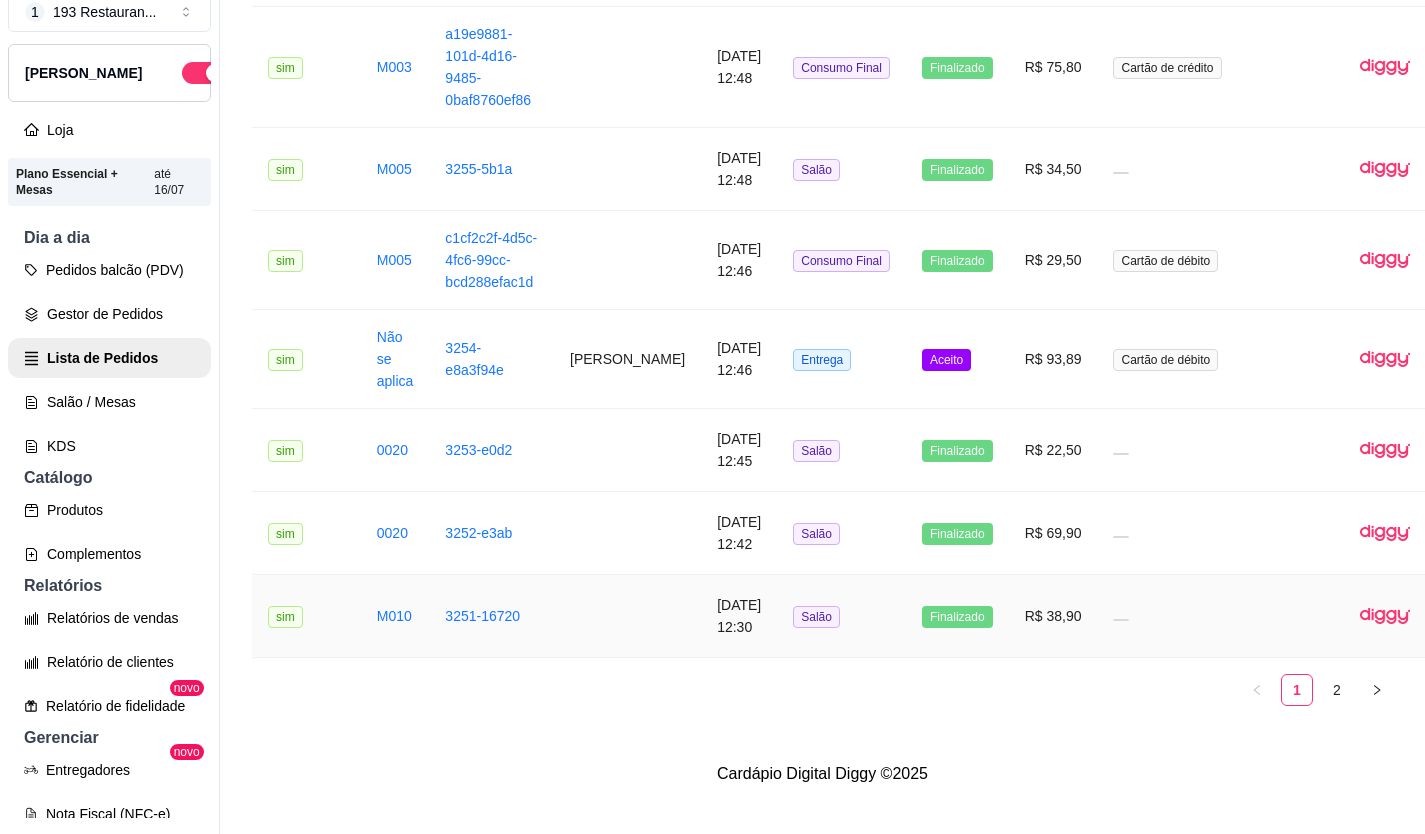 click on "R$ 38,90" at bounding box center [1053, 616] 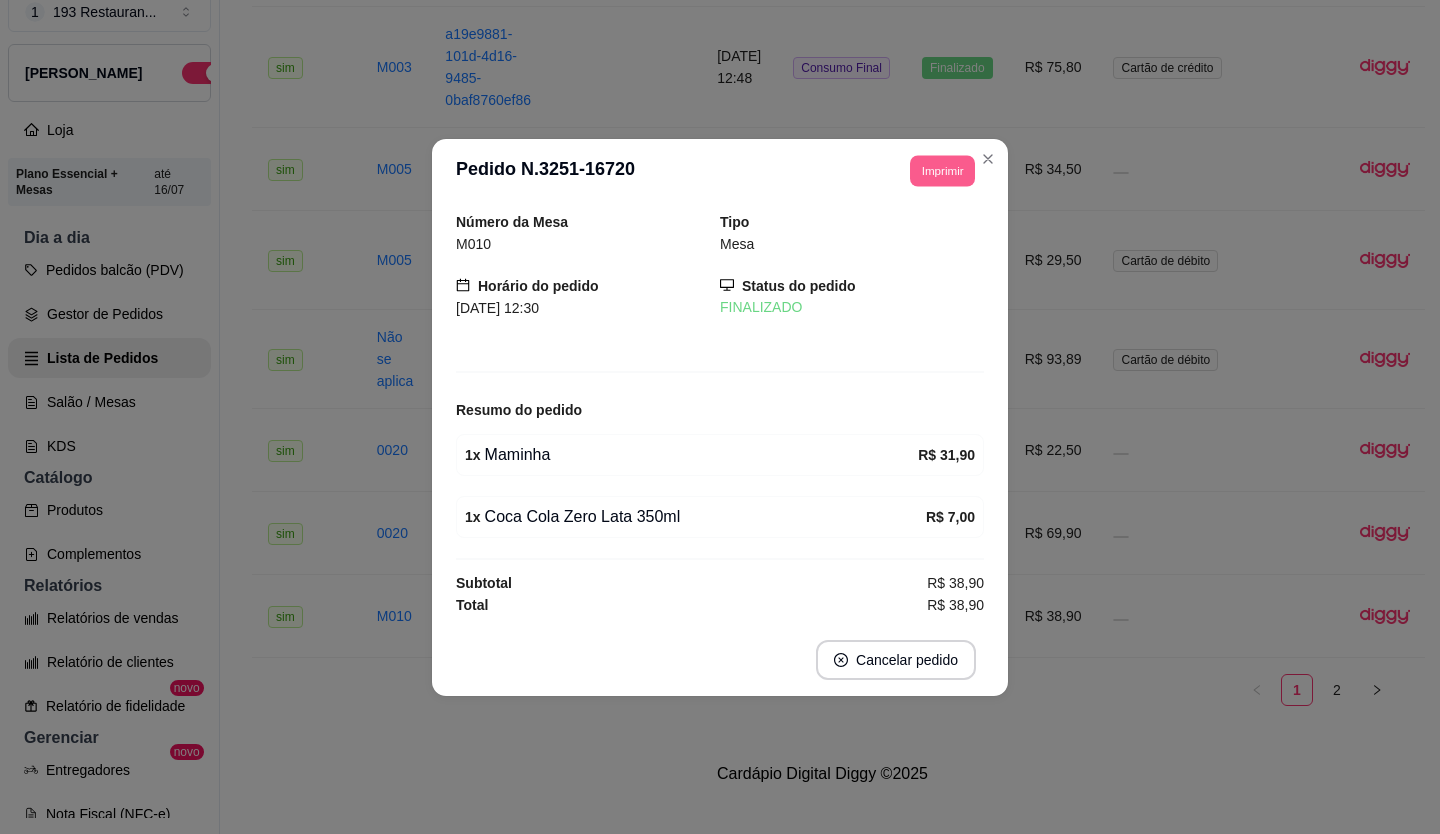 click on "Imprimir" at bounding box center (942, 170) 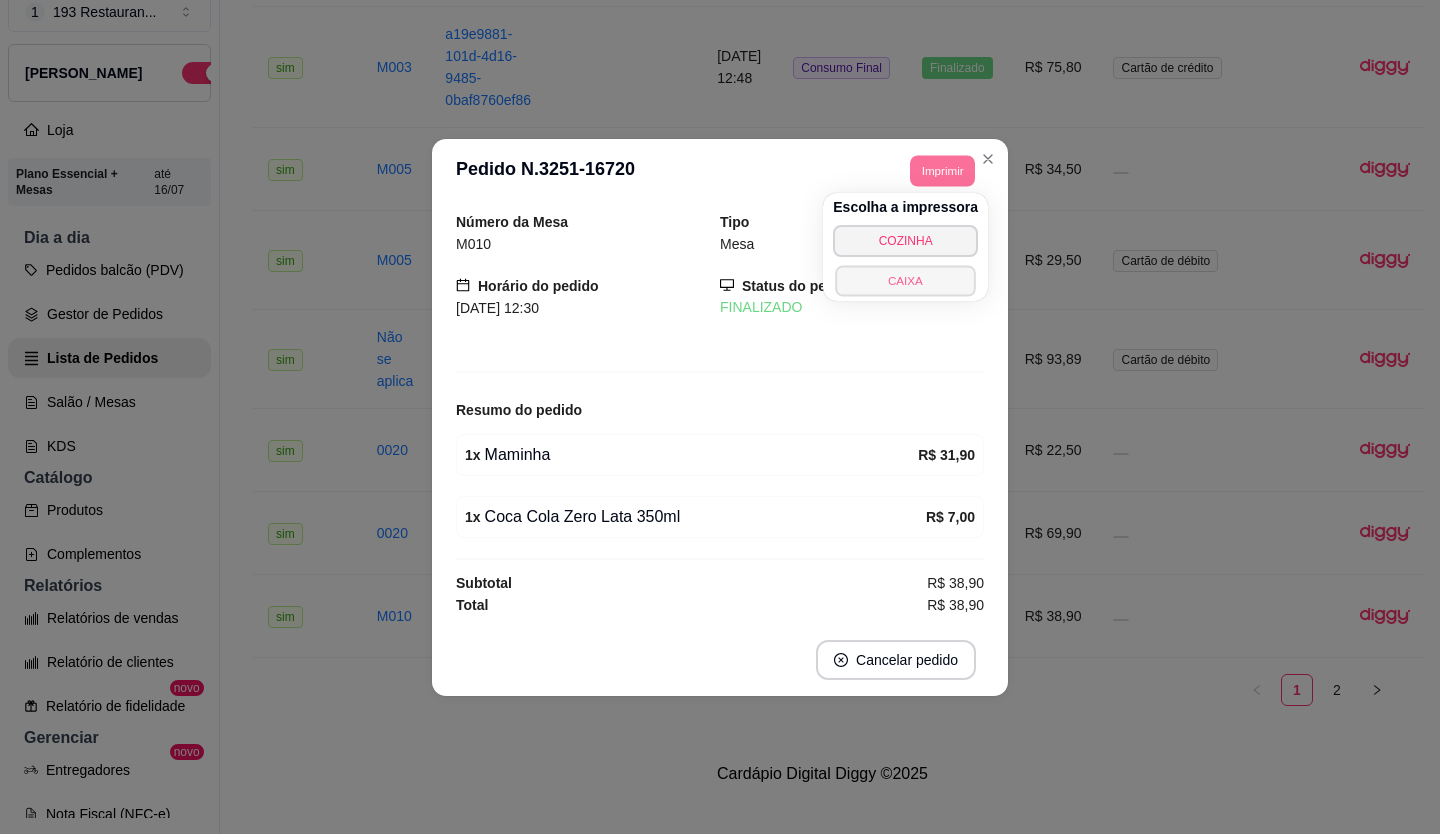 click on "CAIXA" at bounding box center [905, 280] 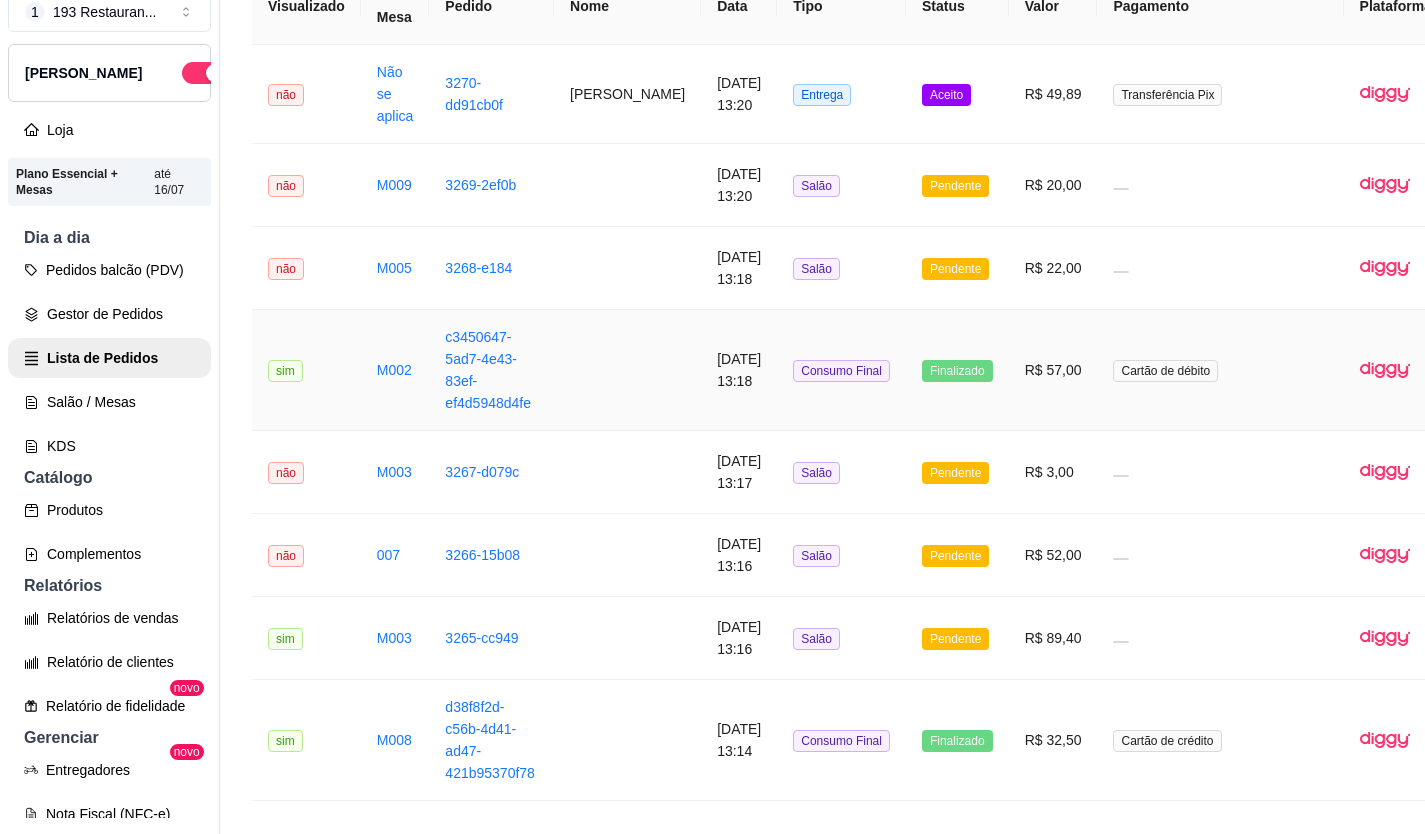 scroll, scrollTop: 0, scrollLeft: 0, axis: both 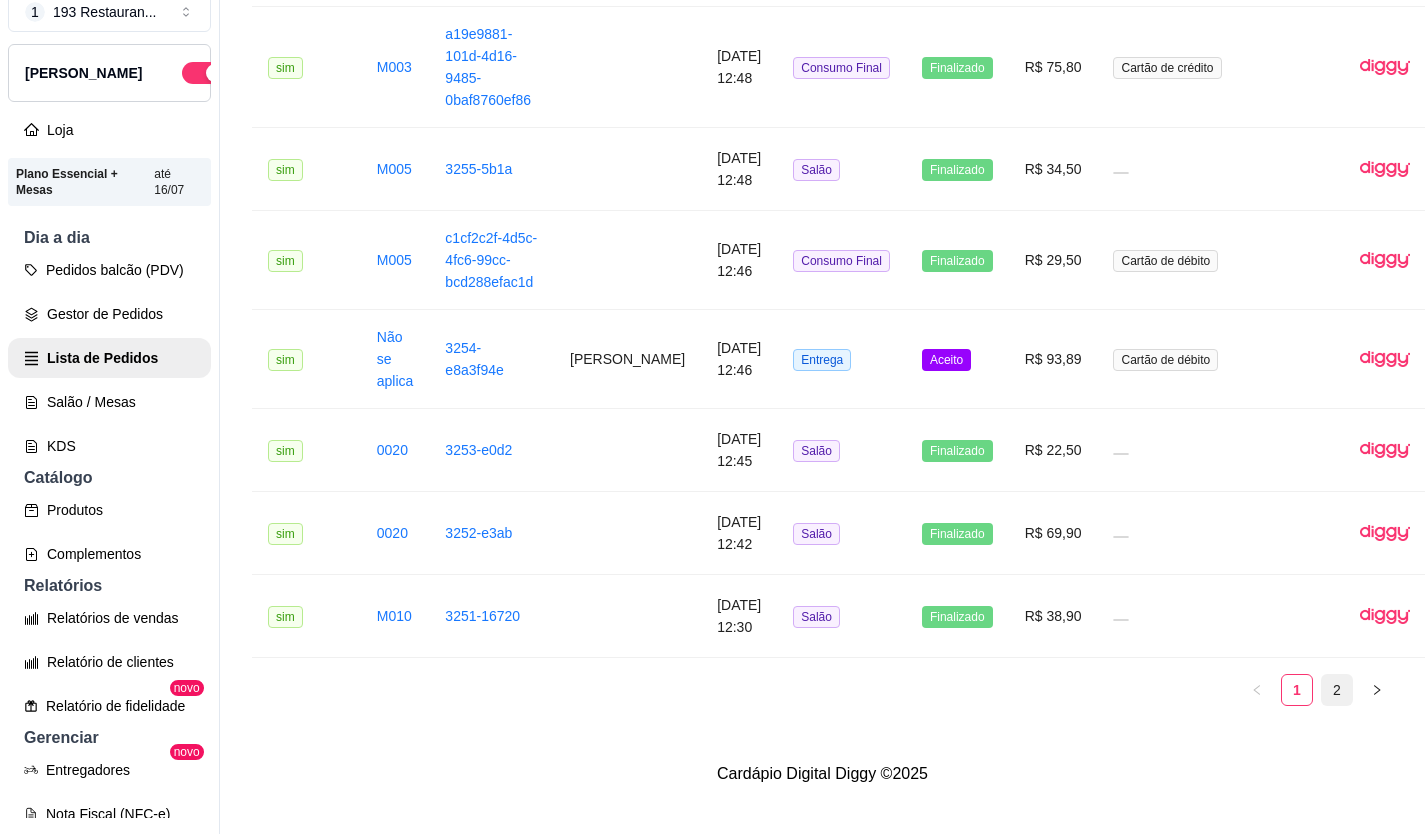 click on "2" at bounding box center (1337, 690) 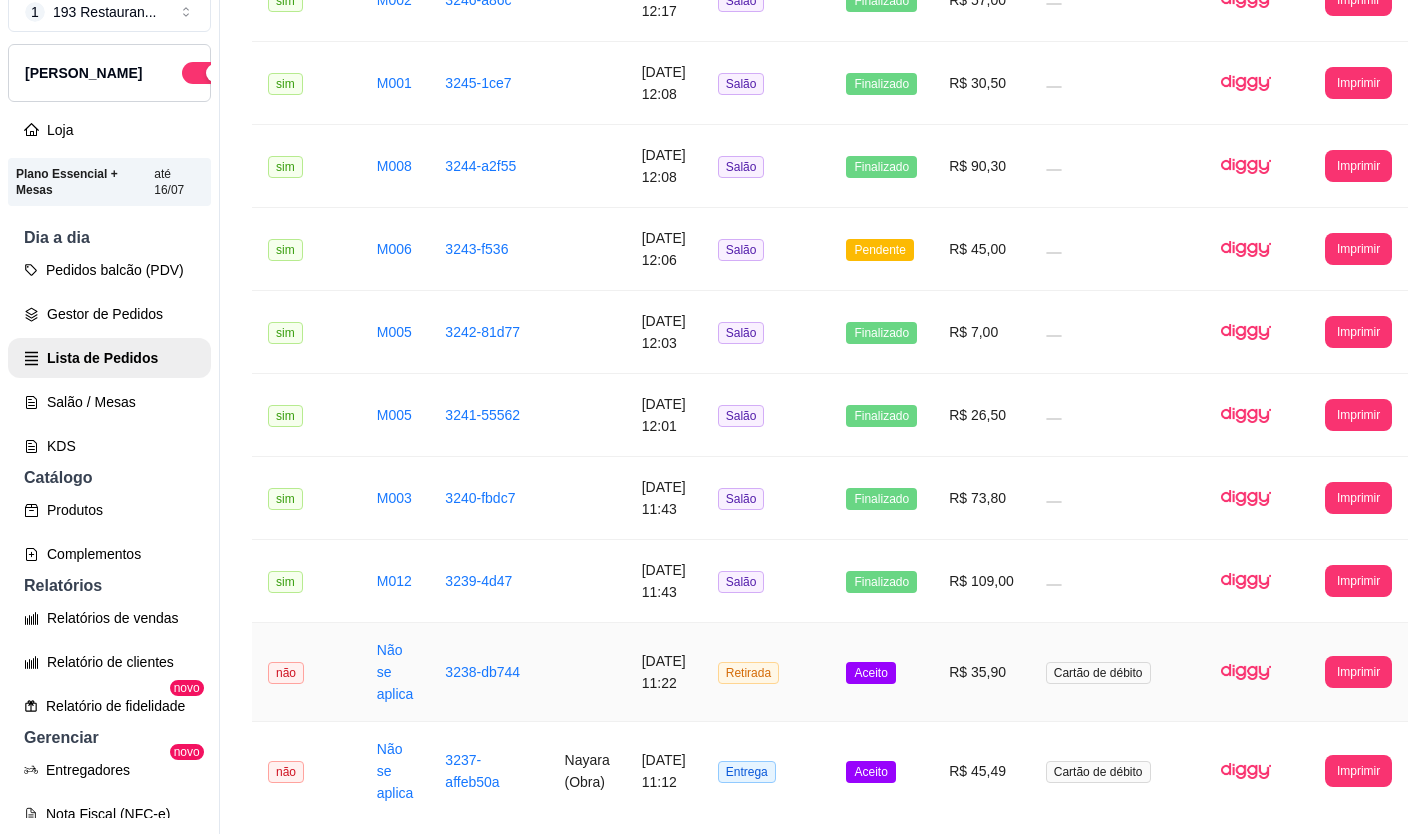 scroll, scrollTop: 712, scrollLeft: 0, axis: vertical 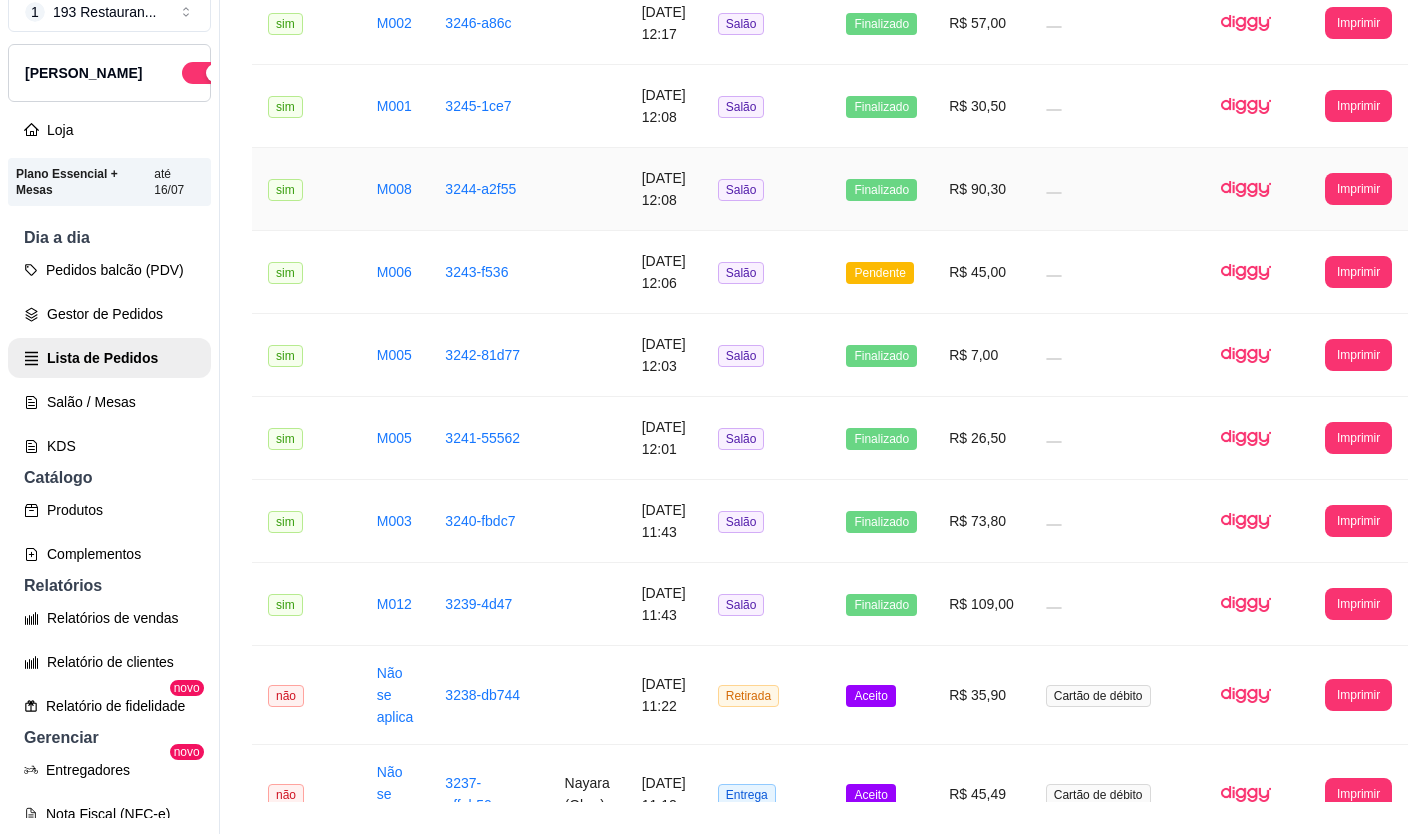type 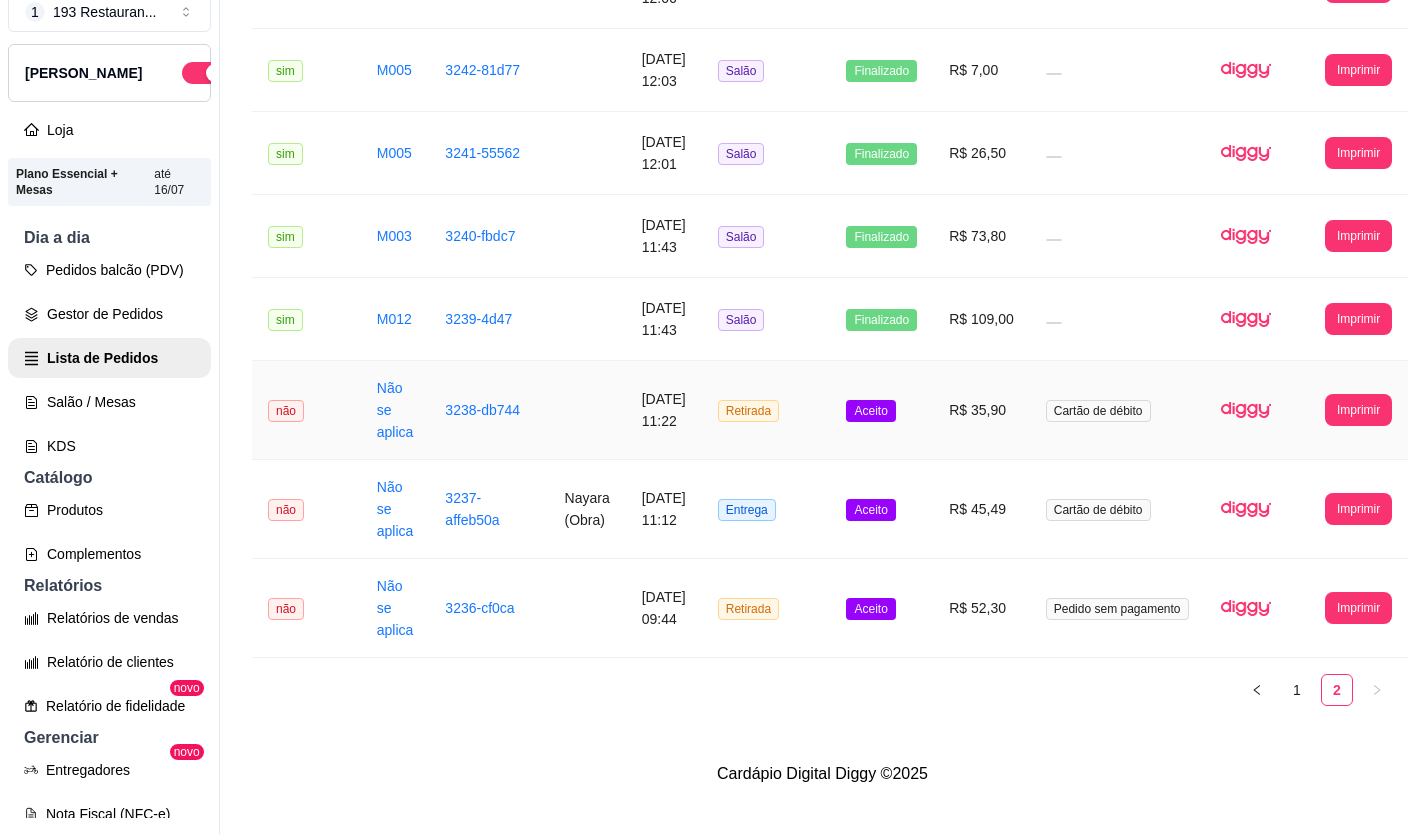 scroll, scrollTop: 1012, scrollLeft: 0, axis: vertical 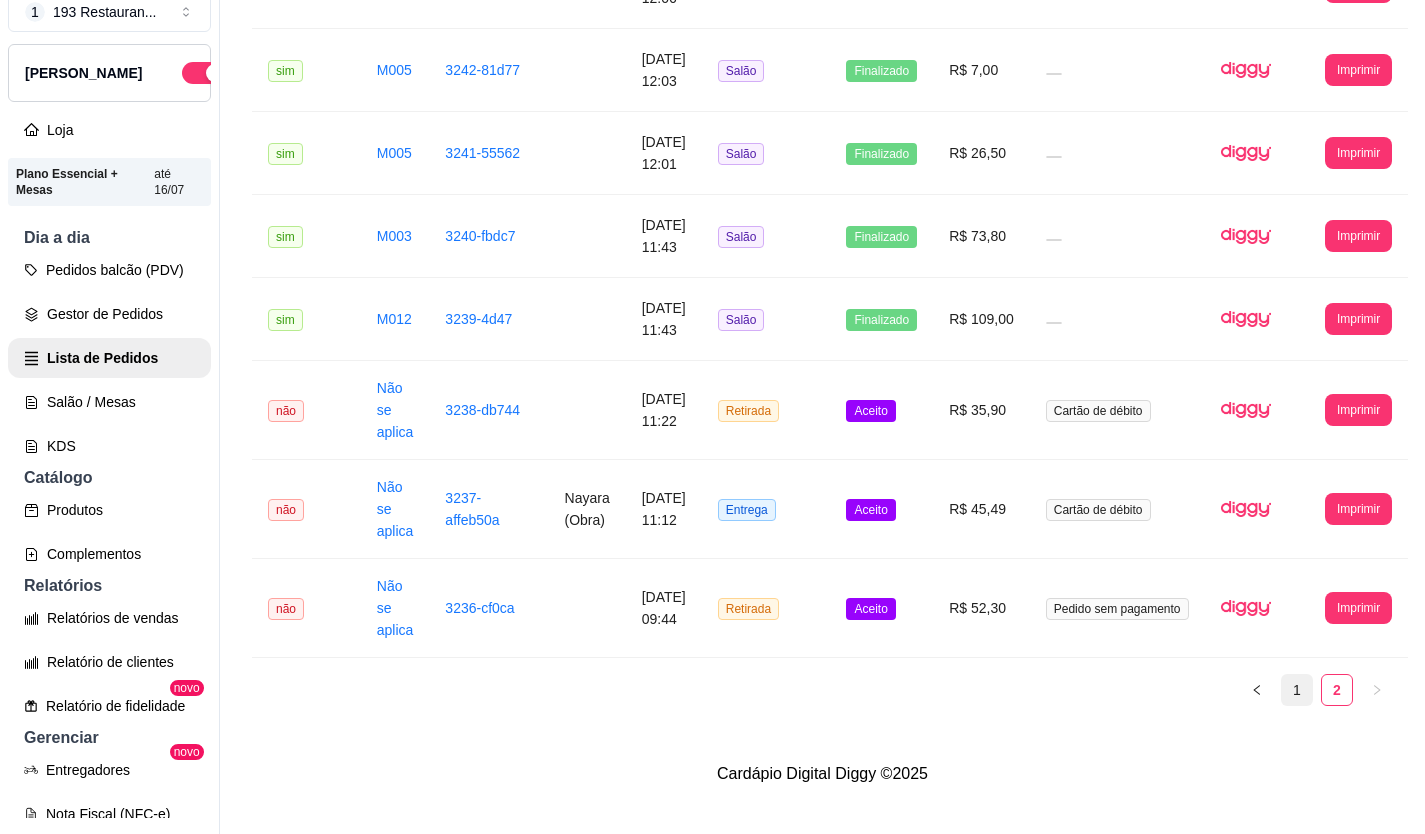 click on "1" at bounding box center [1297, 690] 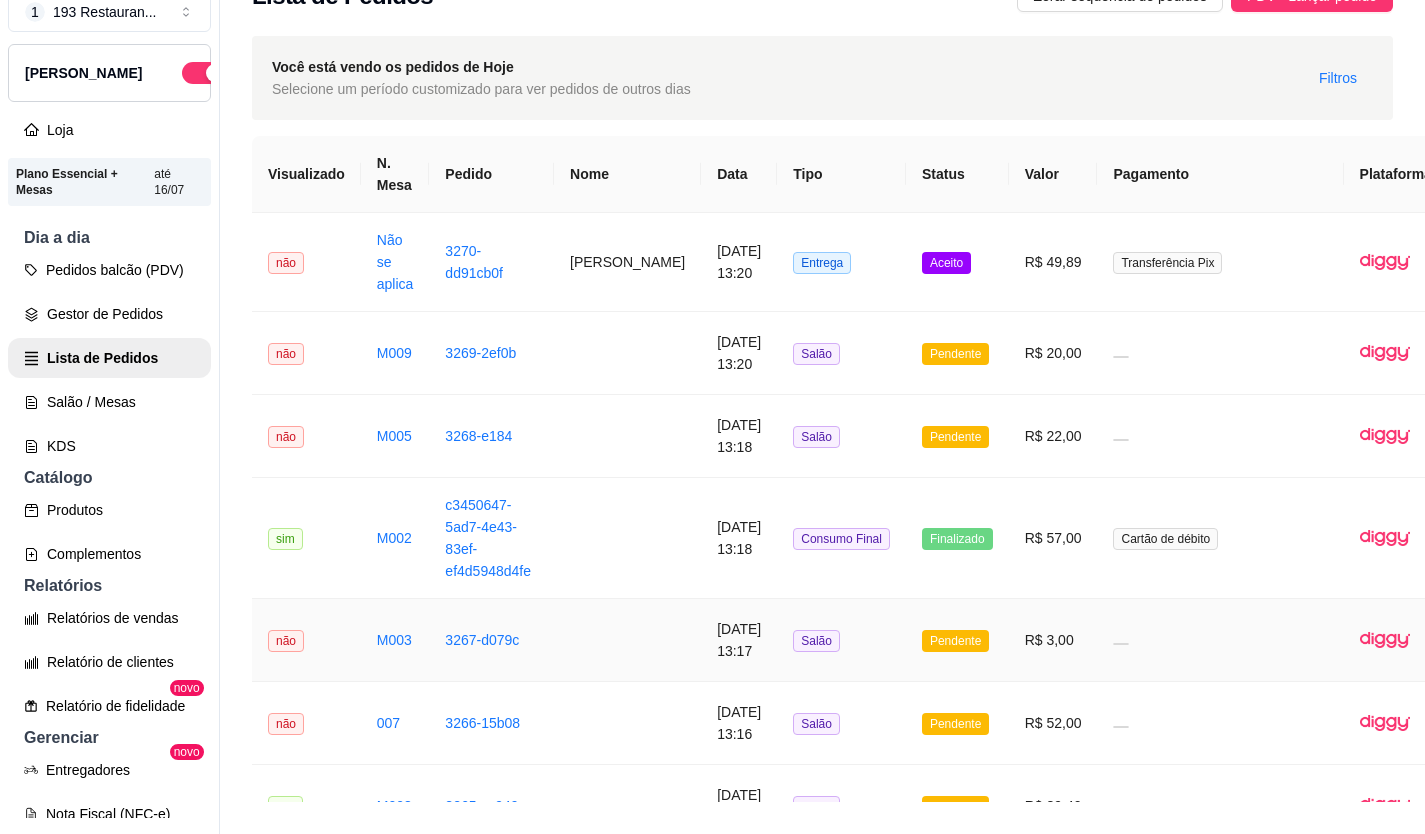 scroll, scrollTop: 0, scrollLeft: 0, axis: both 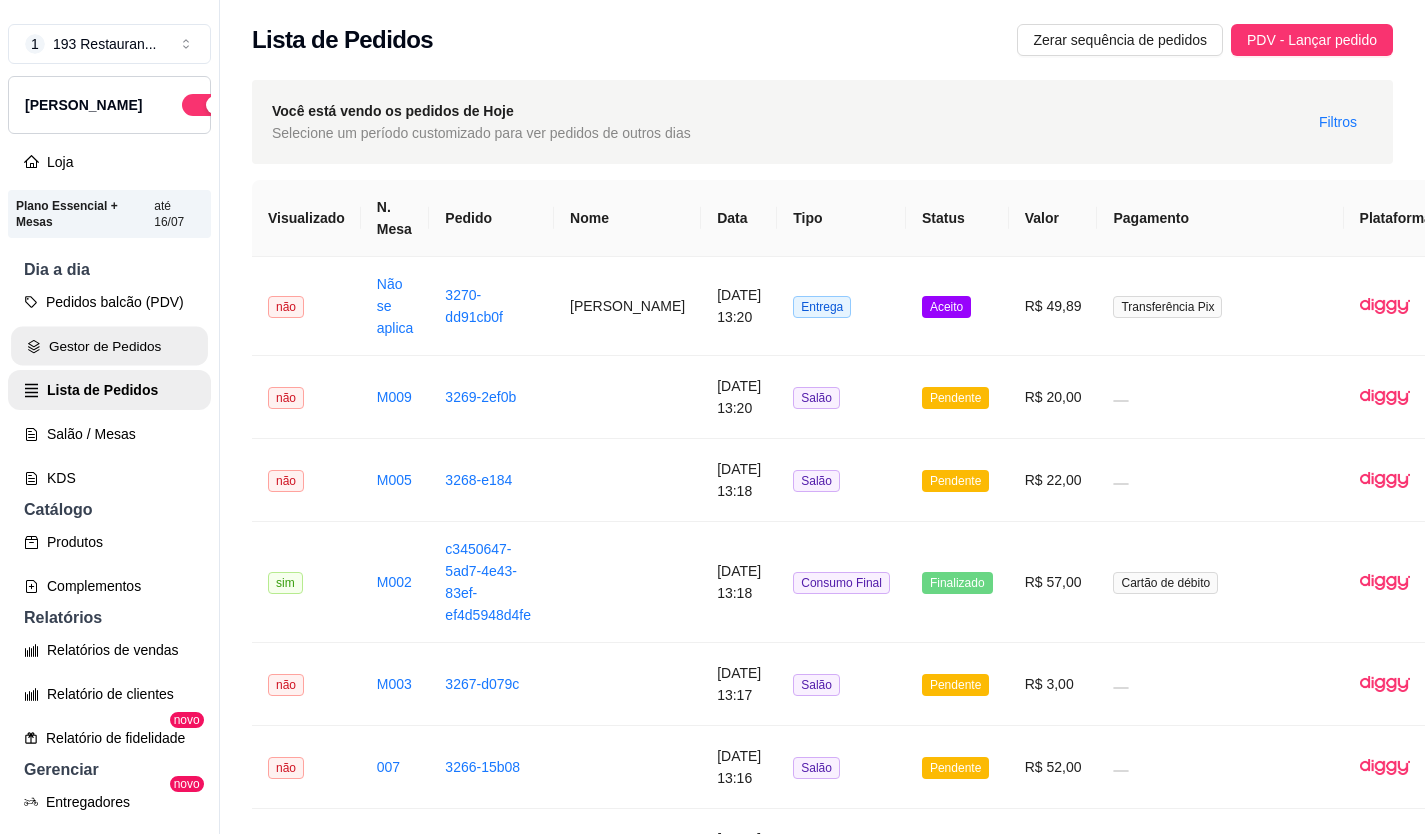 click on "Gestor de Pedidos" at bounding box center (109, 346) 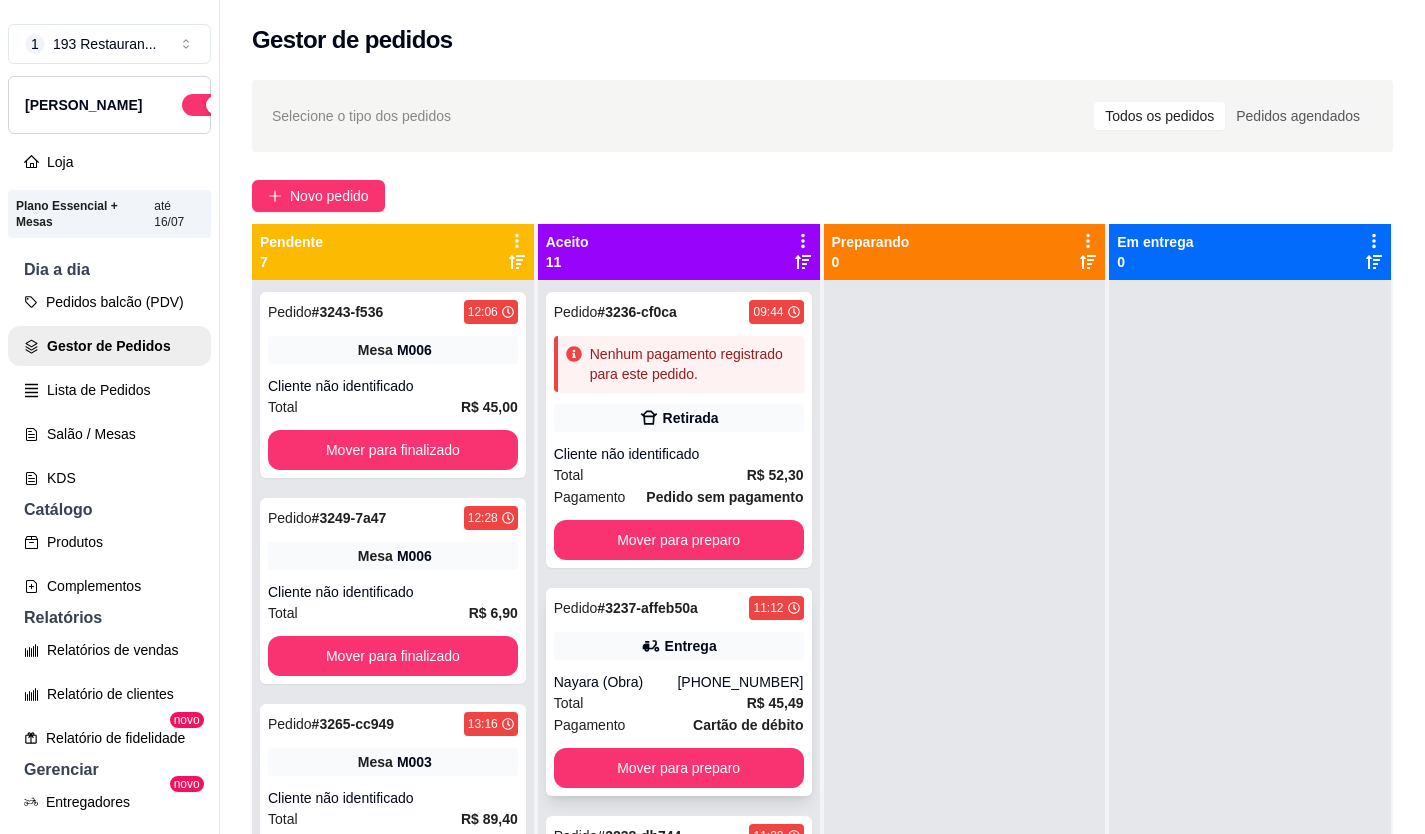 scroll, scrollTop: 200, scrollLeft: 0, axis: vertical 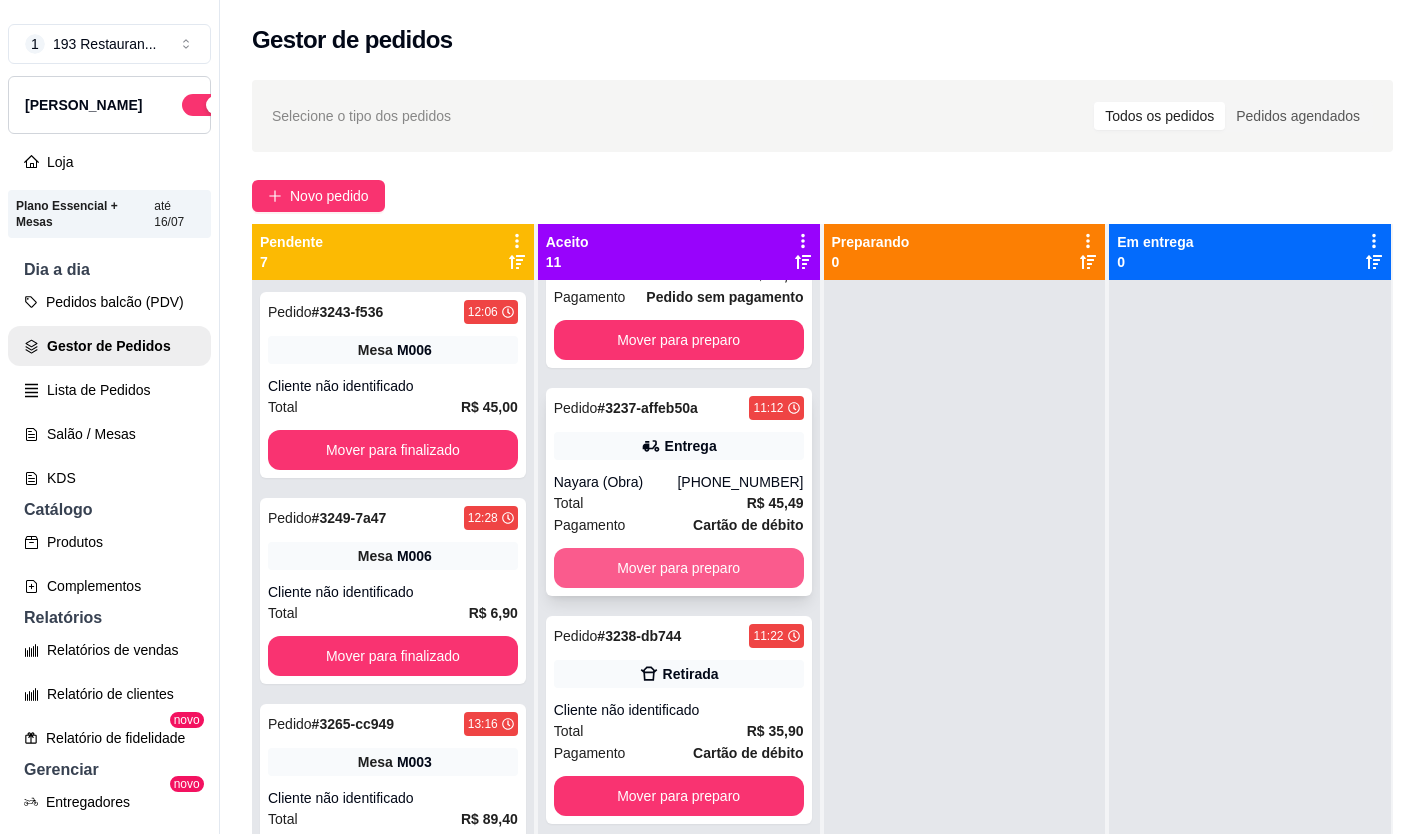 click on "Mover para preparo" at bounding box center (679, 568) 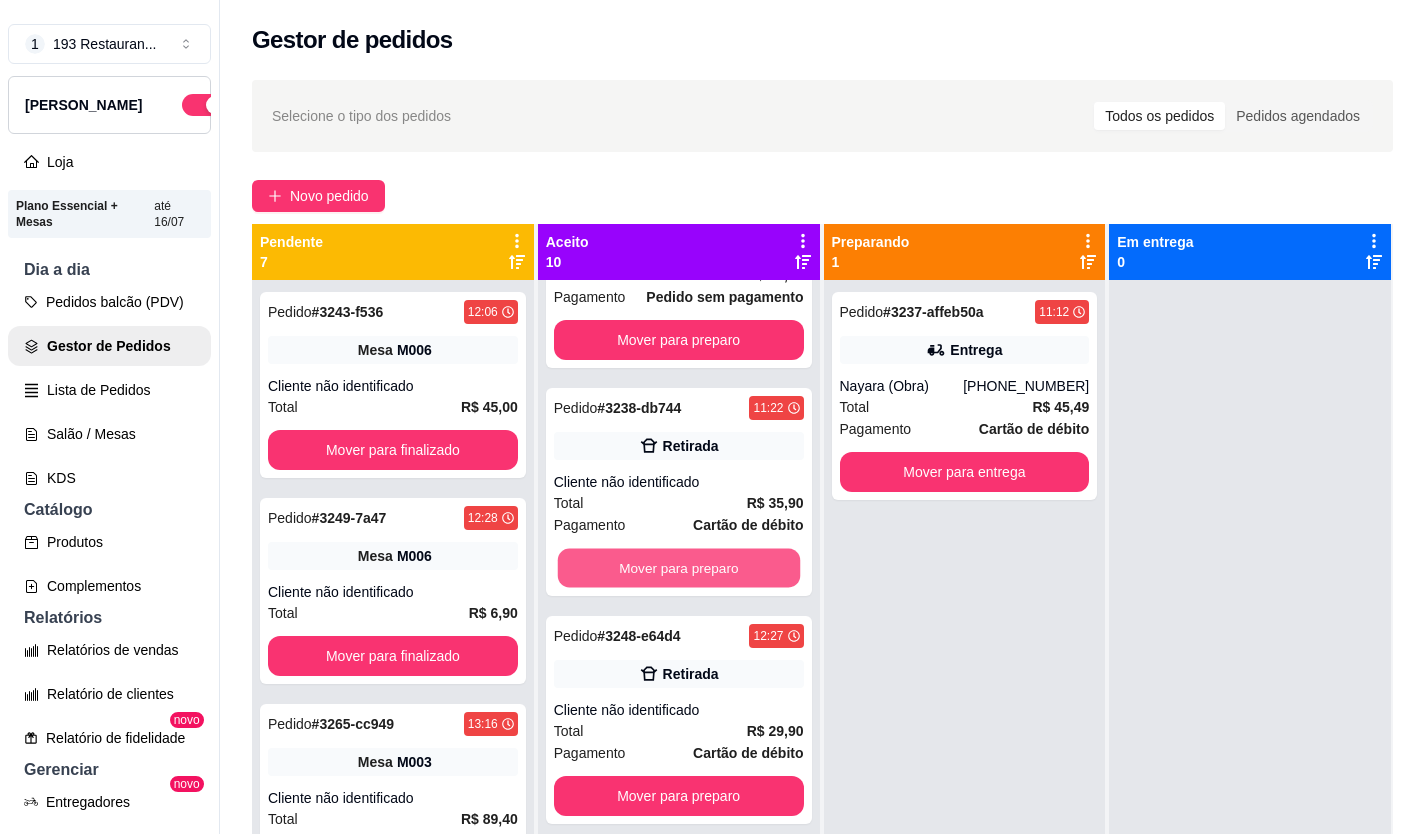 click on "Mover para preparo" at bounding box center (678, 568) 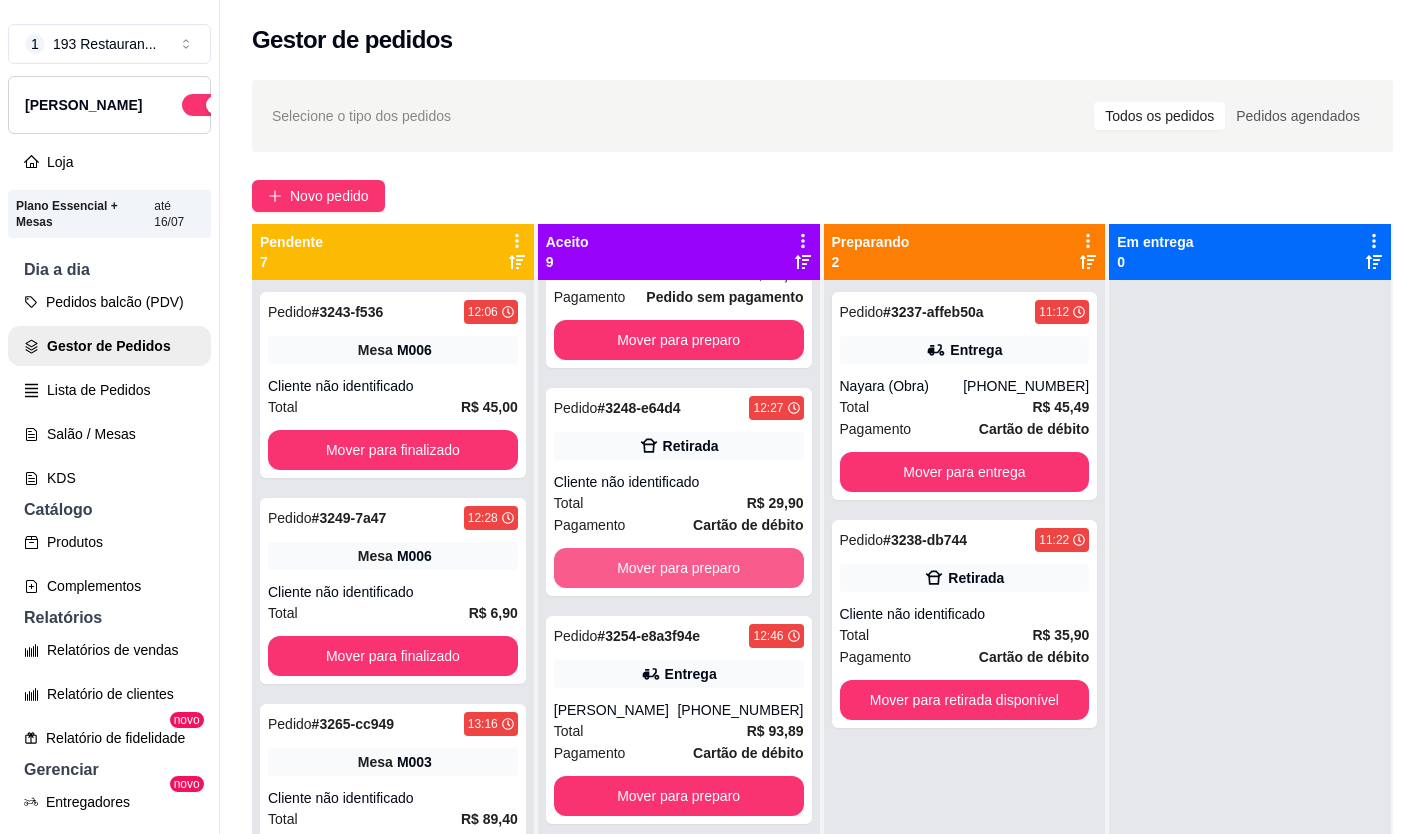 click on "Mover para preparo" at bounding box center (679, 568) 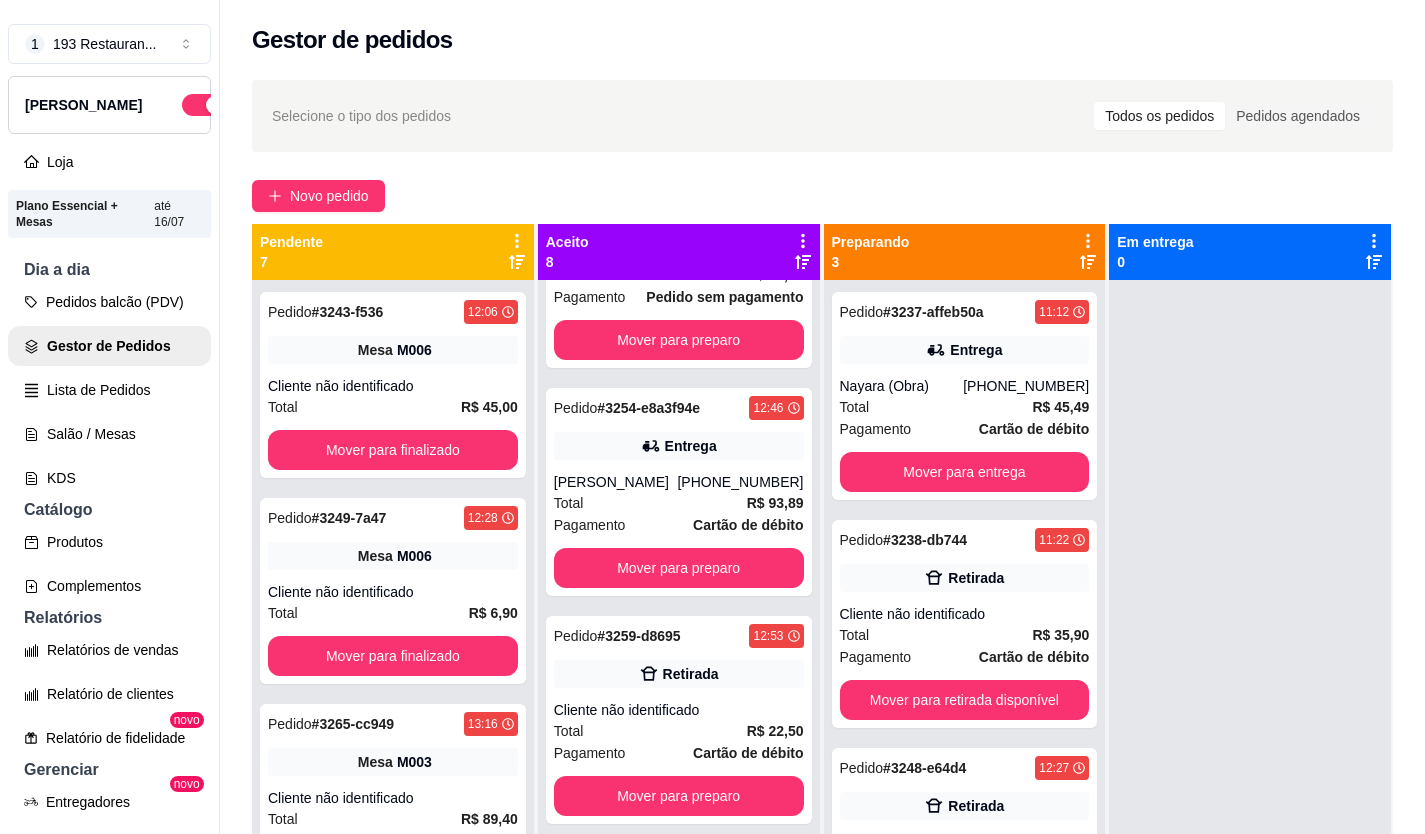 click on "Mover para preparo" at bounding box center (679, 568) 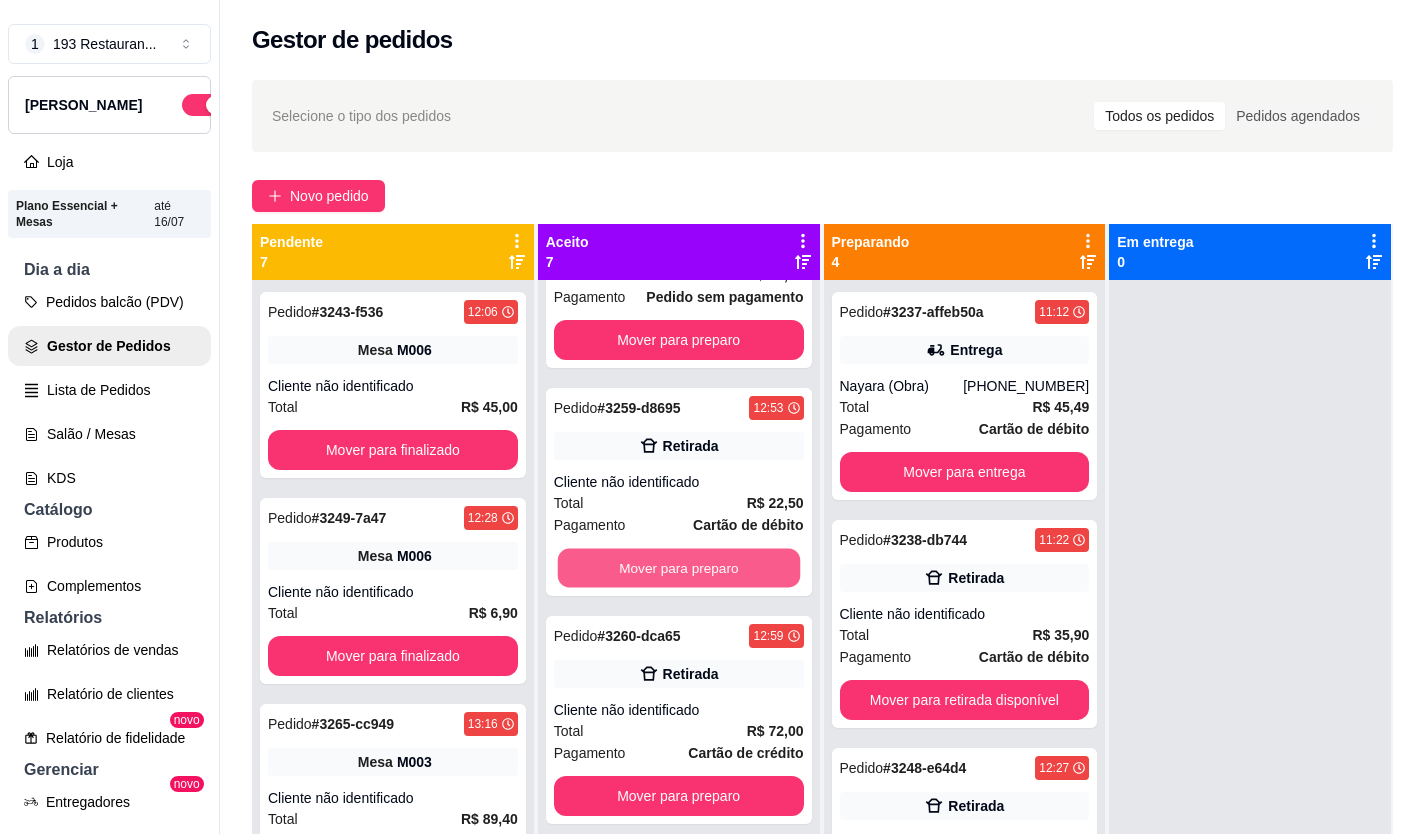 click on "Mover para preparo" at bounding box center (678, 568) 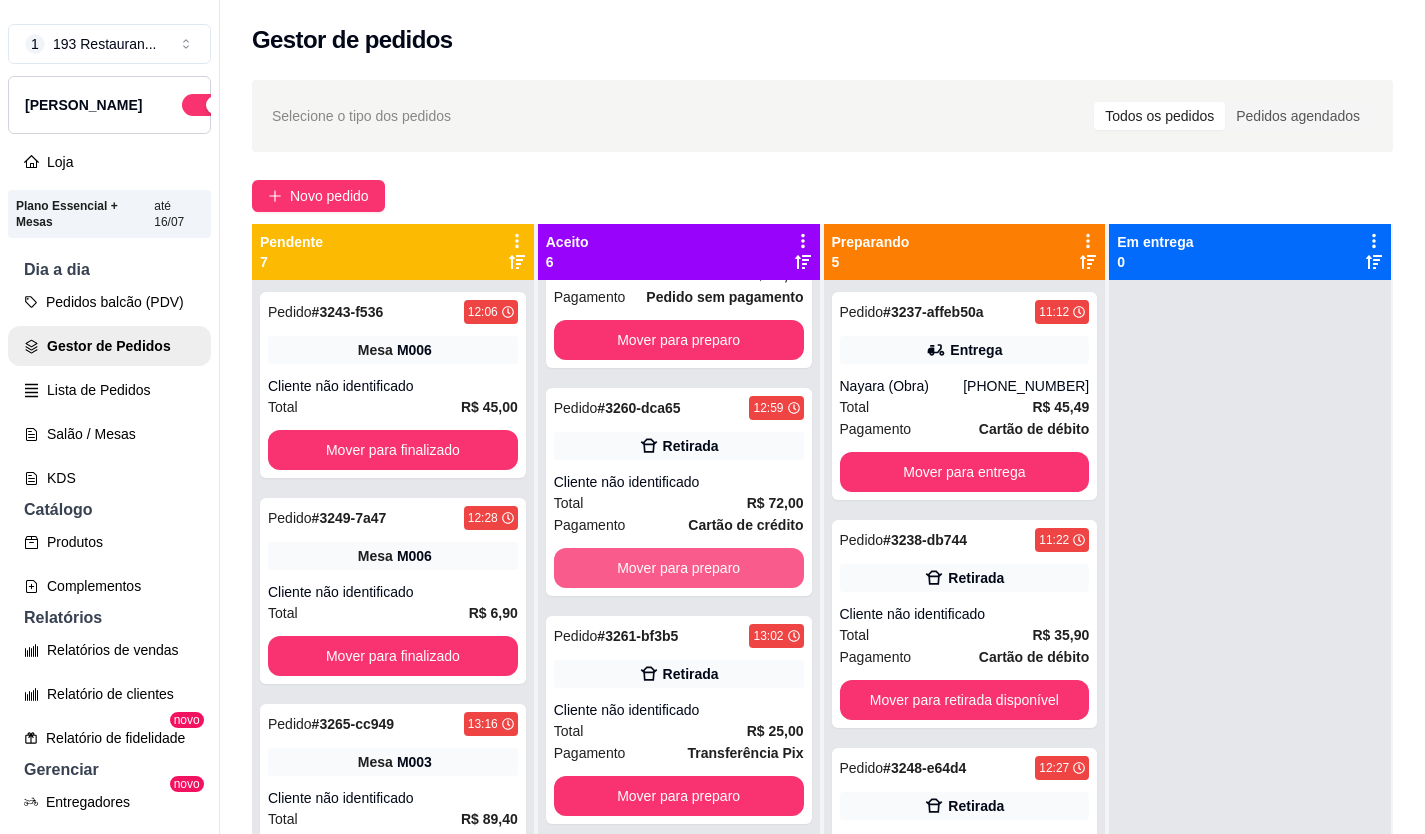 click on "Mover para preparo" at bounding box center (679, 568) 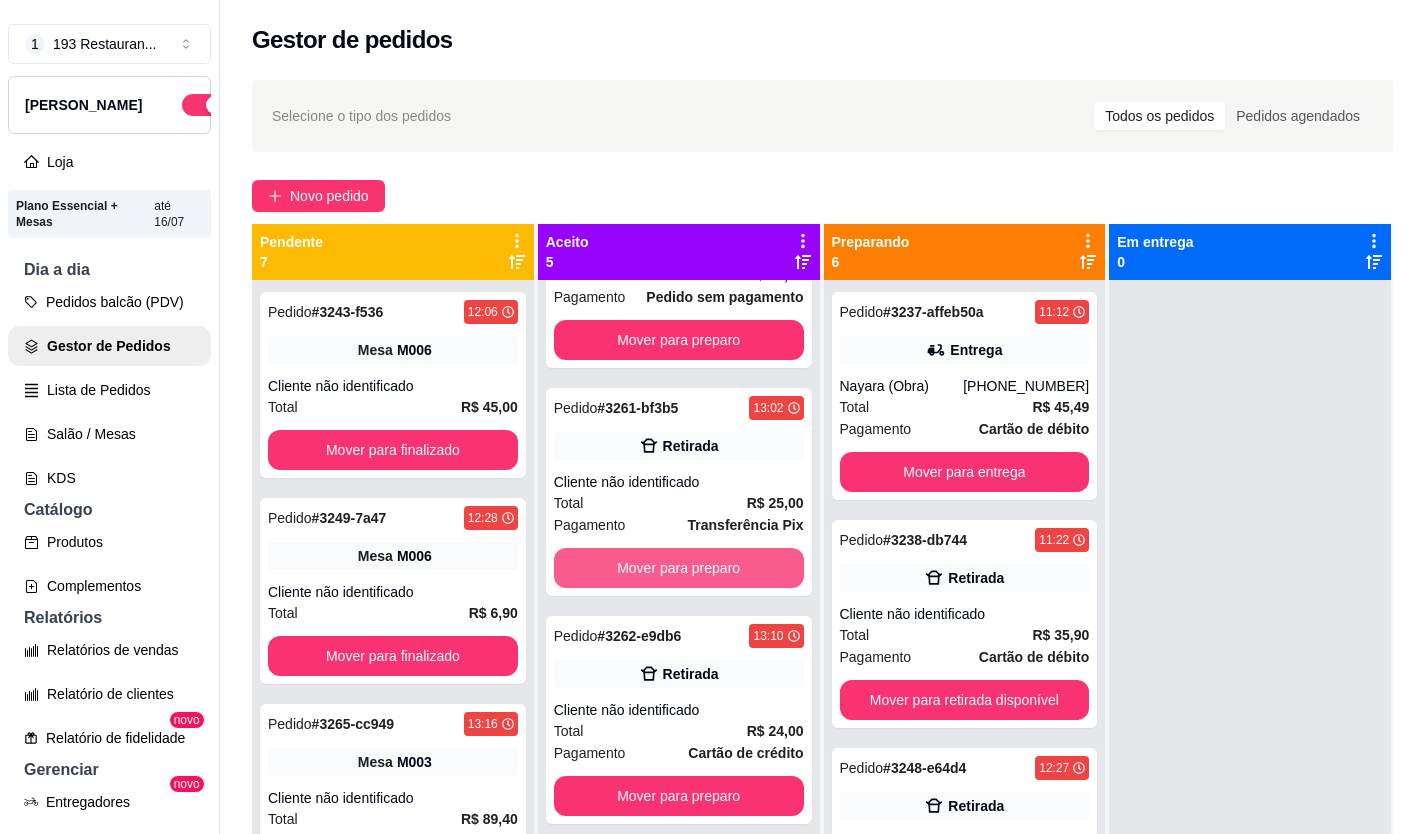 click on "Mover para preparo" at bounding box center (679, 568) 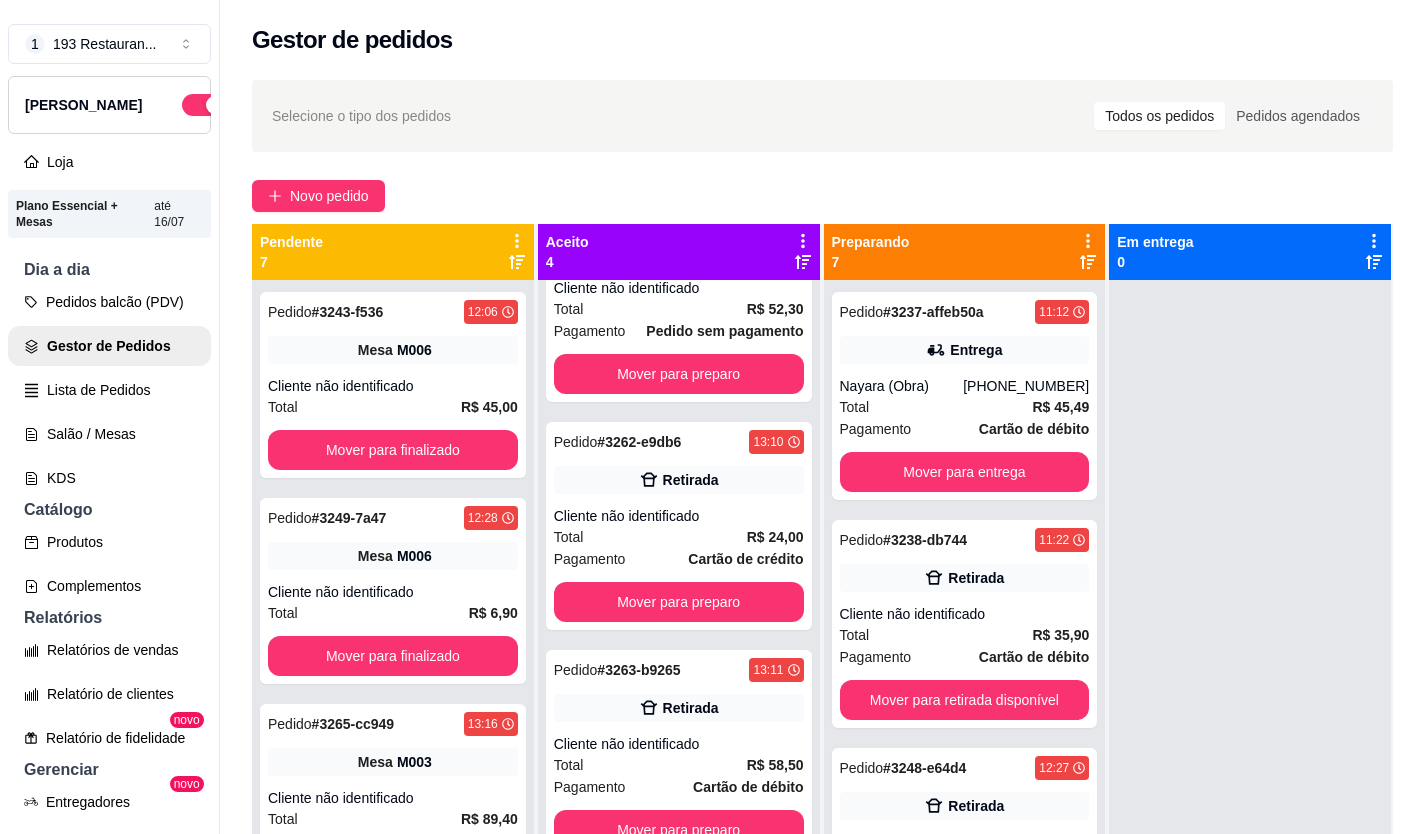 scroll, scrollTop: 166, scrollLeft: 0, axis: vertical 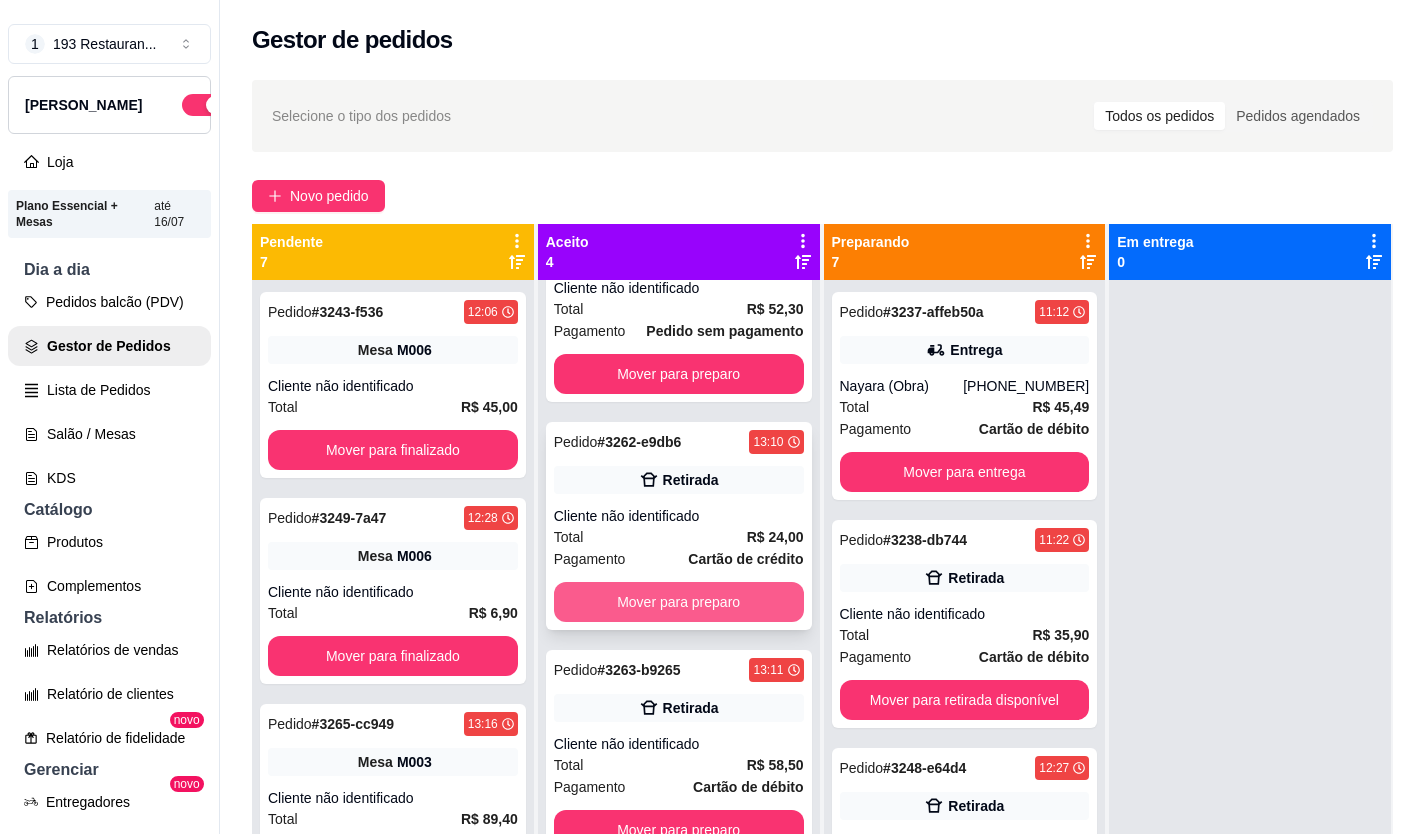 click on "Mover para preparo" at bounding box center (679, 602) 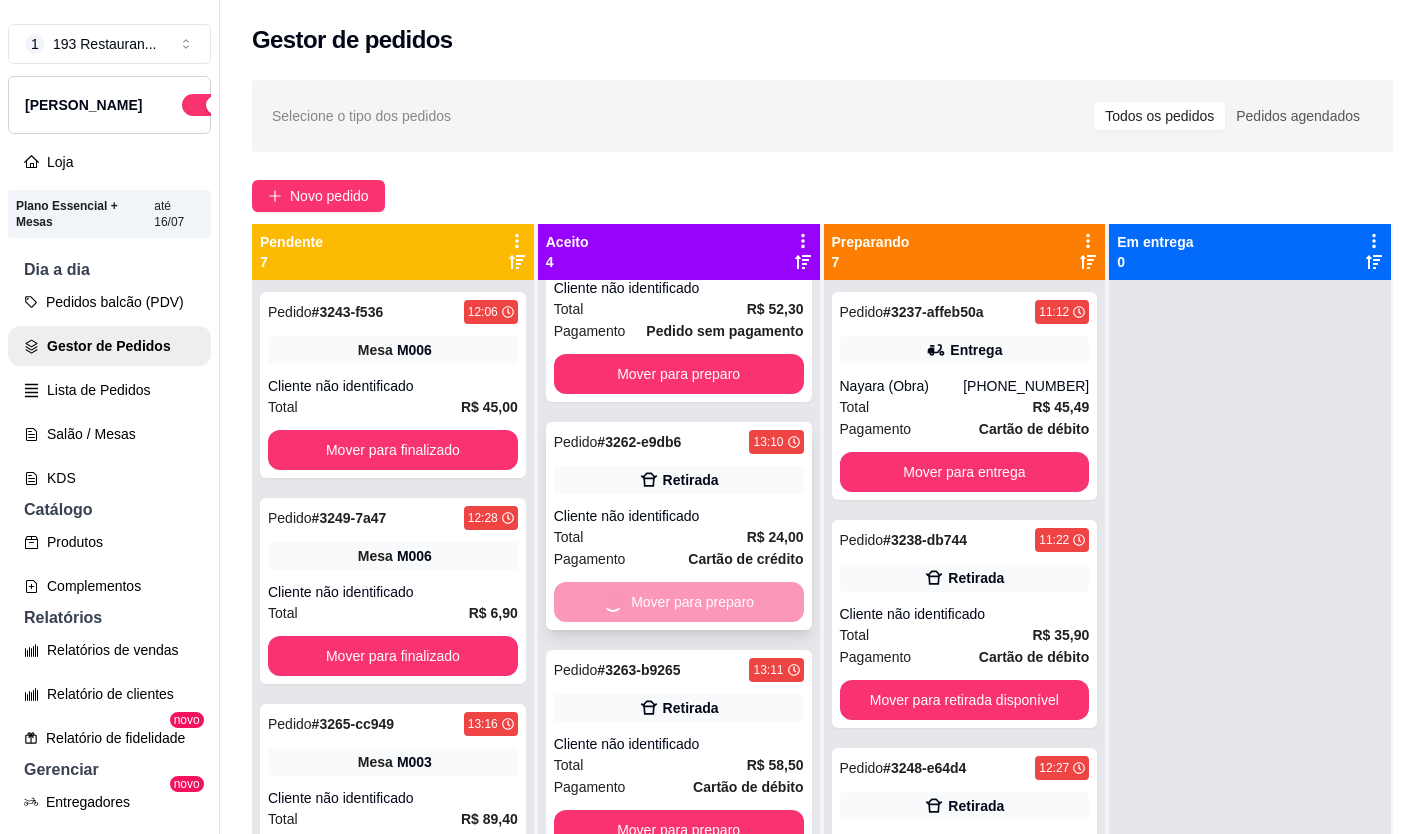 scroll, scrollTop: 0, scrollLeft: 0, axis: both 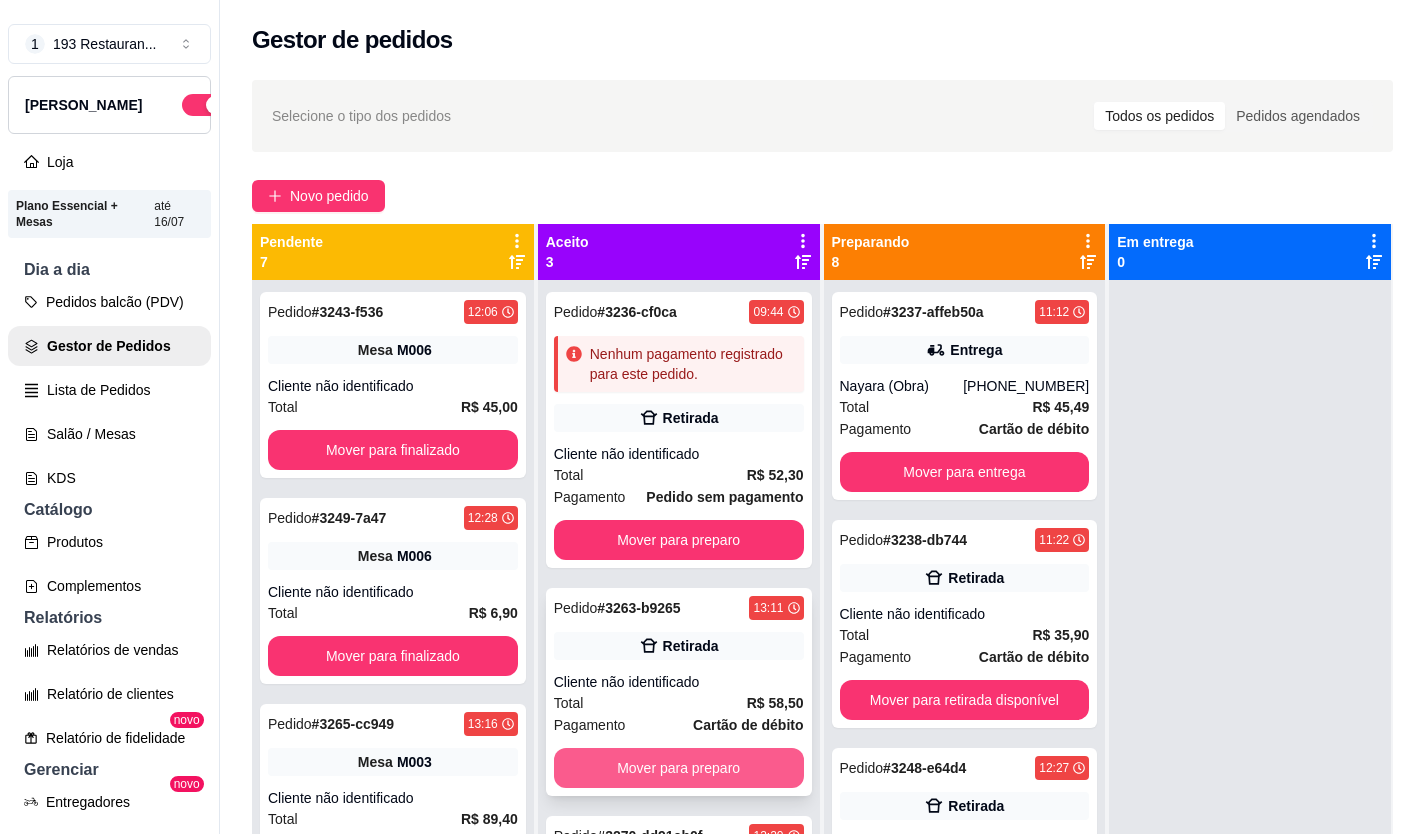 click on "Mover para preparo" at bounding box center (679, 768) 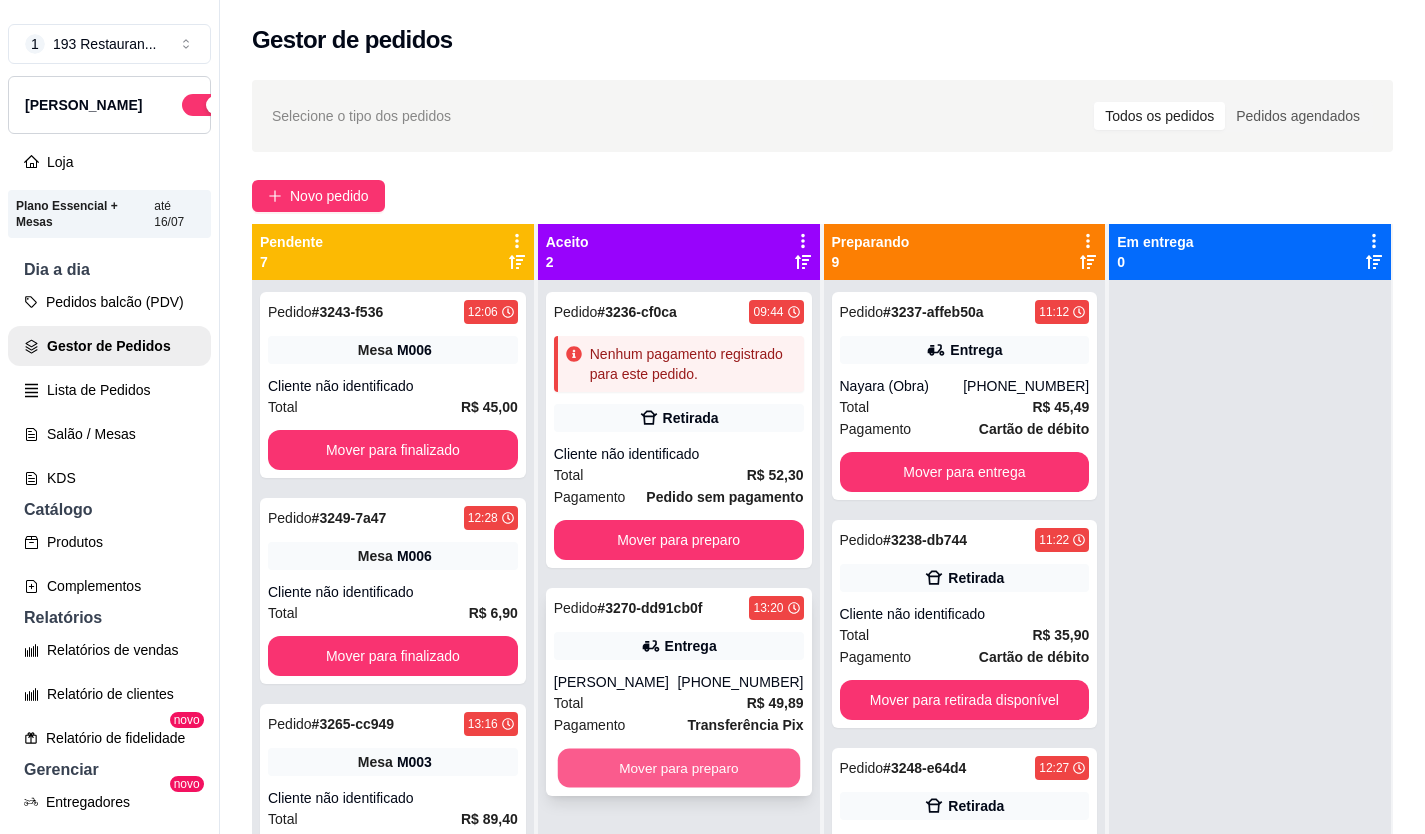click on "Mover para preparo" at bounding box center [678, 768] 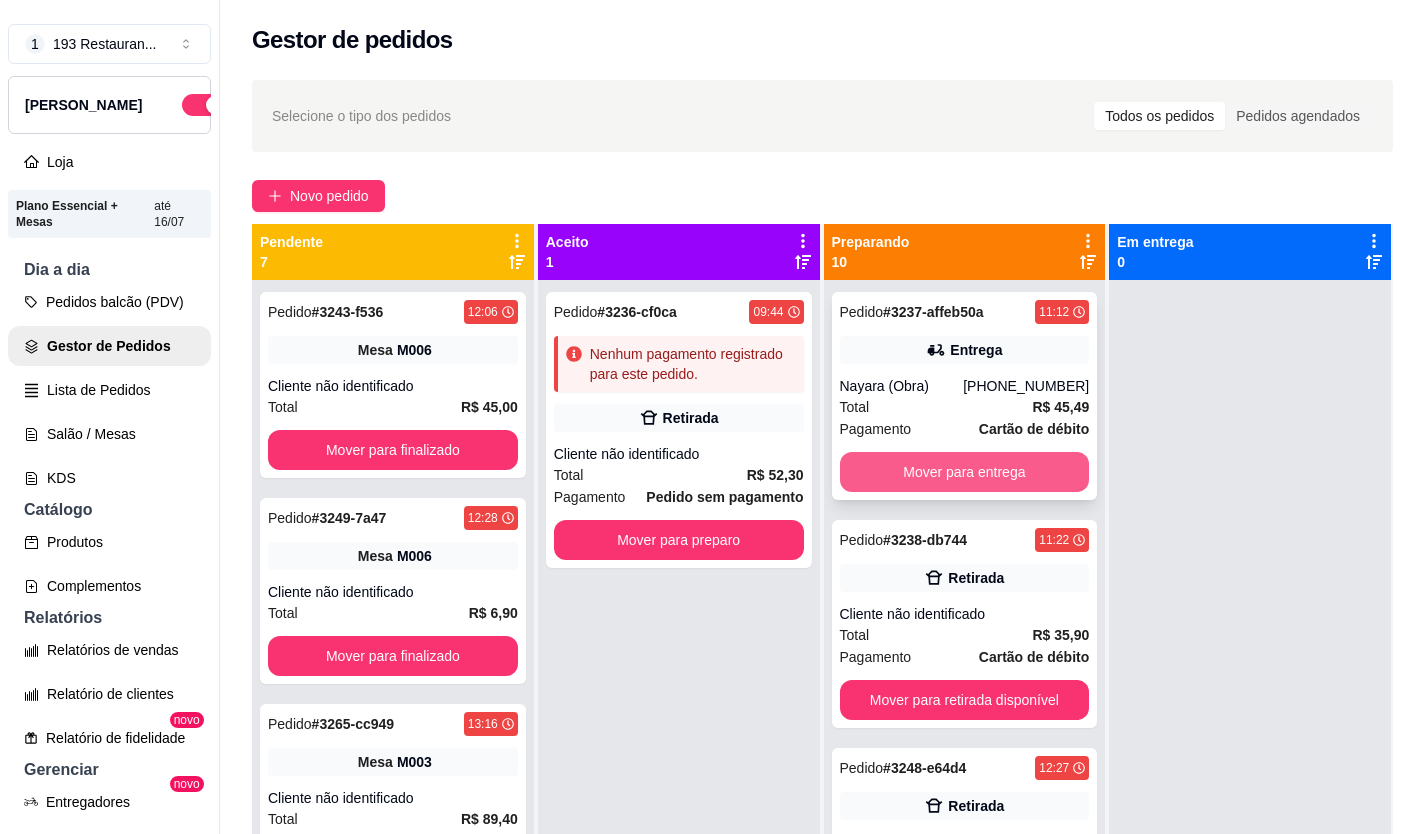 click on "Mover para entrega" at bounding box center (965, 472) 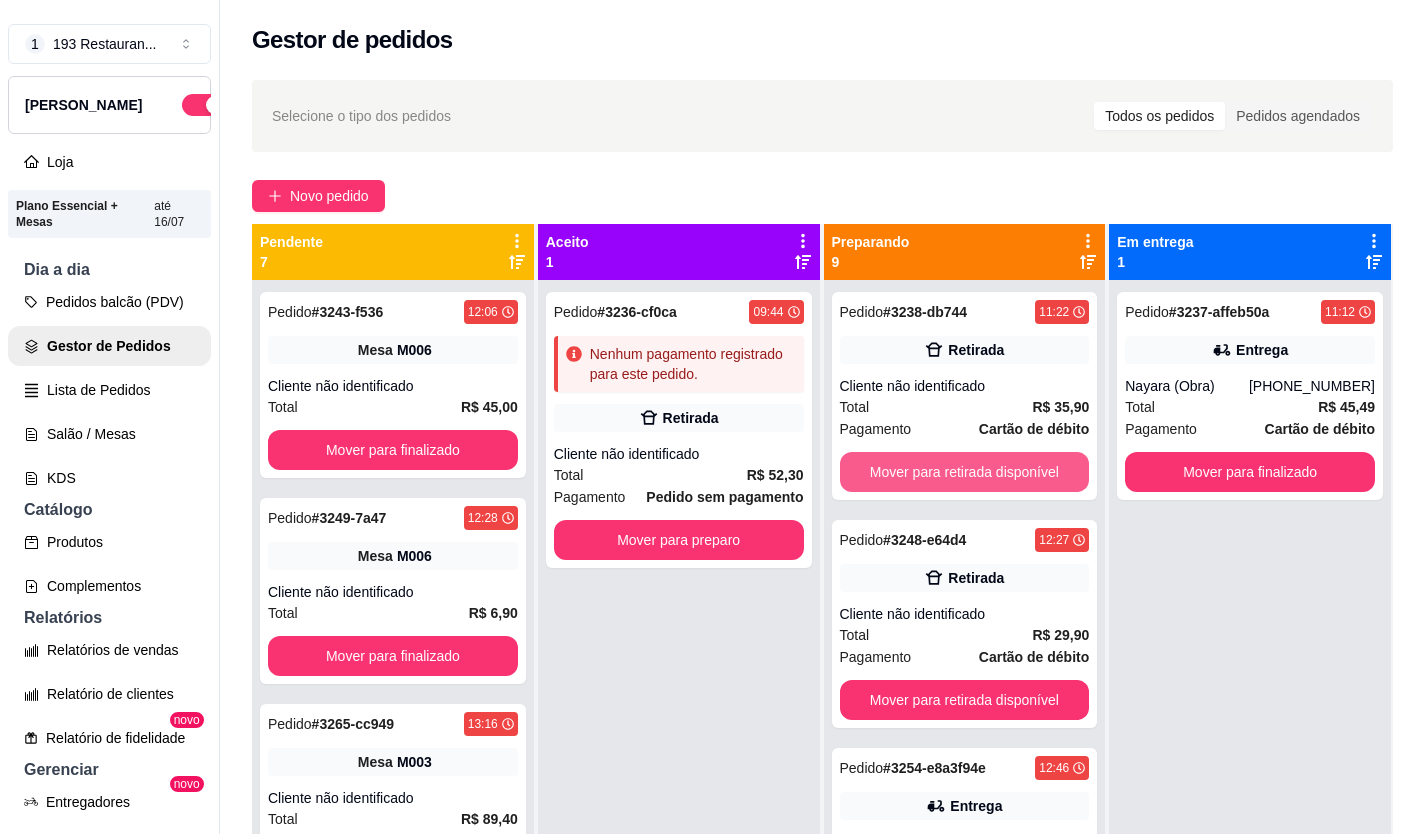 click on "Mover para retirada disponível" at bounding box center (965, 472) 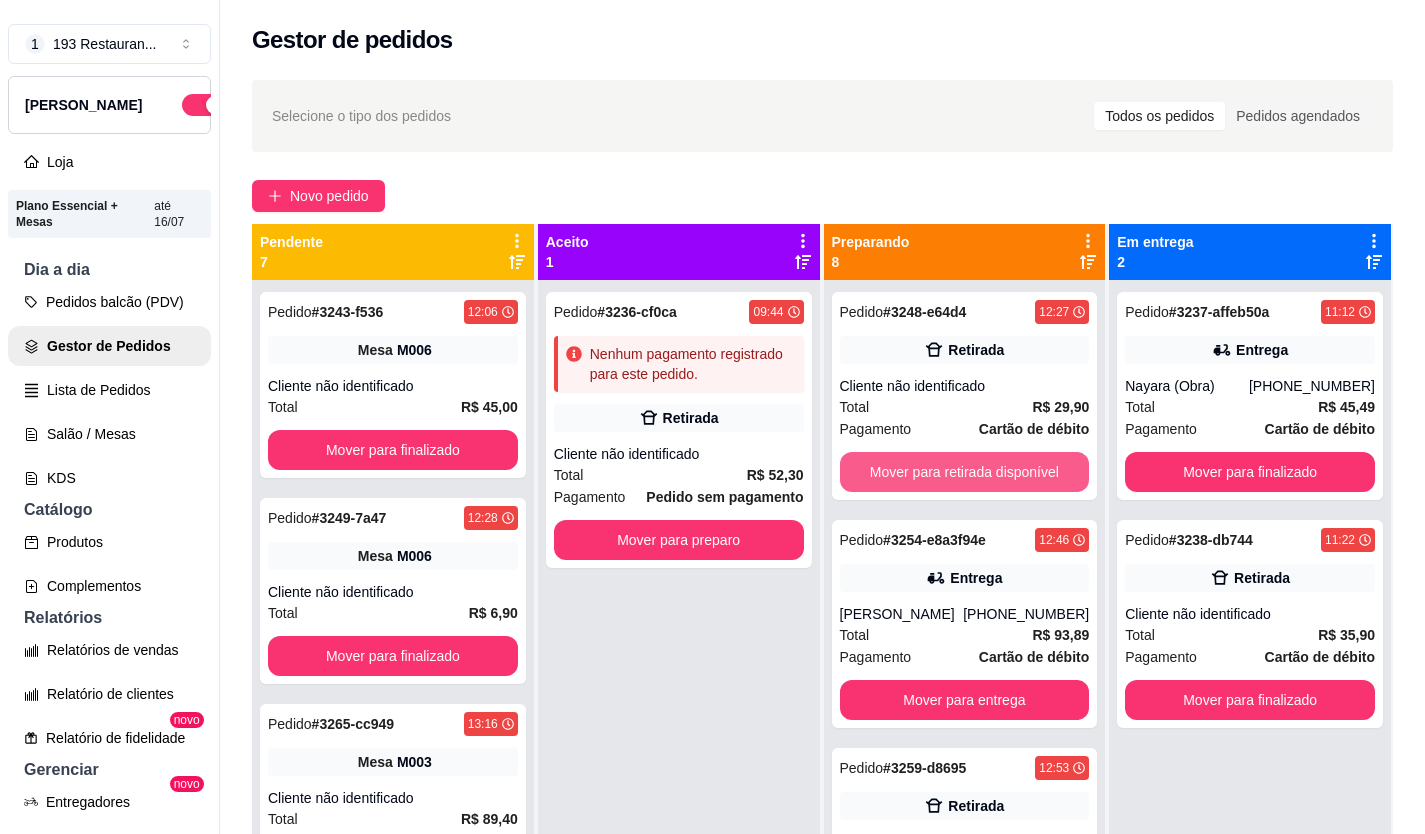 click on "Mover para retirada disponível" at bounding box center (965, 472) 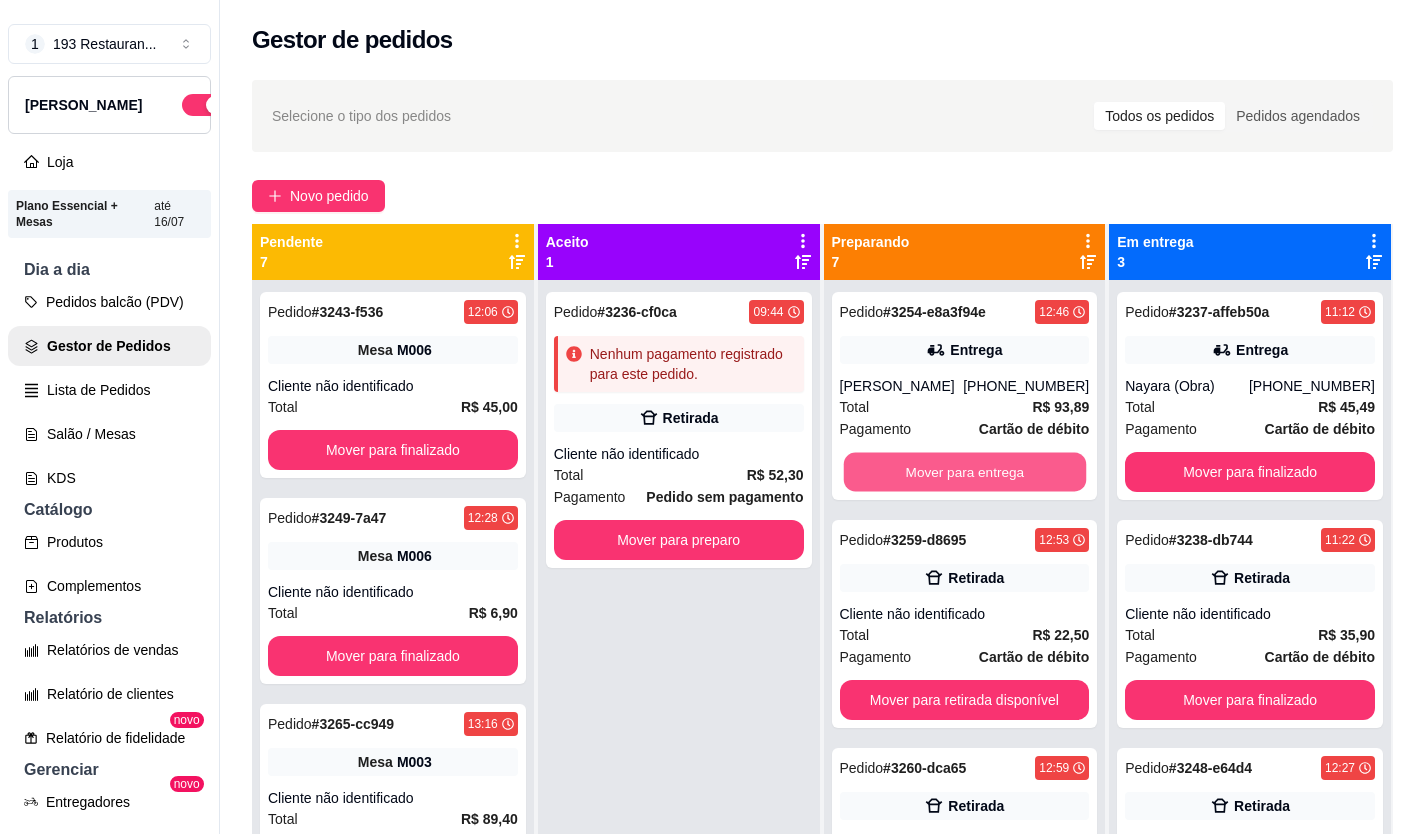 click on "Mover para entrega" at bounding box center (964, 472) 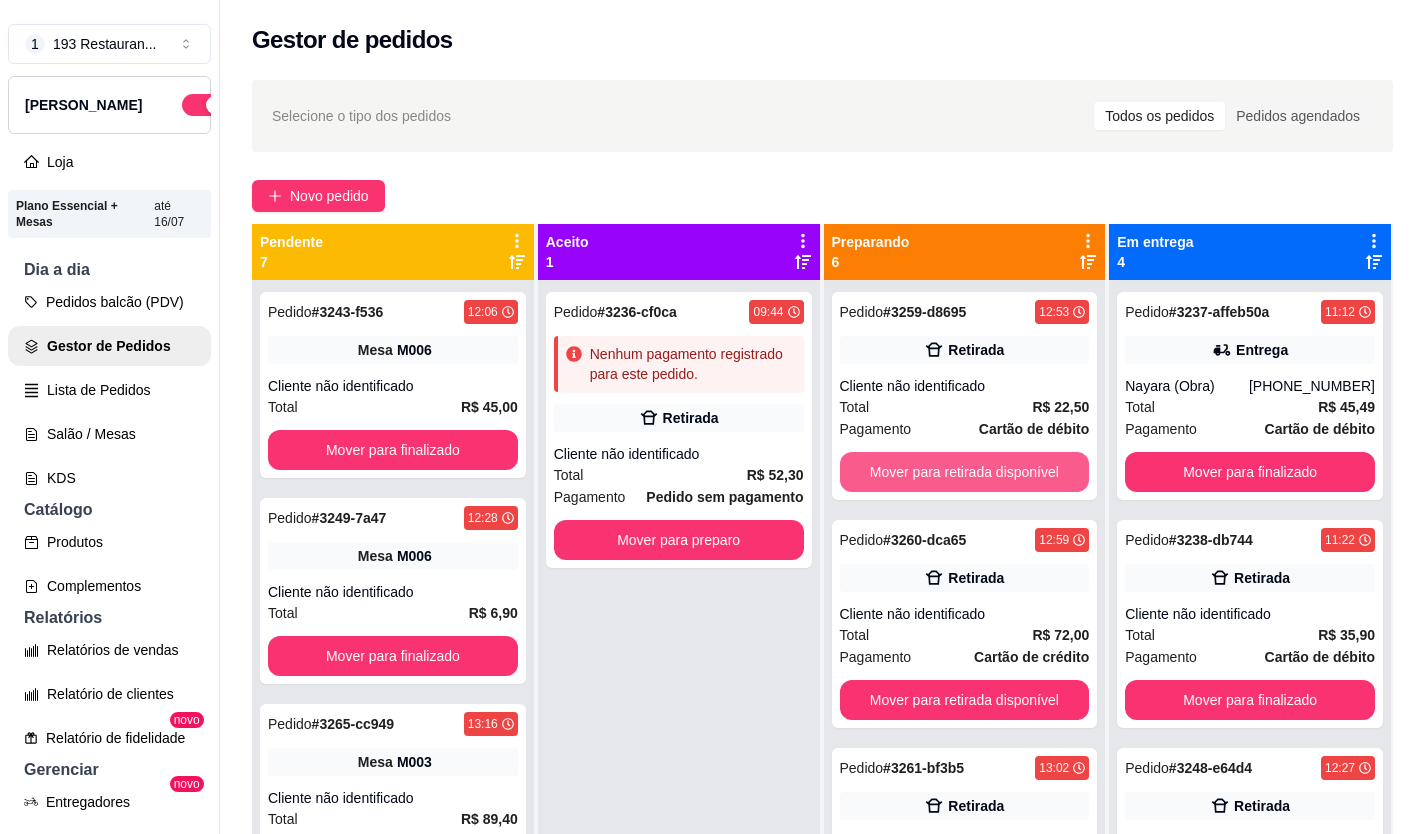 click on "Mover para retirada disponível" at bounding box center [965, 472] 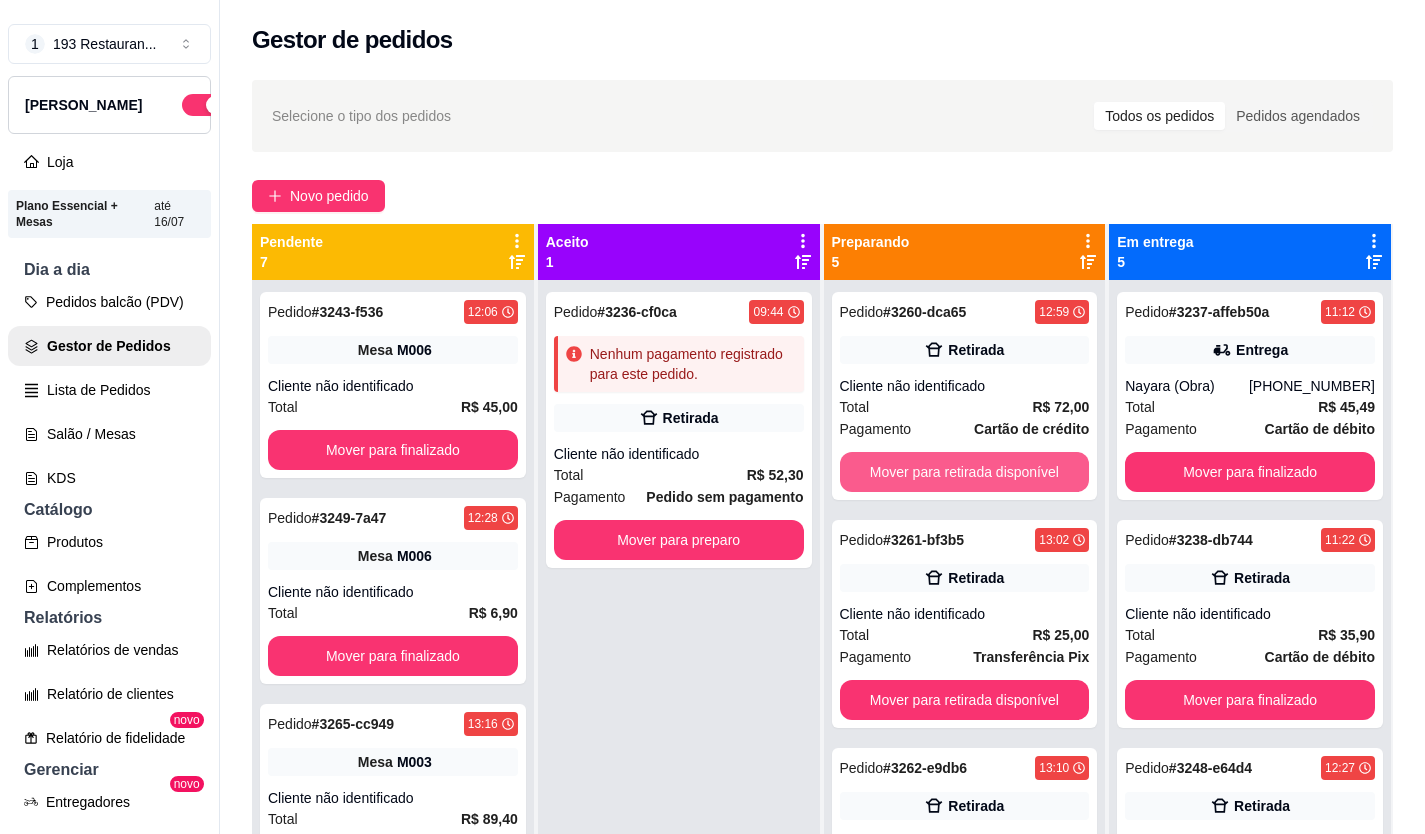 click on "Mover para retirada disponível" at bounding box center [965, 472] 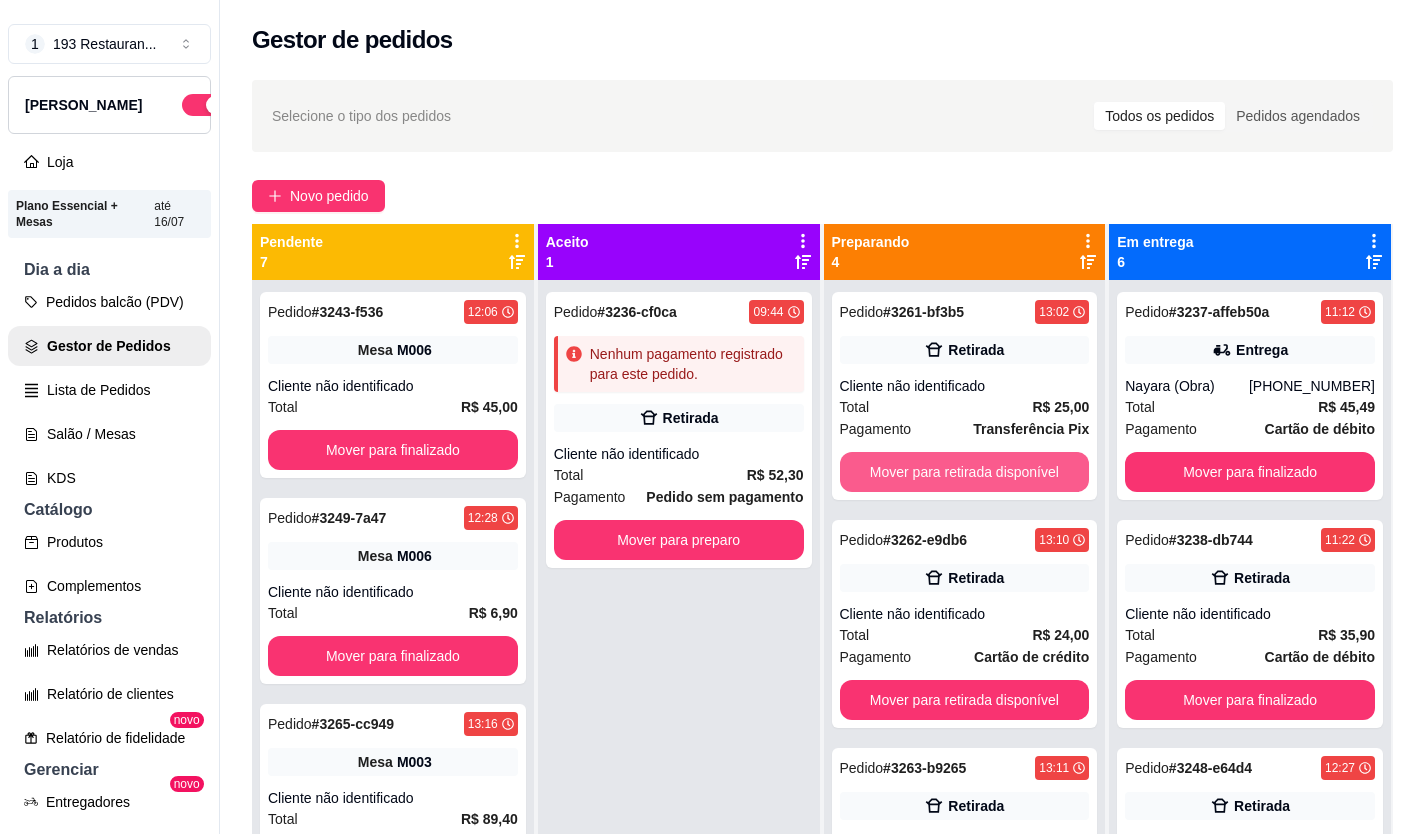 click on "Mover para retirada disponível" at bounding box center [965, 472] 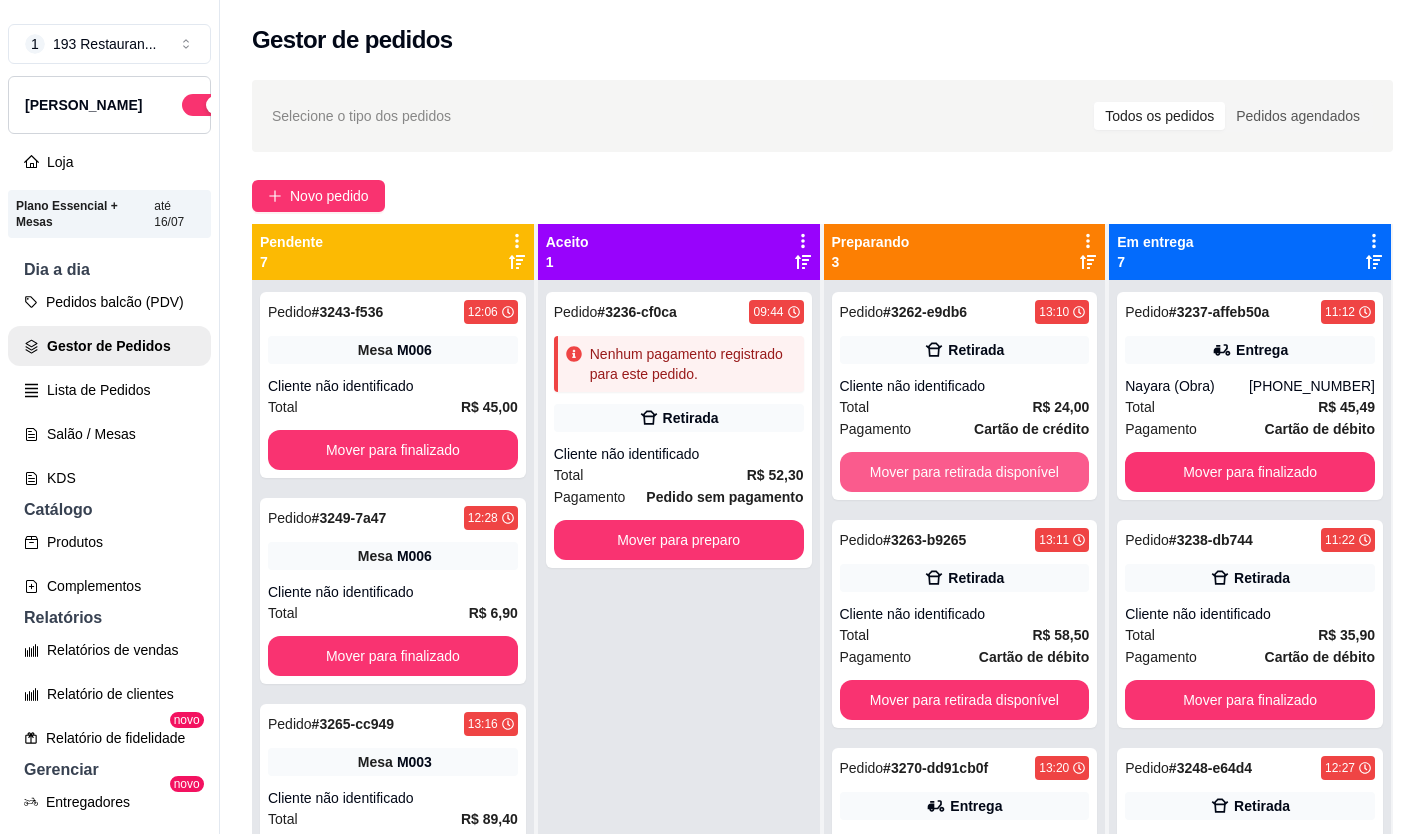 click on "Mover para retirada disponível" at bounding box center [965, 472] 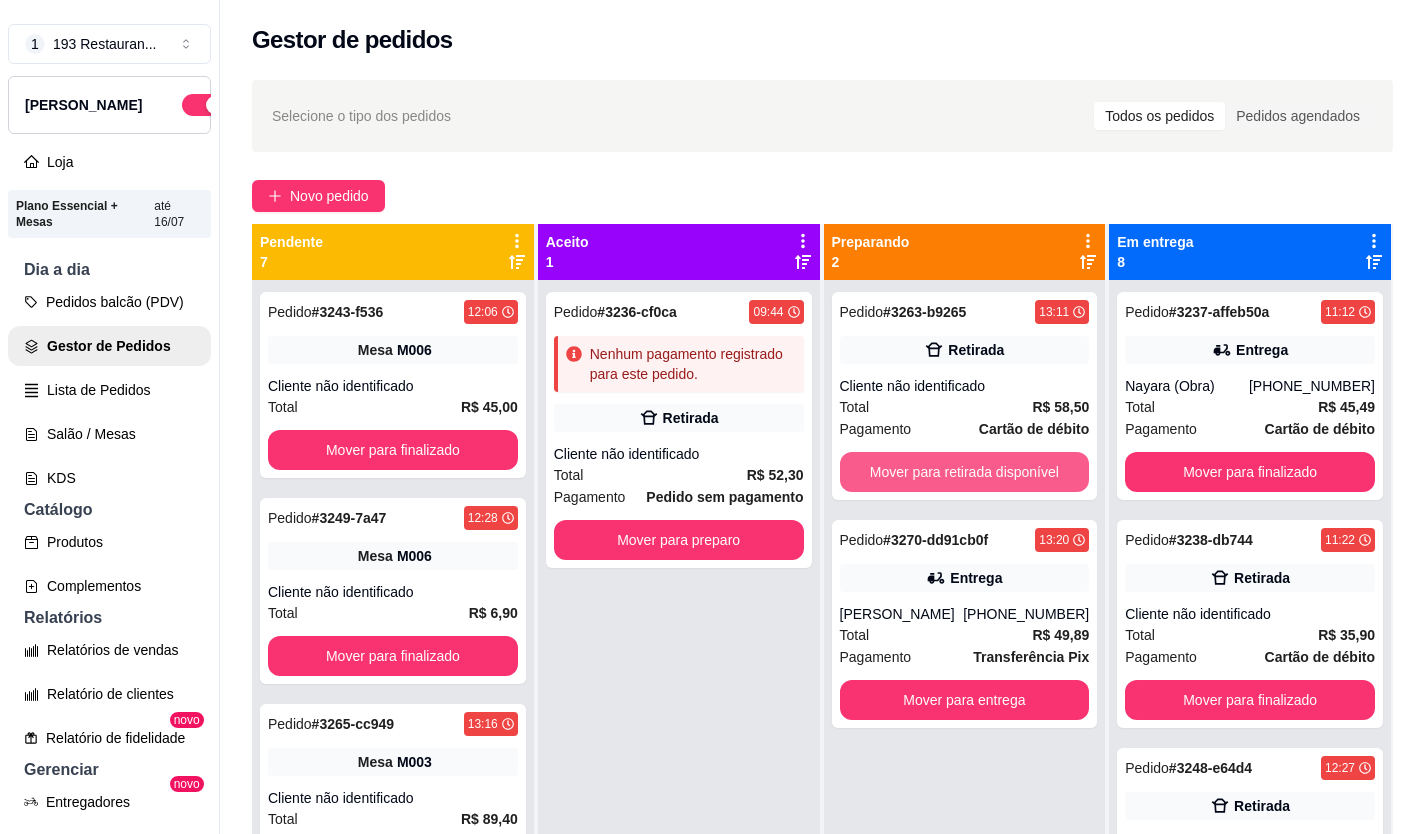 click on "Mover para retirada disponível" at bounding box center [965, 472] 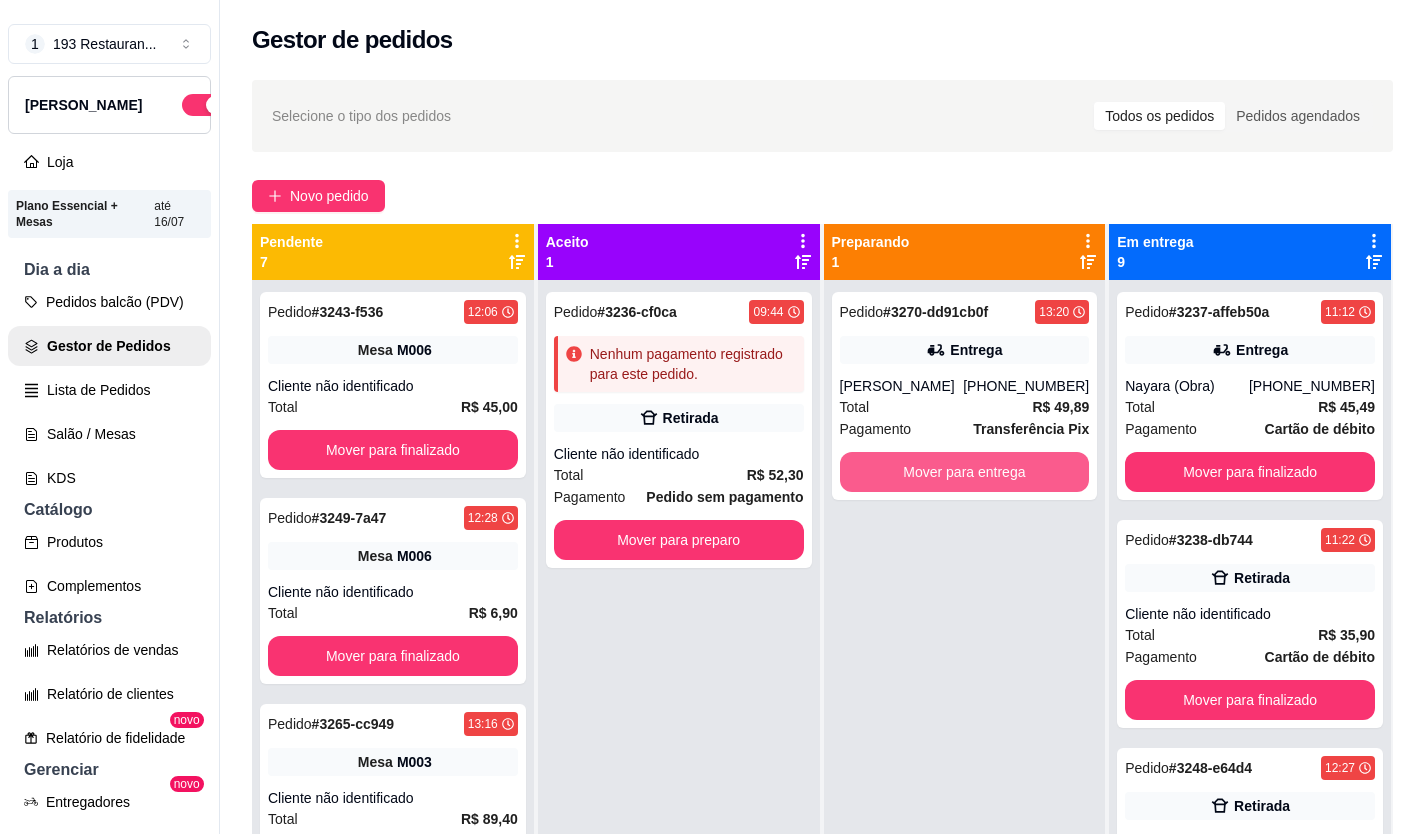 click on "Mover para entrega" at bounding box center (965, 472) 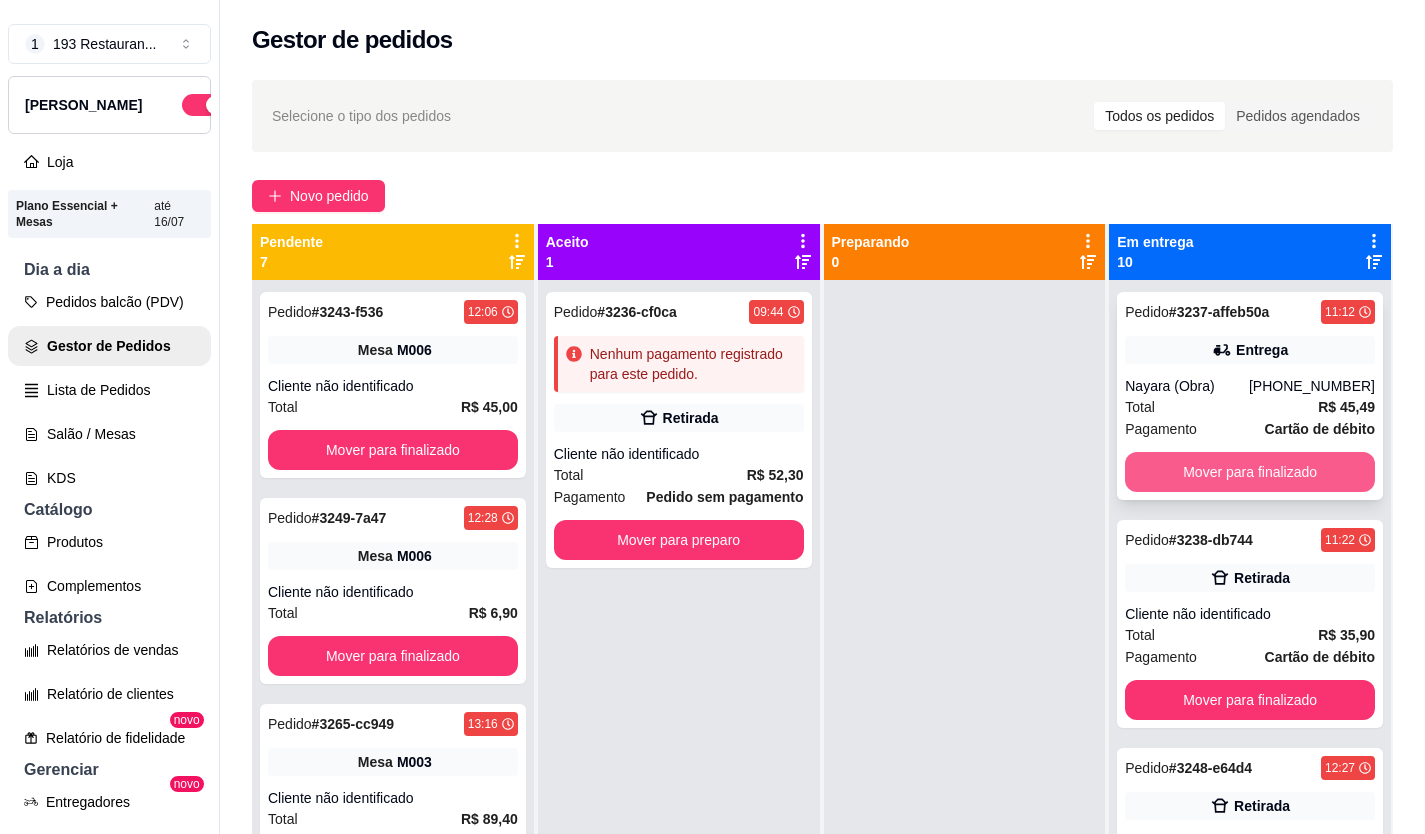 click on "Mover para finalizado" at bounding box center (1250, 472) 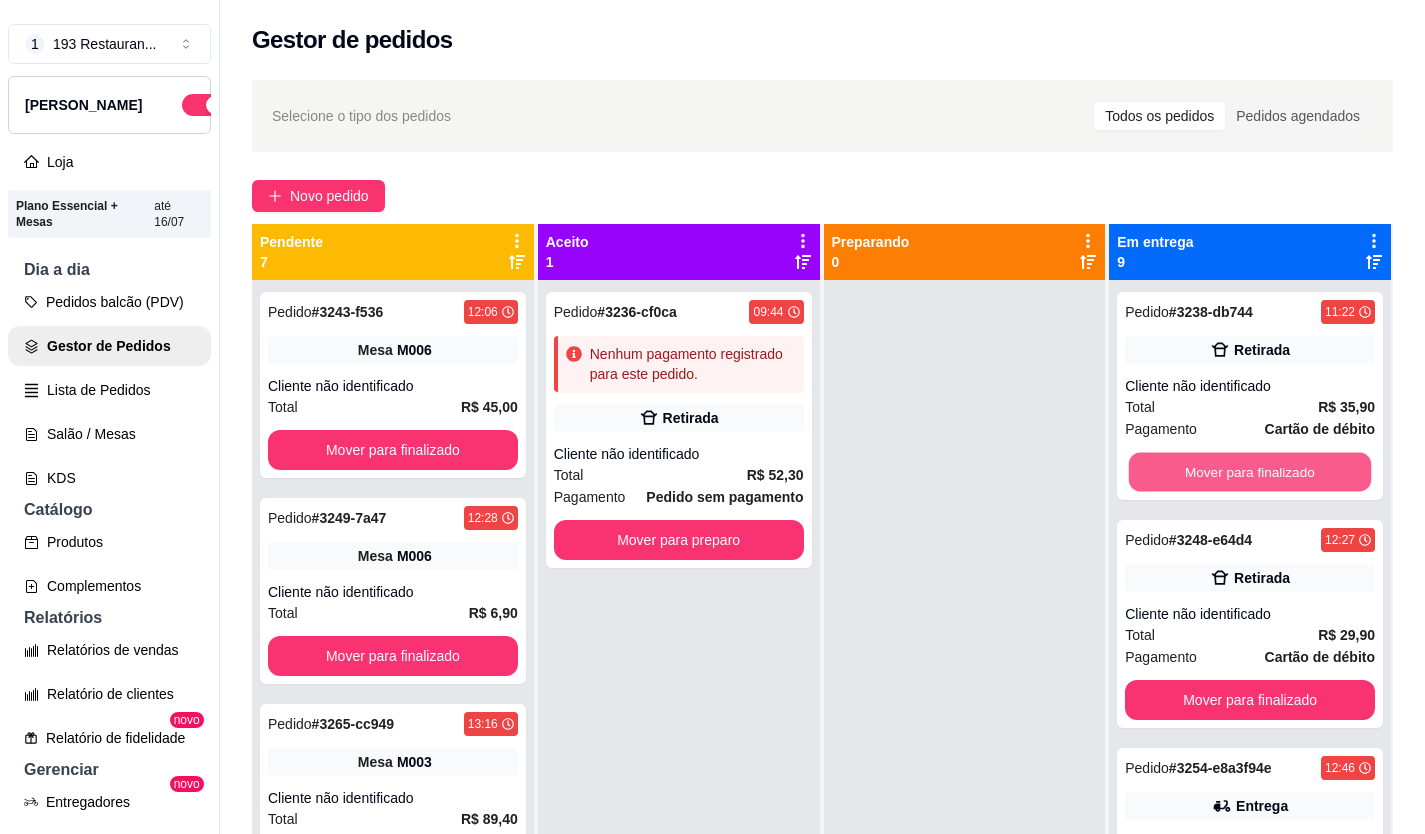 click on "Mover para finalizado" at bounding box center [1250, 472] 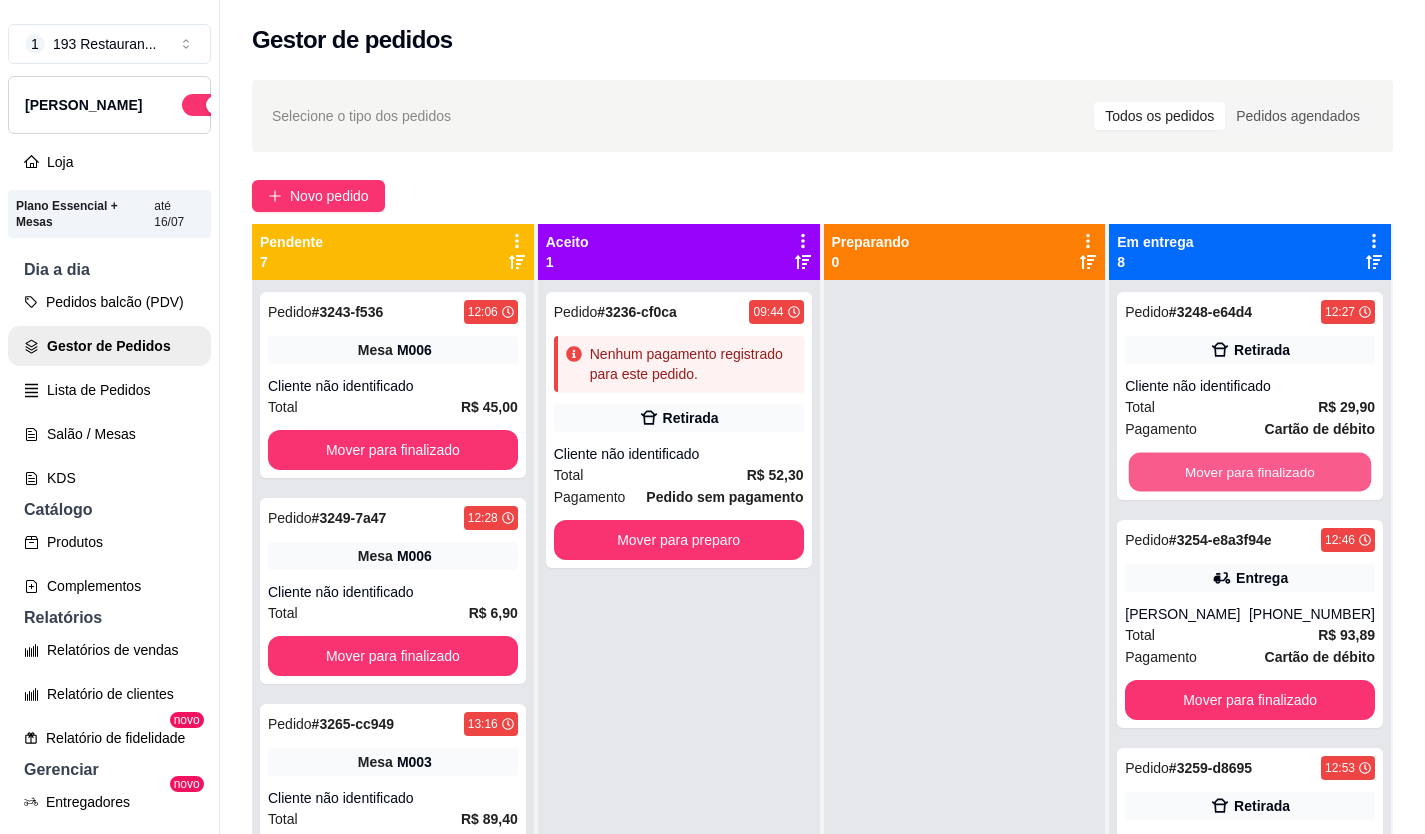 click on "Mover para finalizado" at bounding box center [1250, 472] 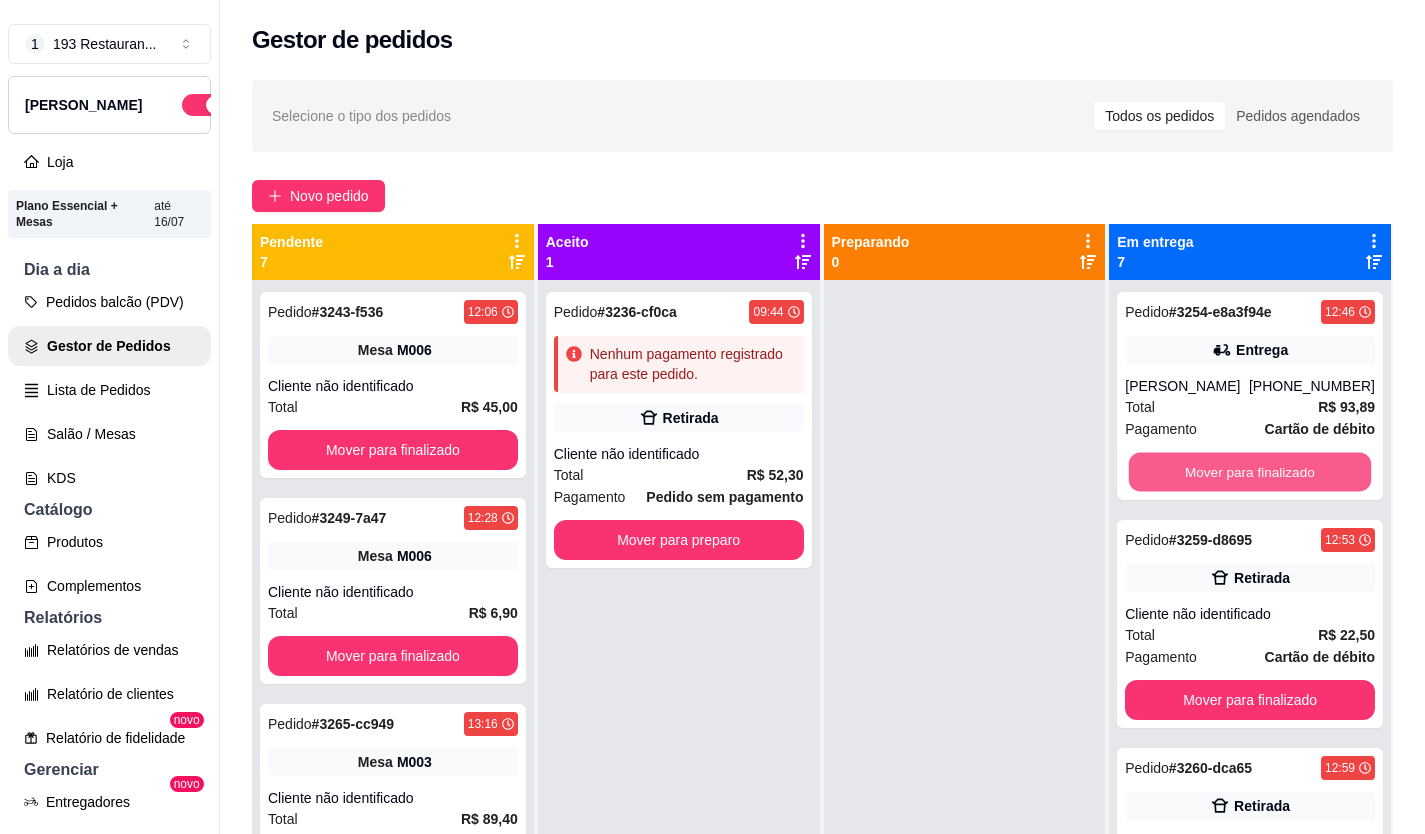 click on "Mover para finalizado" at bounding box center (1250, 472) 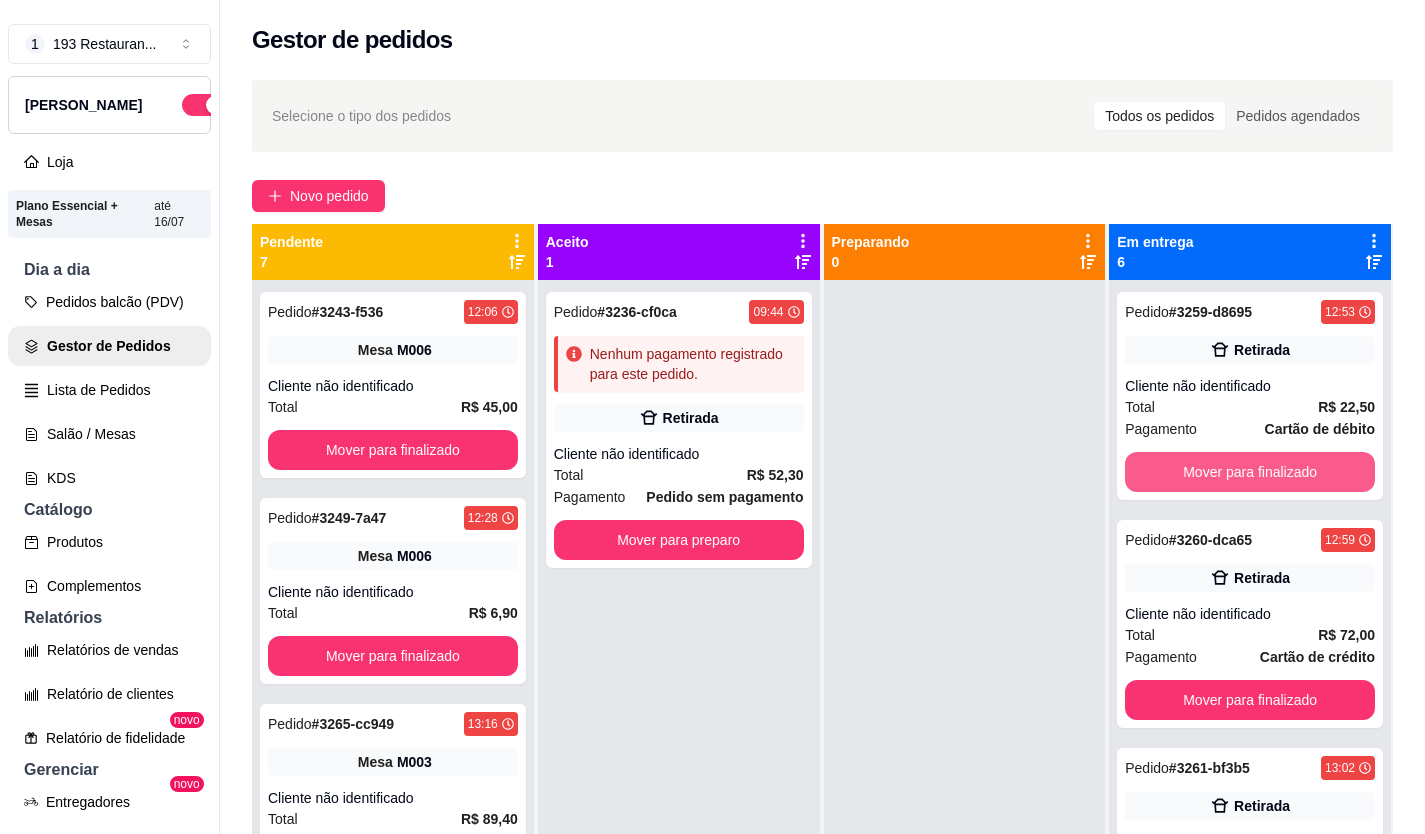 click on "Mover para finalizado" at bounding box center (1250, 472) 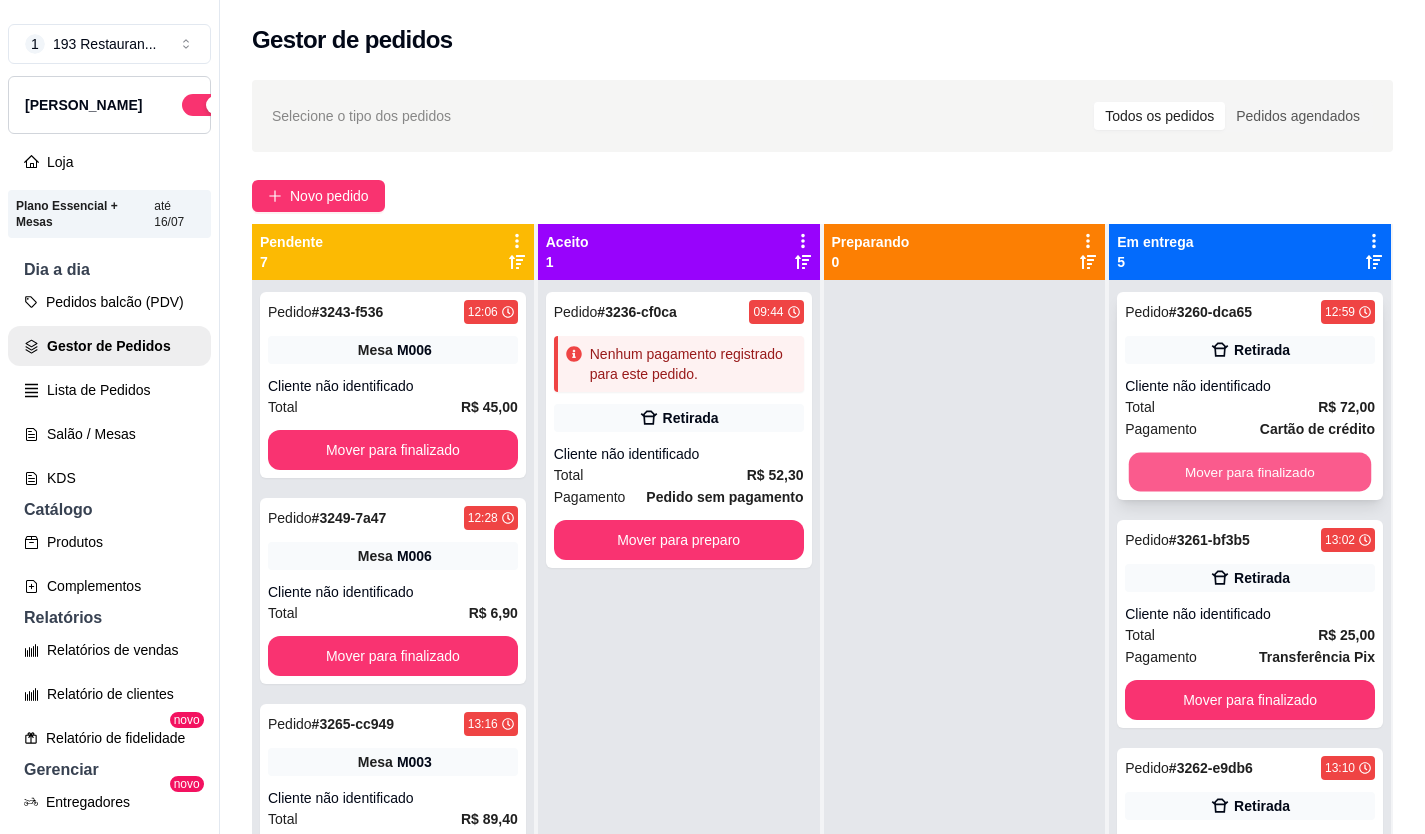 click on "Mover para finalizado" at bounding box center [1250, 472] 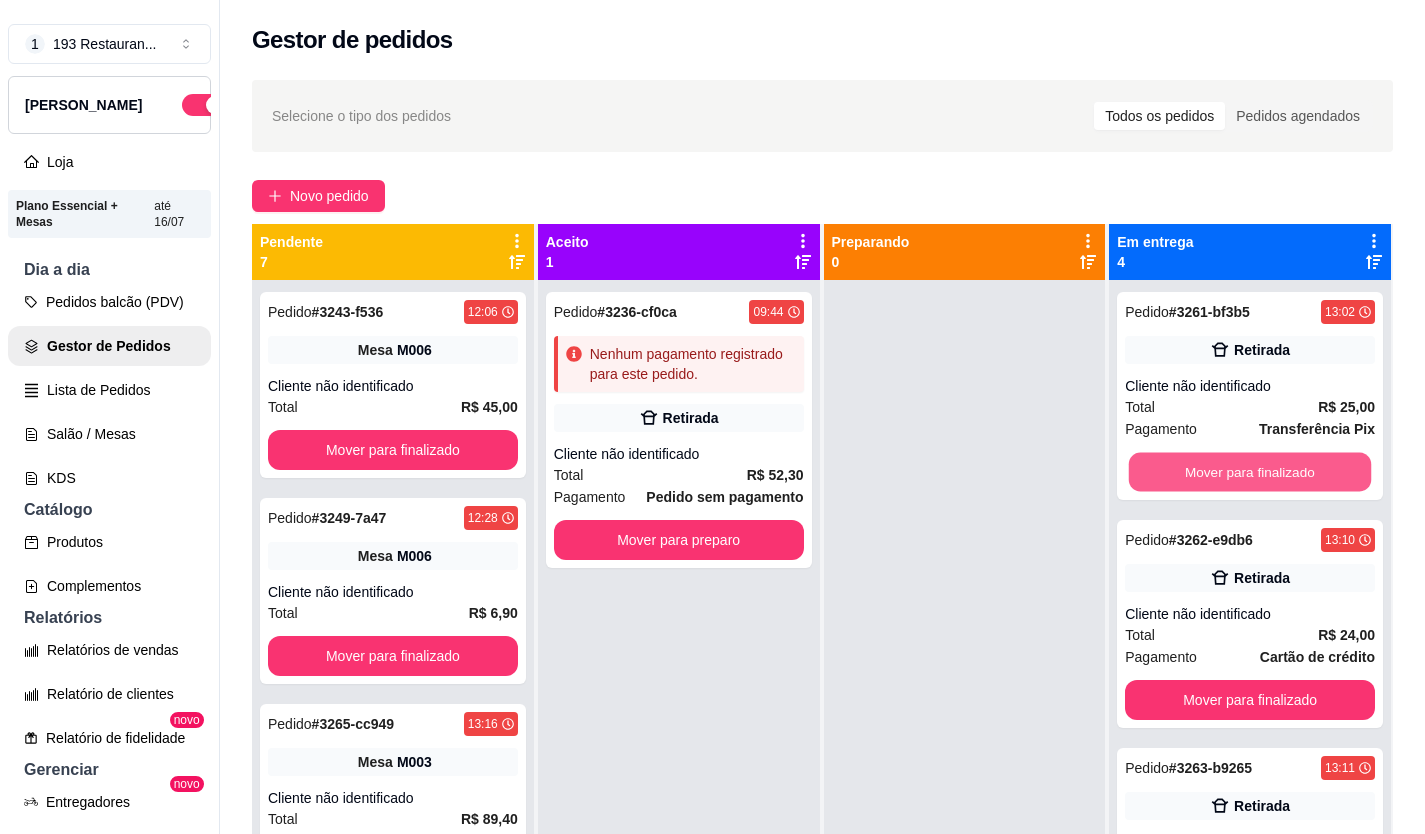 click on "Mover para finalizado" at bounding box center [1250, 472] 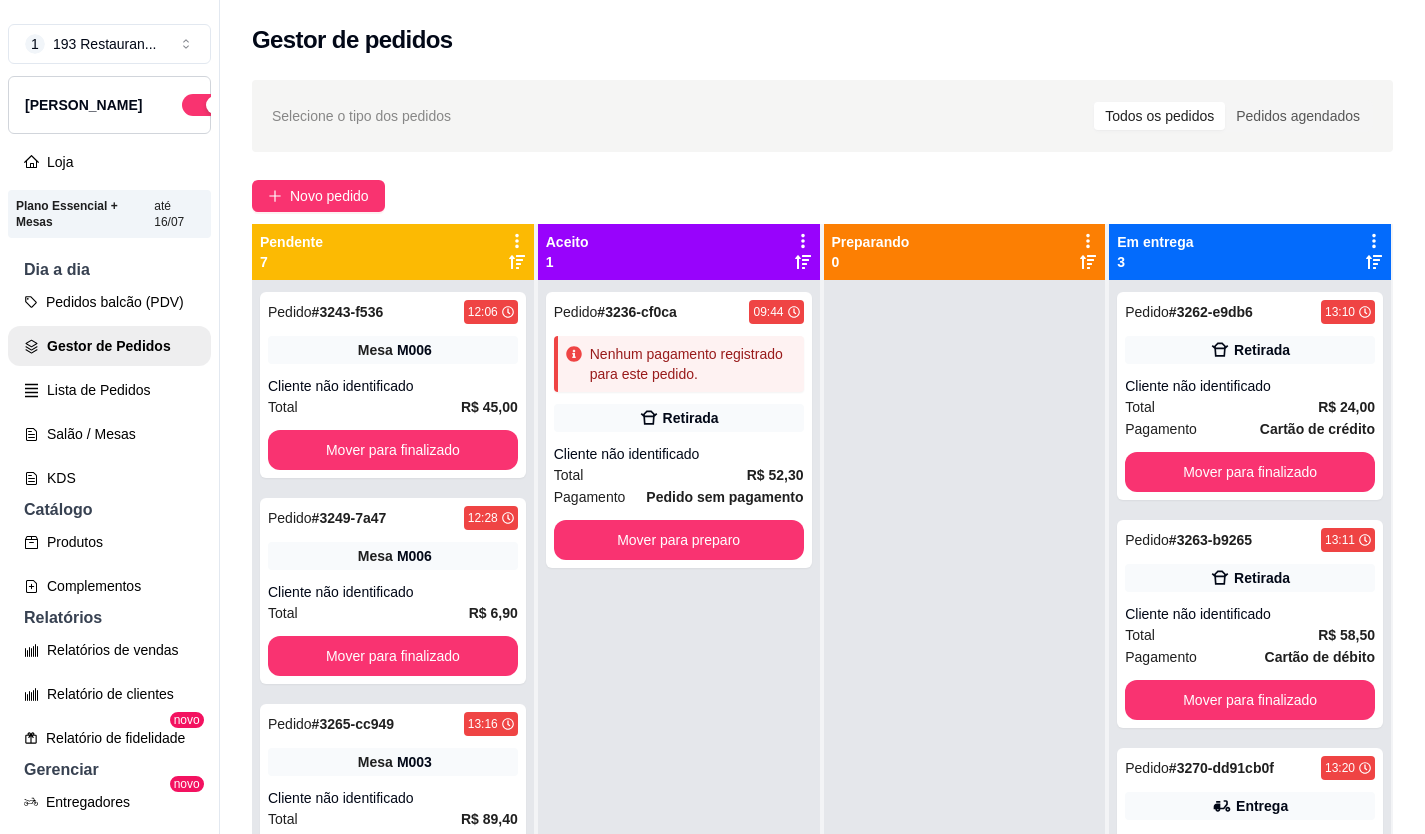 click on "Mover para finalizado" at bounding box center (1250, 472) 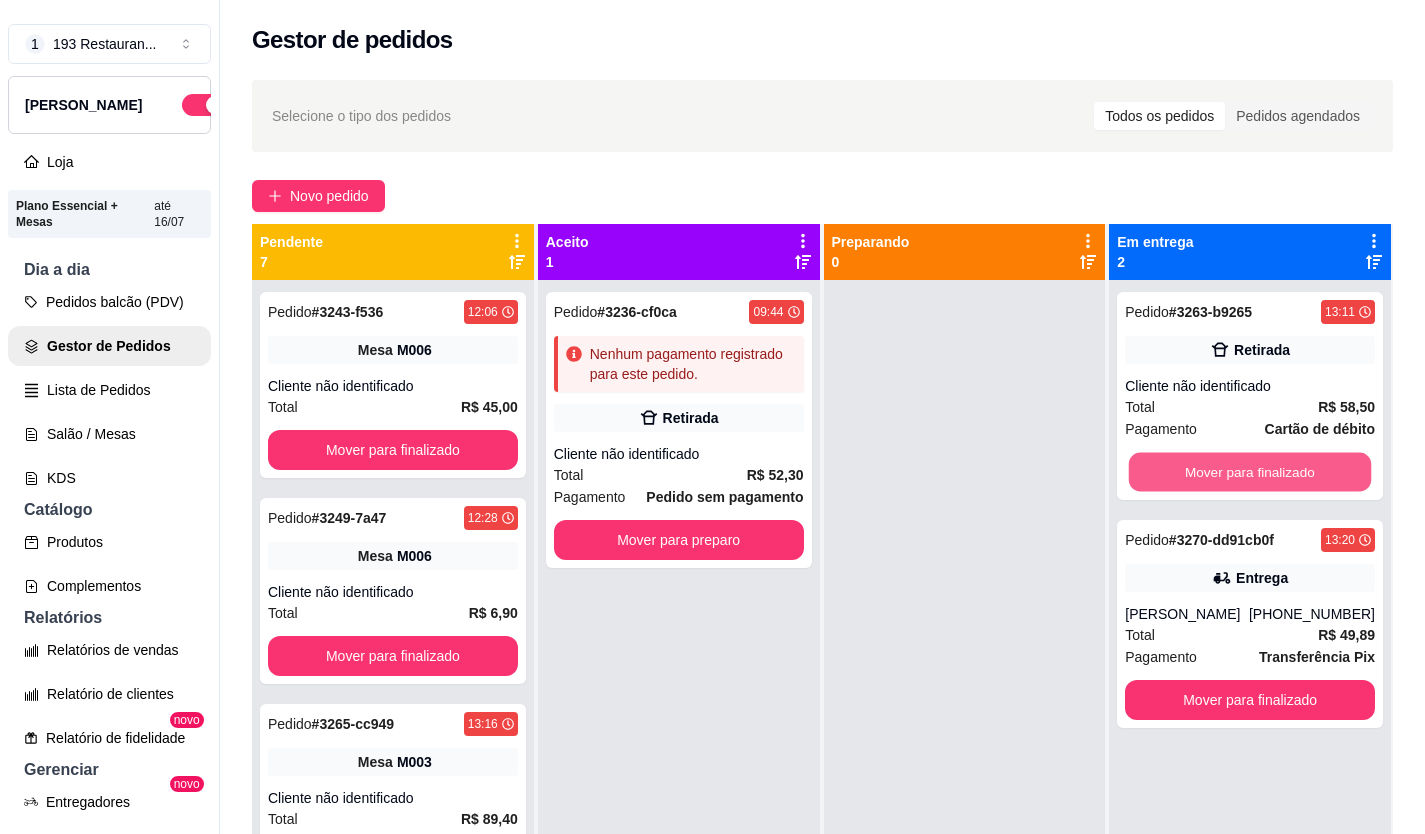 click on "Mover para finalizado" at bounding box center (1250, 472) 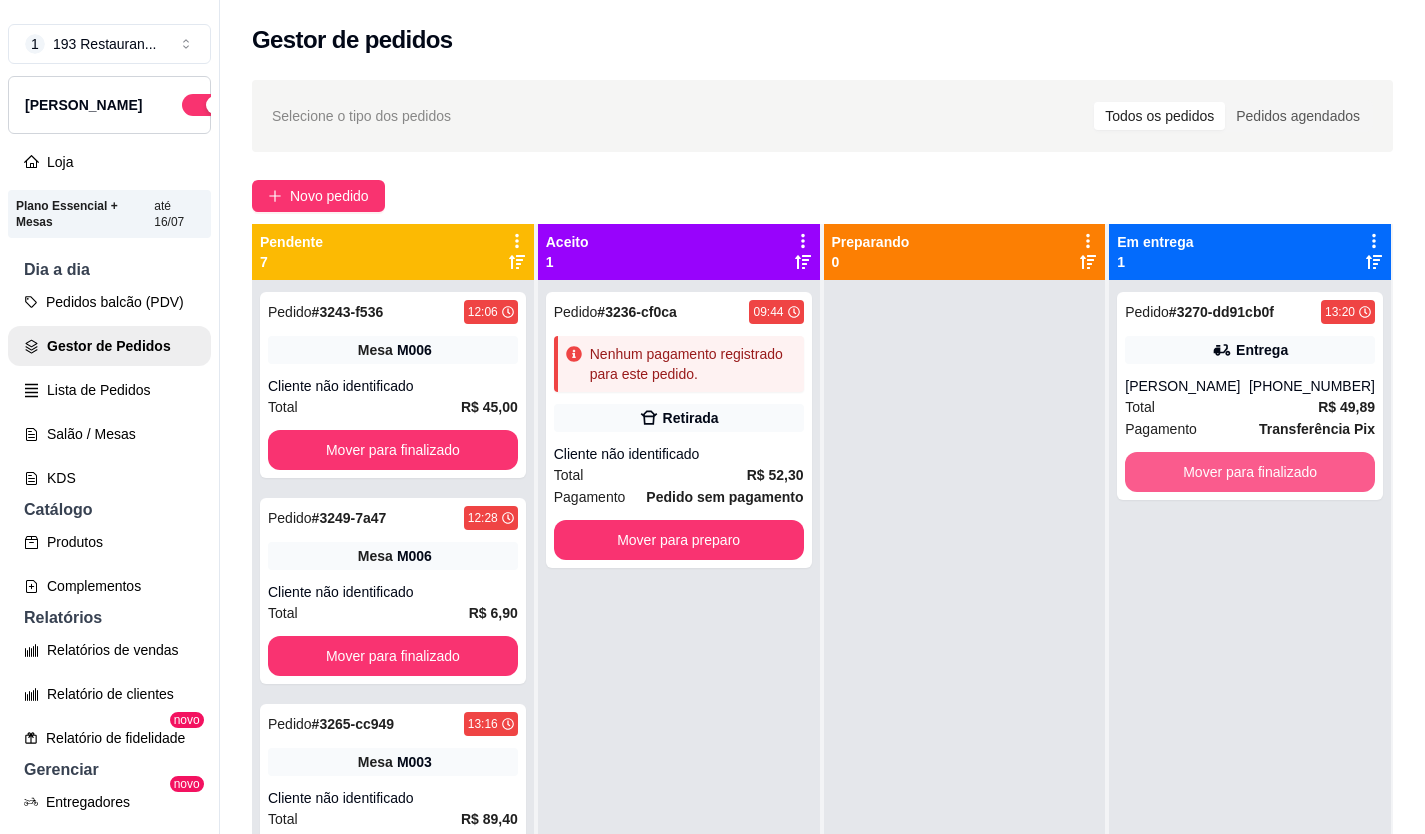 click on "Mover para finalizado" at bounding box center [1250, 472] 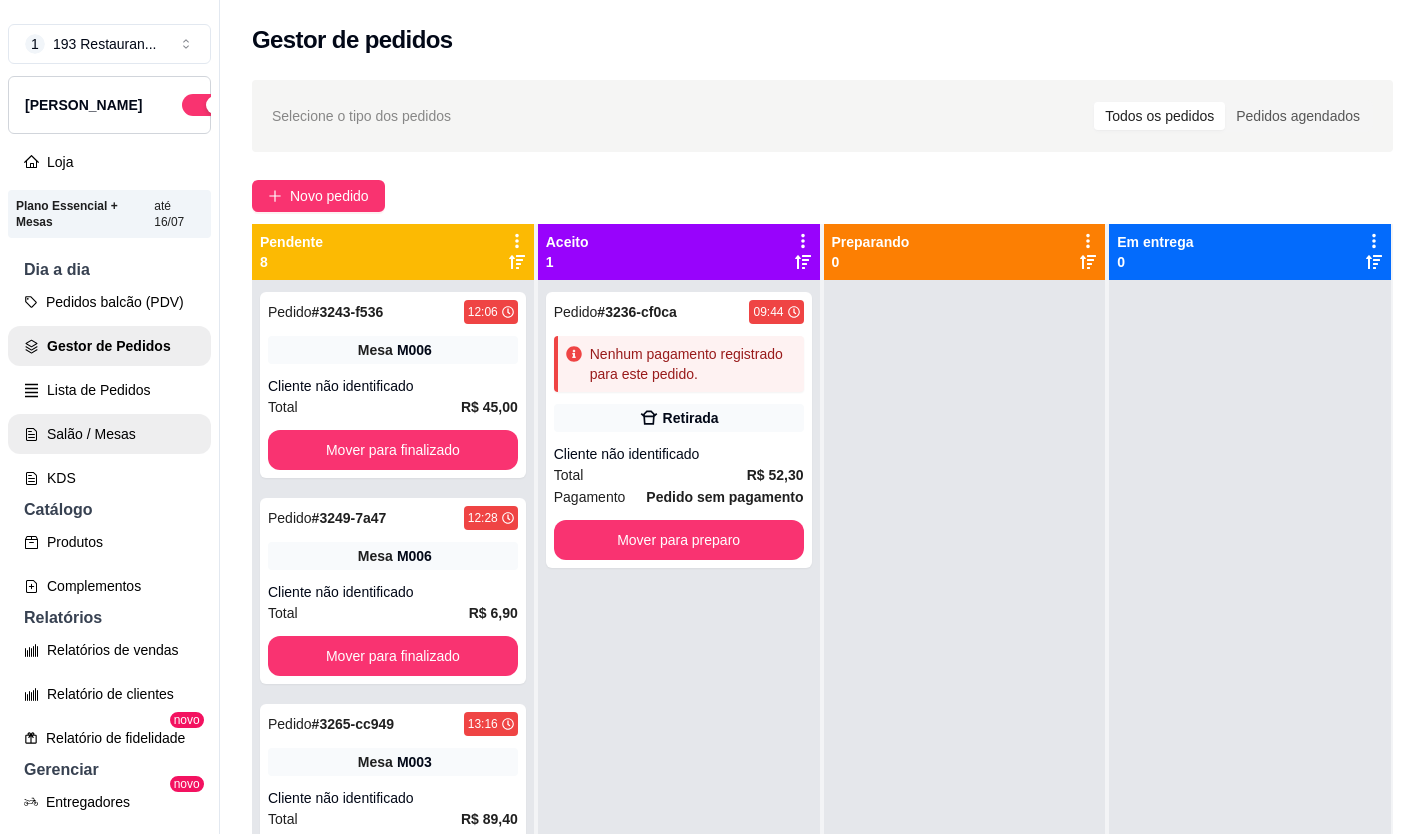 click on "Salão / Mesas" at bounding box center (109, 434) 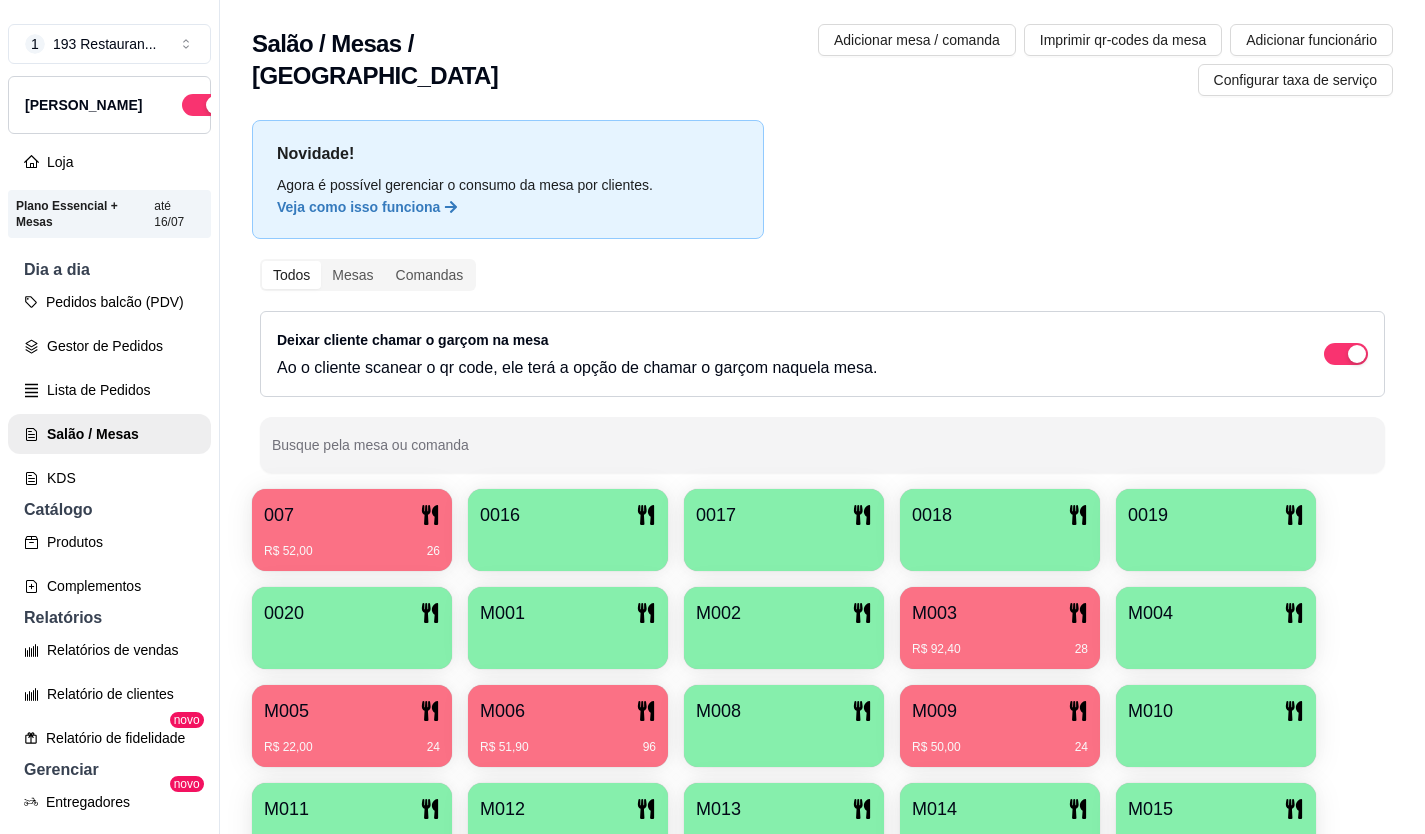 scroll, scrollTop: 200, scrollLeft: 0, axis: vertical 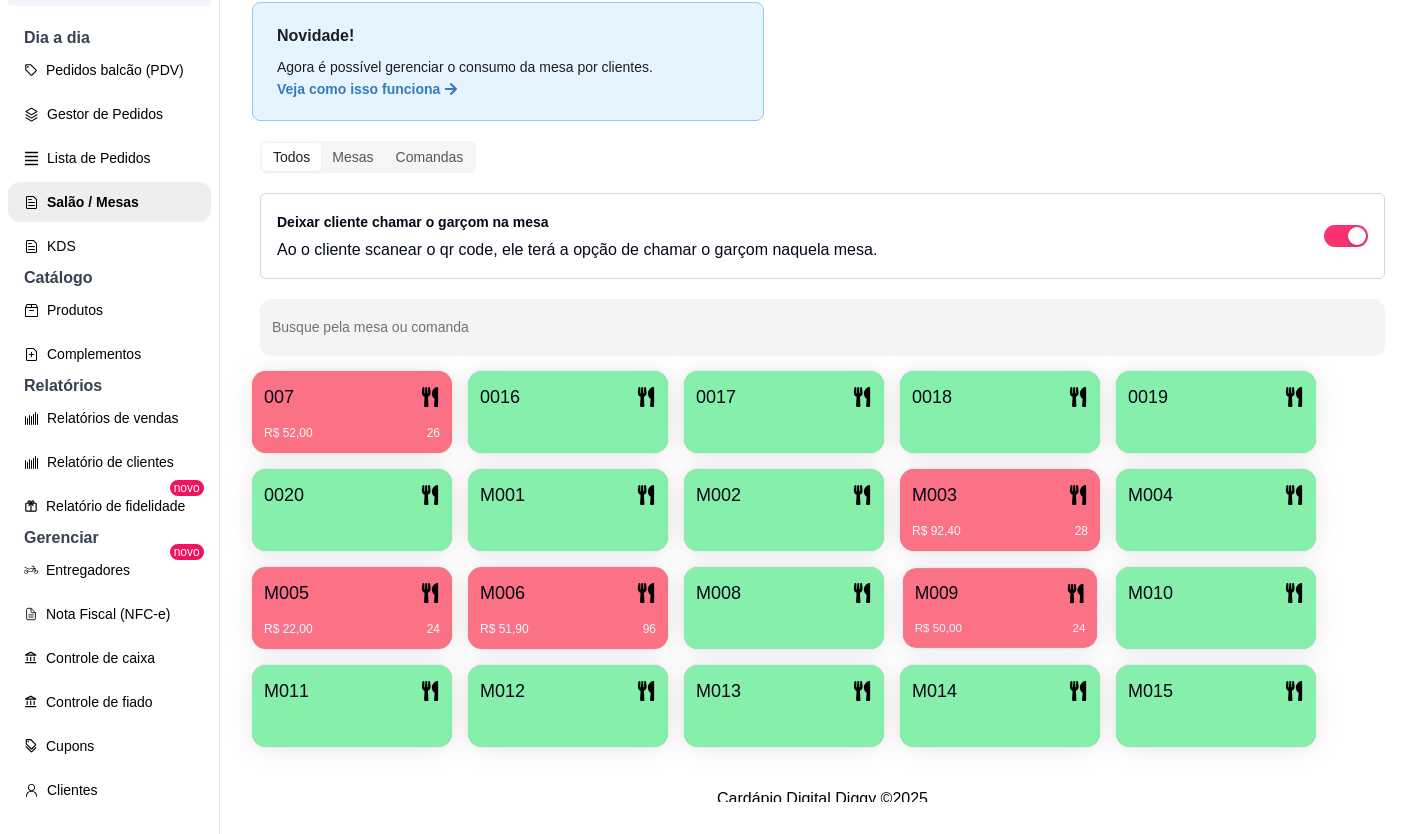 click on "M009" at bounding box center (1000, 593) 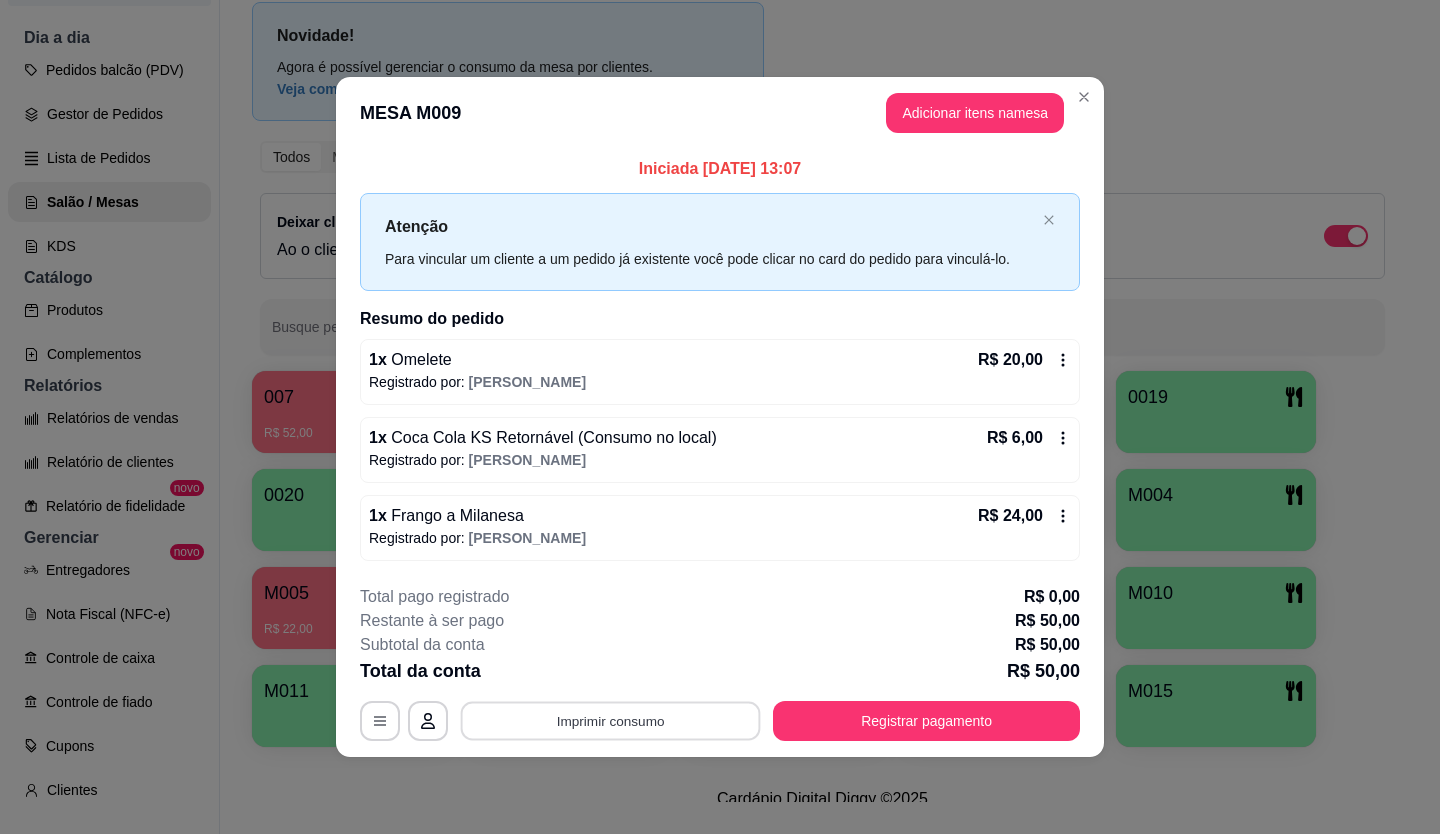 click on "Imprimir consumo" at bounding box center (611, 720) 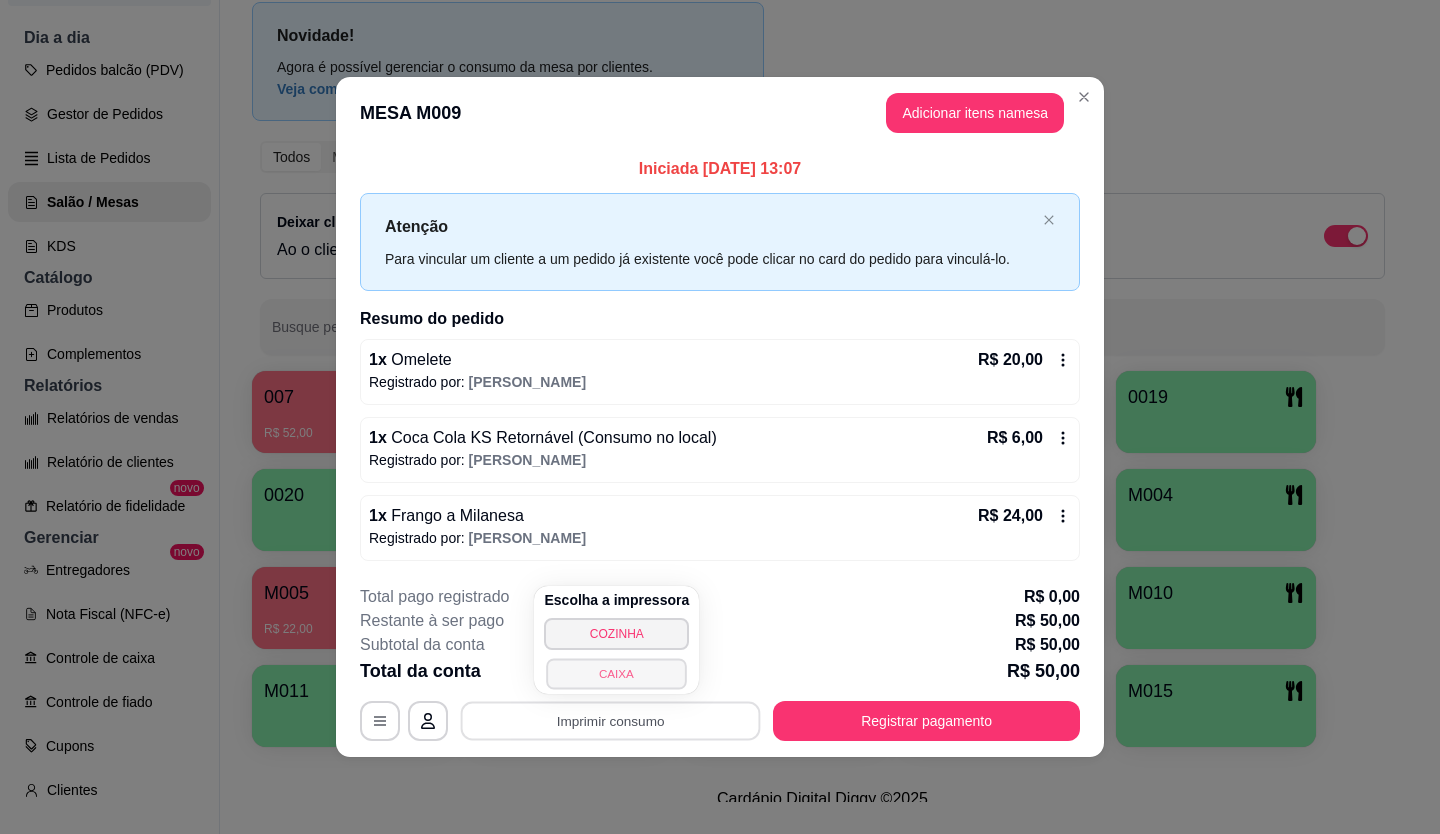 click on "CAIXA" at bounding box center [617, 673] 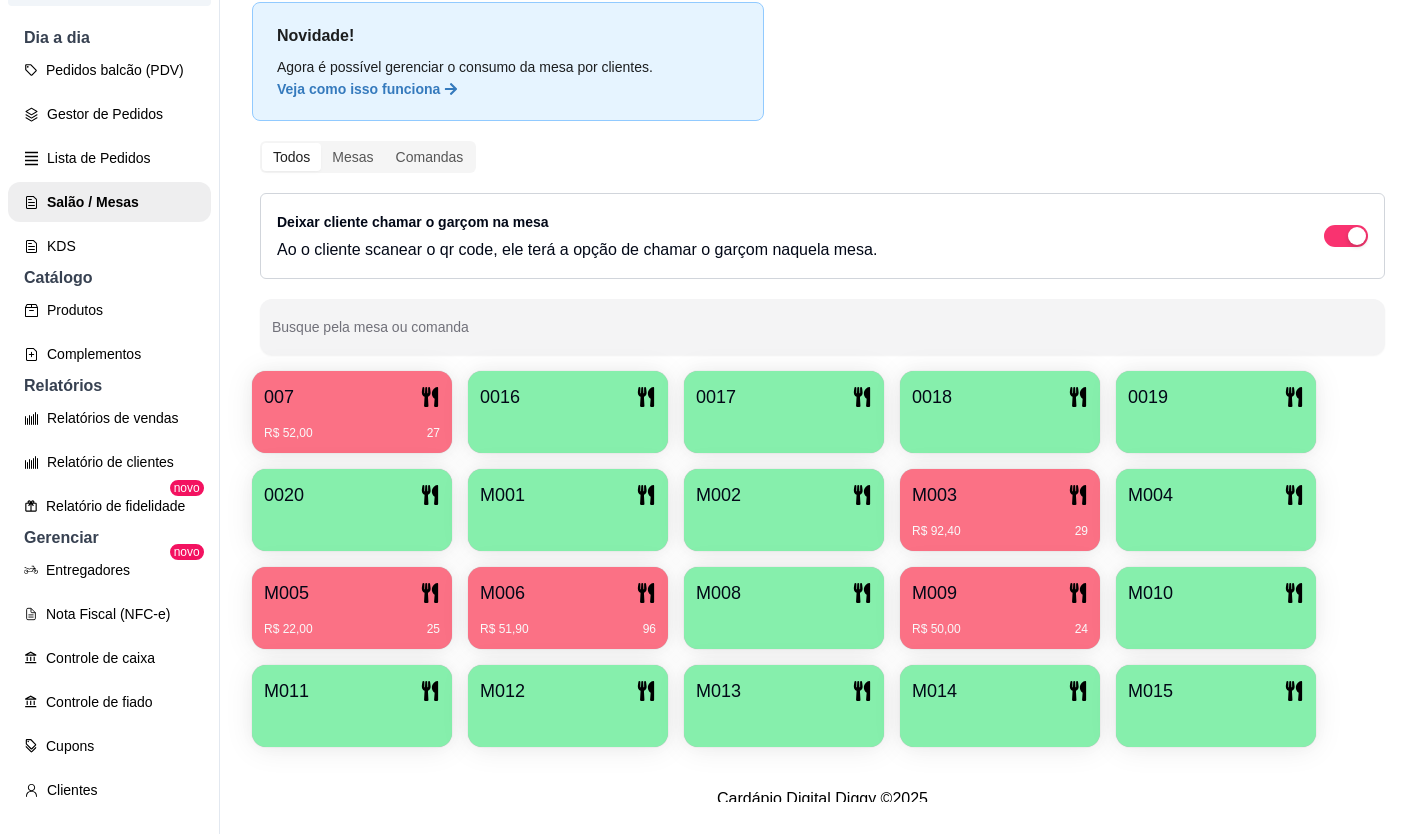 click on "R$ 92,40 29" at bounding box center (1000, 531) 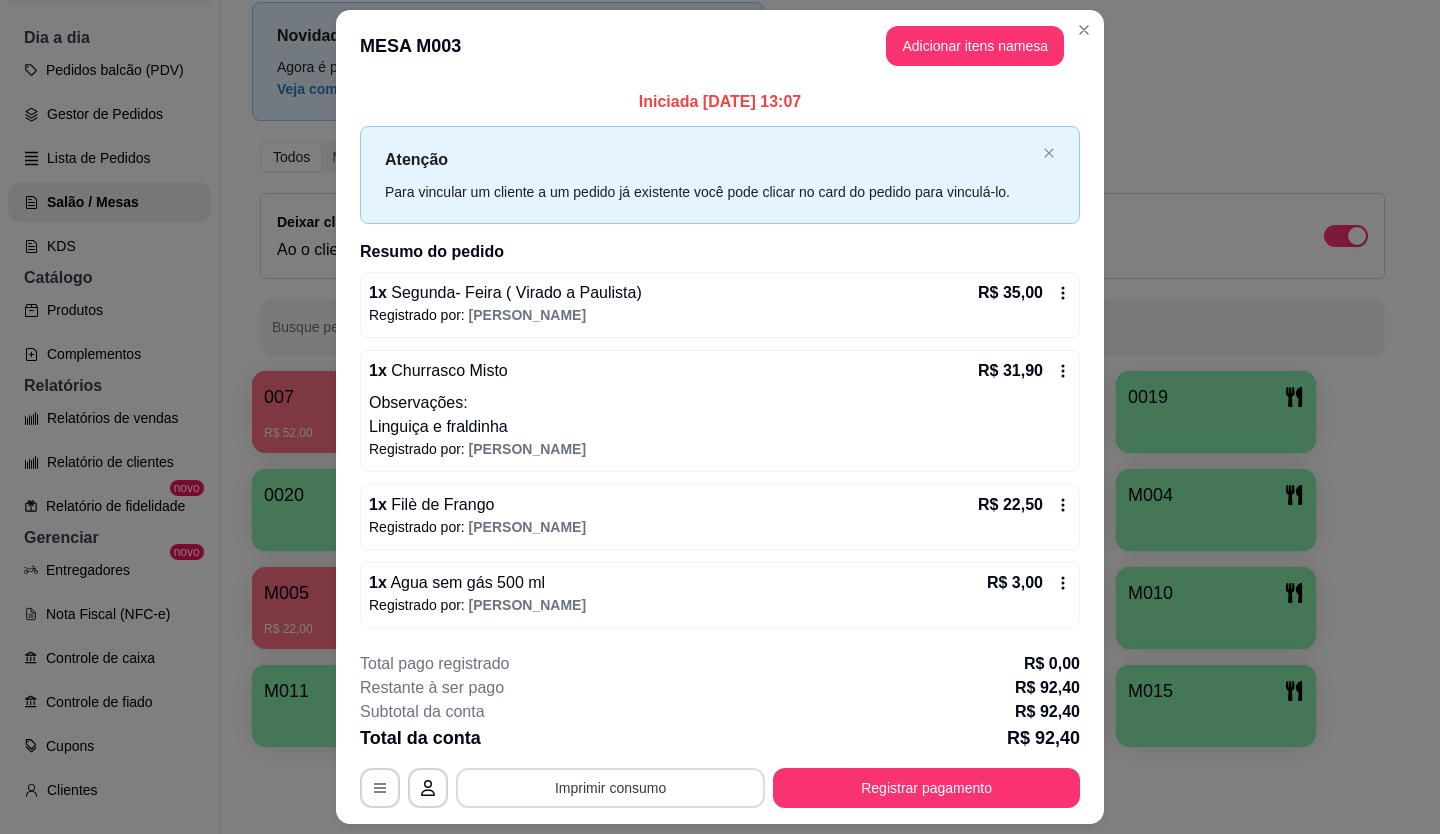 click on "Imprimir consumo" at bounding box center (610, 788) 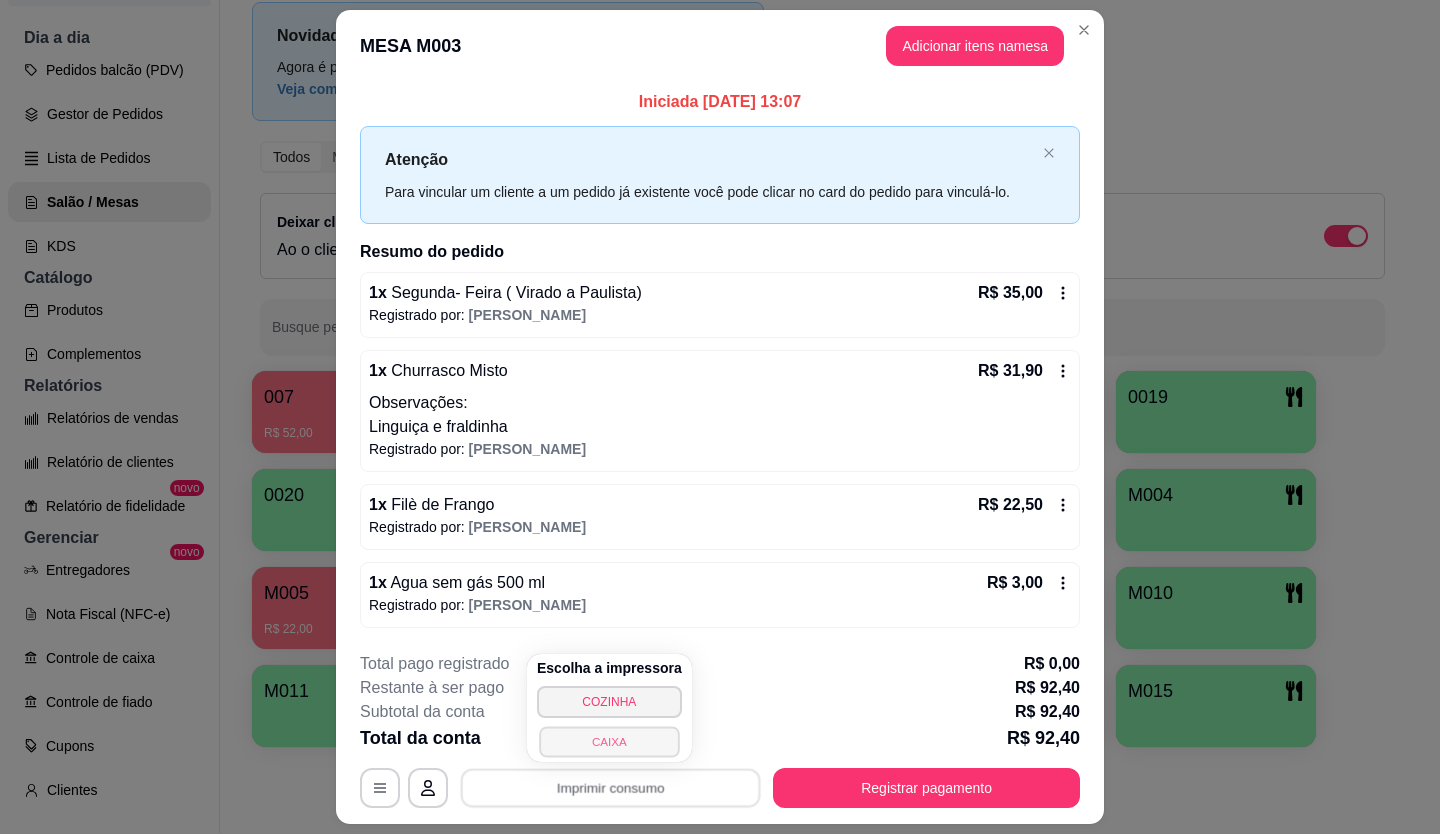 click on "CAIXA" at bounding box center (609, 741) 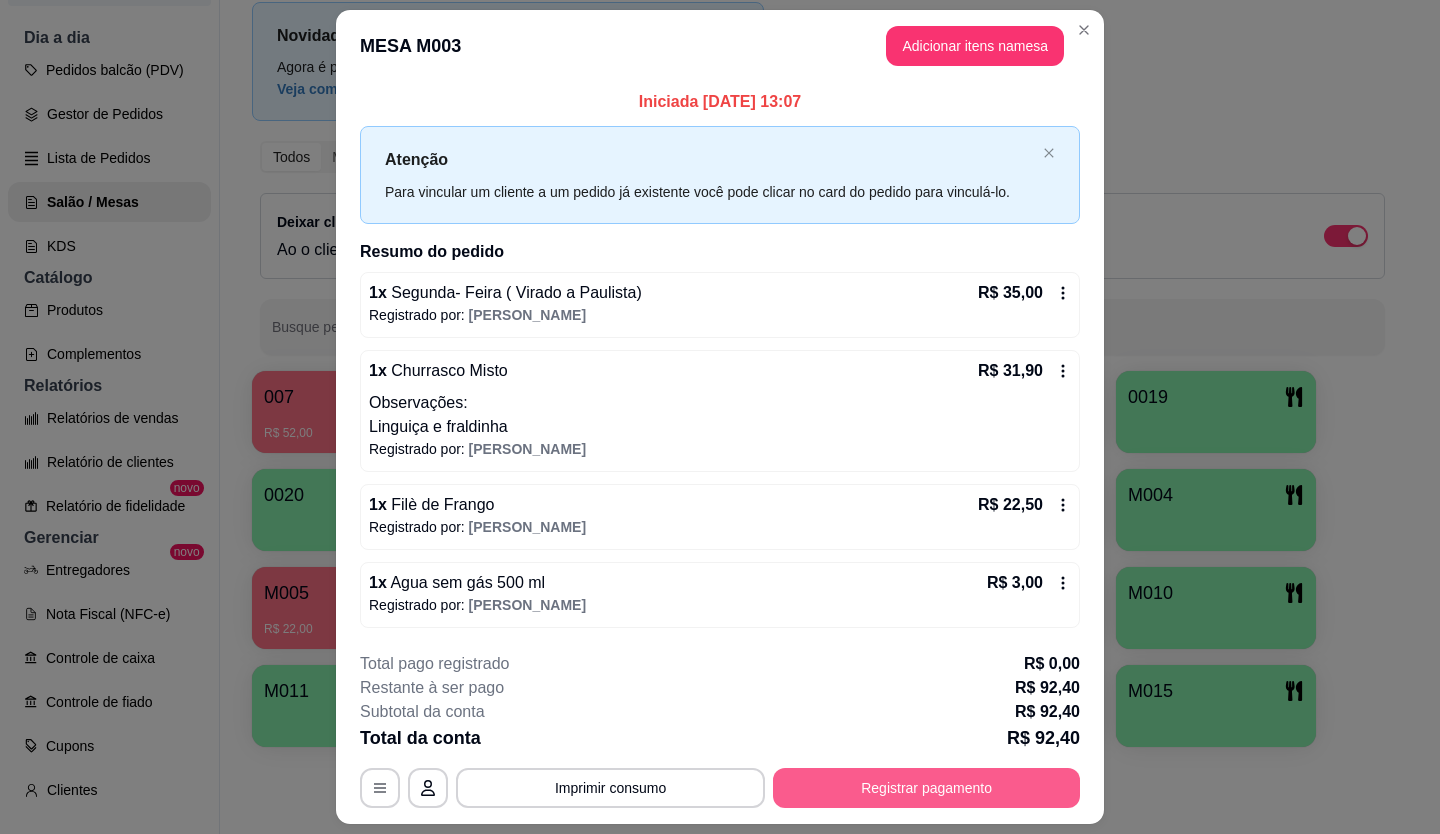 click on "Registrar pagamento" at bounding box center (926, 788) 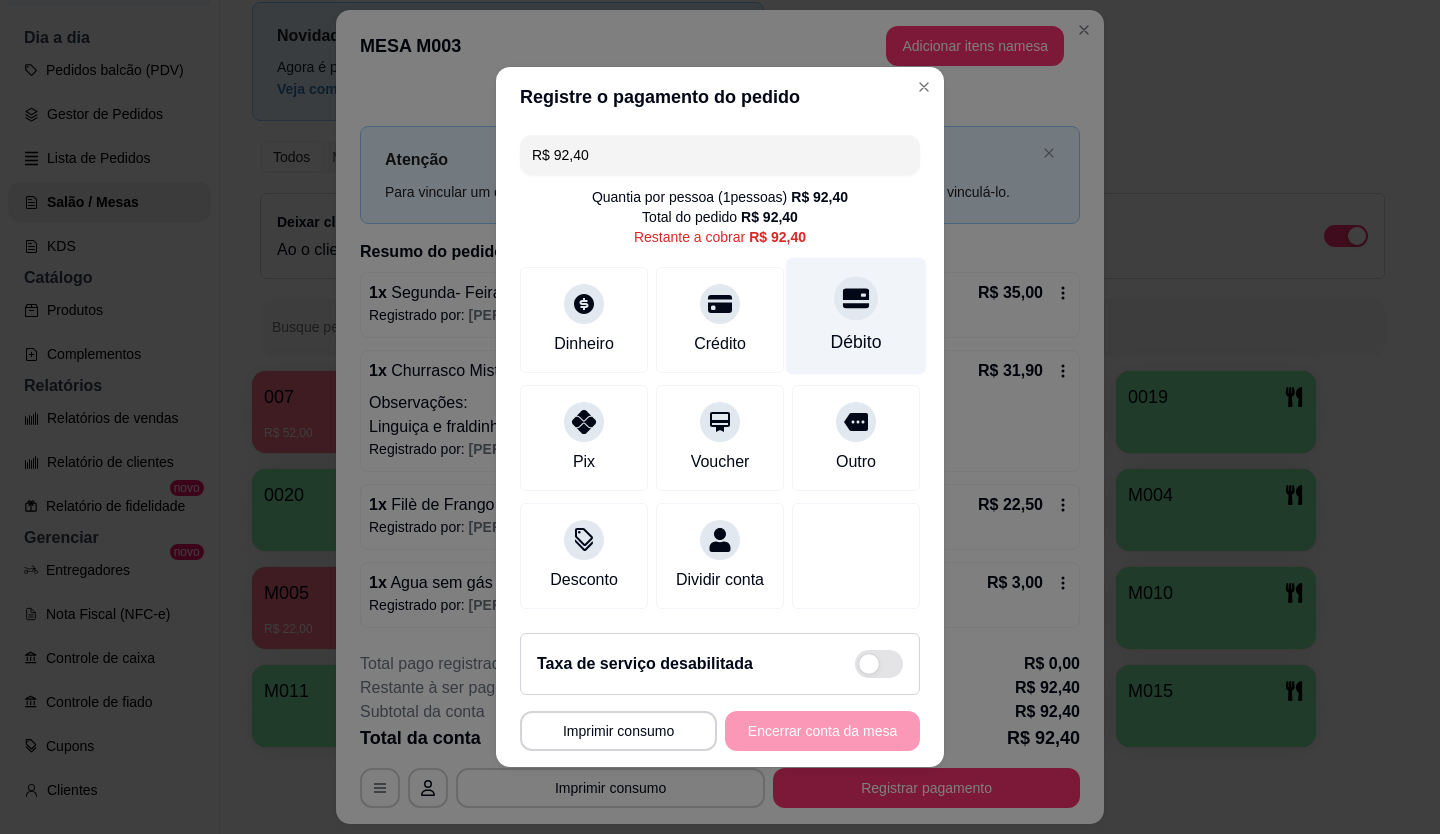 click on "Débito" at bounding box center [856, 316] 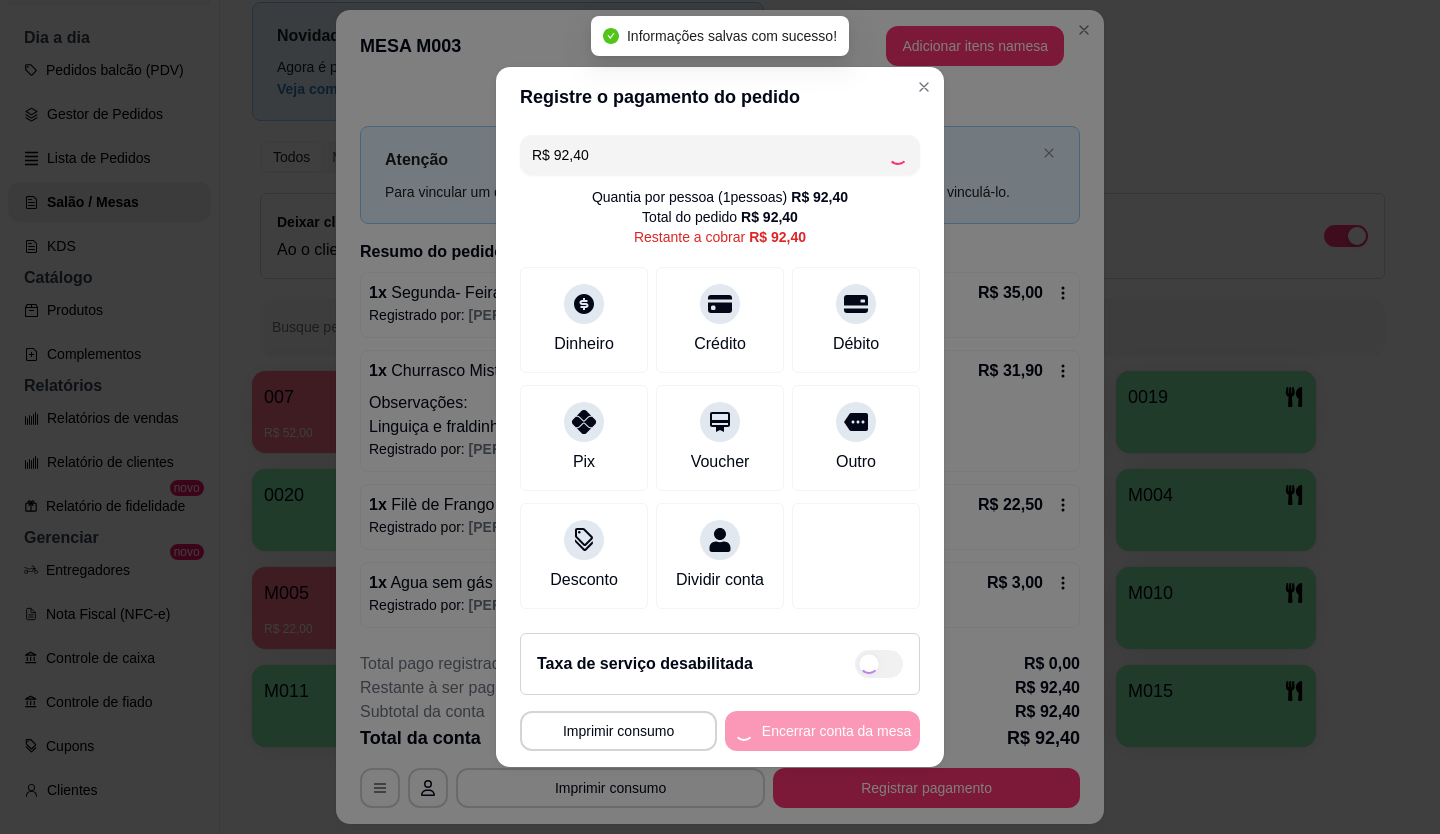 type on "R$ 0,00" 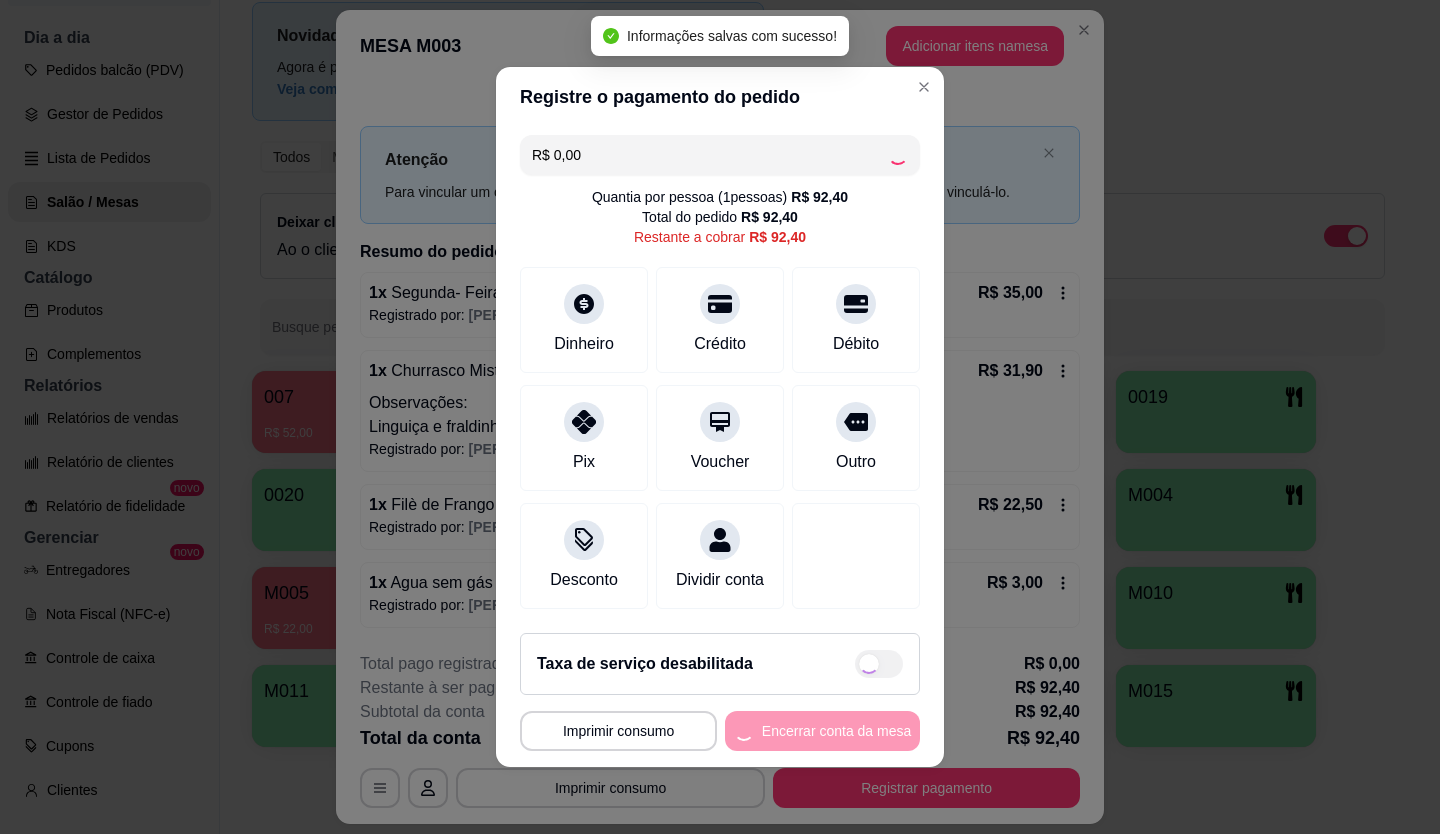 click on "Encerrar conta da mesa" at bounding box center (822, 731) 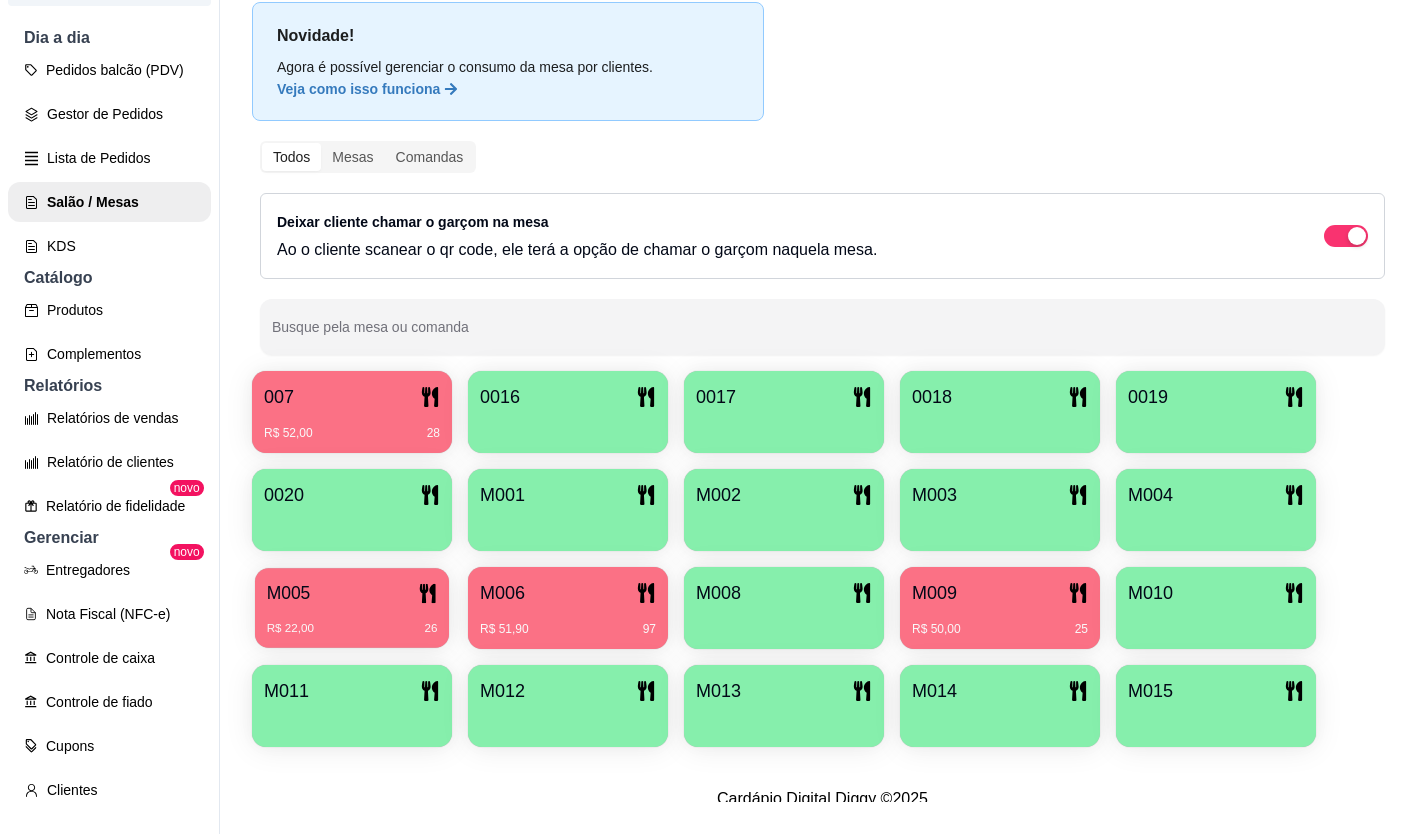 click on "R$ 22,00 26" at bounding box center (352, 621) 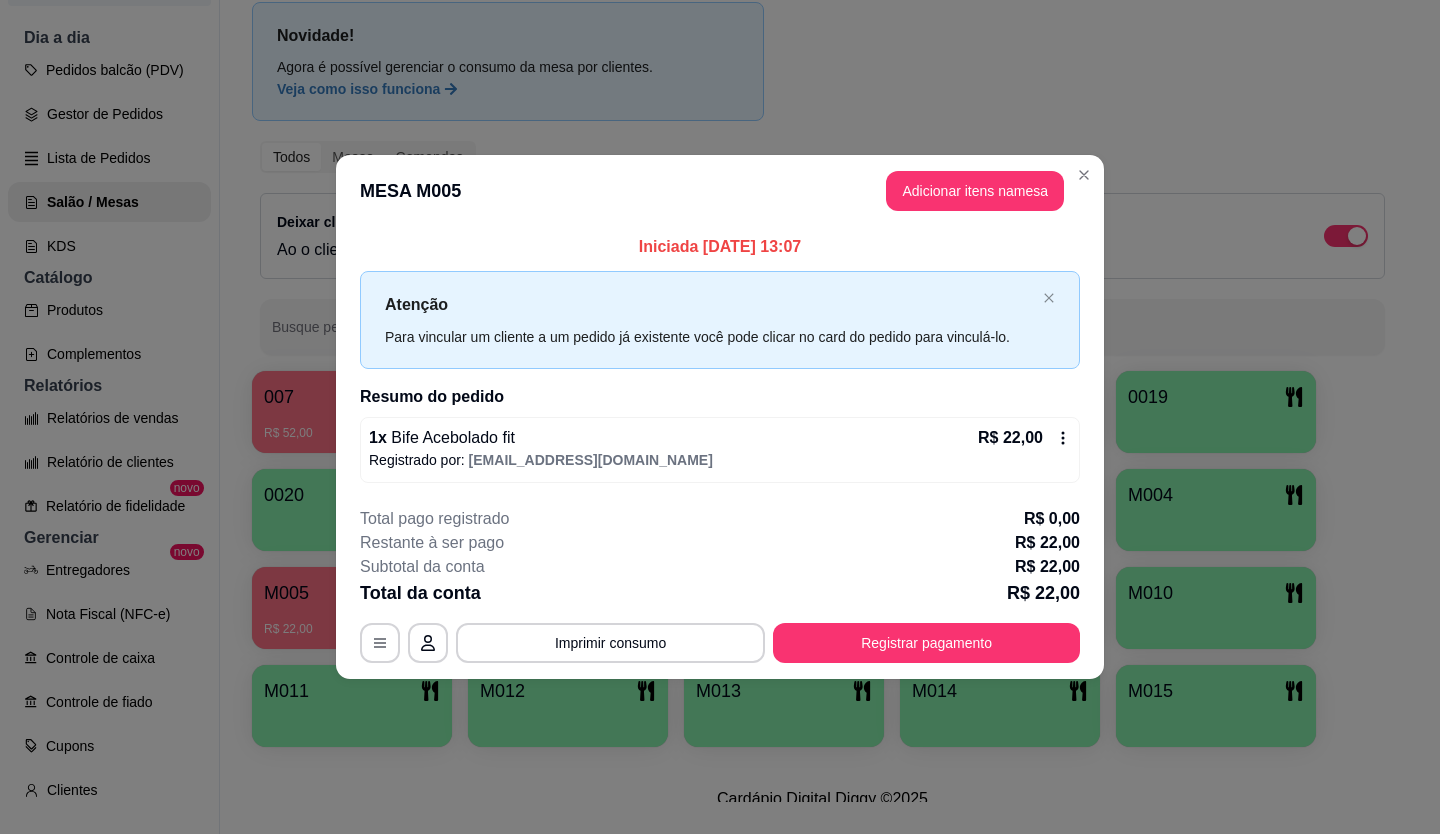 click on "Registrar pagamento" at bounding box center (926, 643) 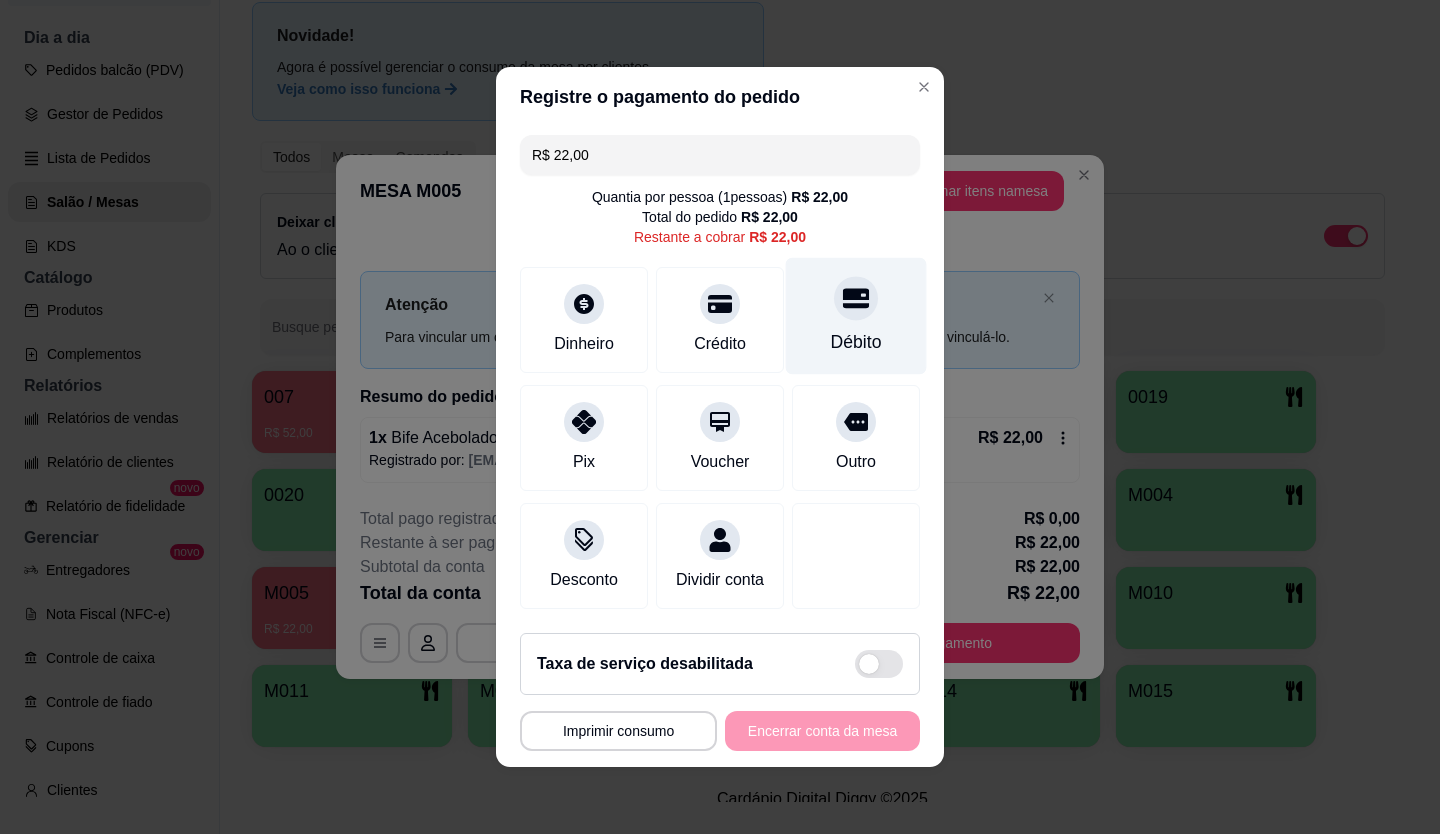 click on "Débito" at bounding box center [856, 316] 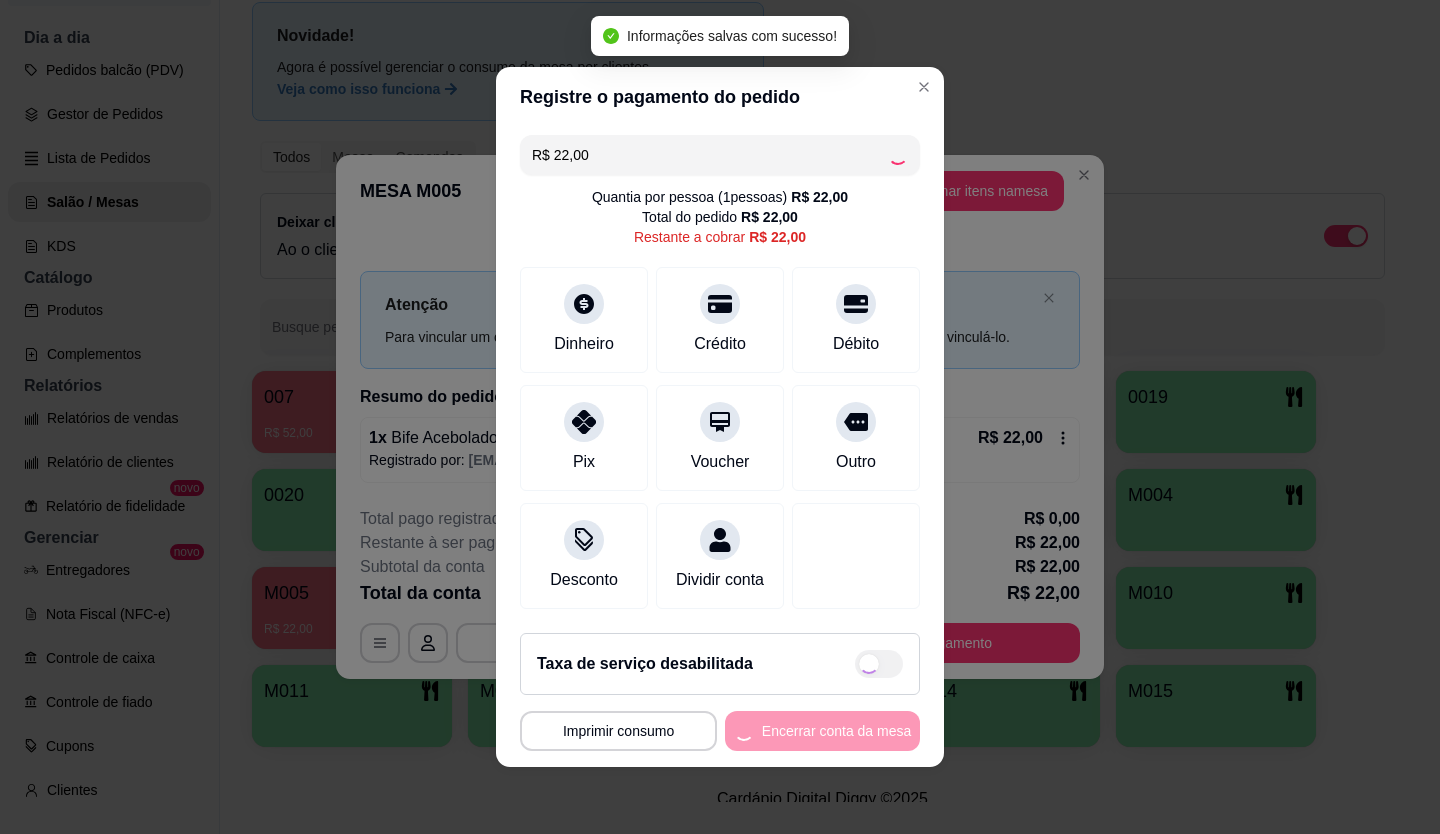 type on "R$ 0,00" 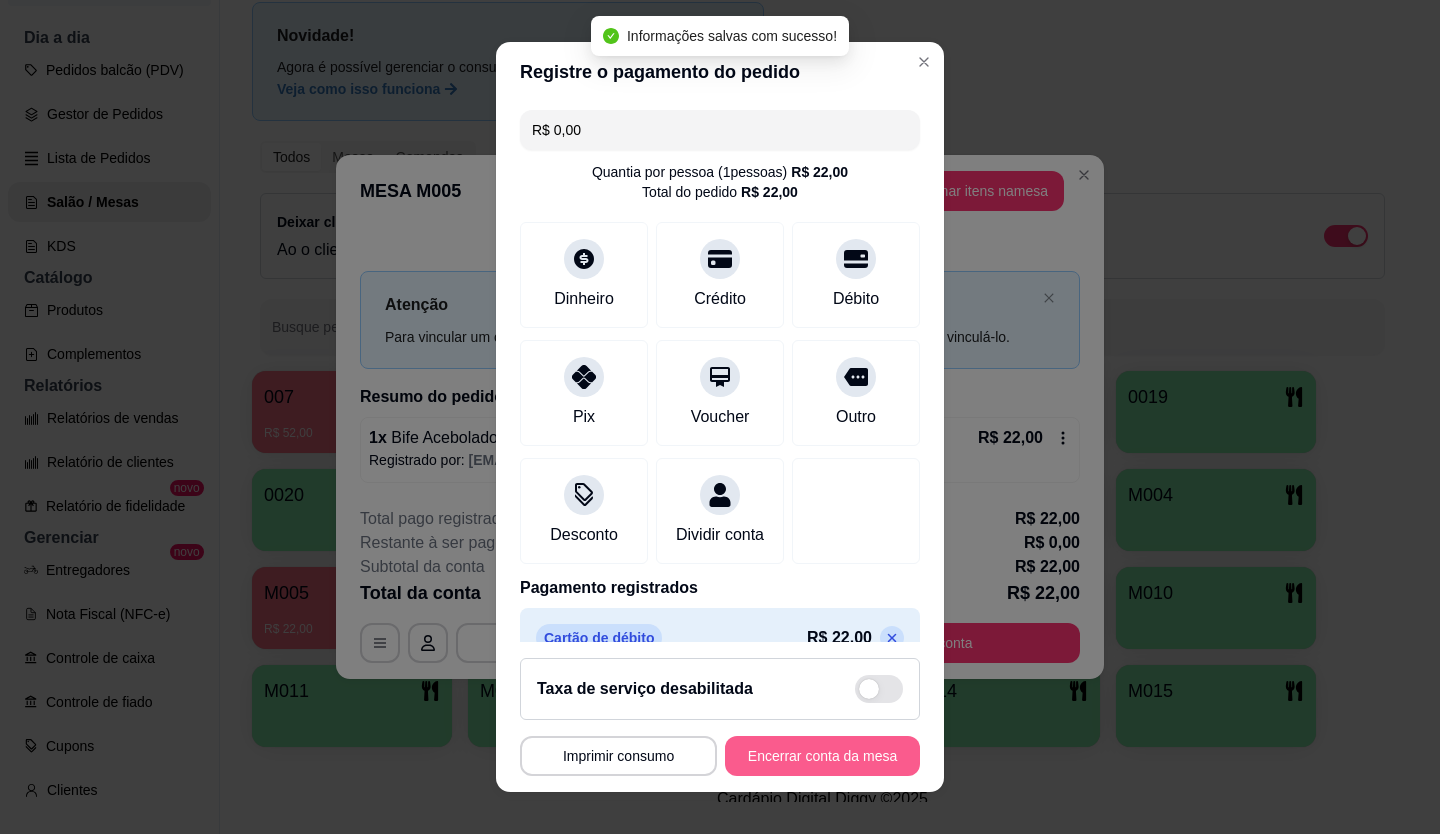 click on "Encerrar conta da mesa" at bounding box center [822, 756] 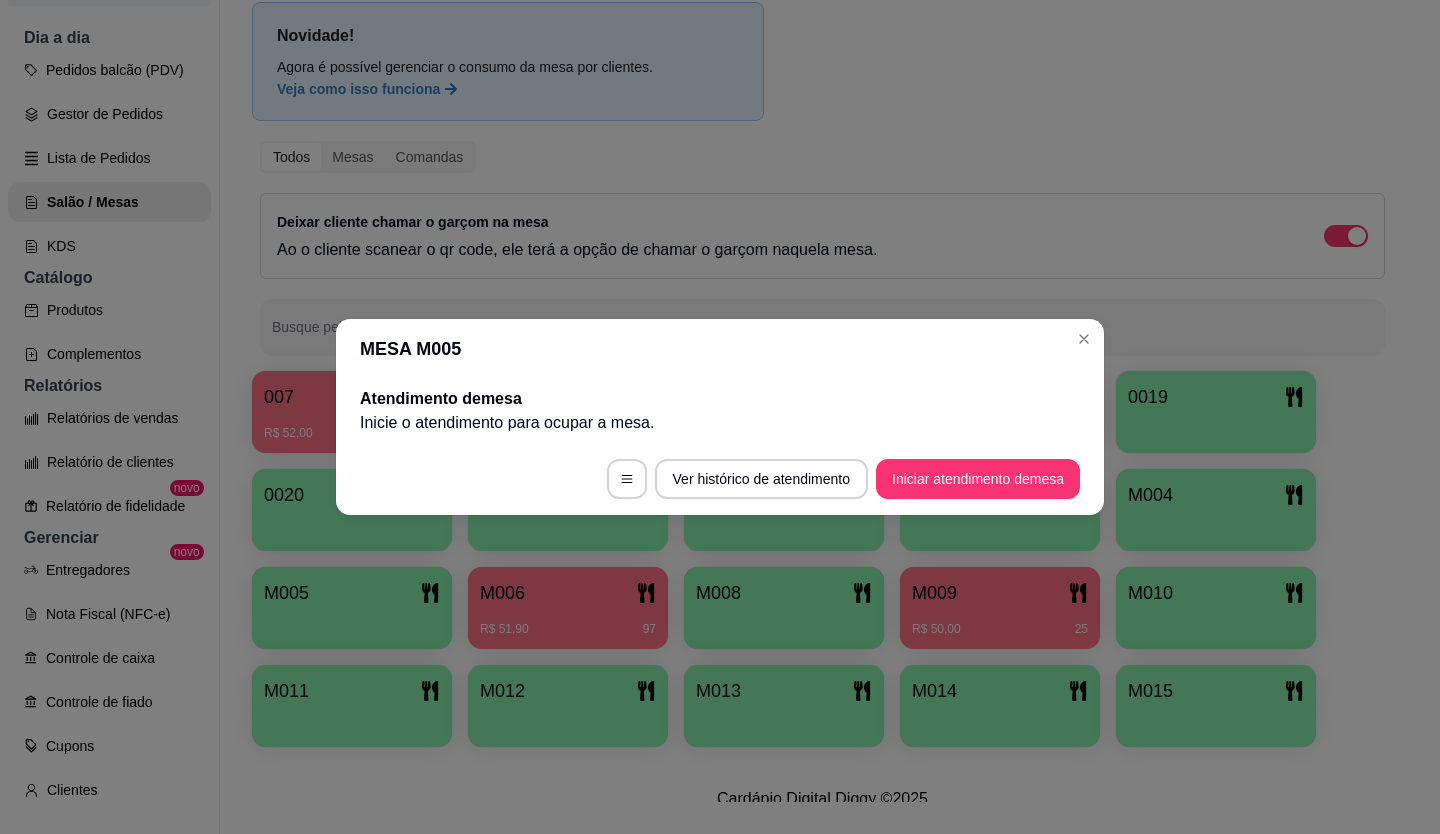 click on "MESA M005" at bounding box center (720, 349) 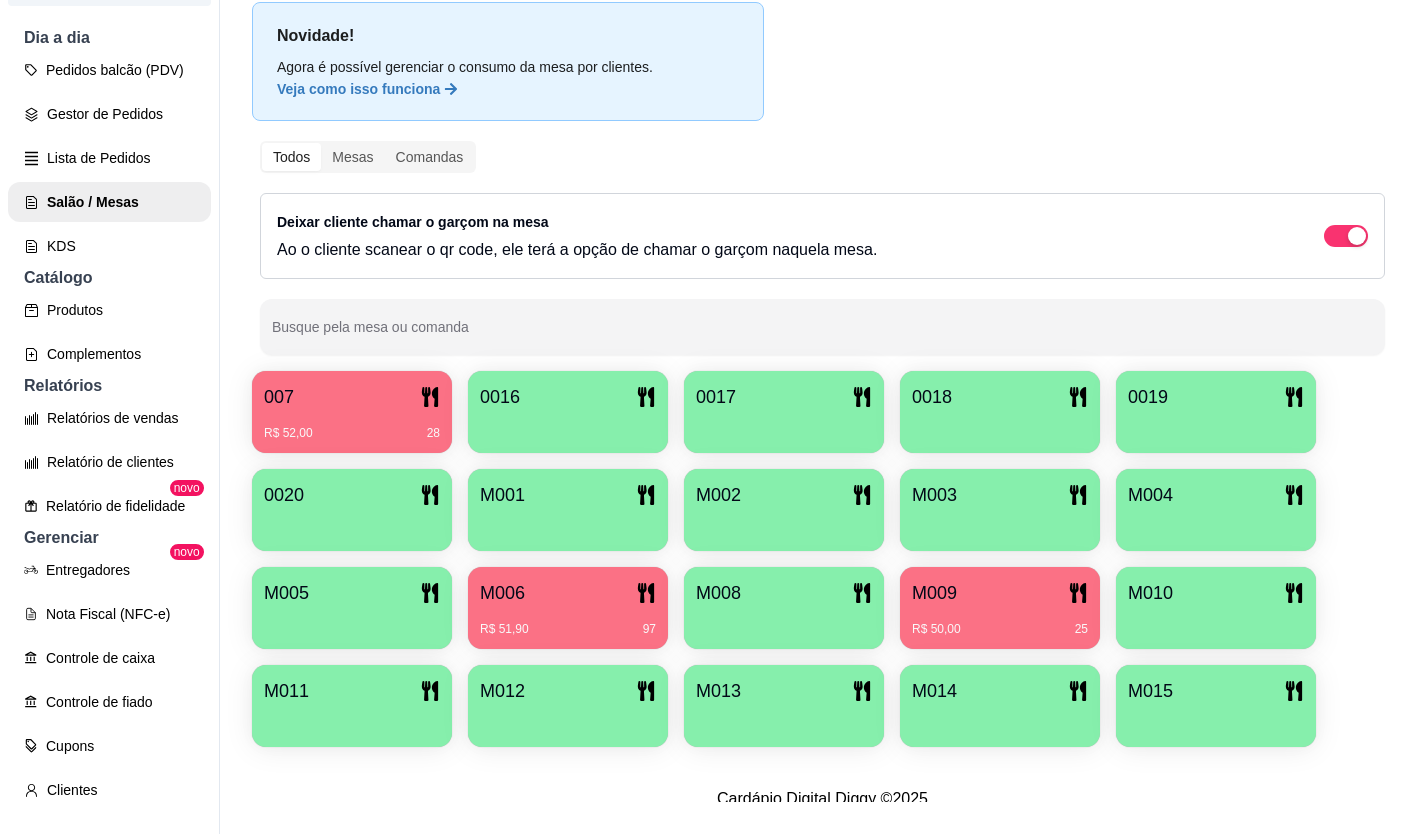 click on "M009" at bounding box center [1000, 593] 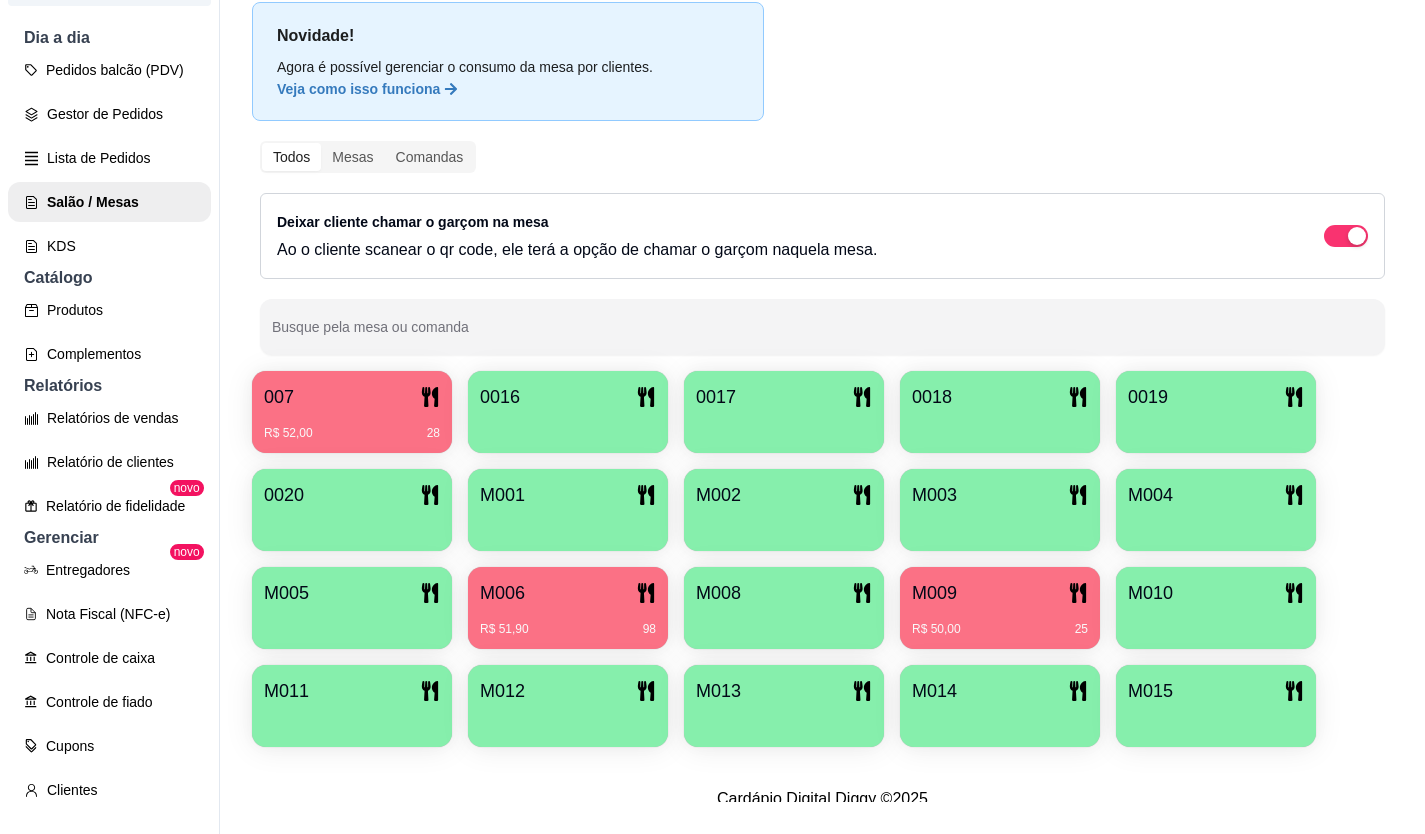 click on "R$ 52,00 28" at bounding box center [352, 426] 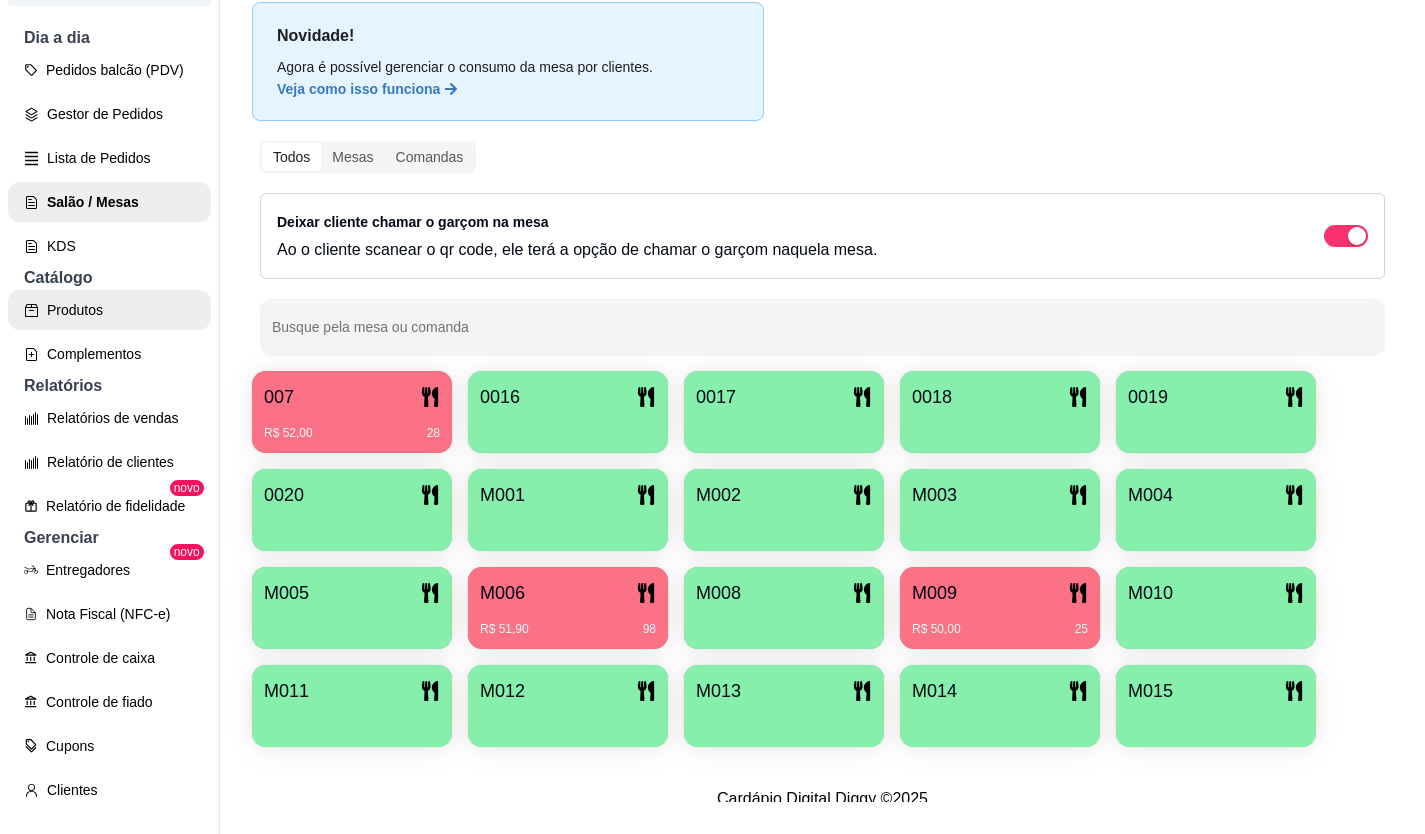 click on "Produtos" at bounding box center (109, 310) 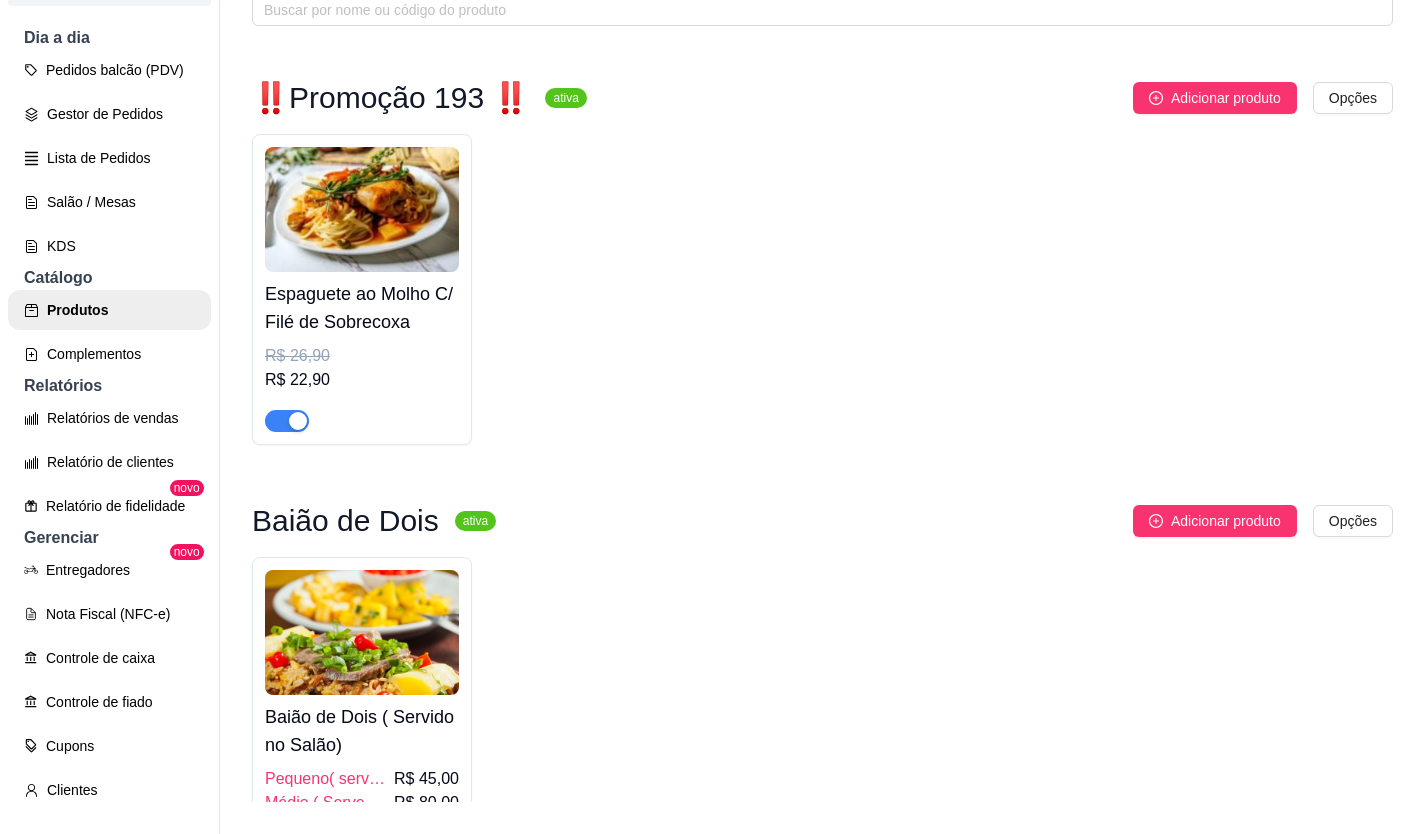 scroll, scrollTop: 0, scrollLeft: 0, axis: both 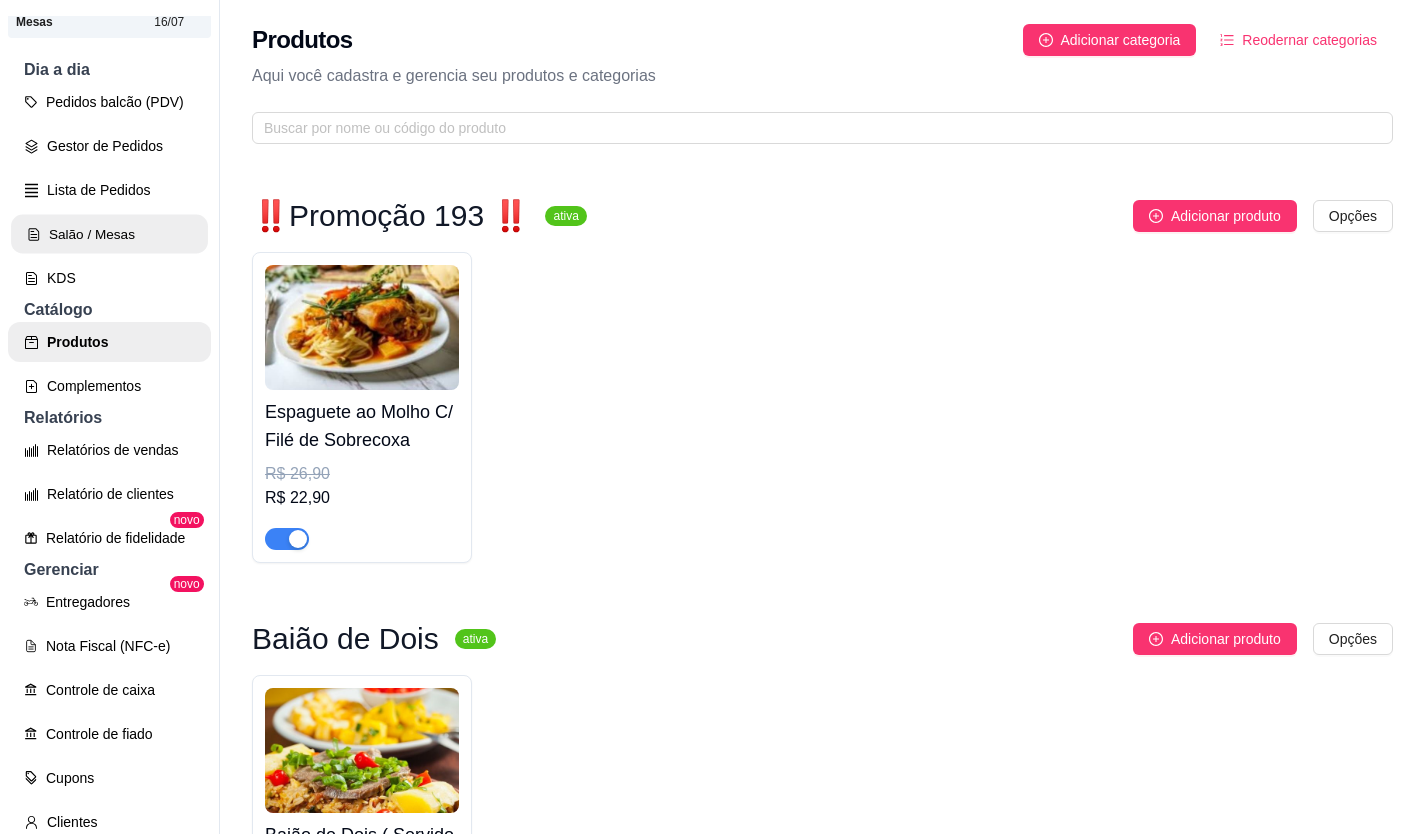 click on "Salão / Mesas" at bounding box center [109, 234] 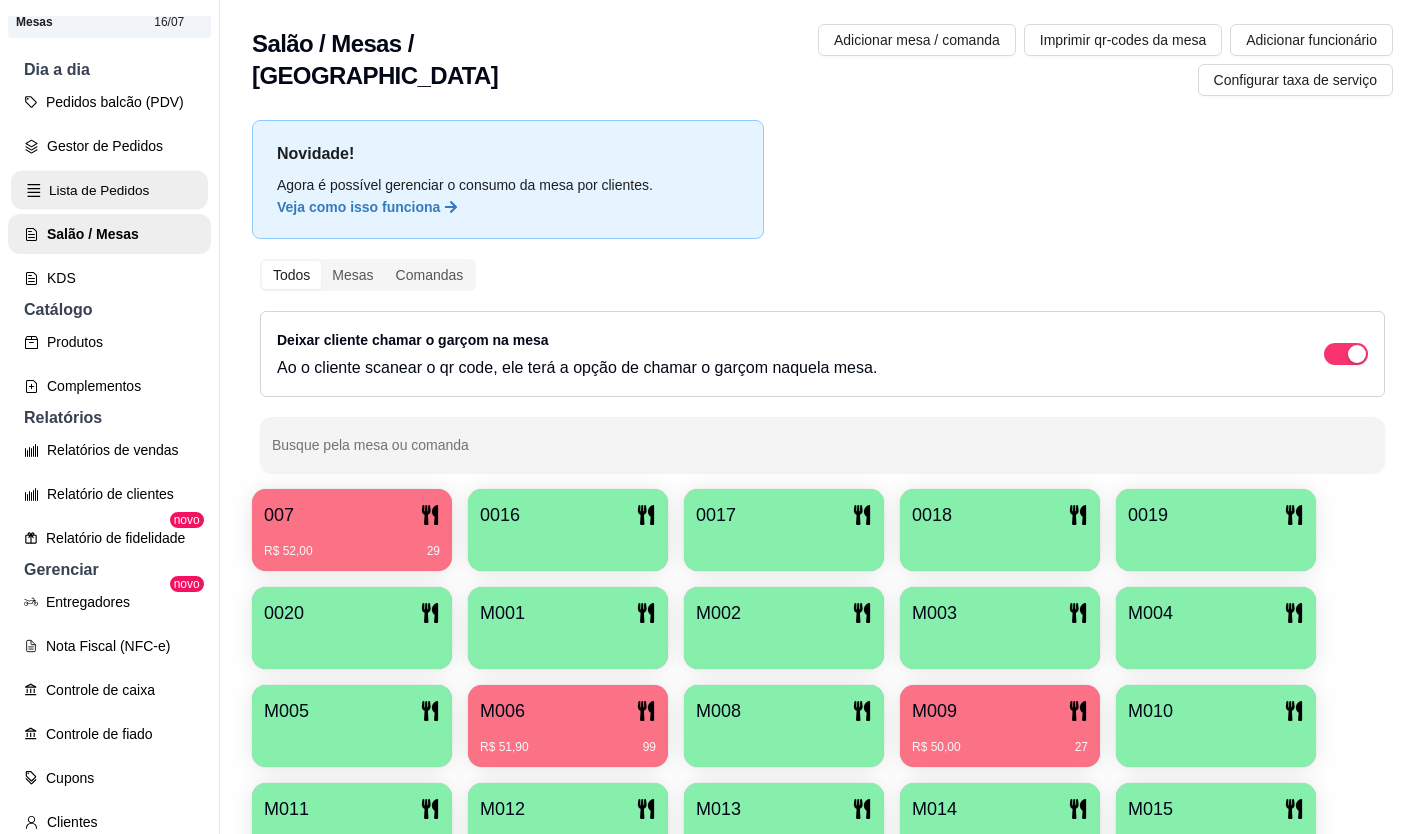 click on "Lista de Pedidos" at bounding box center [109, 190] 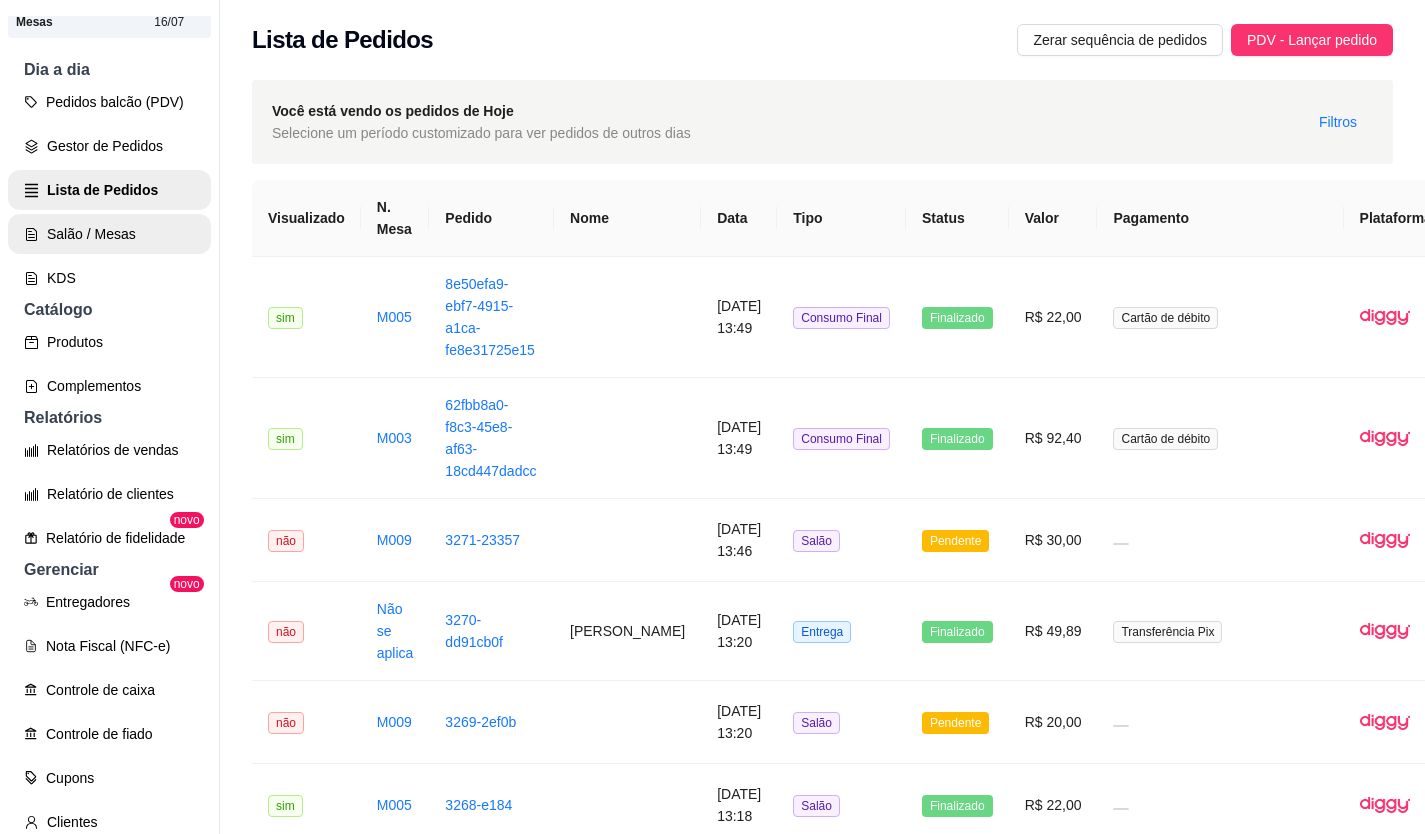 click on "Salão / Mesas" at bounding box center (109, 234) 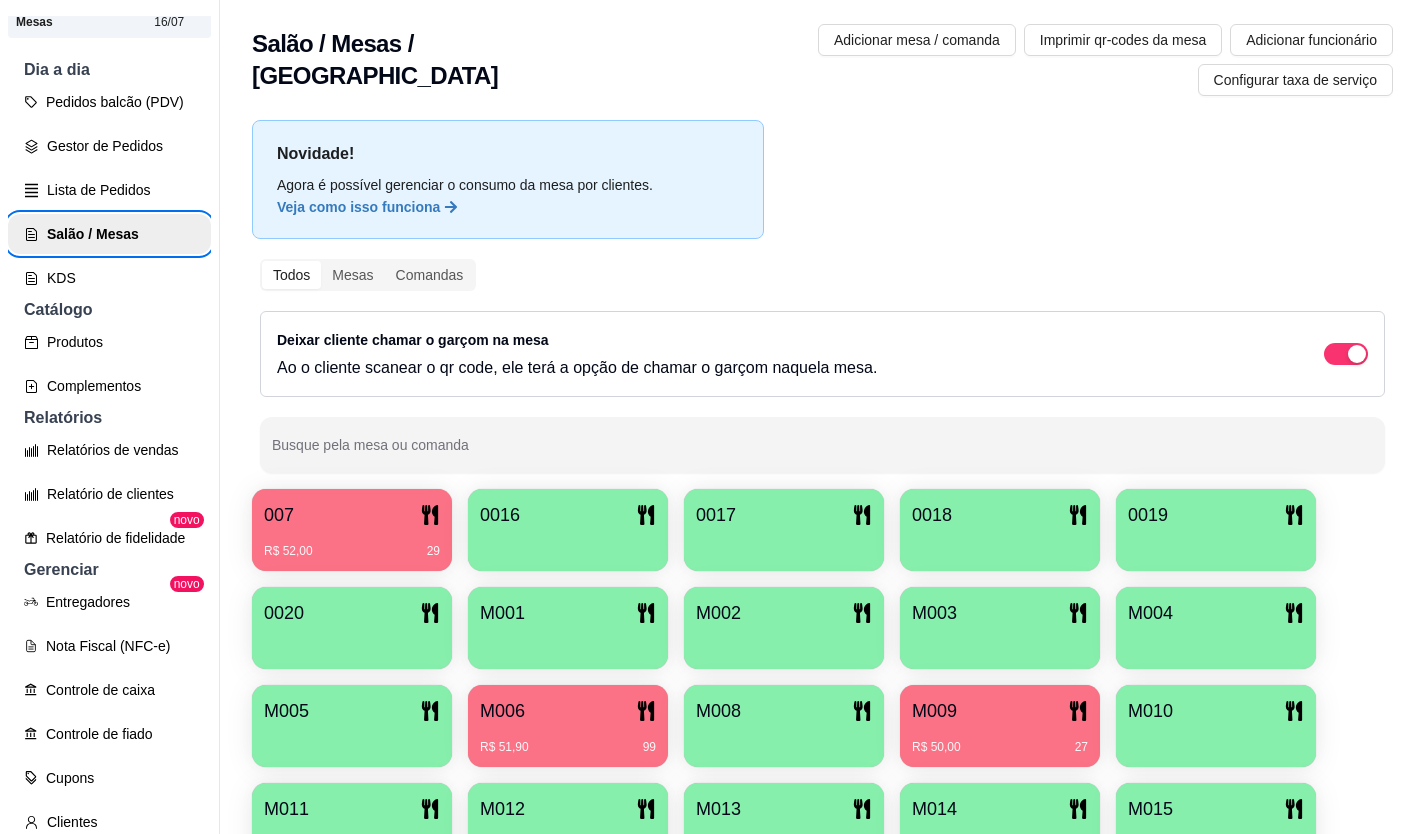 click on "Busque pela mesa ou comanda" at bounding box center [822, 445] 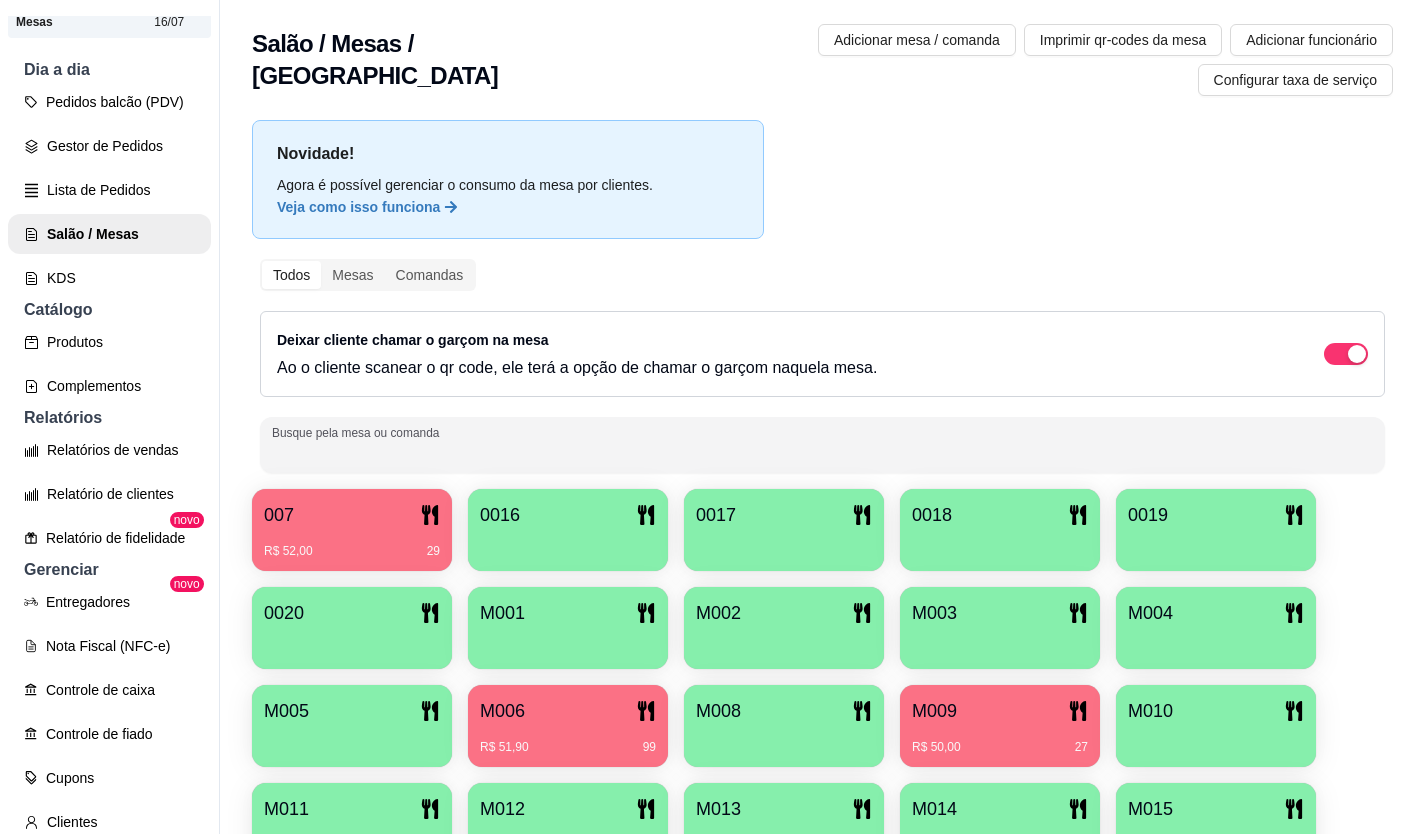 click on "007" at bounding box center (352, 515) 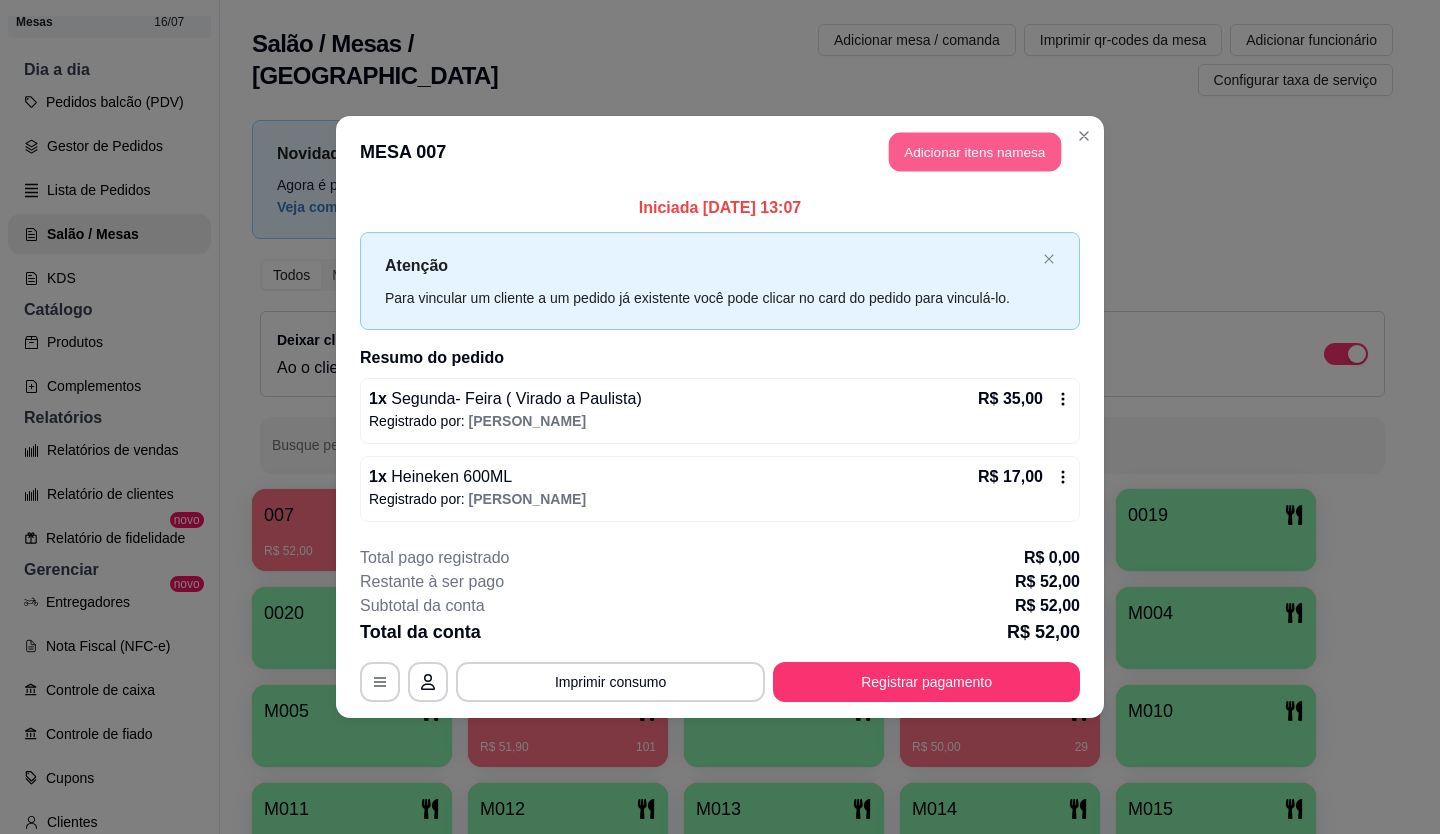 click on "Adicionar itens na  mesa" at bounding box center (975, 152) 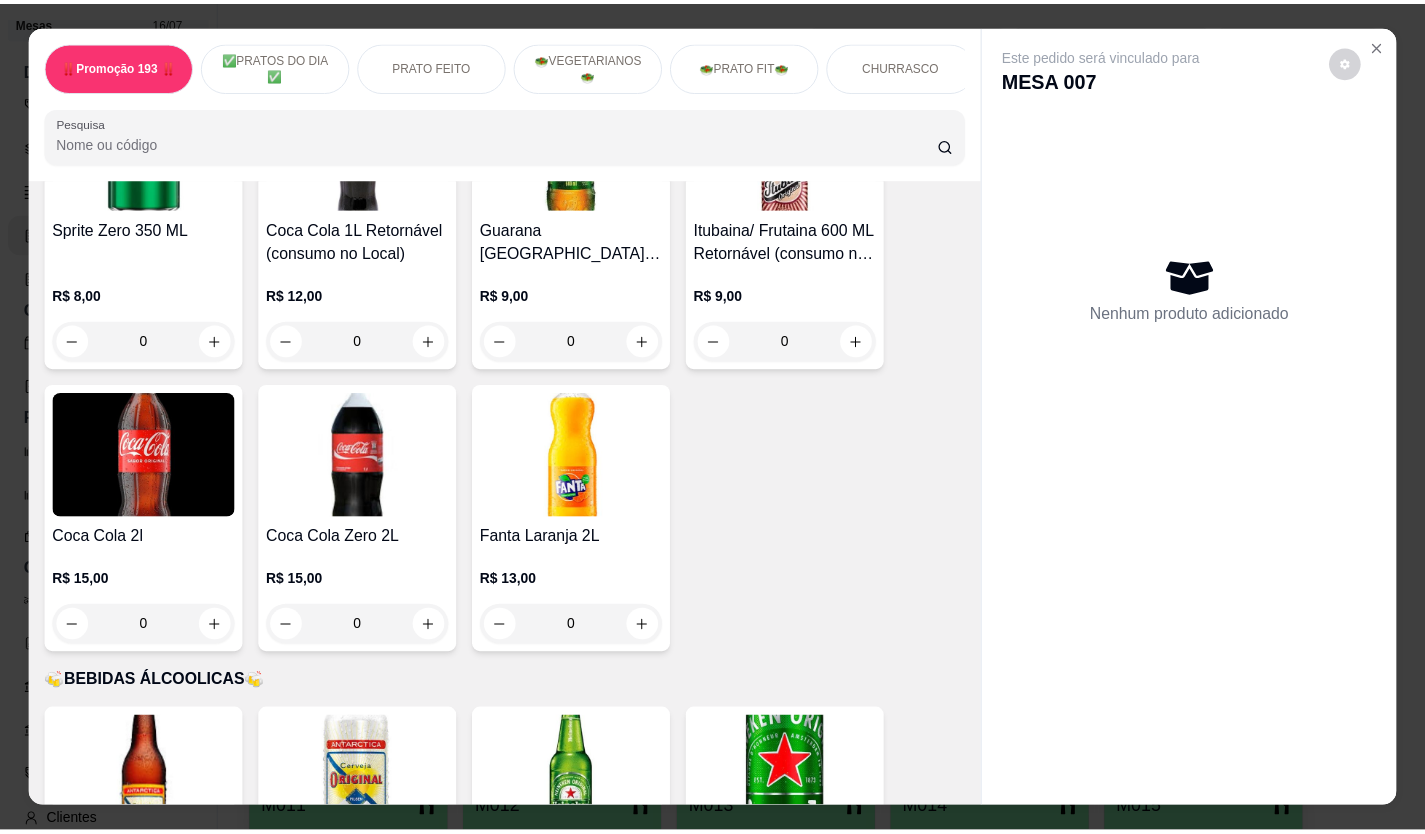 scroll, scrollTop: 6900, scrollLeft: 0, axis: vertical 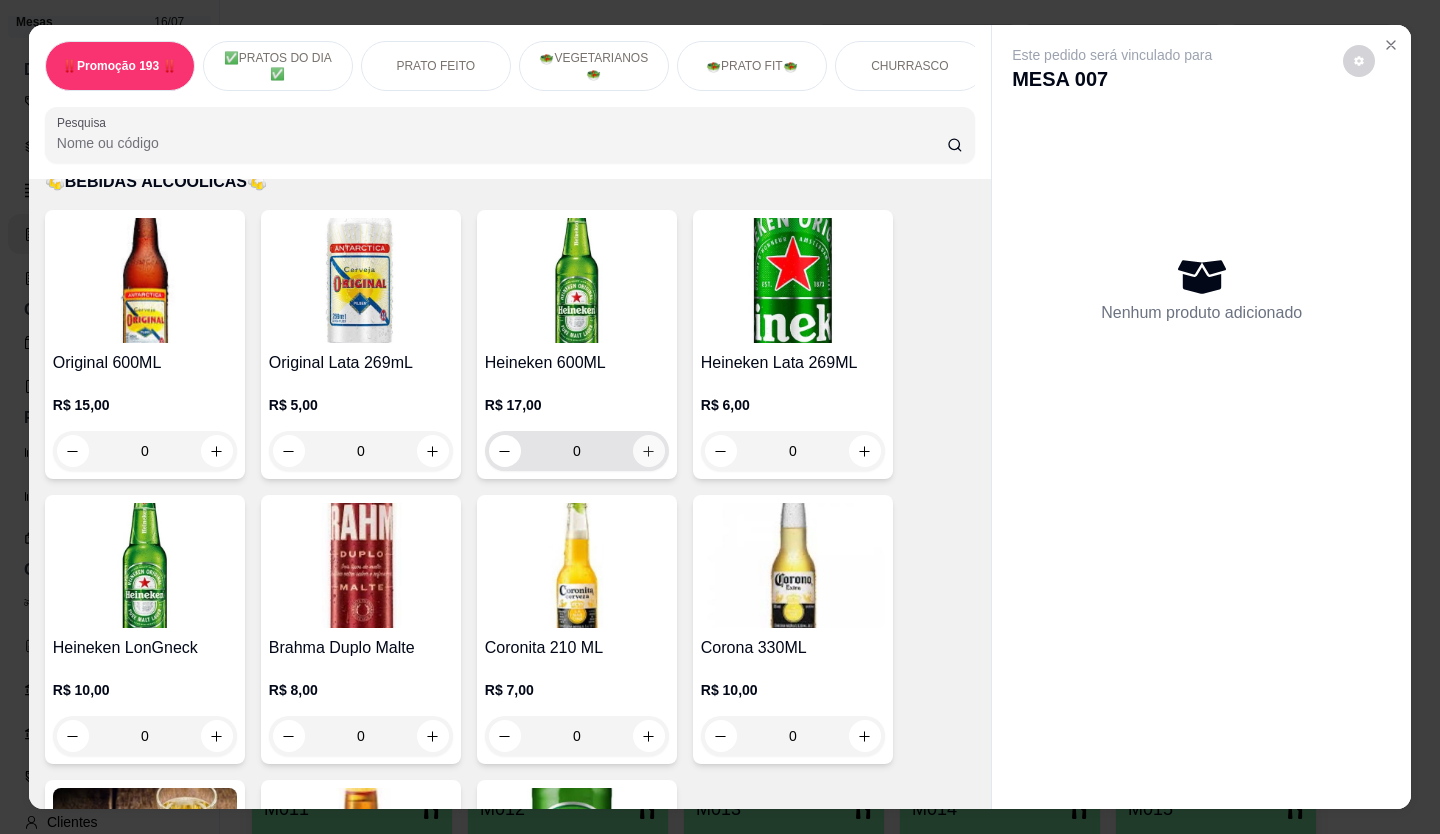 click at bounding box center [649, 451] 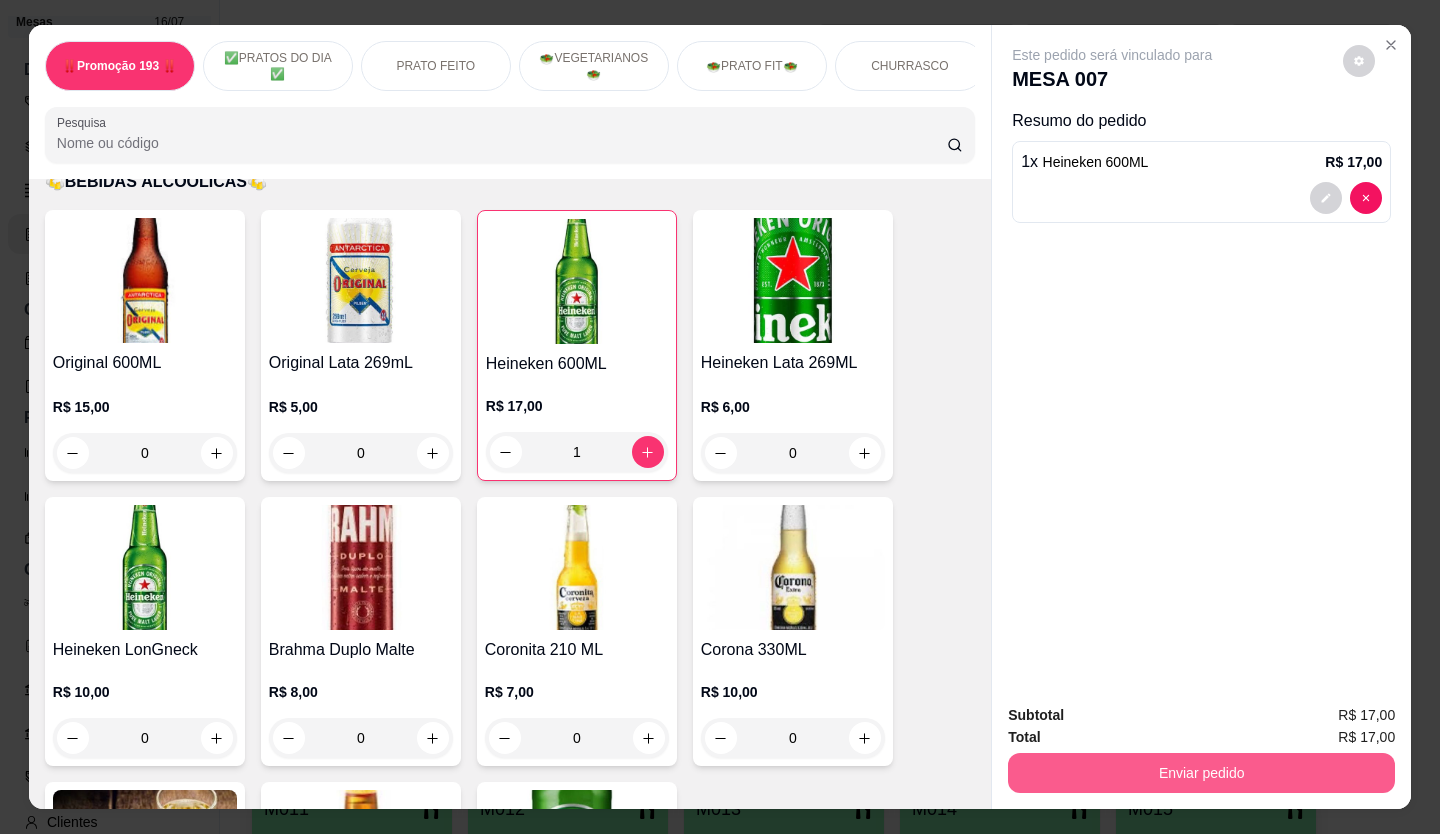 click on "Enviar pedido" at bounding box center (1201, 773) 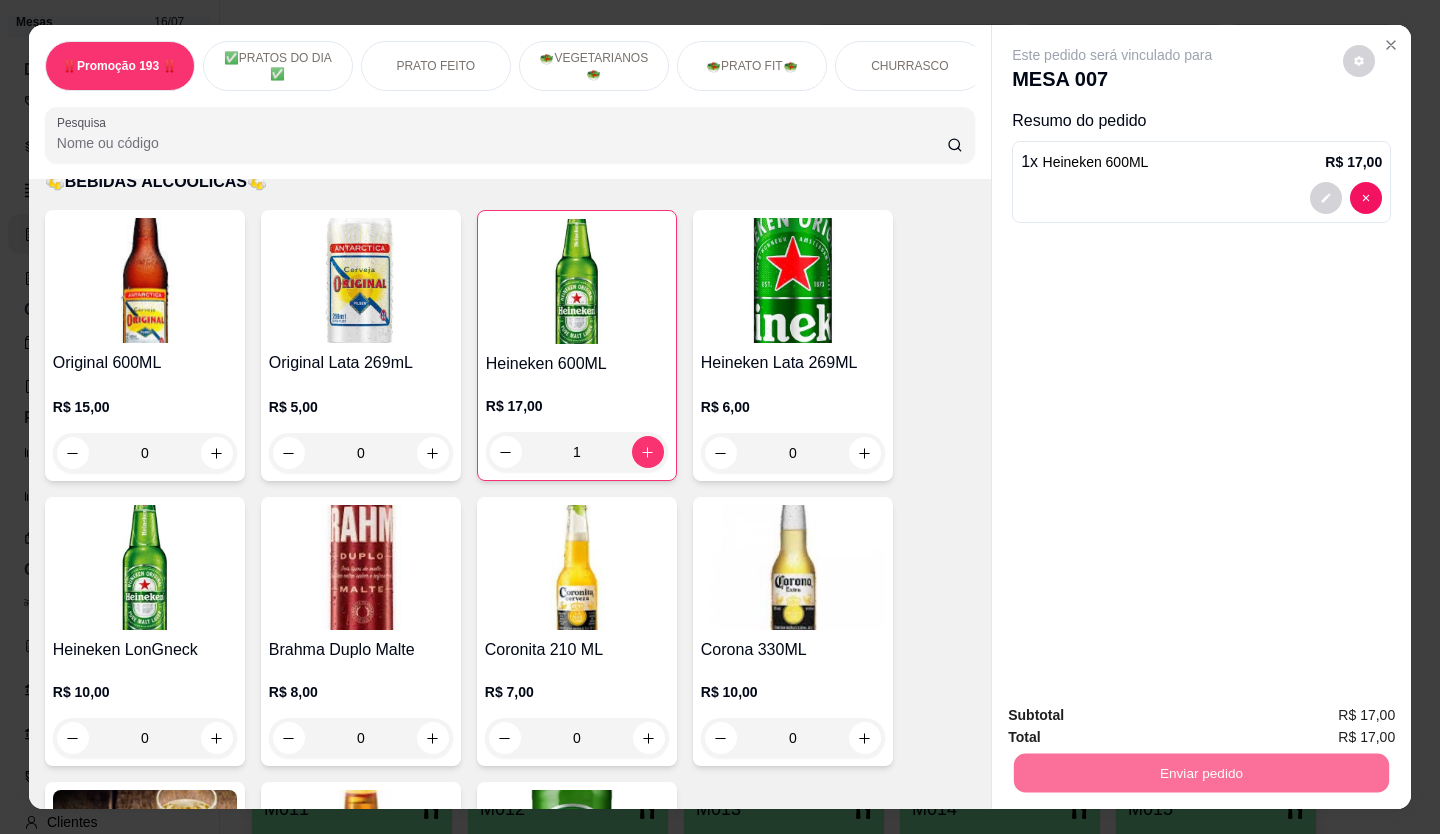 click on "Não registrar e enviar pedido" at bounding box center (1135, 716) 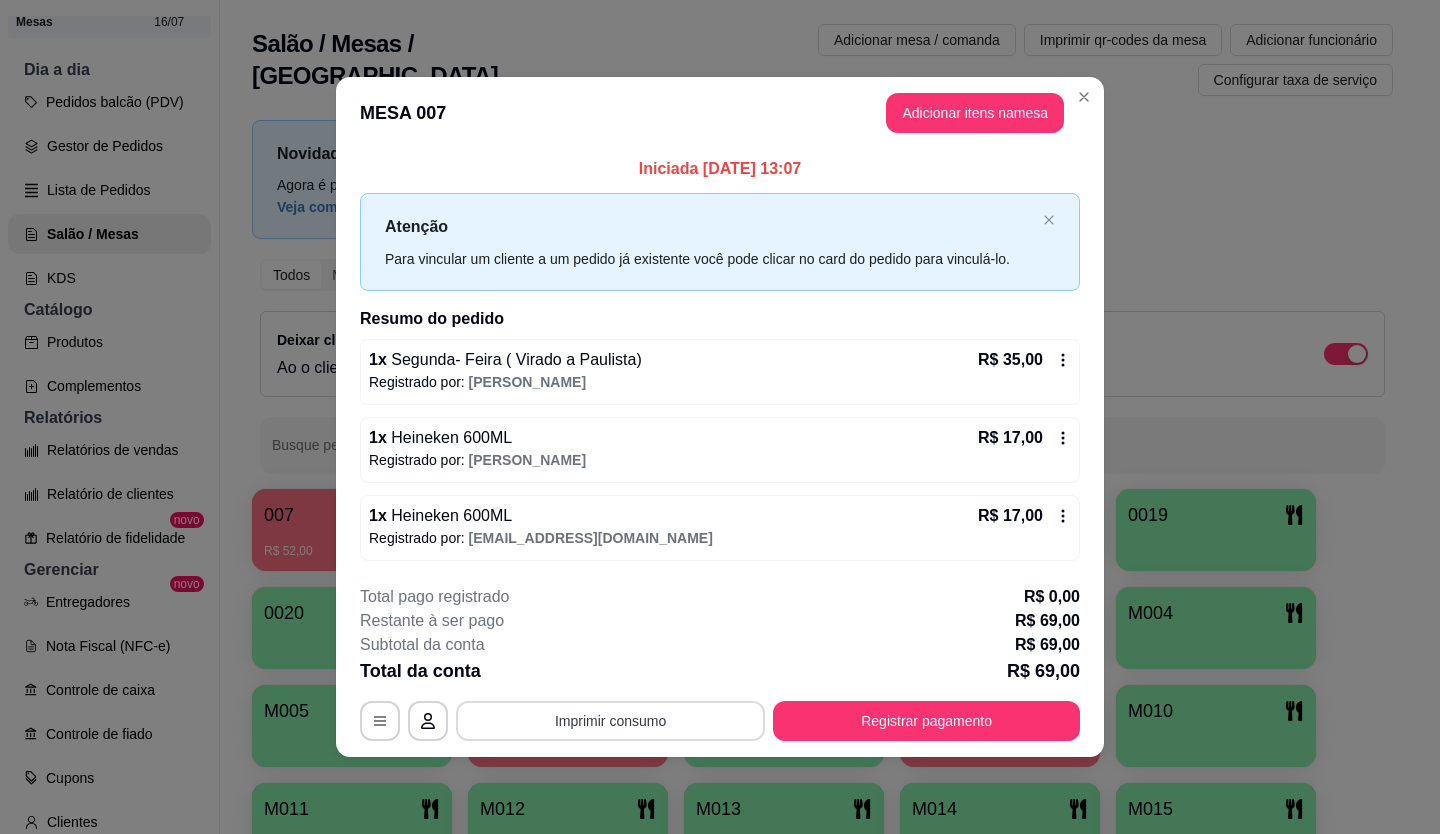 click on "Imprimir consumo" at bounding box center [610, 721] 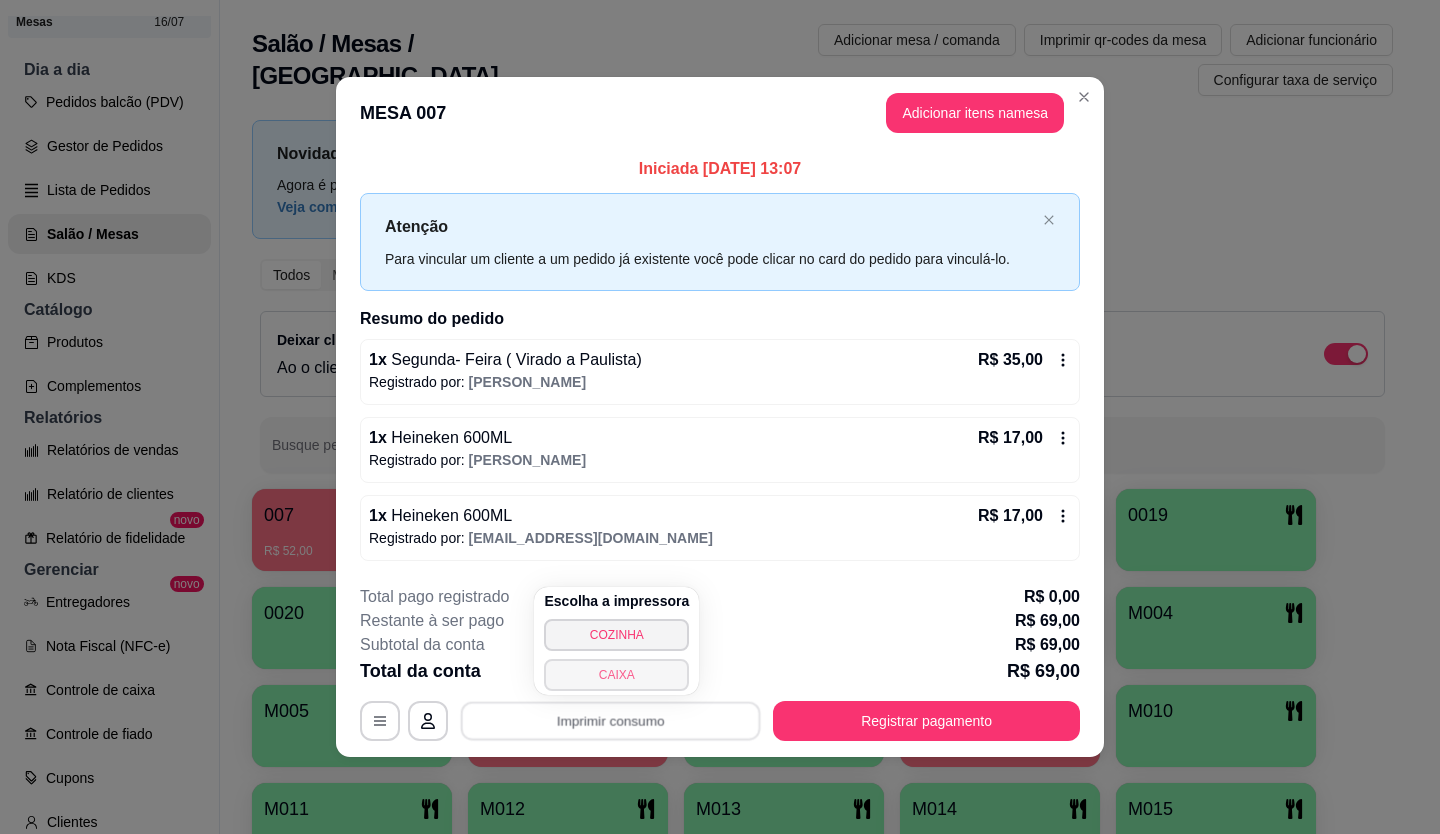 click on "CAIXA" at bounding box center [616, 675] 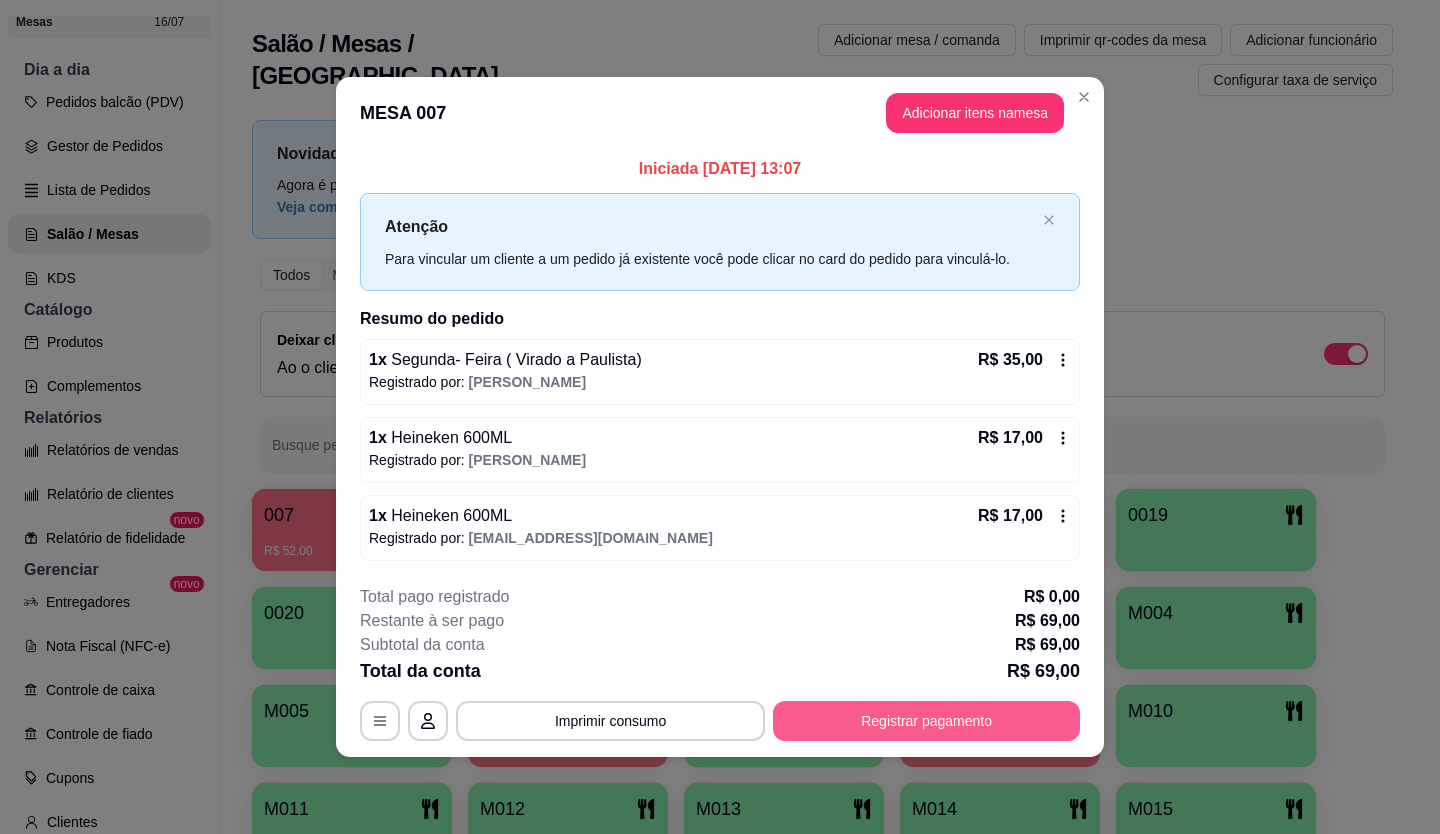 click on "Registrar pagamento" at bounding box center [926, 721] 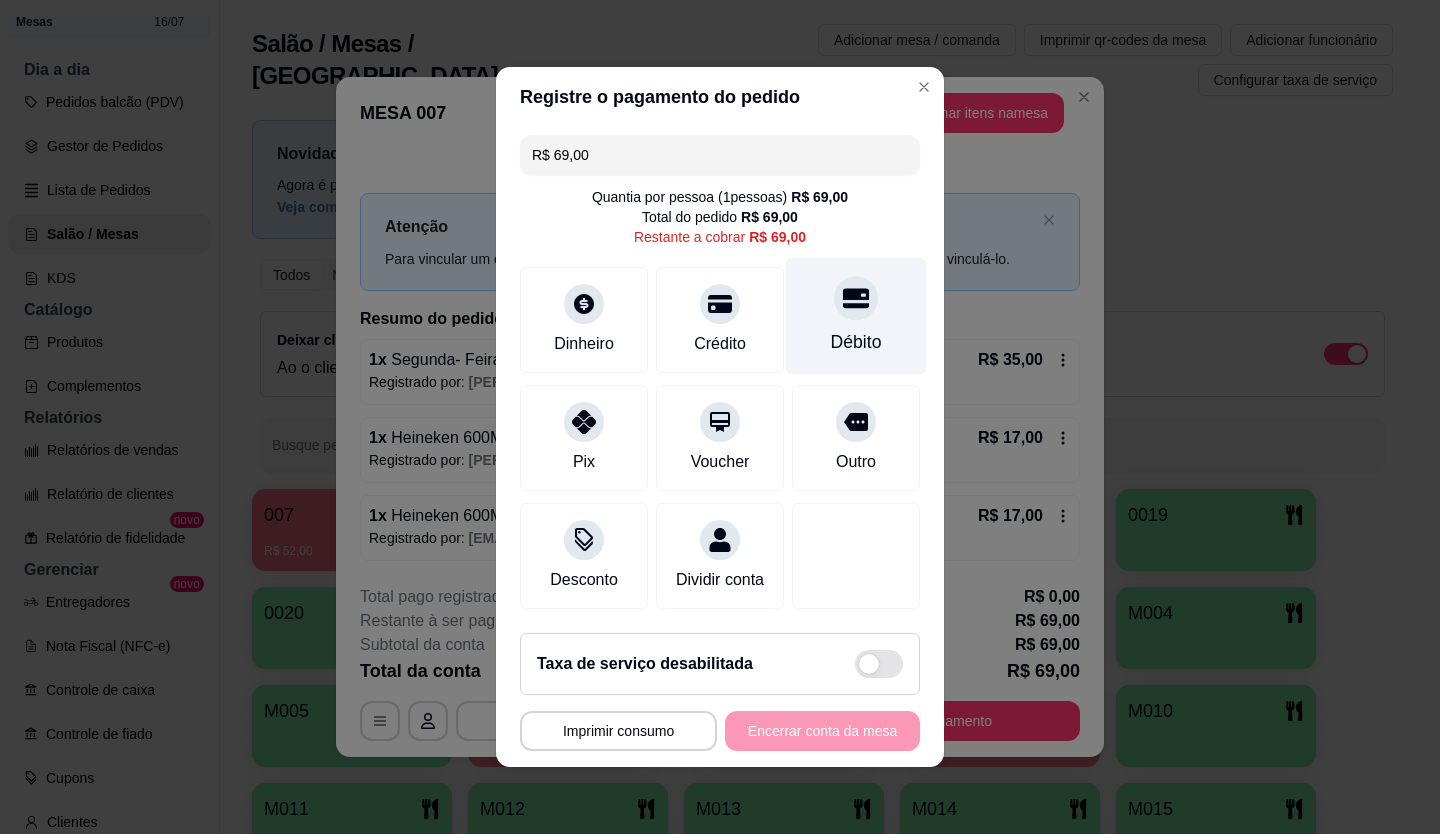 click on "Débito" at bounding box center [856, 316] 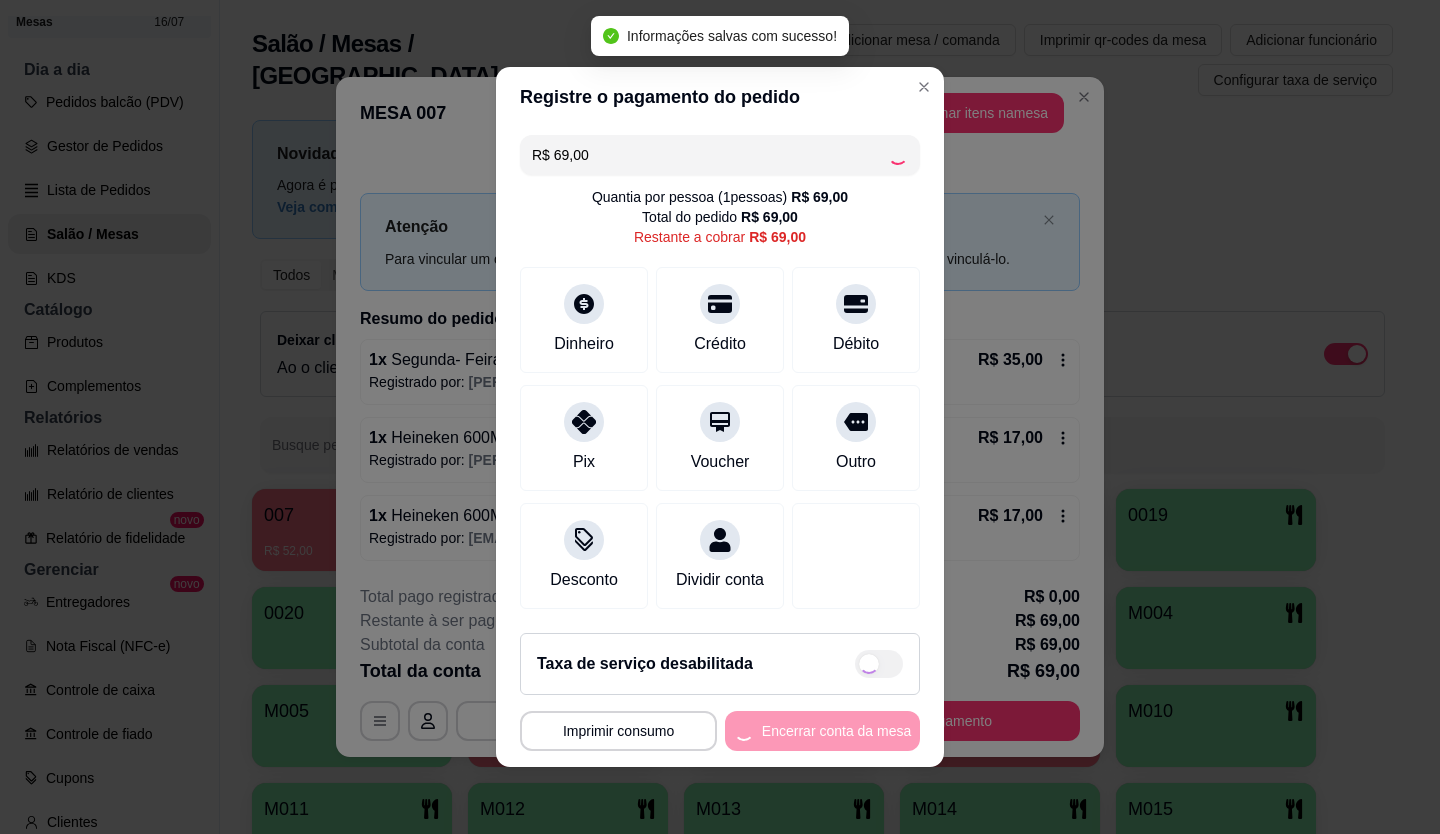 type on "R$ 0,00" 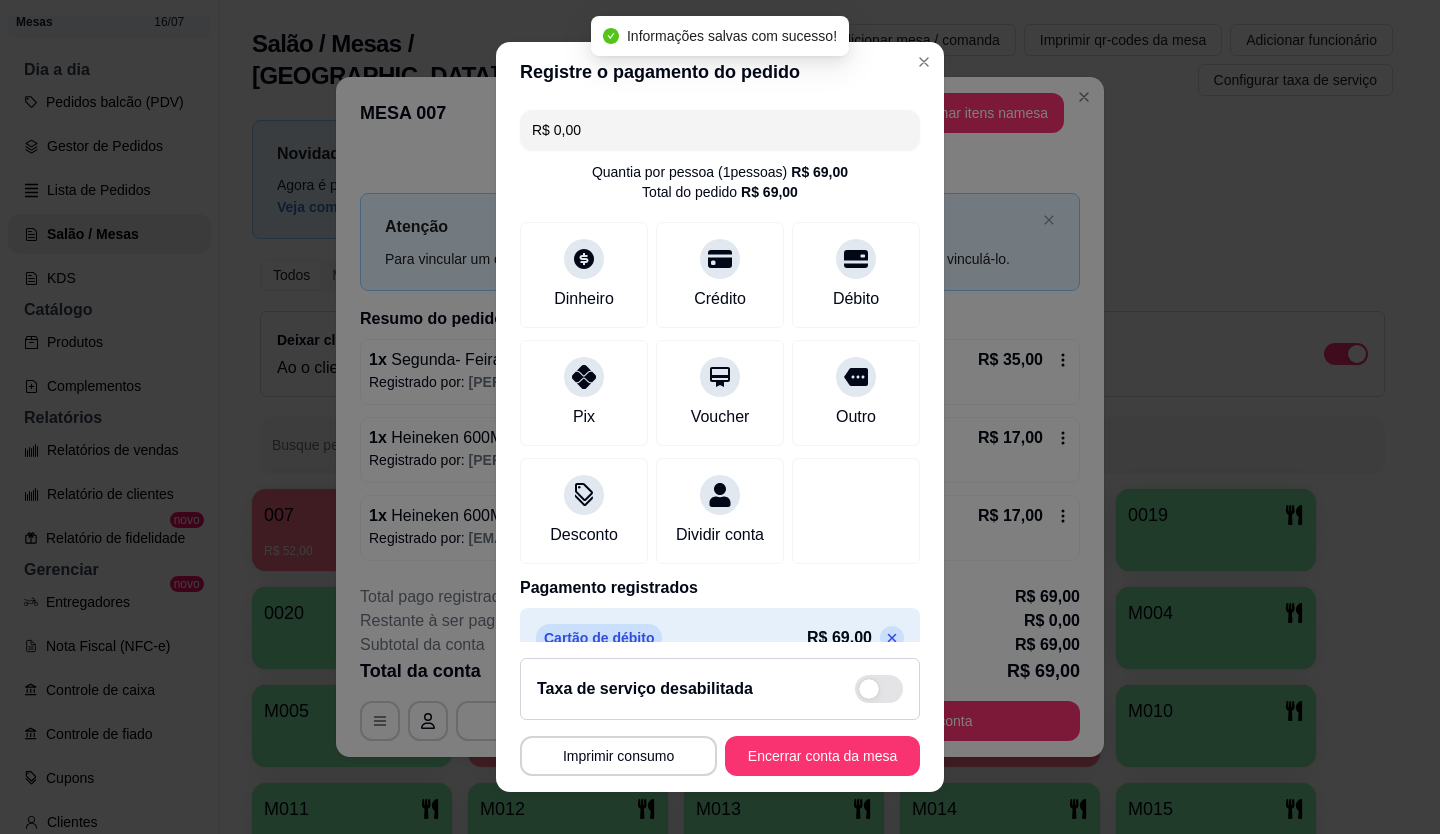 click on "**********" at bounding box center [720, 717] 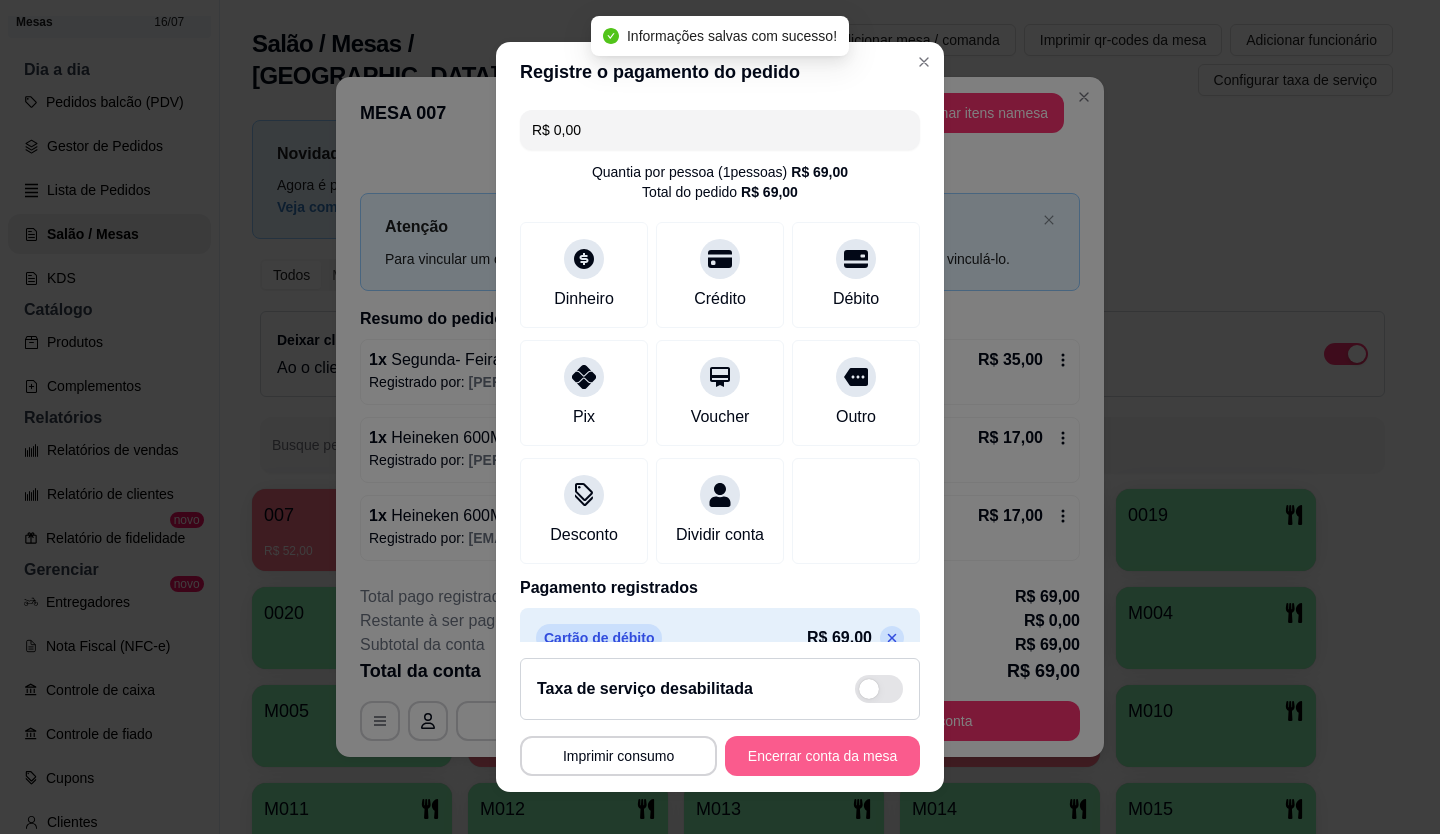 click on "Encerrar conta da mesa" at bounding box center [822, 756] 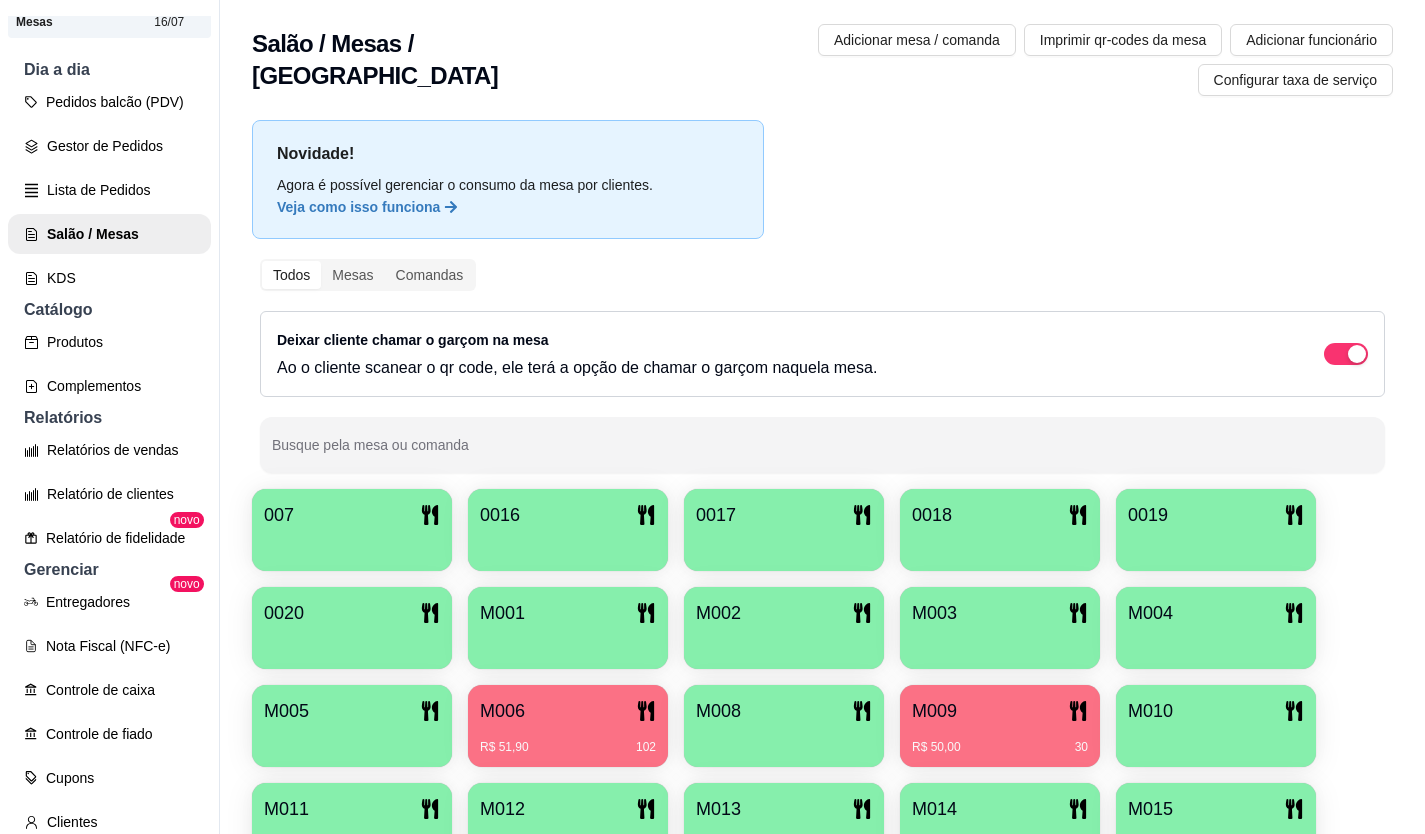 drag, startPoint x: 1339, startPoint y: 513, endPoint x: 1439, endPoint y: 425, distance: 133.2066 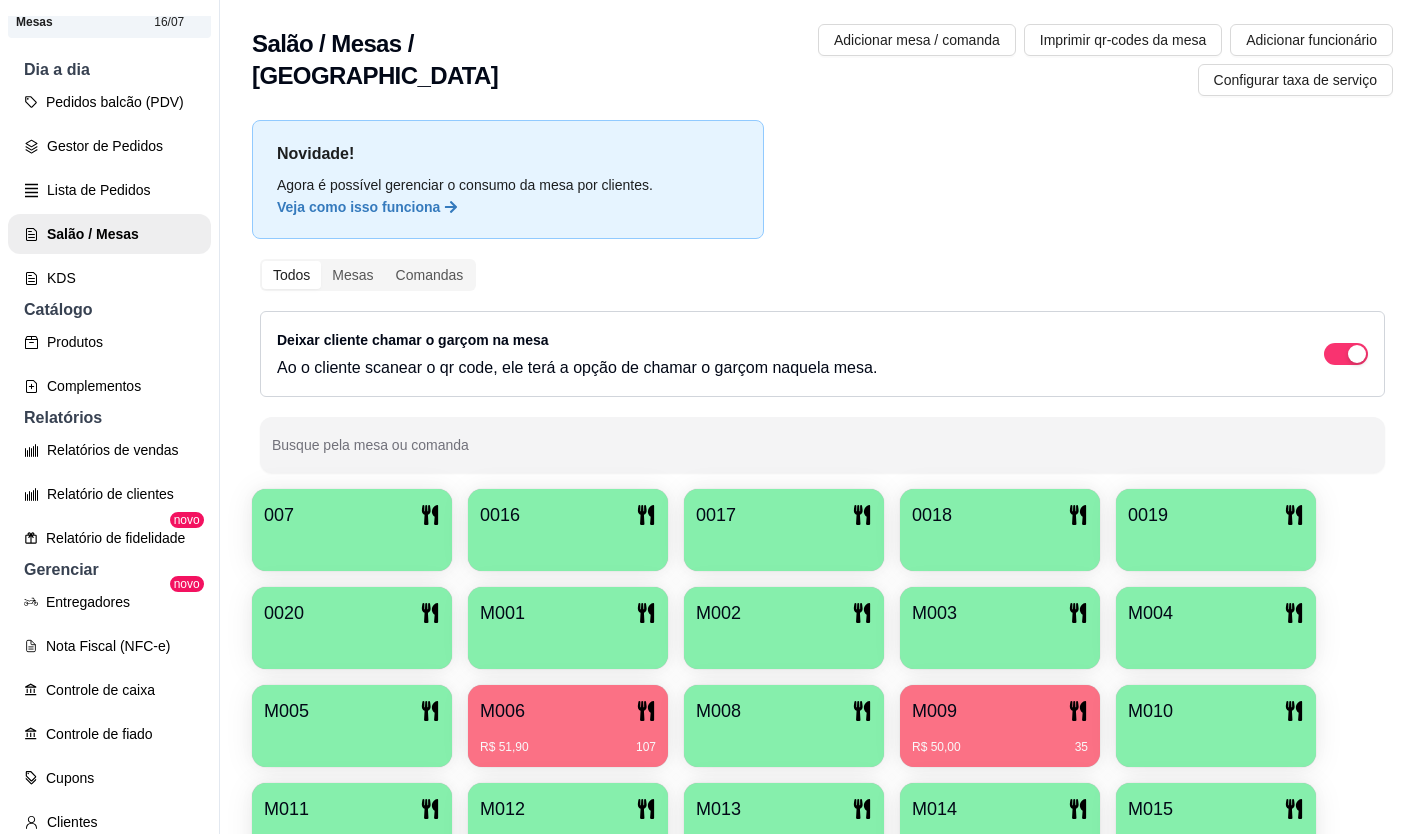 click on "M009" at bounding box center (1000, 711) 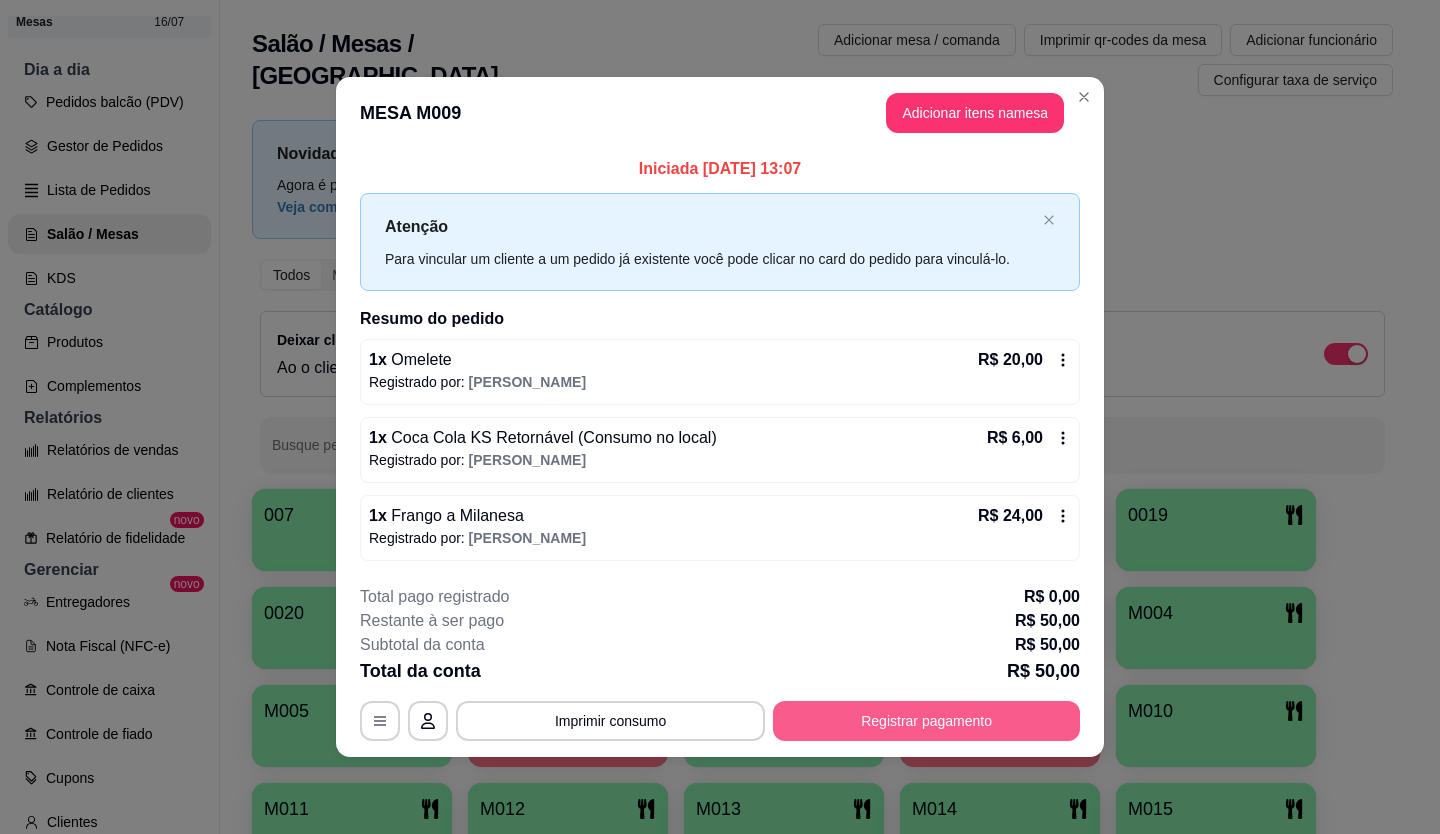 click on "Registrar pagamento" at bounding box center [926, 721] 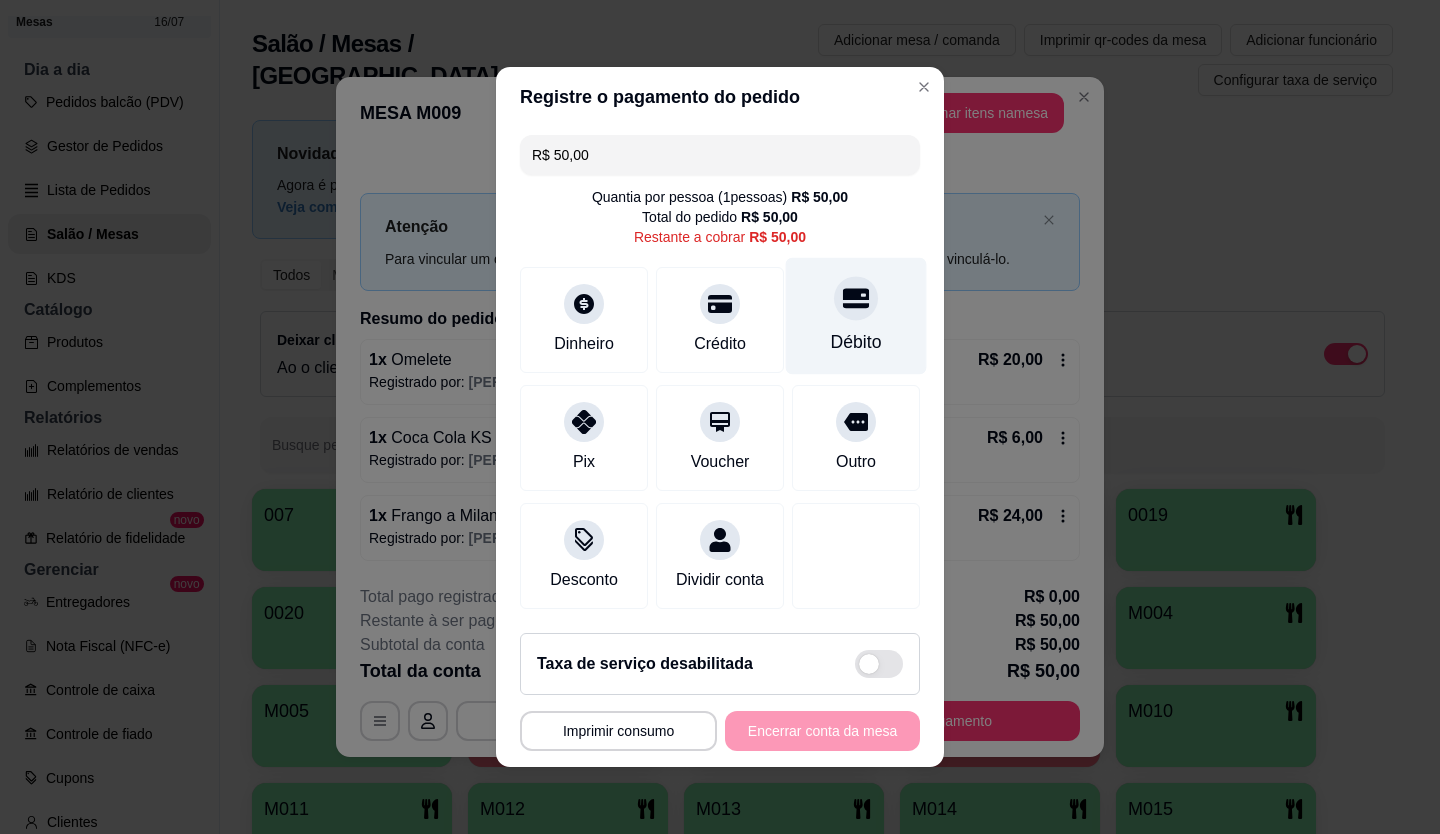 click at bounding box center (856, 298) 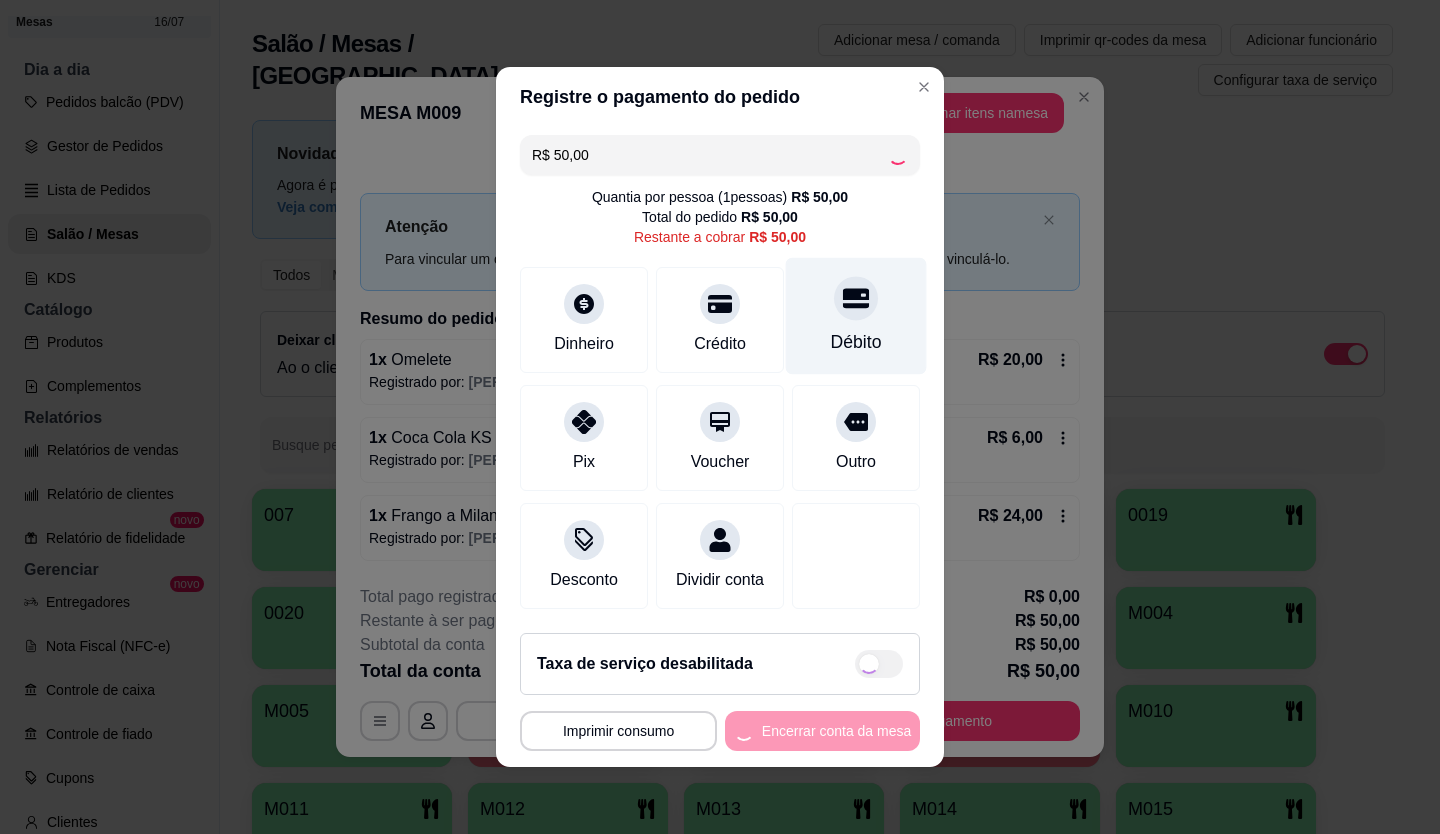 type on "R$ 0,00" 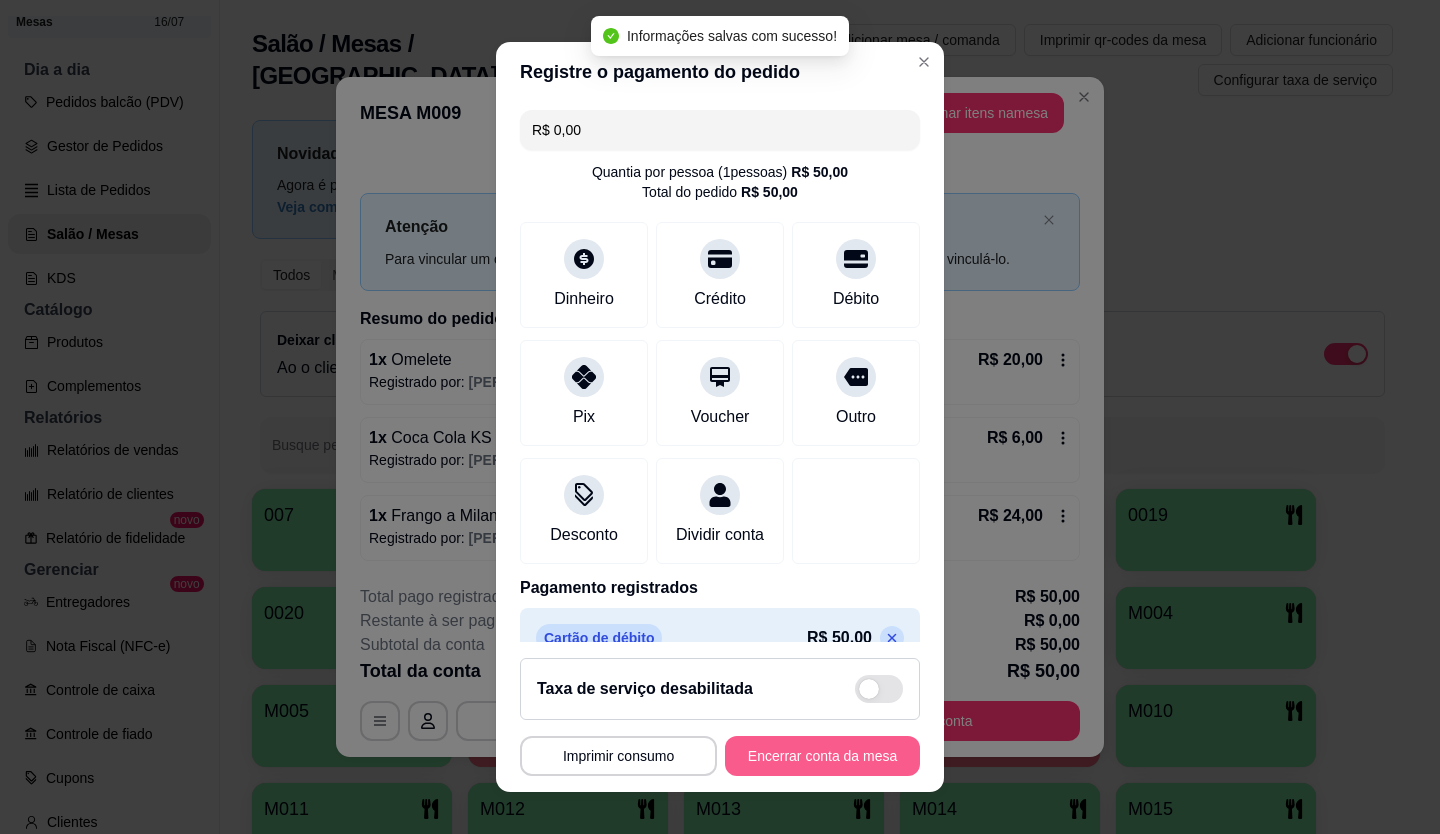 click on "Encerrar conta da mesa" at bounding box center (822, 756) 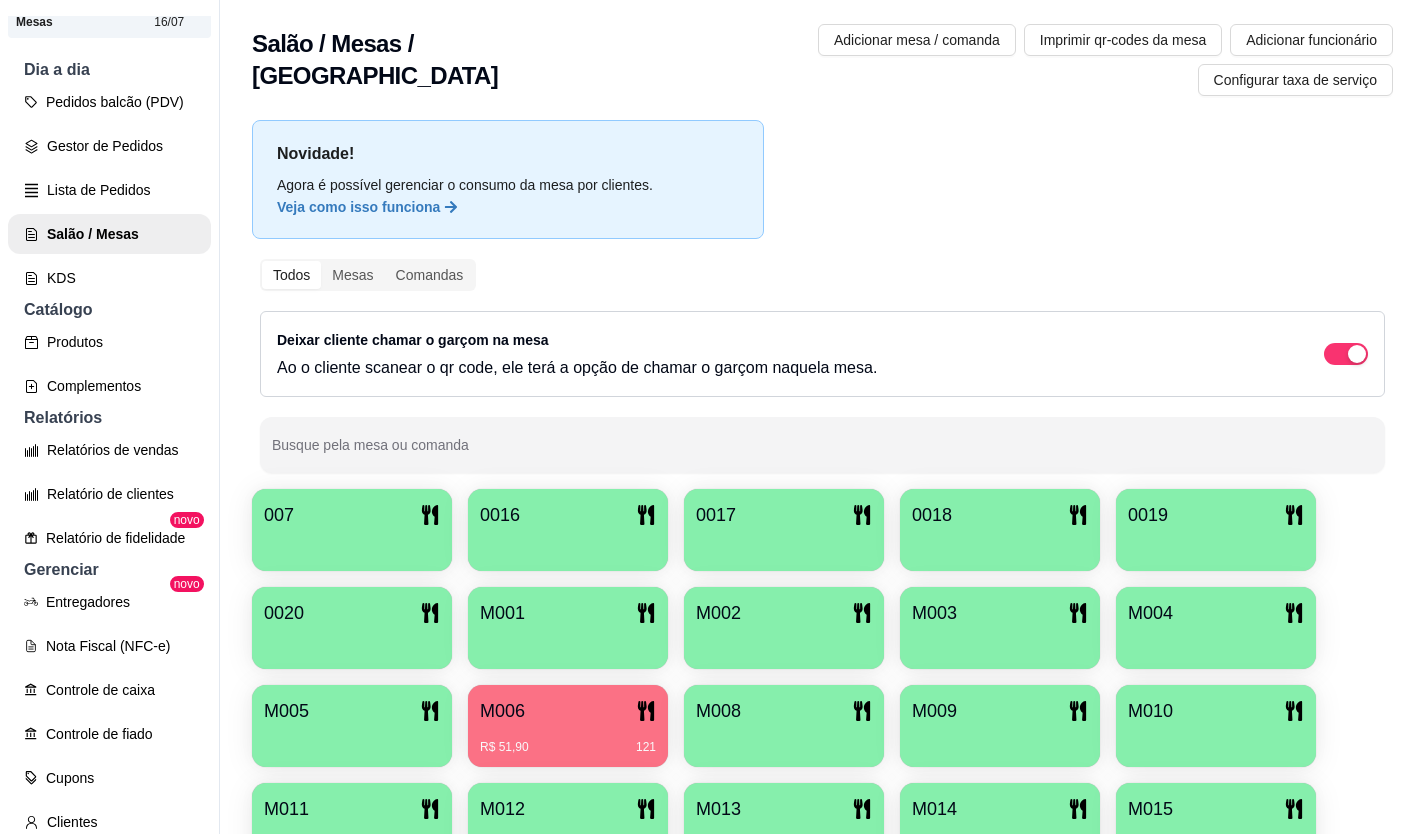 click on "M006 R$ 51,90 121" at bounding box center (568, 726) 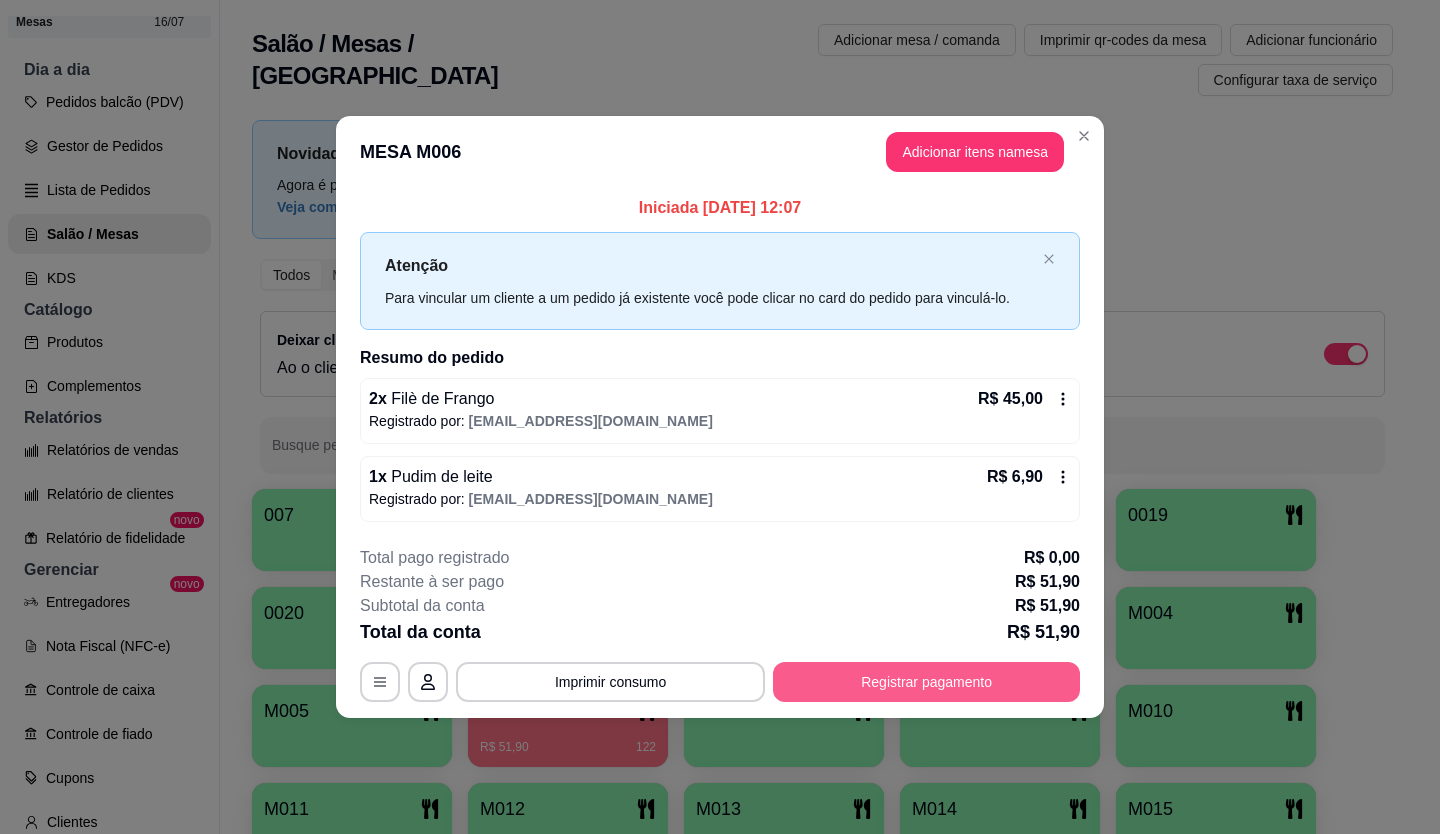 click on "Registrar pagamento" at bounding box center (926, 682) 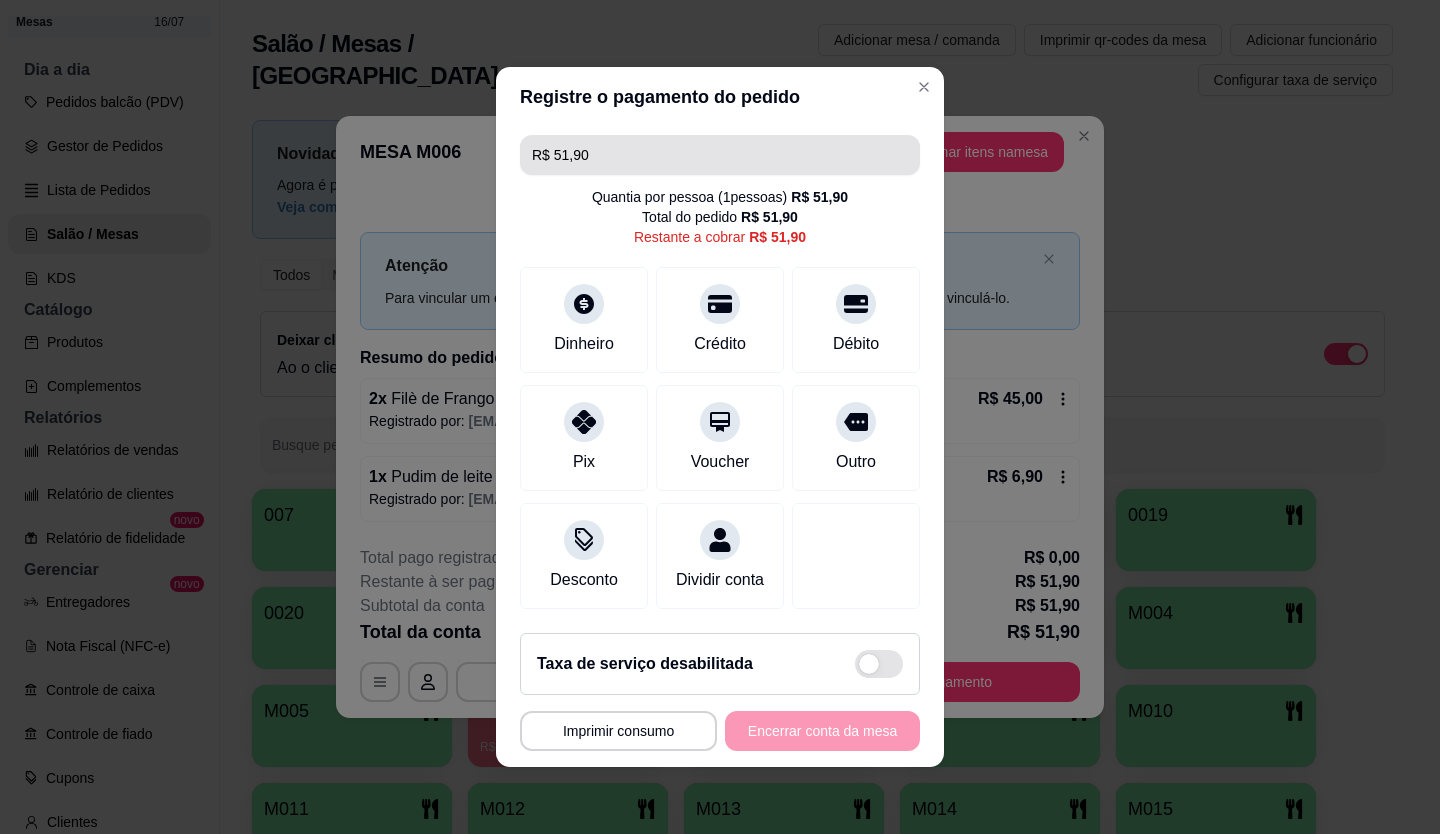click on "R$ 51,90" at bounding box center [720, 155] 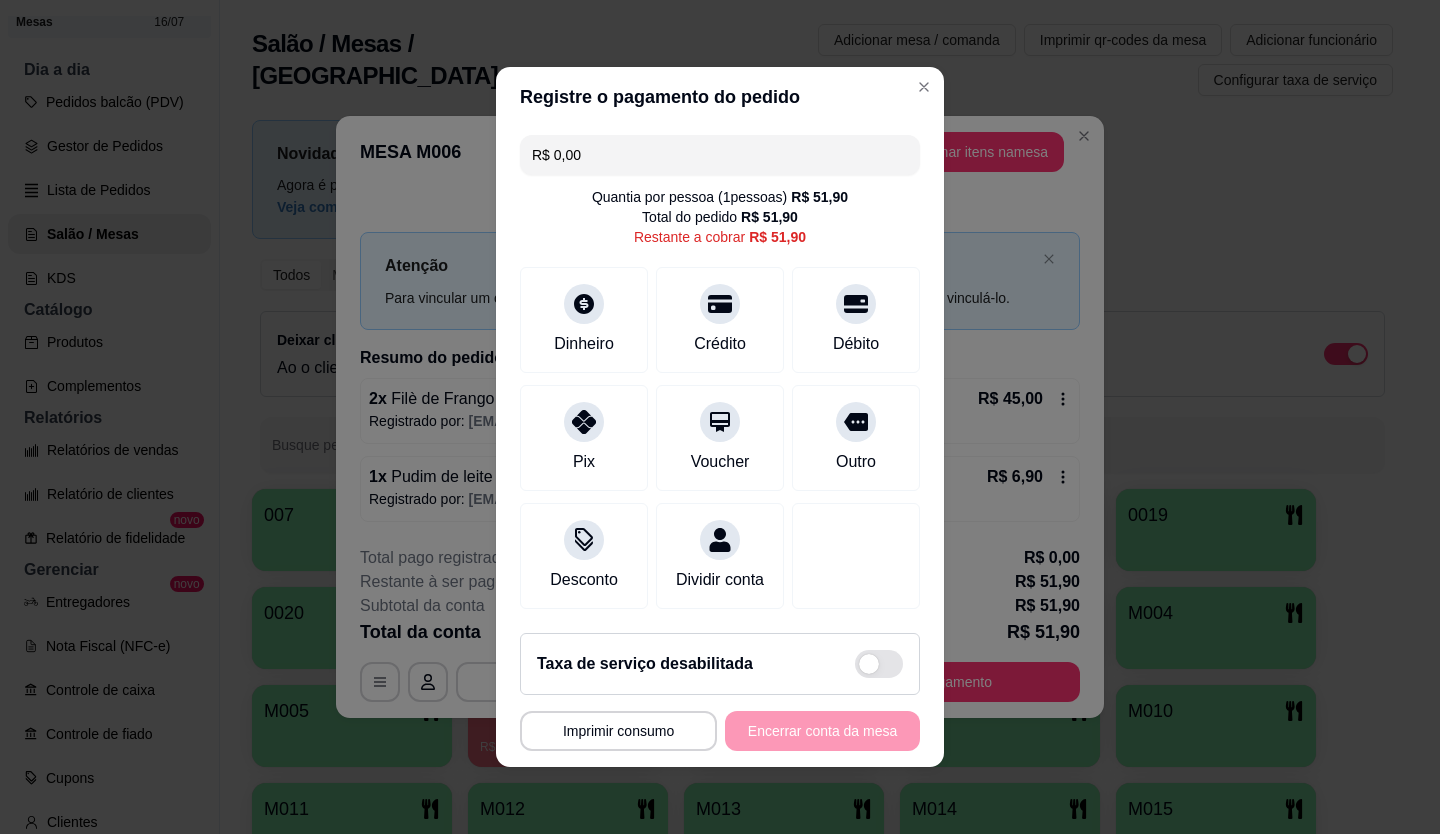 click on "R$ 0,00" at bounding box center [720, 155] 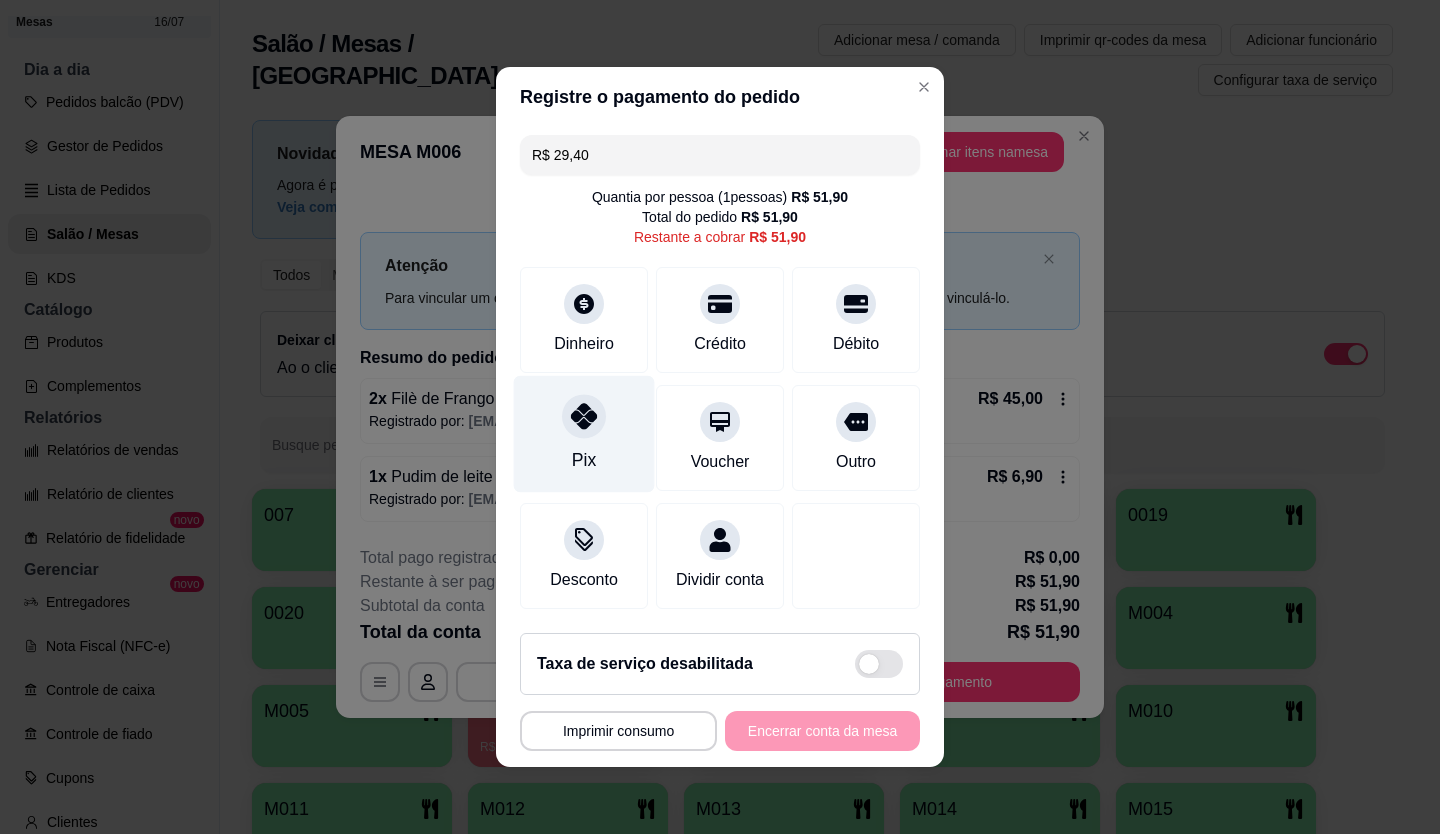 click on "Pix" at bounding box center (584, 434) 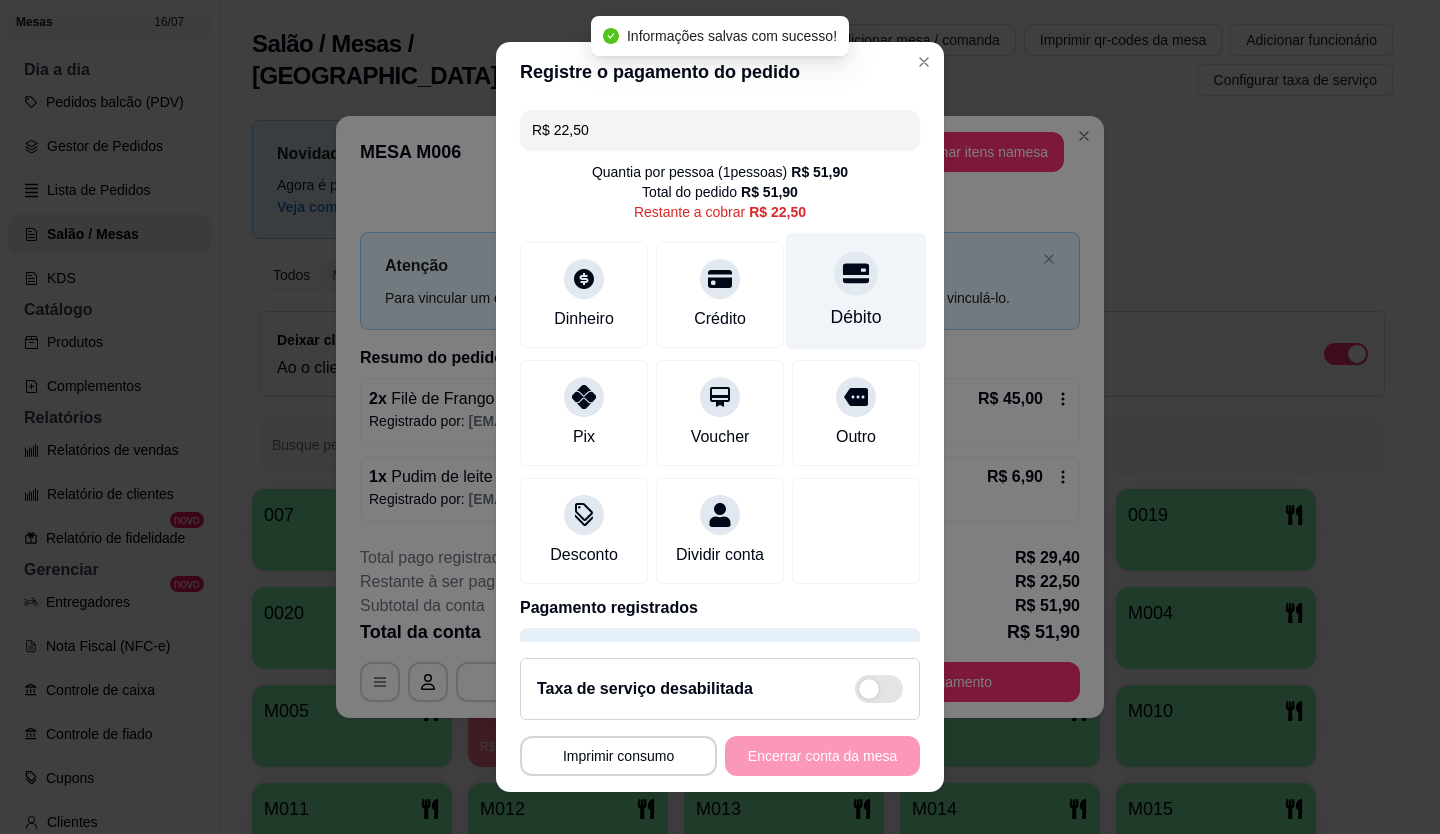 click on "Débito" at bounding box center [856, 290] 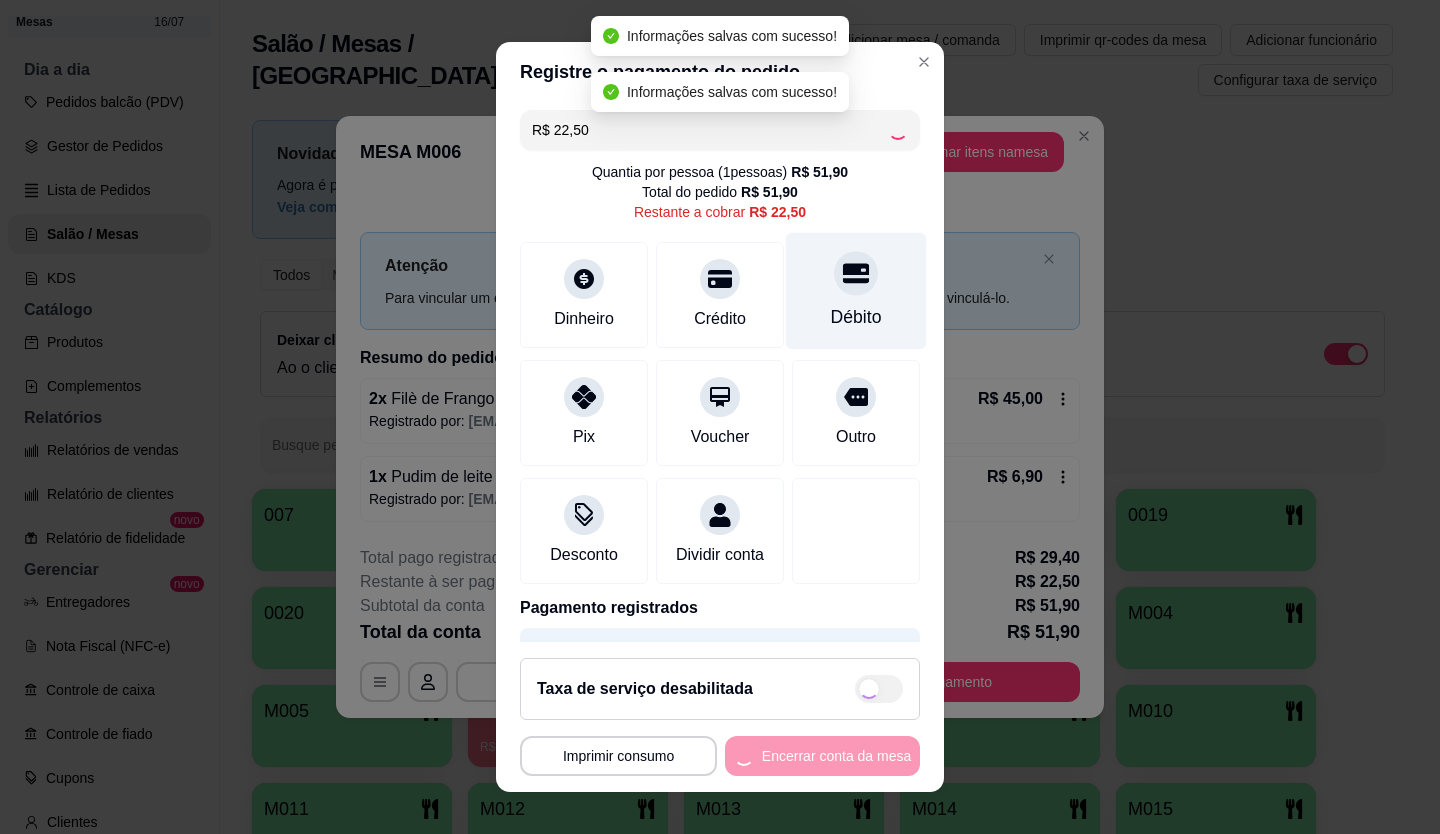 type on "R$ 0,00" 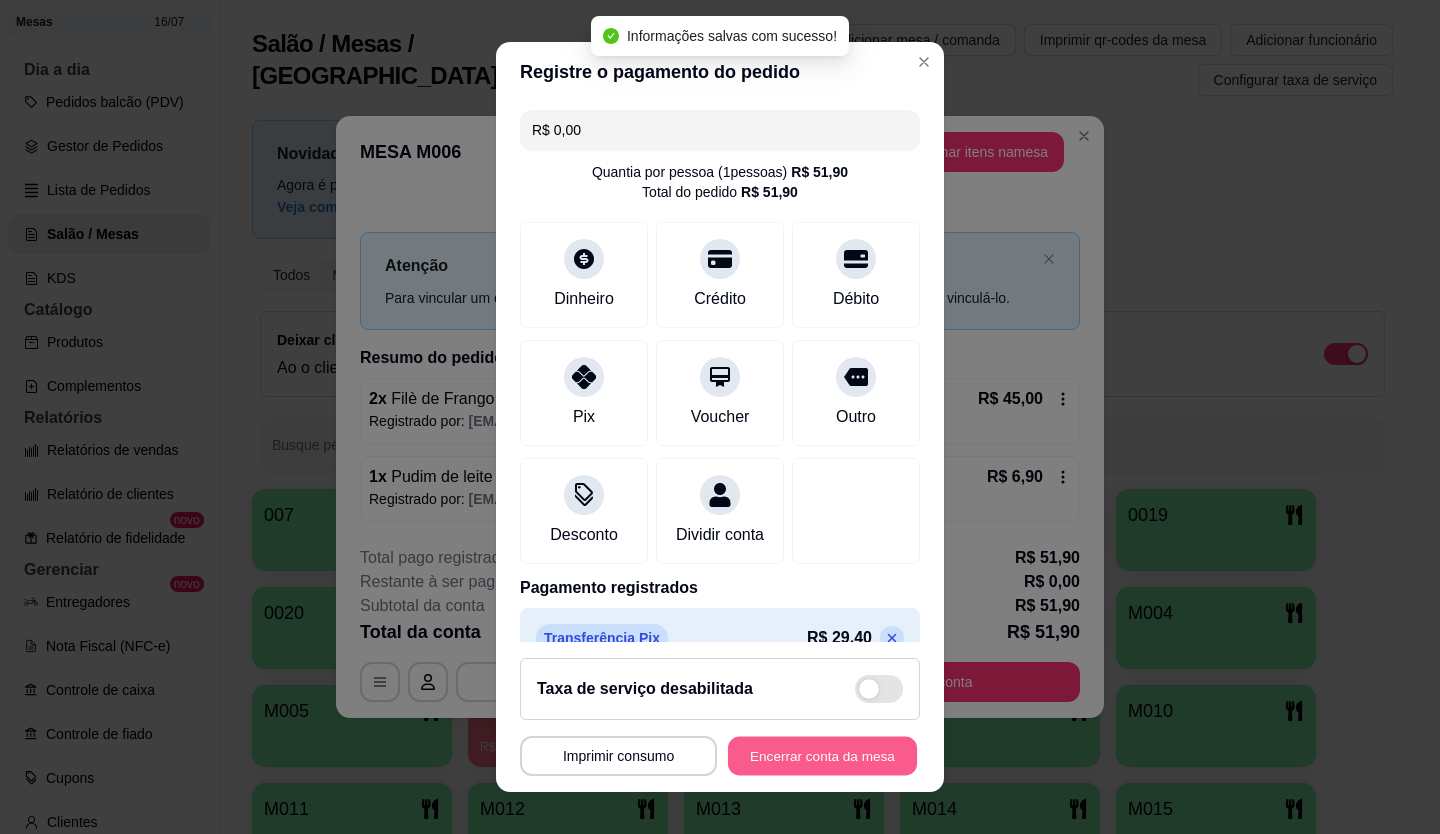 click on "Encerrar conta da mesa" at bounding box center (822, 756) 